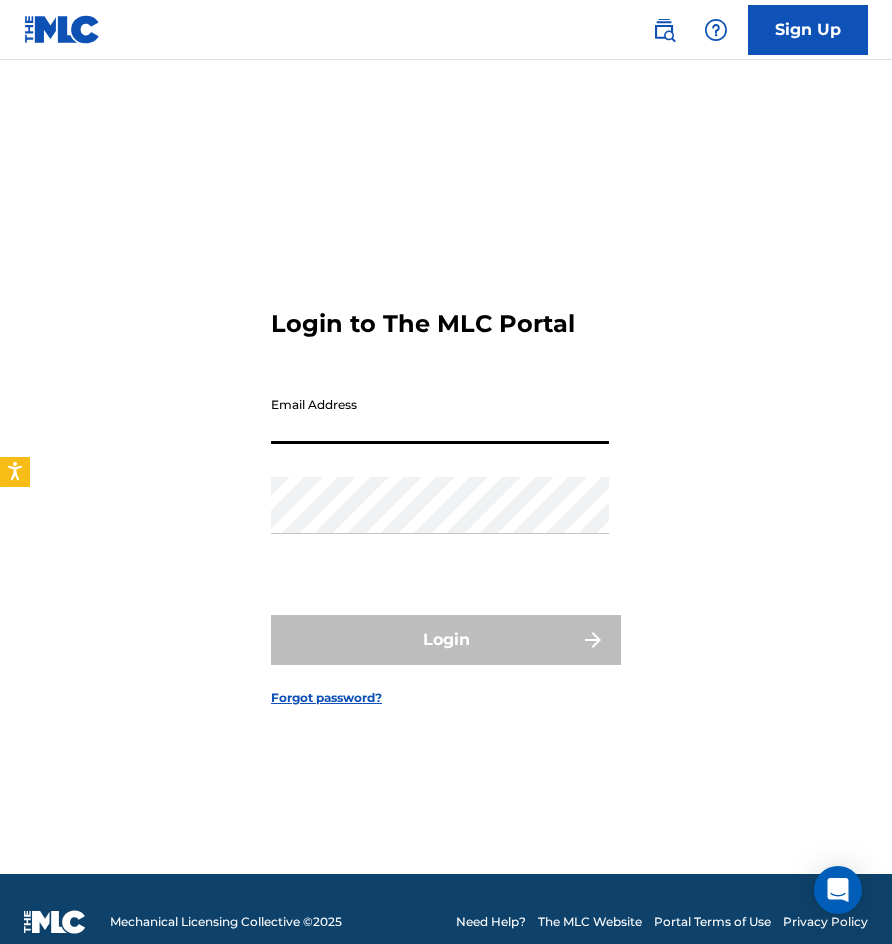 scroll, scrollTop: 0, scrollLeft: 0, axis: both 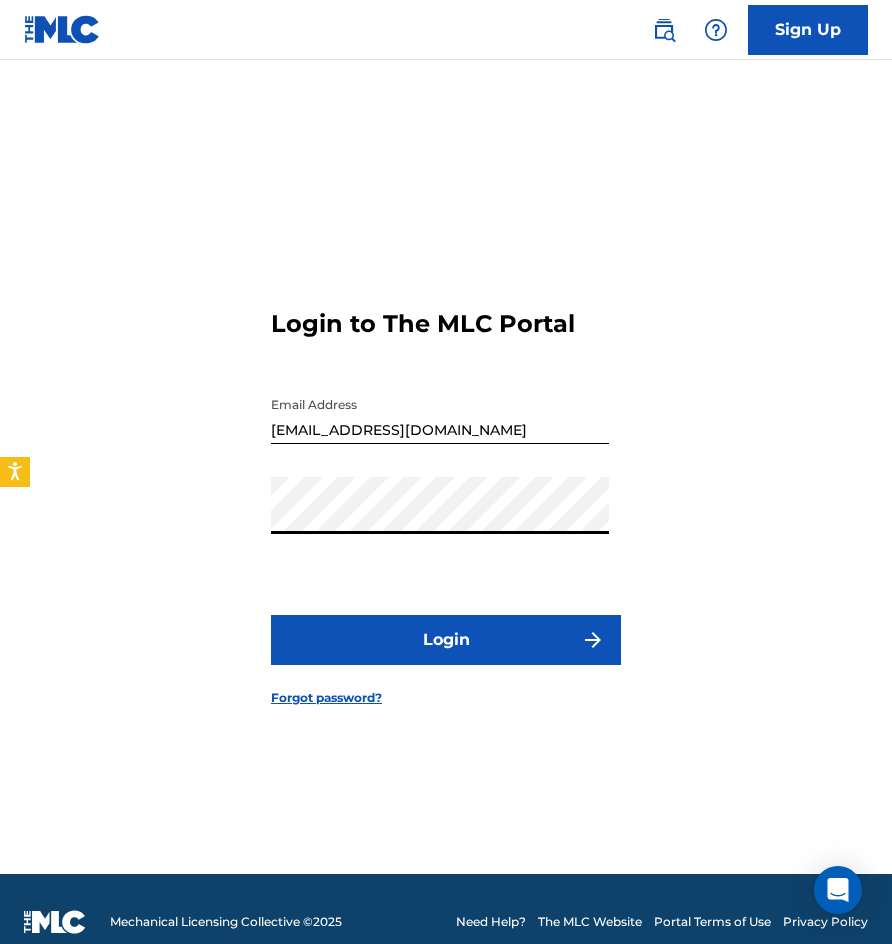 click on "Login" at bounding box center (446, 640) 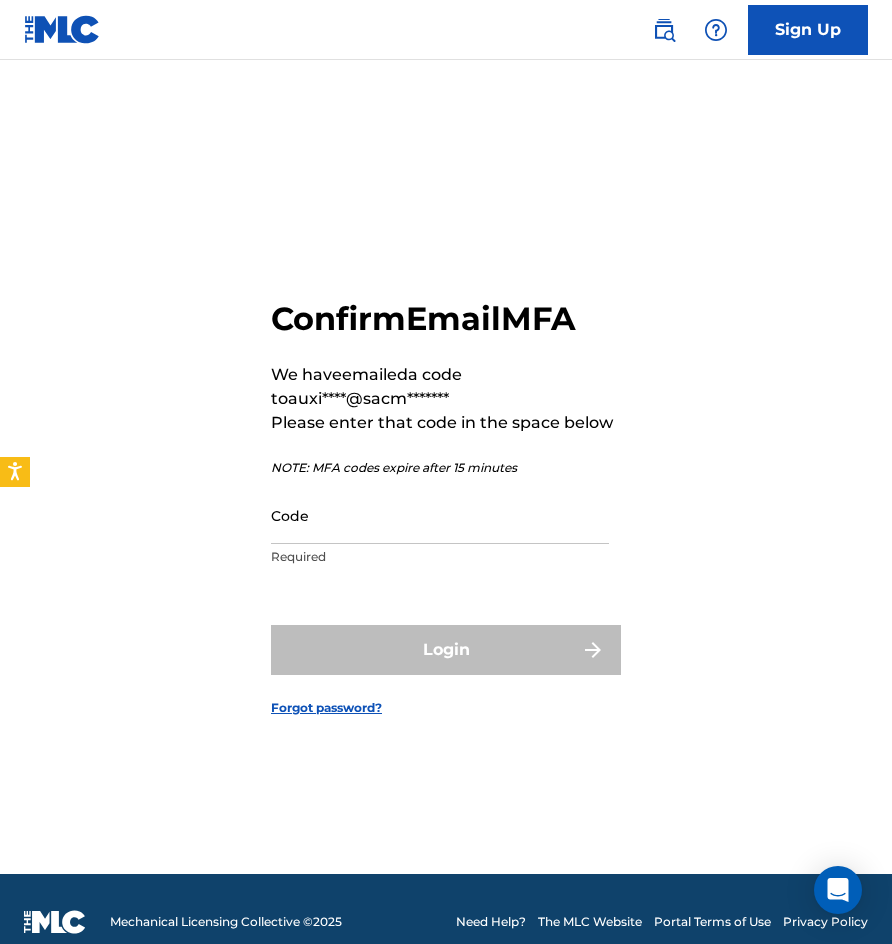 click on "Code" at bounding box center (440, 515) 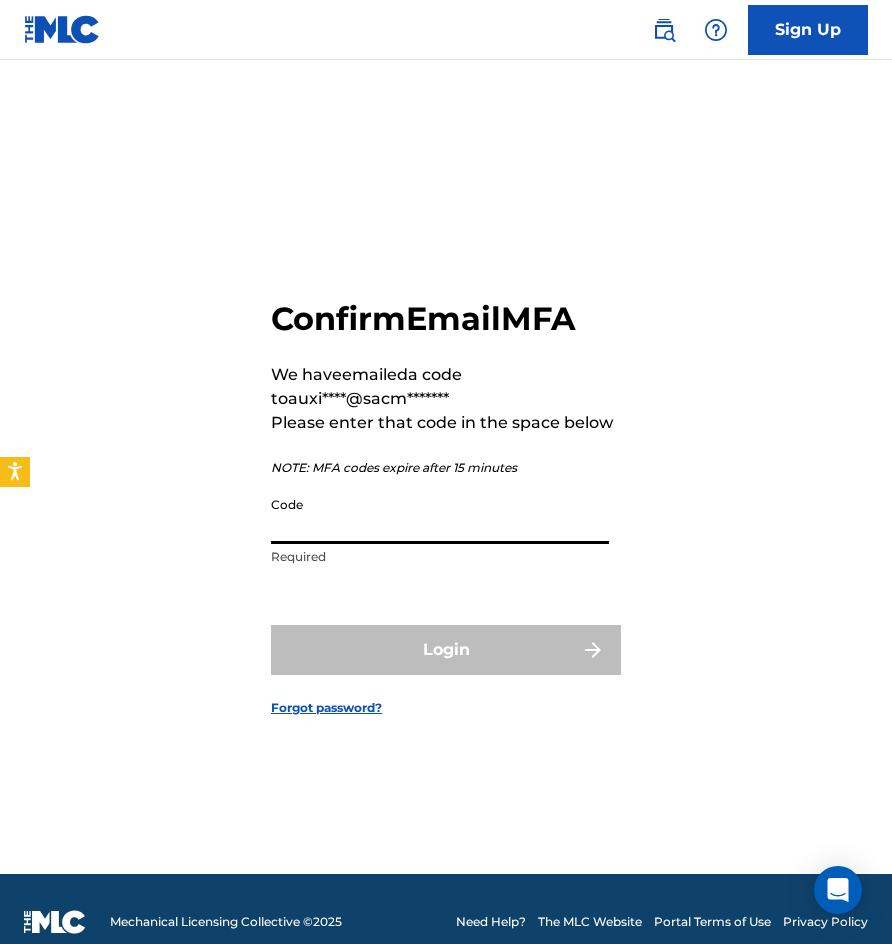 paste on "573876" 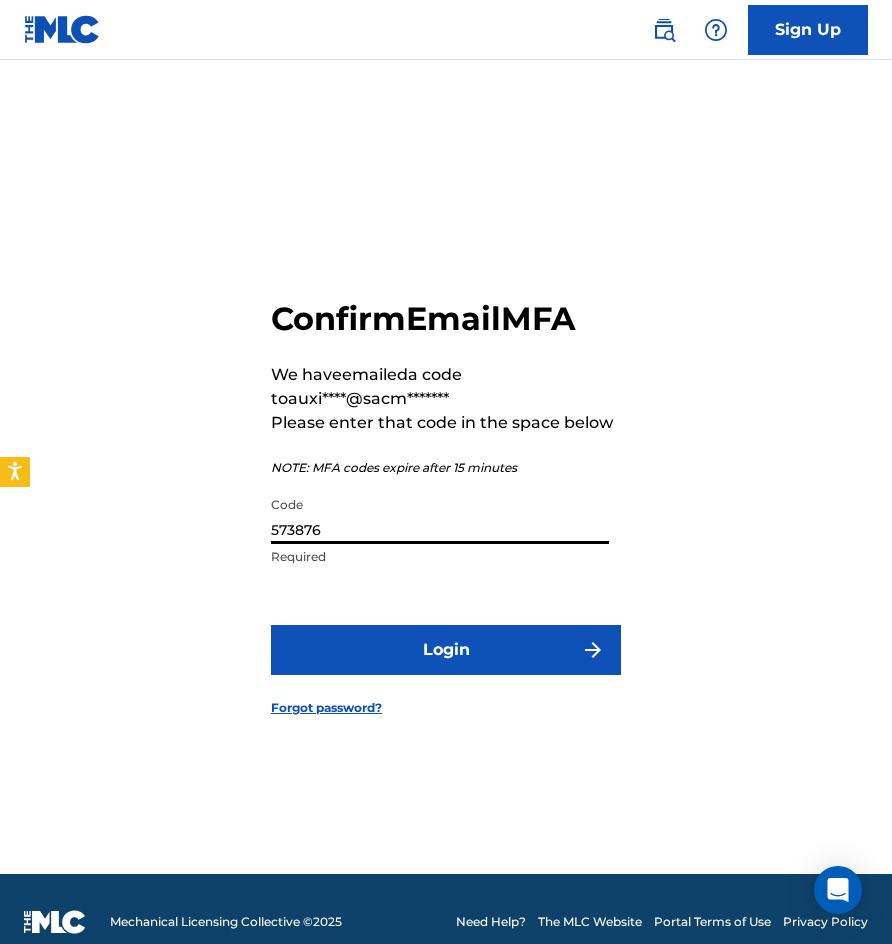 type on "573876" 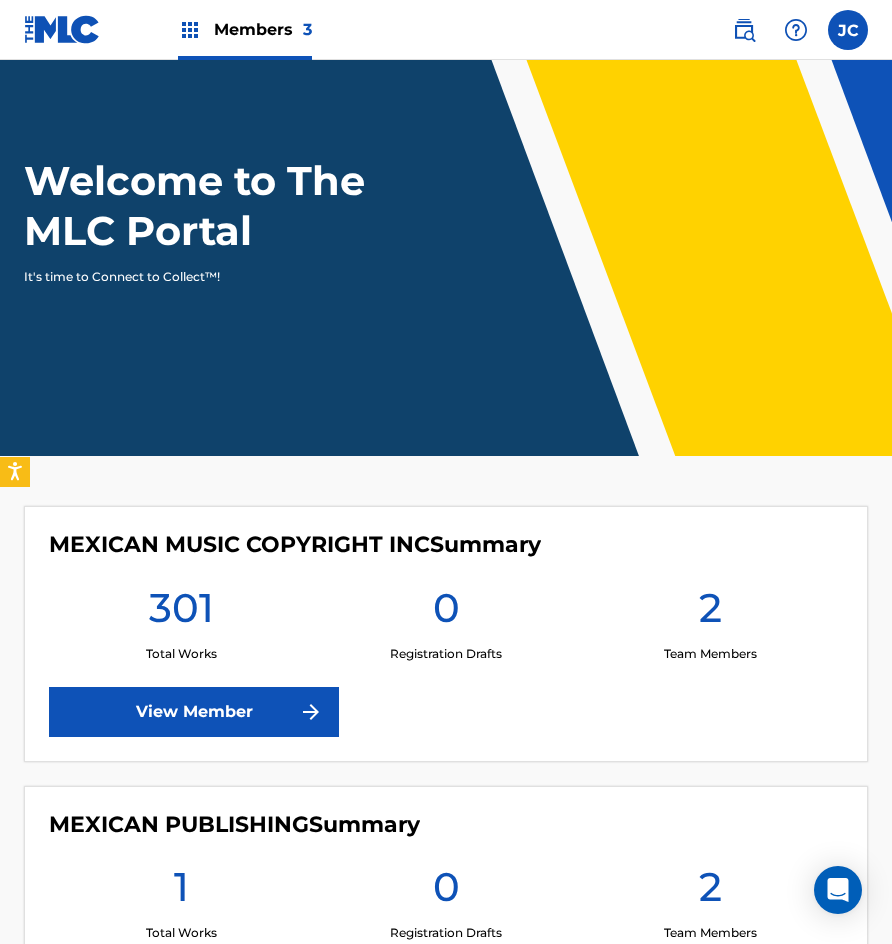 scroll, scrollTop: 47, scrollLeft: 0, axis: vertical 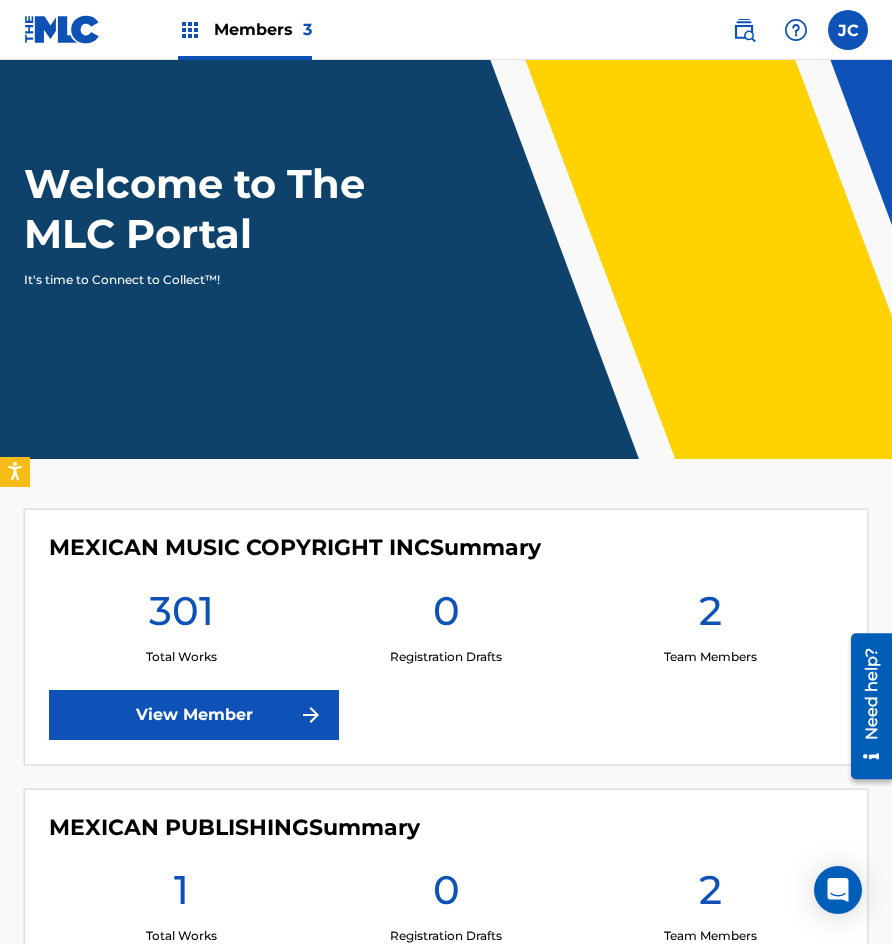 click at bounding box center (744, 30) 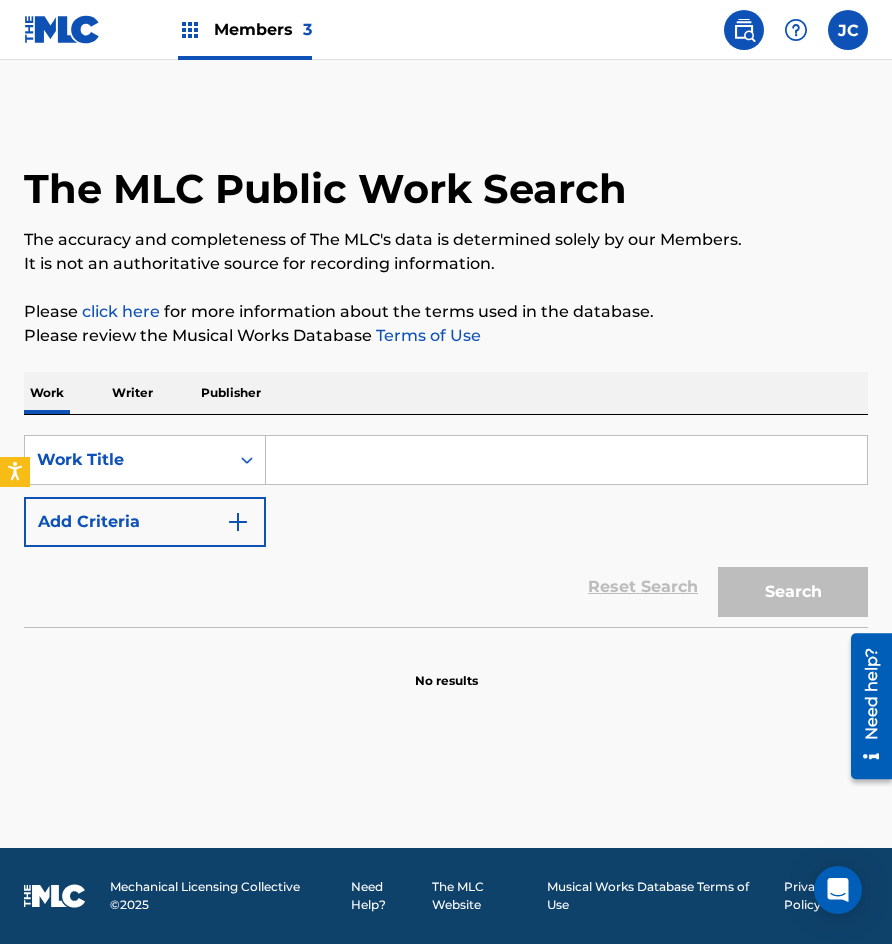 click on "Add Criteria" at bounding box center (145, 522) 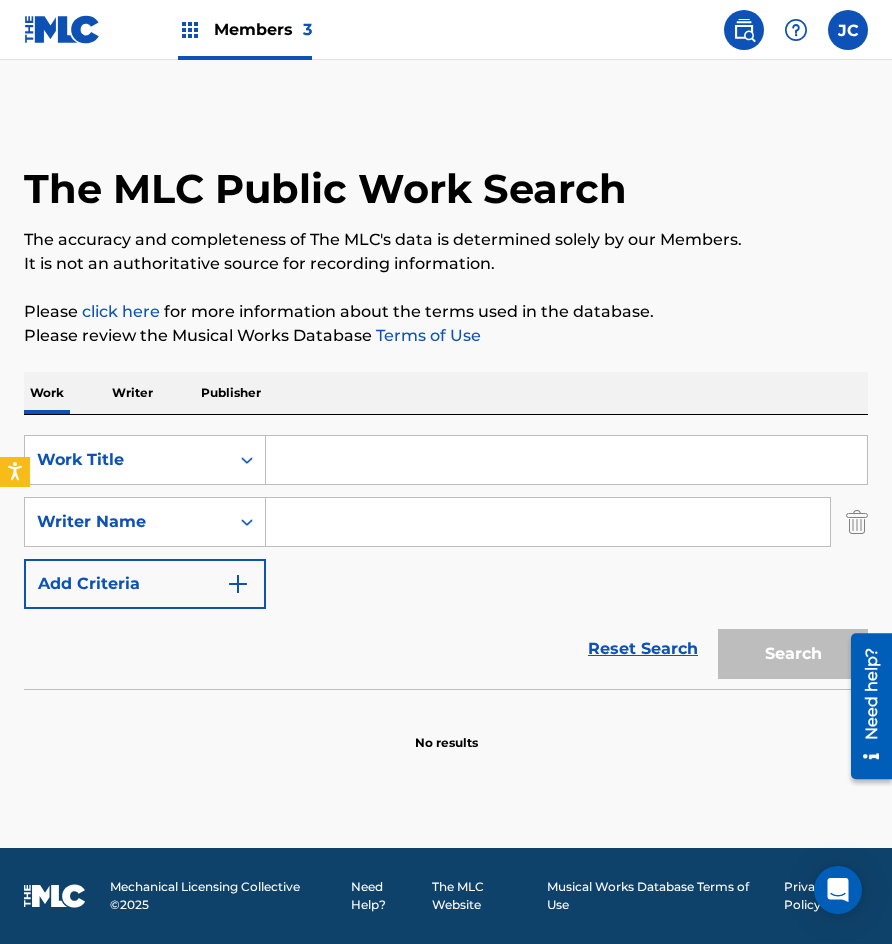 click at bounding box center (566, 460) 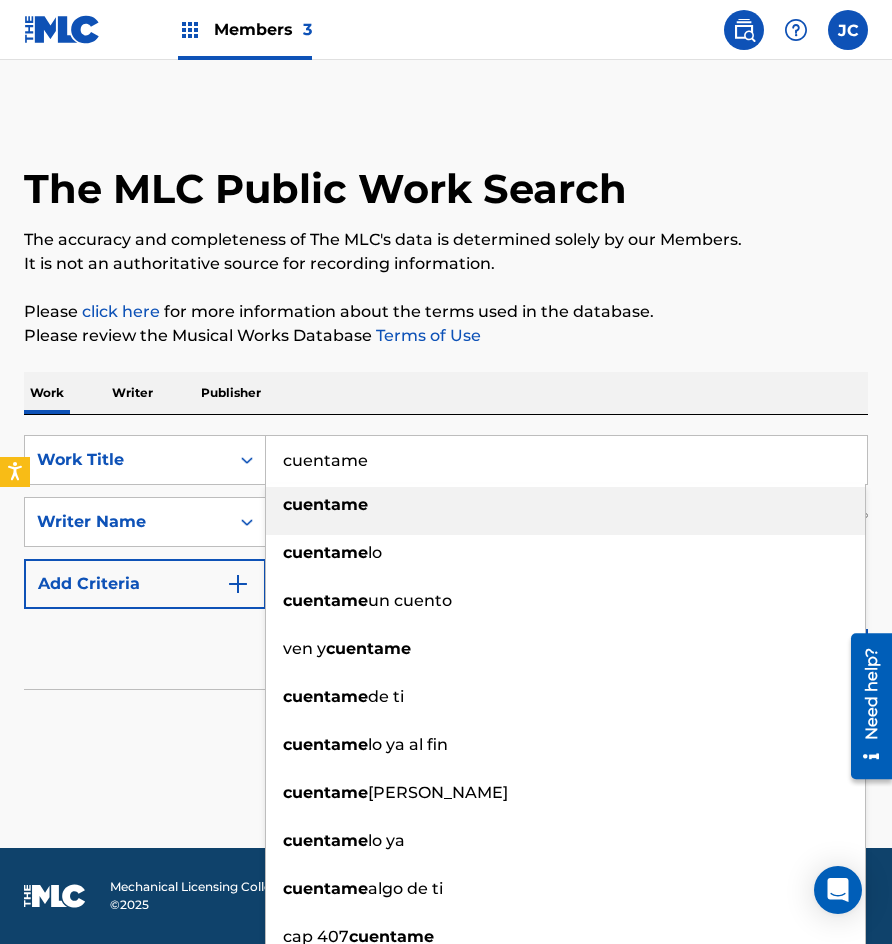 type on "cuentame" 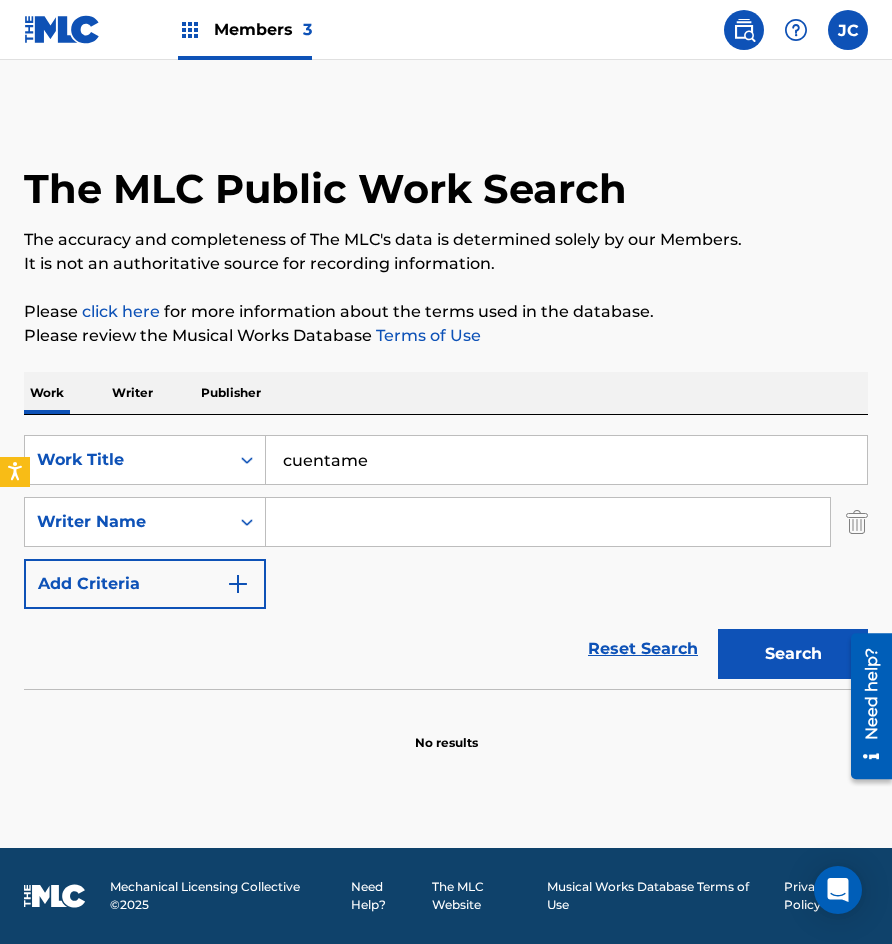 click at bounding box center (548, 522) 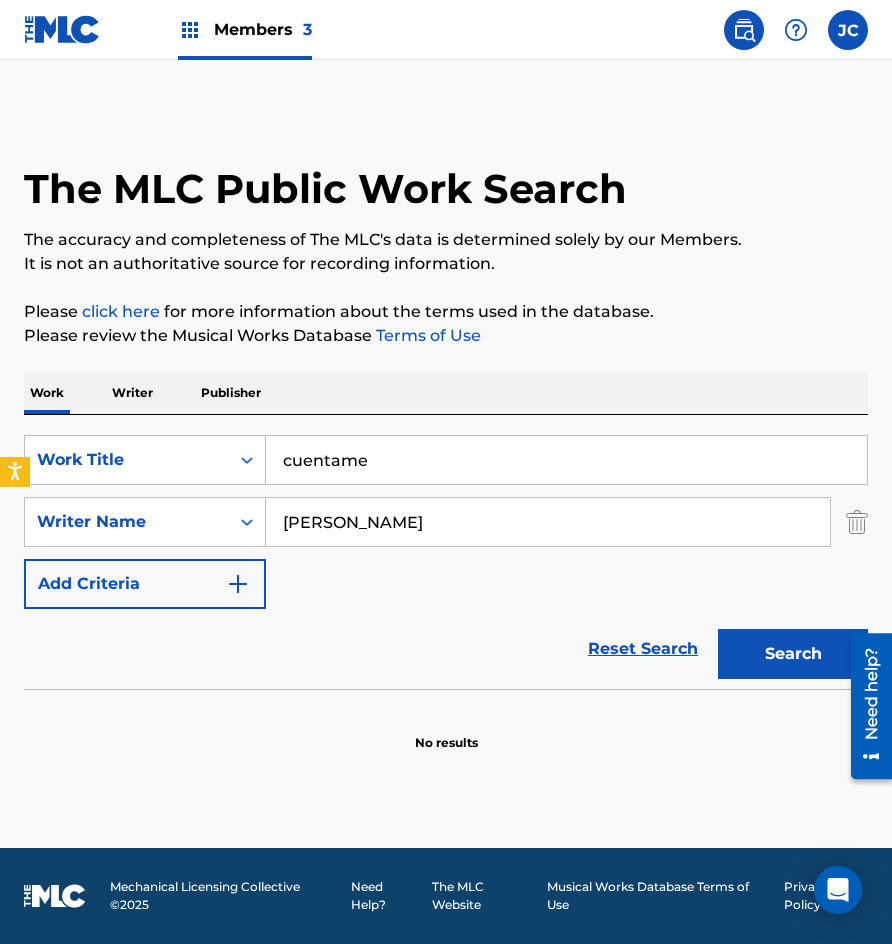 type on "montiel alvarez" 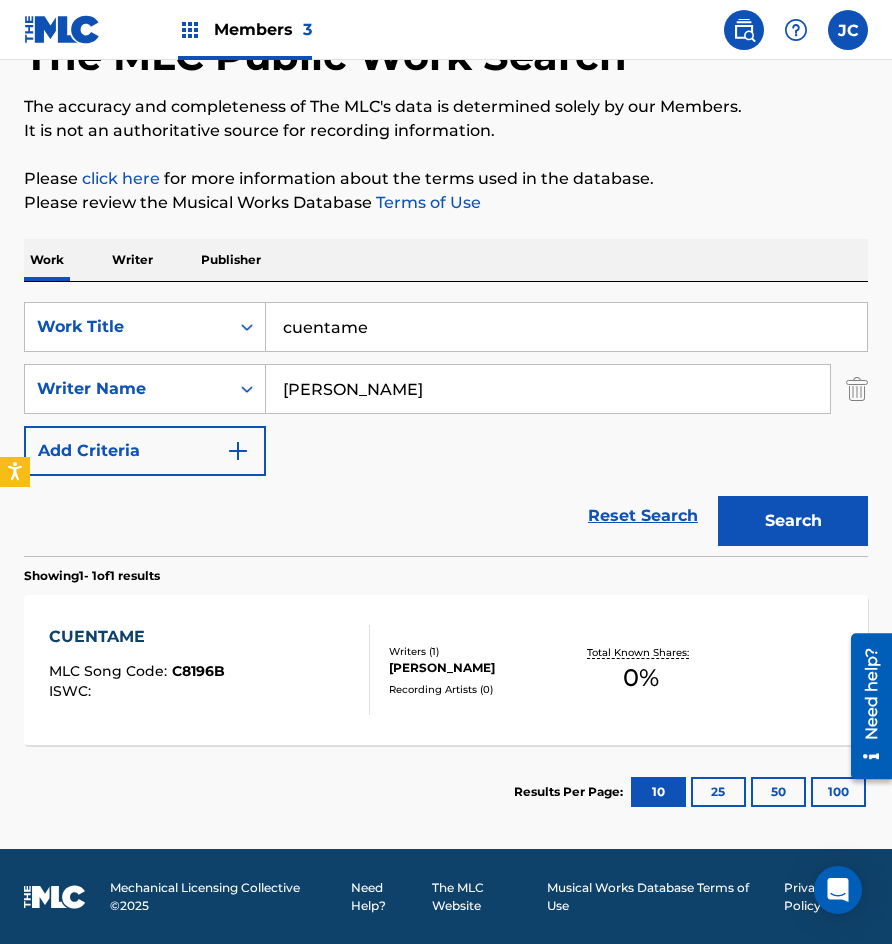 scroll, scrollTop: 134, scrollLeft: 0, axis: vertical 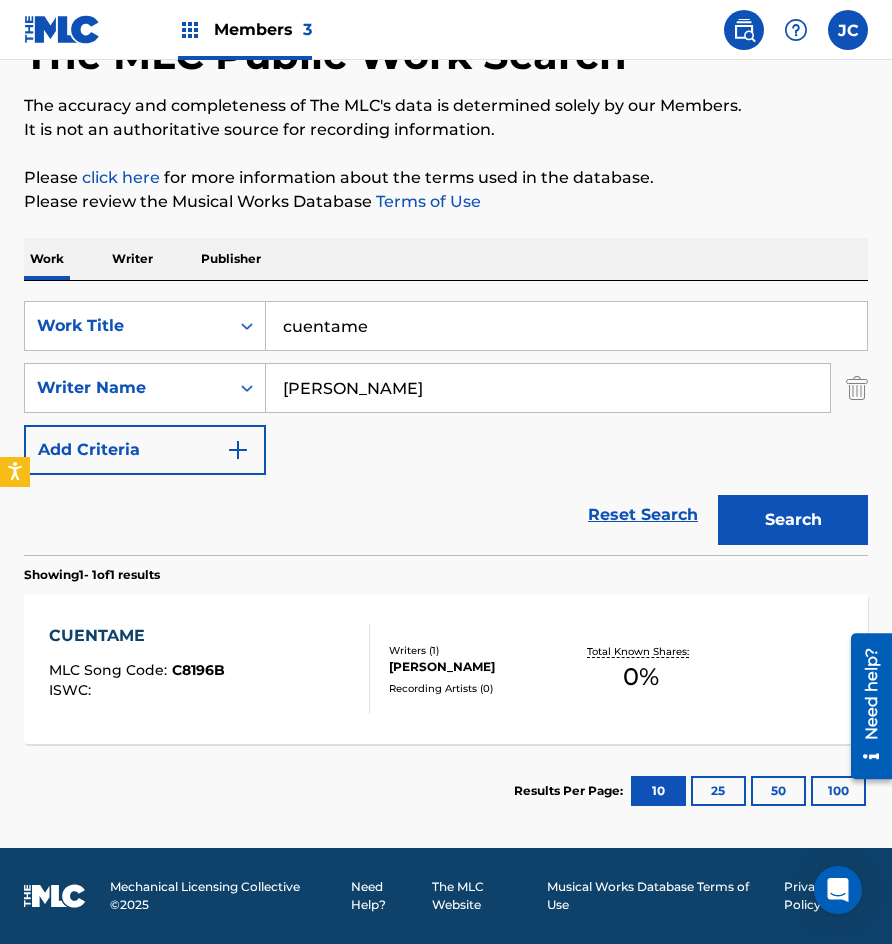 click on "RODOLFO MONTIEL ALVAREZ" at bounding box center [479, 667] 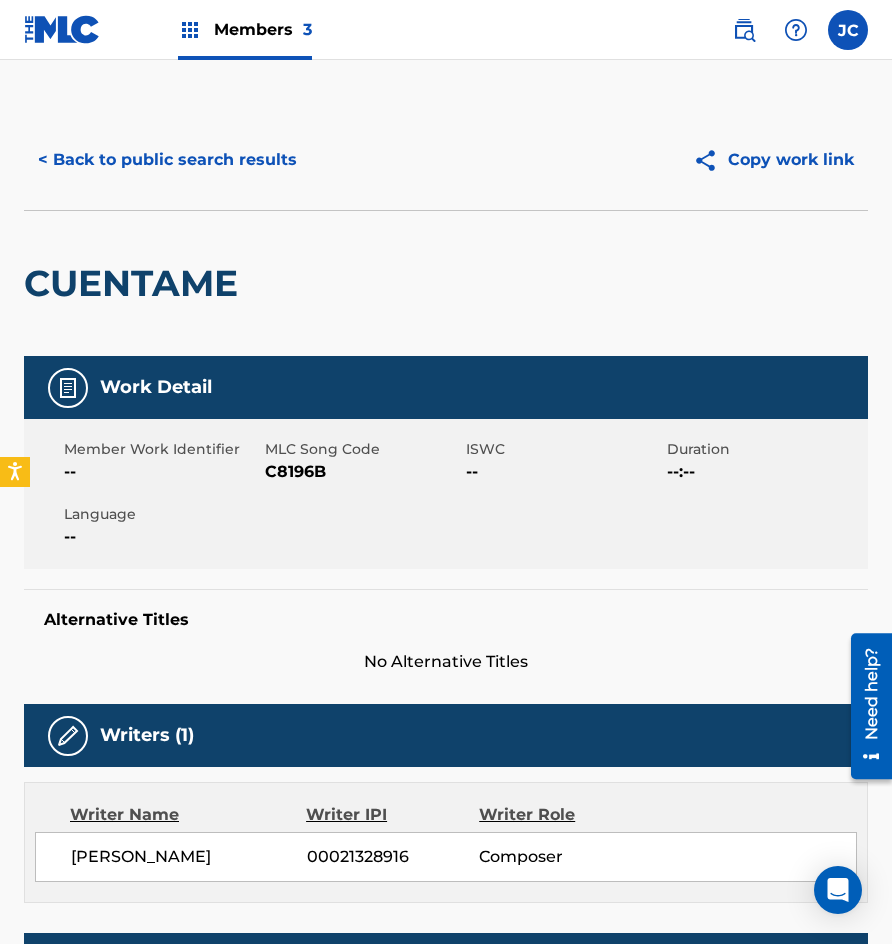click on "C8196B" at bounding box center [363, 472] 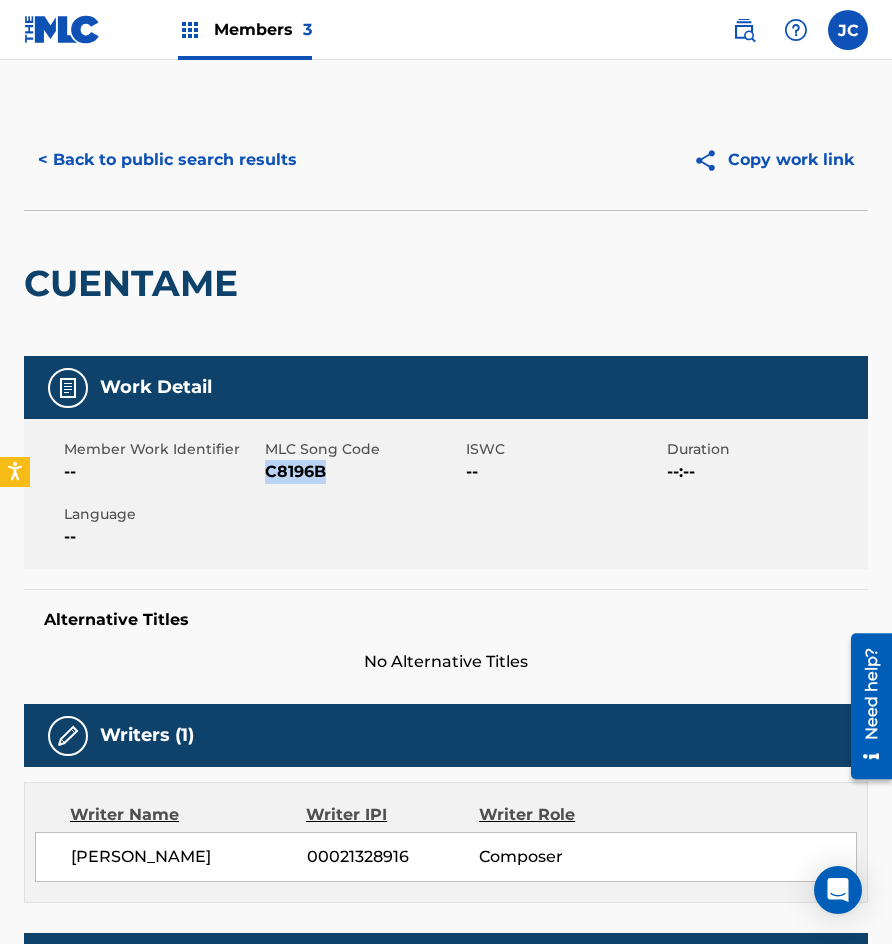 click on "C8196B" at bounding box center (363, 472) 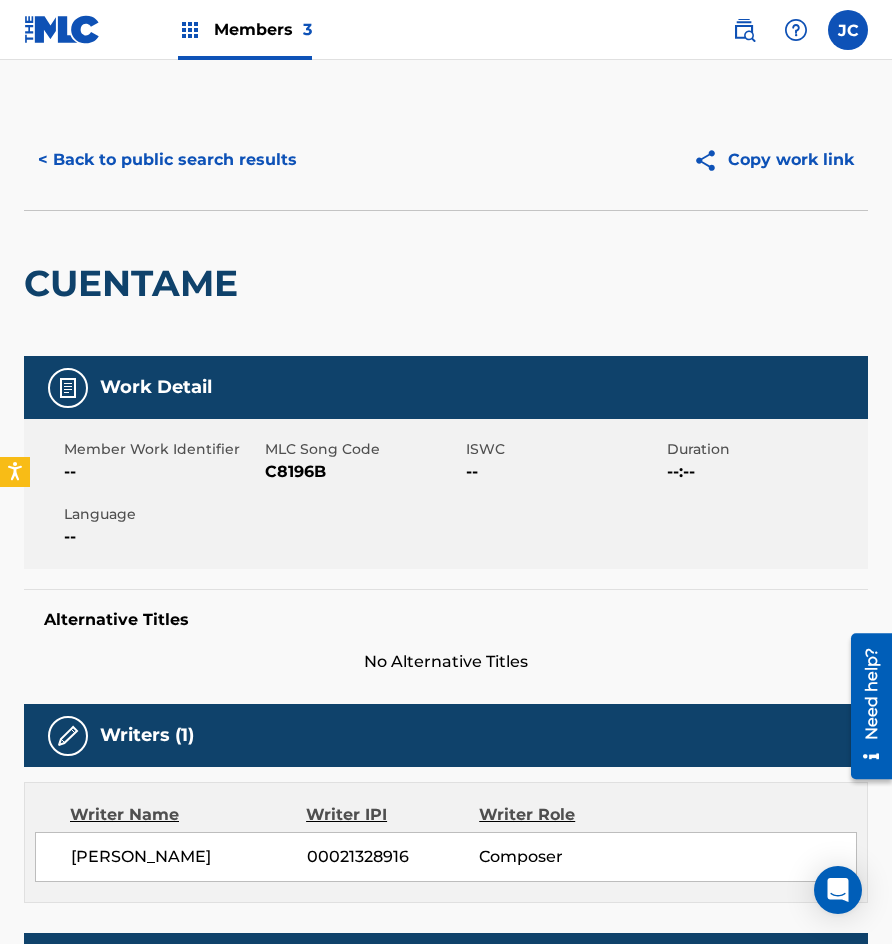 click on "CUENTAME" at bounding box center (136, 283) 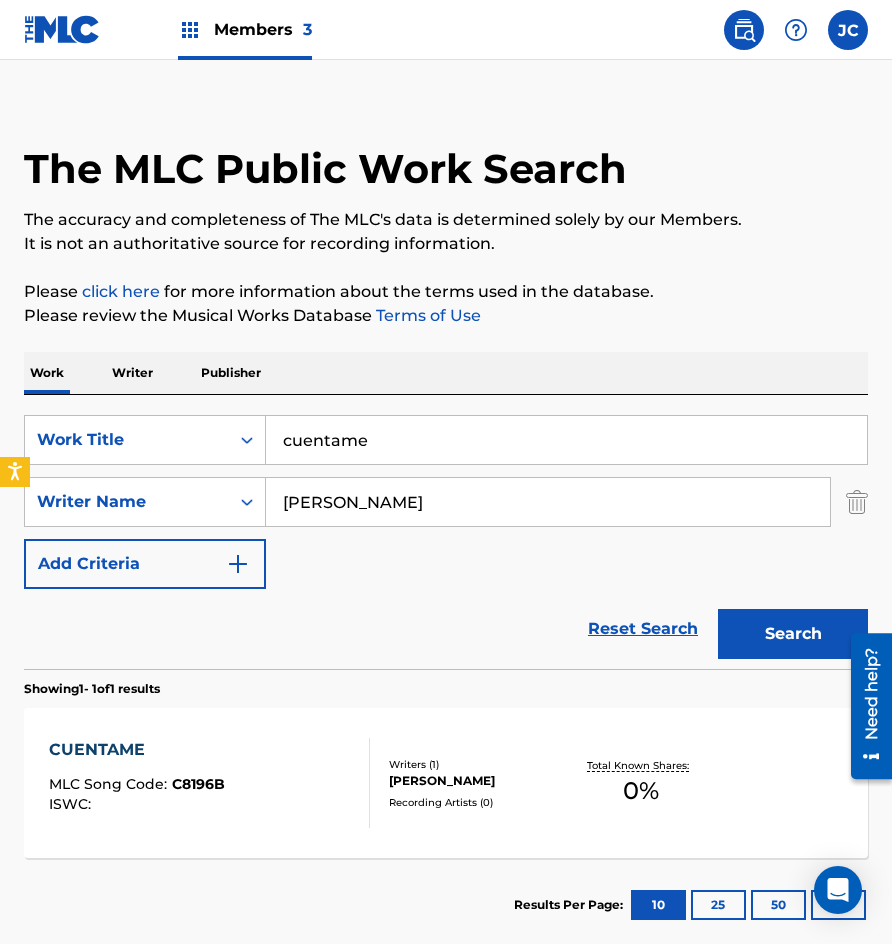 click on "SearchWithCriteria69ad5bdf-6581-47a3-be44-db665d8c7d26 Work Title cuentame" at bounding box center [446, 440] 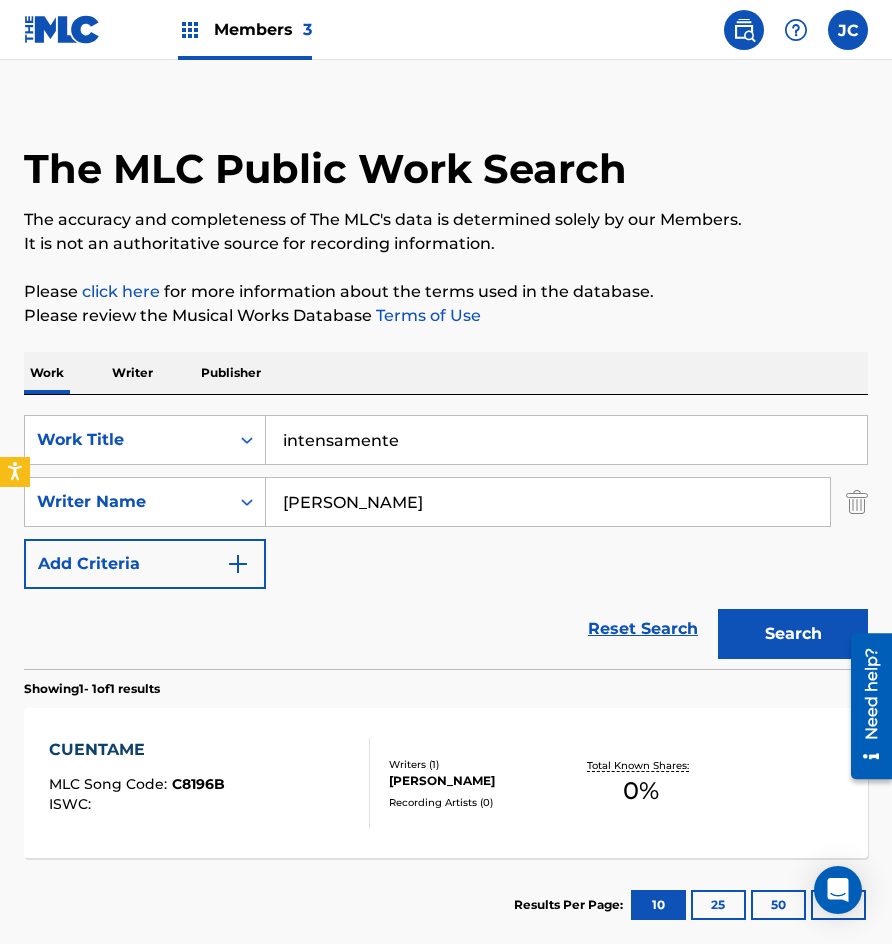type on "intensamente" 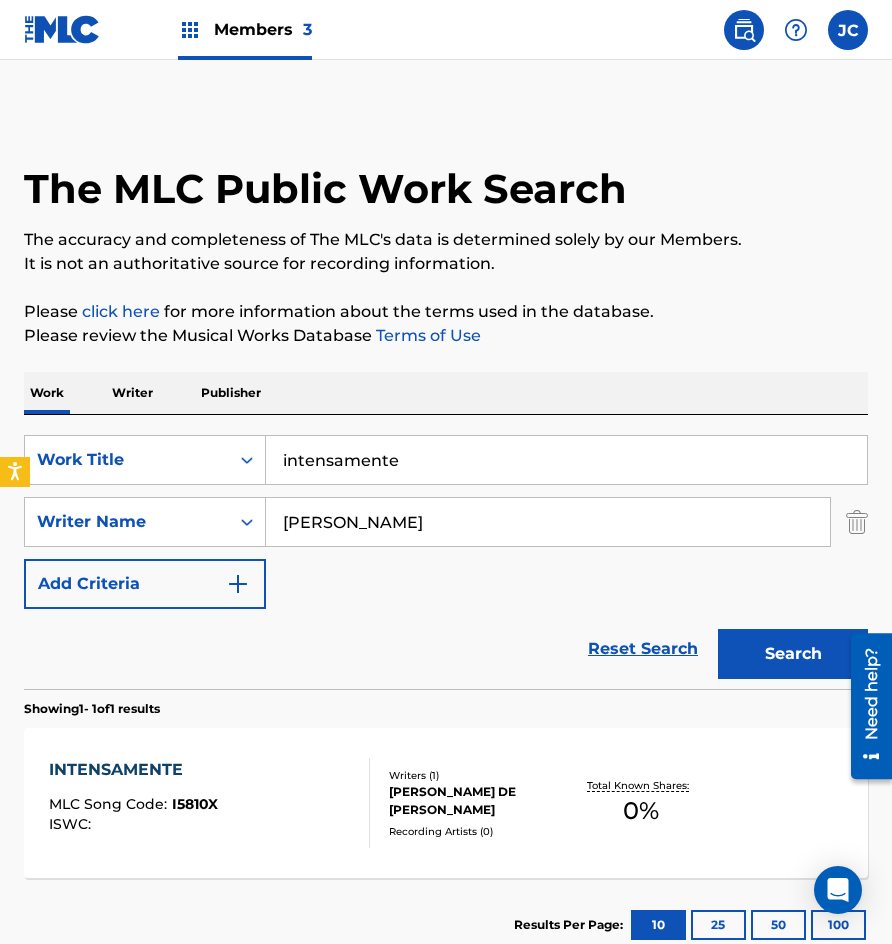 click on "JOSE DE JESUS MORALES GALINDO" at bounding box center (479, 801) 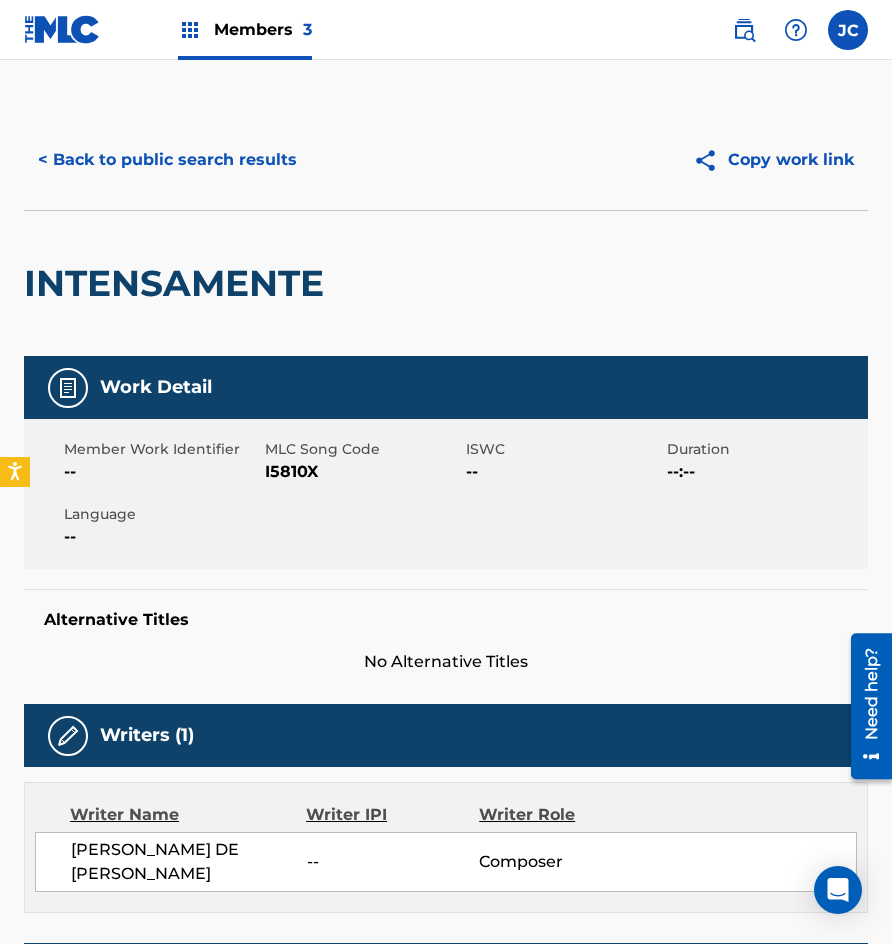 click on "I5810X" at bounding box center (363, 472) 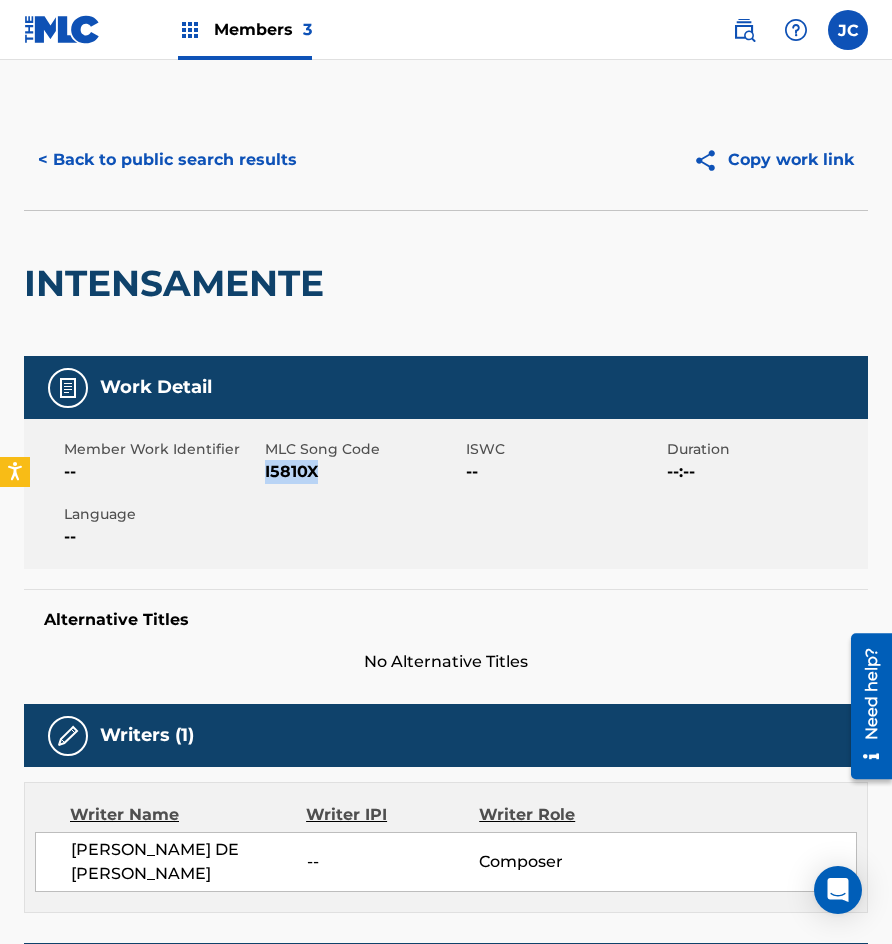 click on "I5810X" at bounding box center (363, 472) 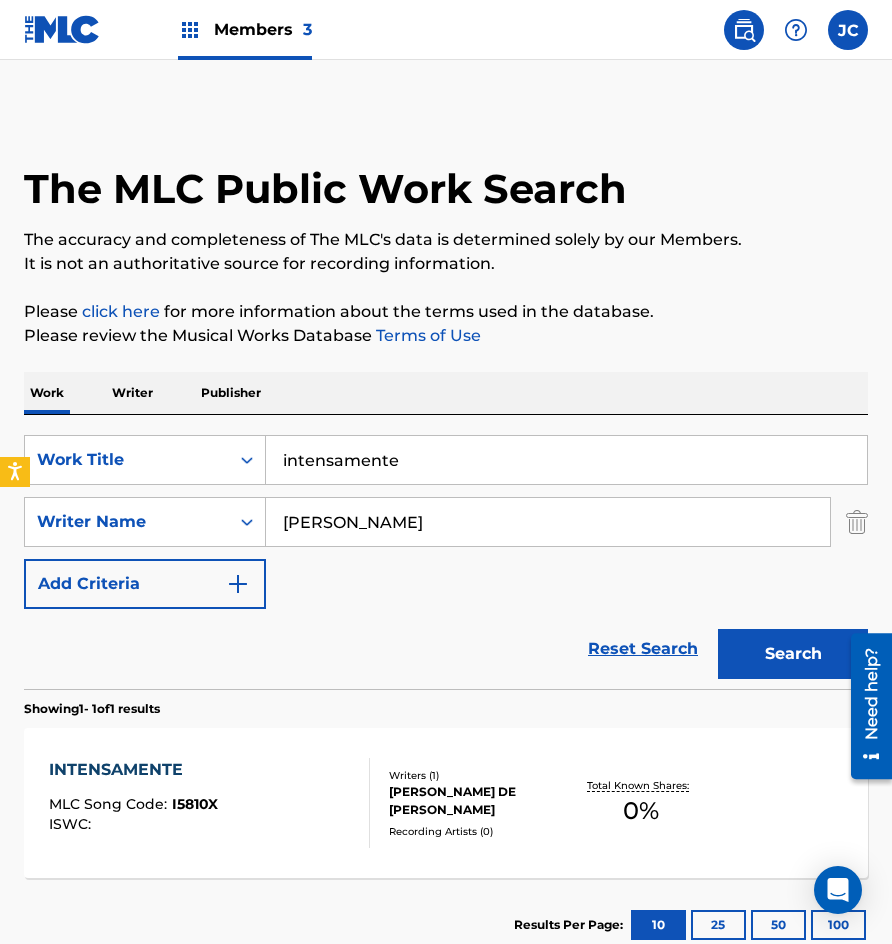 drag, startPoint x: 511, startPoint y: 453, endPoint x: 400, endPoint y: 379, distance: 133.4054 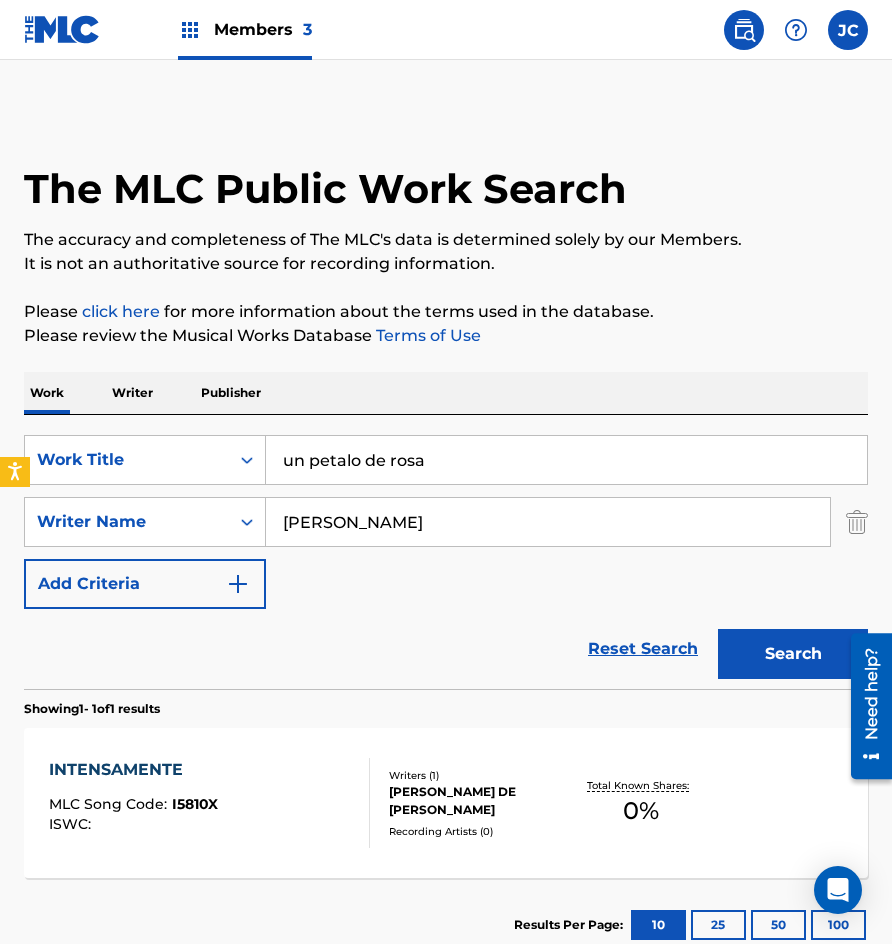 type on "un petalo de rosa" 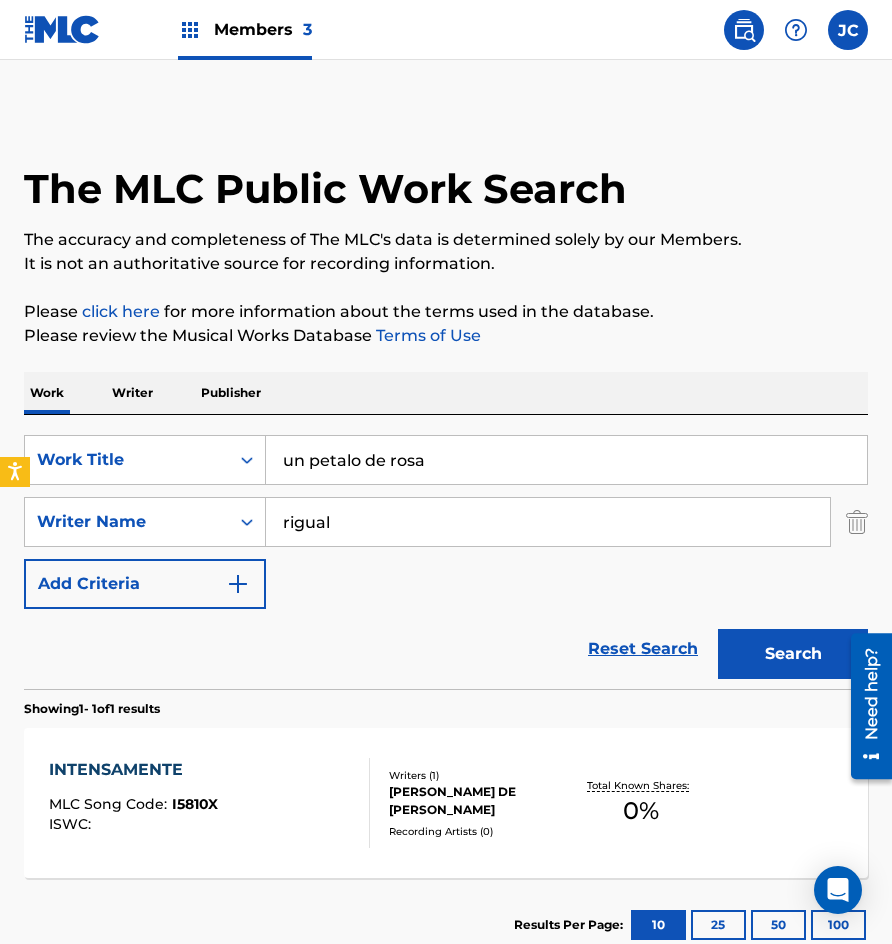 type on "rigual" 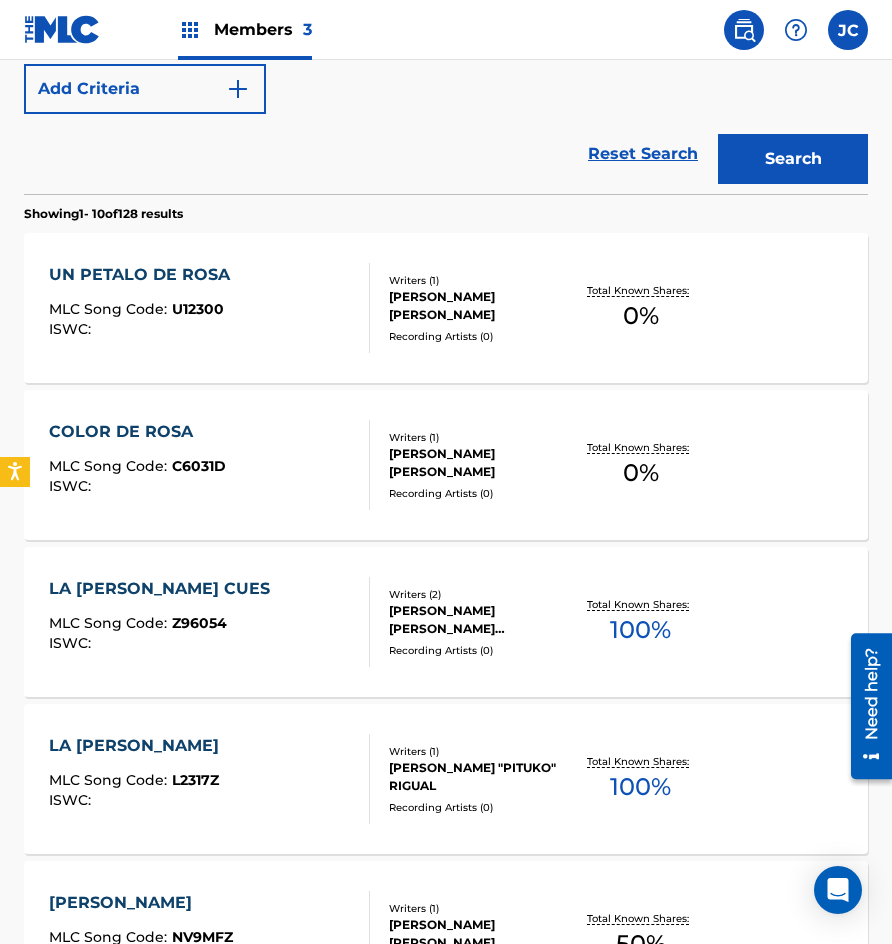scroll, scrollTop: 500, scrollLeft: 0, axis: vertical 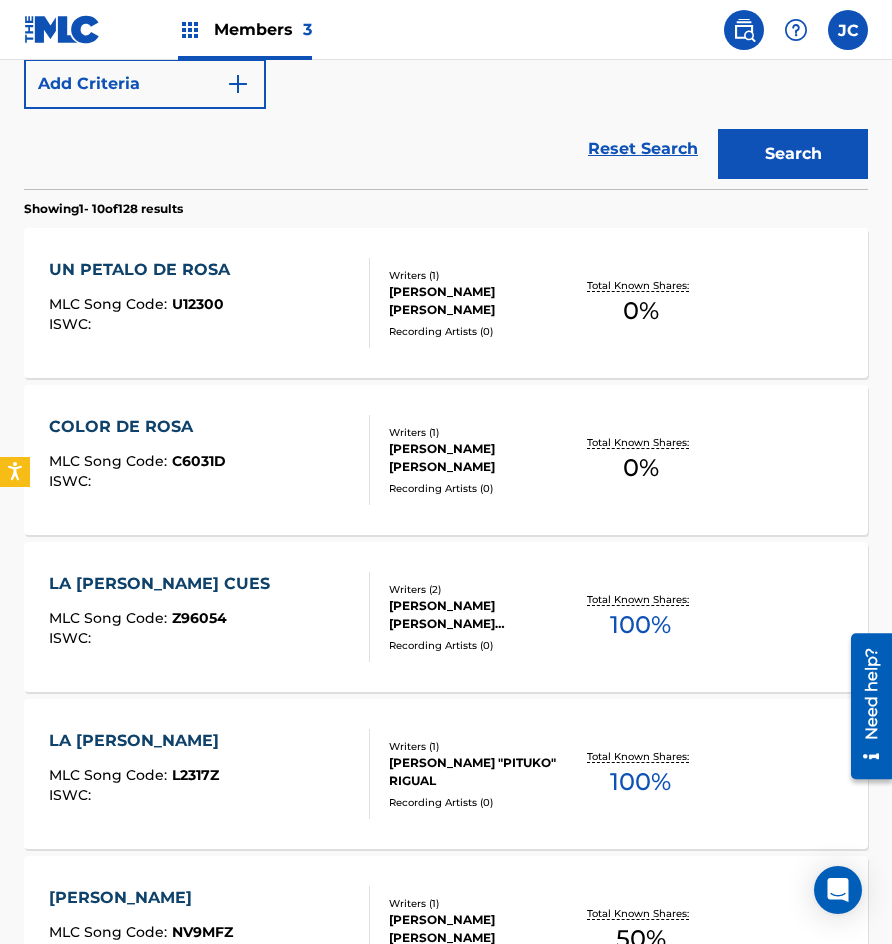 click on "Writers ( 2 ) MARIO FAUSTO RIGUAL ZERQUERA, JUAN CARLOS RIGUAL ZERQUERA Recording Artists ( 0 )" at bounding box center (470, 617) 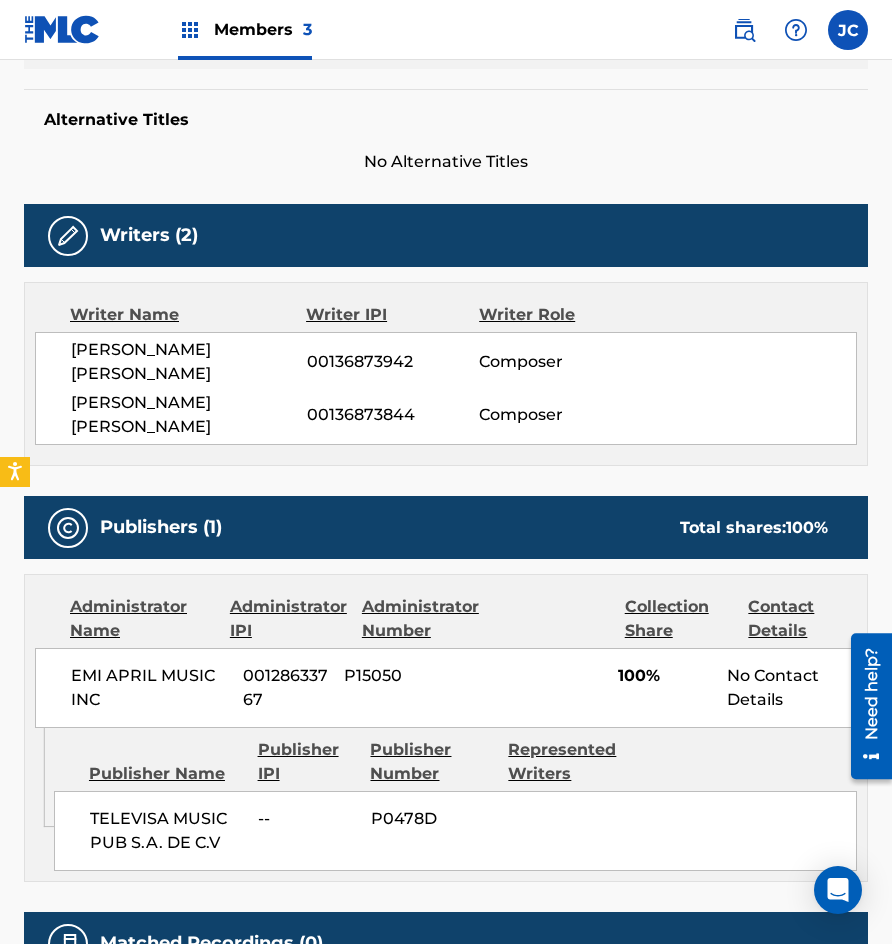 scroll, scrollTop: 0, scrollLeft: 0, axis: both 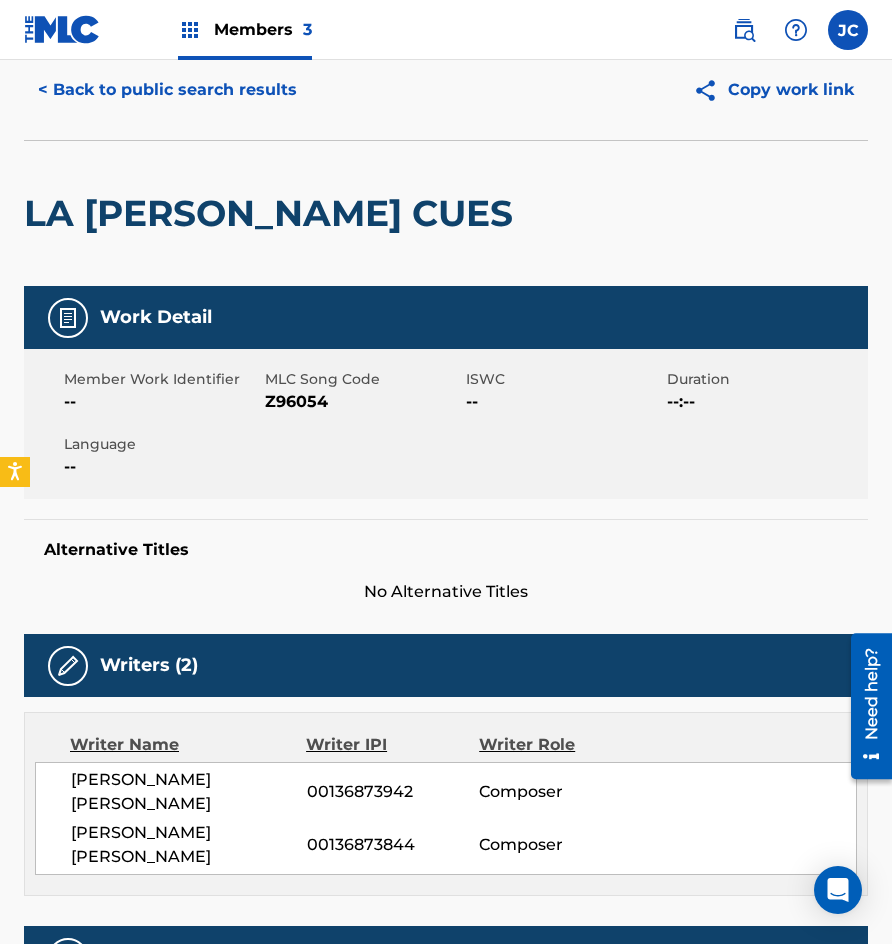 click on "< Back to public search results" at bounding box center (167, 90) 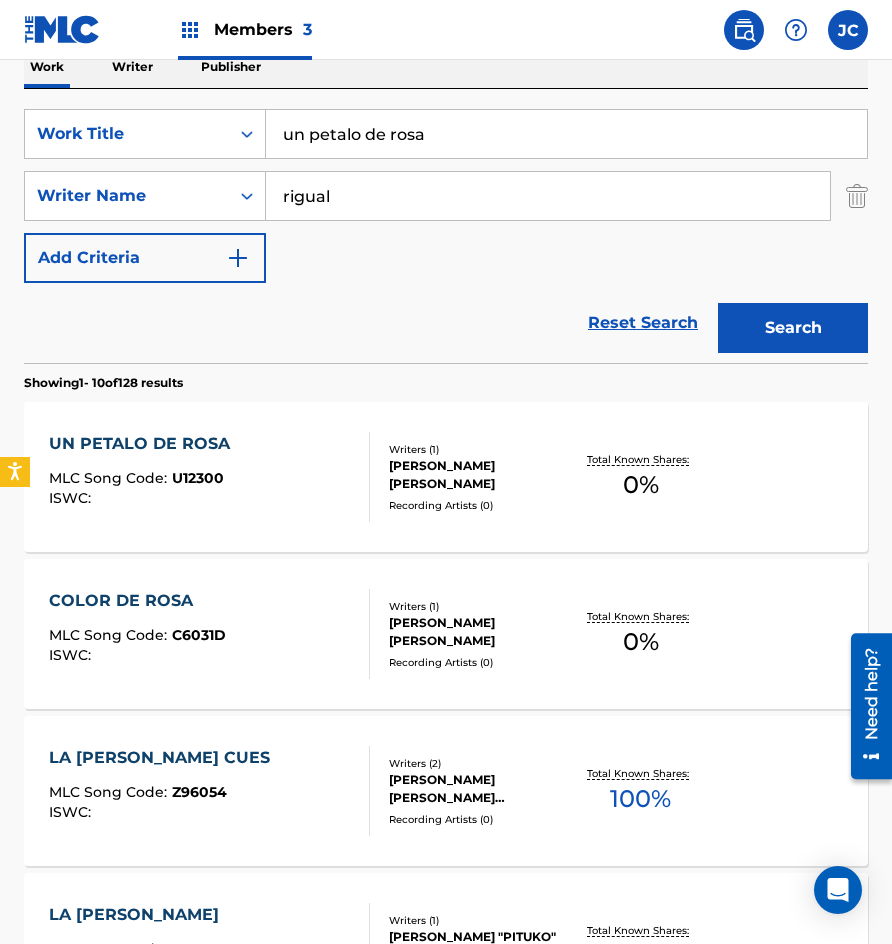 scroll, scrollTop: 314, scrollLeft: 0, axis: vertical 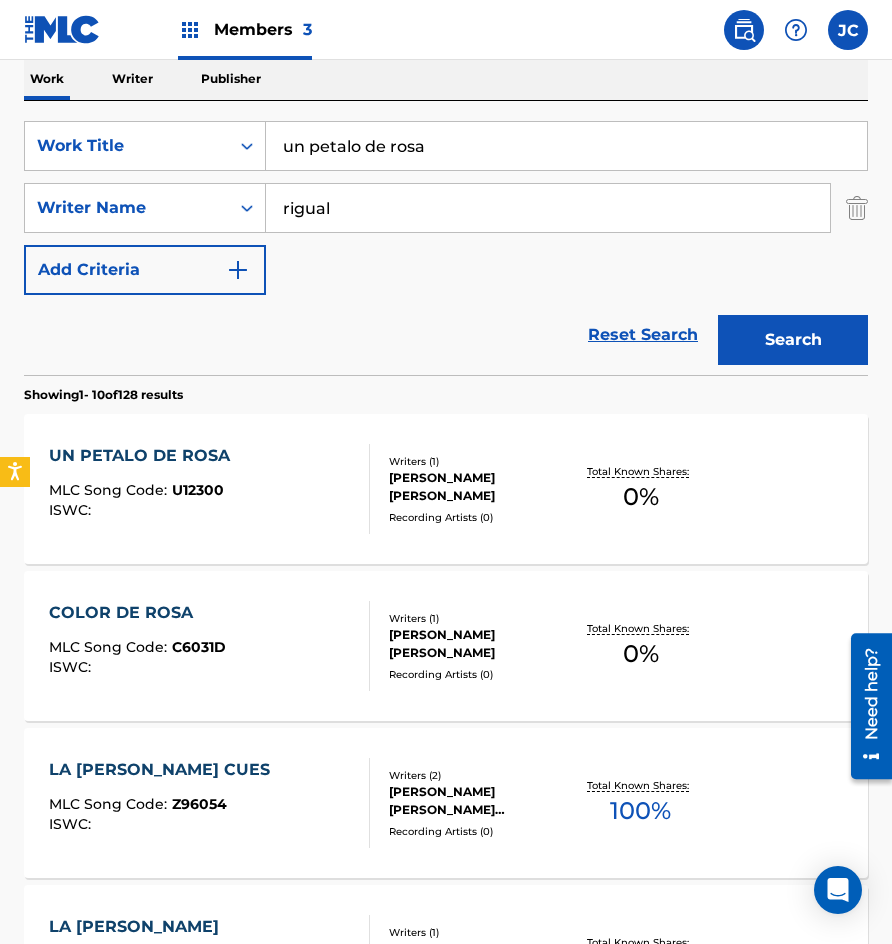 click on "UN PETALO DE ROSA MLC Song Code : U12300 ISWC :" at bounding box center [209, 489] 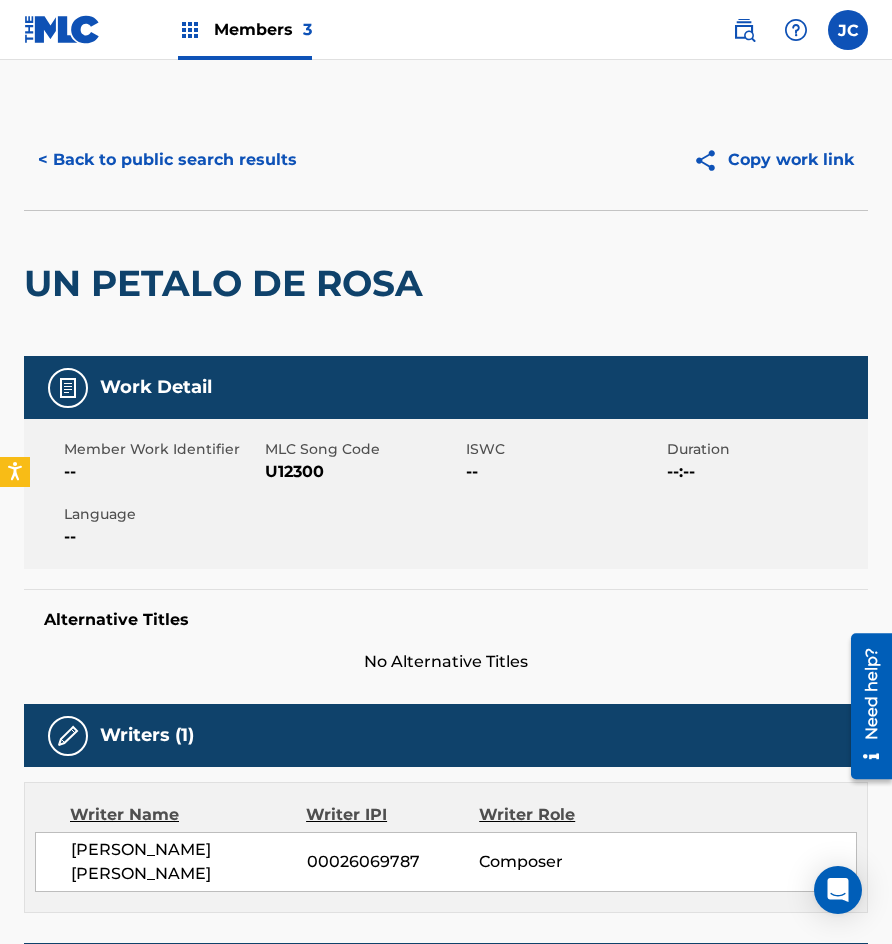 click on "U12300" at bounding box center (363, 472) 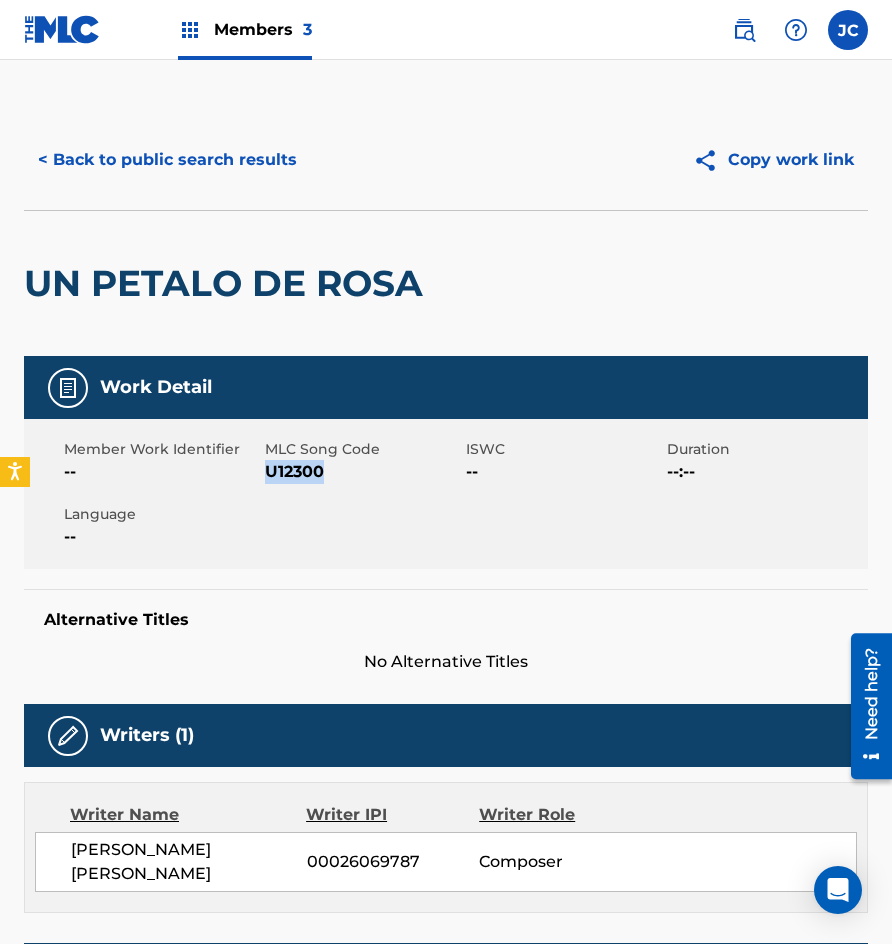 click on "U12300" at bounding box center [363, 472] 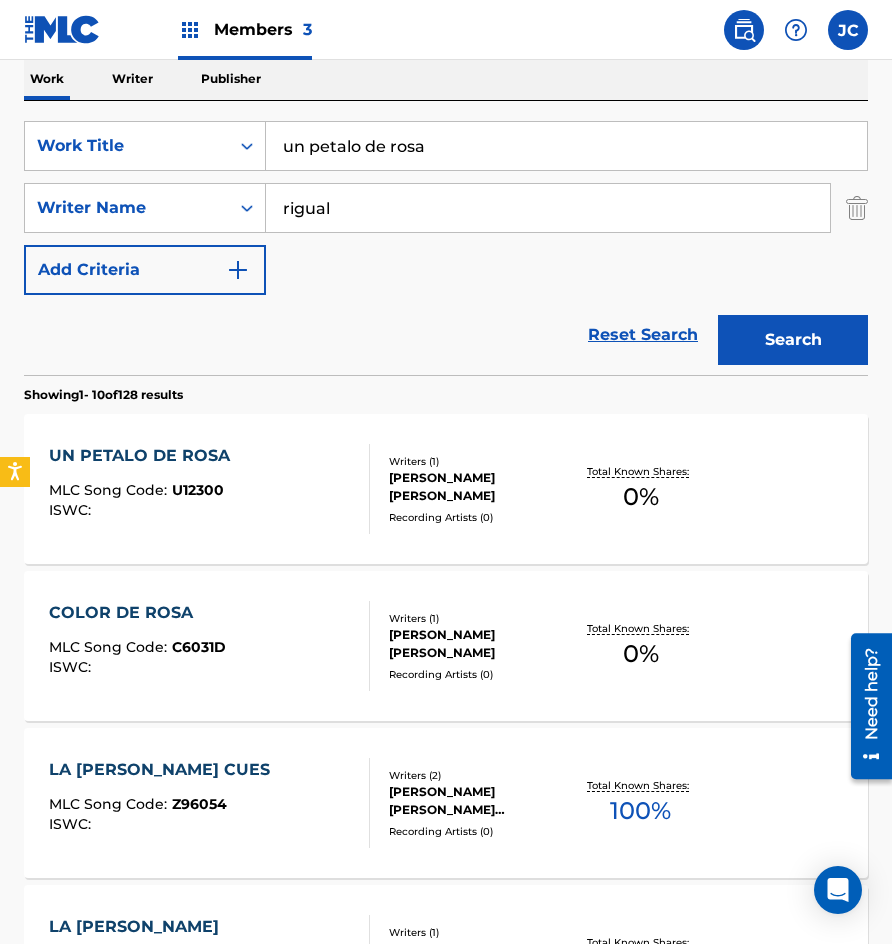 drag, startPoint x: 278, startPoint y: 143, endPoint x: 252, endPoint y: 113, distance: 39.698868 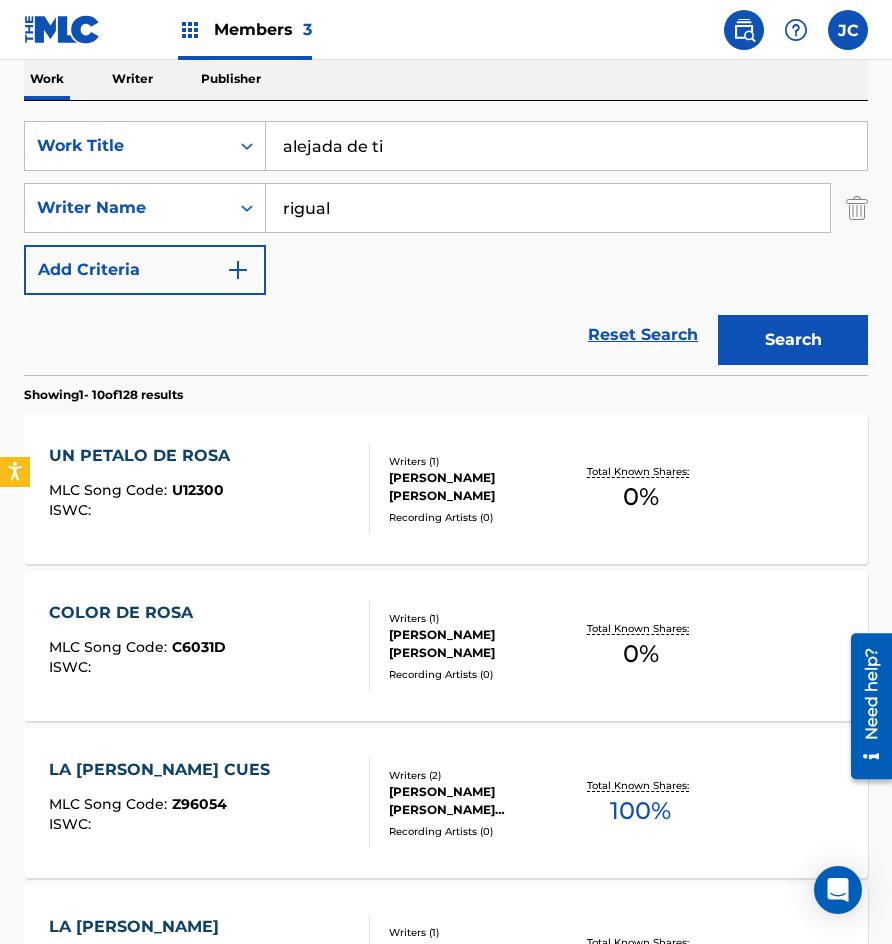 type on "alejada de ti" 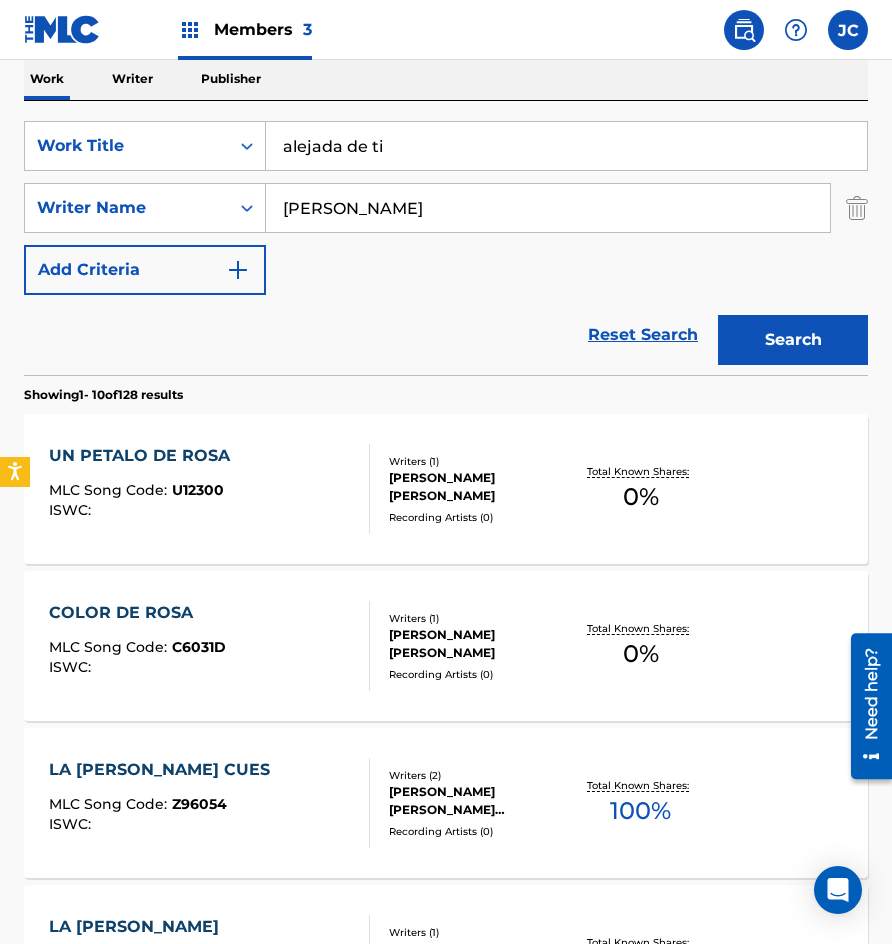 type on "mesinas" 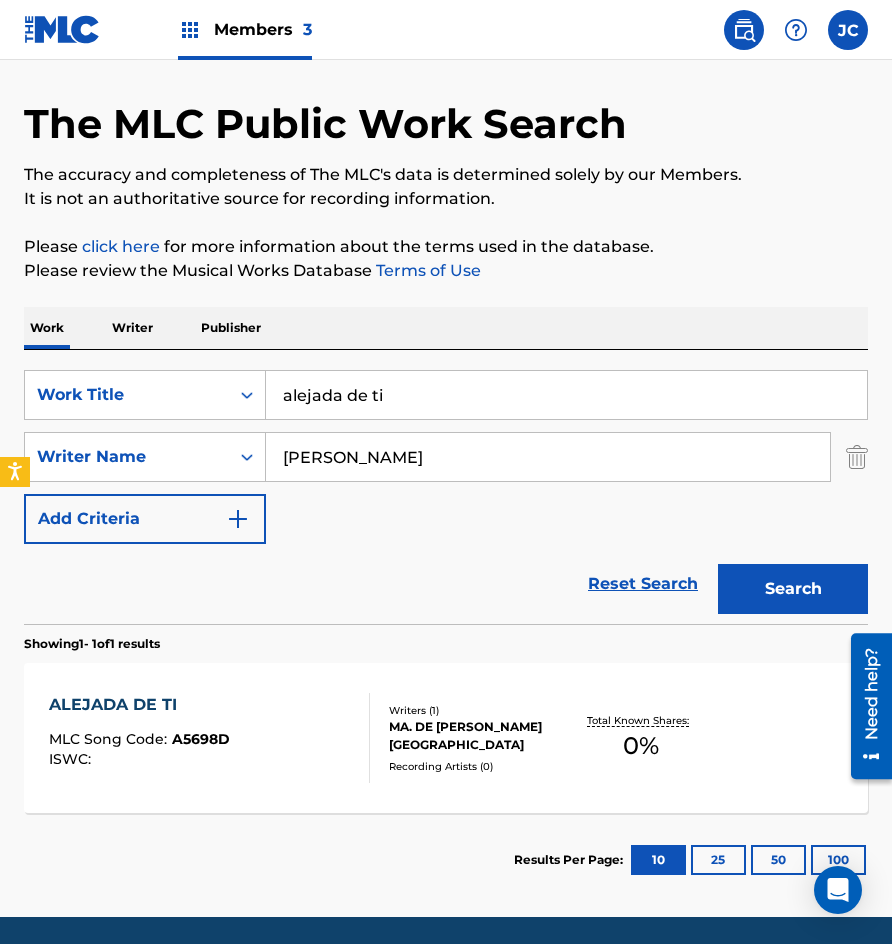 scroll, scrollTop: 134, scrollLeft: 0, axis: vertical 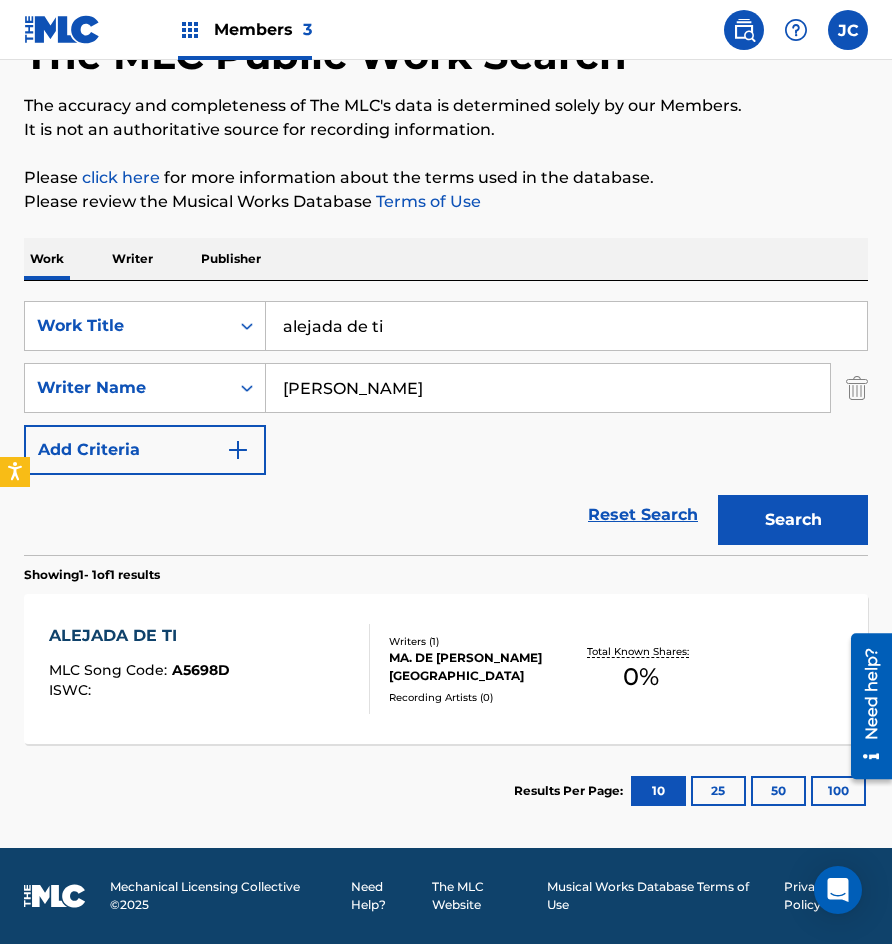 click at bounding box center (361, 669) 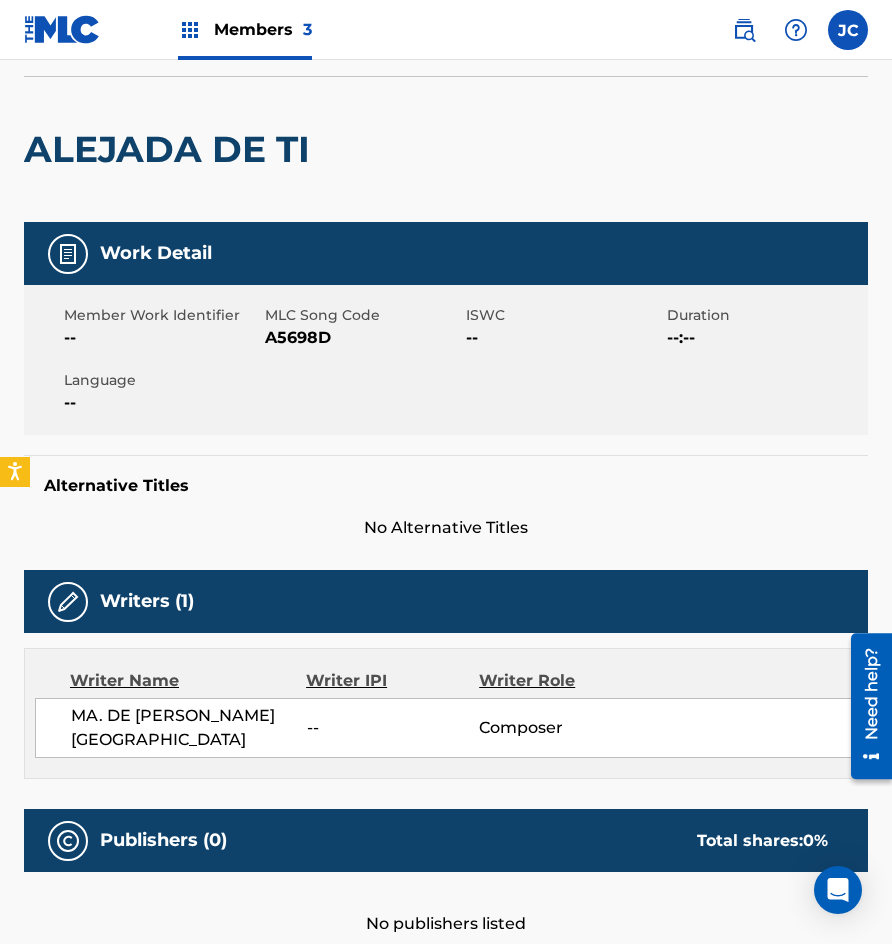 scroll, scrollTop: 0, scrollLeft: 0, axis: both 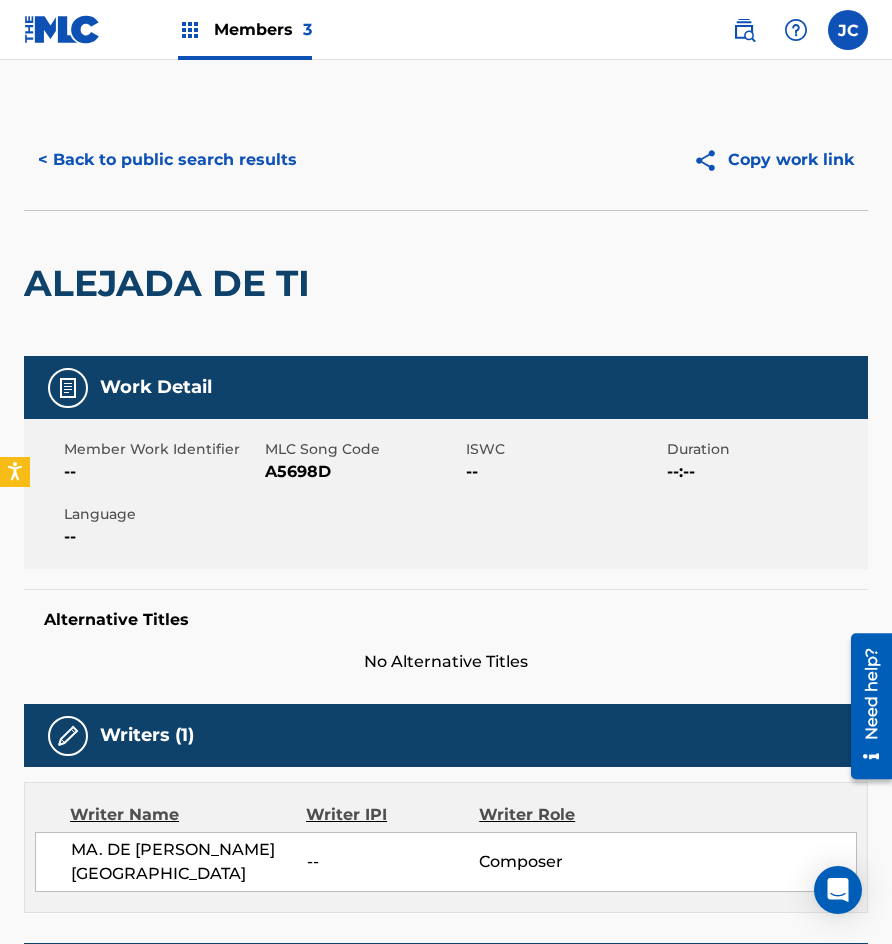 click on "A5698D" at bounding box center (363, 472) 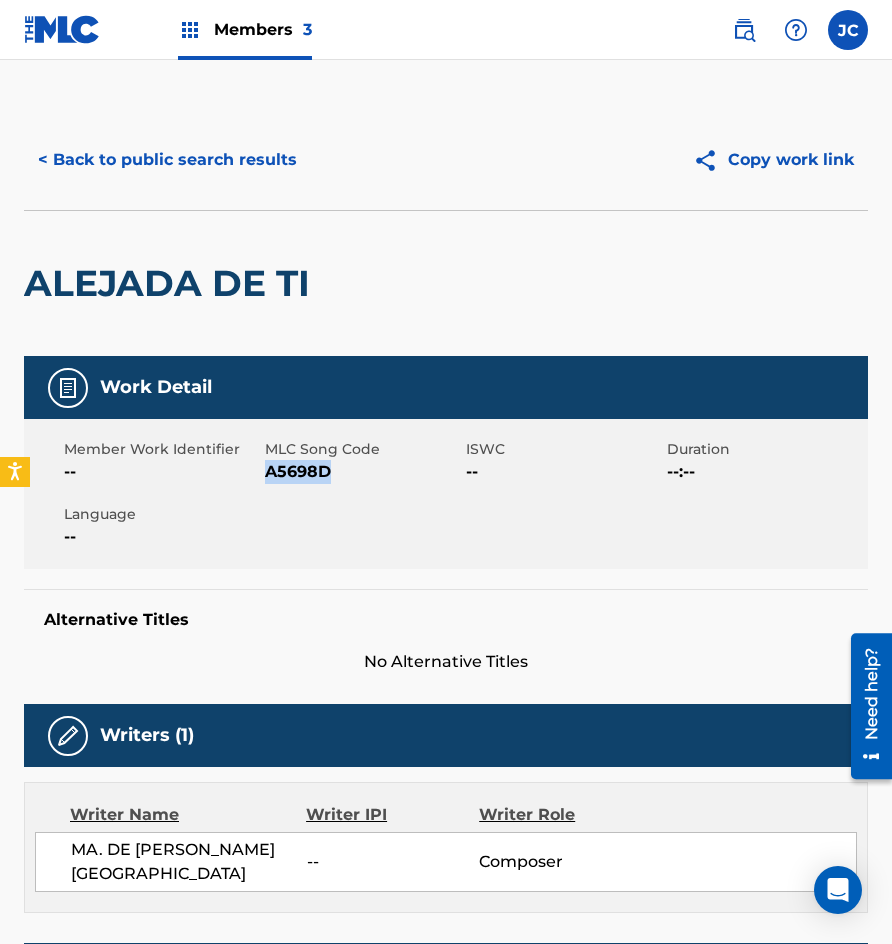 click on "A5698D" at bounding box center (363, 472) 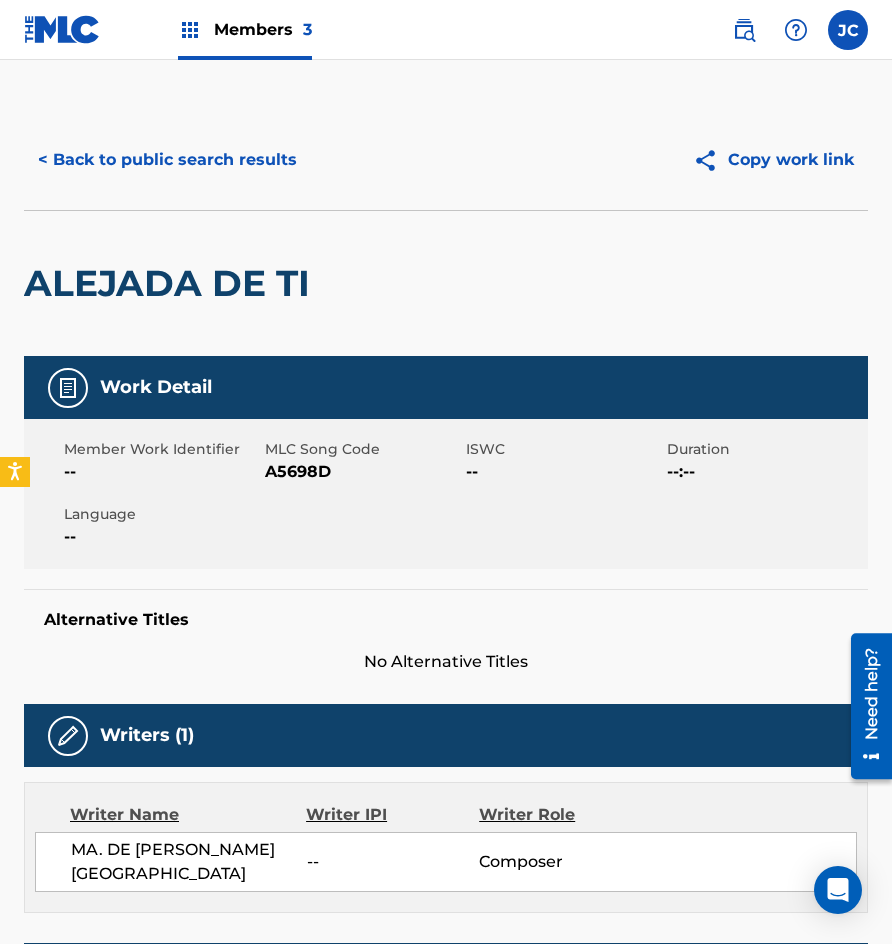 click on "ALEJADA DE TI" at bounding box center [172, 283] 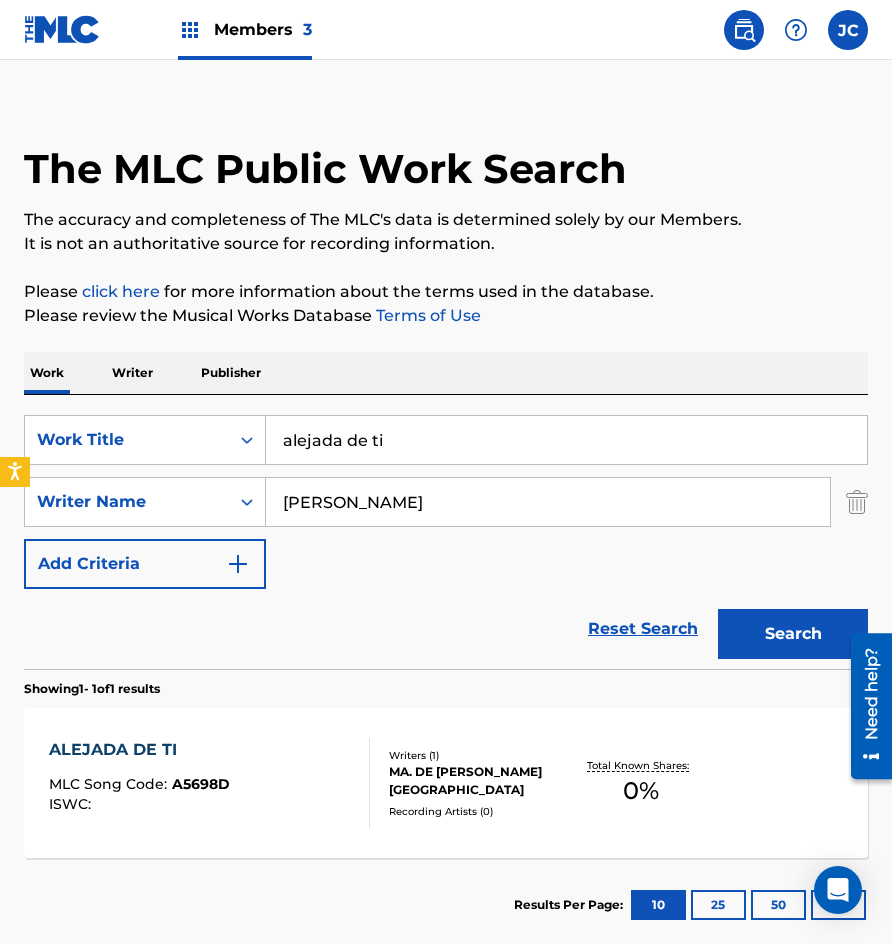drag, startPoint x: 455, startPoint y: 440, endPoint x: 366, endPoint y: 342, distance: 132.38202 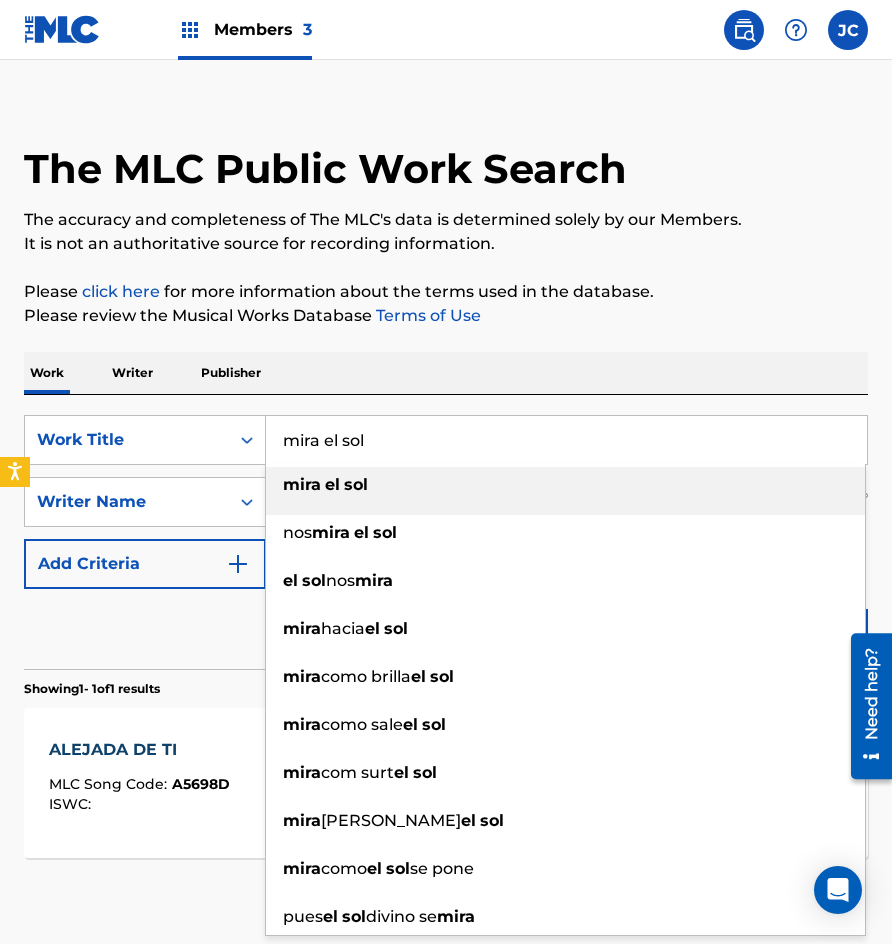 type on "mira el sol" 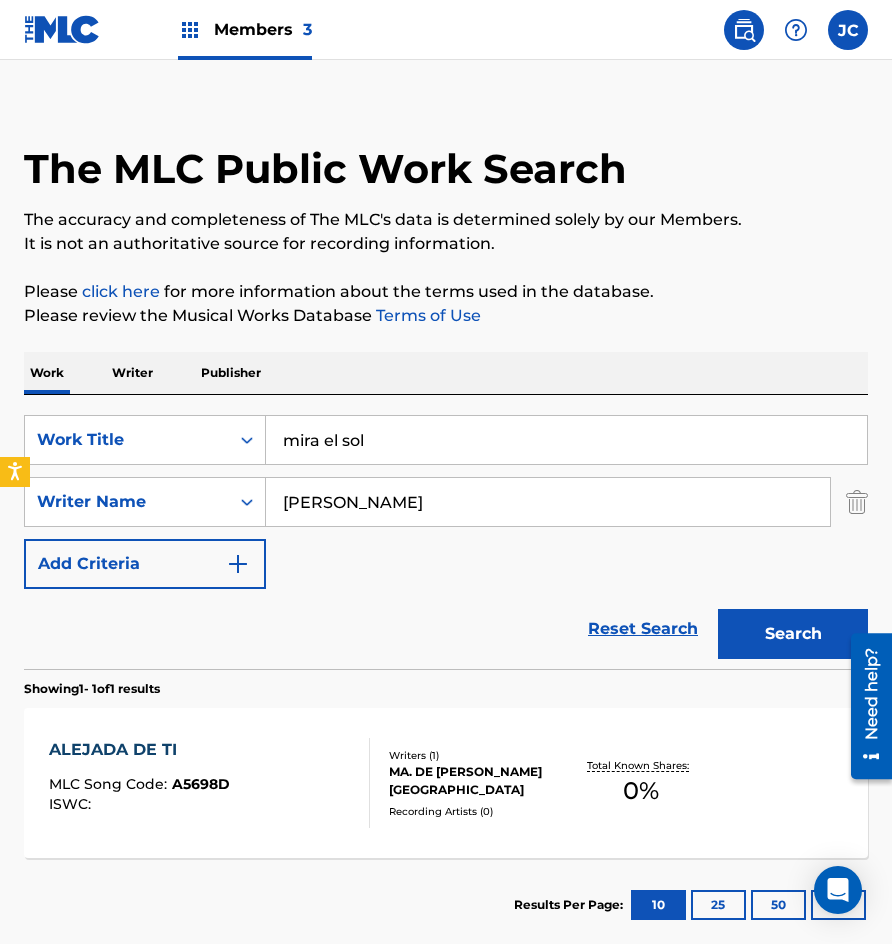 click on "mesinas" at bounding box center (548, 502) 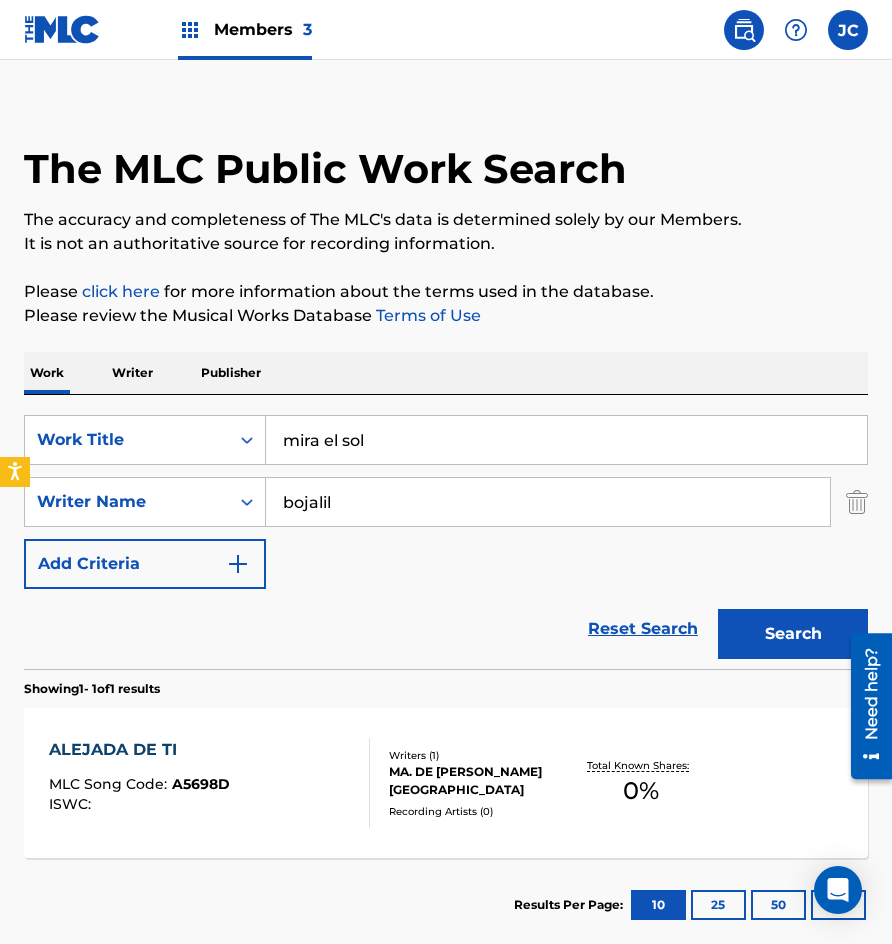 type on "bojalil" 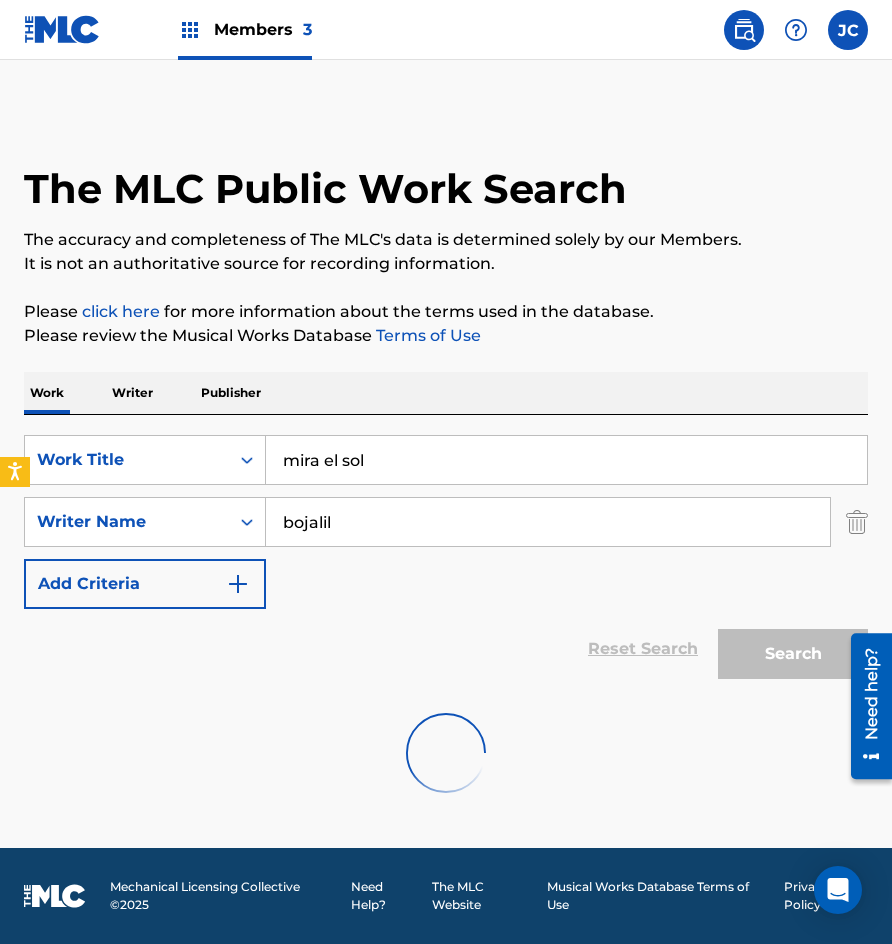 scroll, scrollTop: 0, scrollLeft: 0, axis: both 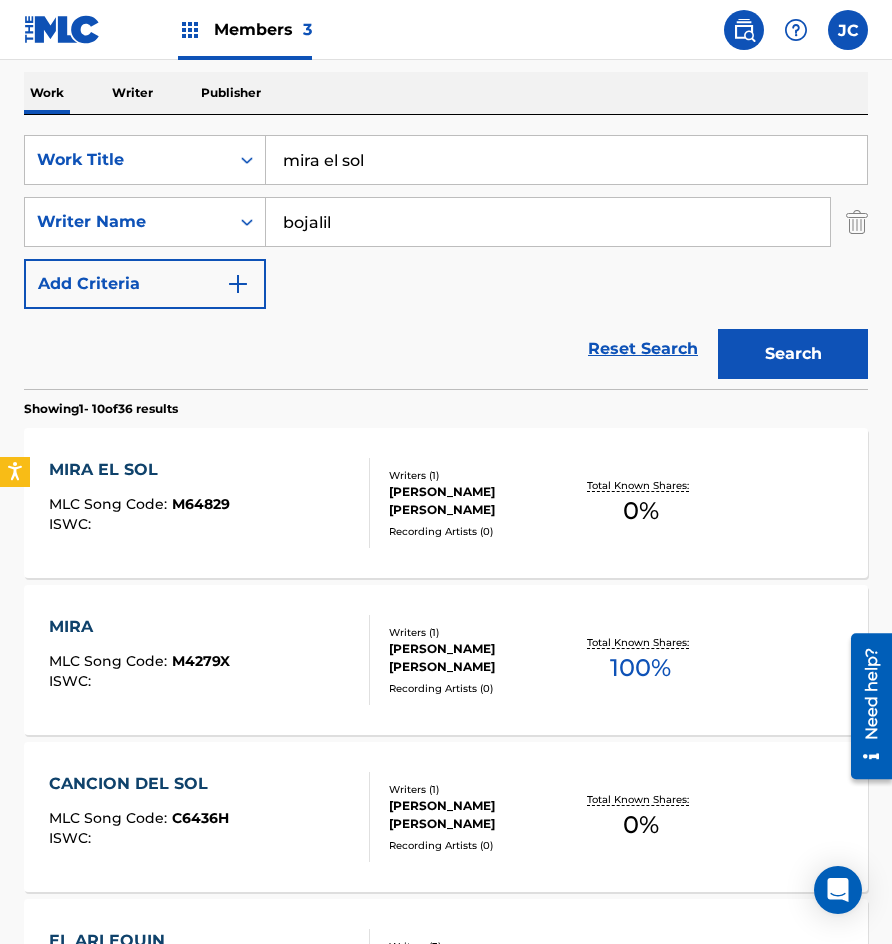 click on "MIRA EL SOL MLC Song Code : M64829 ISWC :" at bounding box center [209, 503] 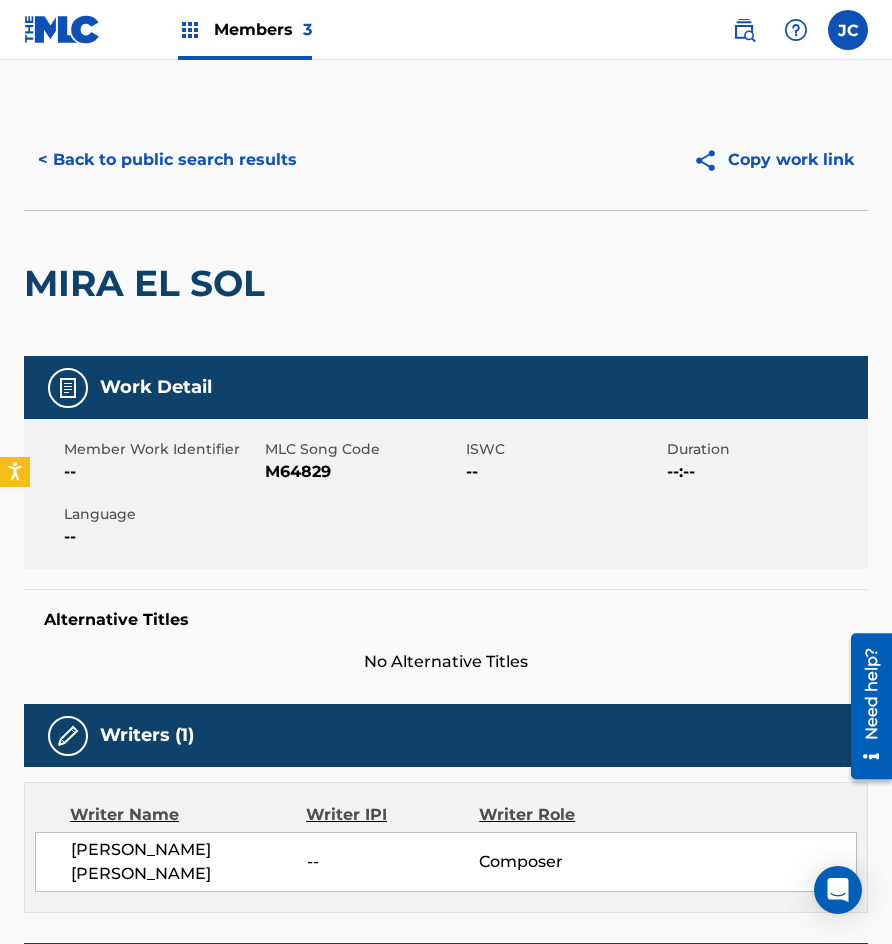 click on "M64829" at bounding box center [363, 472] 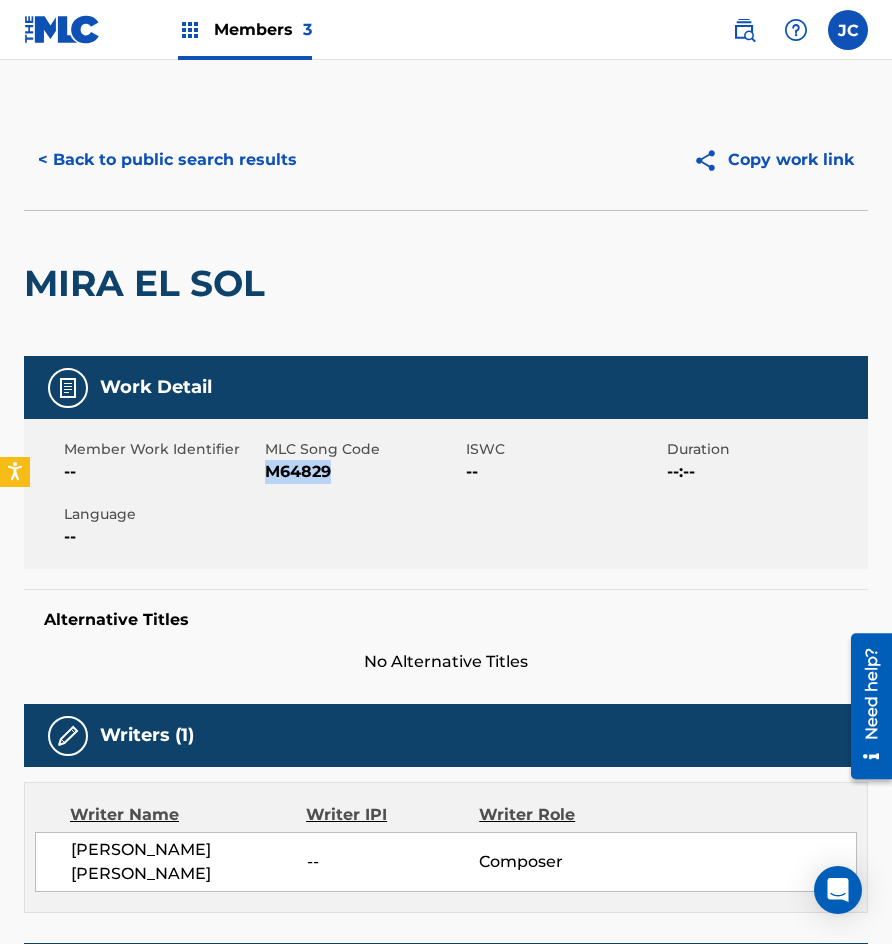 click on "M64829" at bounding box center (363, 472) 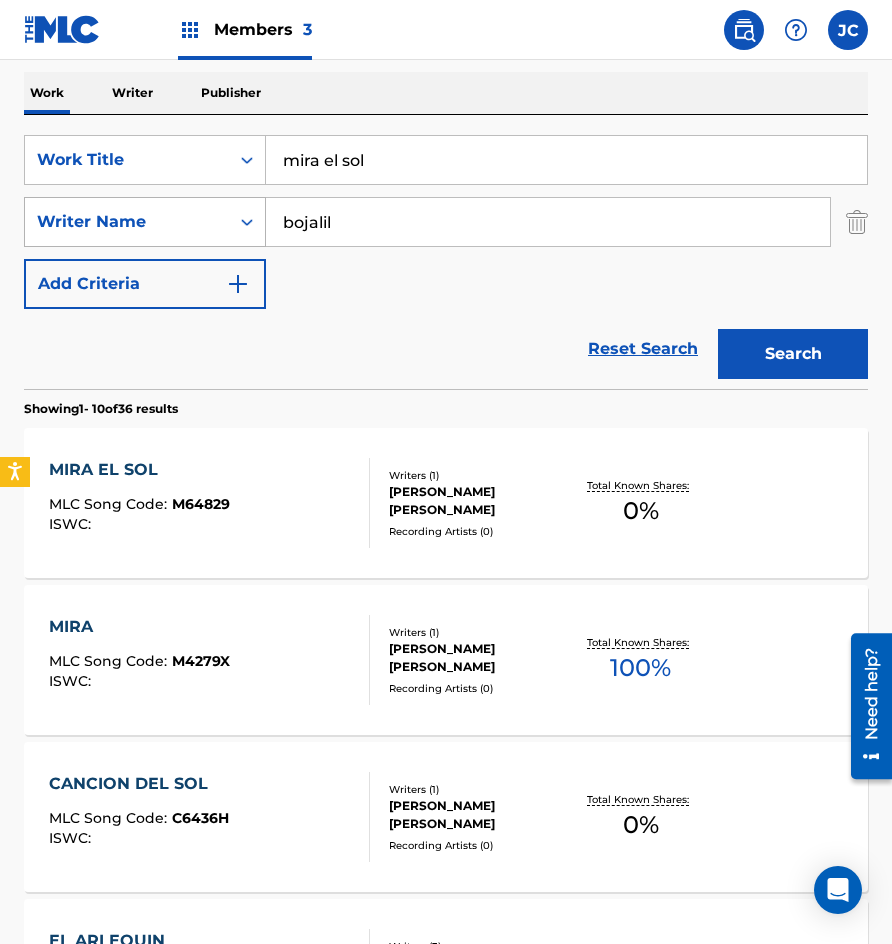 drag, startPoint x: 401, startPoint y: 222, endPoint x: 196, endPoint y: 223, distance: 205.00244 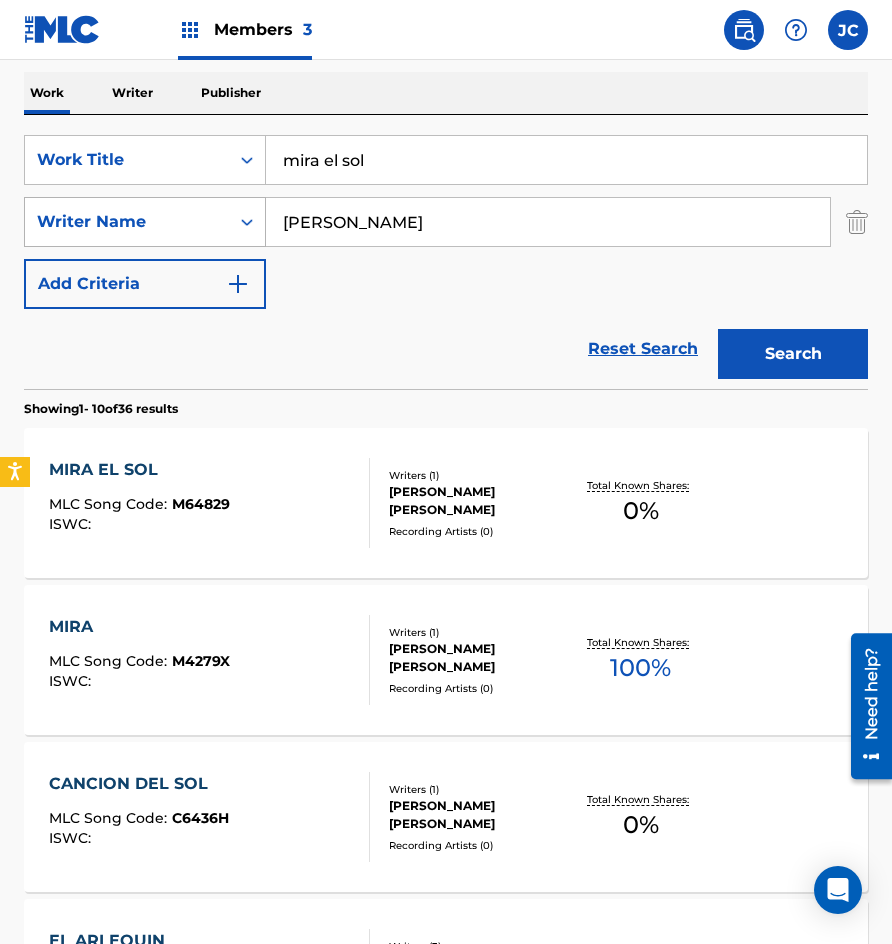 type on "meneses" 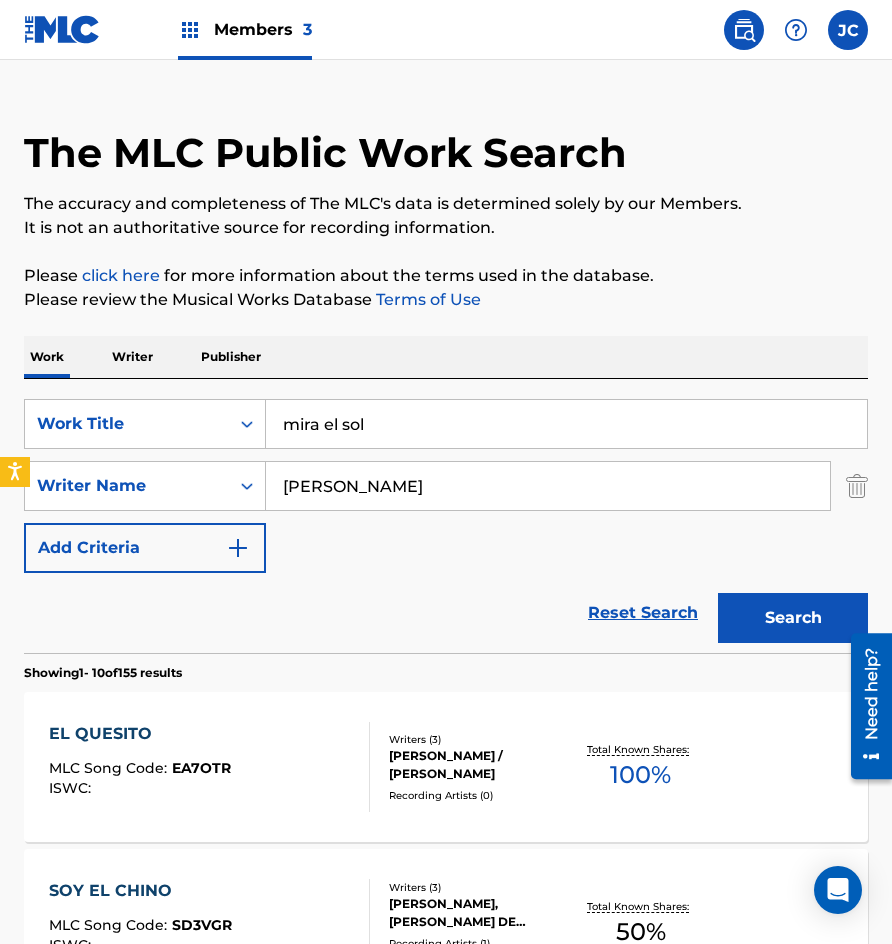 scroll, scrollTop: 0, scrollLeft: 0, axis: both 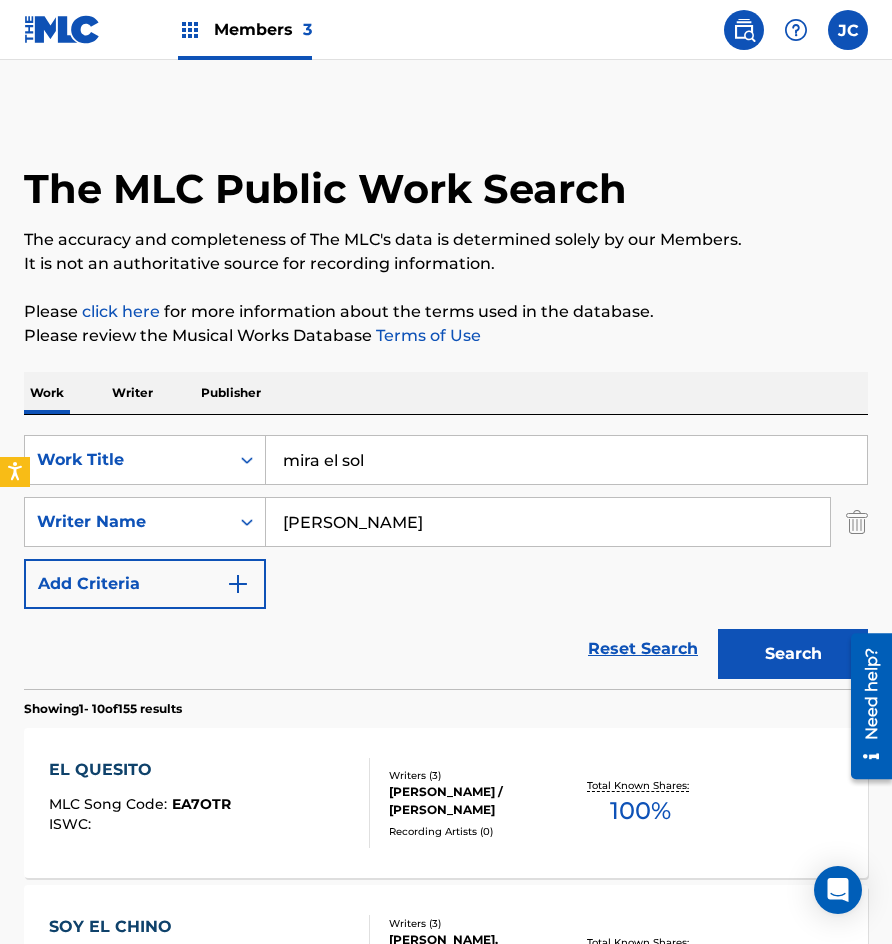 drag, startPoint x: 112, startPoint y: 422, endPoint x: 137, endPoint y: 412, distance: 26.925823 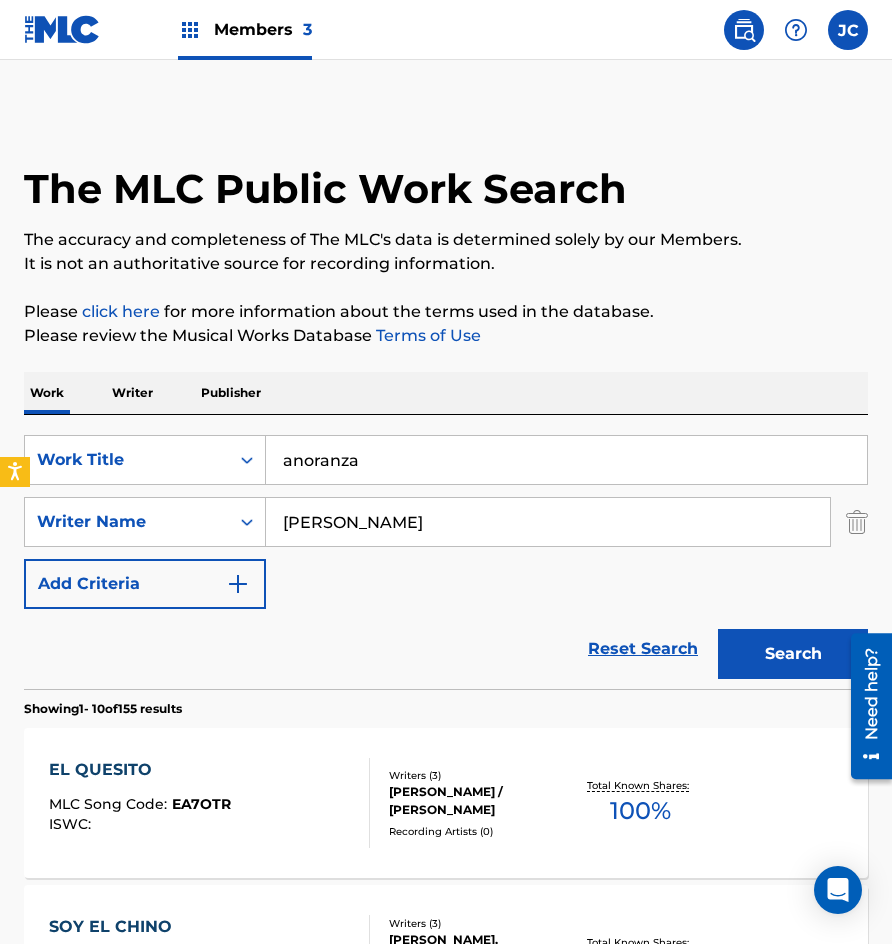 type on "anoranza" 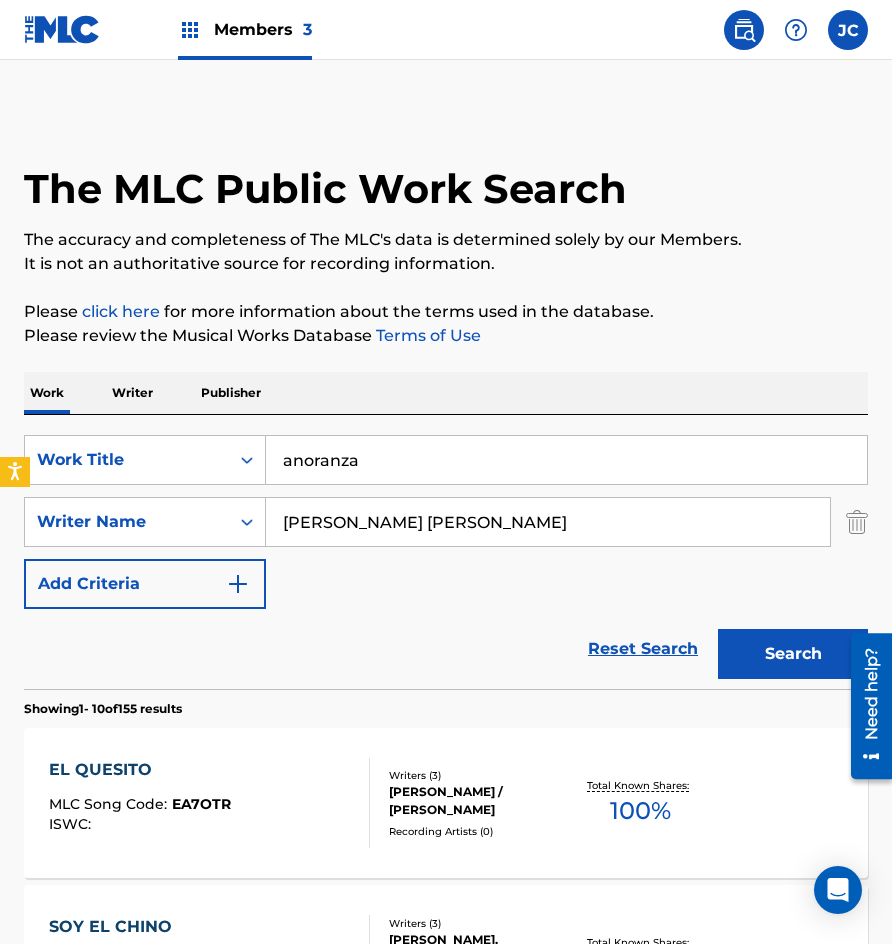 type on "fuentes gasson" 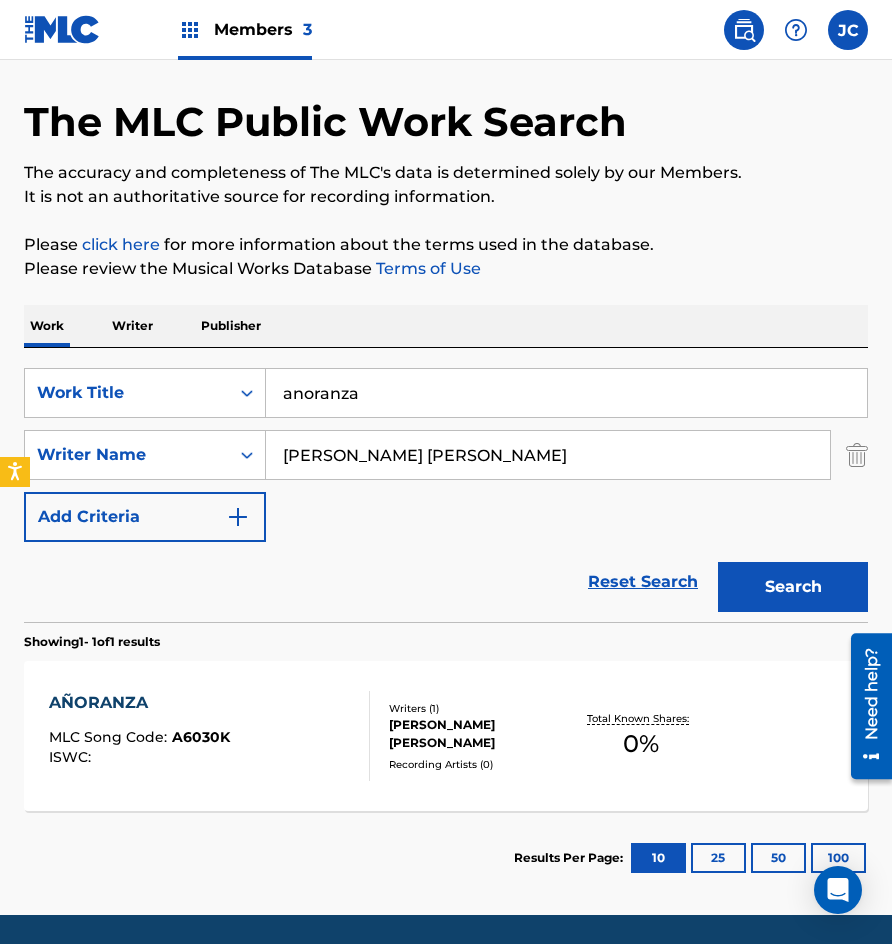 scroll, scrollTop: 134, scrollLeft: 0, axis: vertical 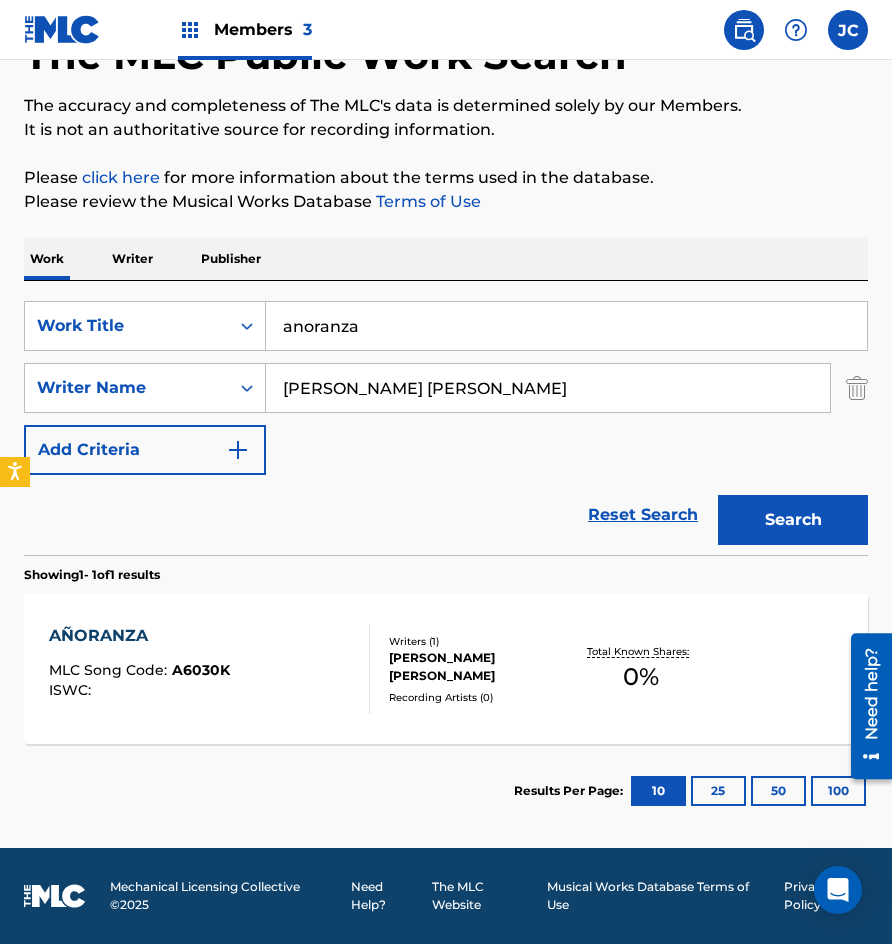 click on "Writers ( 1 )" at bounding box center [479, 641] 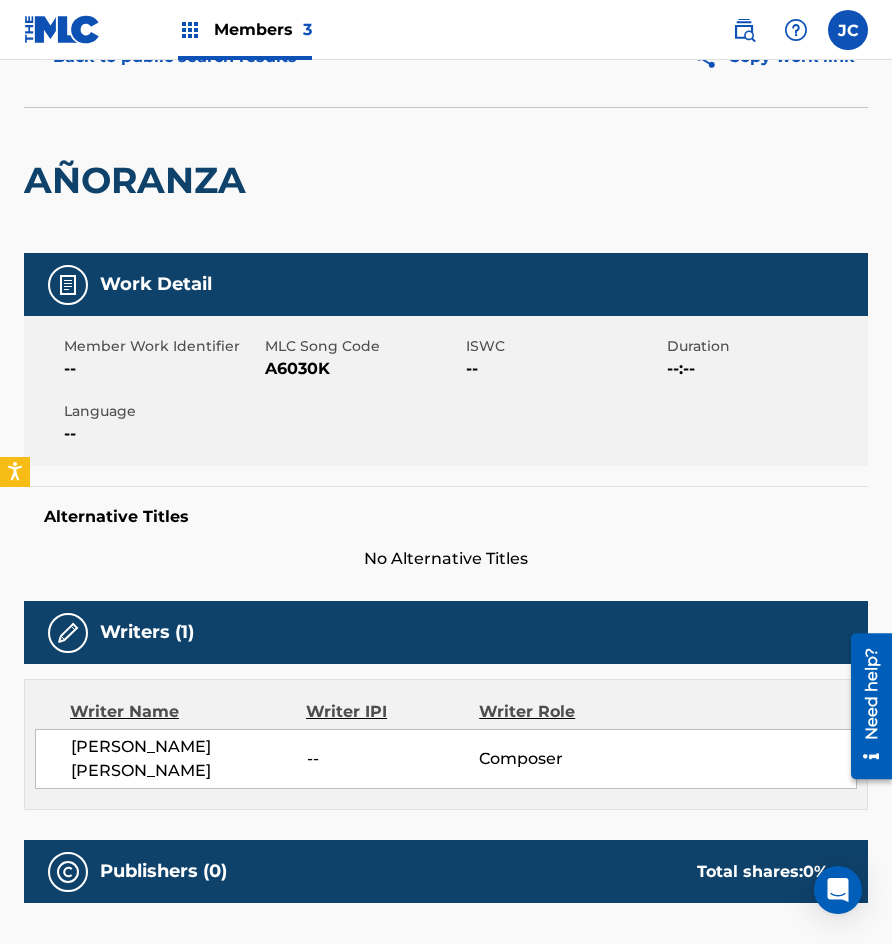 scroll, scrollTop: 0, scrollLeft: 0, axis: both 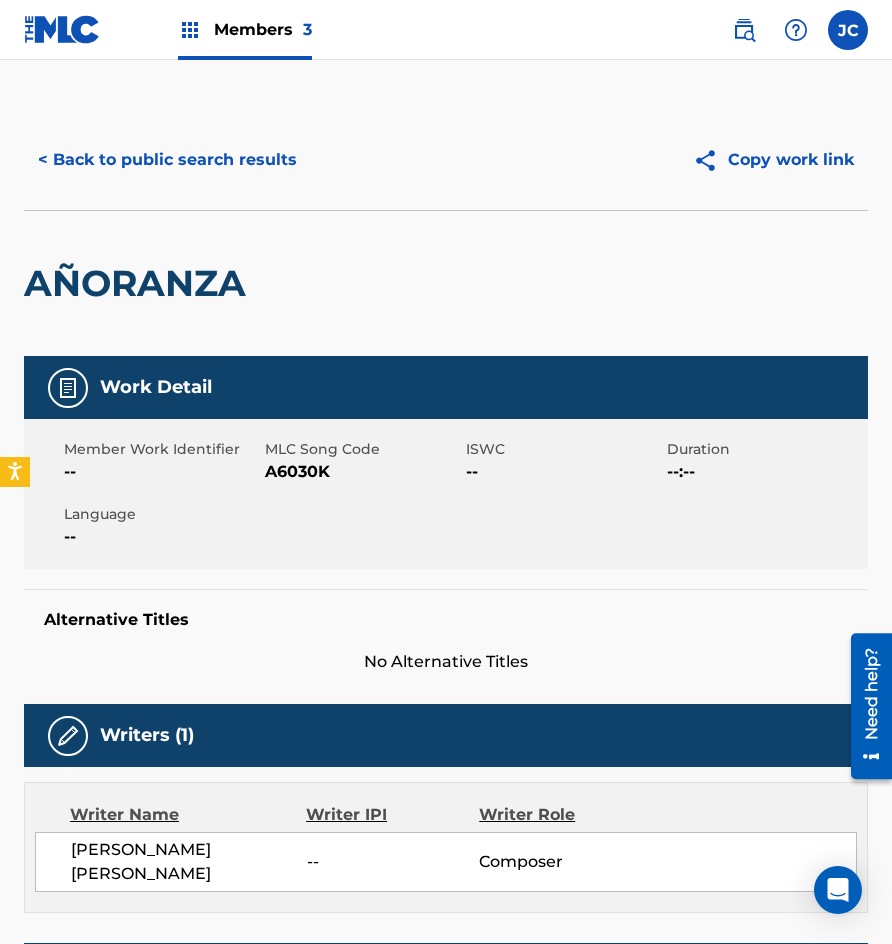 click on "A6030K" at bounding box center [363, 472] 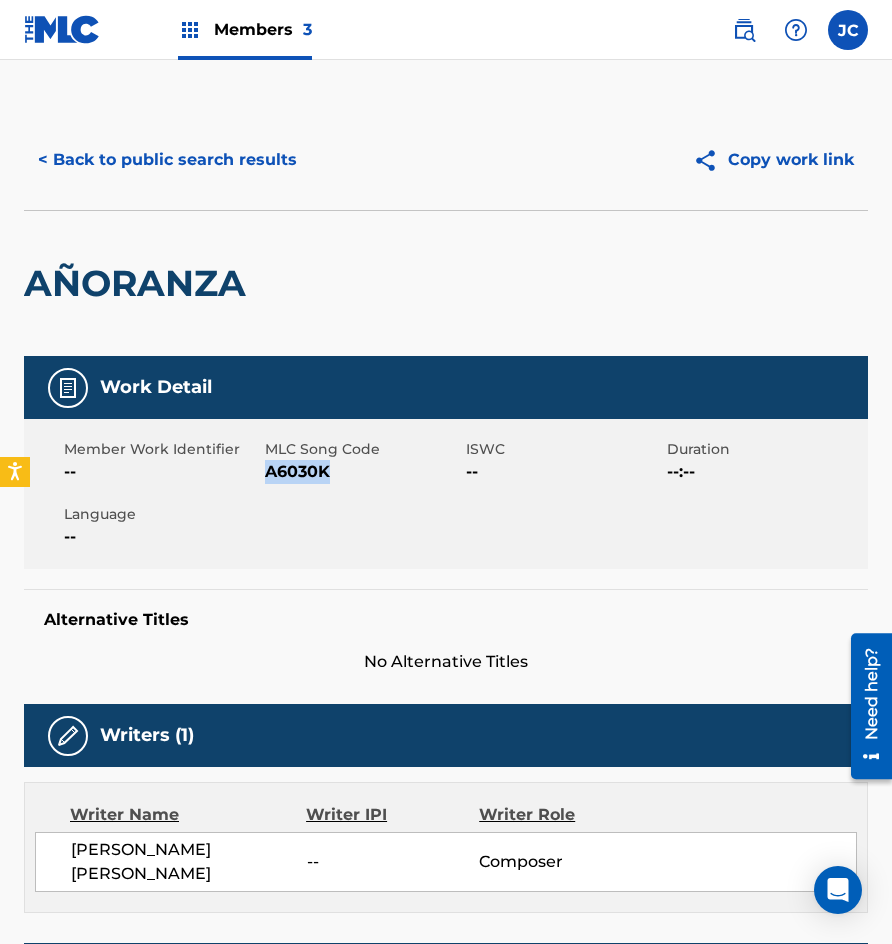 click on "A6030K" at bounding box center [363, 472] 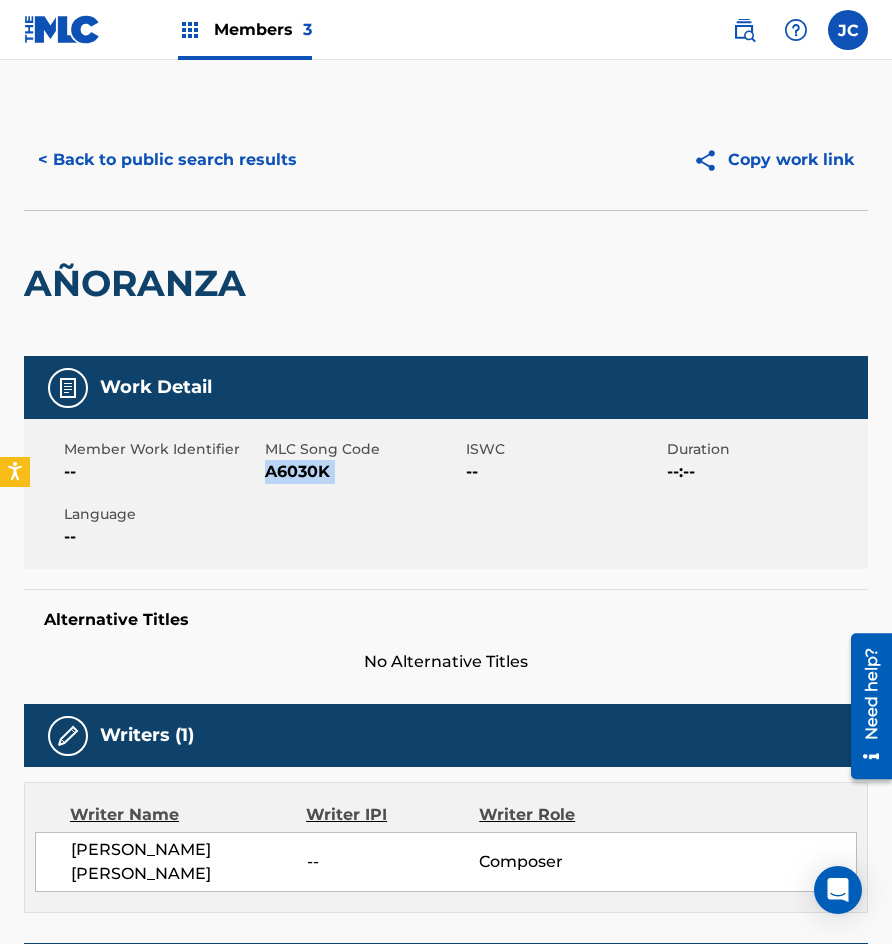 click on "A6030K" at bounding box center (363, 472) 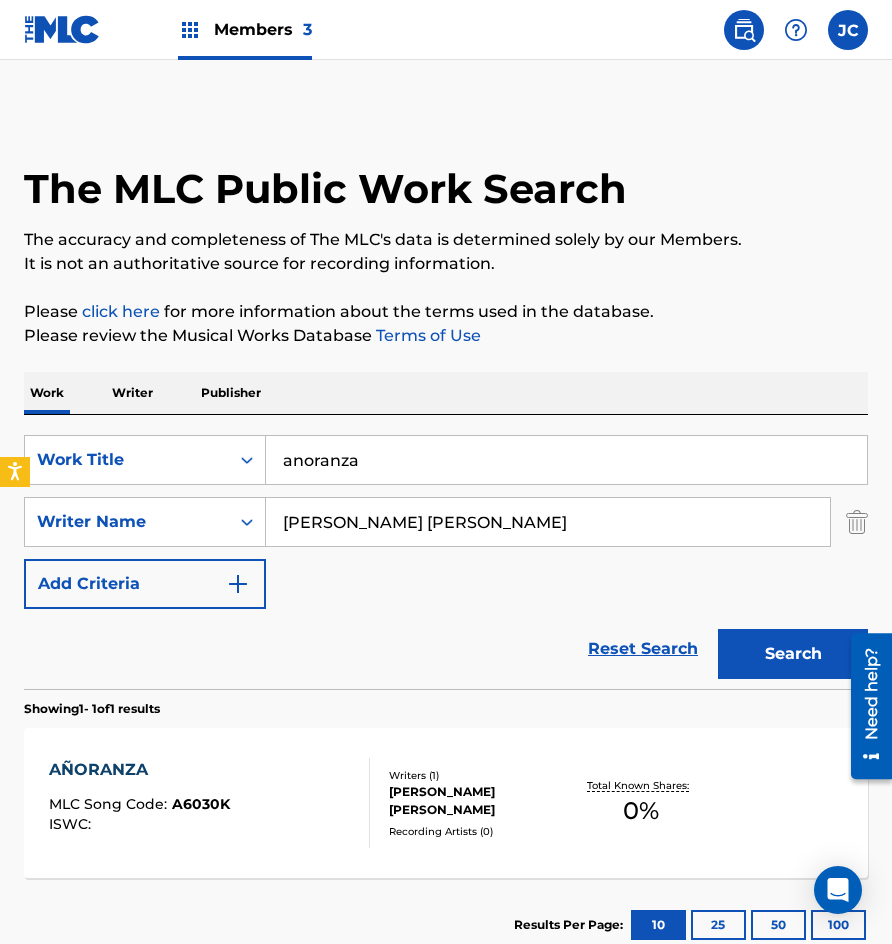 scroll, scrollTop: 20, scrollLeft: 0, axis: vertical 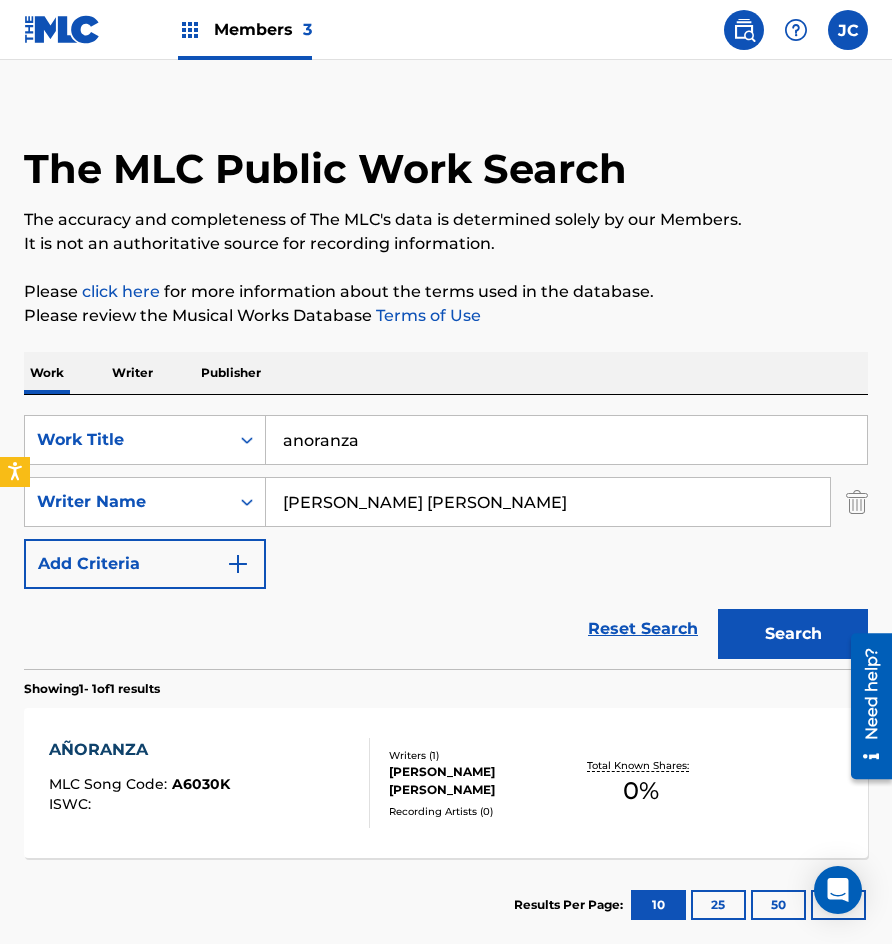 drag, startPoint x: 425, startPoint y: 451, endPoint x: 354, endPoint y: 398, distance: 88.60023 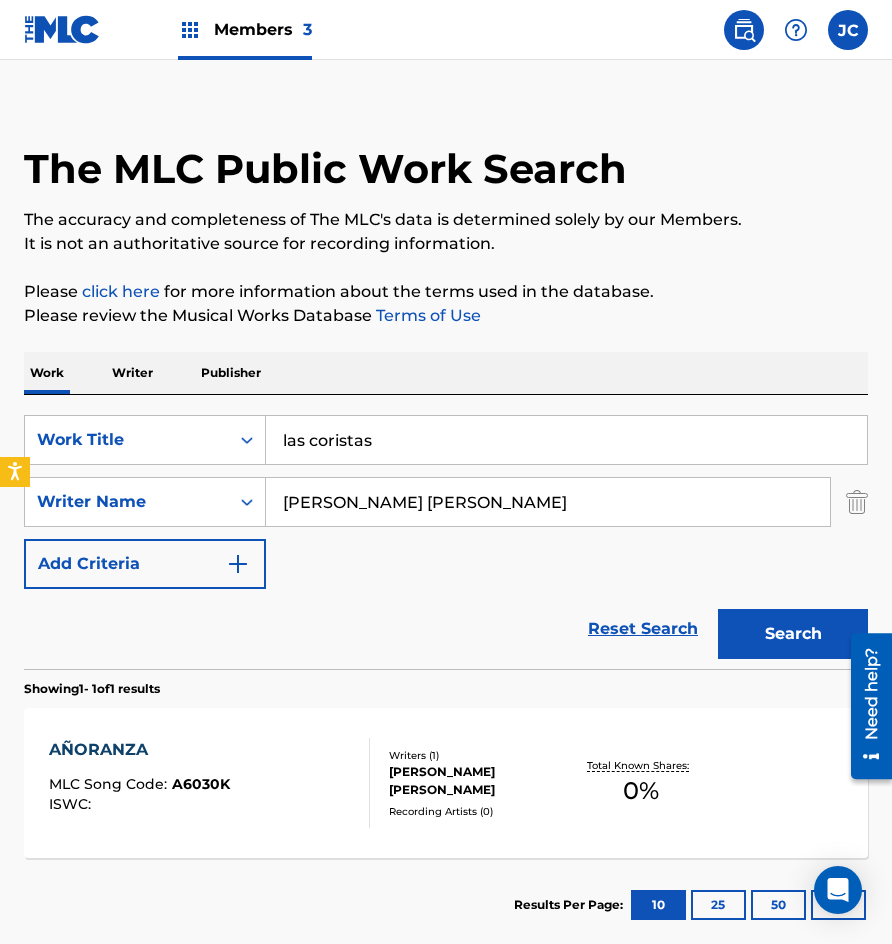 type on "las coristas" 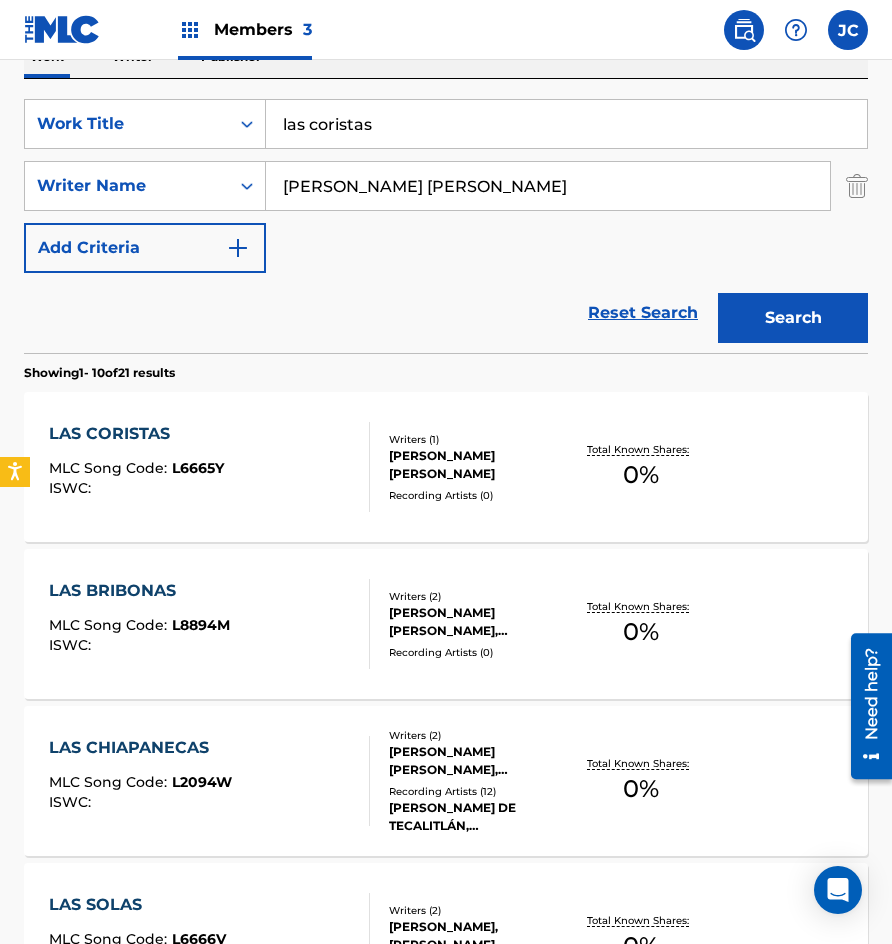 scroll, scrollTop: 300, scrollLeft: 0, axis: vertical 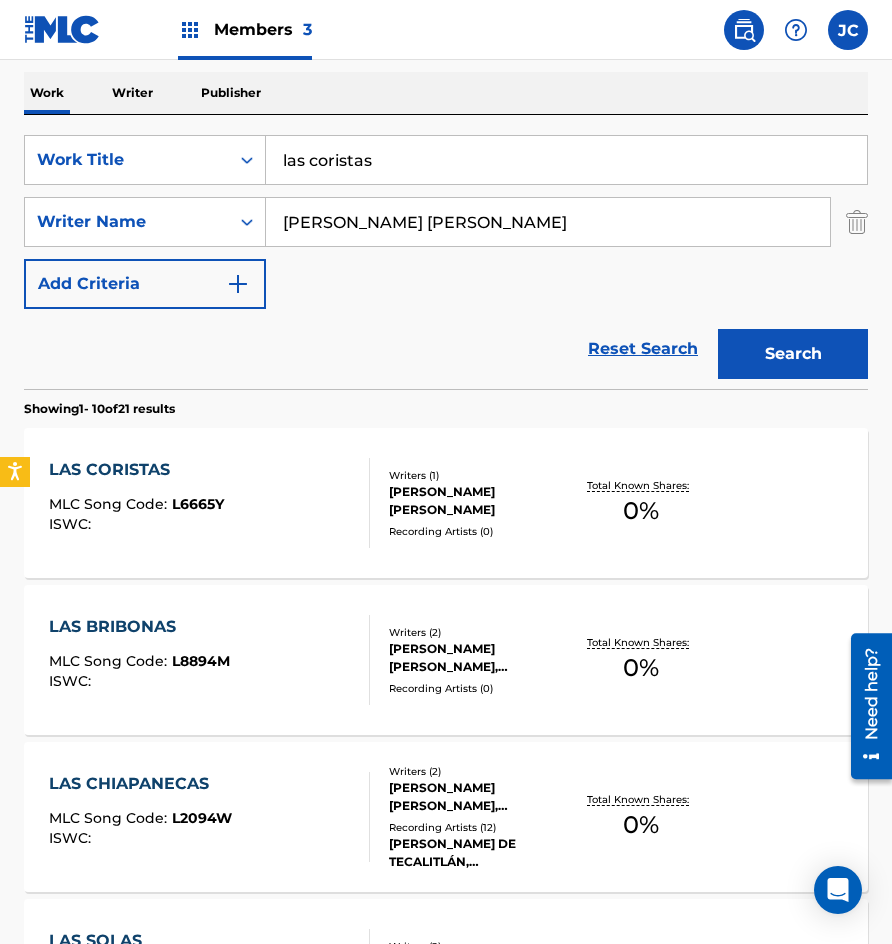 click on "Writers ( 1 ) RUBEN FUENTES GASSON Recording Artists ( 0 )" at bounding box center (470, 503) 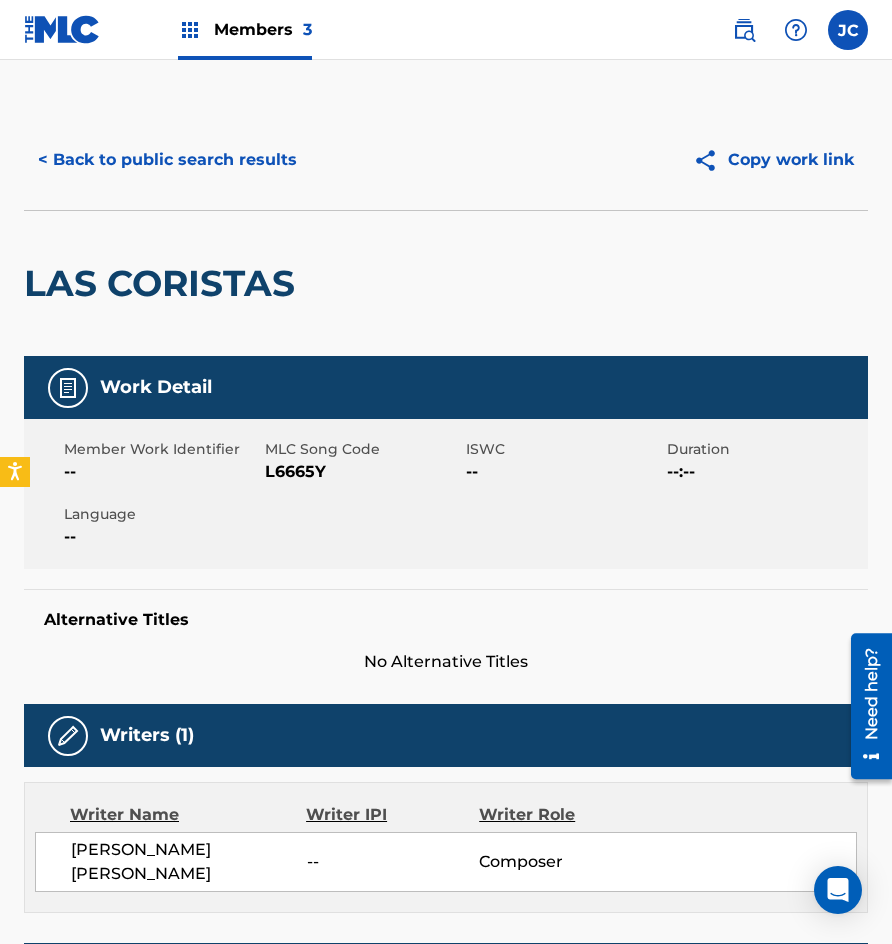 click on "L6665Y" at bounding box center (363, 472) 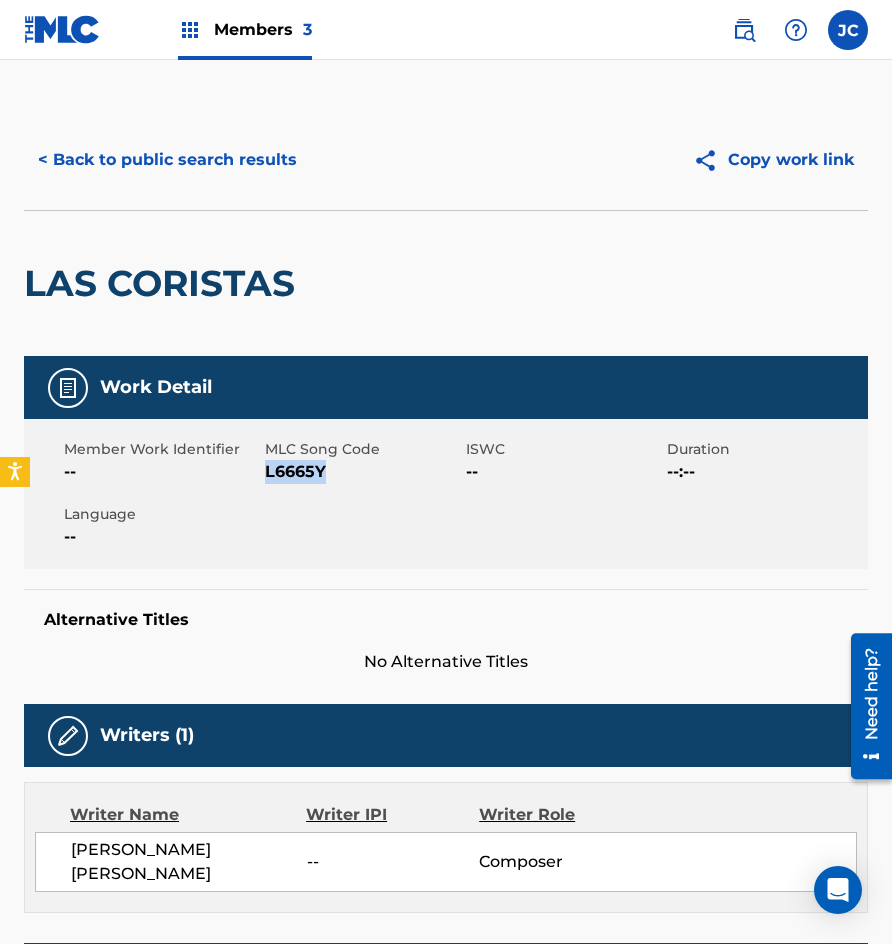 click on "L6665Y" at bounding box center (363, 472) 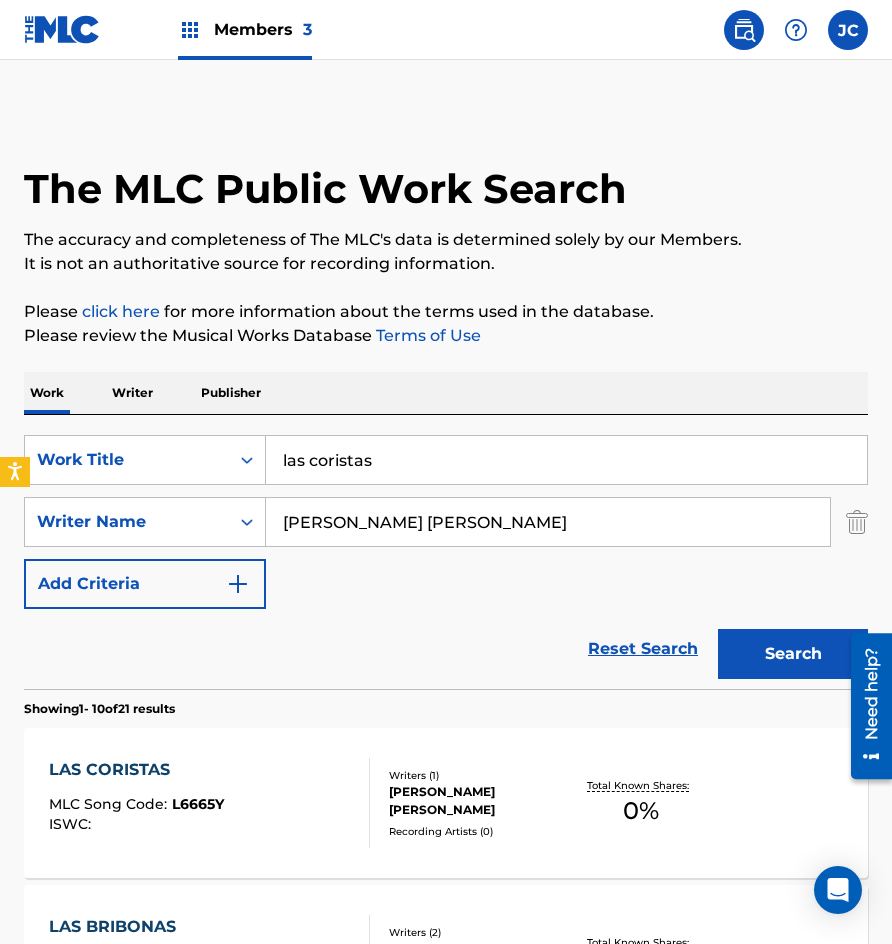 scroll, scrollTop: 300, scrollLeft: 0, axis: vertical 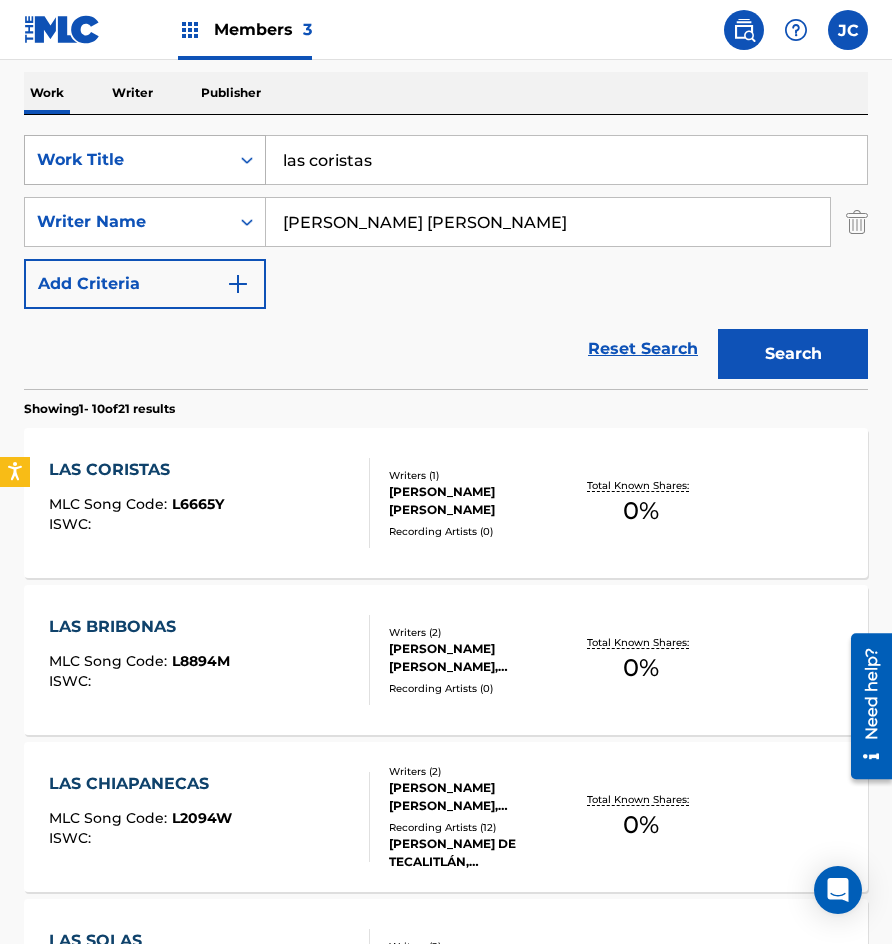 drag, startPoint x: 384, startPoint y: 158, endPoint x: 125, endPoint y: 157, distance: 259.00192 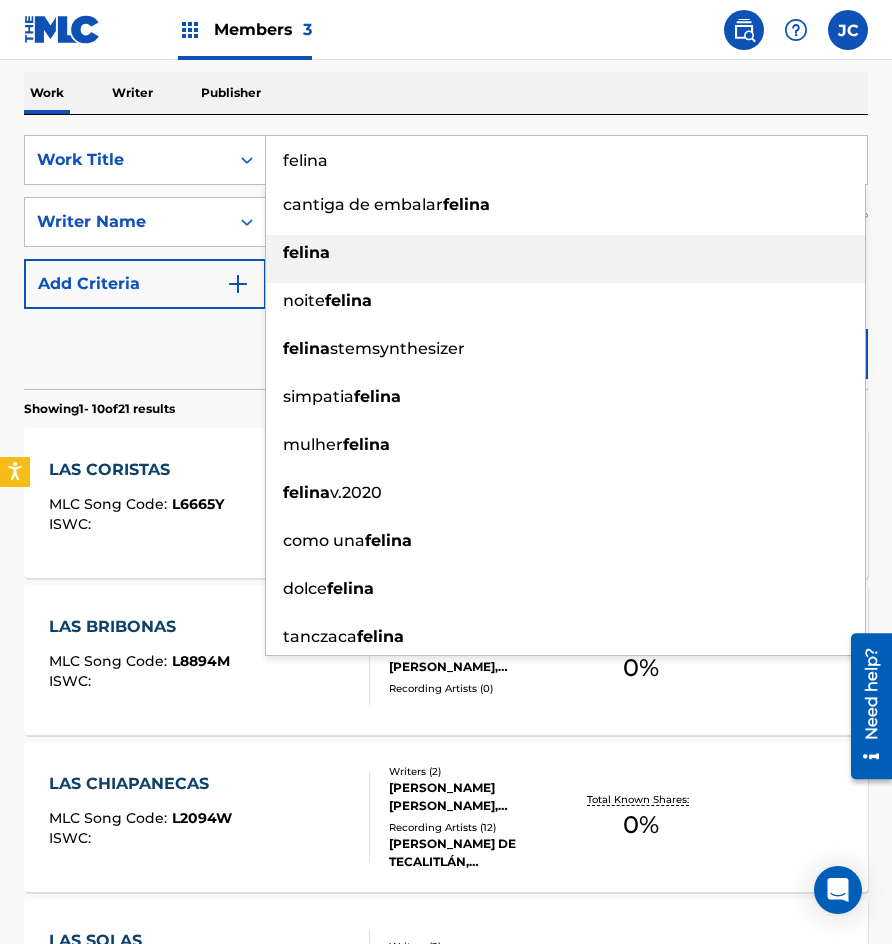 type on "felina" 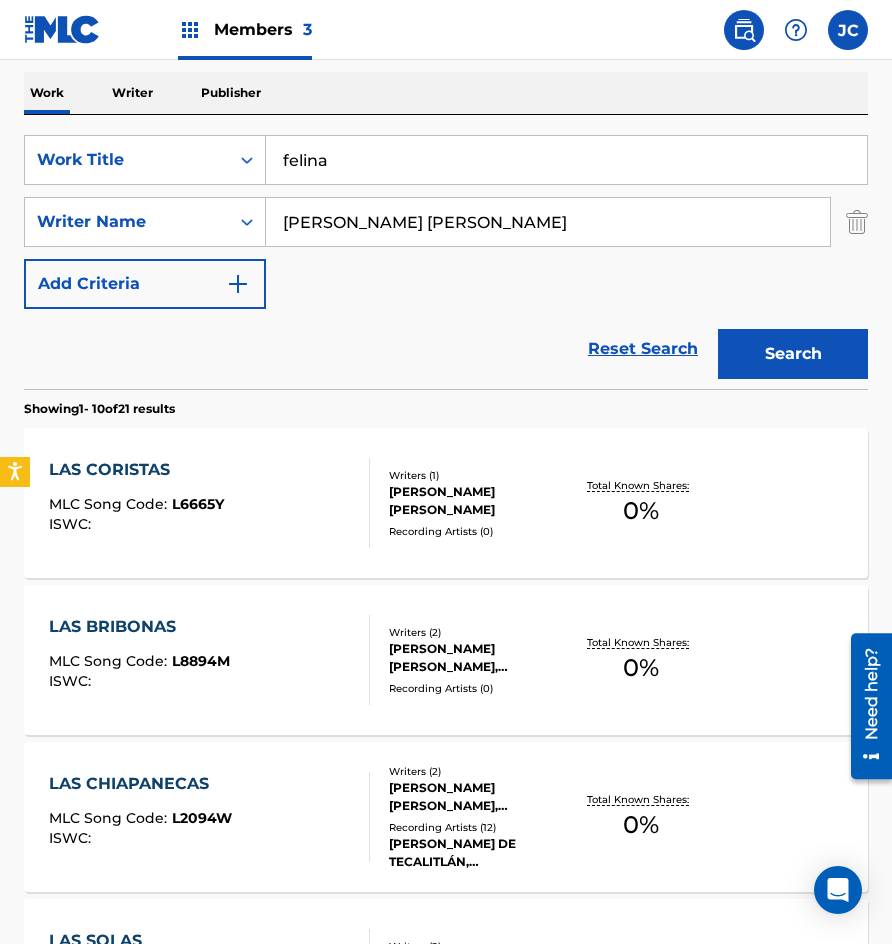 click on "Reset Search Search" at bounding box center (446, 349) 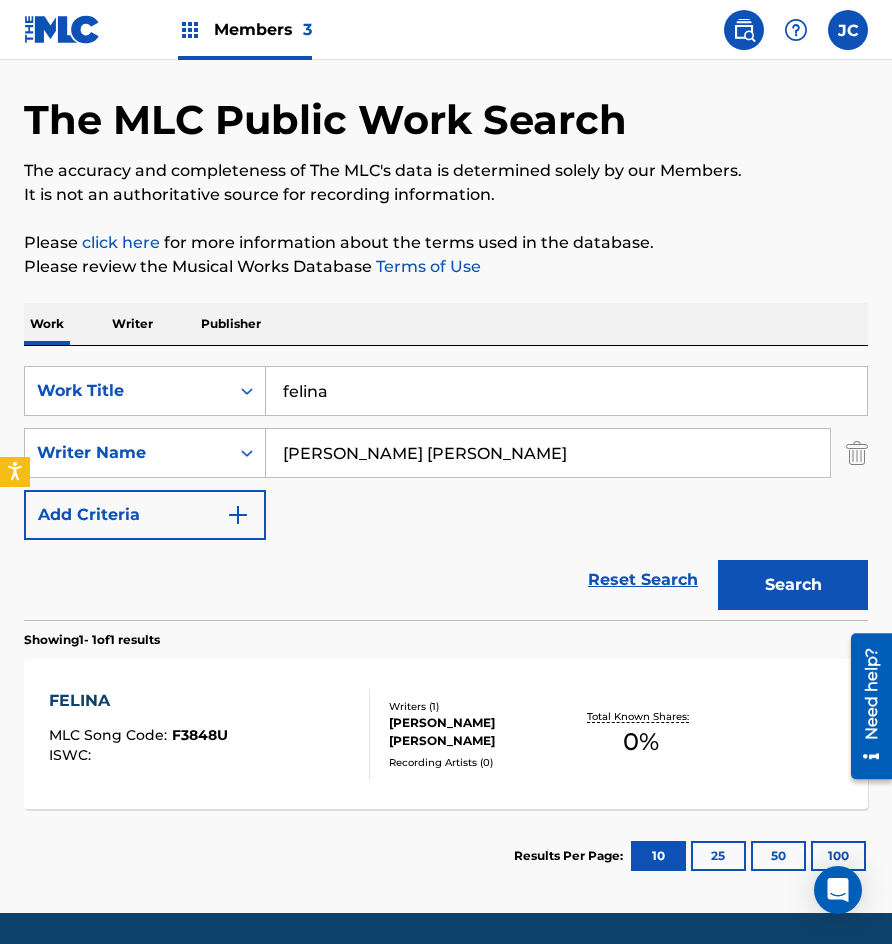 scroll, scrollTop: 134, scrollLeft: 0, axis: vertical 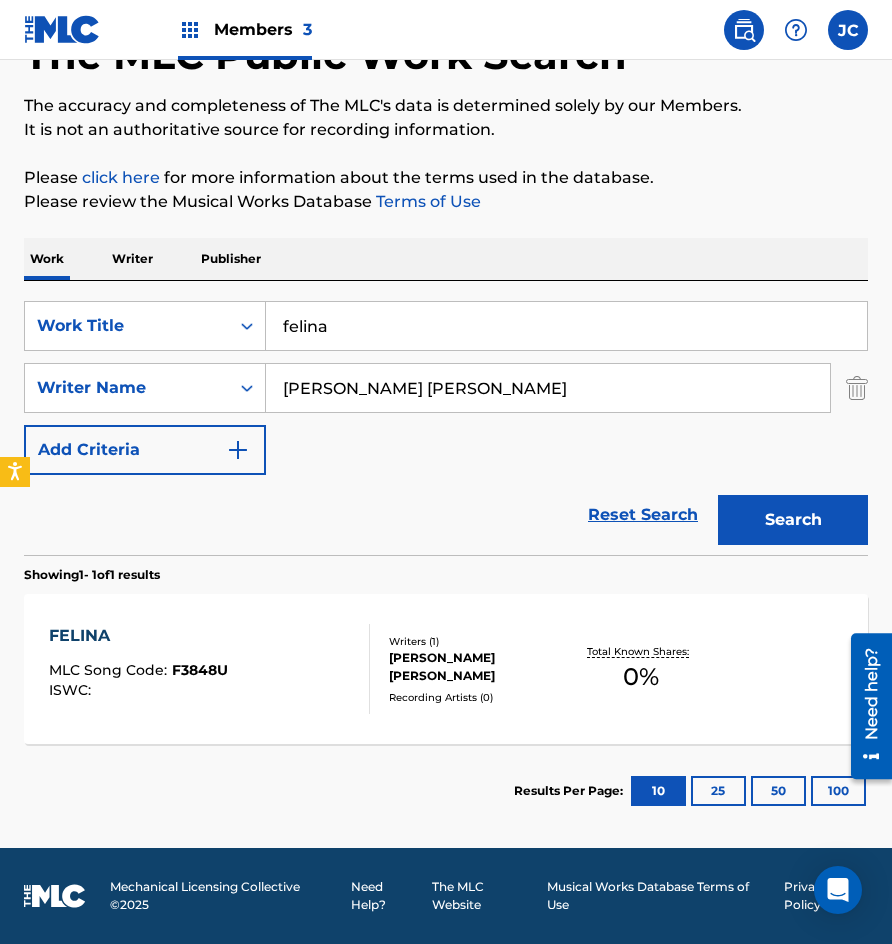 click on "FELINA MLC Song Code : F3848U ISWC : Writers ( 1 ) RUBEN FUENTES GASSON Recording Artists ( 0 ) Total Known Shares: 0 %" at bounding box center [446, 669] 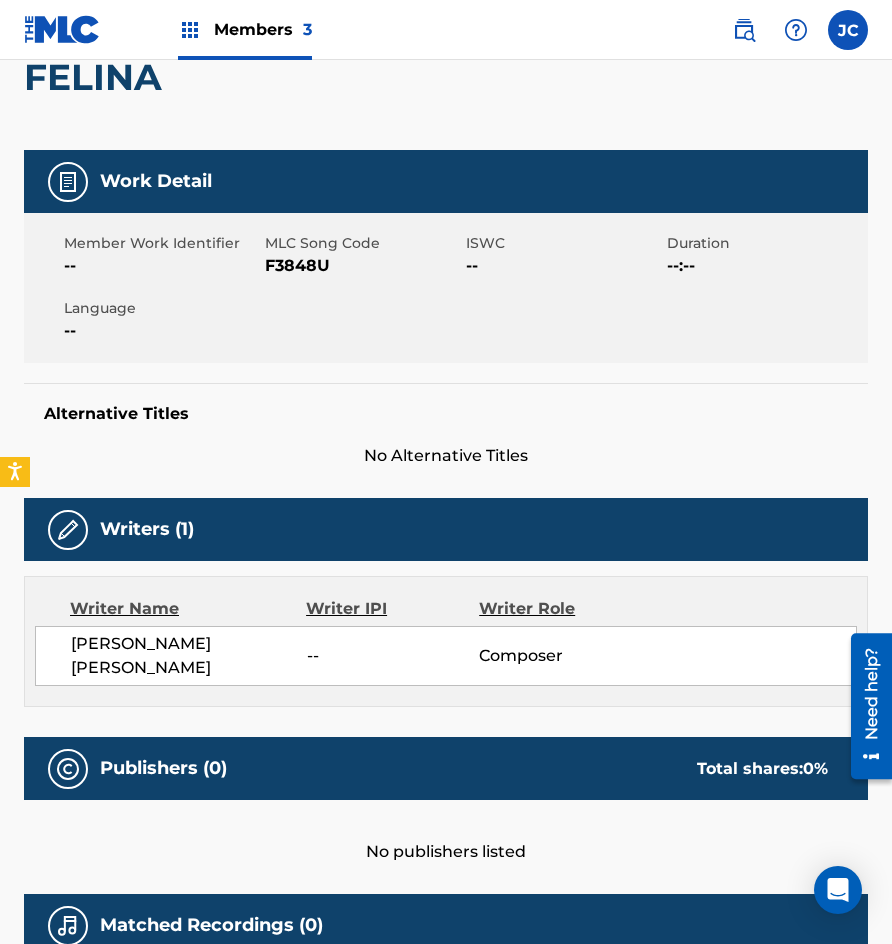 scroll, scrollTop: 100, scrollLeft: 0, axis: vertical 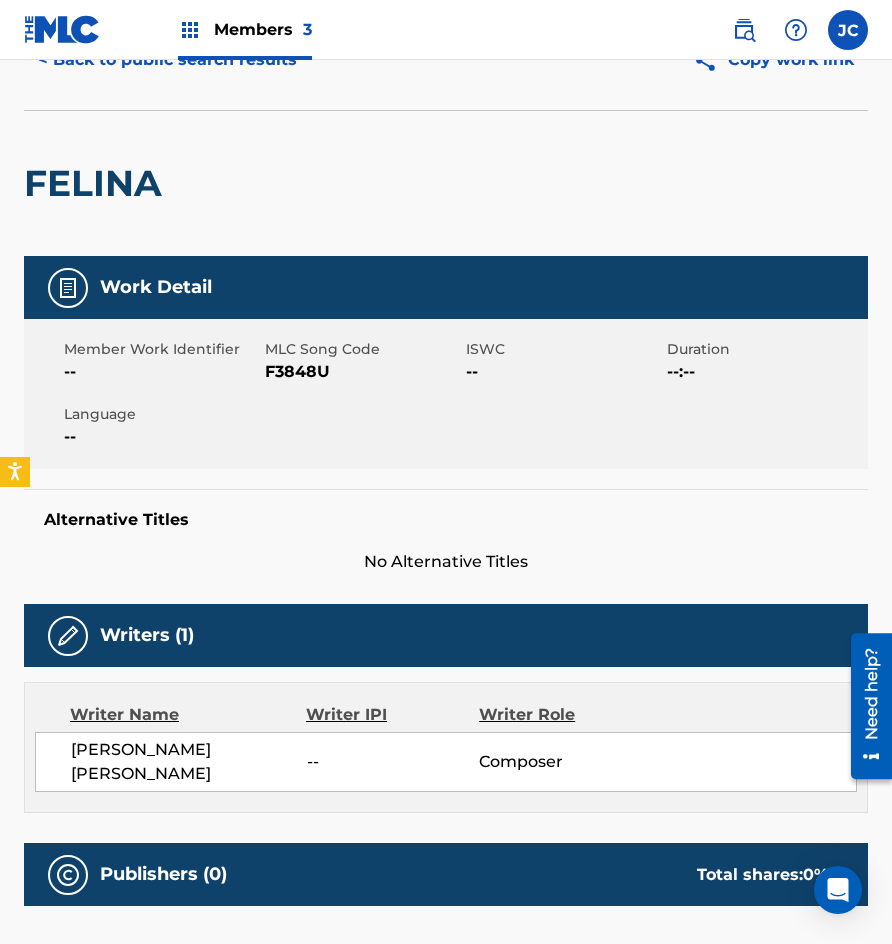 click on "MLC Song Code" at bounding box center [363, 349] 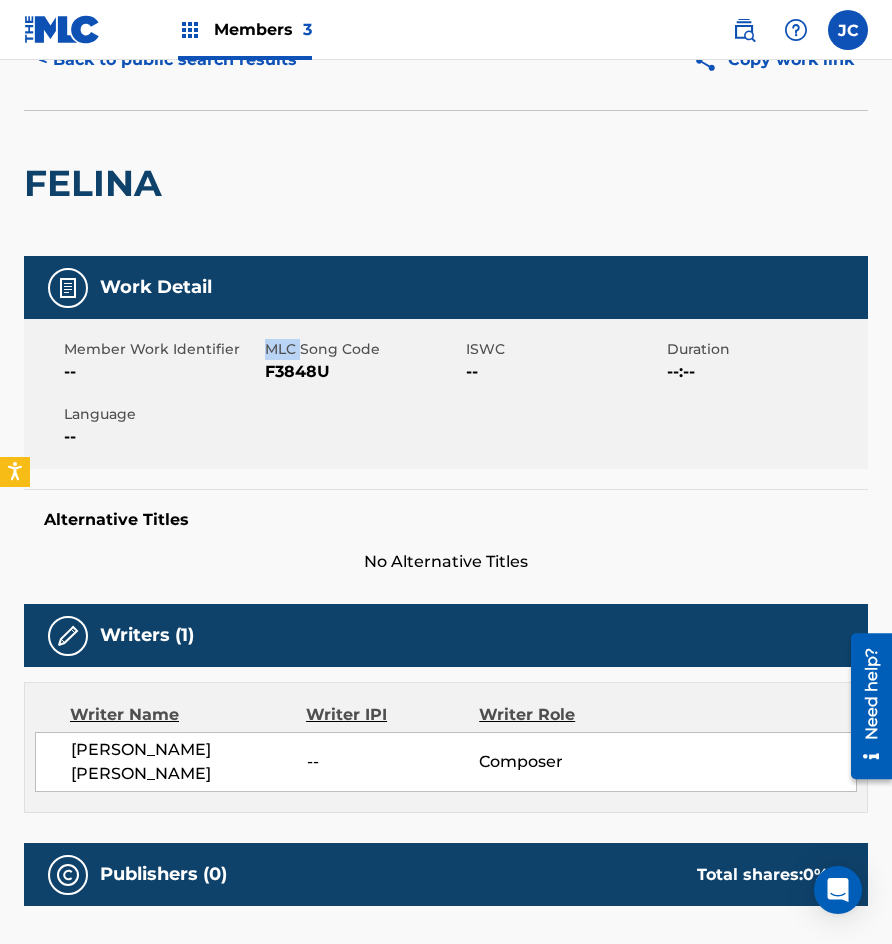 click on "MLC Song Code" at bounding box center [363, 349] 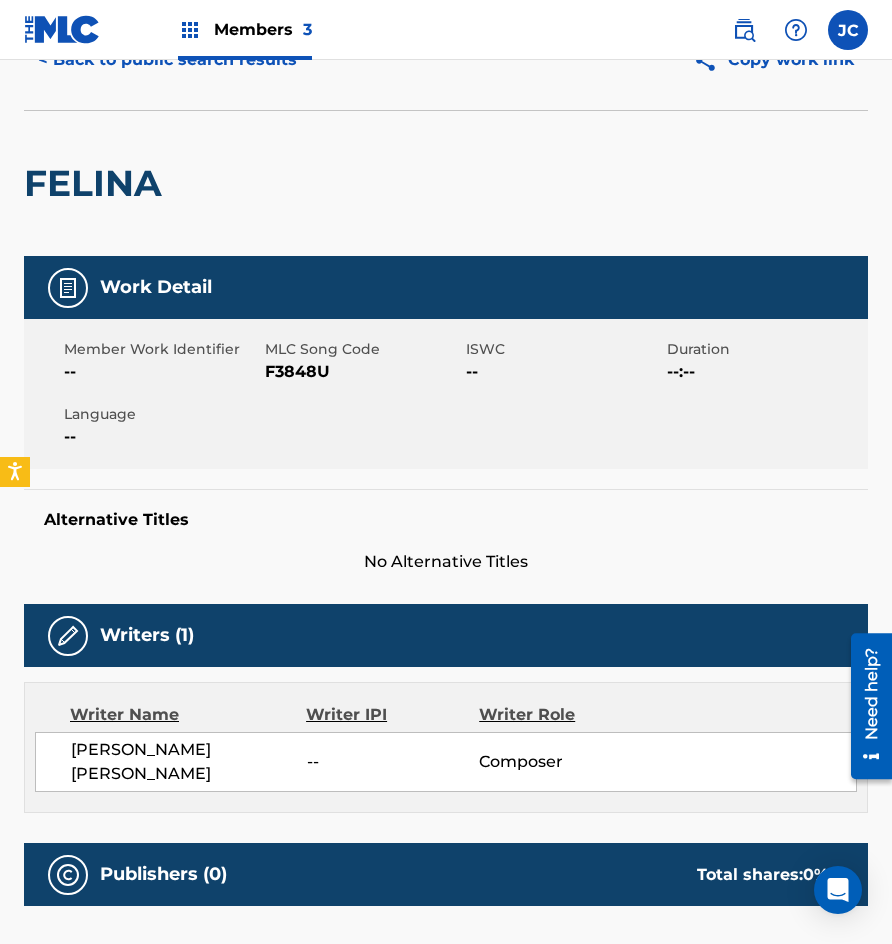 click on "F3848U" at bounding box center (363, 372) 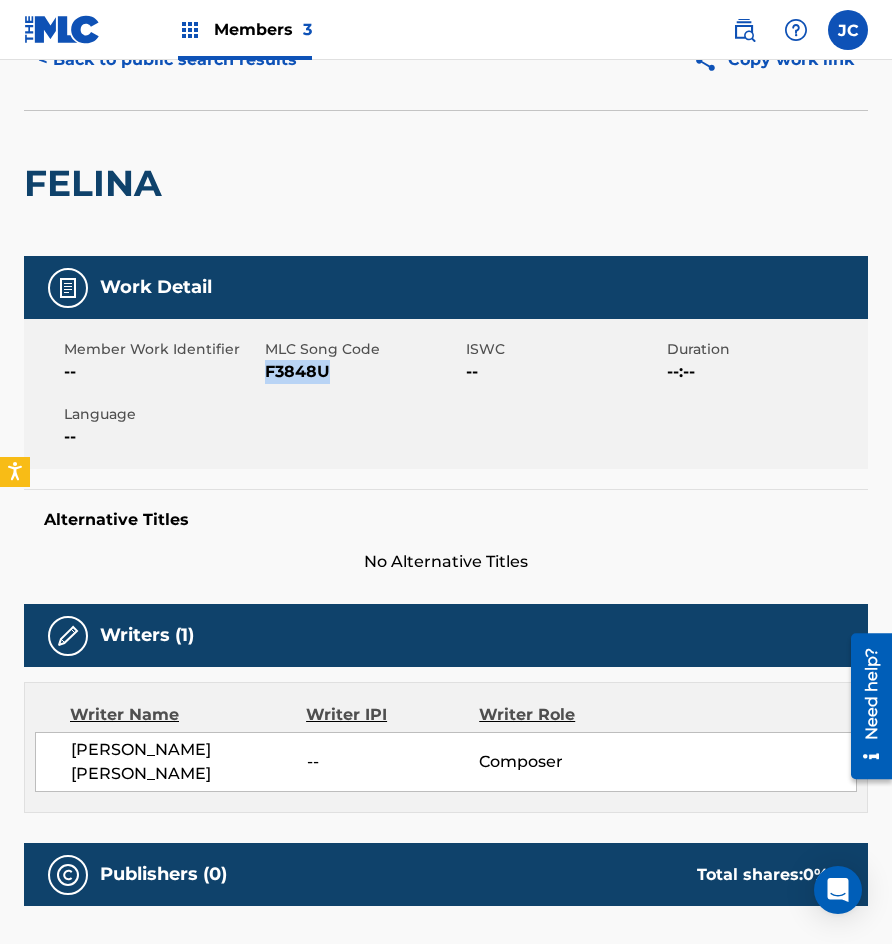 click on "F3848U" at bounding box center [363, 372] 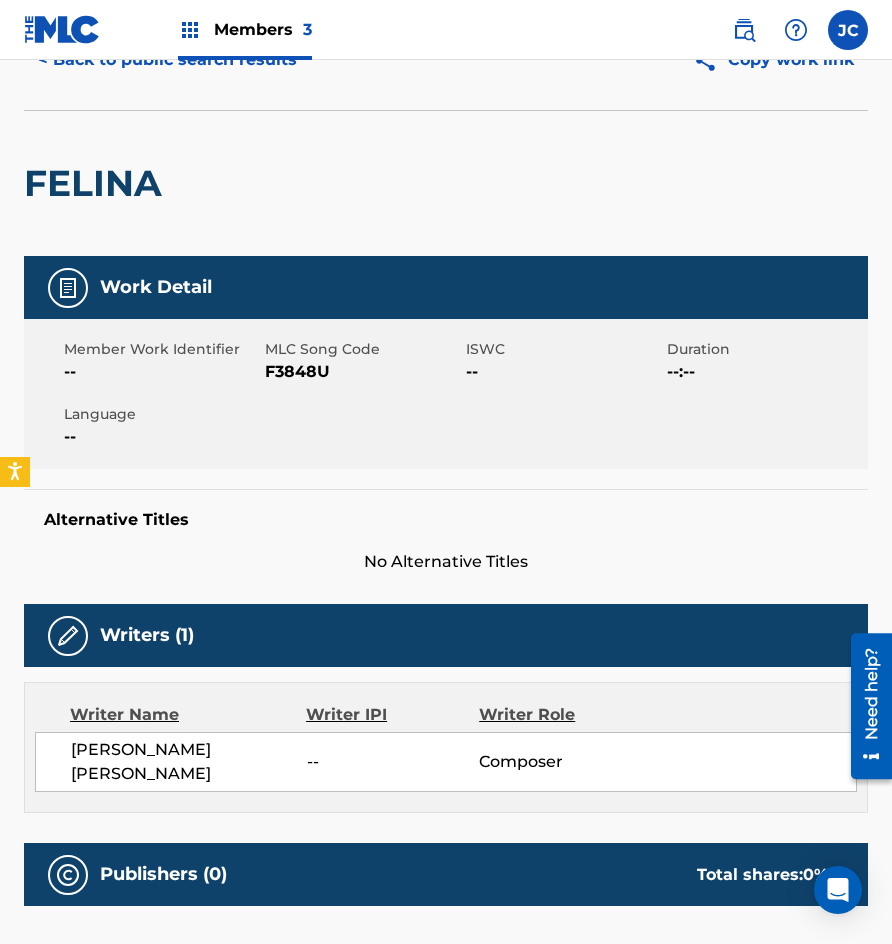 drag, startPoint x: 221, startPoint y: 163, endPoint x: 209, endPoint y: 158, distance: 13 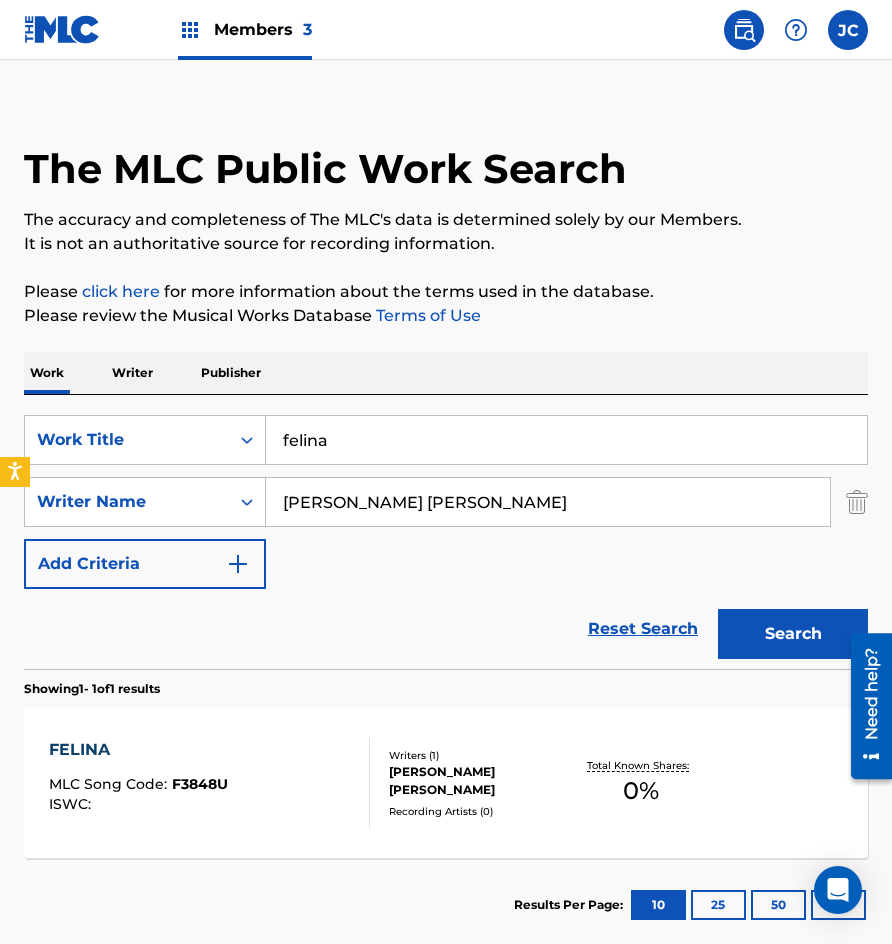 scroll, scrollTop: 100, scrollLeft: 0, axis: vertical 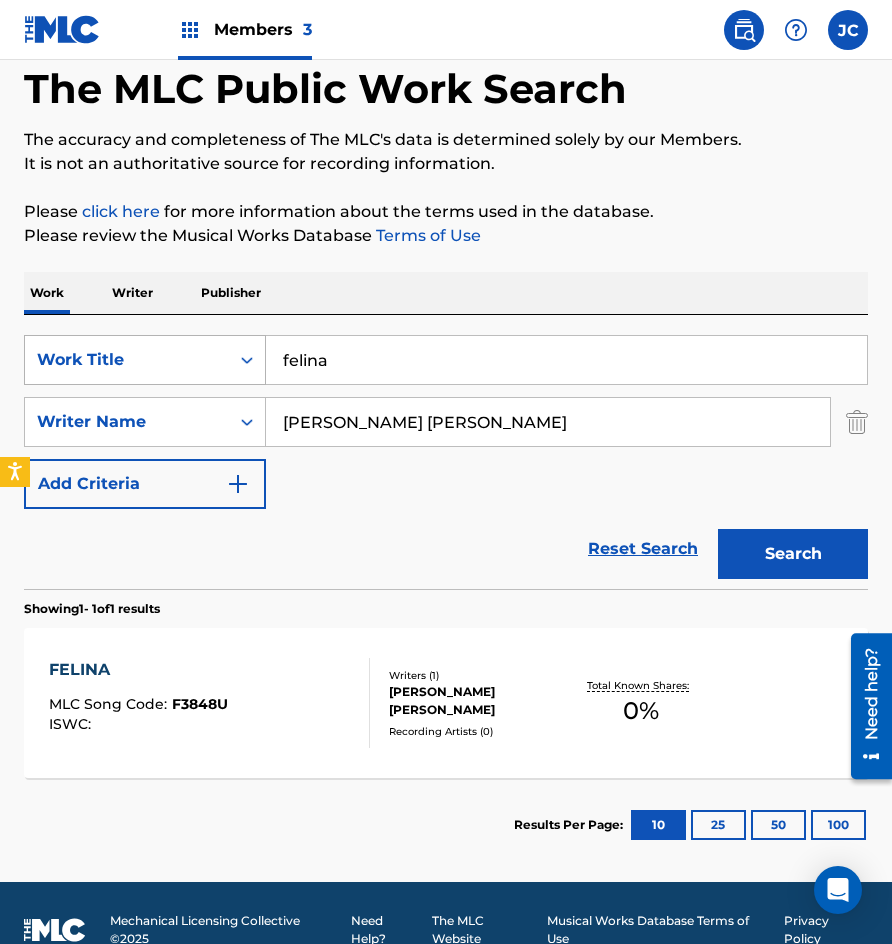 click on "SearchWithCriteria69ad5bdf-6581-47a3-be44-db665d8c7d26 Work Title felina" at bounding box center [446, 360] 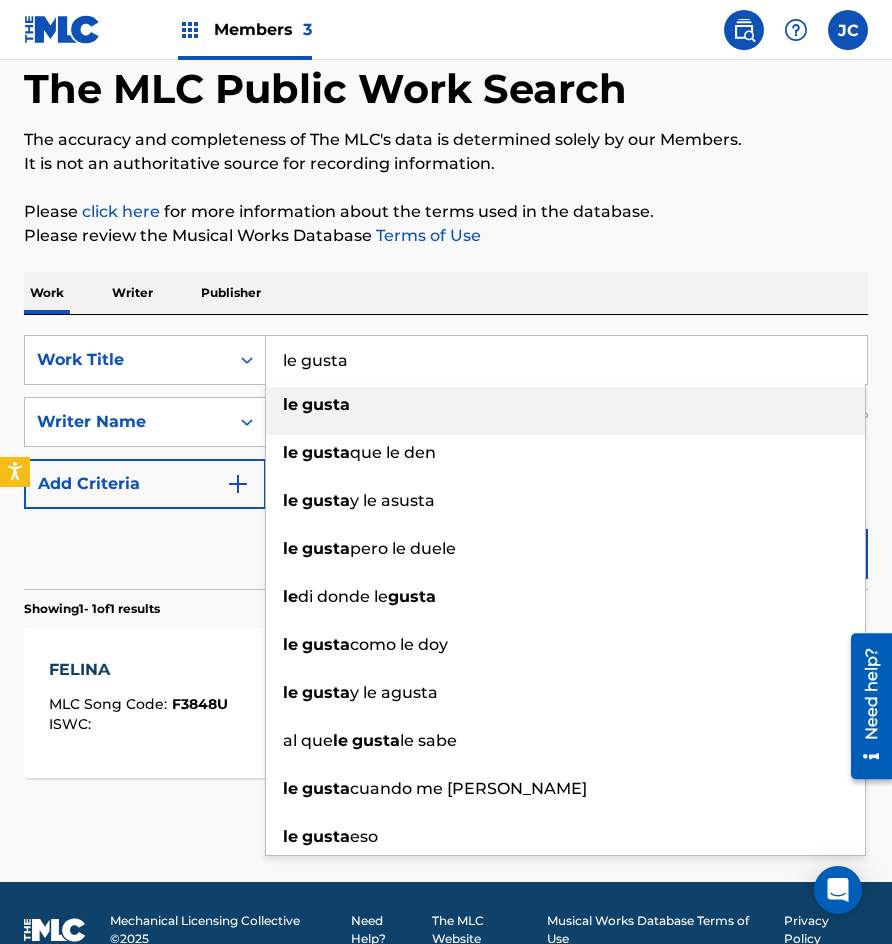 type on "le gusta" 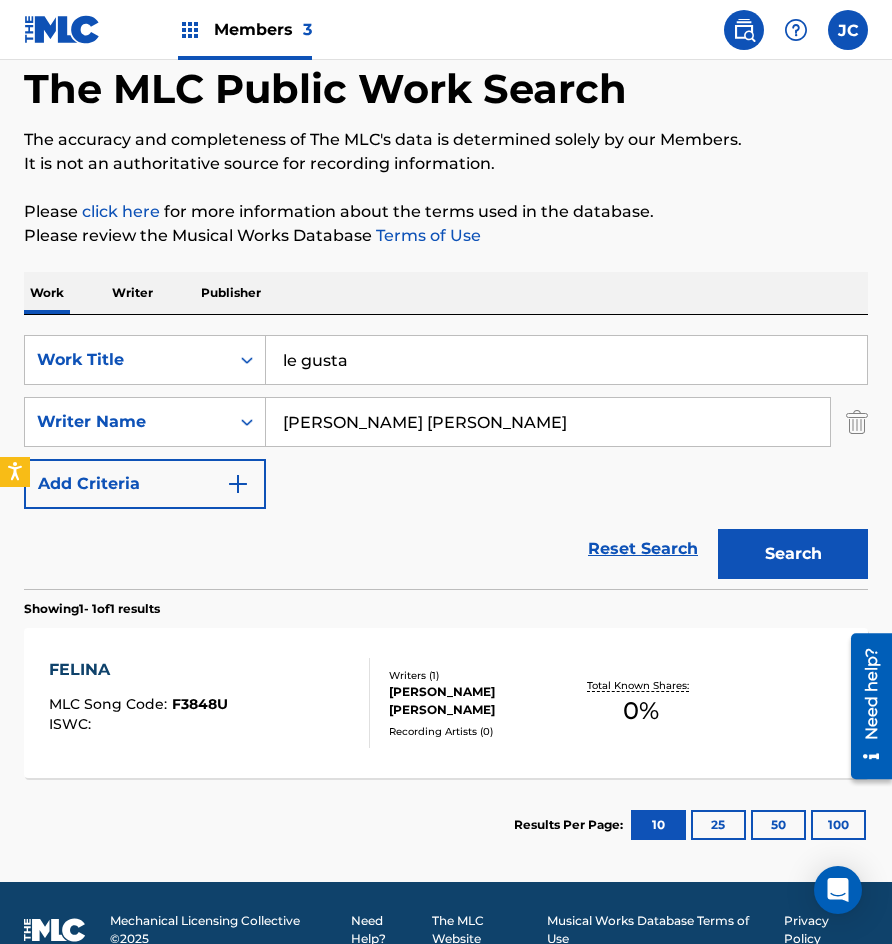 click on "Search" at bounding box center [793, 554] 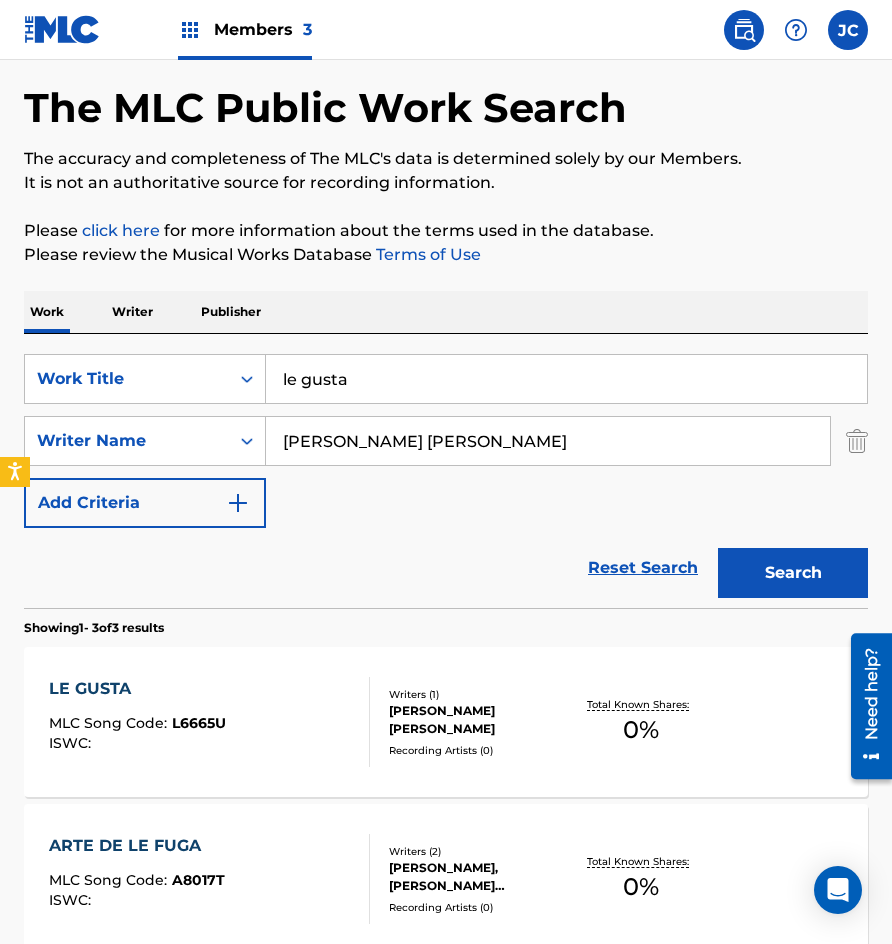 scroll, scrollTop: 200, scrollLeft: 0, axis: vertical 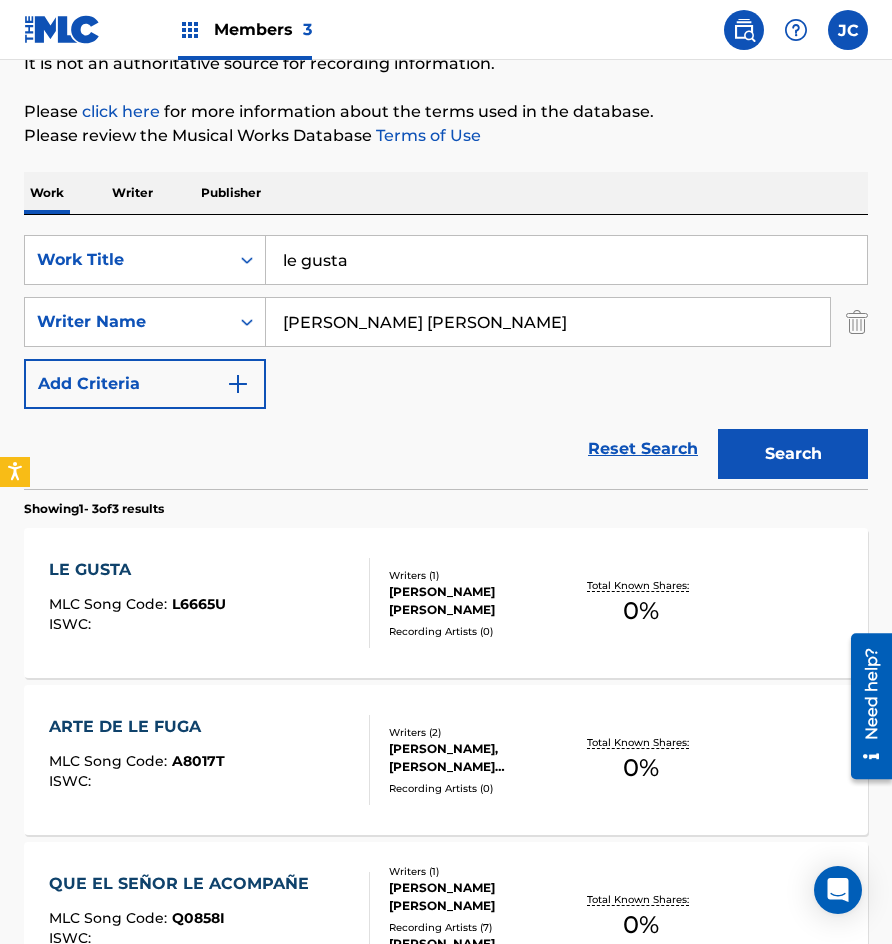 click on "LE GUSTA MLC Song Code : L6665U ISWC :" at bounding box center (209, 603) 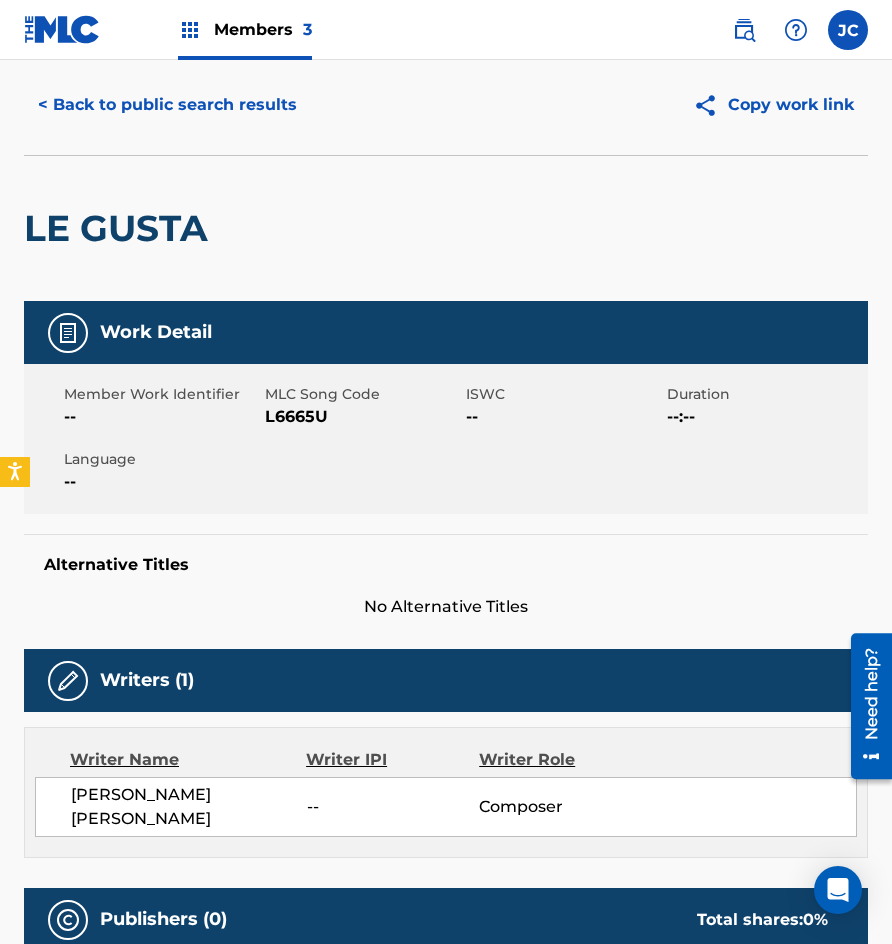scroll, scrollTop: 100, scrollLeft: 0, axis: vertical 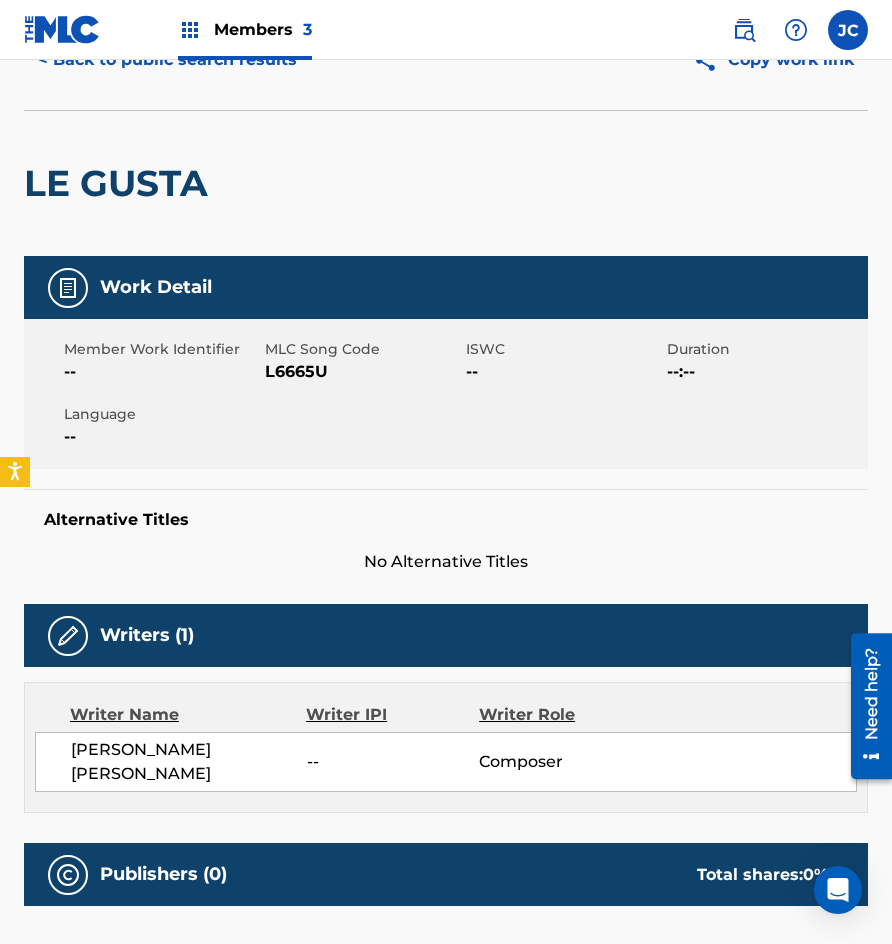 click on "L6665U" at bounding box center (363, 372) 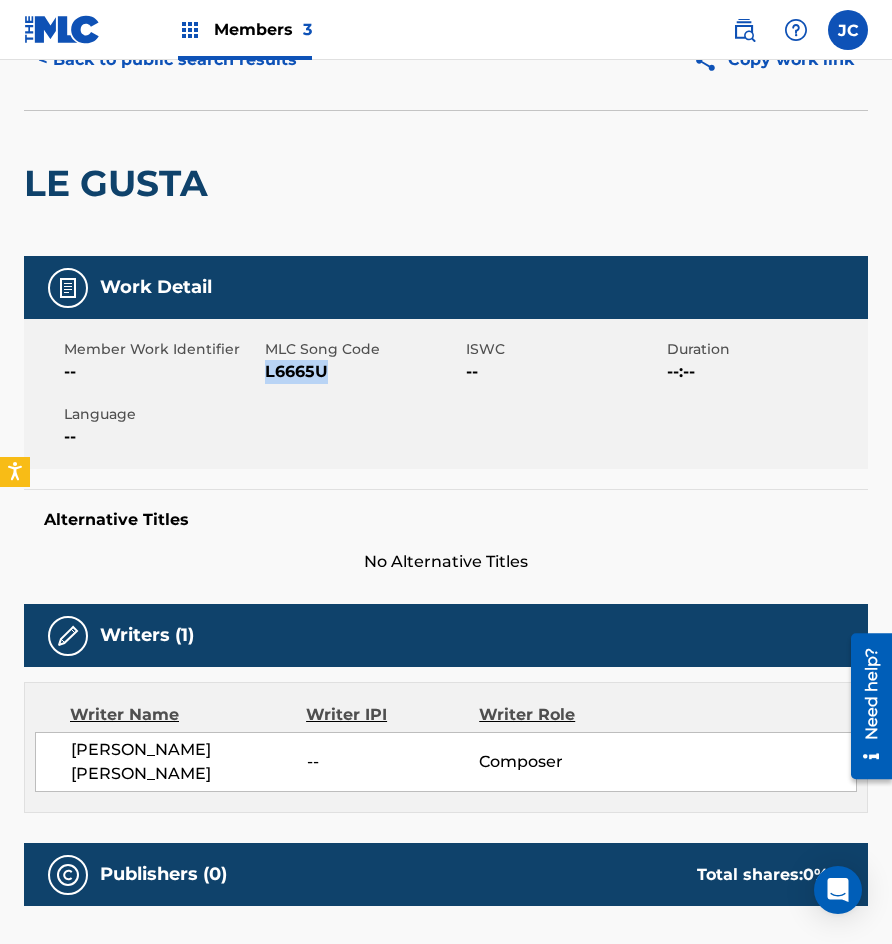 click on "L6665U" at bounding box center [363, 372] 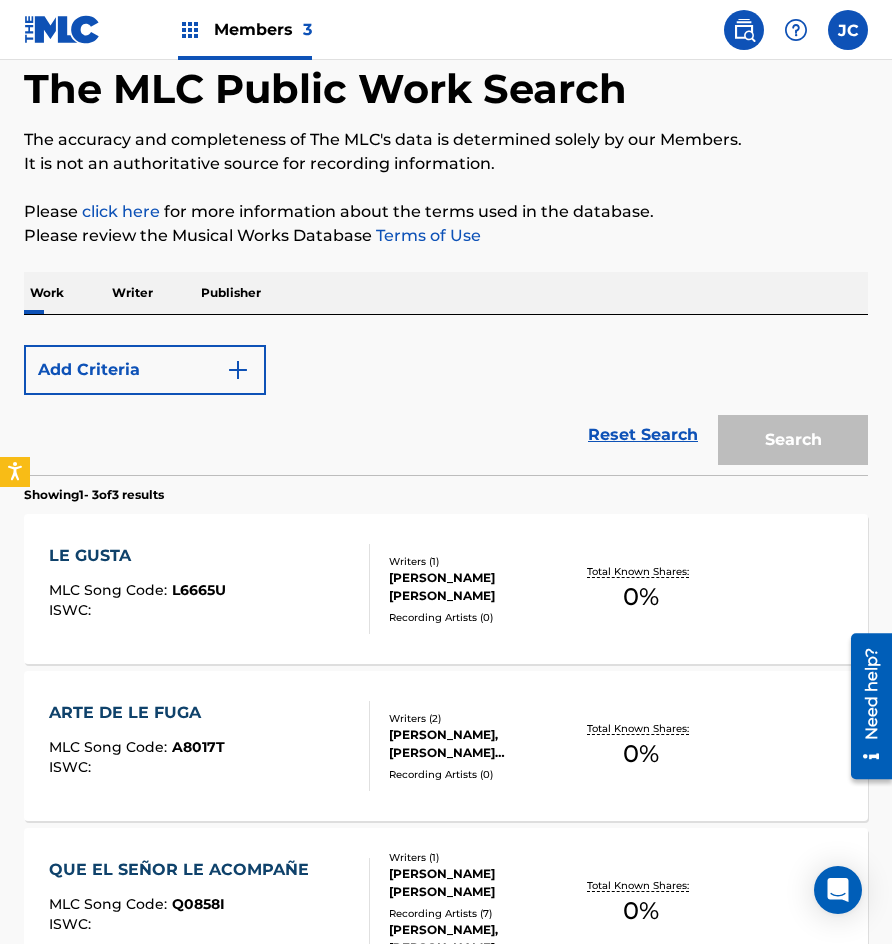 scroll, scrollTop: 200, scrollLeft: 0, axis: vertical 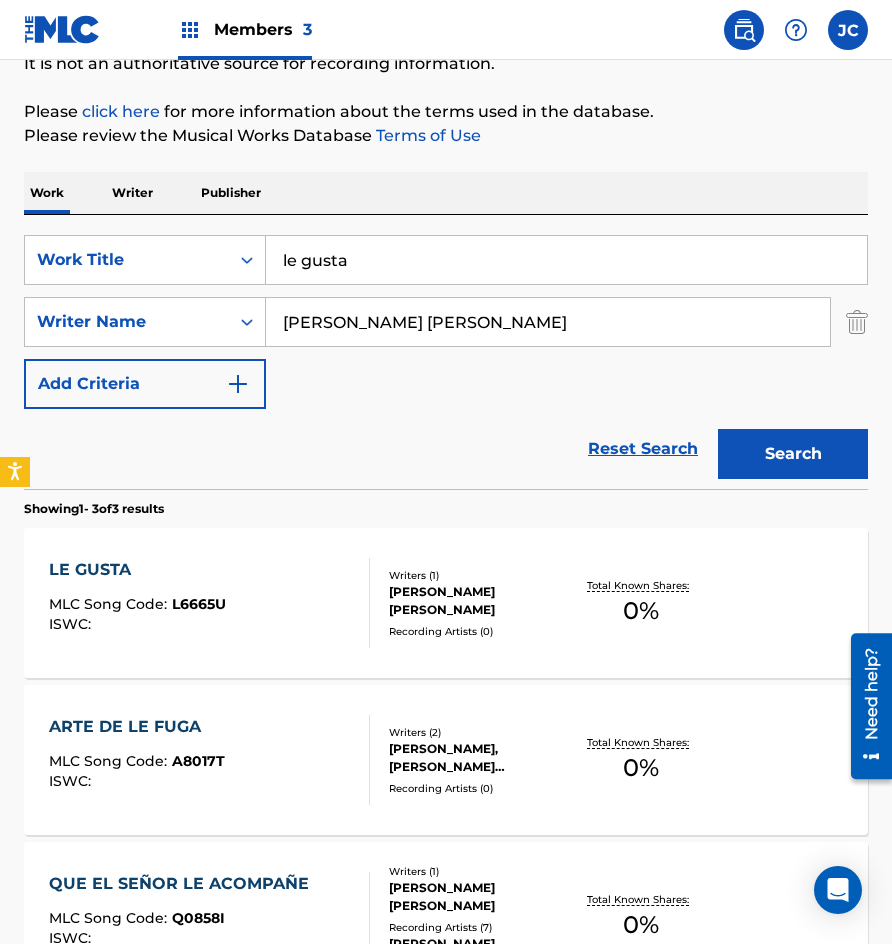 drag, startPoint x: 387, startPoint y: 255, endPoint x: 345, endPoint y: 243, distance: 43.68066 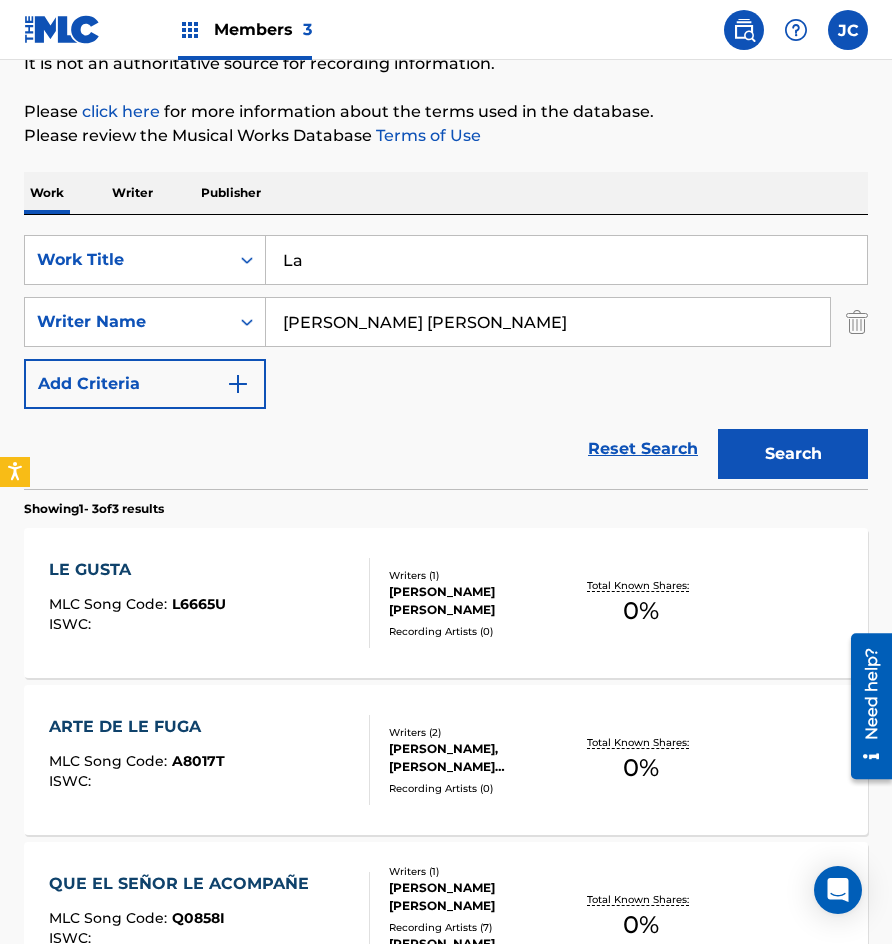 type on "L" 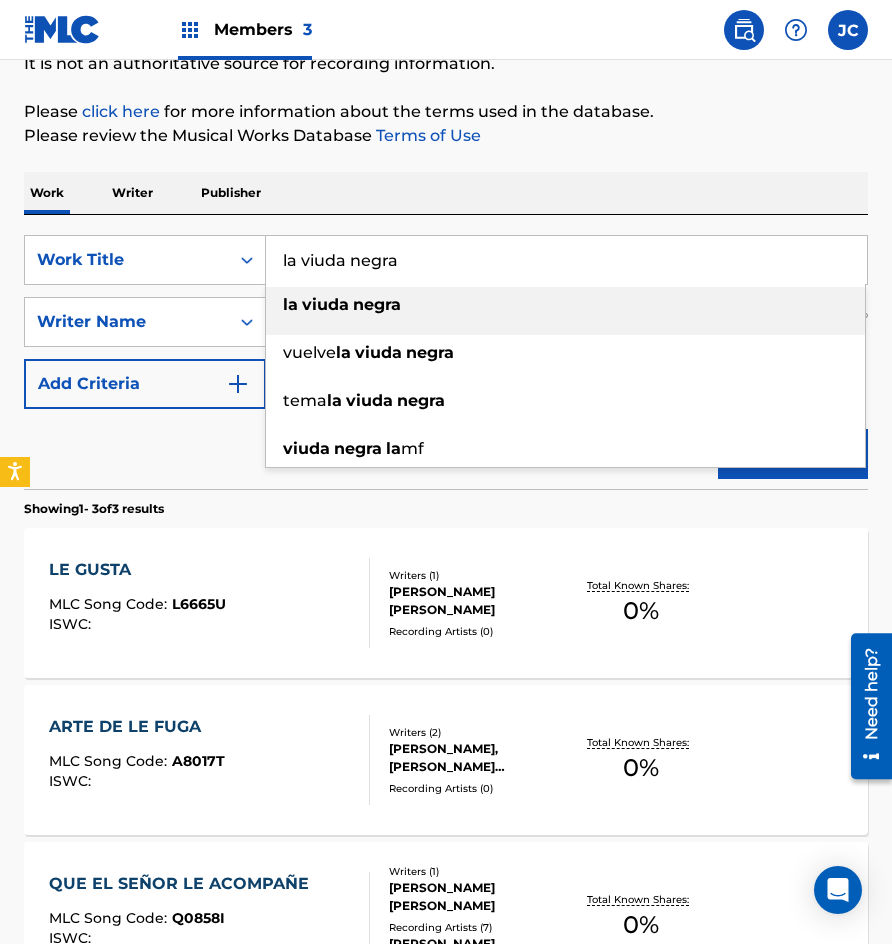 type on "la viuda negra" 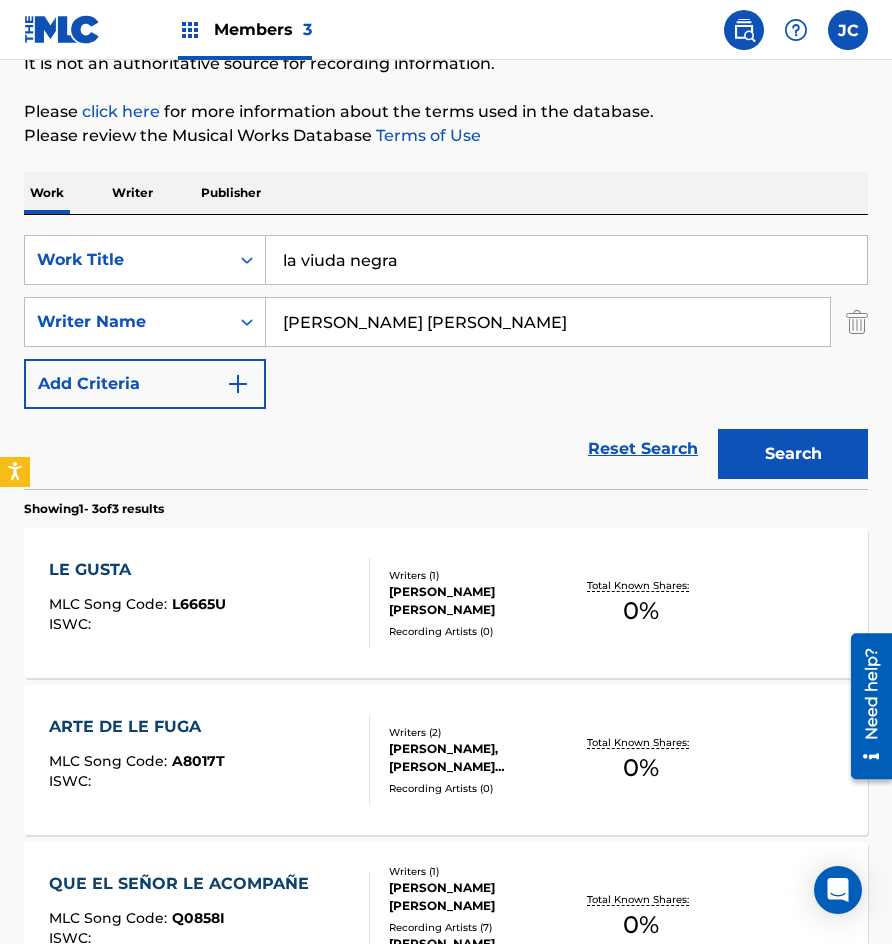 click on "Search" at bounding box center (793, 454) 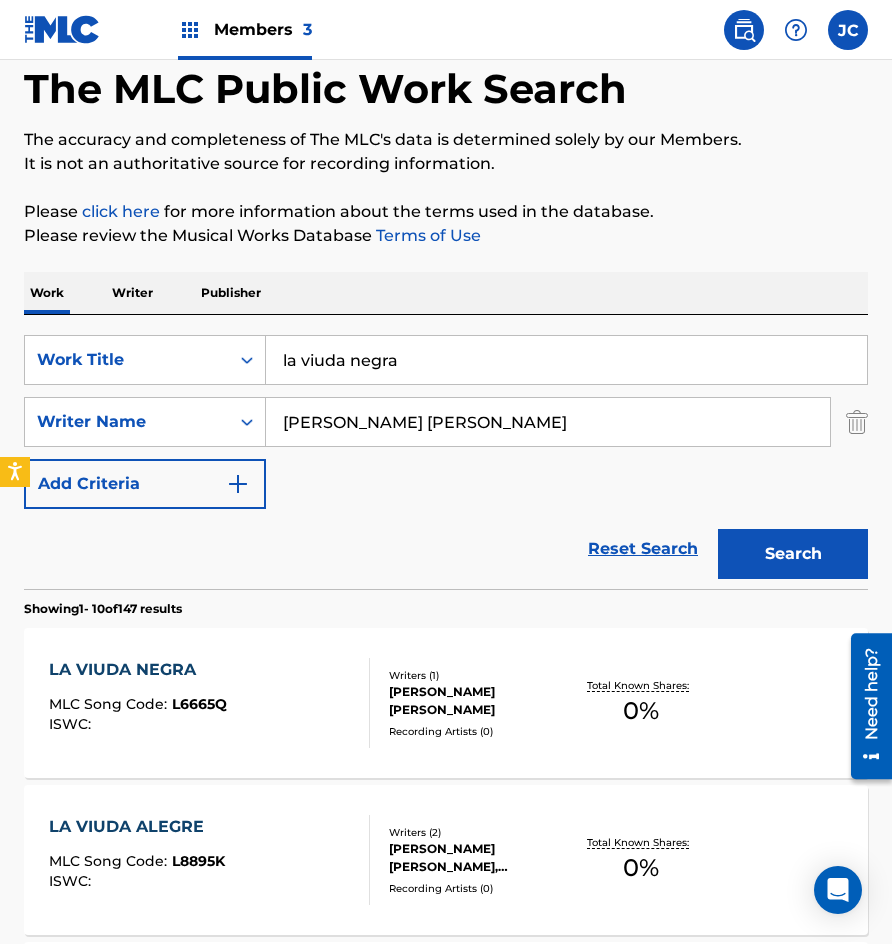 scroll, scrollTop: 200, scrollLeft: 0, axis: vertical 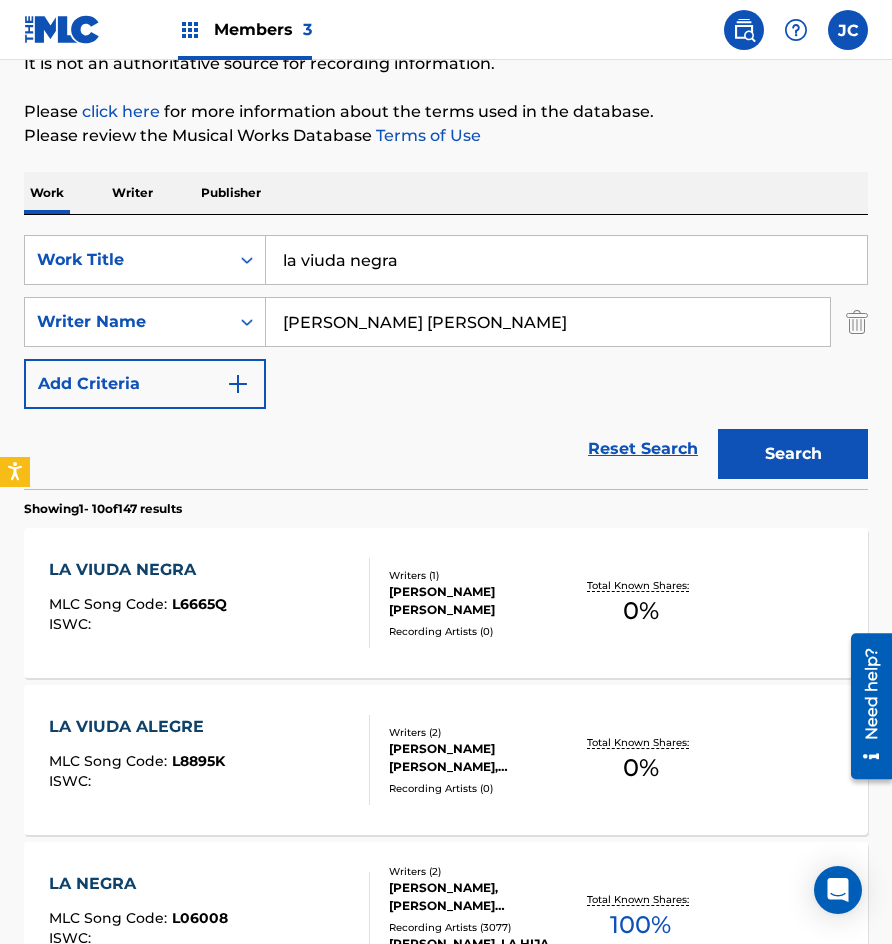 click on "LA VIUDA NEGRA MLC Song Code : L6665Q ISWC :" at bounding box center [209, 603] 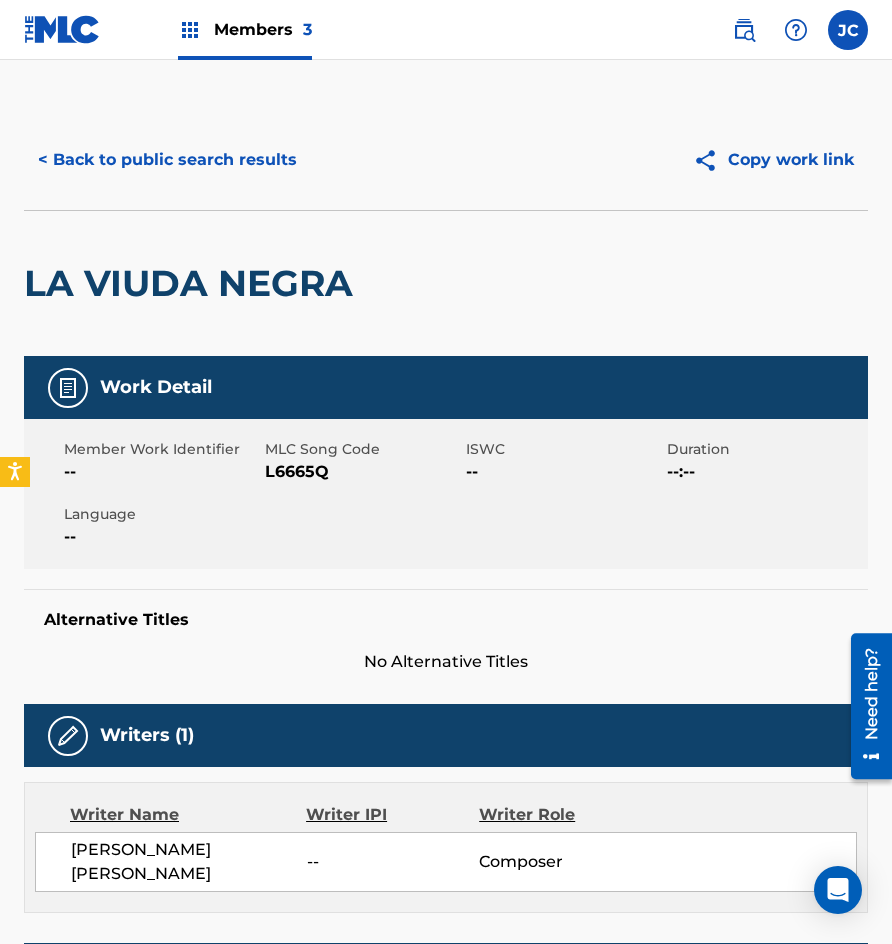 click on "L6665Q" at bounding box center (363, 472) 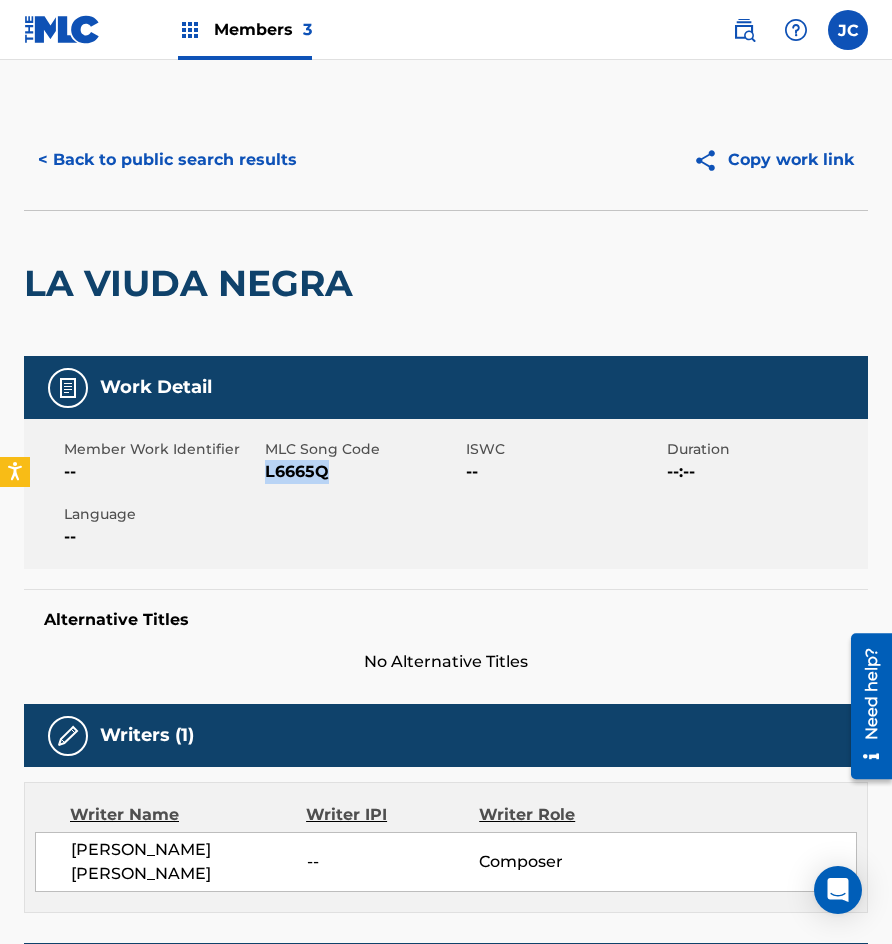 click on "L6665Q" at bounding box center [363, 472] 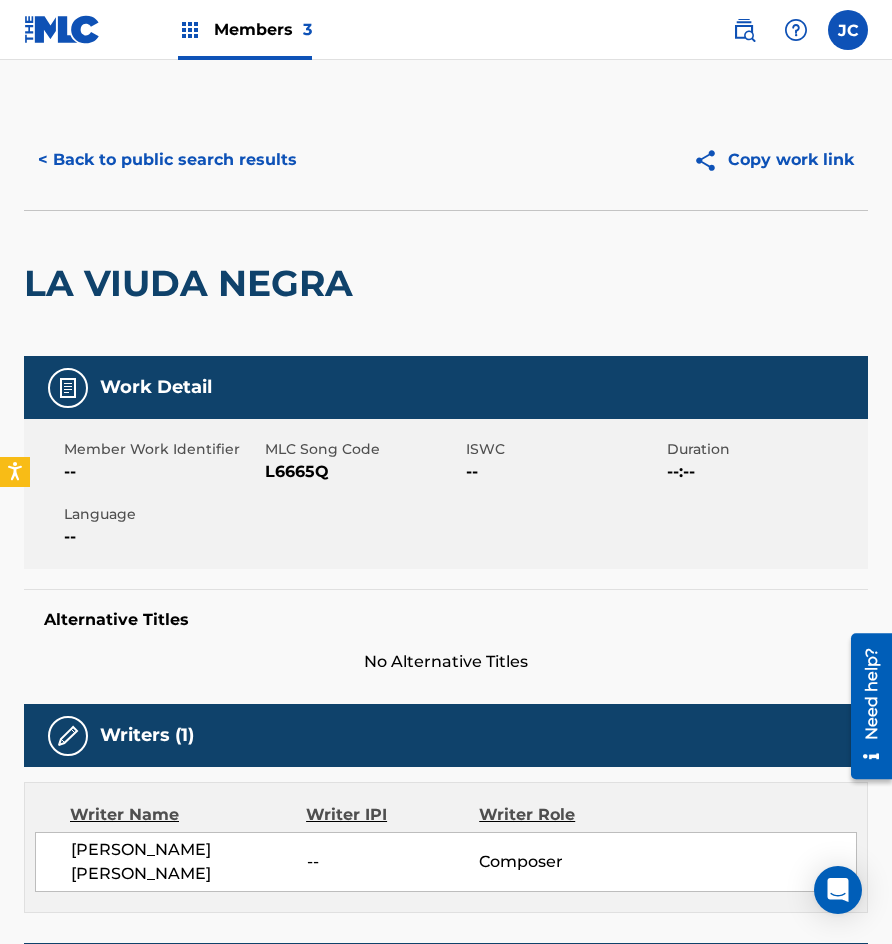 click on "< Back to public search results" at bounding box center [167, 160] 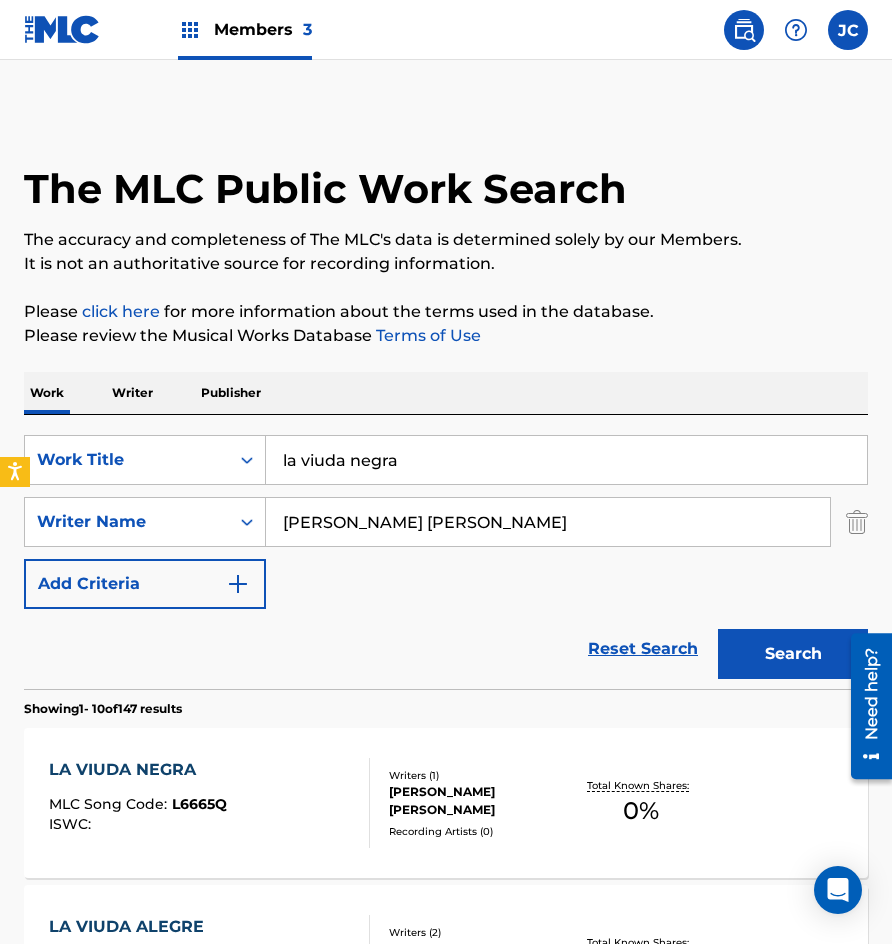 scroll, scrollTop: 200, scrollLeft: 0, axis: vertical 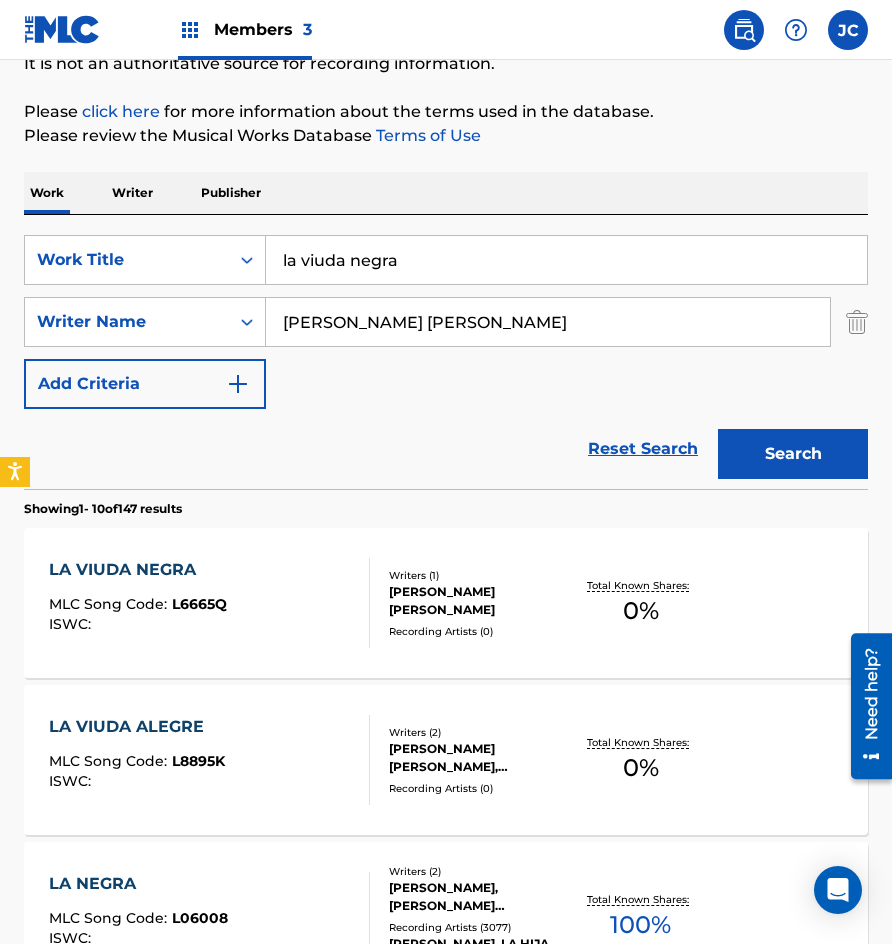 drag, startPoint x: 471, startPoint y: 233, endPoint x: 335, endPoint y: 244, distance: 136.44412 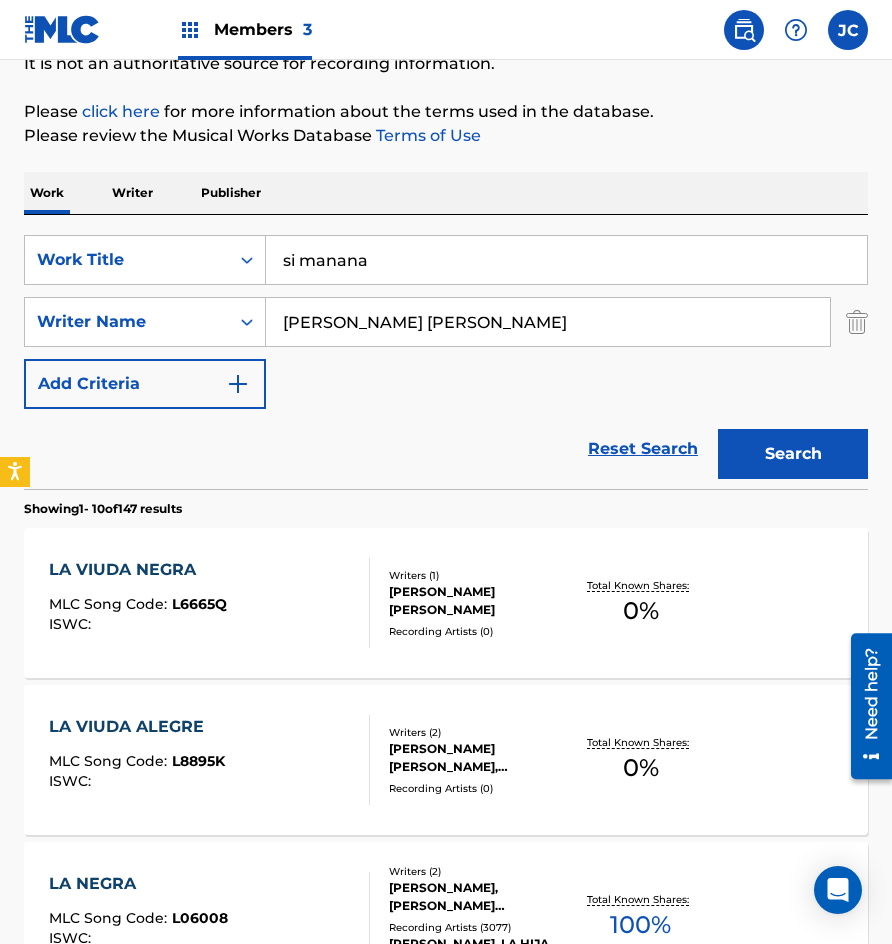type on "si manana" 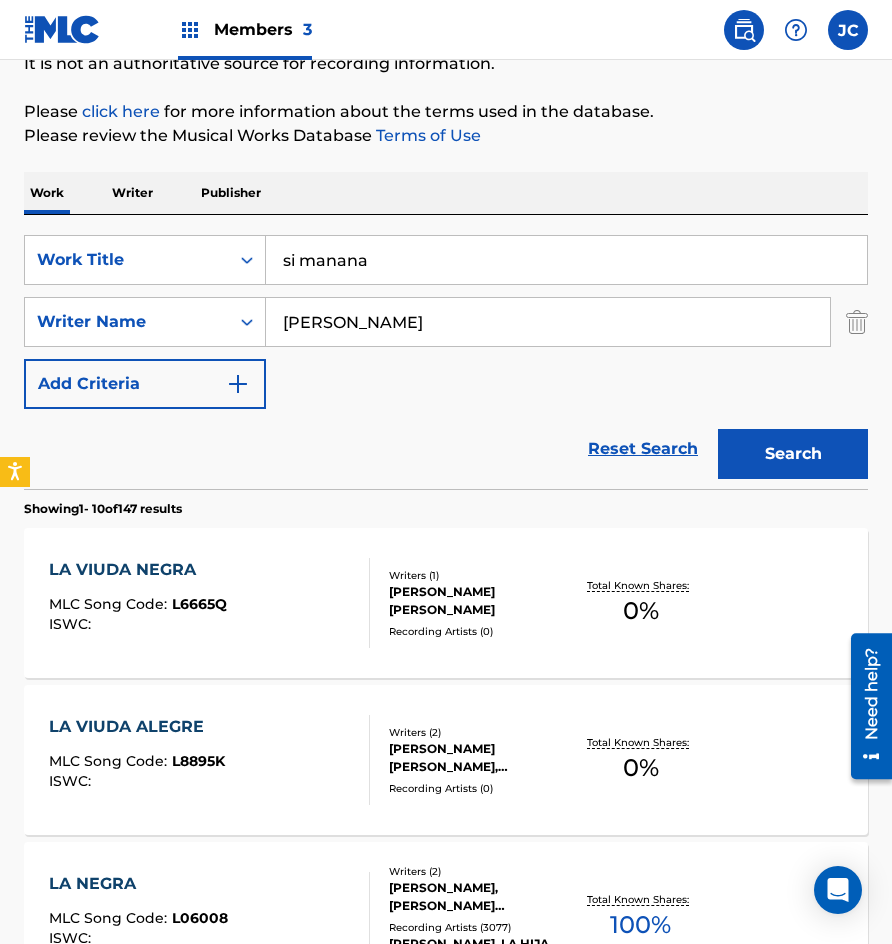 type on "ramirez indalecio" 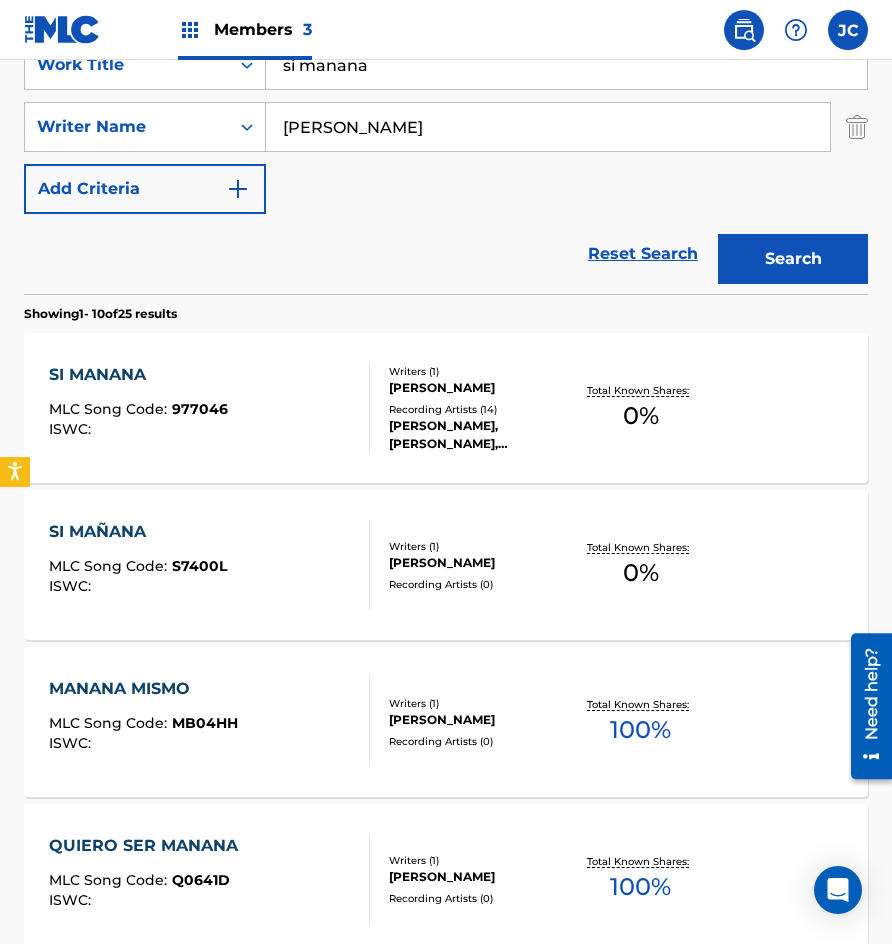 scroll, scrollTop: 400, scrollLeft: 0, axis: vertical 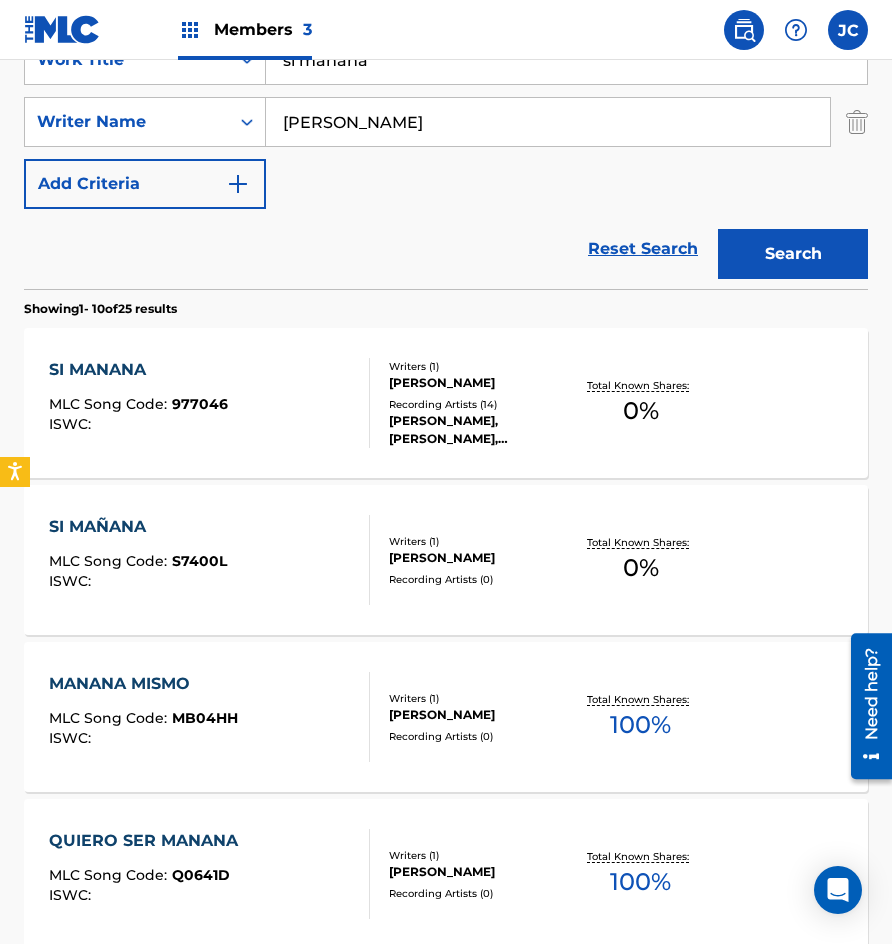 click on "SI MANANA MLC Song Code : 977046 ISWC :" at bounding box center [209, 403] 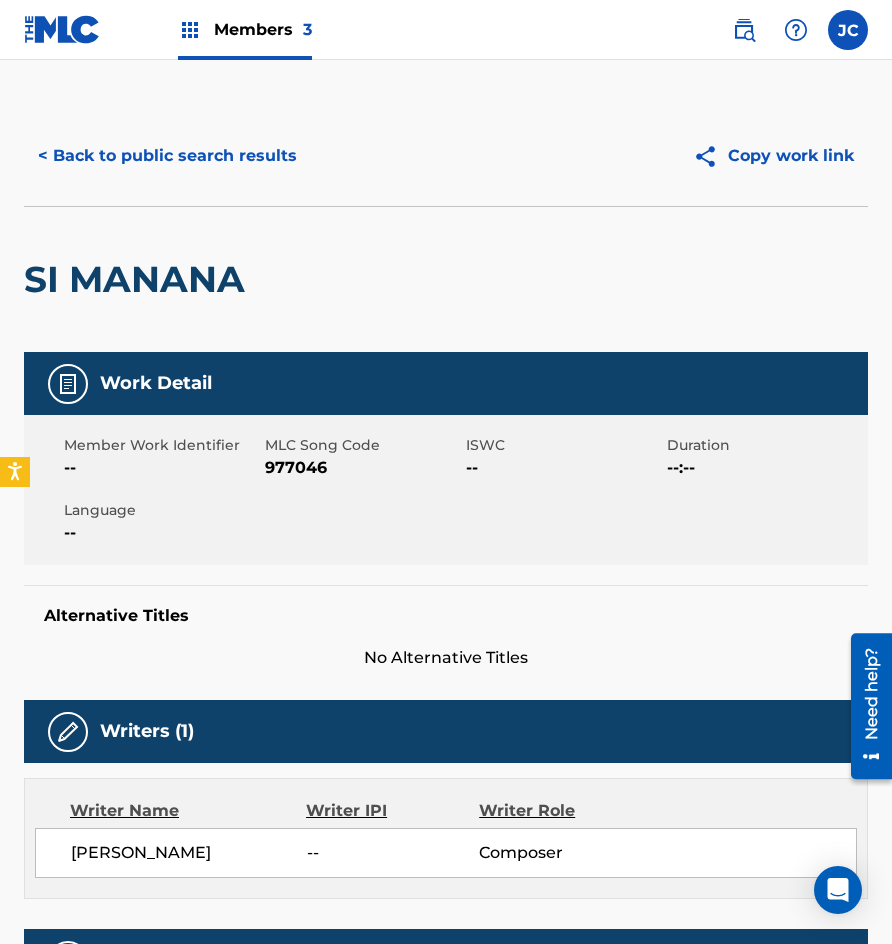 scroll, scrollTop: 0, scrollLeft: 0, axis: both 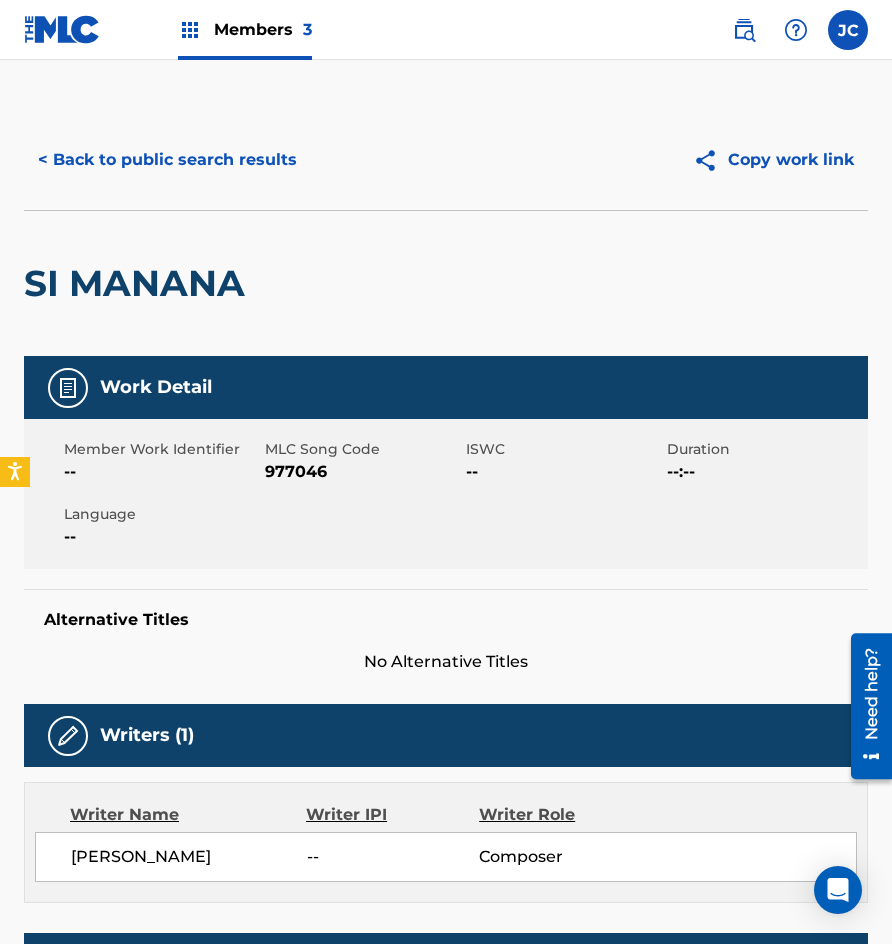 click on "< Back to public search results" at bounding box center (167, 160) 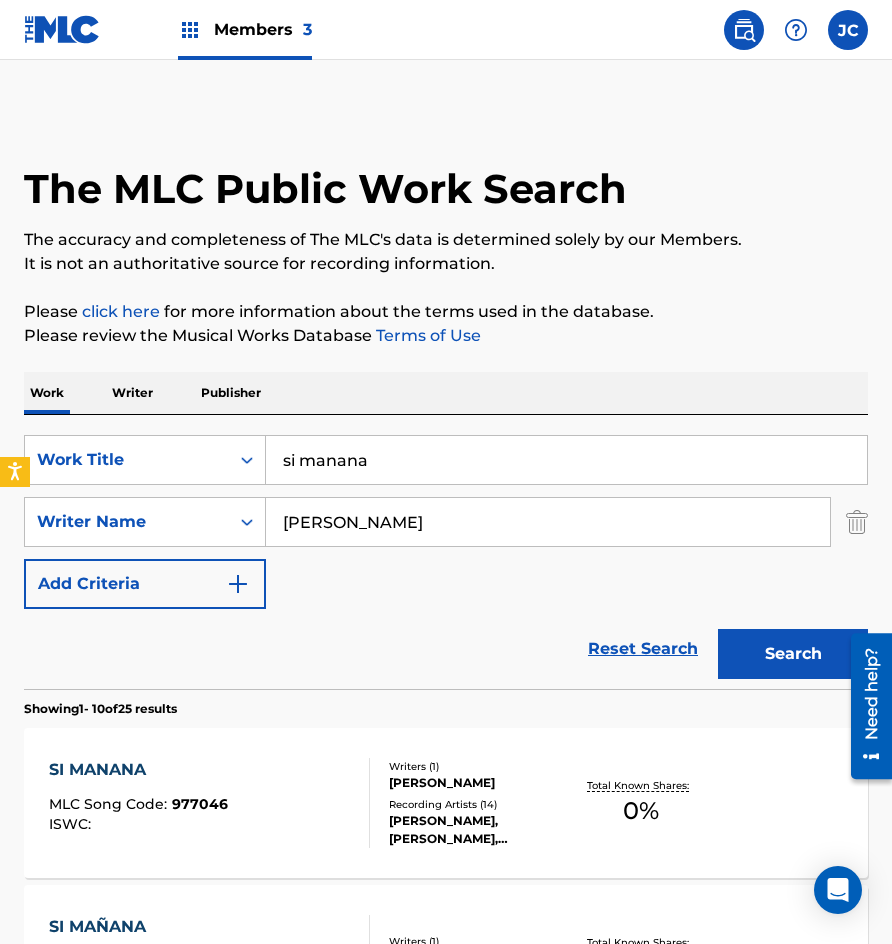 scroll, scrollTop: 400, scrollLeft: 0, axis: vertical 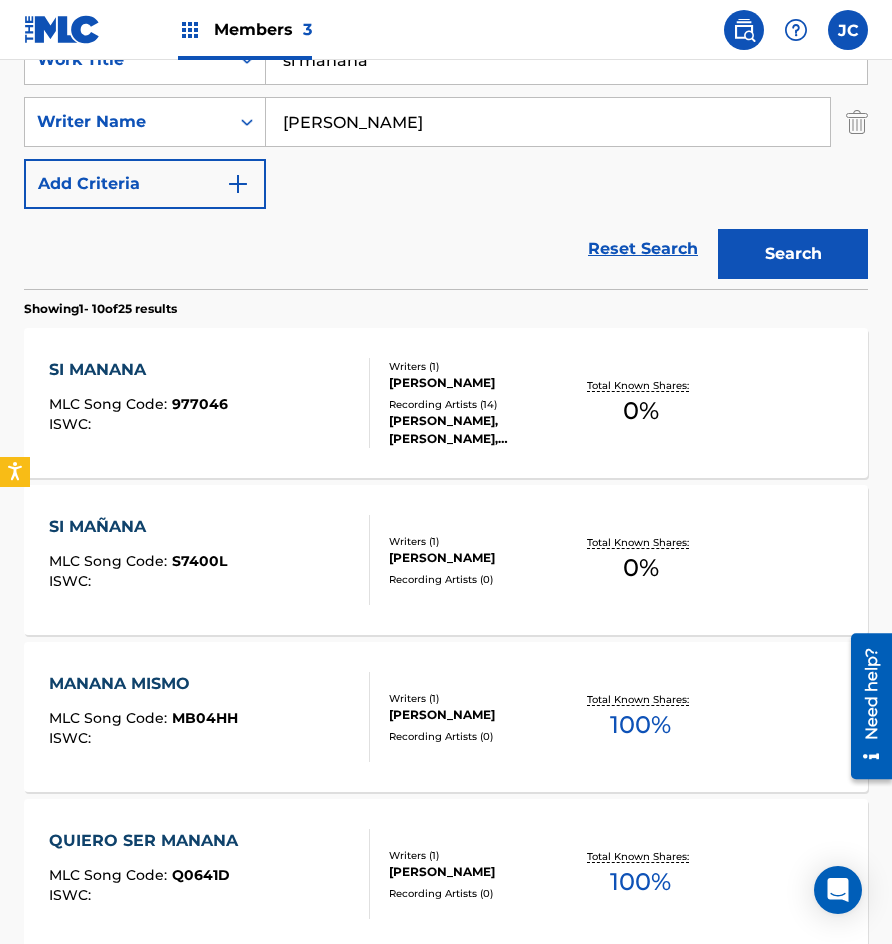 click on "CELIO GONZÁLEZ, CELIO GONZALEZ, CELIO GONZÁLEZ, JESÚS VILLEGAS, CELIO GONZÁLEZ" at bounding box center (479, 430) 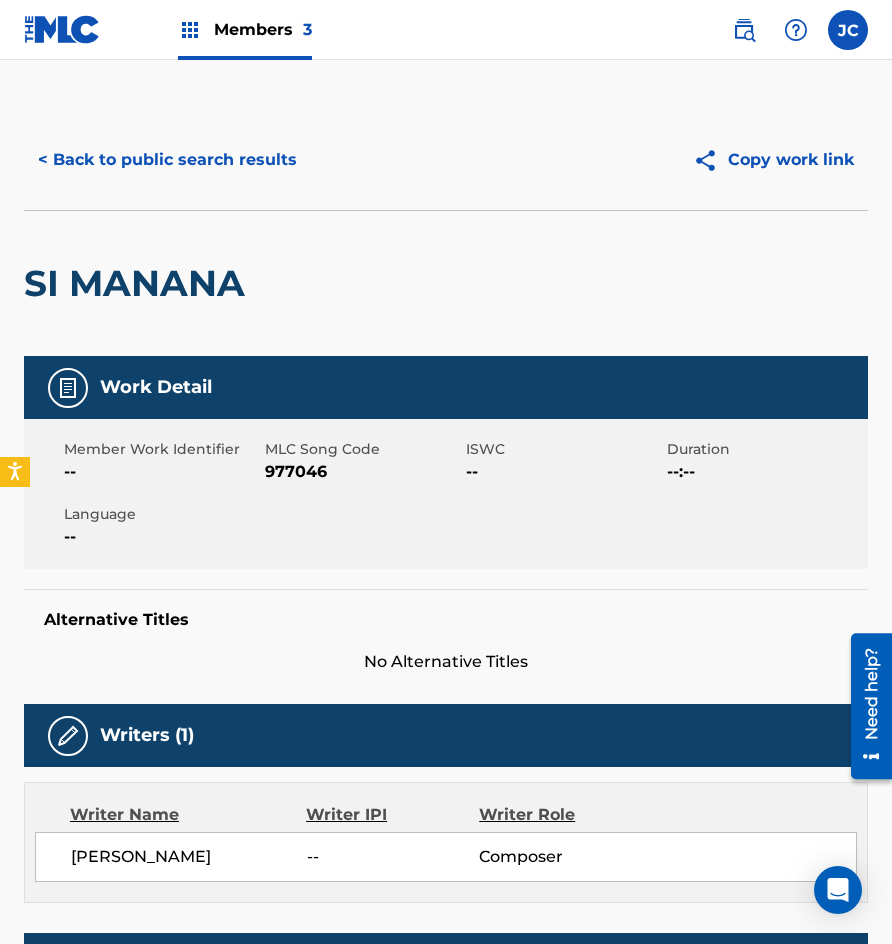 click on "977046" at bounding box center [363, 472] 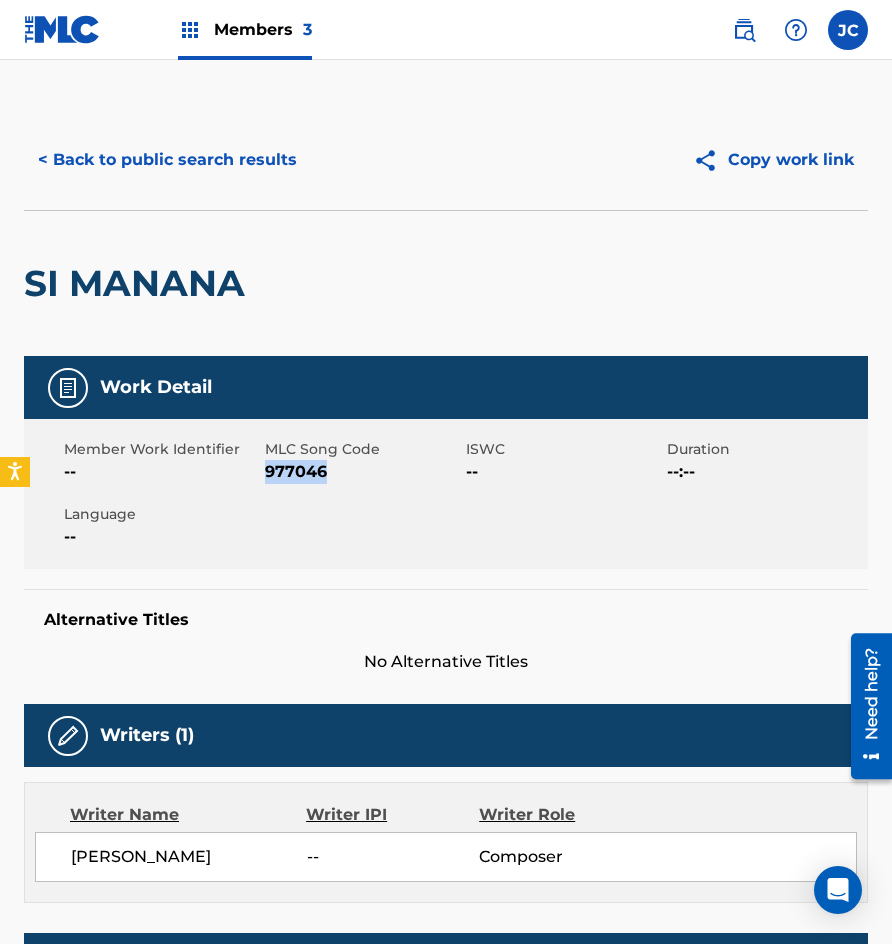 click on "977046" at bounding box center [363, 472] 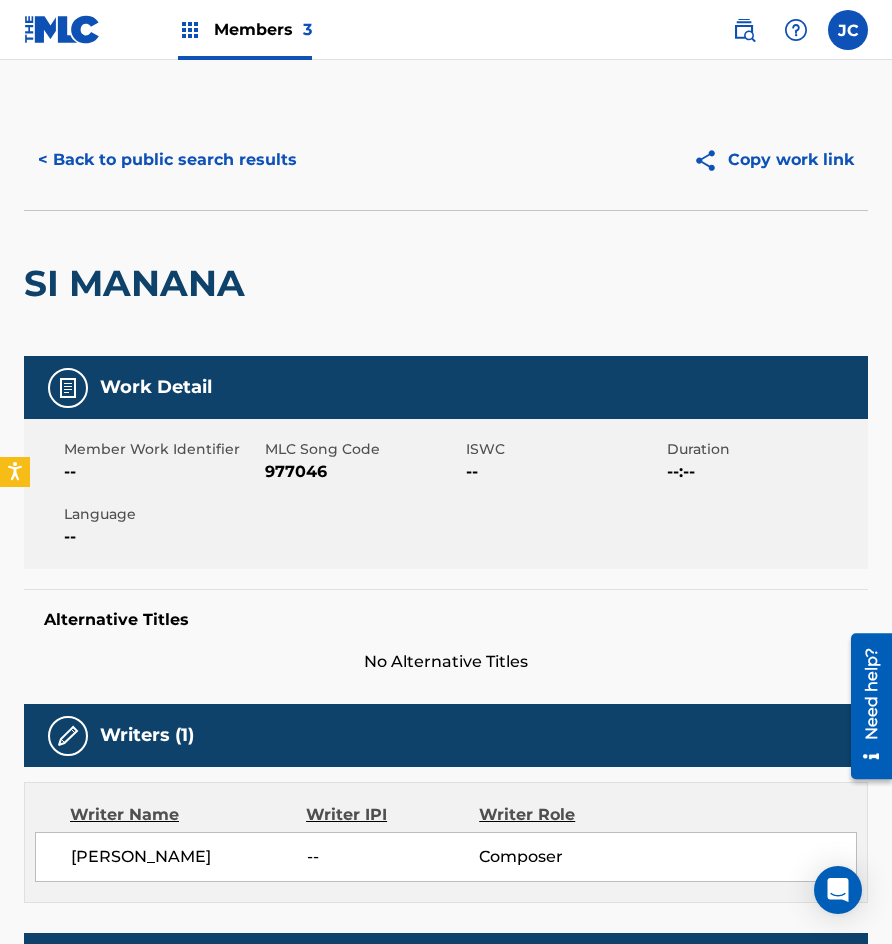 scroll, scrollTop: 400, scrollLeft: 0, axis: vertical 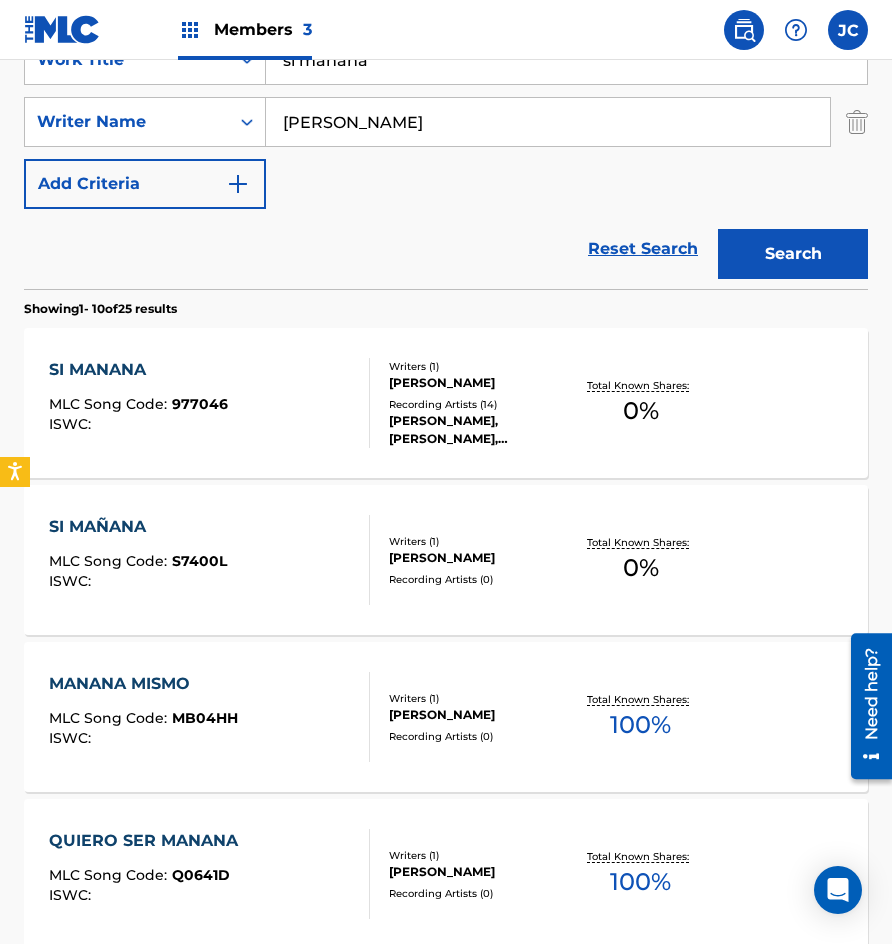 click on "Writers ( 1 )" at bounding box center [479, 541] 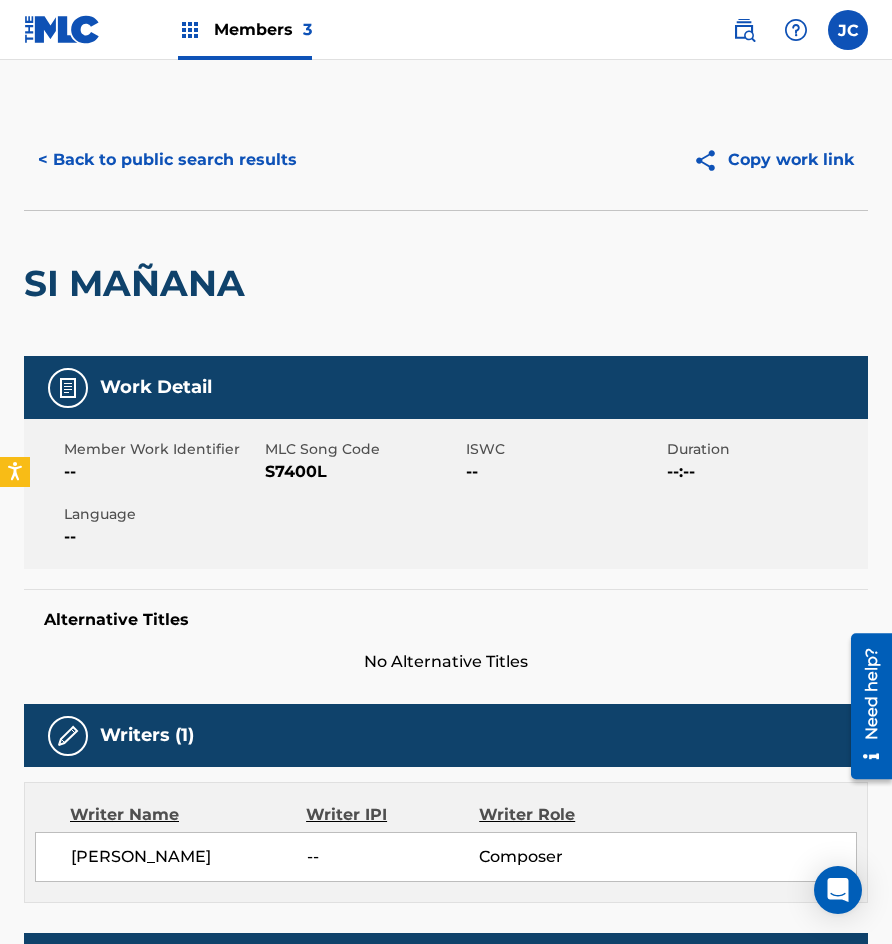 click on "S7400L" at bounding box center (363, 472) 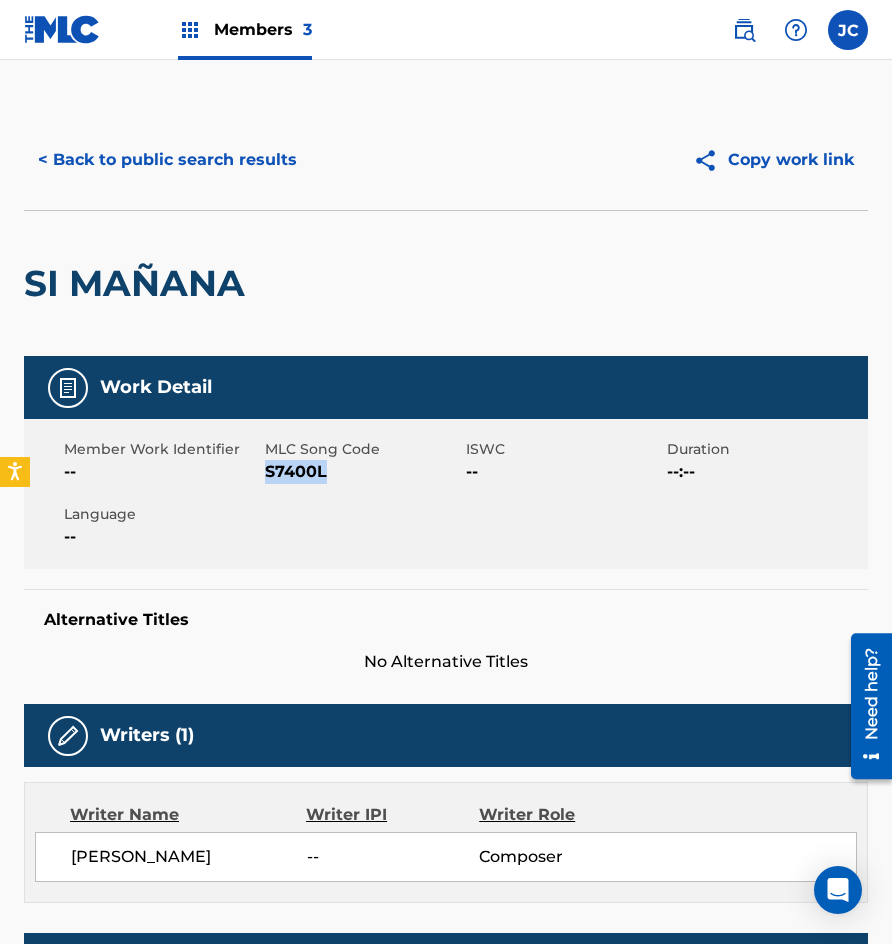click on "S7400L" at bounding box center (363, 472) 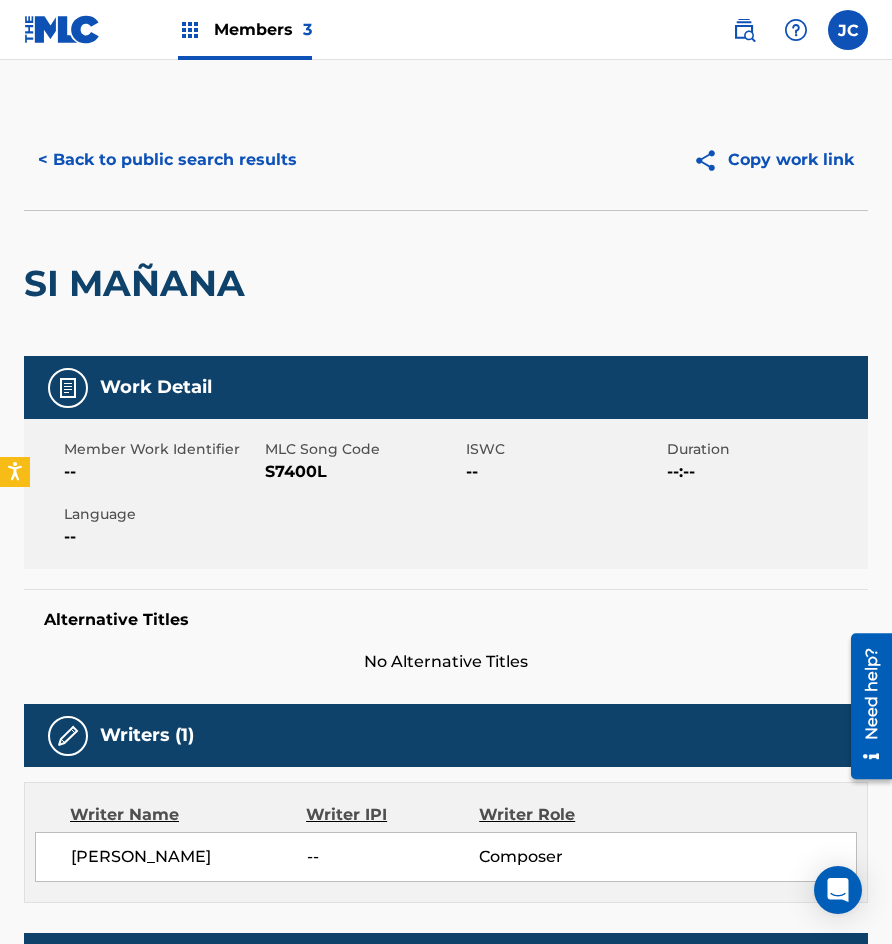 drag, startPoint x: 263, startPoint y: 237, endPoint x: 250, endPoint y: 197, distance: 42.059483 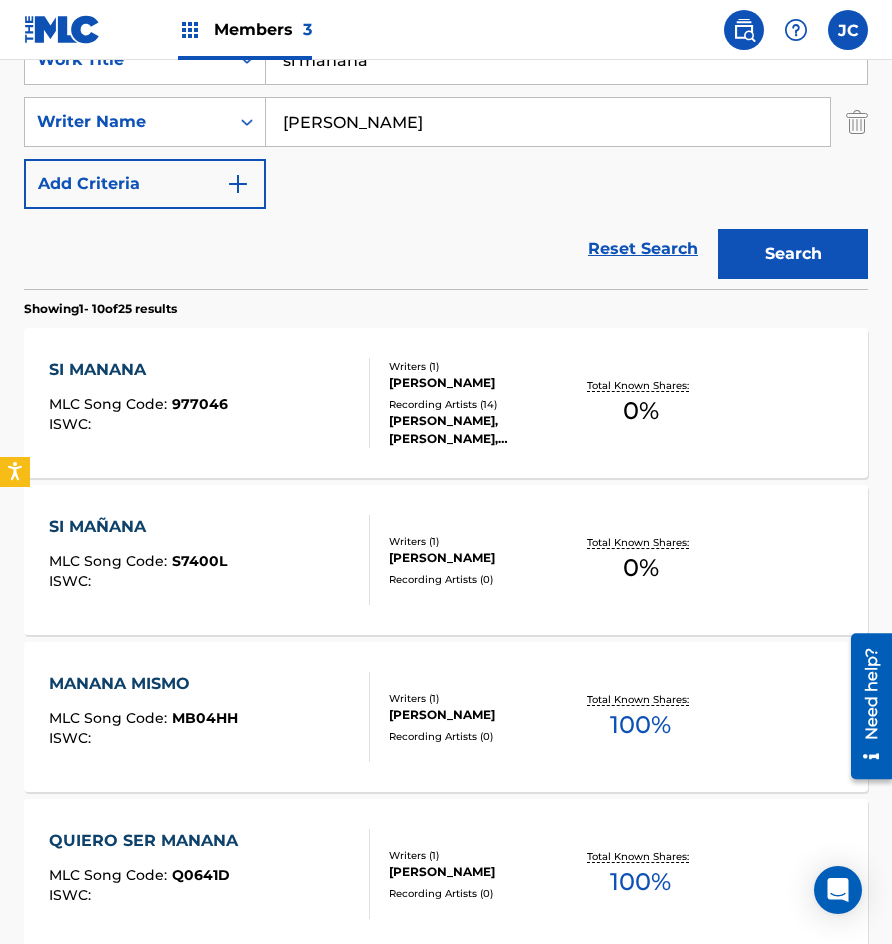 scroll, scrollTop: 300, scrollLeft: 0, axis: vertical 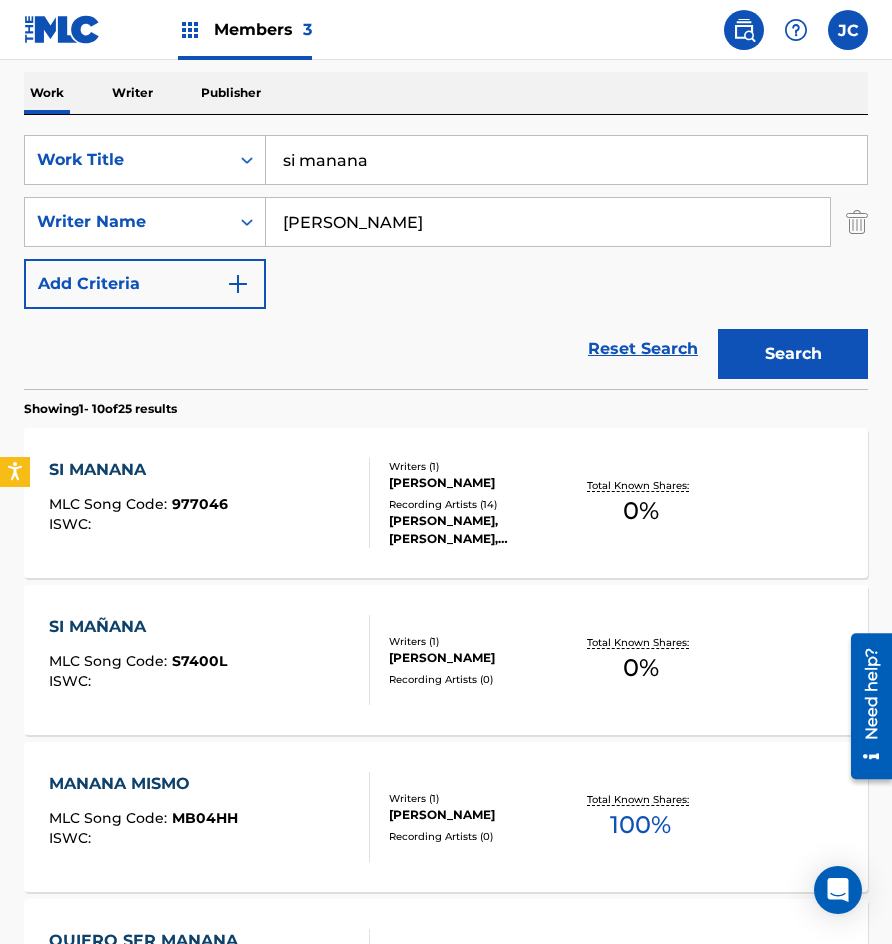 drag, startPoint x: 491, startPoint y: 147, endPoint x: 176, endPoint y: 128, distance: 315.5725 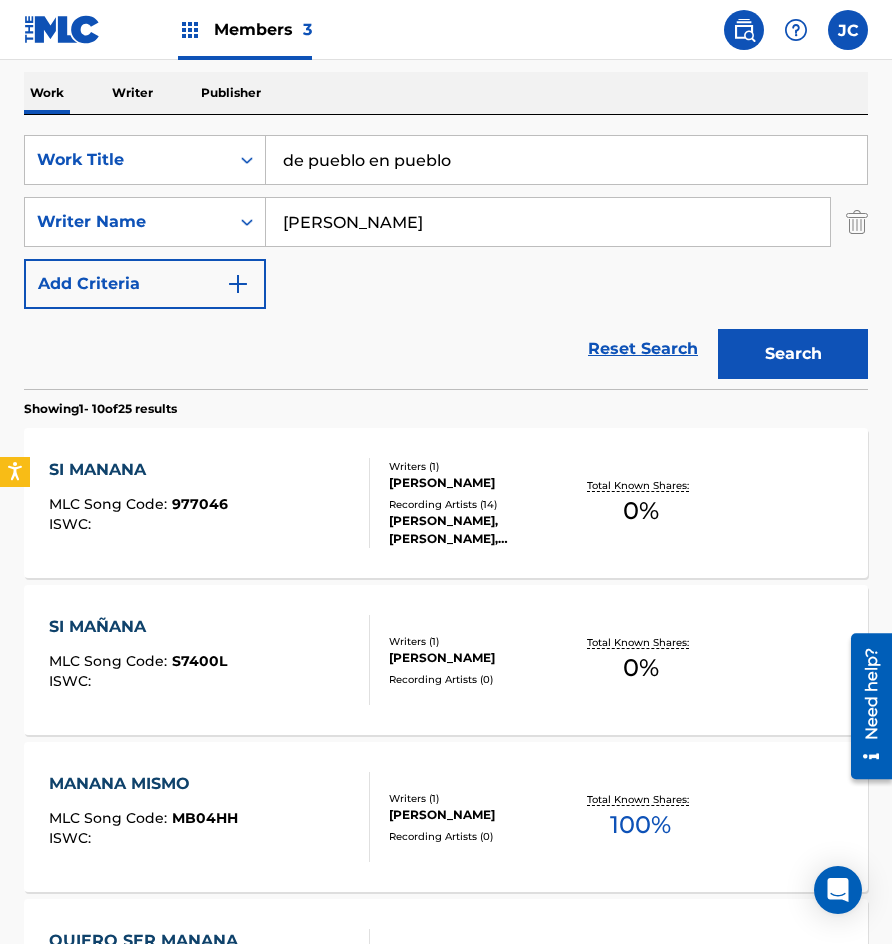 type on "de pueblo en pueblo" 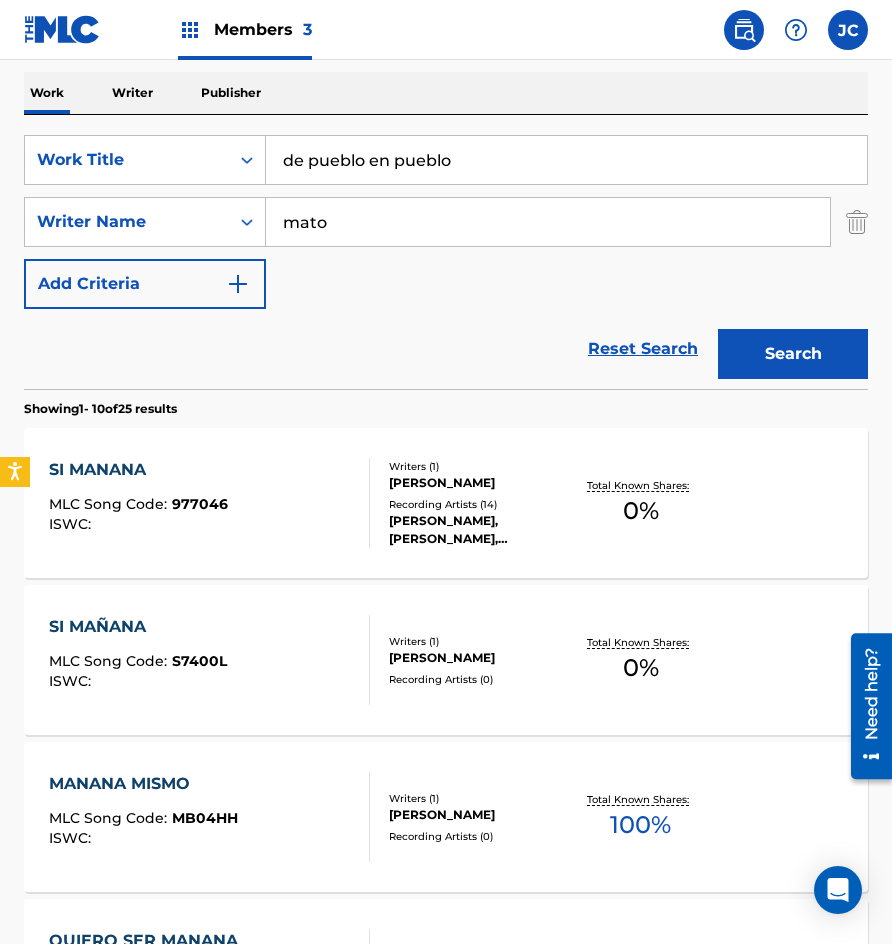 type on "mato" 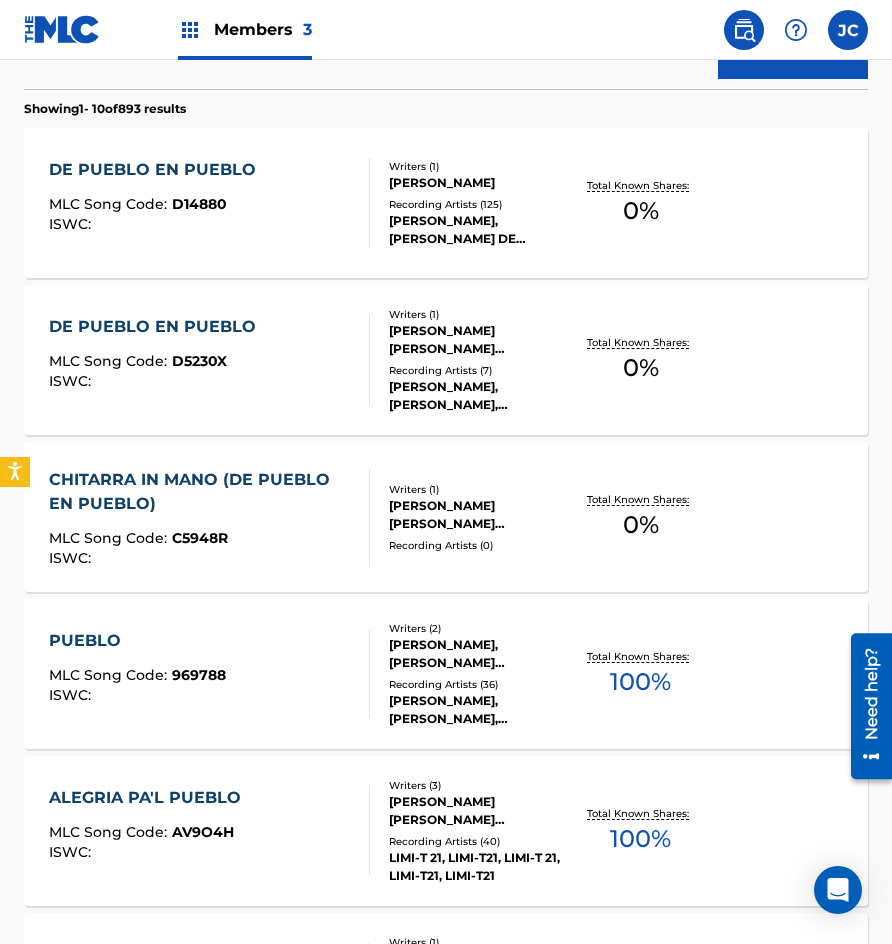 scroll, scrollTop: 500, scrollLeft: 0, axis: vertical 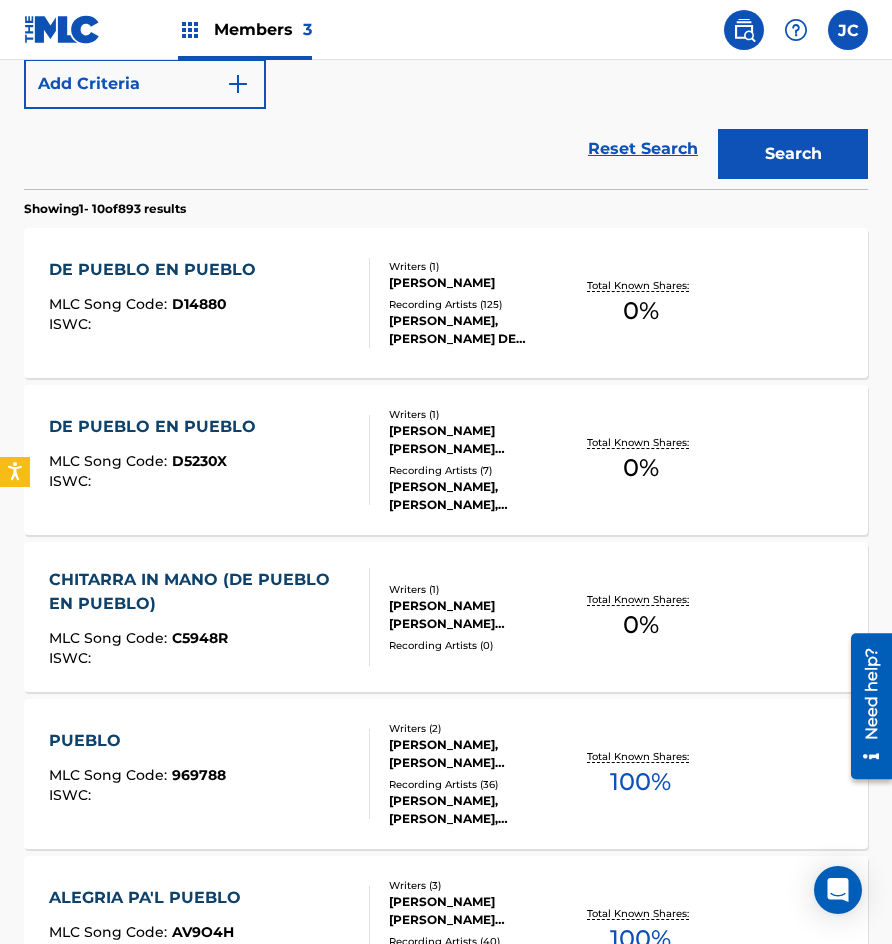 click on "Writers ( 1 ) VICTOR M. MATO Recording Artists ( 125 ) JOSÉ JOSÉ, BANDA EL RECODO DE CRUZ LIZÃRRAGA, JOSÉ JOSÉ, JOSÉ JOSÉ, BANDA EL RECODO DE CRUZ LIZÁRRAGA" at bounding box center [470, 303] 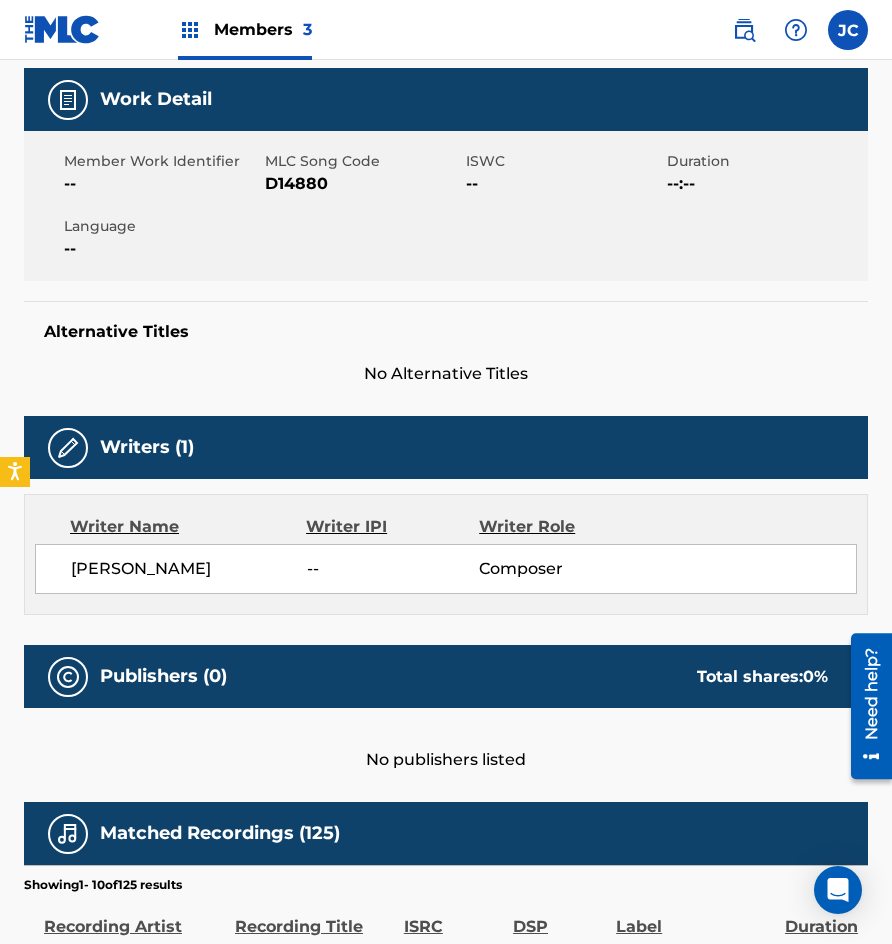 scroll, scrollTop: 0, scrollLeft: 0, axis: both 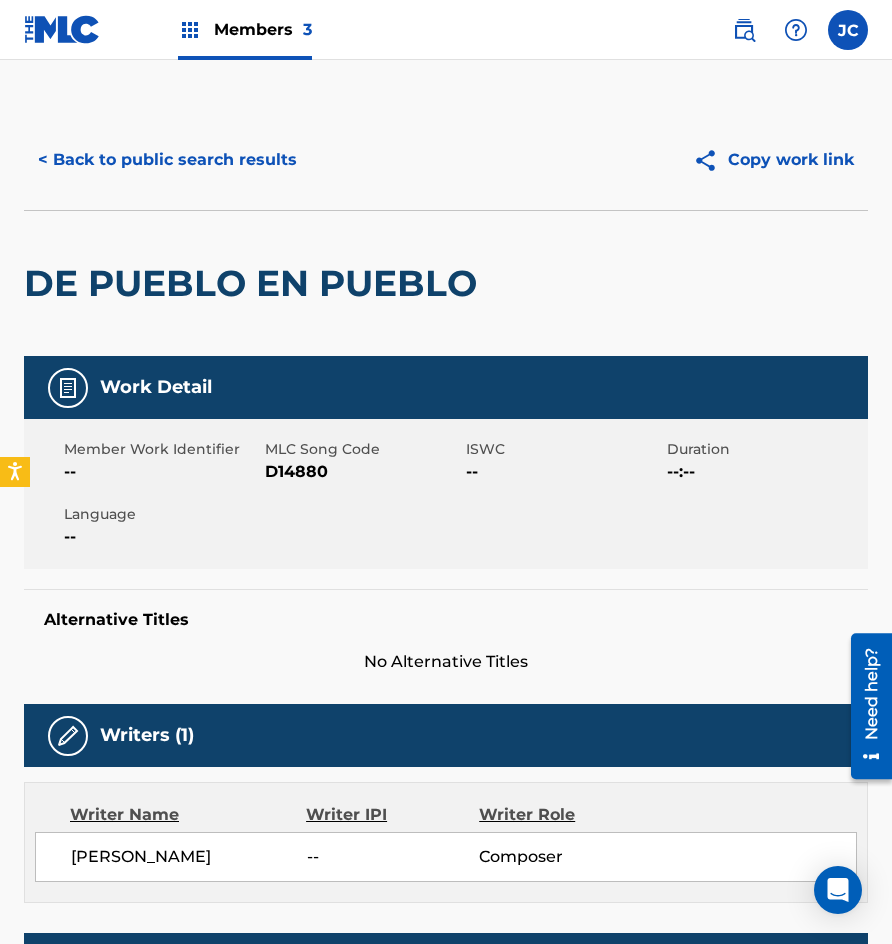 click on "< Back to public search results" at bounding box center [167, 160] 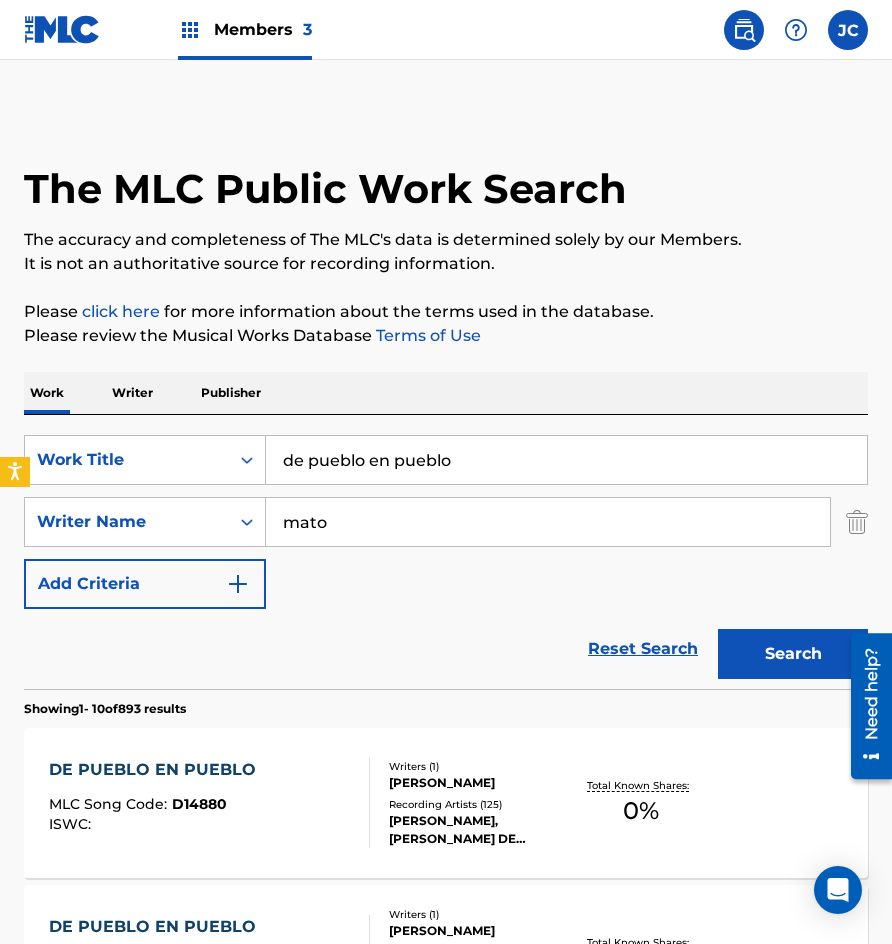 scroll, scrollTop: 614, scrollLeft: 0, axis: vertical 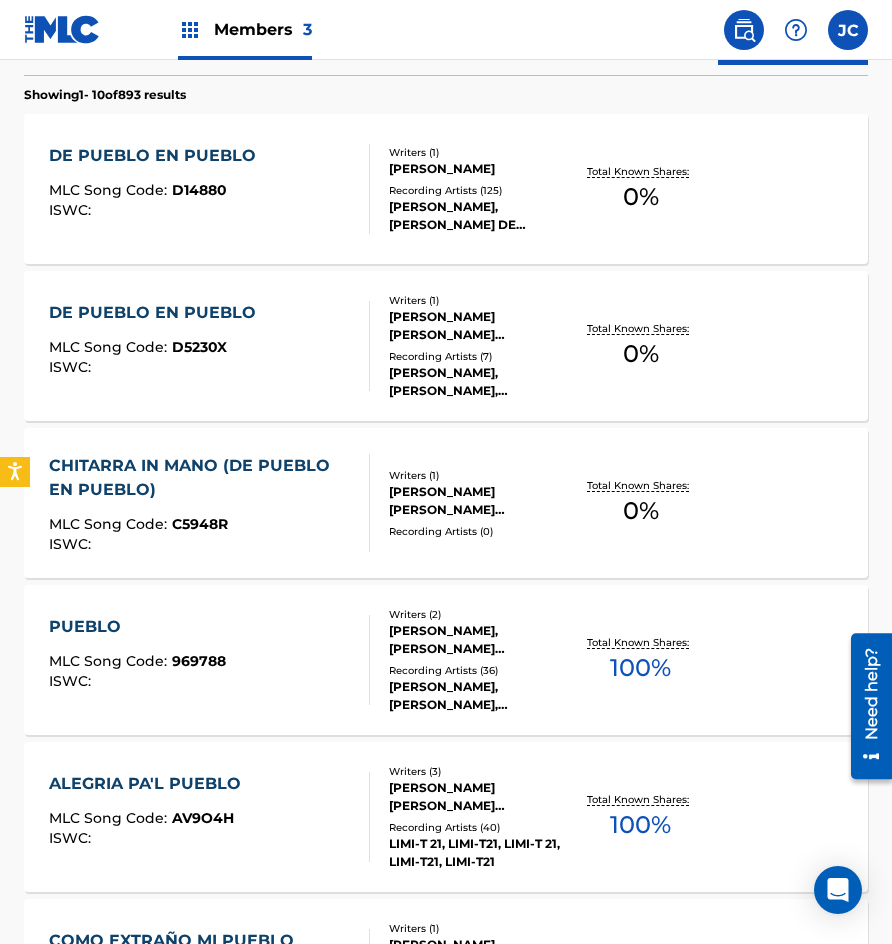 click on "DE PUEBLO EN PUEBLO MLC Song Code : D5230X ISWC :" at bounding box center (209, 346) 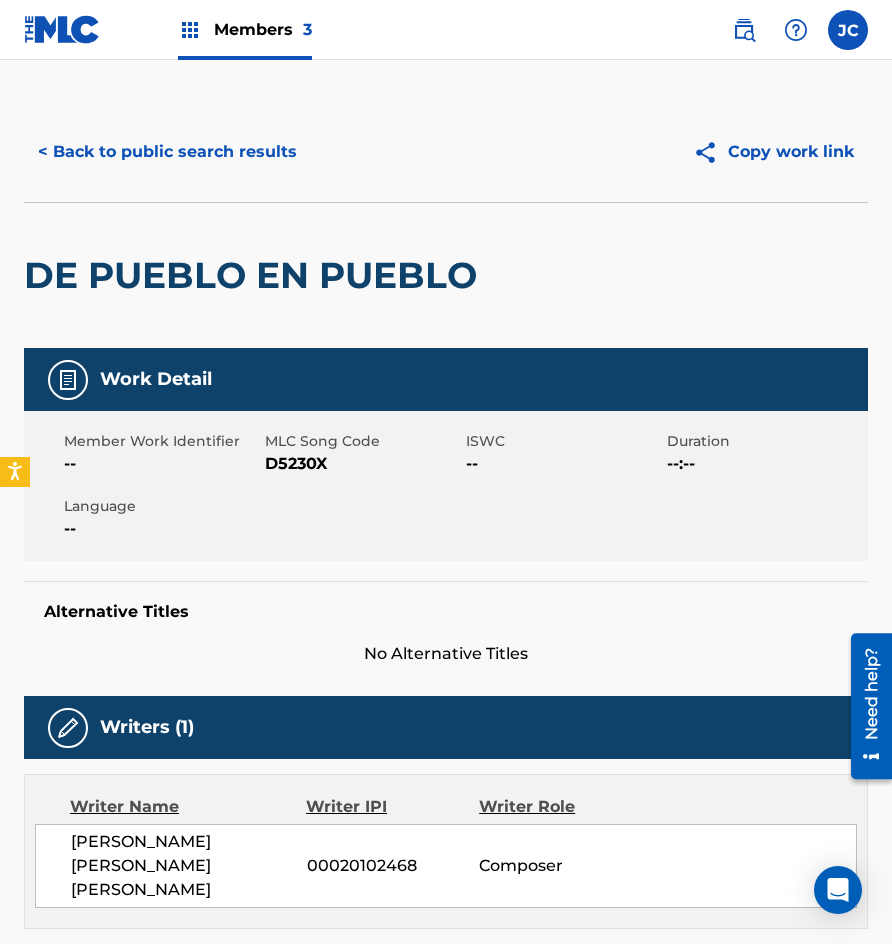 scroll, scrollTop: 0, scrollLeft: 0, axis: both 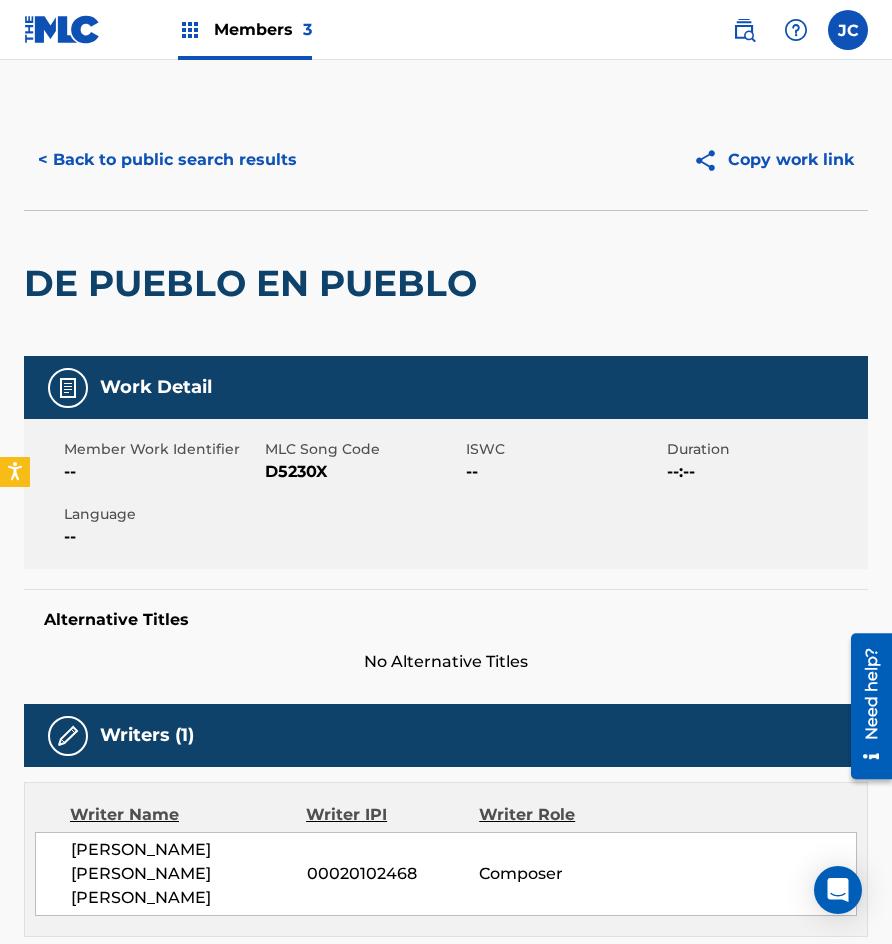 click on "< Back to public search results" at bounding box center [167, 160] 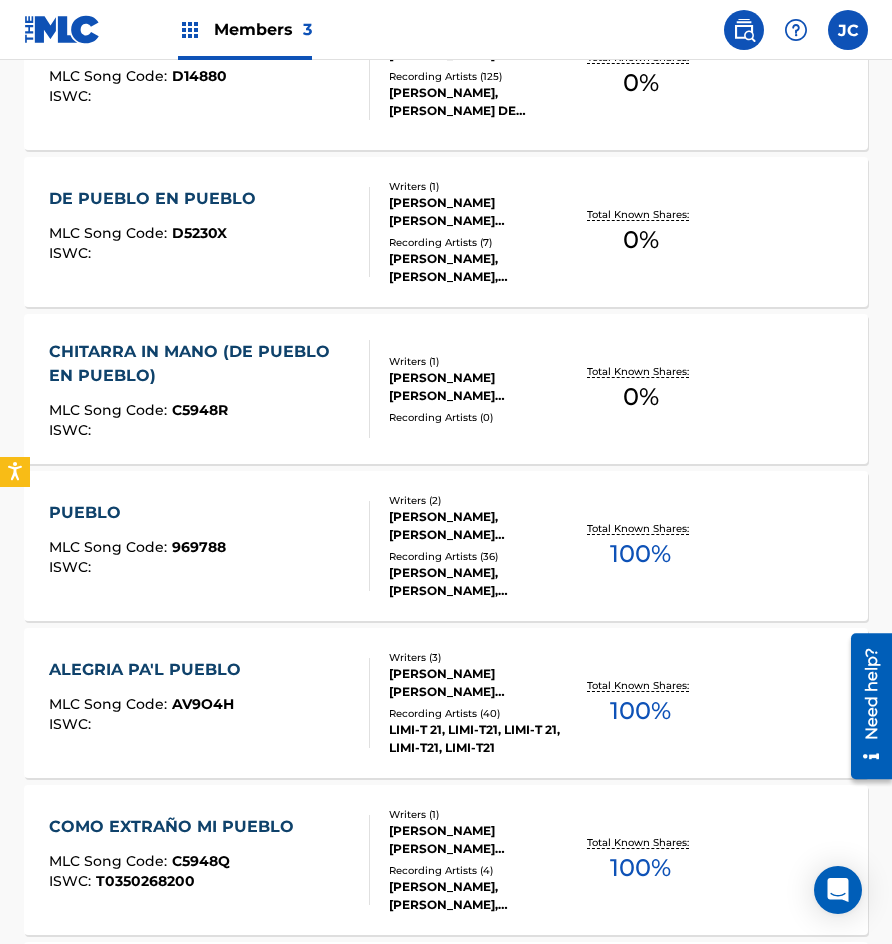 scroll, scrollTop: 628, scrollLeft: 0, axis: vertical 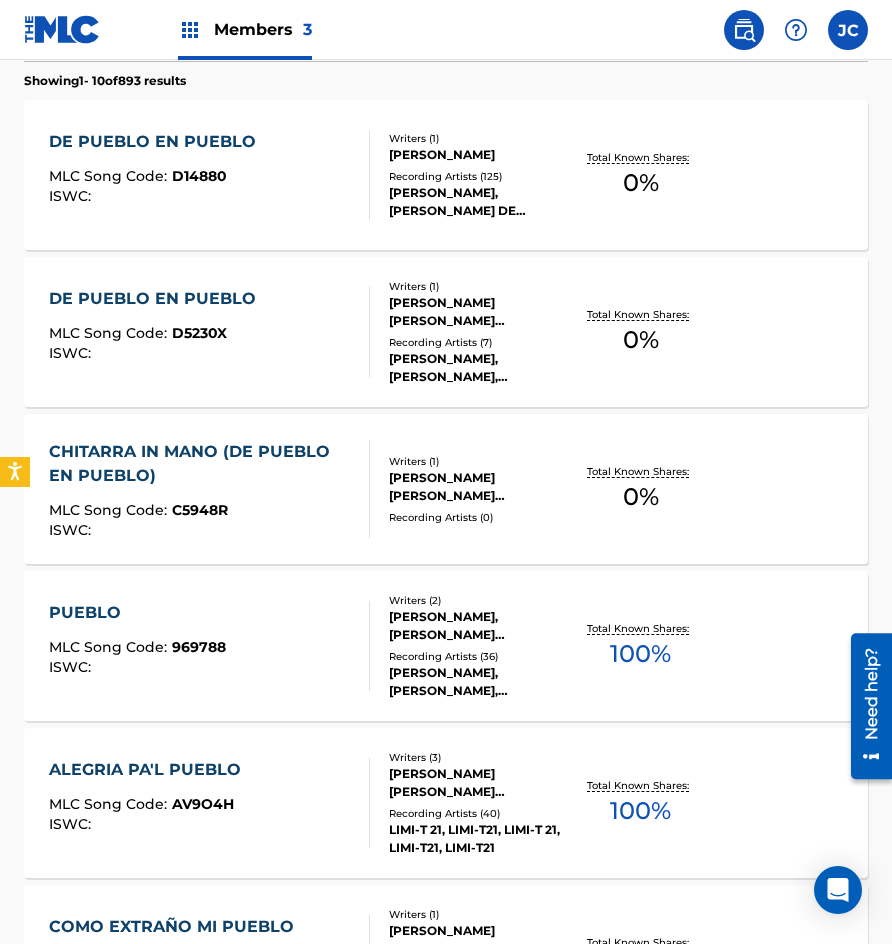 click on "DE PUEBLO EN PUEBLO MLC Song Code : D14880 ISWC :" at bounding box center [209, 175] 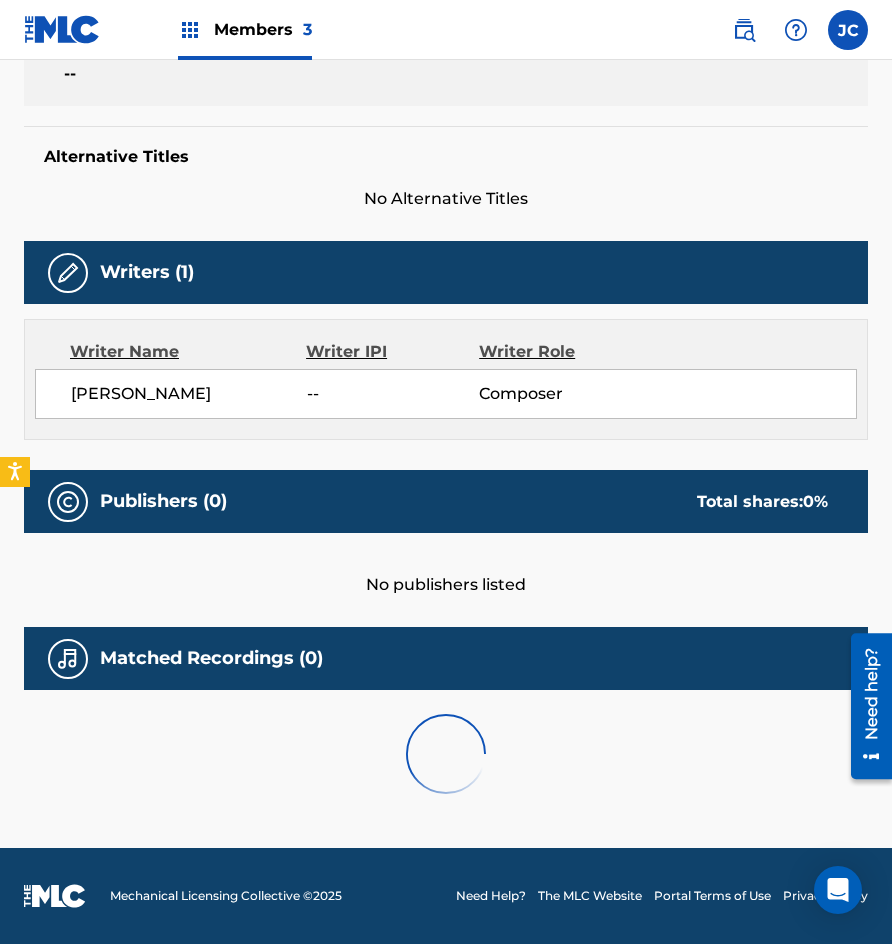scroll, scrollTop: 0, scrollLeft: 0, axis: both 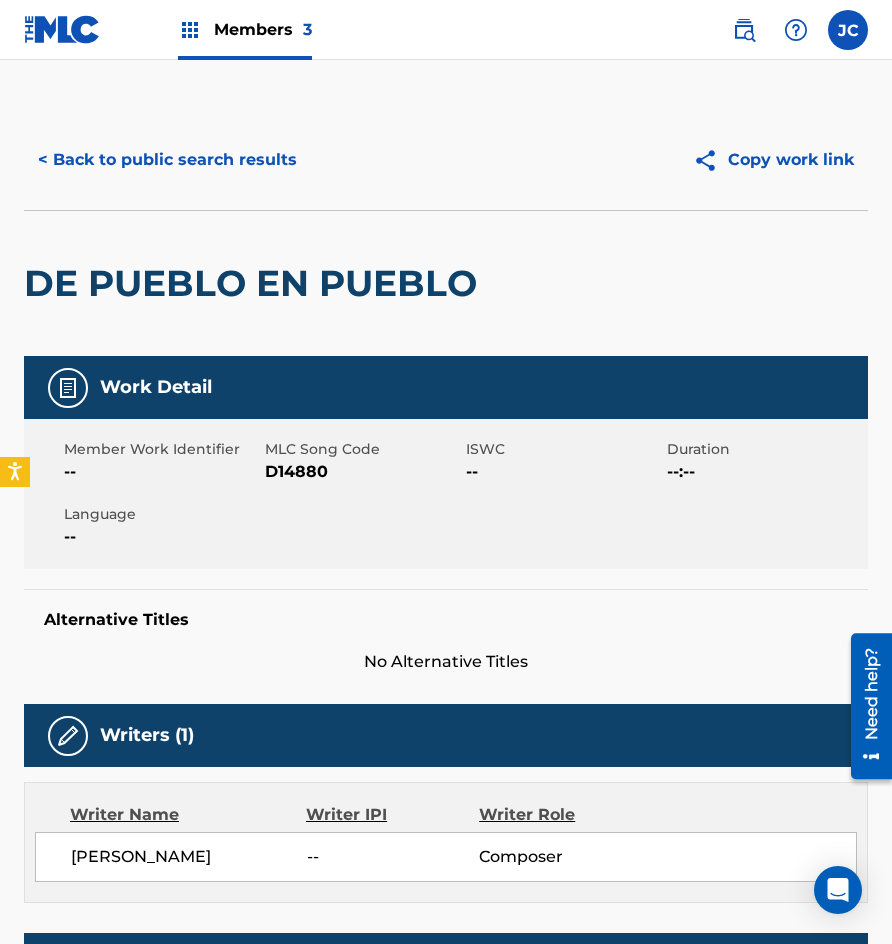 click on "D14880" at bounding box center [363, 472] 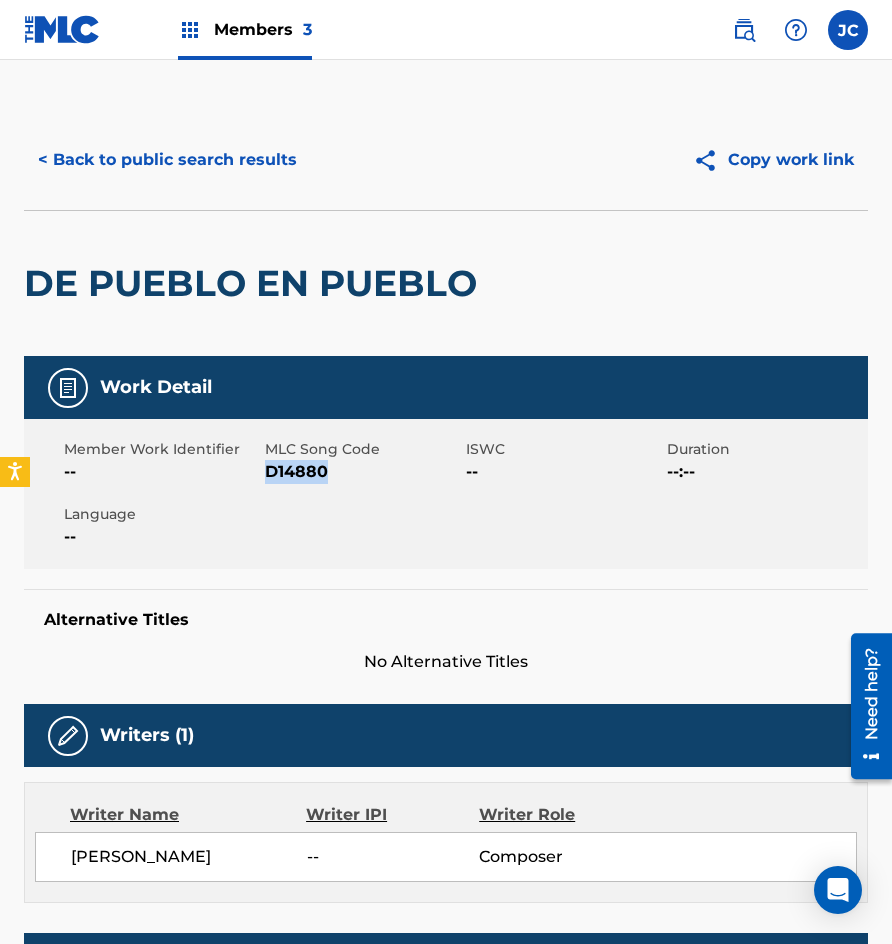 click on "D14880" at bounding box center [363, 472] 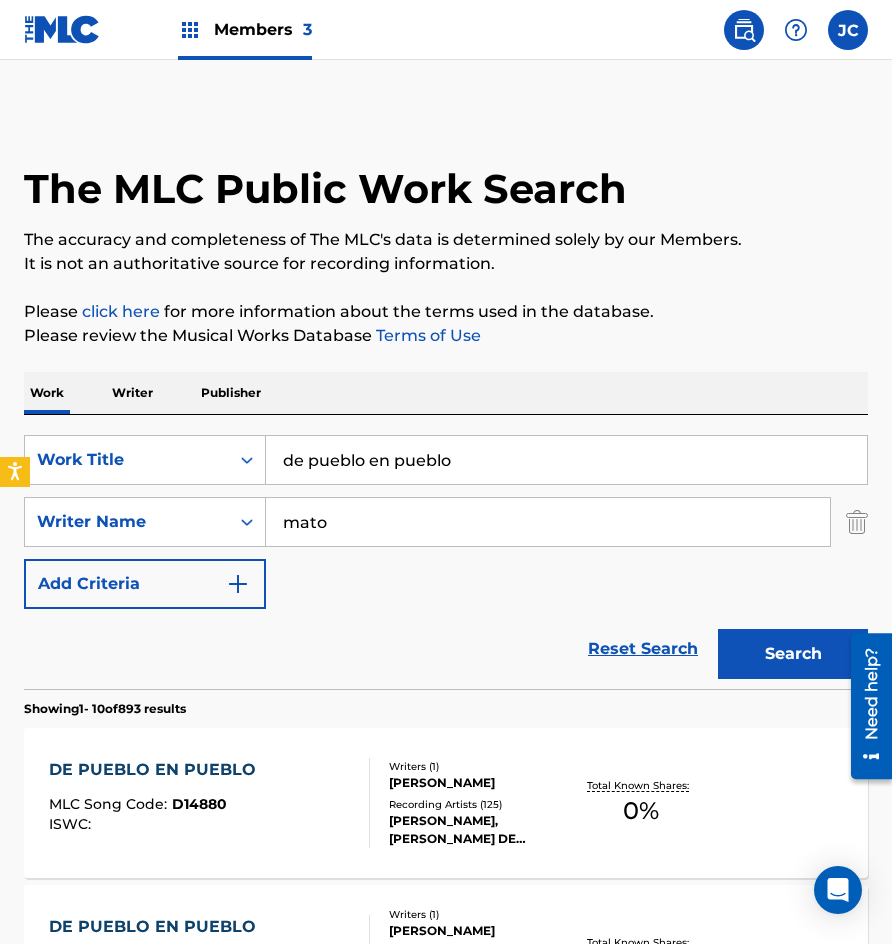 scroll, scrollTop: 742, scrollLeft: 0, axis: vertical 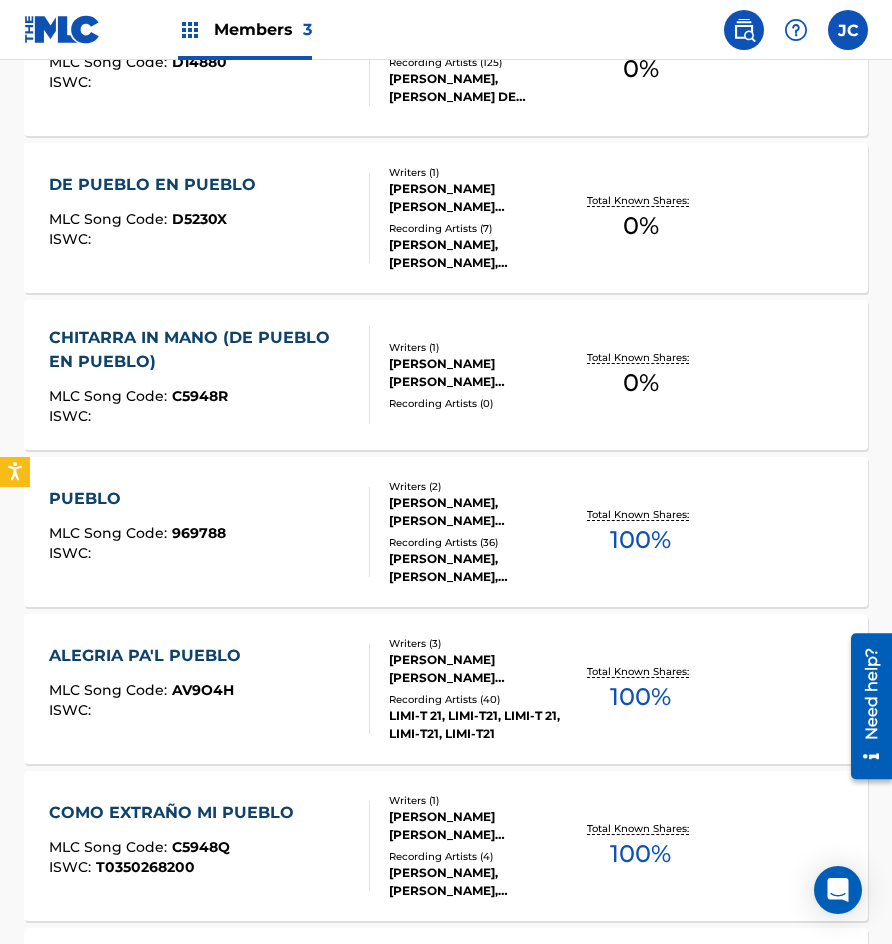 click on "ISWC :" at bounding box center (157, 239) 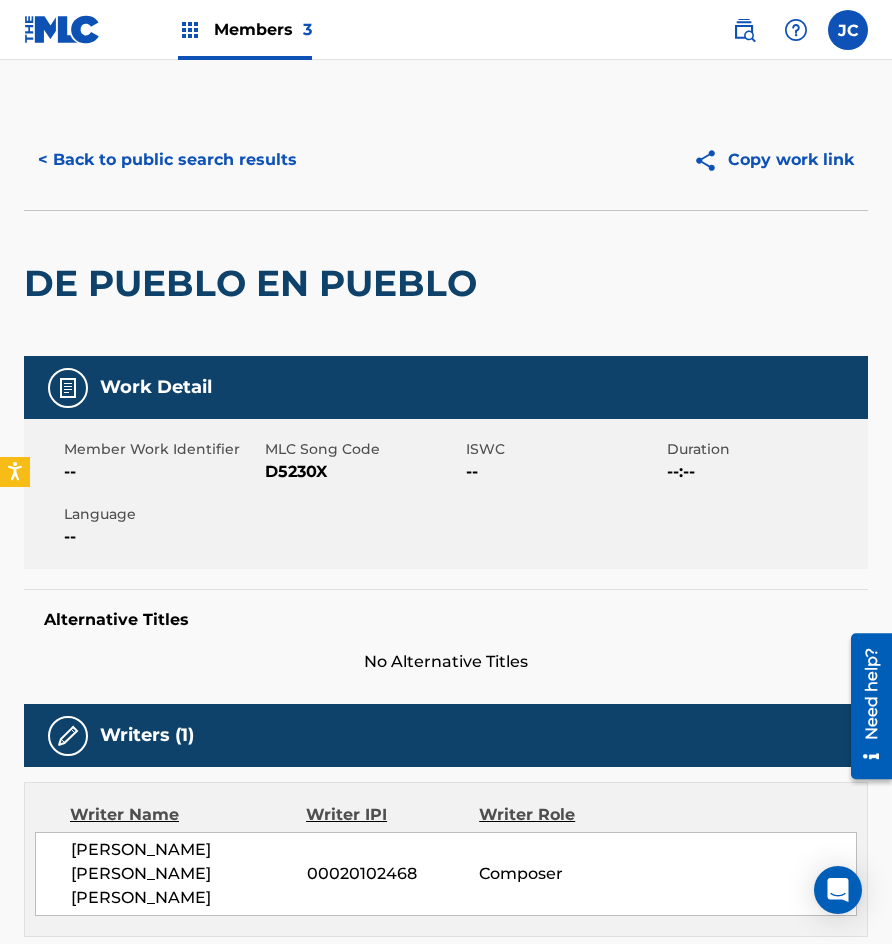 click on "D5230X" at bounding box center (363, 472) 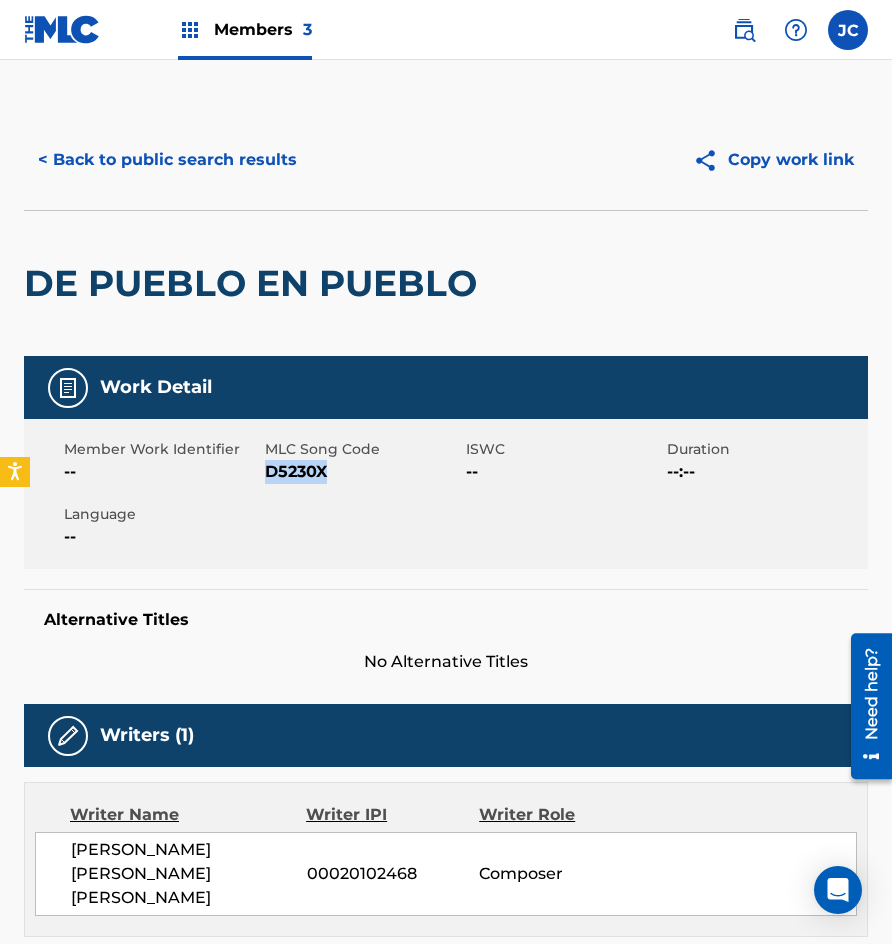 click on "D5230X" at bounding box center [363, 472] 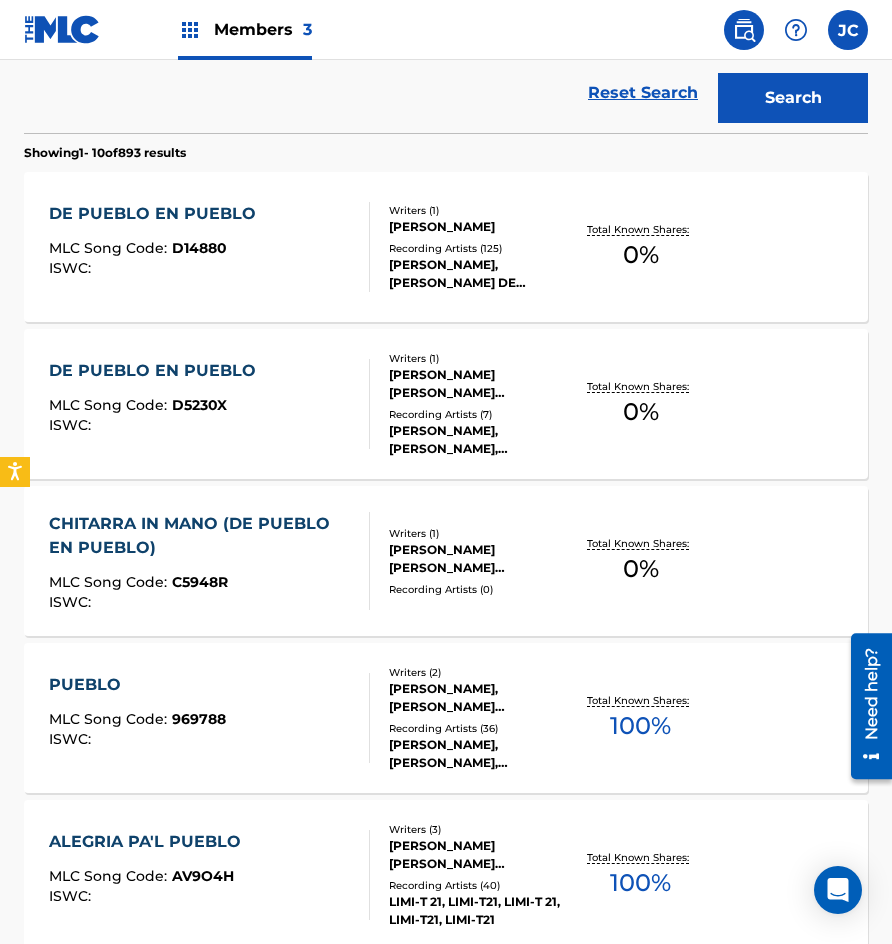 scroll, scrollTop: 456, scrollLeft: 0, axis: vertical 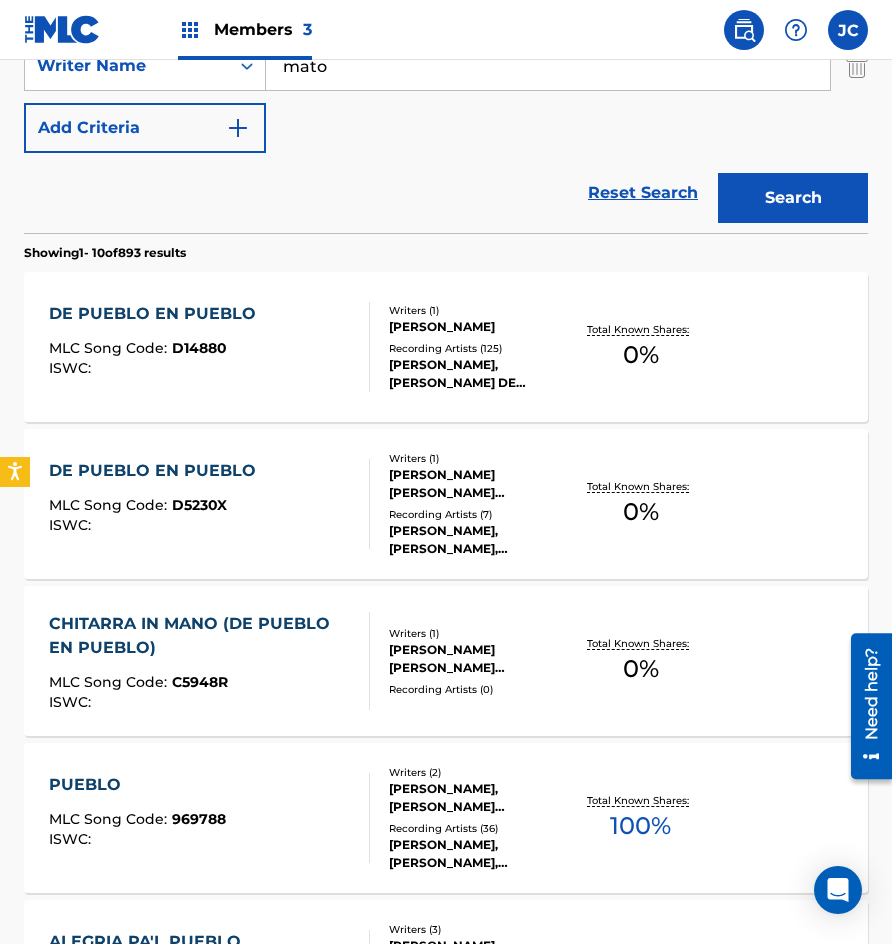 click on "CHITARRA IN MANO (DE PUEBLO EN PUEBLO)" at bounding box center [201, 636] 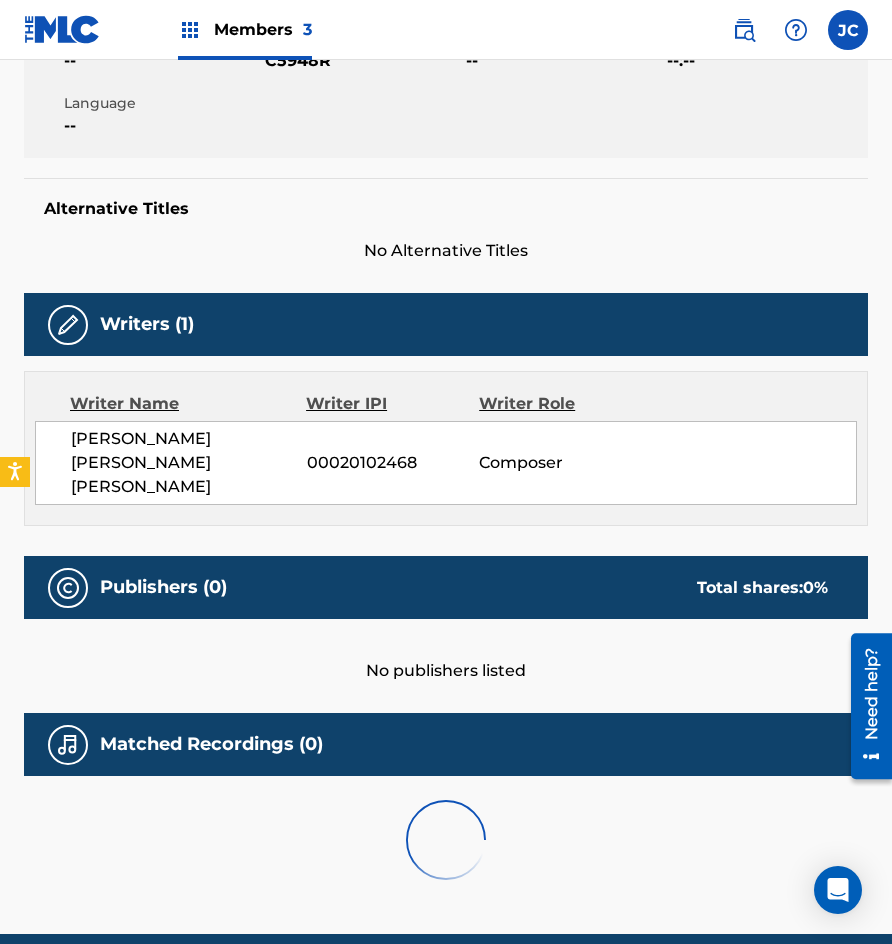 scroll, scrollTop: 0, scrollLeft: 0, axis: both 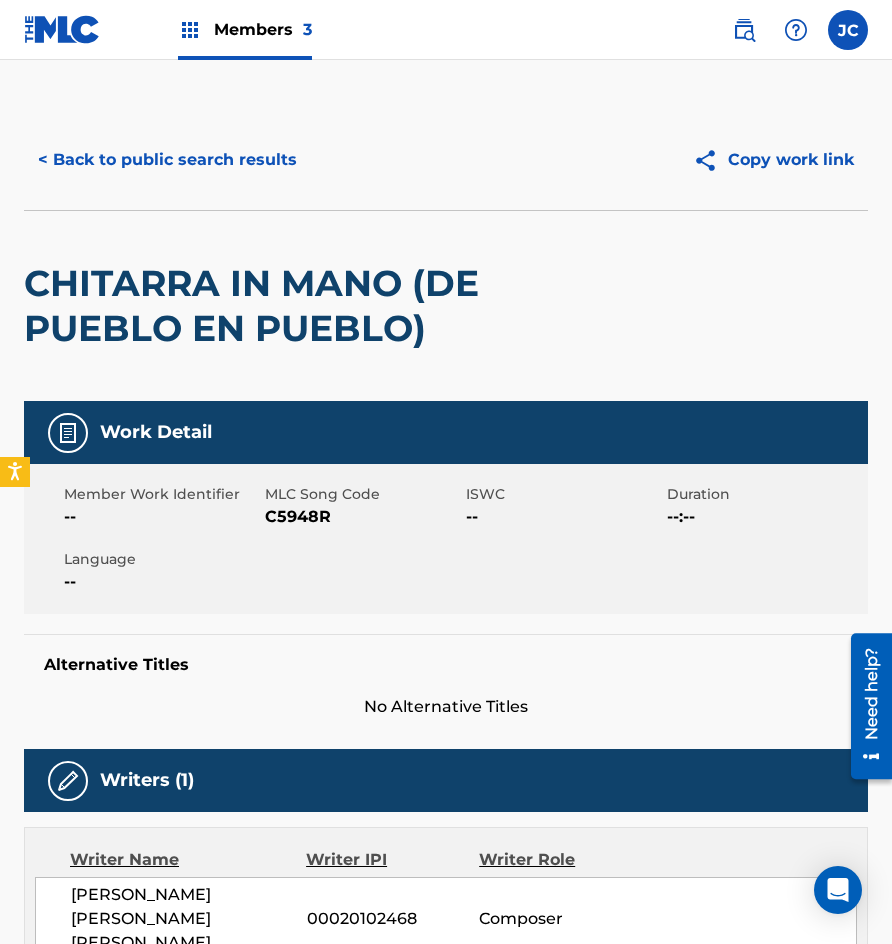 click on "C5948R" at bounding box center [363, 517] 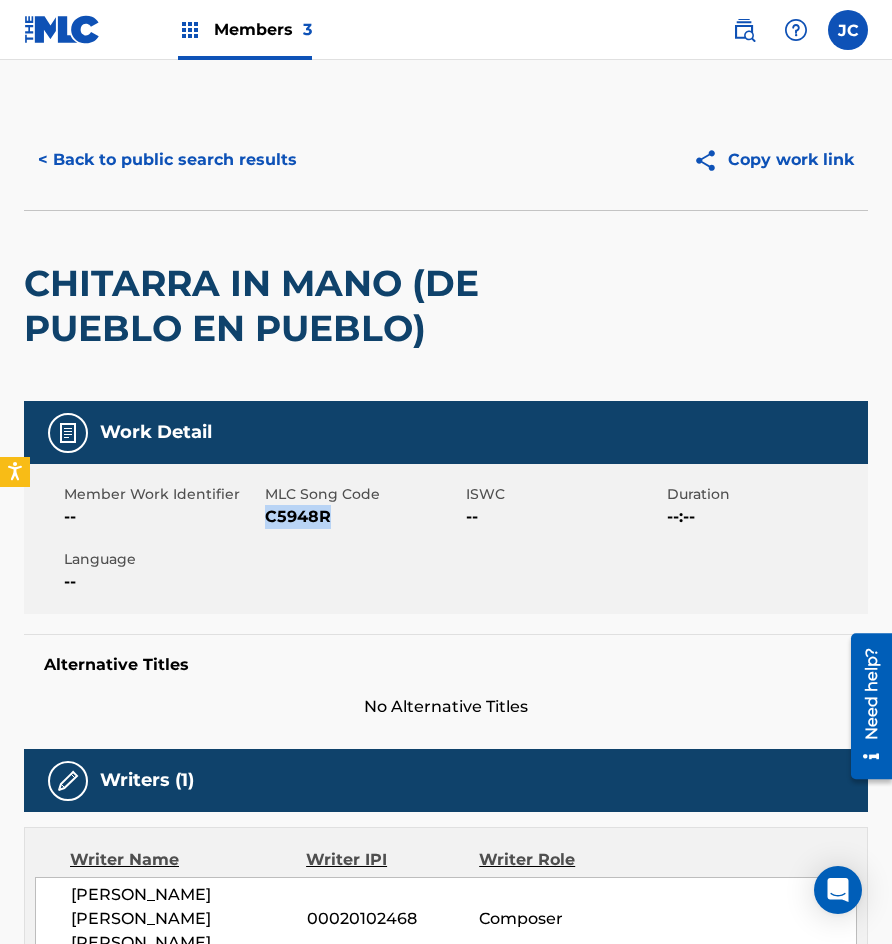 click on "C5948R" at bounding box center [363, 517] 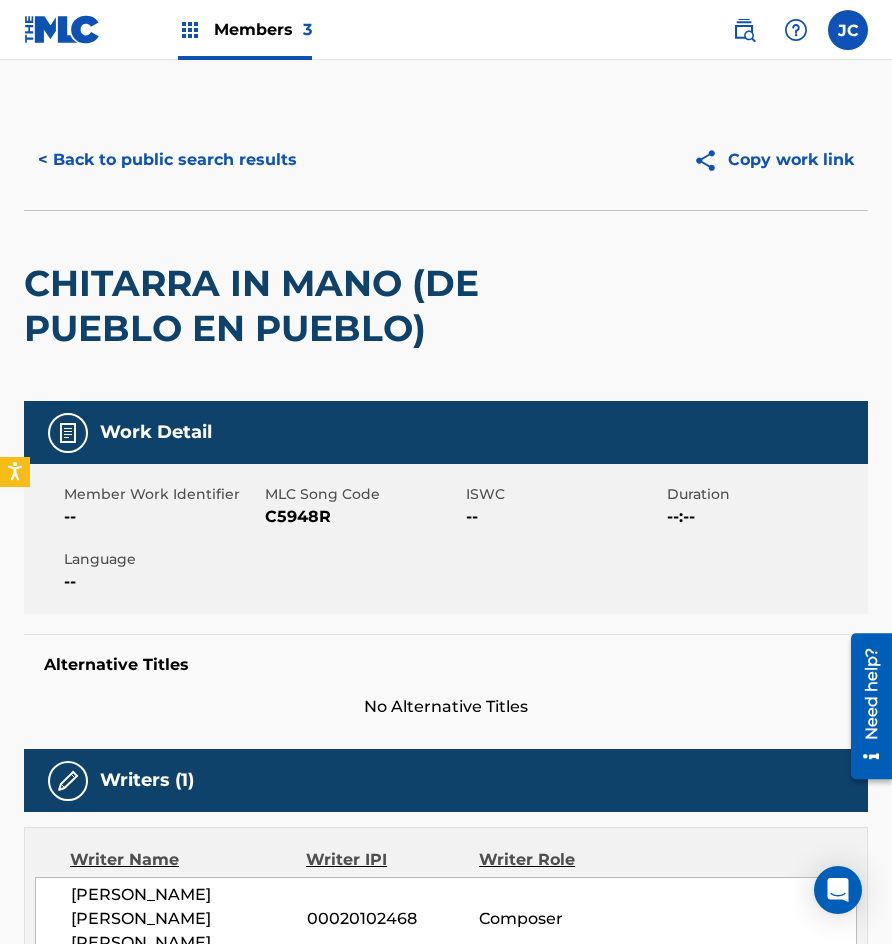 click on "< Back to public search results Copy work link" at bounding box center (446, 160) 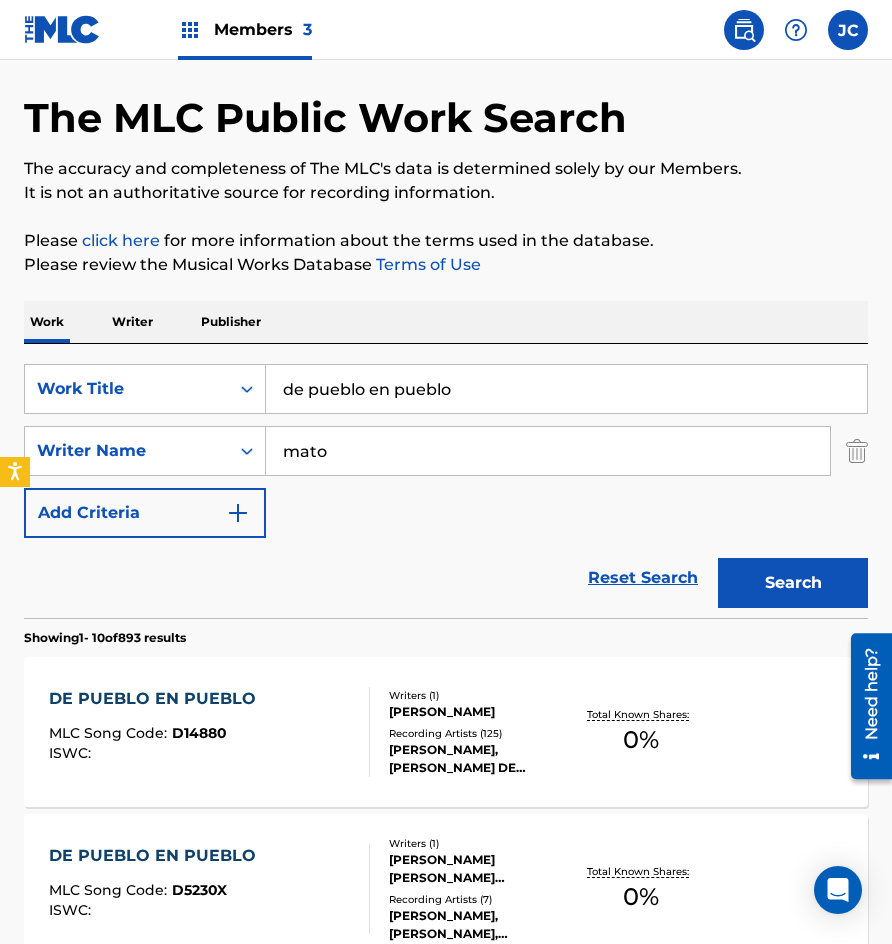 scroll, scrollTop: 70, scrollLeft: 0, axis: vertical 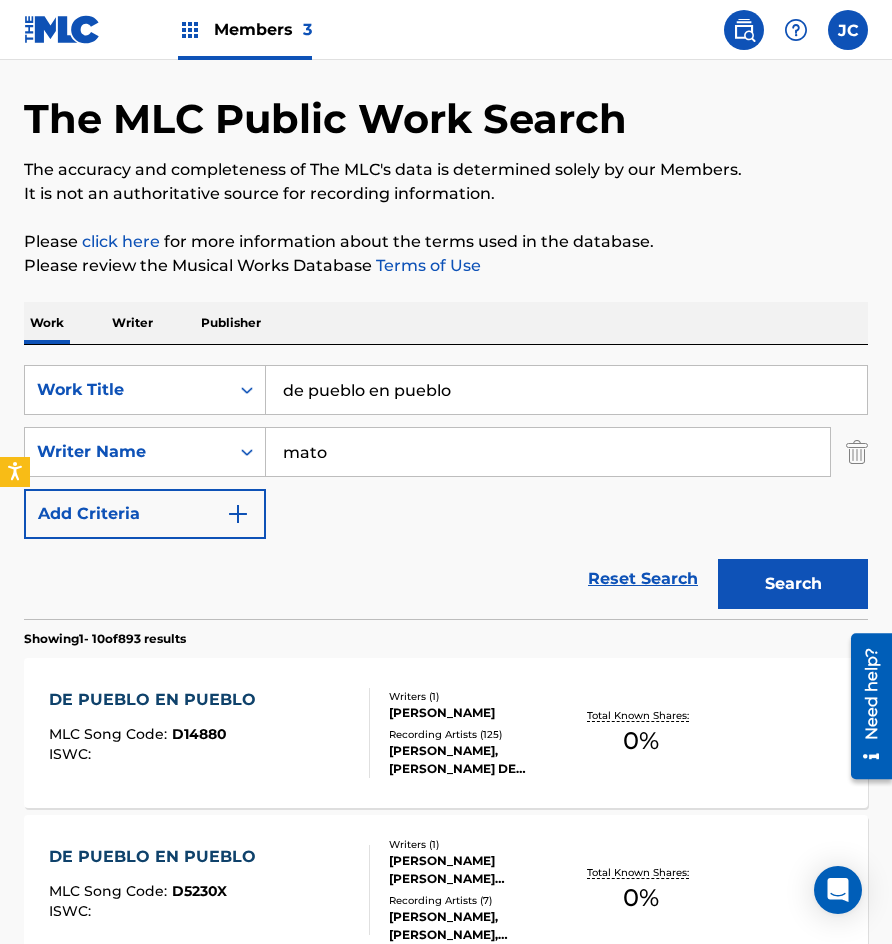 click on "SearchWithCriteria69ad5bdf-6581-47a3-be44-db665d8c7d26 Work Title de pueblo en pueblo SearchWithCriteria3b763b4f-79eb-45ab-82f1-1b804213bf0e Writer Name mato Add Criteria Reset Search Search" at bounding box center (446, 482) 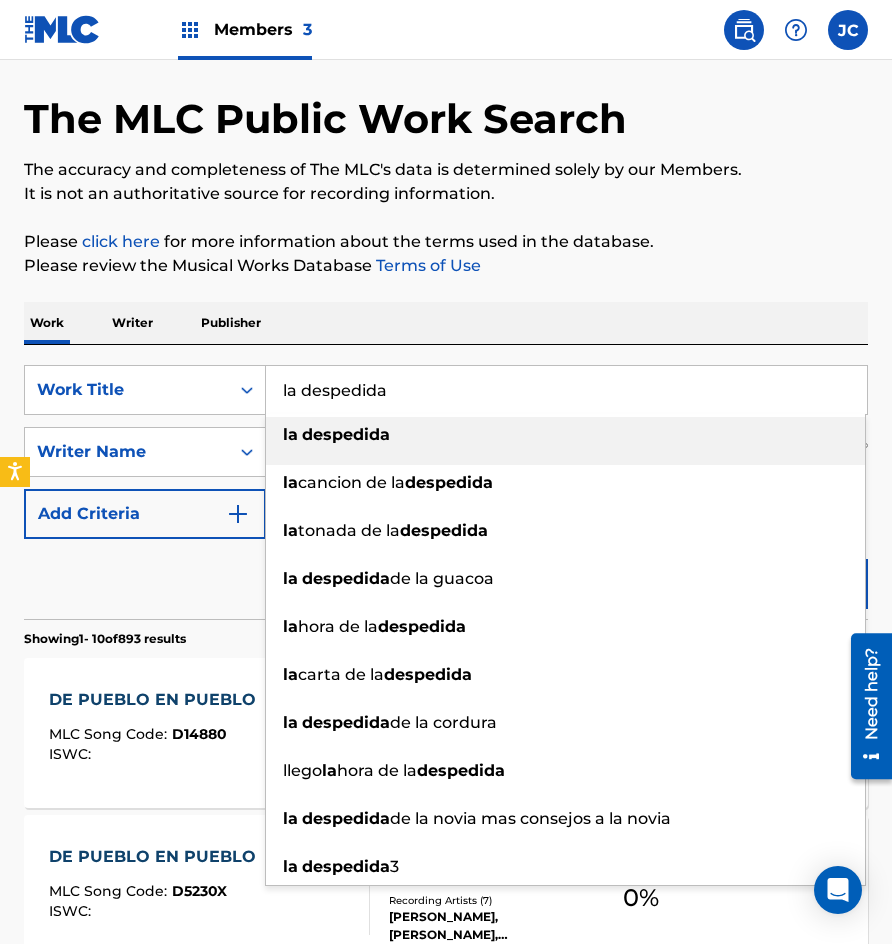 type on "la despedida" 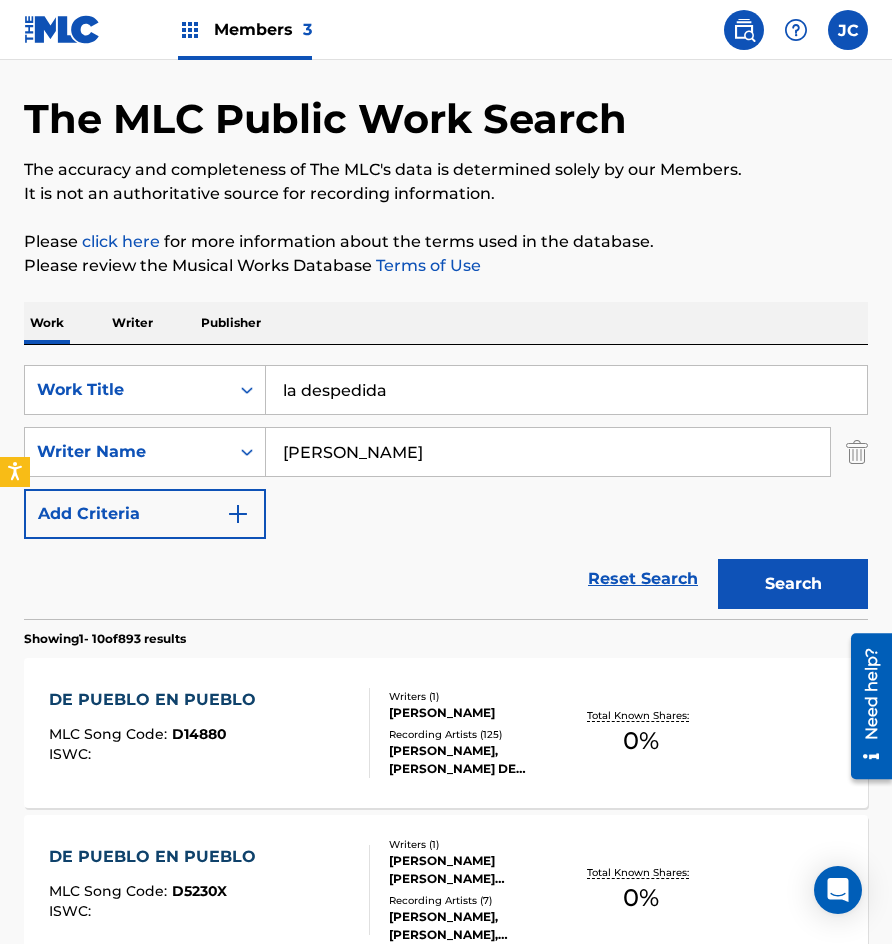 type on "rosas" 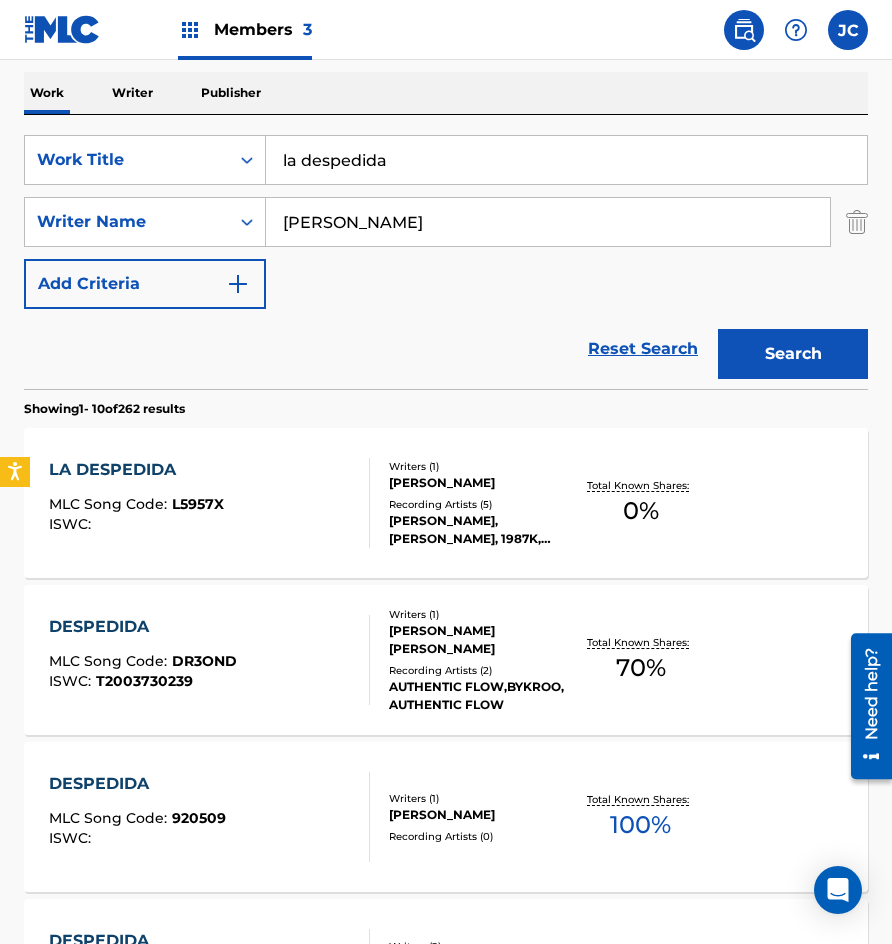 scroll, scrollTop: 400, scrollLeft: 0, axis: vertical 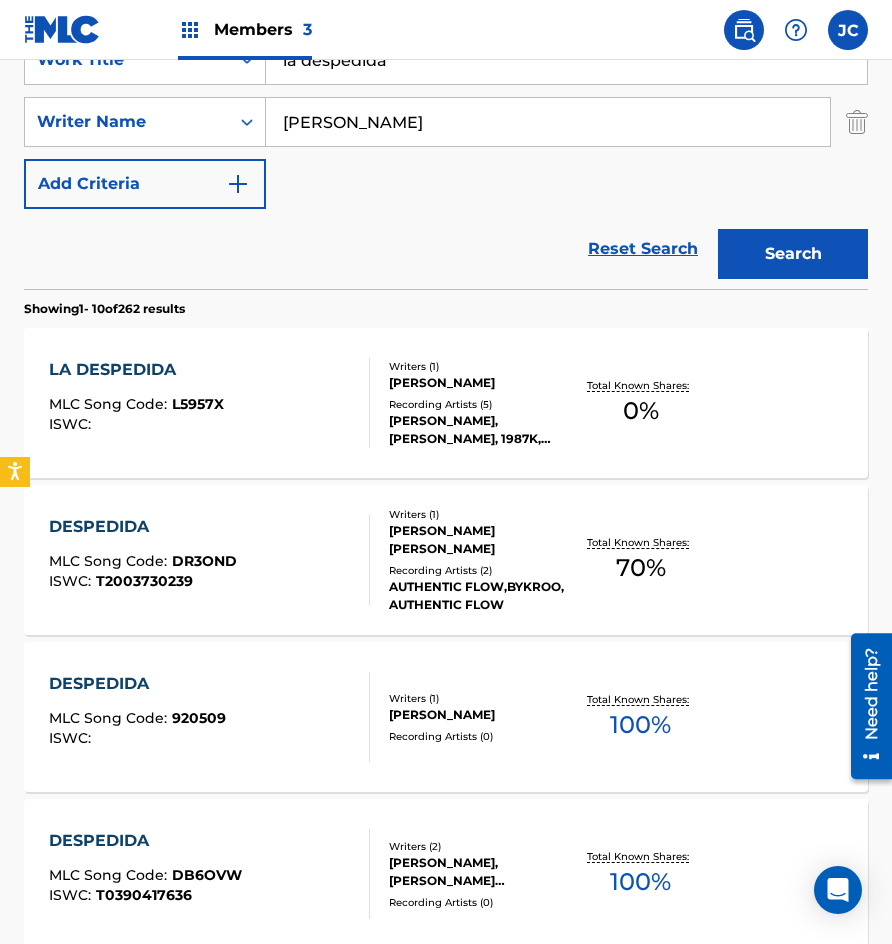 click on "LA DESPEDIDA MLC Song Code : L5957X ISWC :" at bounding box center (209, 403) 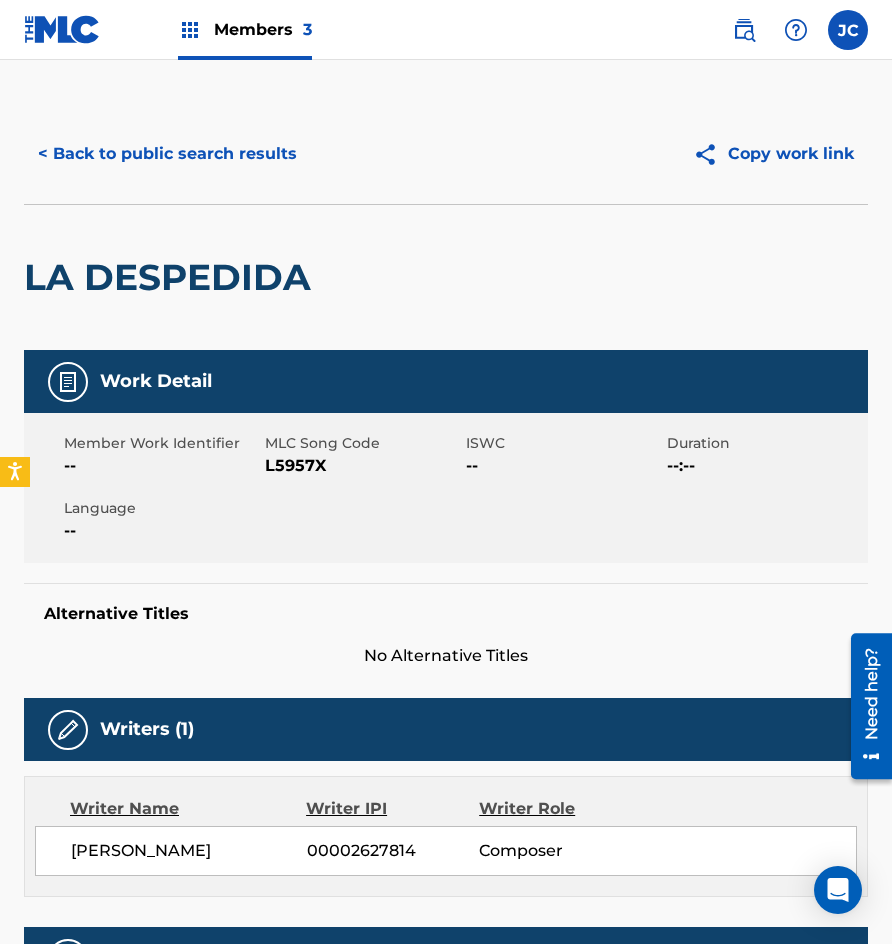 scroll, scrollTop: 0, scrollLeft: 0, axis: both 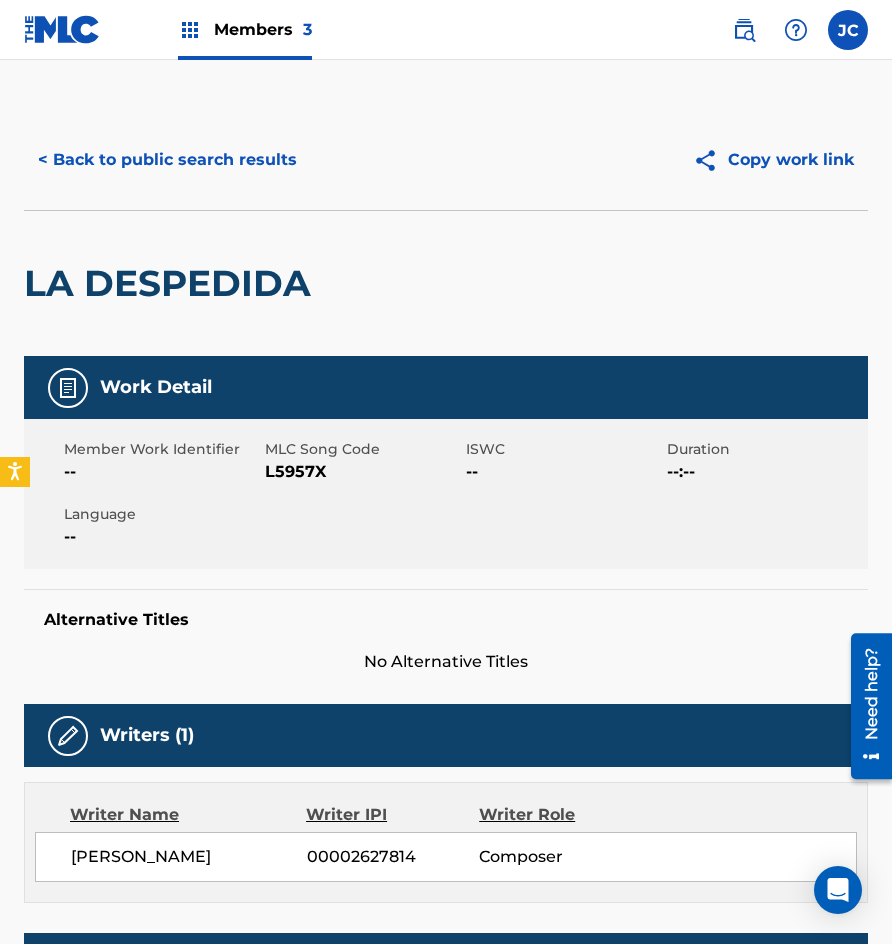 click on "L5957X" at bounding box center [363, 472] 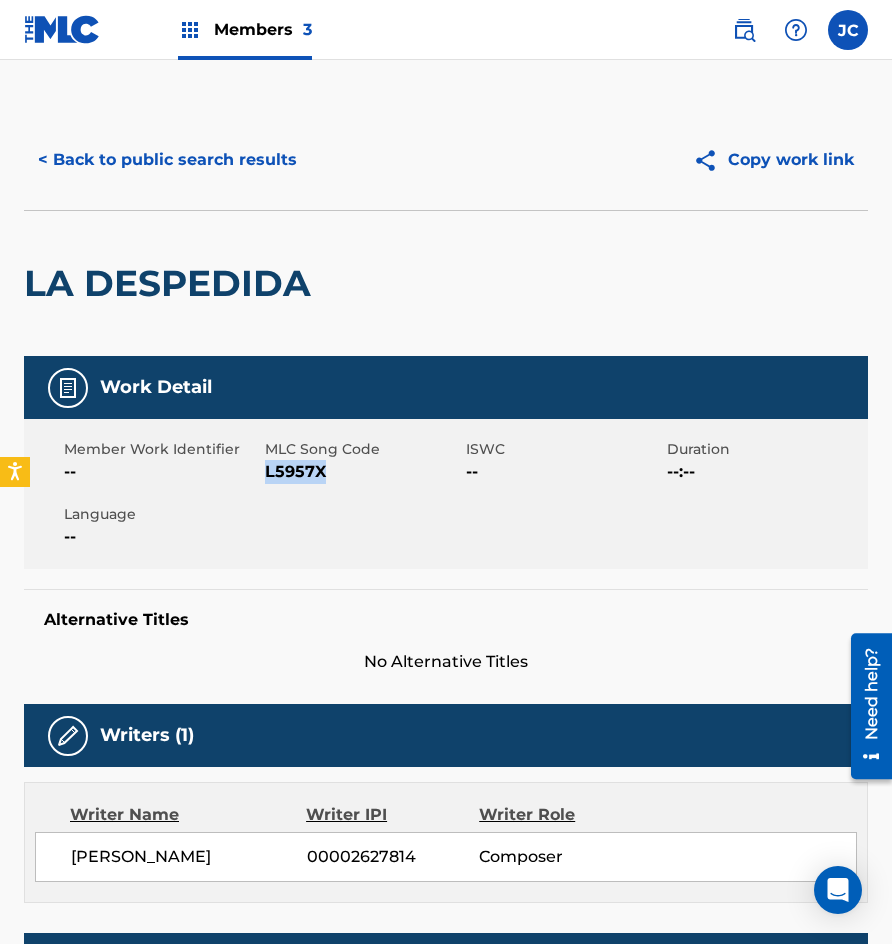 click on "L5957X" at bounding box center [363, 472] 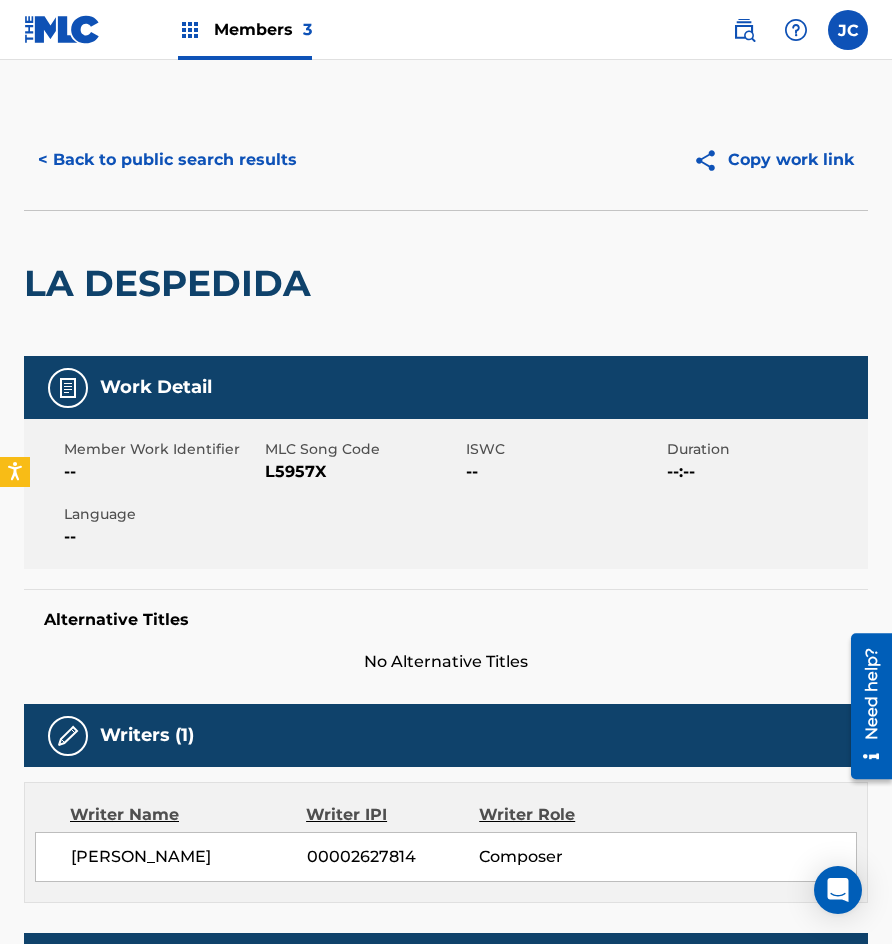 click on "< Back to public search results Copy work link" at bounding box center (446, 160) 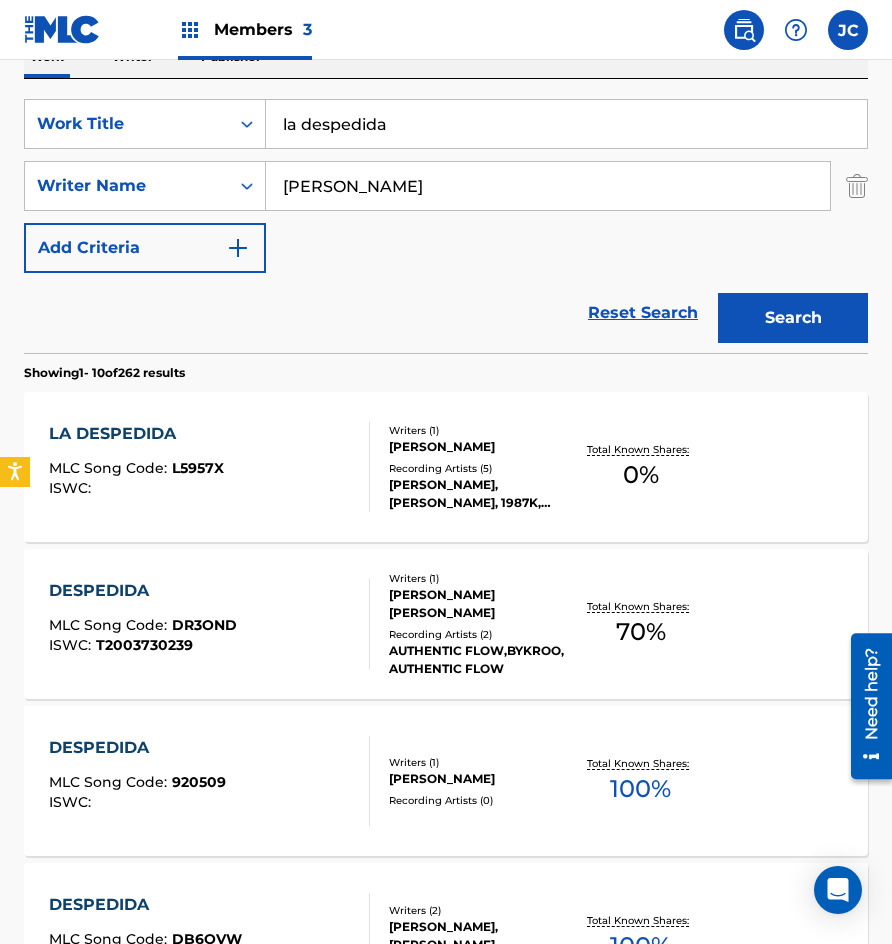 scroll, scrollTop: 300, scrollLeft: 0, axis: vertical 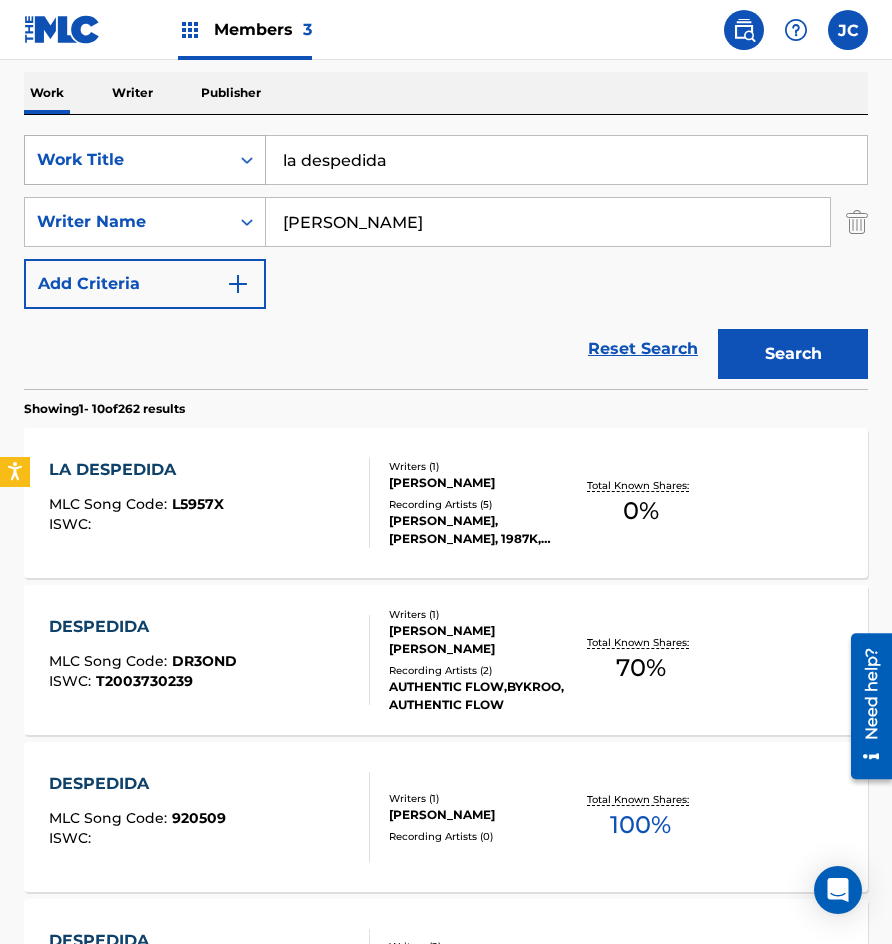 click on "SearchWithCriteria69ad5bdf-6581-47a3-be44-db665d8c7d26 Work Title la despedida" at bounding box center (446, 160) 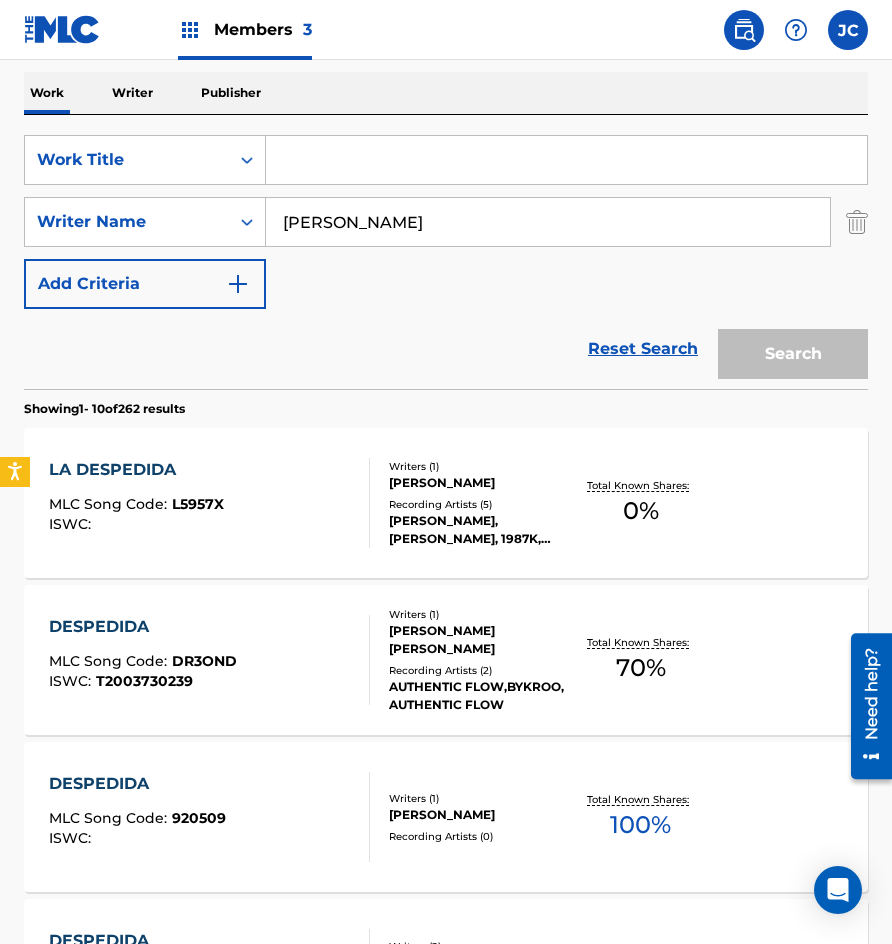 type on "o" 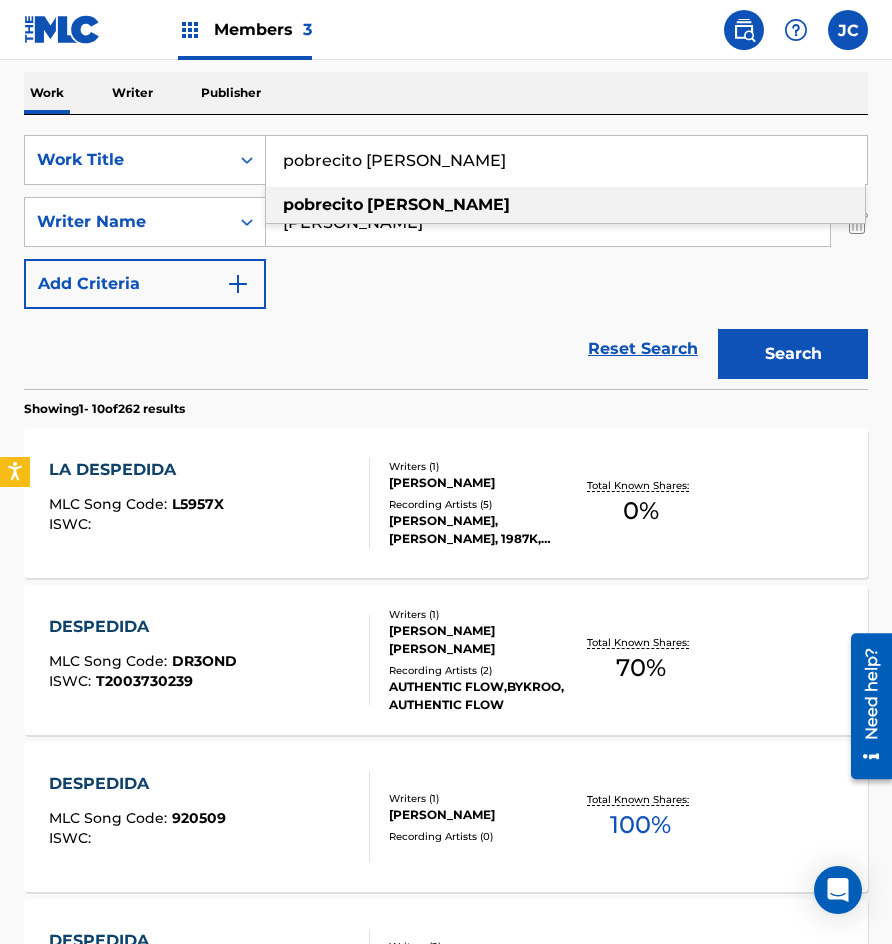 type on "pobrecito salomon" 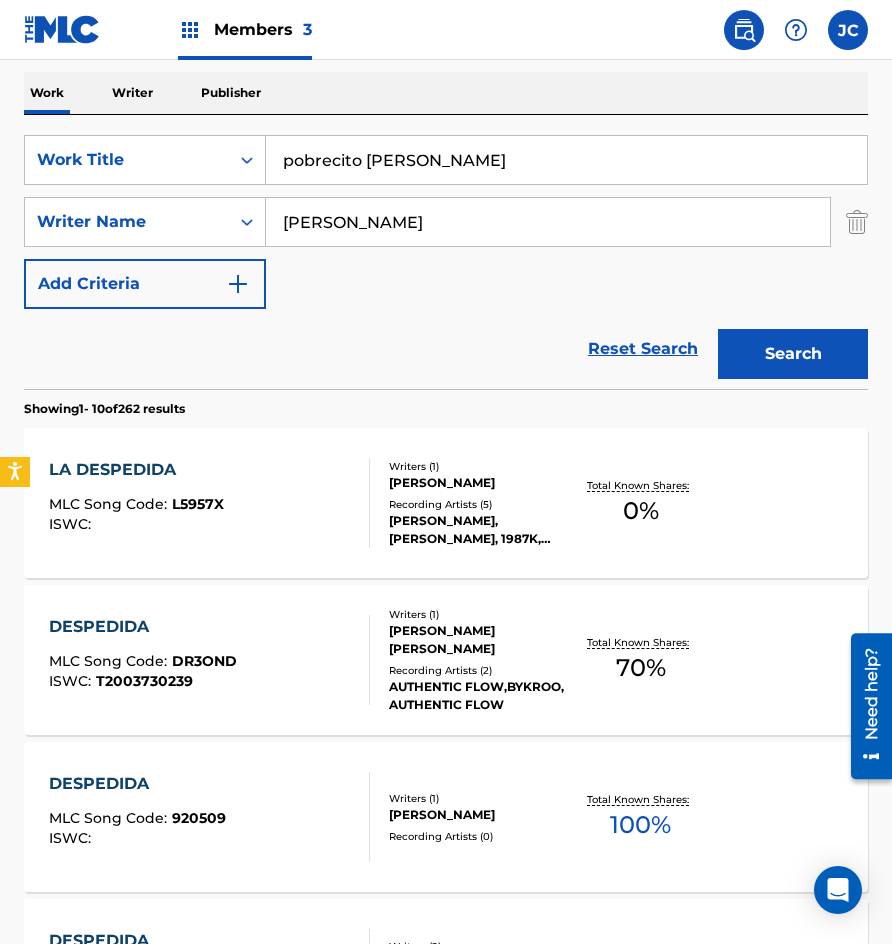 click on "Search" at bounding box center (793, 354) 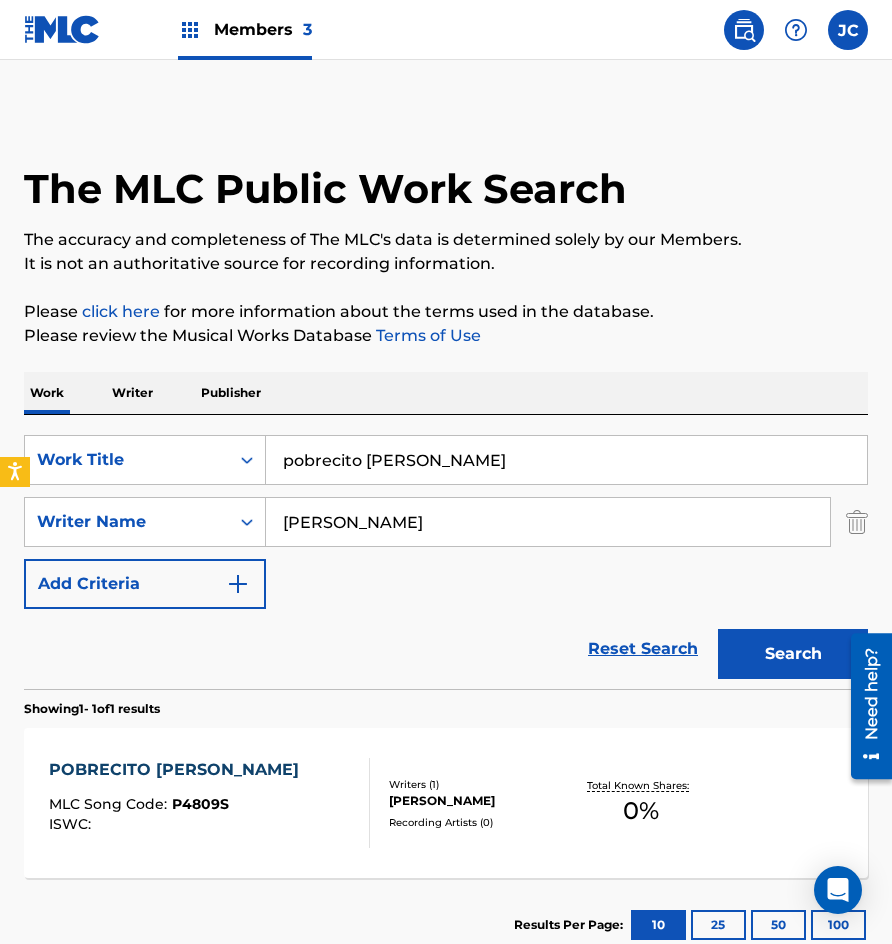 scroll, scrollTop: 134, scrollLeft: 0, axis: vertical 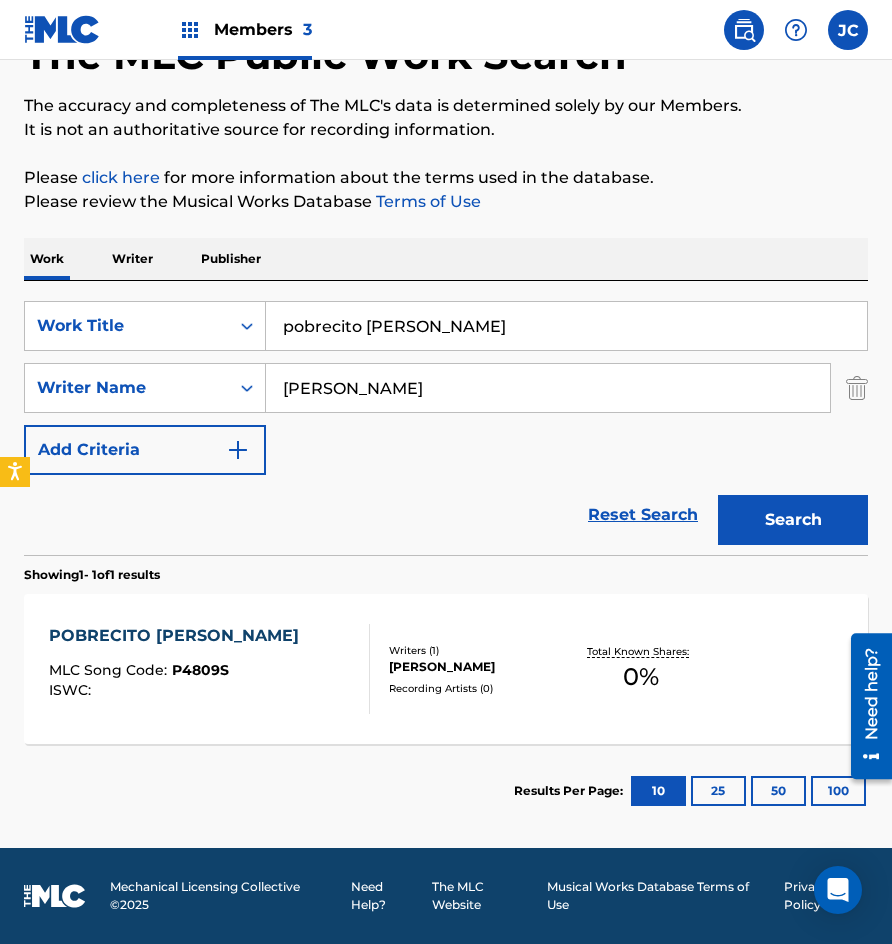 click on "Recording Artists ( 0 )" at bounding box center [479, 688] 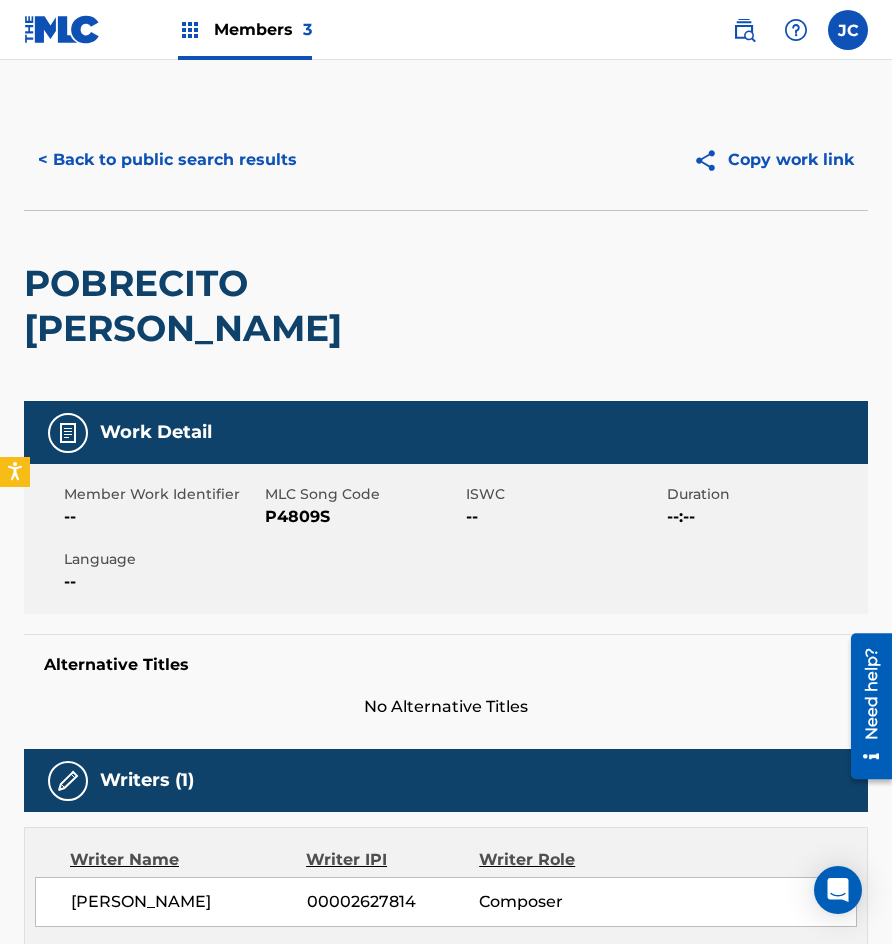 click on "Member Work Identifier -- MLC Song Code P4809S ISWC -- Duration --:-- Language --" at bounding box center (446, 539) 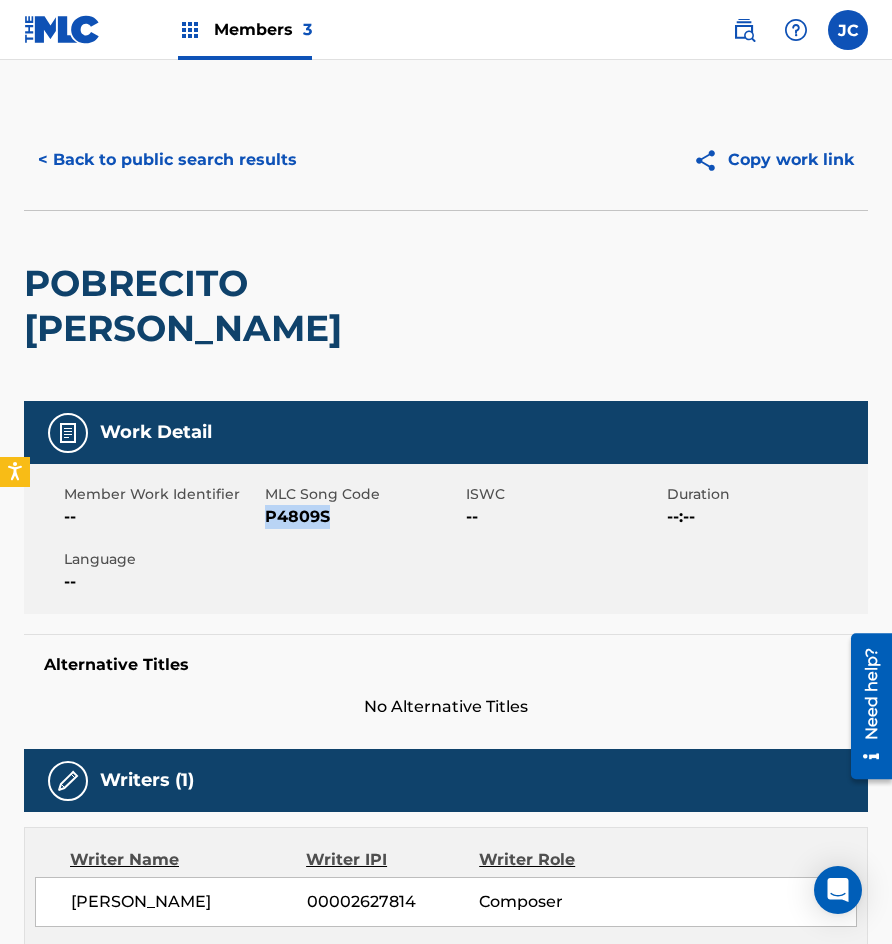click on "P4809S" at bounding box center [363, 517] 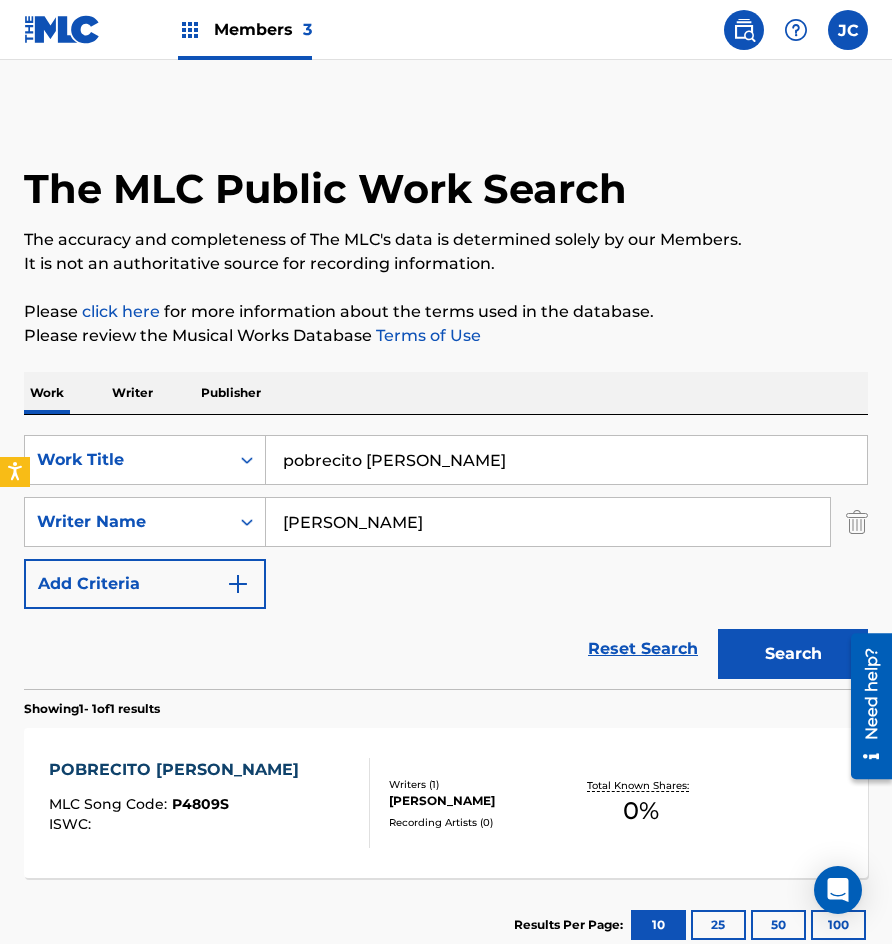 scroll, scrollTop: 20, scrollLeft: 0, axis: vertical 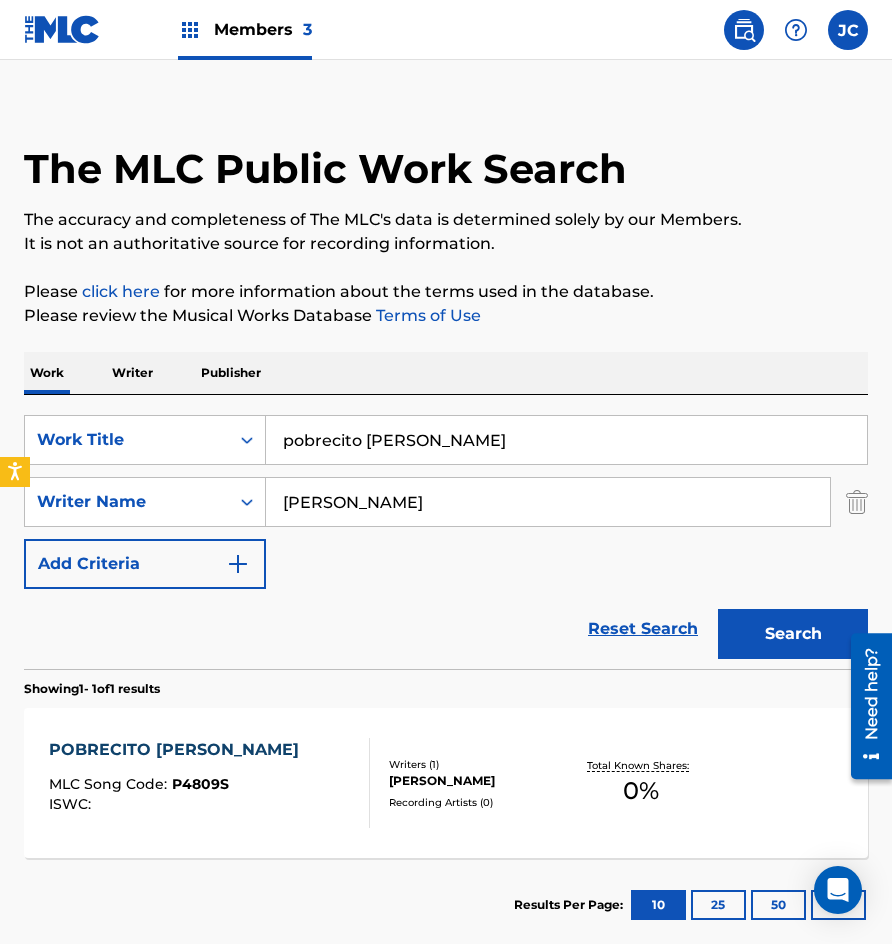 drag, startPoint x: 470, startPoint y: 437, endPoint x: 264, endPoint y: 407, distance: 208.173 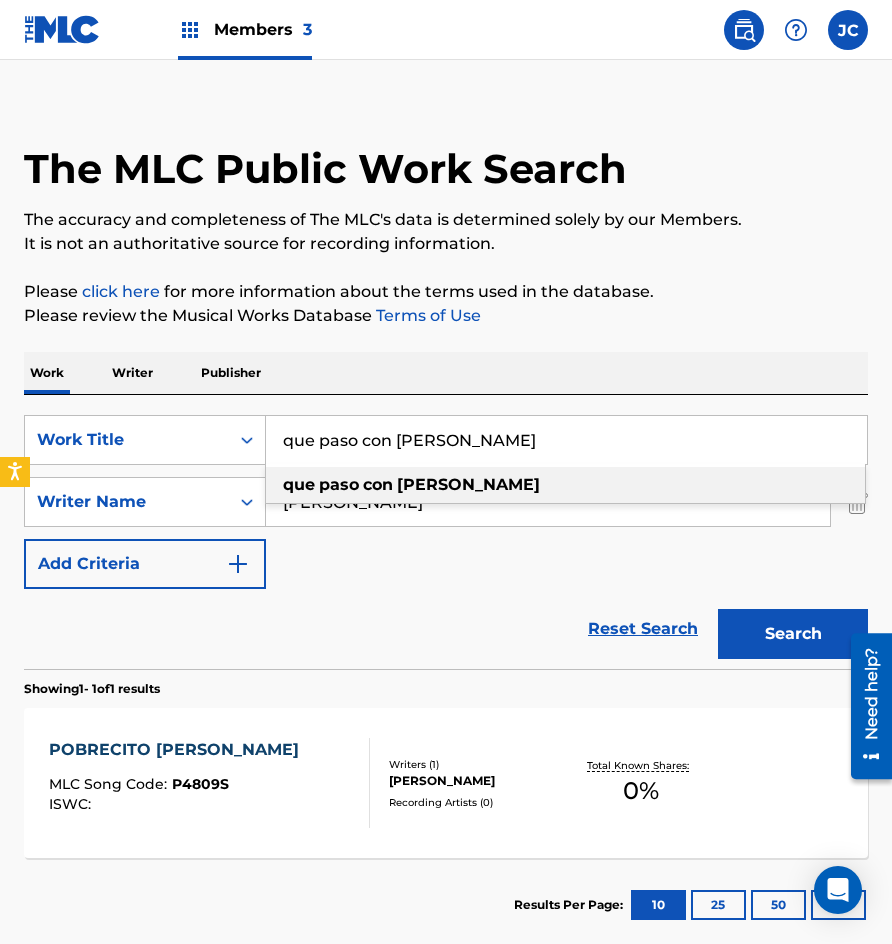 type on "que paso con pablo" 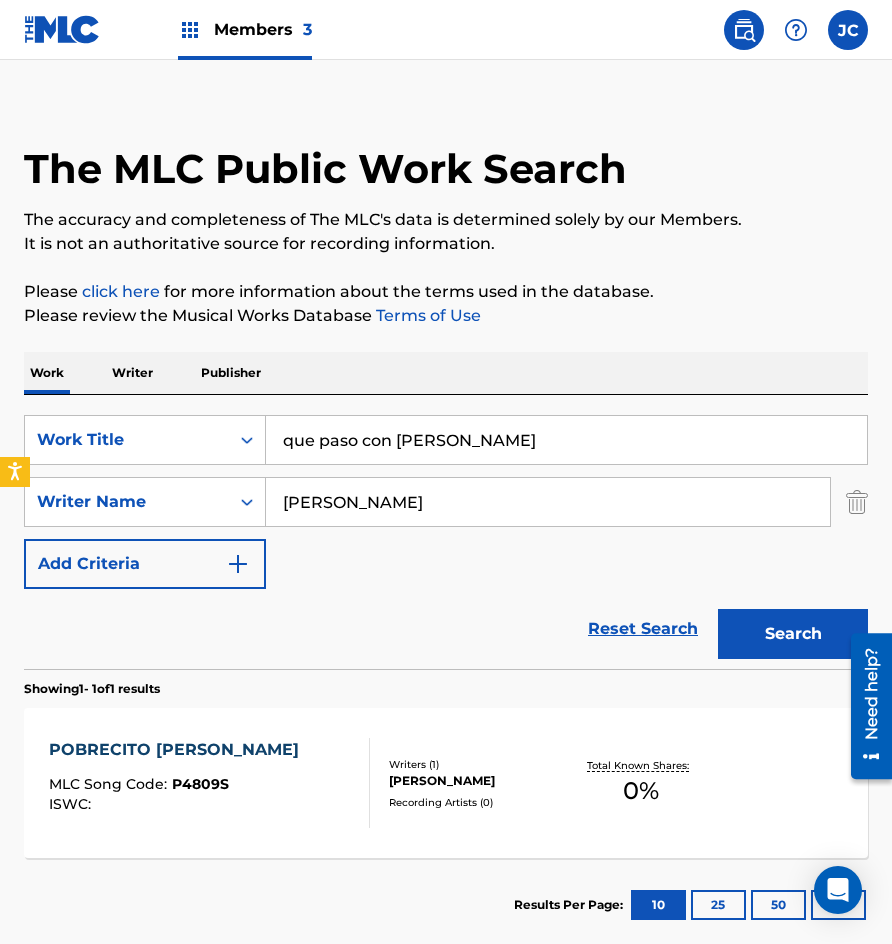 click on "Search" at bounding box center [793, 634] 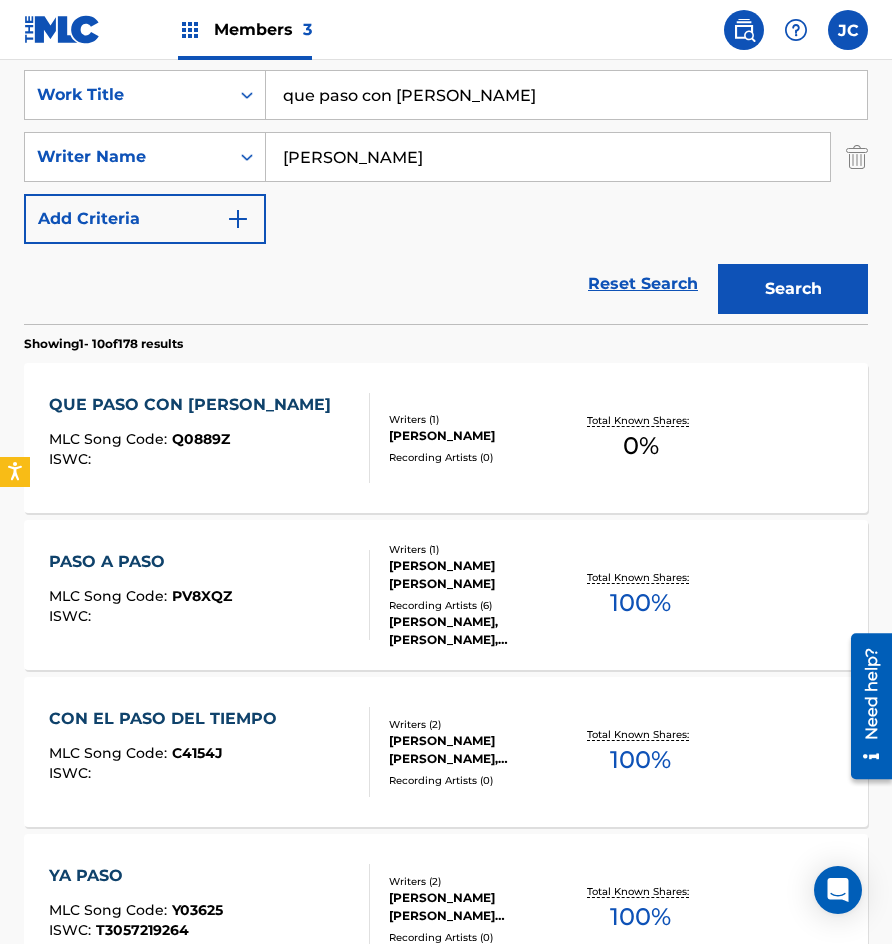 scroll, scrollTop: 400, scrollLeft: 0, axis: vertical 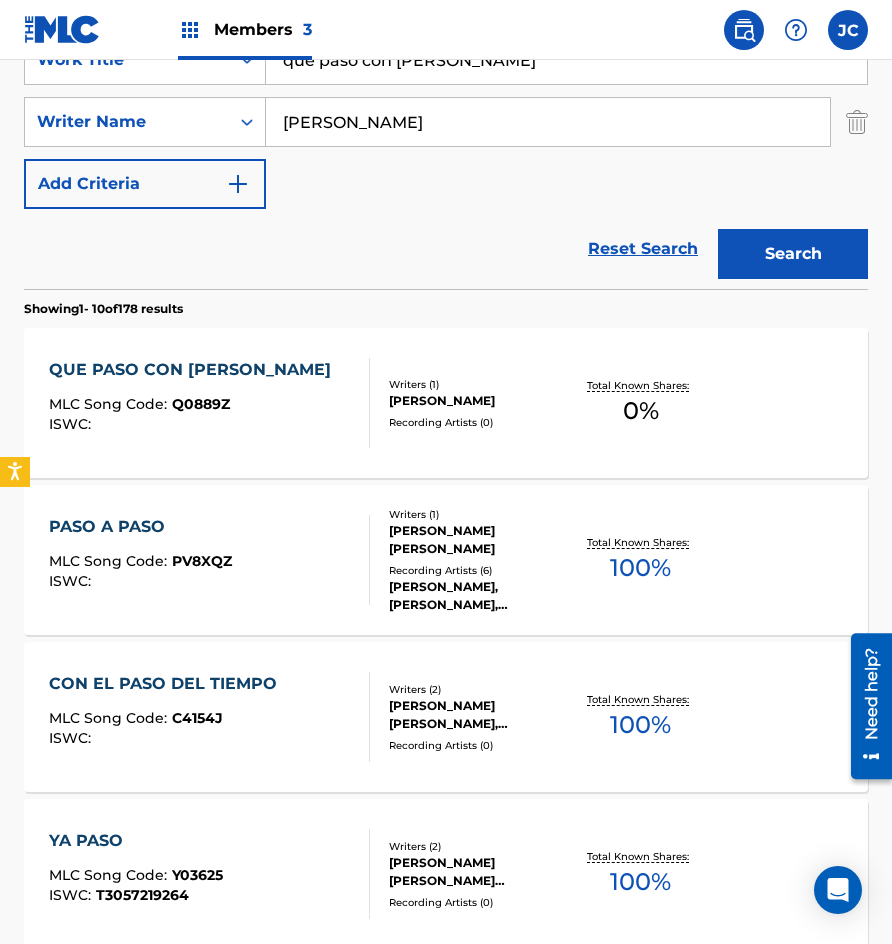 click on "Recording Artists ( 0 )" at bounding box center [479, 422] 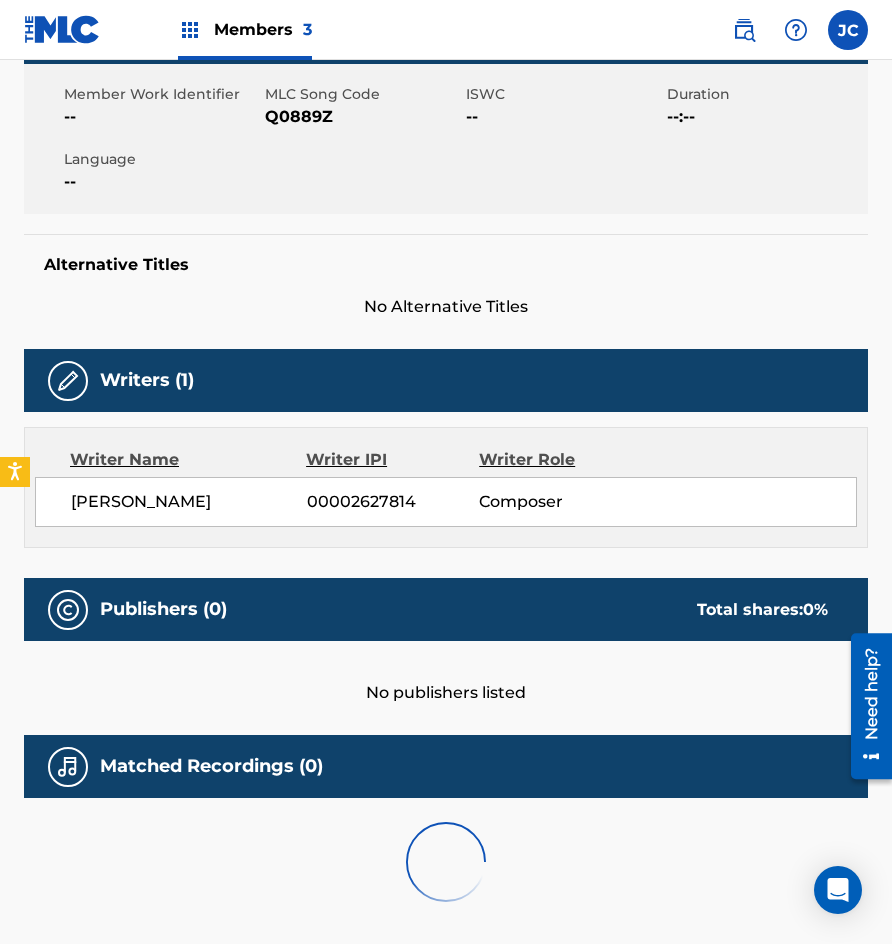 scroll, scrollTop: 0, scrollLeft: 0, axis: both 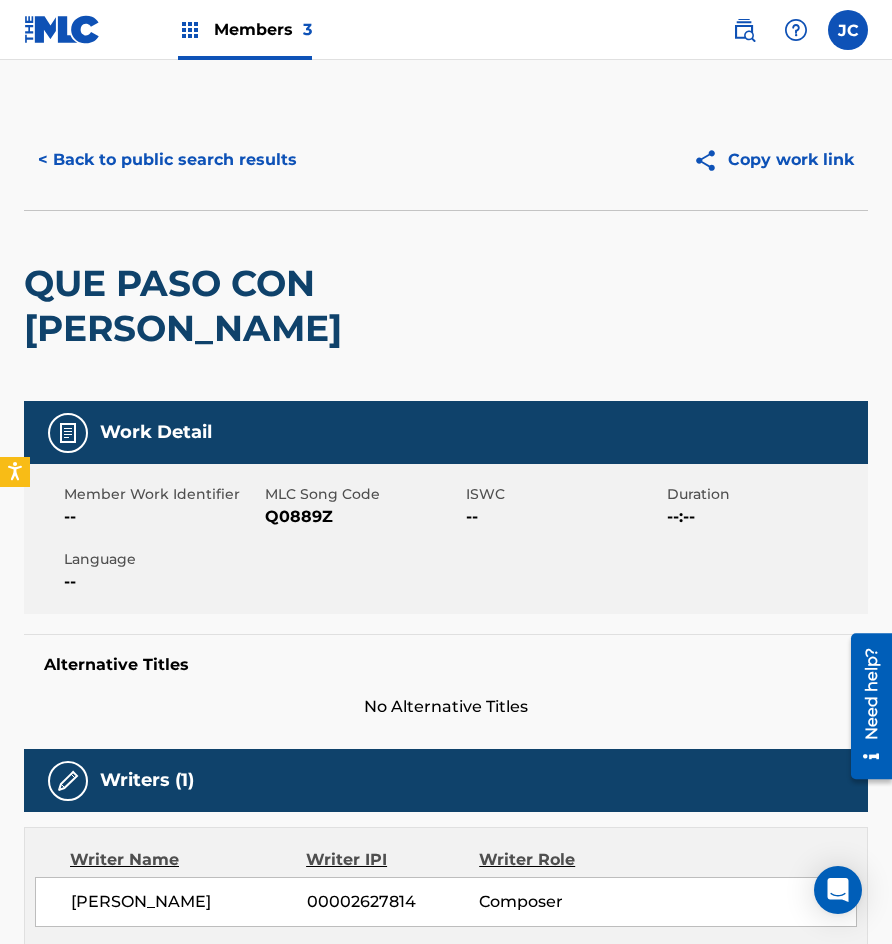 click on "Q0889Z" at bounding box center (363, 517) 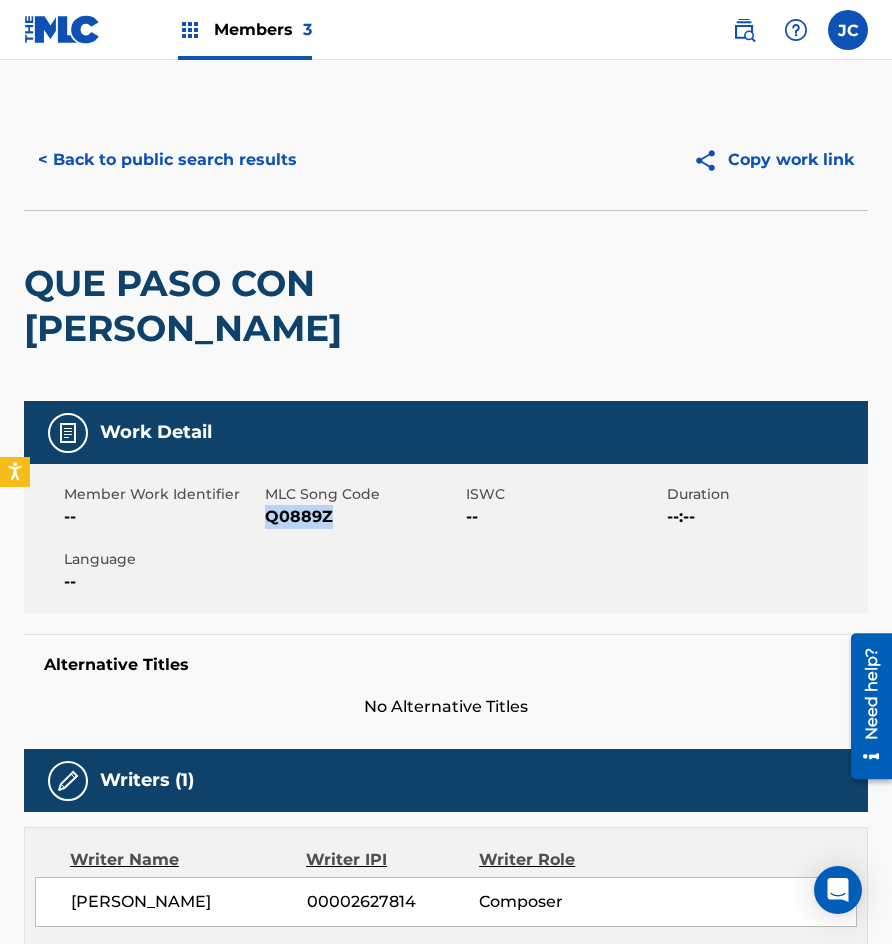 click on "Q0889Z" at bounding box center [363, 517] 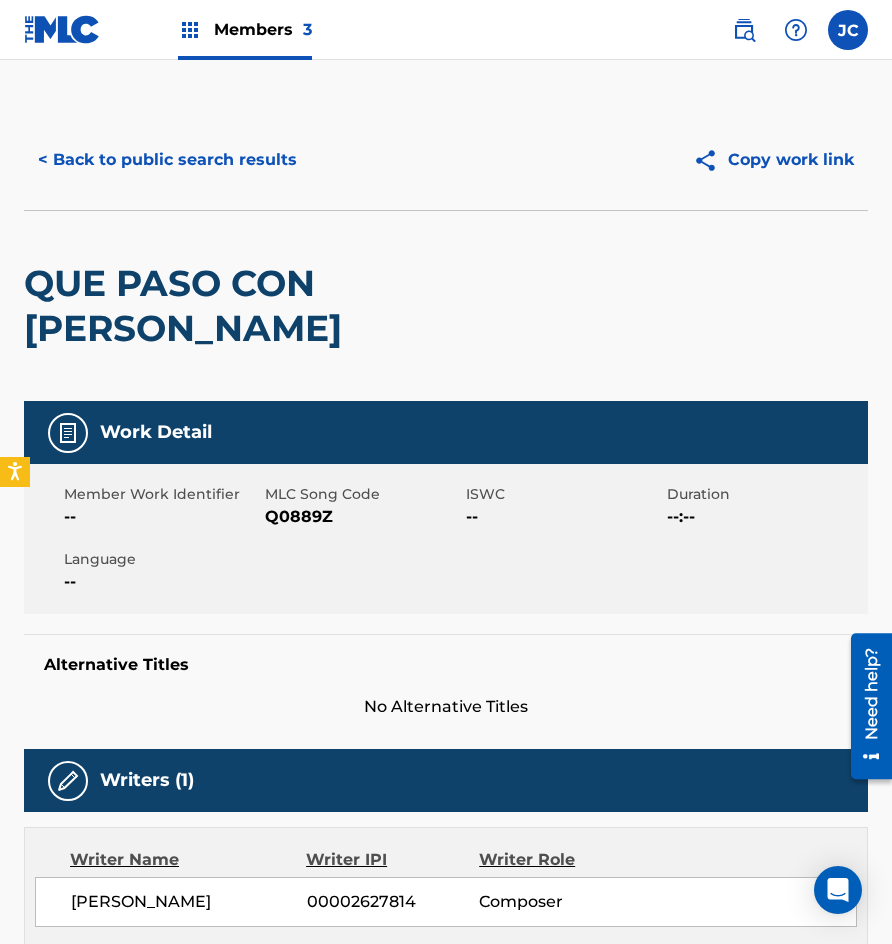 click on "QUE PASO CON PABLO" at bounding box center (277, 306) 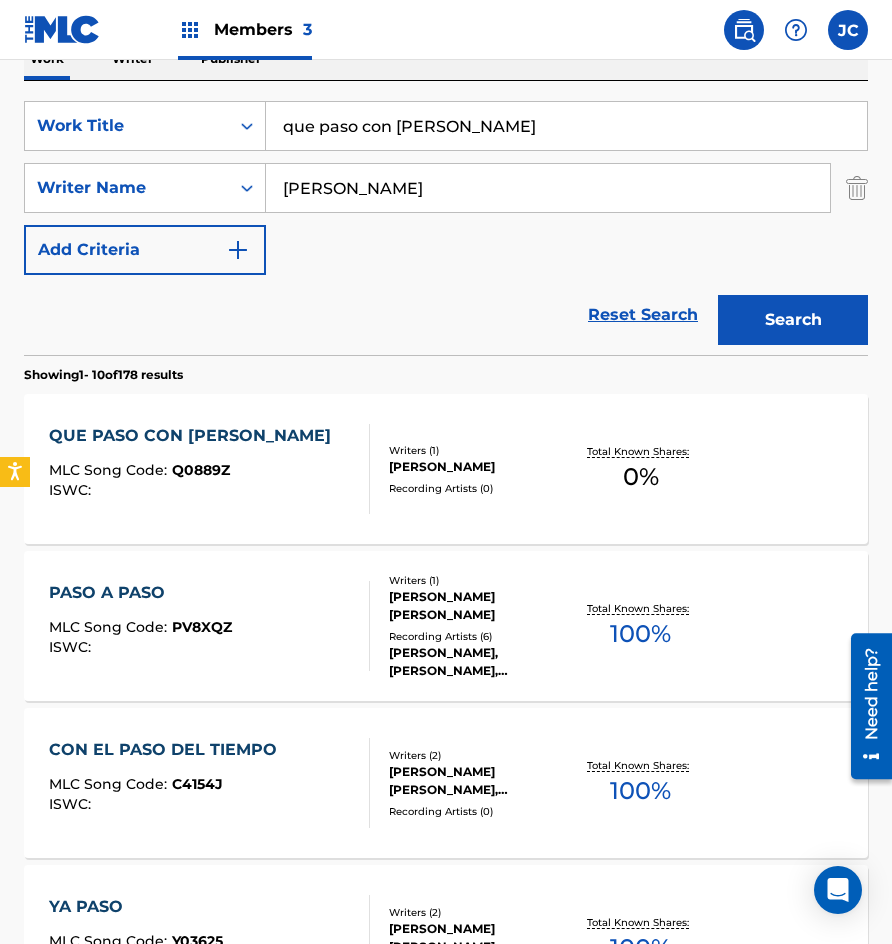 scroll, scrollTop: 300, scrollLeft: 0, axis: vertical 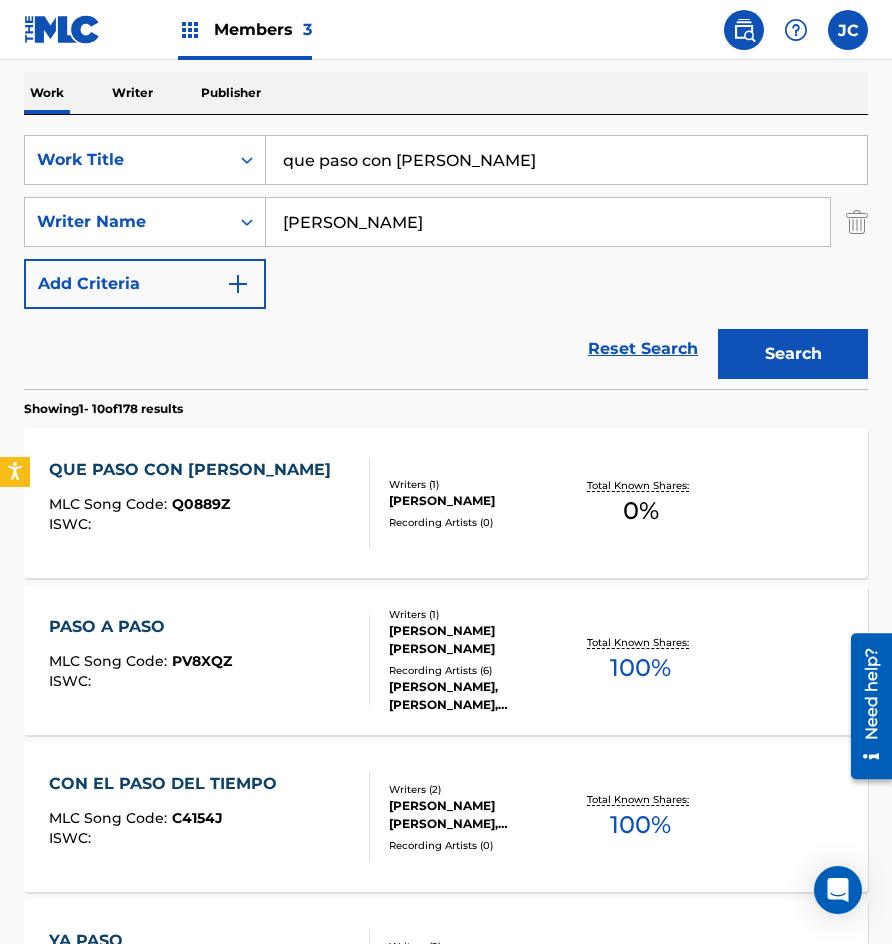 drag, startPoint x: 499, startPoint y: 172, endPoint x: 472, endPoint y: 143, distance: 39.623226 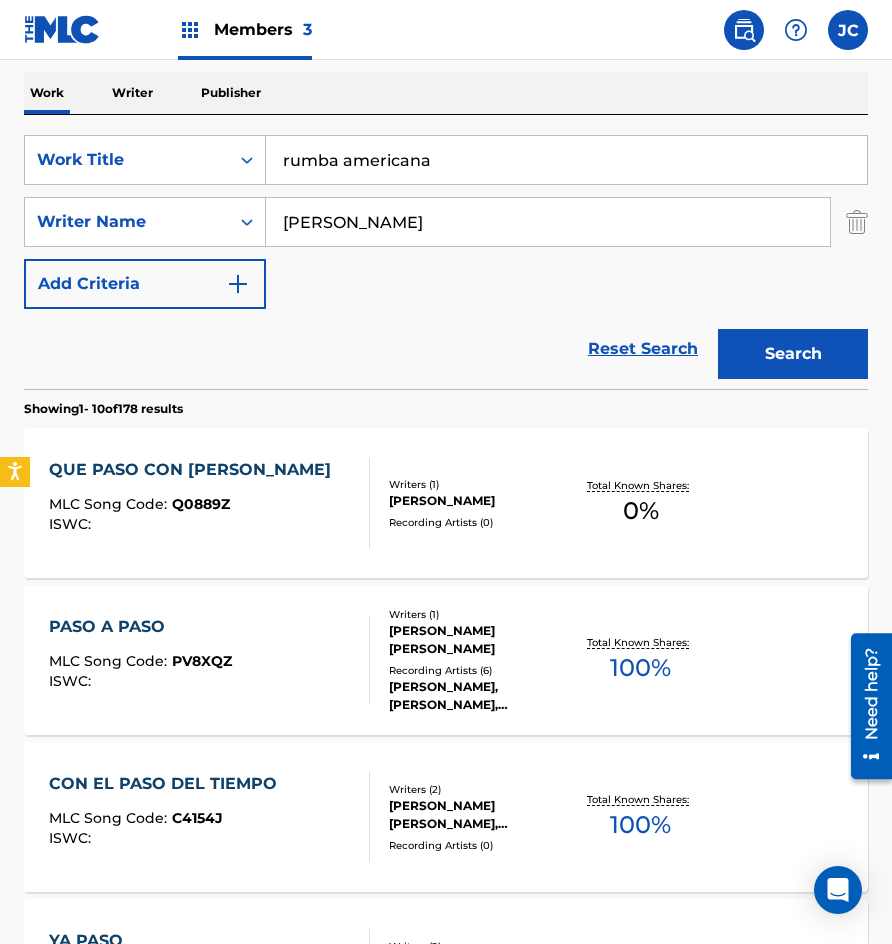 type on "rumba americana" 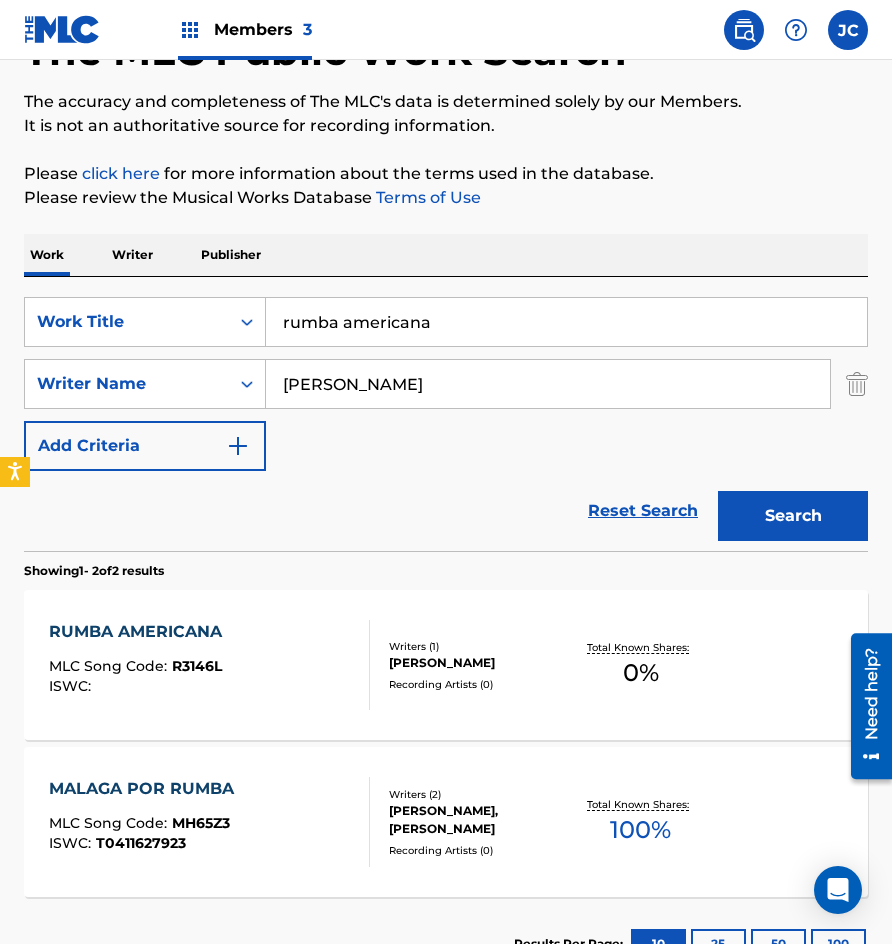 scroll, scrollTop: 291, scrollLeft: 0, axis: vertical 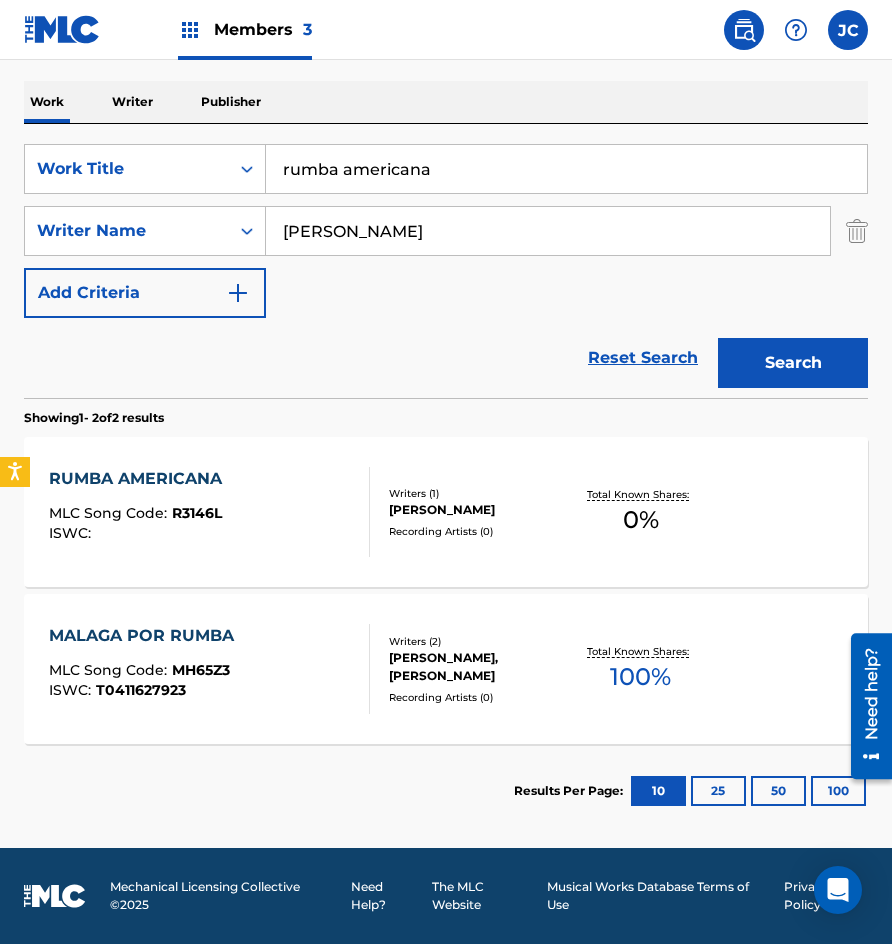 click on "Writers ( 1 ) PABLO ROSAS RODRIGUEZ Recording Artists ( 0 )" at bounding box center [470, 512] 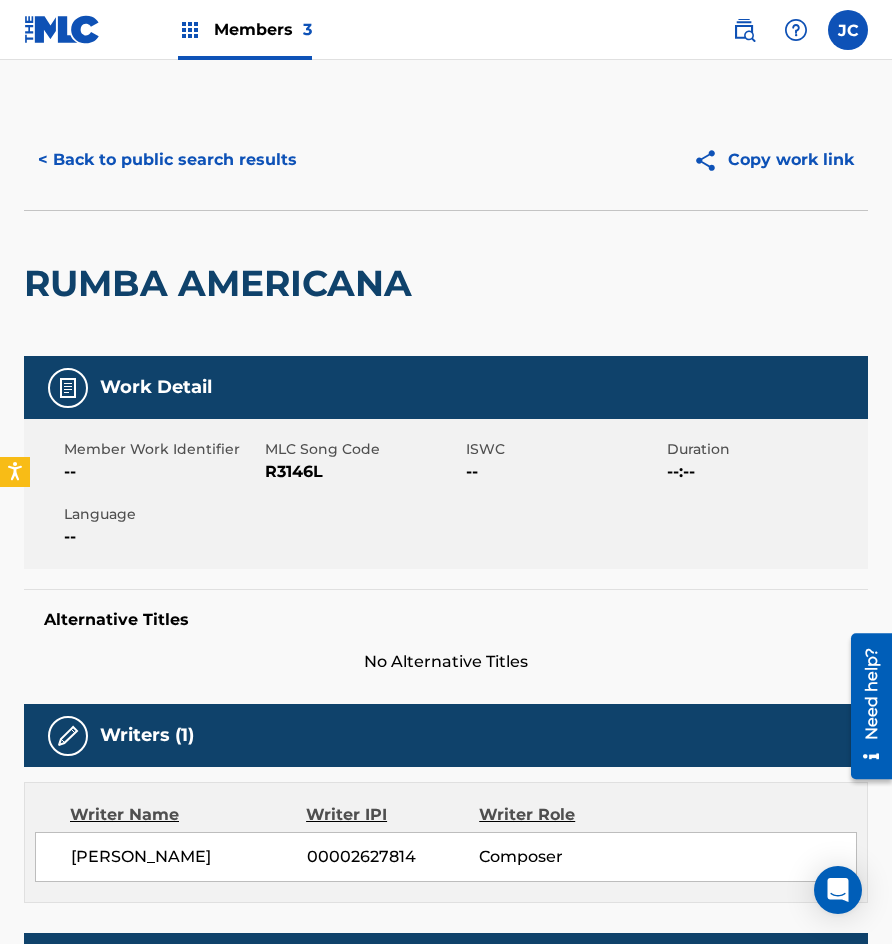 click on "R3146L" at bounding box center [363, 472] 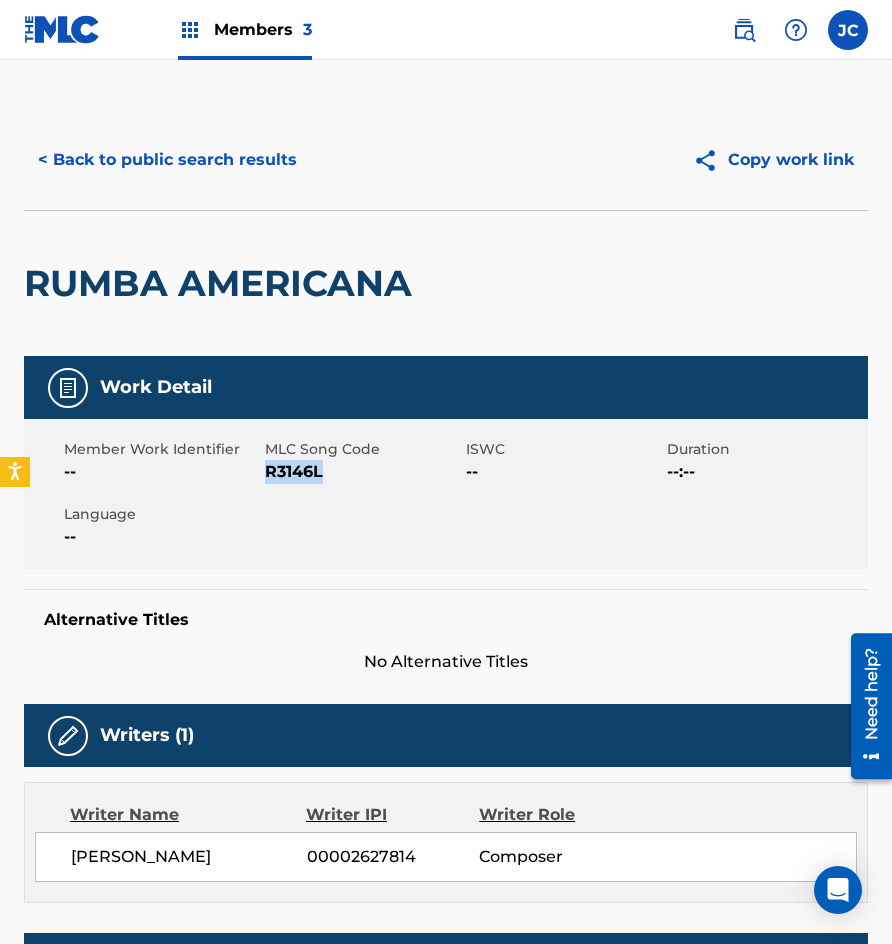 click on "R3146L" at bounding box center [363, 472] 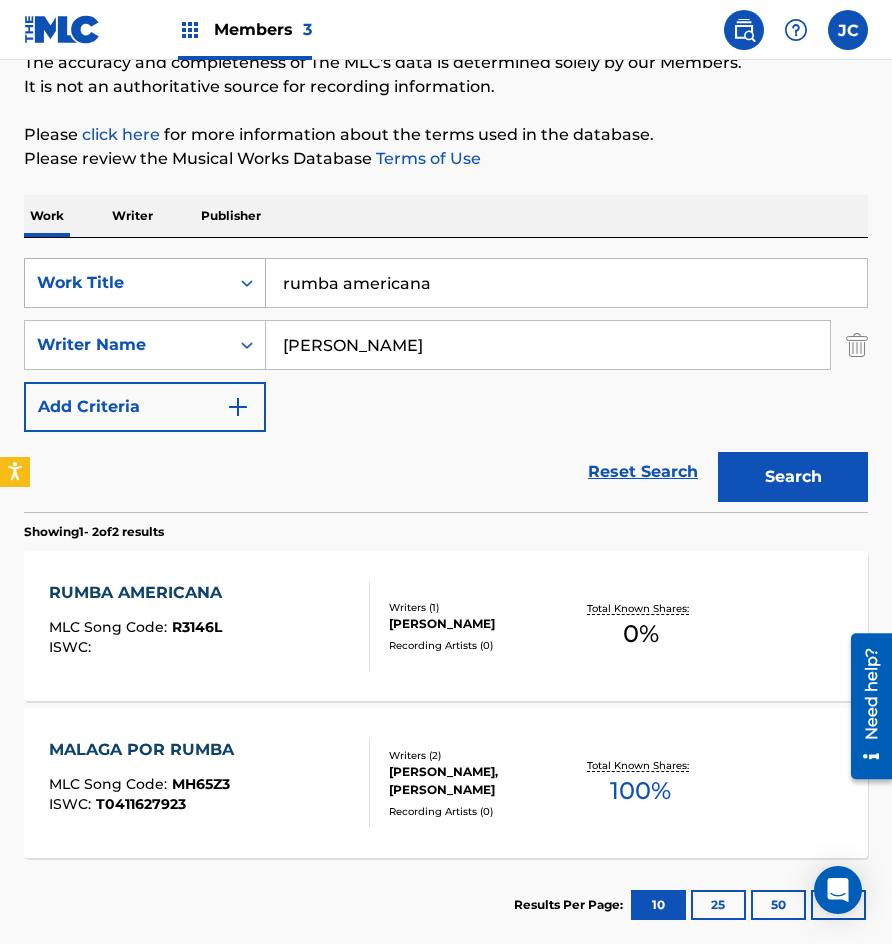 drag, startPoint x: 463, startPoint y: 290, endPoint x: 386, endPoint y: 238, distance: 92.91394 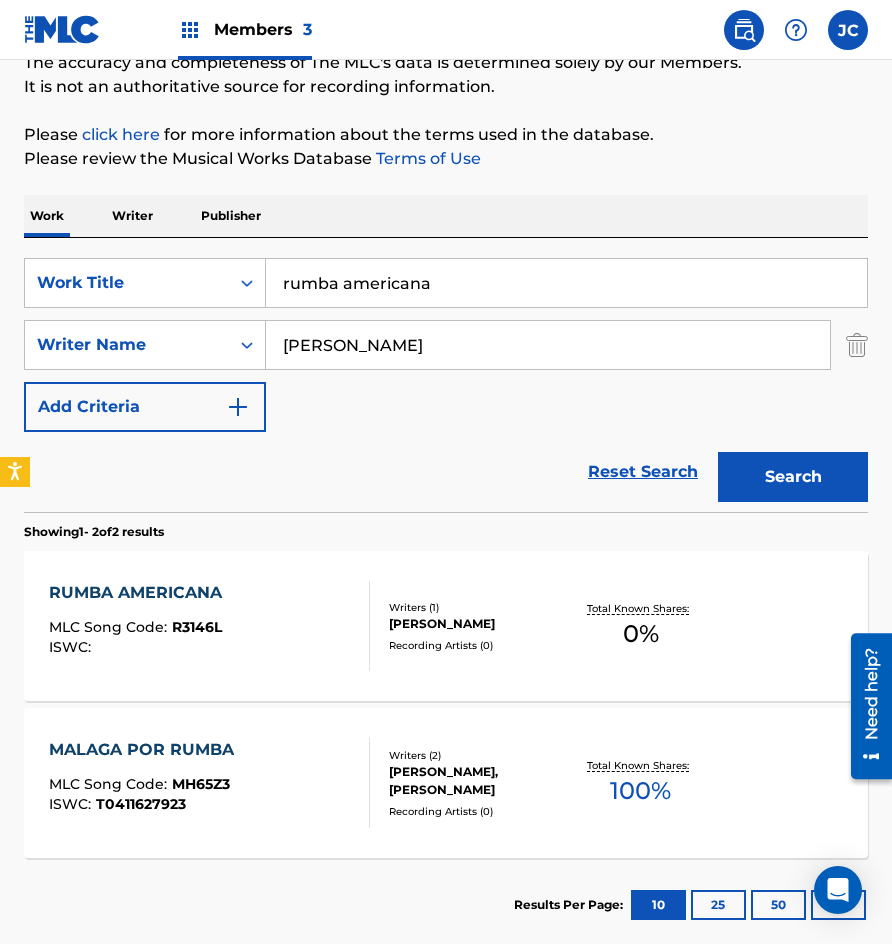 click on "SearchWithCriteria69ad5bdf-6581-47a3-be44-db665d8c7d26 Work Title rumba americana" at bounding box center (446, 283) 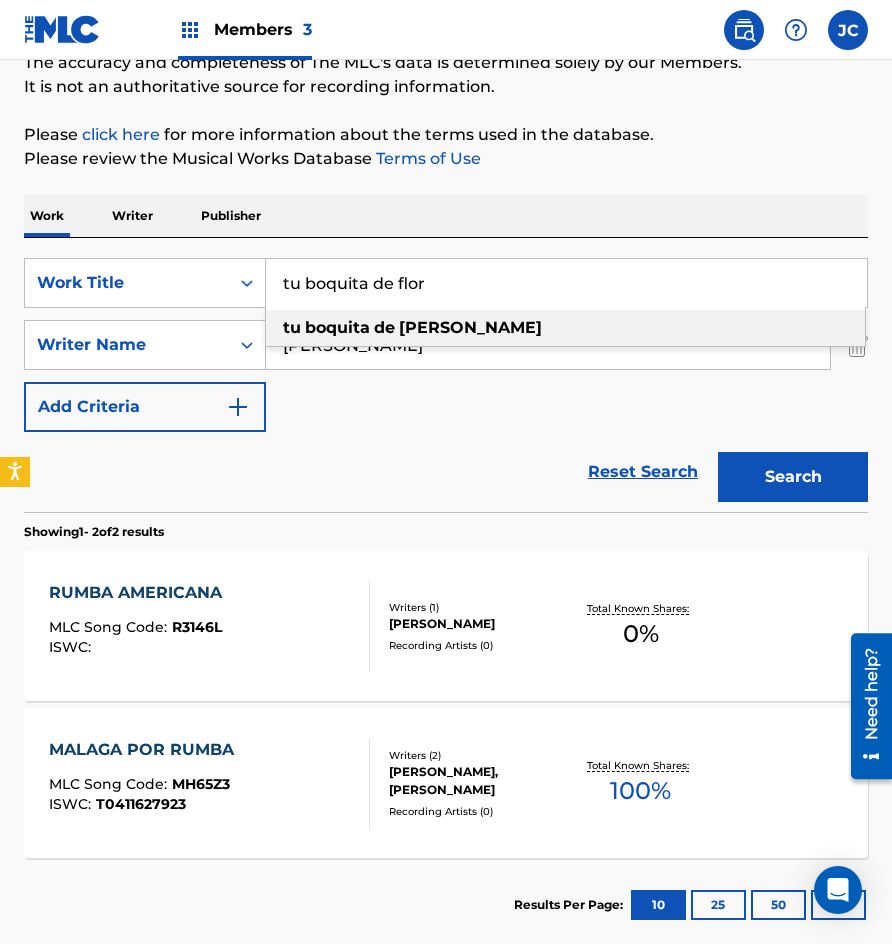 click on "tu   boquita   de   flor" at bounding box center [565, 328] 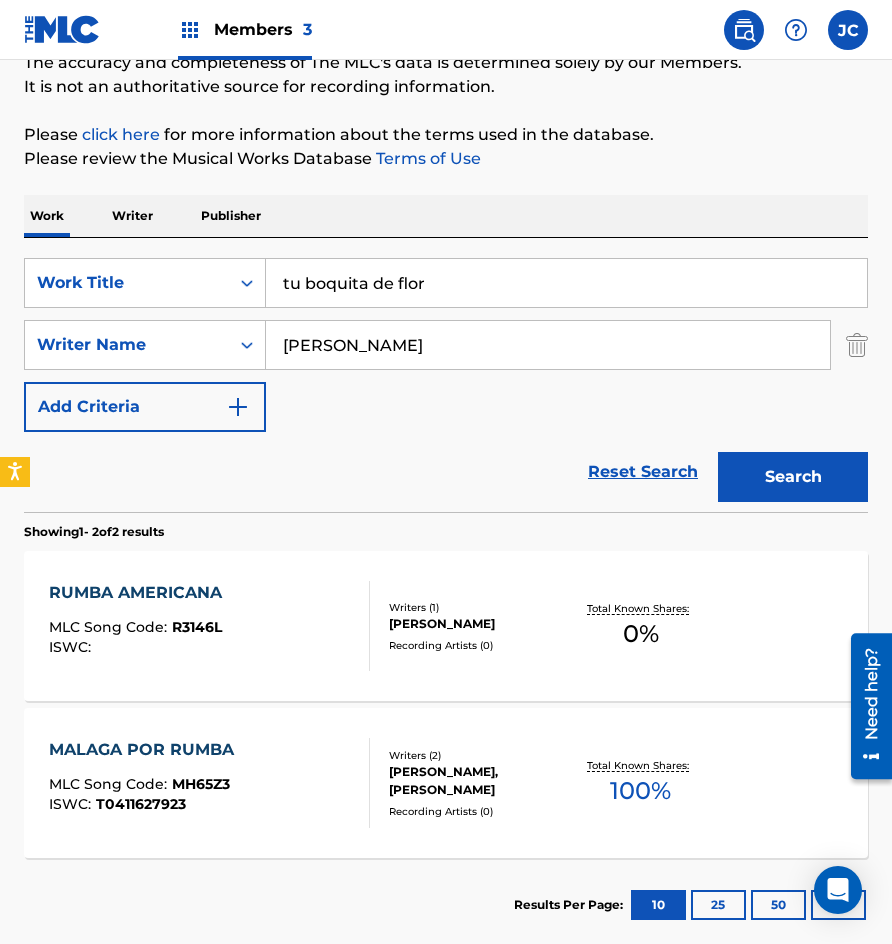 click on "SearchWithCriteria69ad5bdf-6581-47a3-be44-db665d8c7d26 Work Title tu boquita de flor SearchWithCriteria3b763b4f-79eb-45ab-82f1-1b804213bf0e Writer Name rosas Add Criteria" at bounding box center [446, 345] 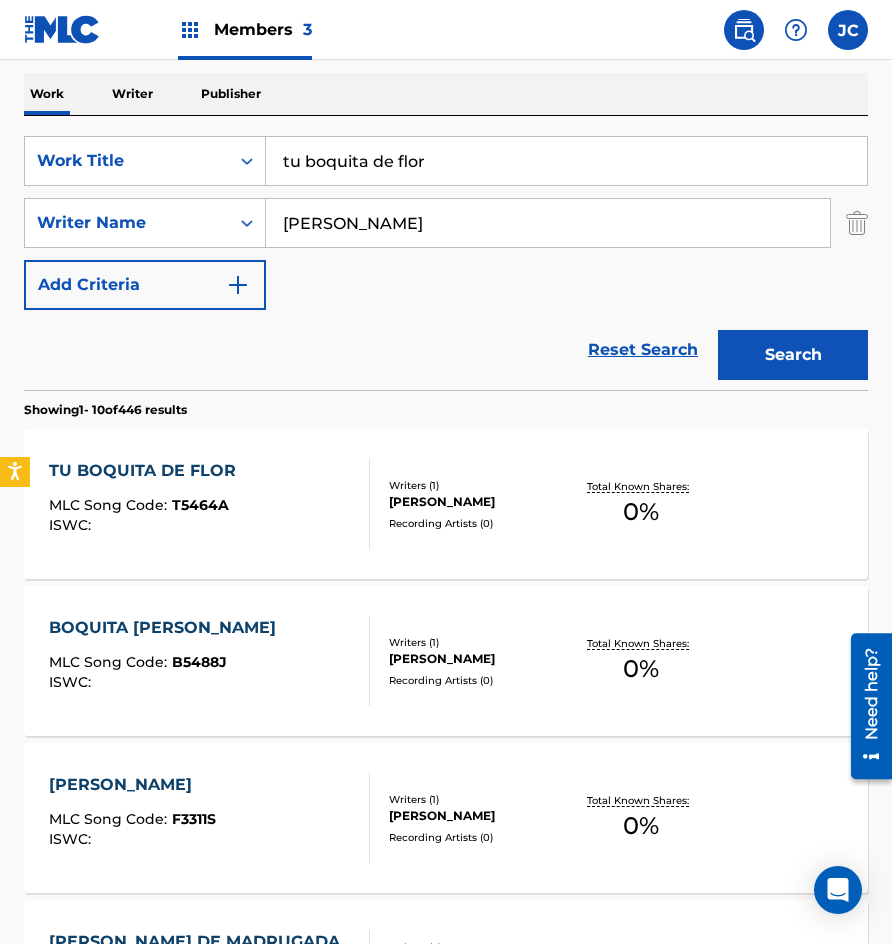 scroll, scrollTop: 300, scrollLeft: 0, axis: vertical 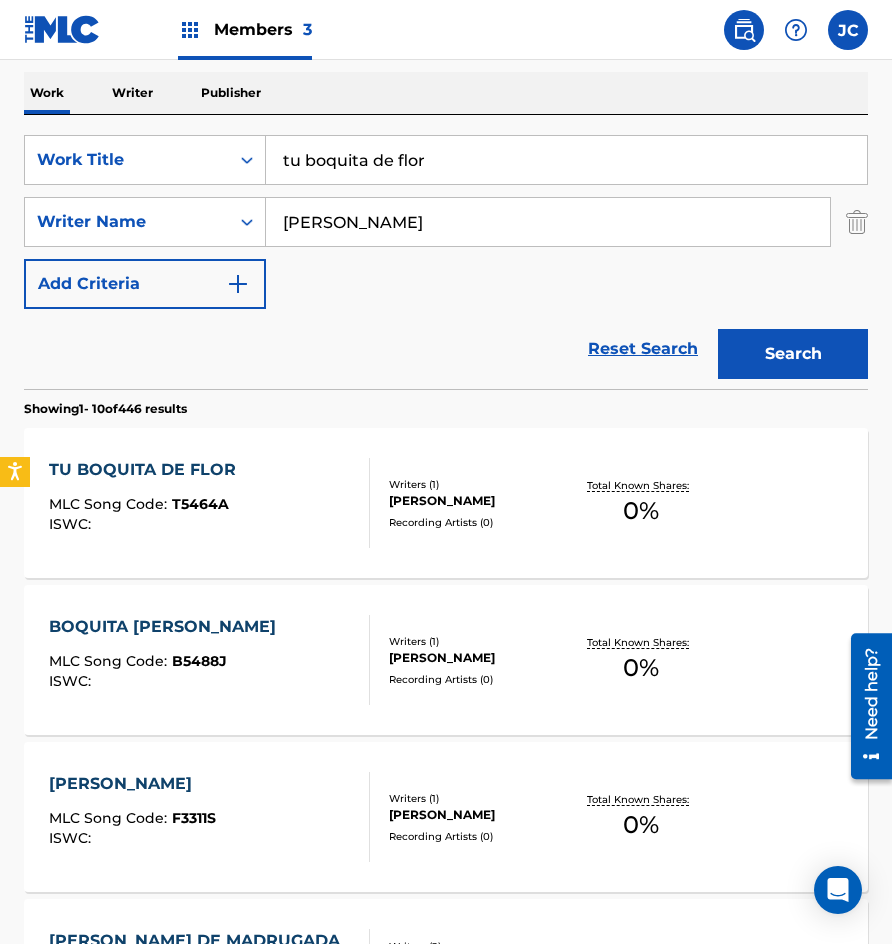 click at bounding box center (361, 503) 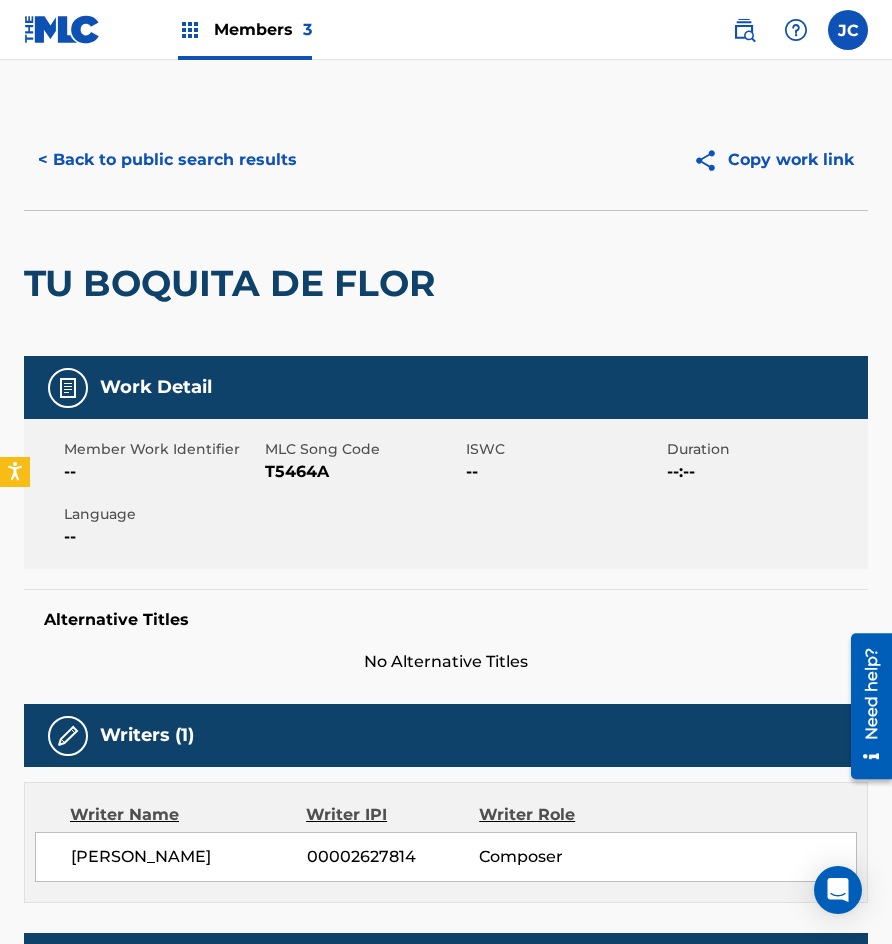 click on "T5464A" at bounding box center (363, 472) 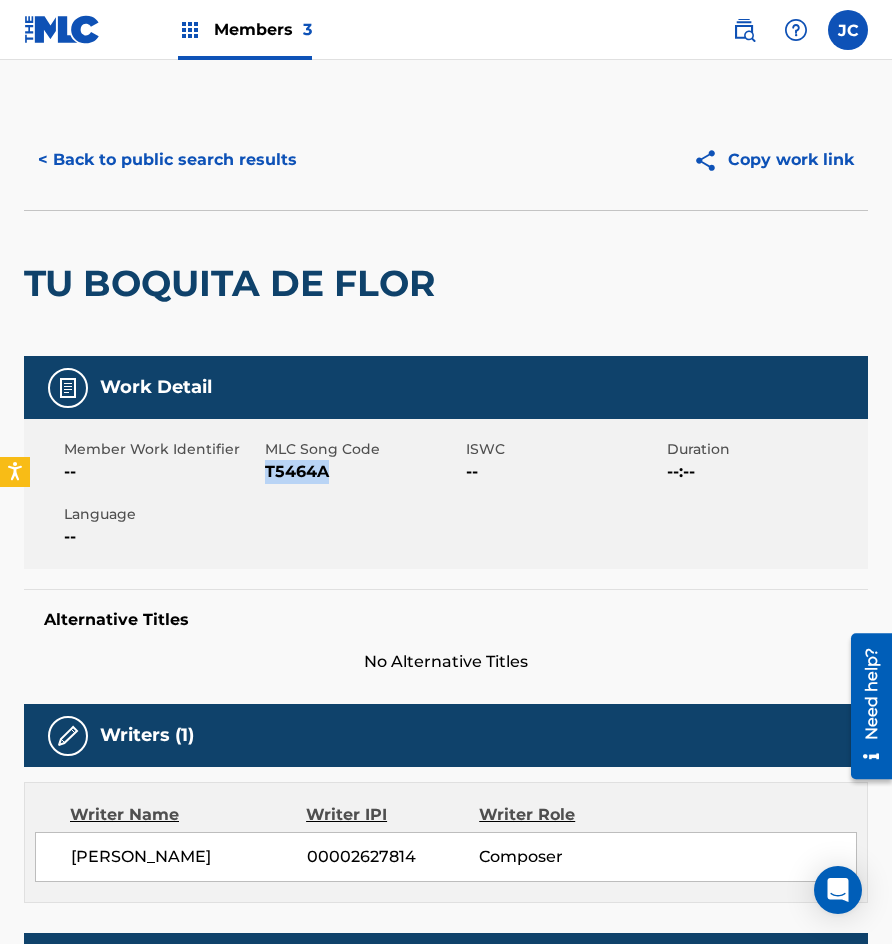 click on "T5464A" at bounding box center [363, 472] 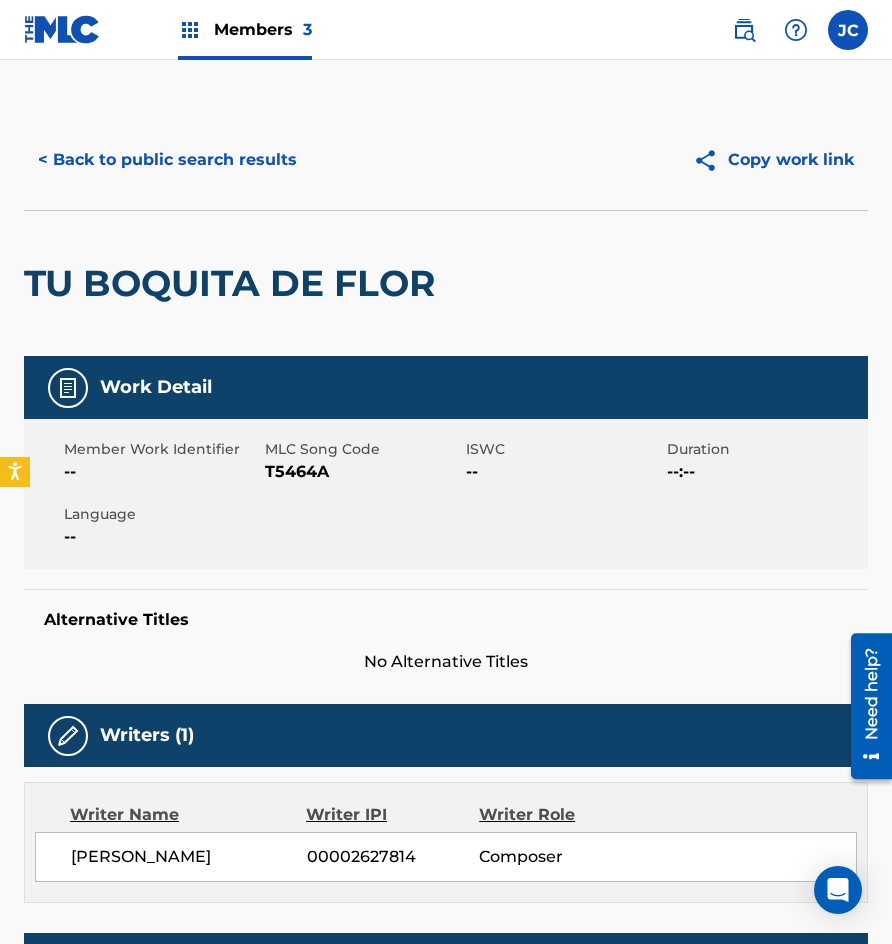 drag, startPoint x: 289, startPoint y: 197, endPoint x: 271, endPoint y: 175, distance: 28.42534 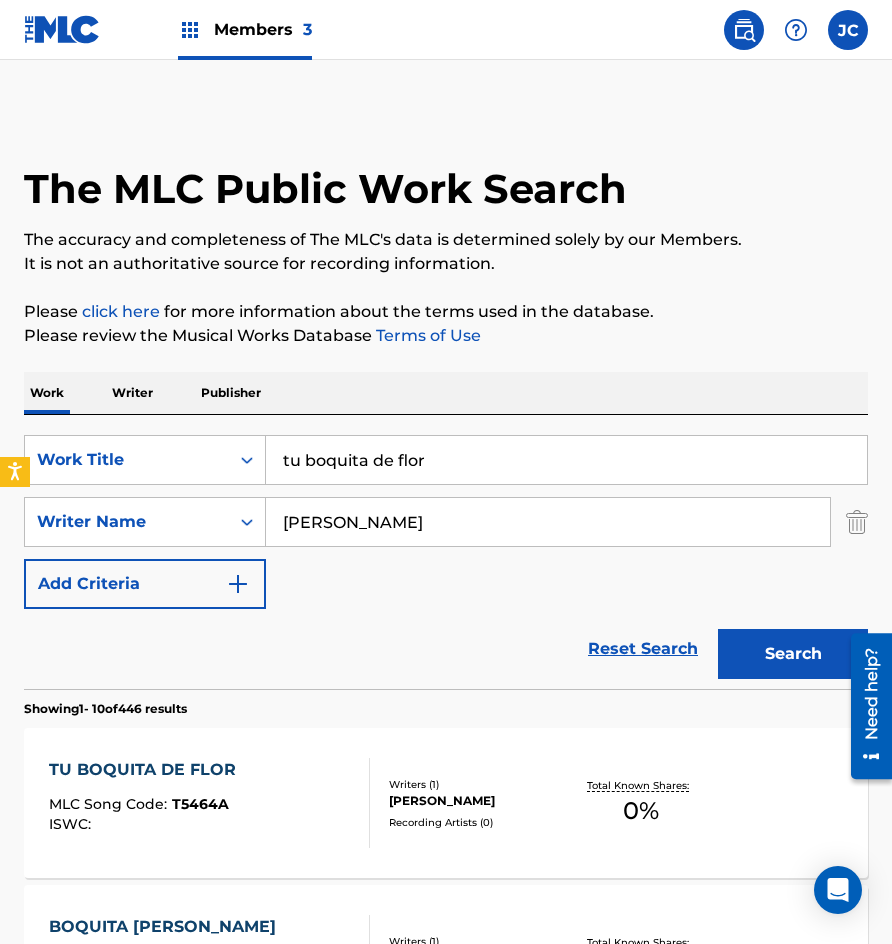 scroll, scrollTop: 300, scrollLeft: 0, axis: vertical 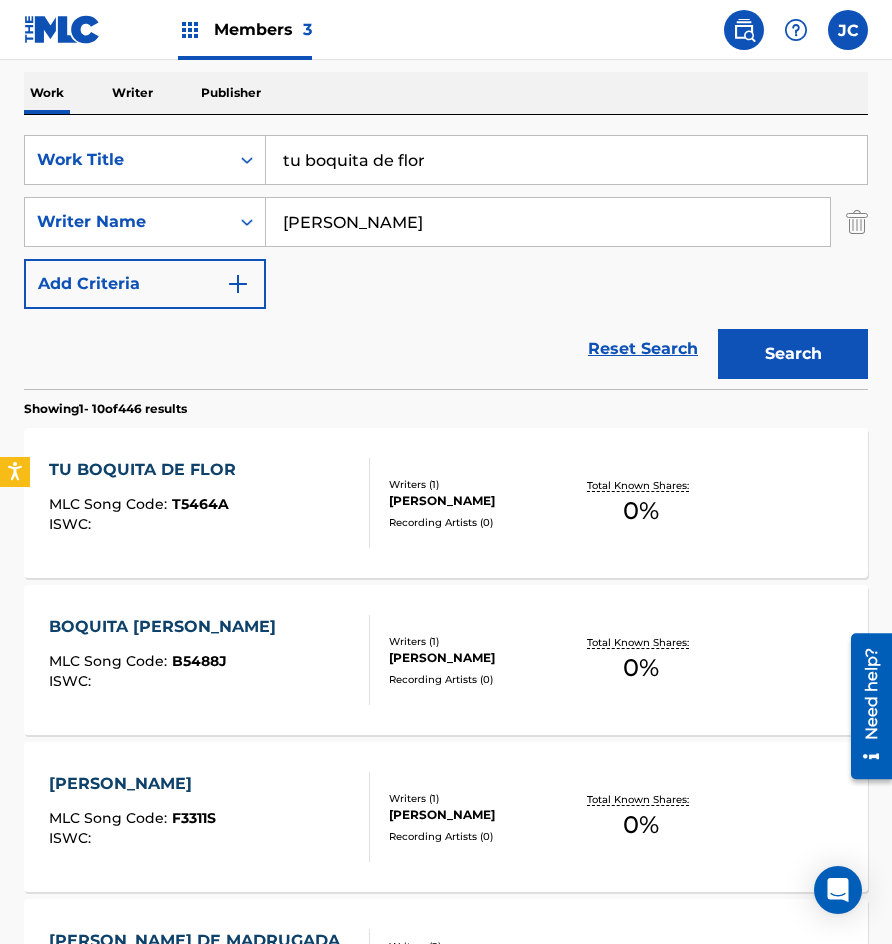 drag, startPoint x: 471, startPoint y: 167, endPoint x: 317, endPoint y: 169, distance: 154.01299 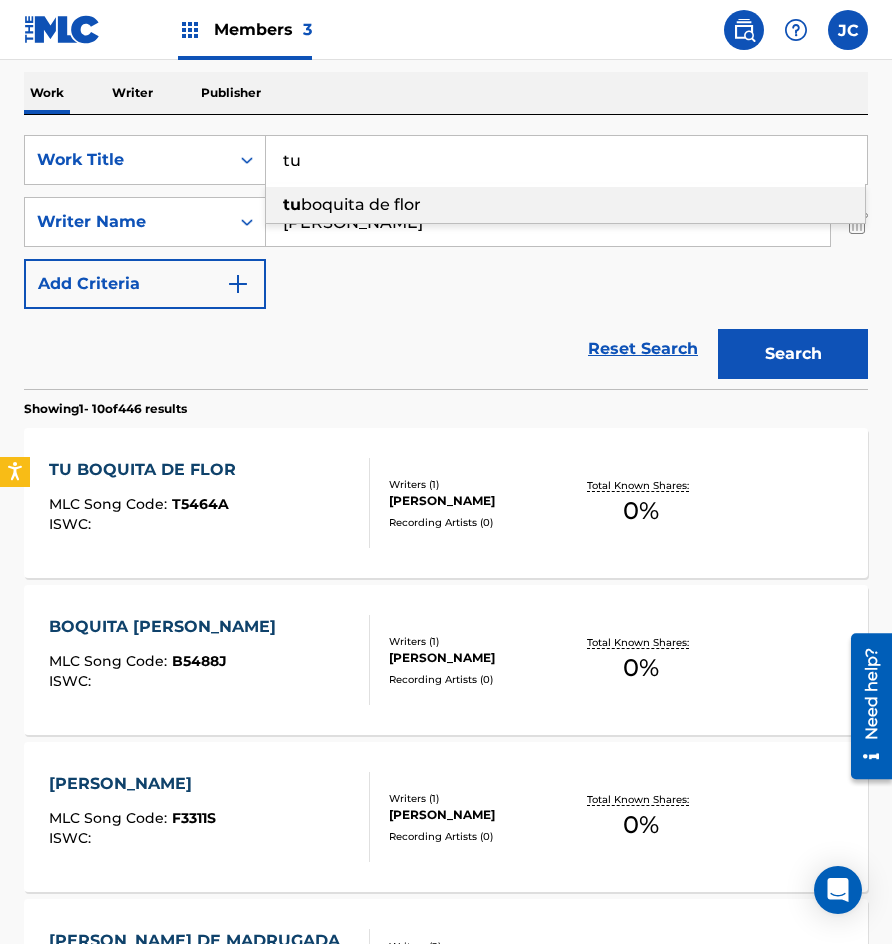 type on "t" 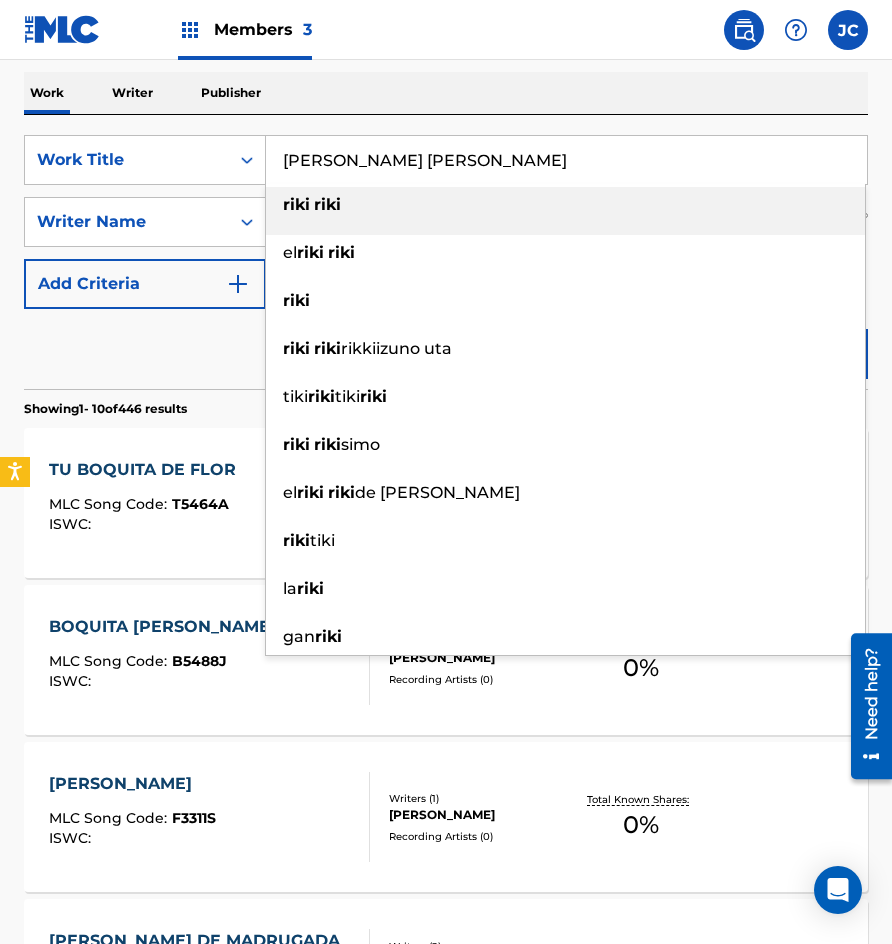 type on "riki riki" 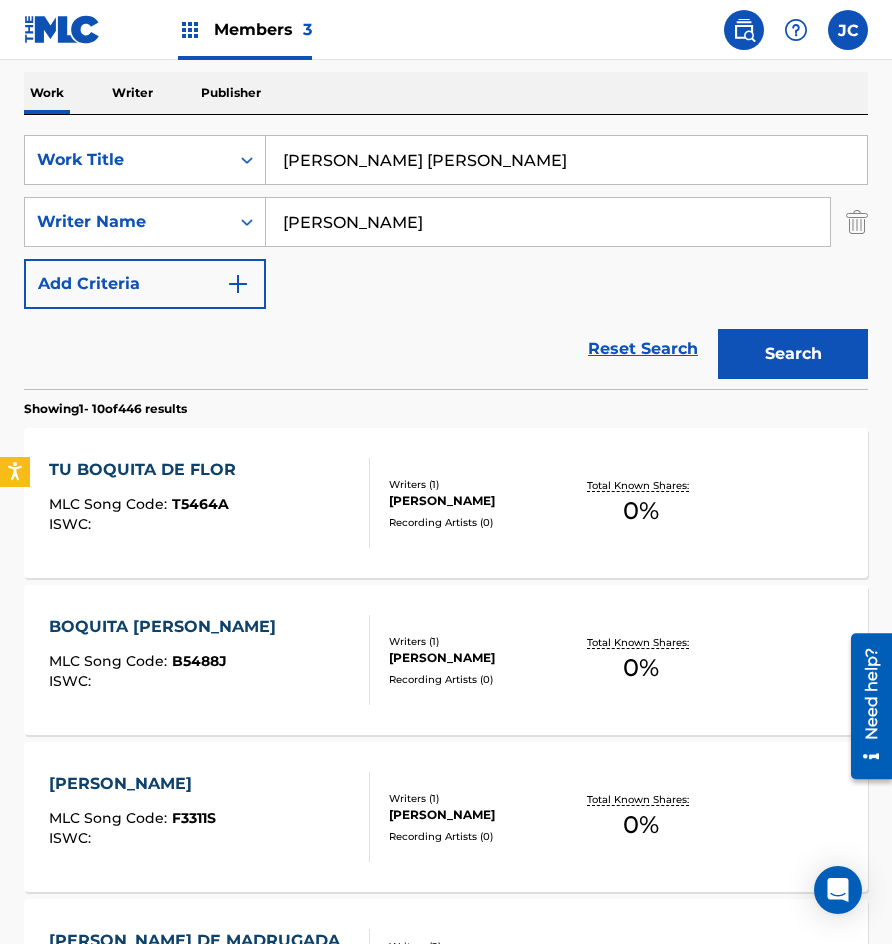 click on "rosas" at bounding box center [548, 222] 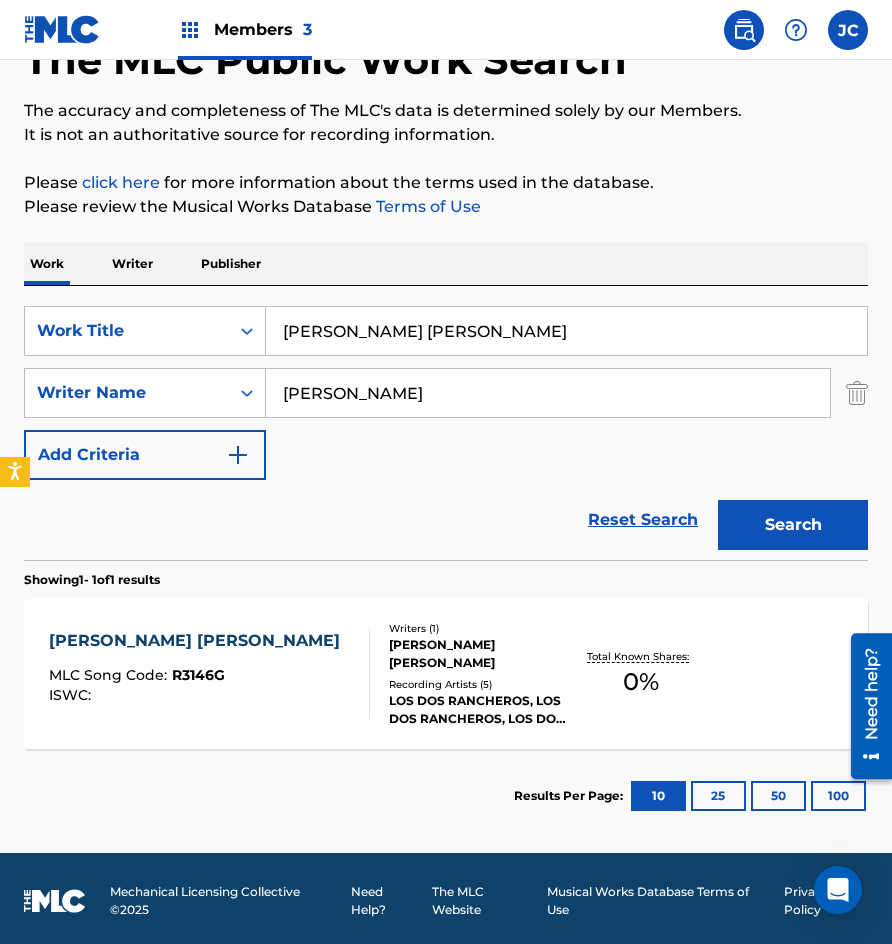 scroll, scrollTop: 134, scrollLeft: 0, axis: vertical 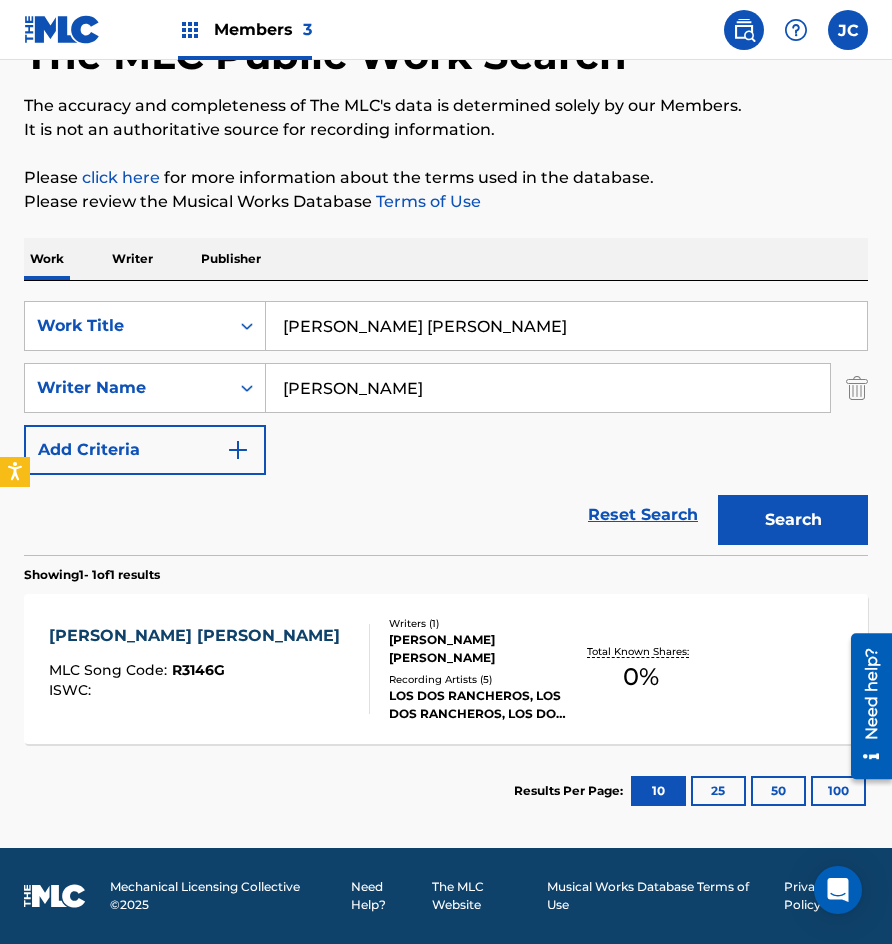 click on "LOS DOS RANCHEROS, LOS DOS RANCHEROS, LOS DOS RANCHEROS, LOS DOS RANCHEROS, LOS DOS RANCHEROS" at bounding box center (479, 705) 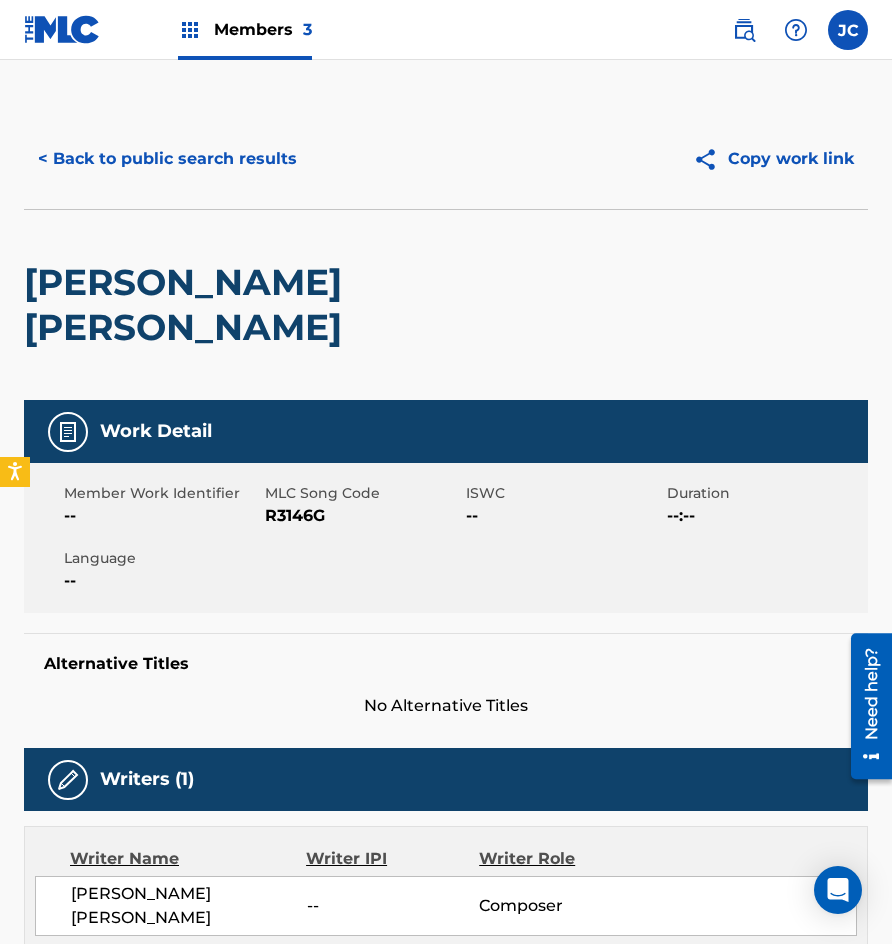scroll, scrollTop: 0, scrollLeft: 0, axis: both 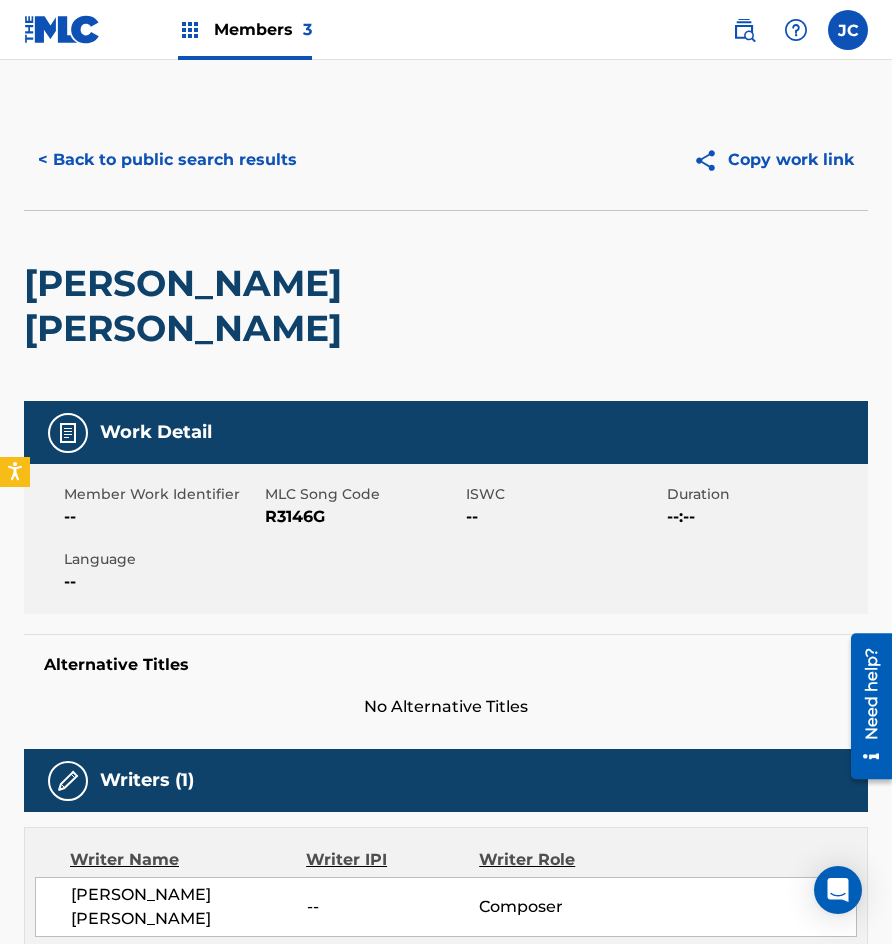 click on "R3146G" at bounding box center (363, 517) 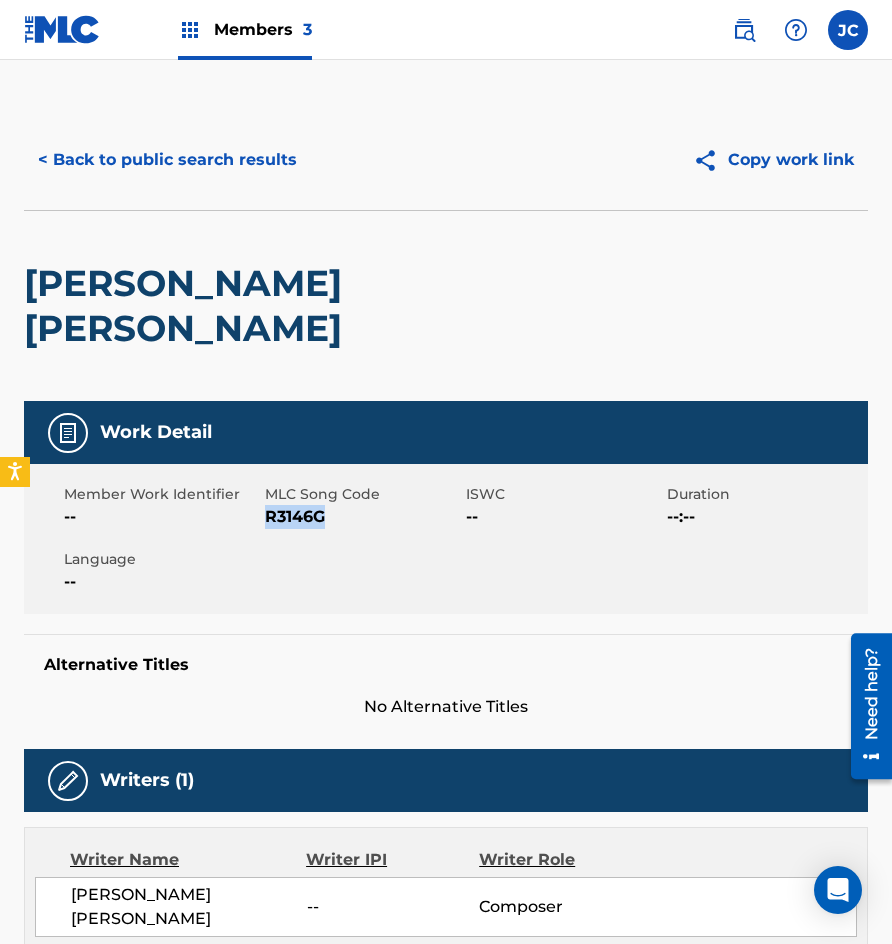 click on "R3146G" at bounding box center (363, 517) 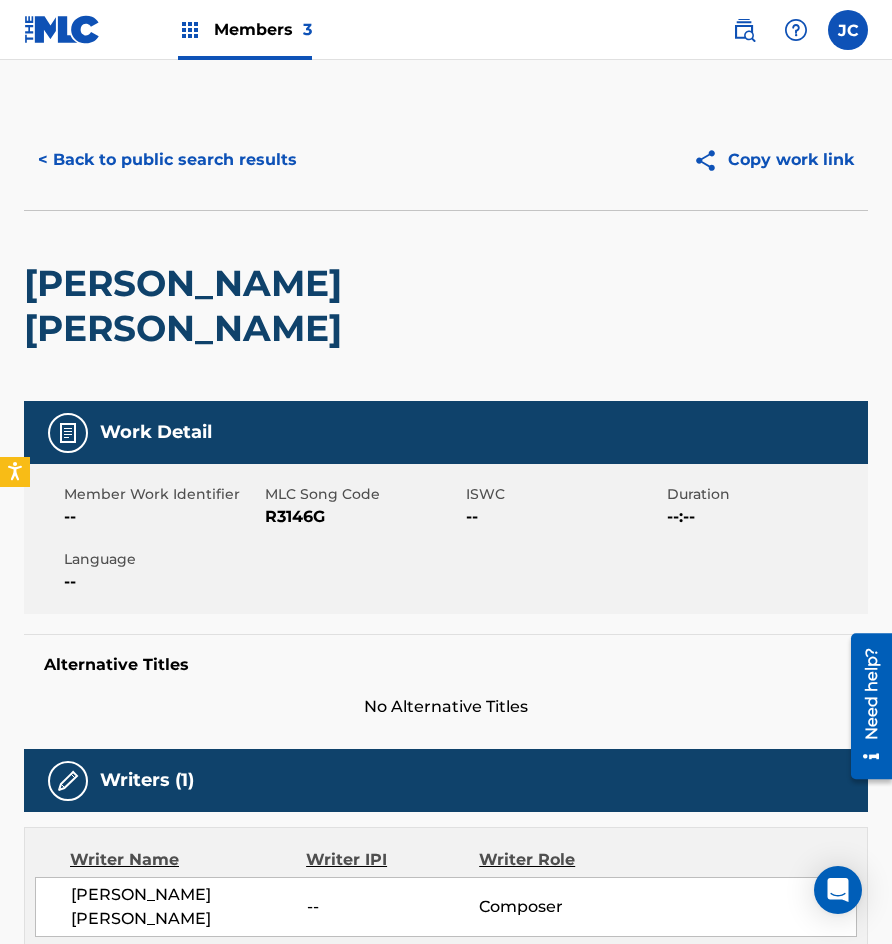 drag, startPoint x: 223, startPoint y: 281, endPoint x: 239, endPoint y: 206, distance: 76.687675 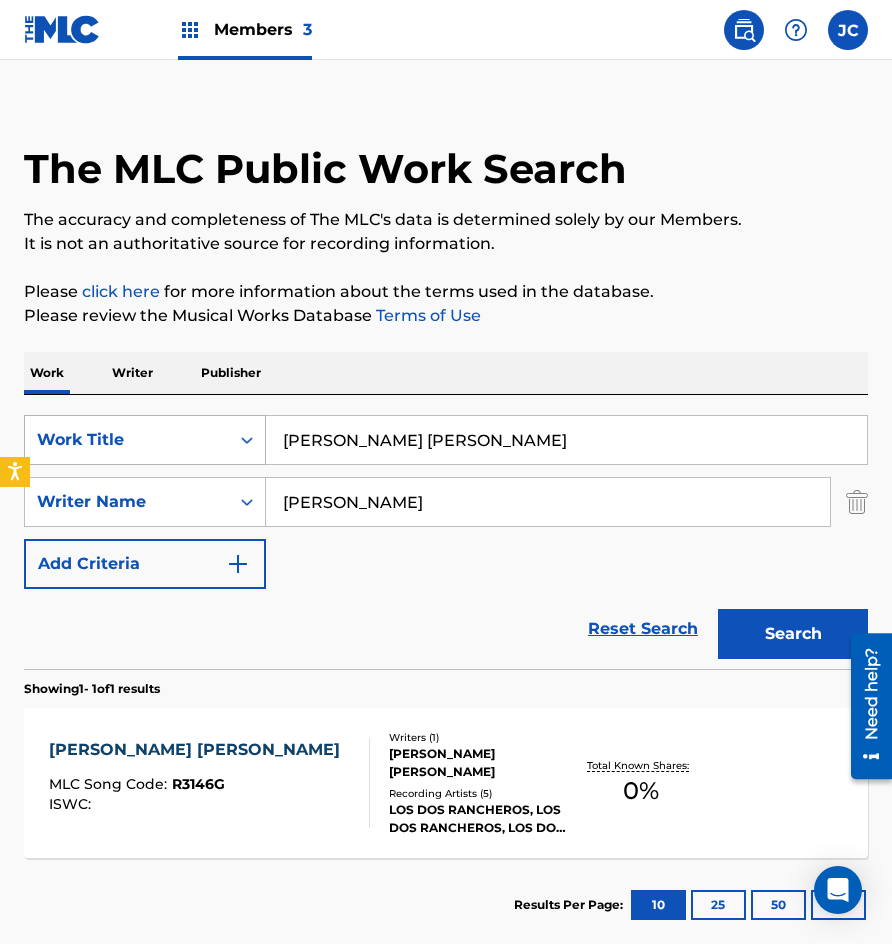 click on "SearchWithCriteria69ad5bdf-6581-47a3-be44-db665d8c7d26 Work Title riki riki" at bounding box center [446, 440] 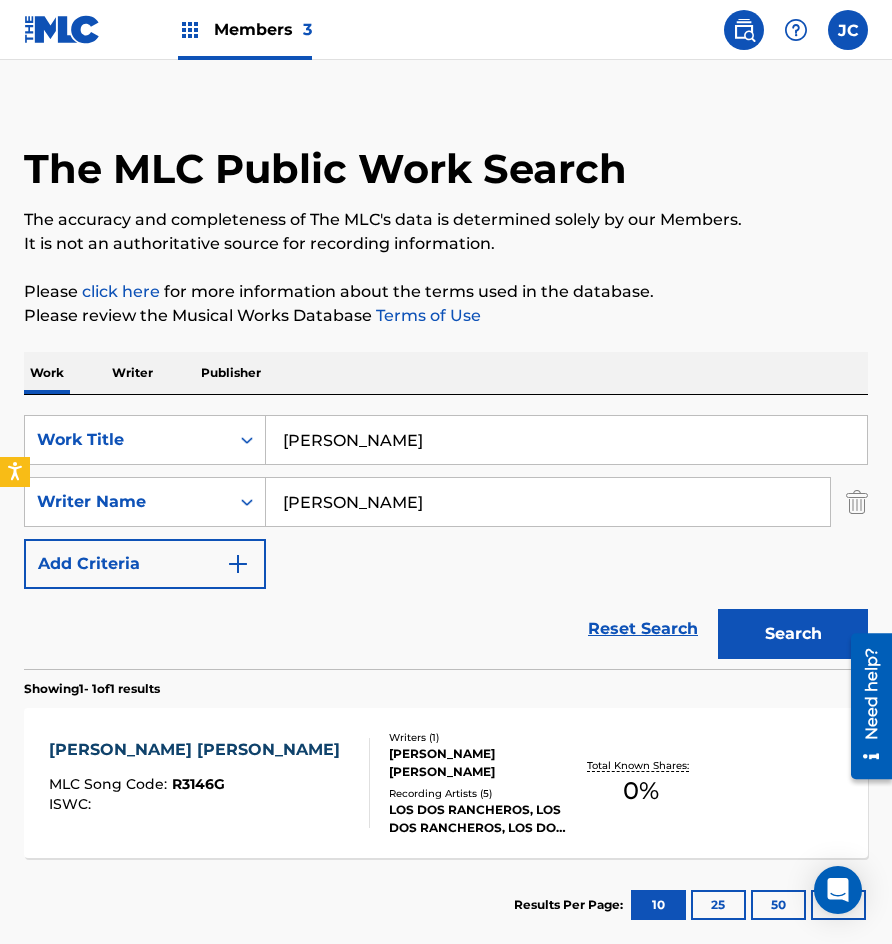 type on "adios agustin" 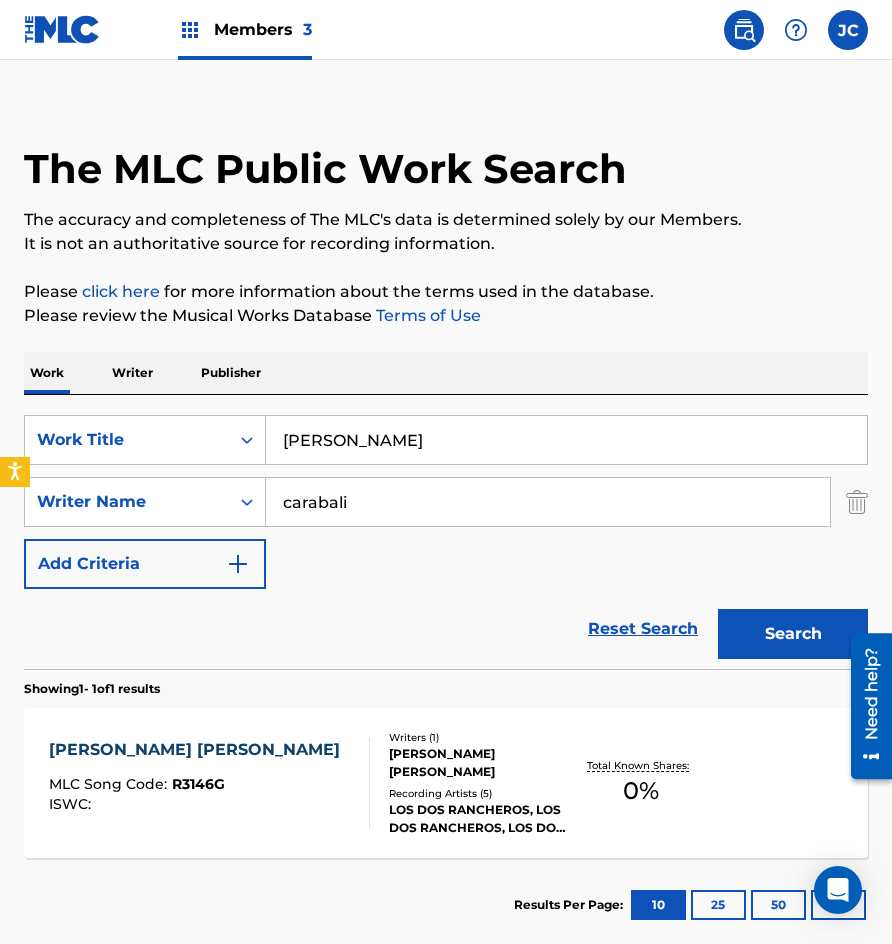 type on "carabali" 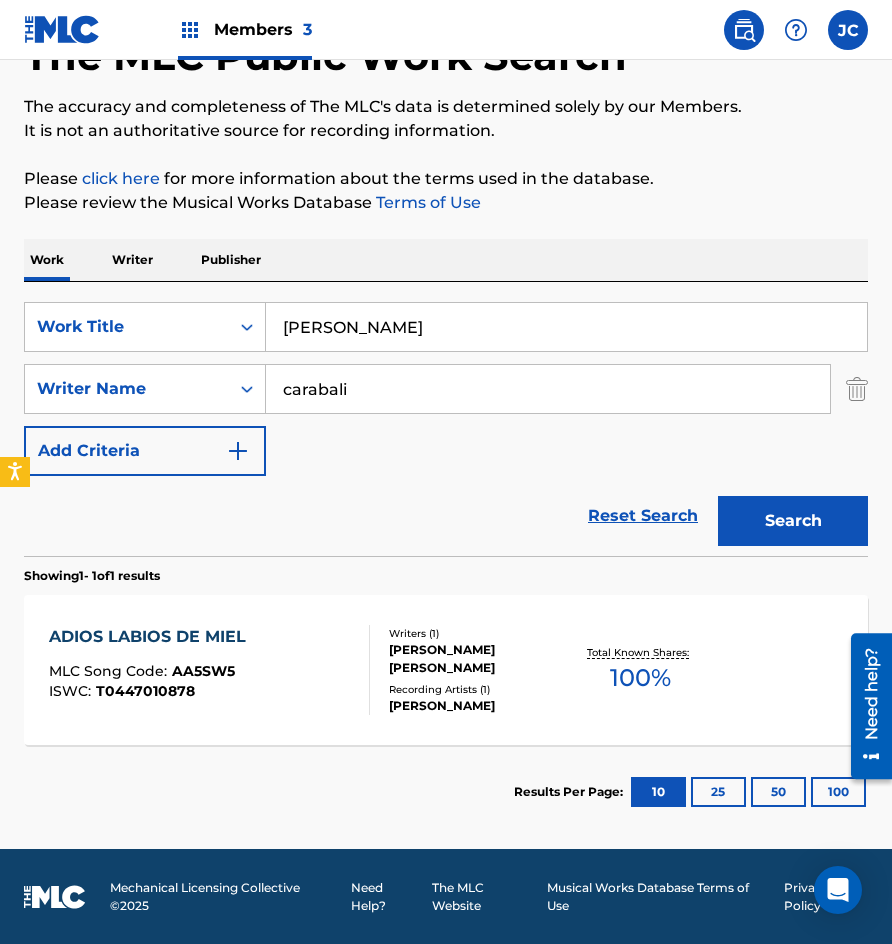 scroll, scrollTop: 134, scrollLeft: 0, axis: vertical 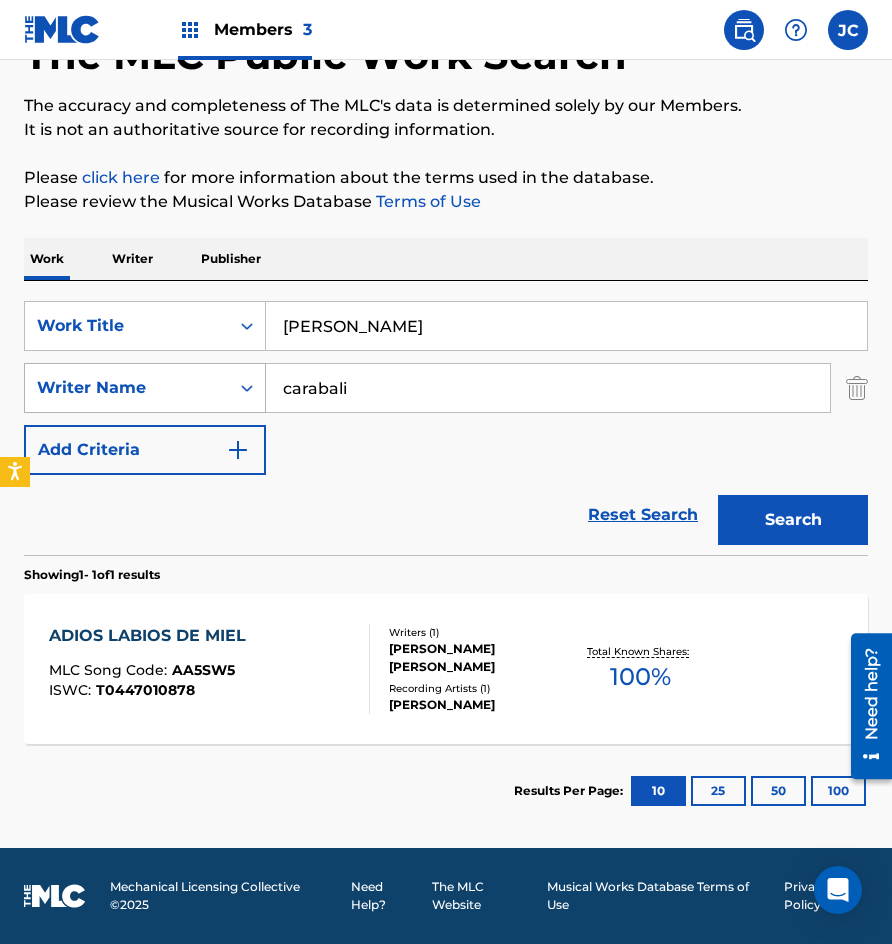 drag, startPoint x: 400, startPoint y: 378, endPoint x: 161, endPoint y: 394, distance: 239.53497 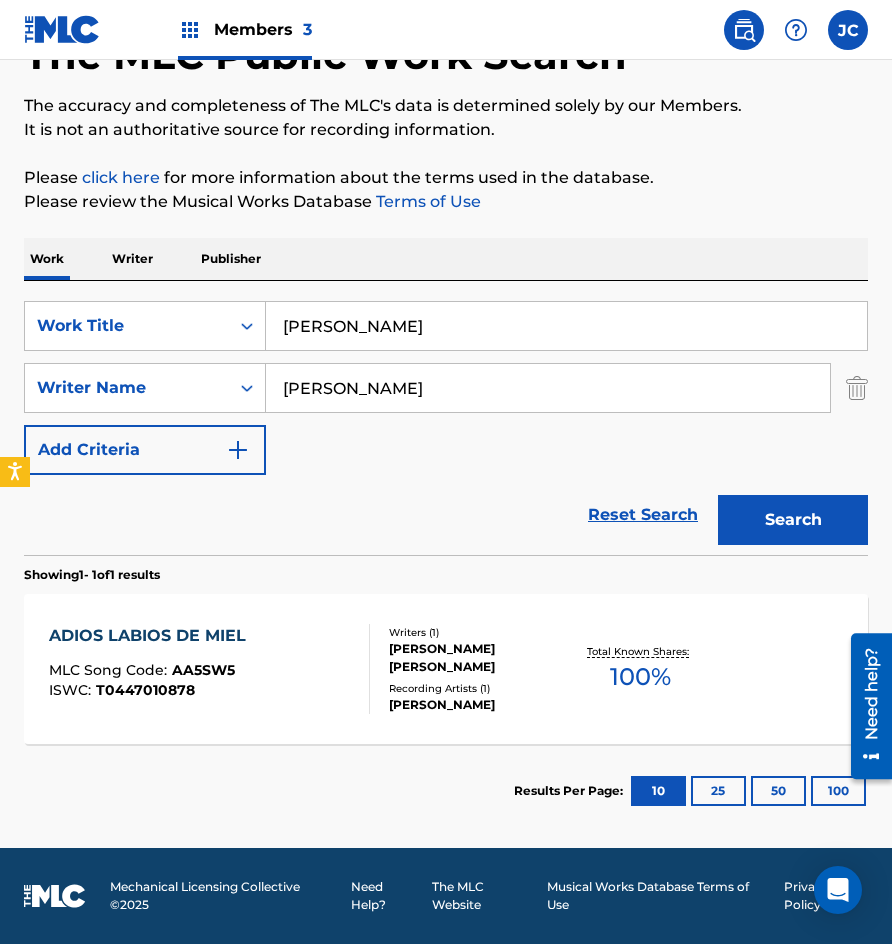 type on "anastasio" 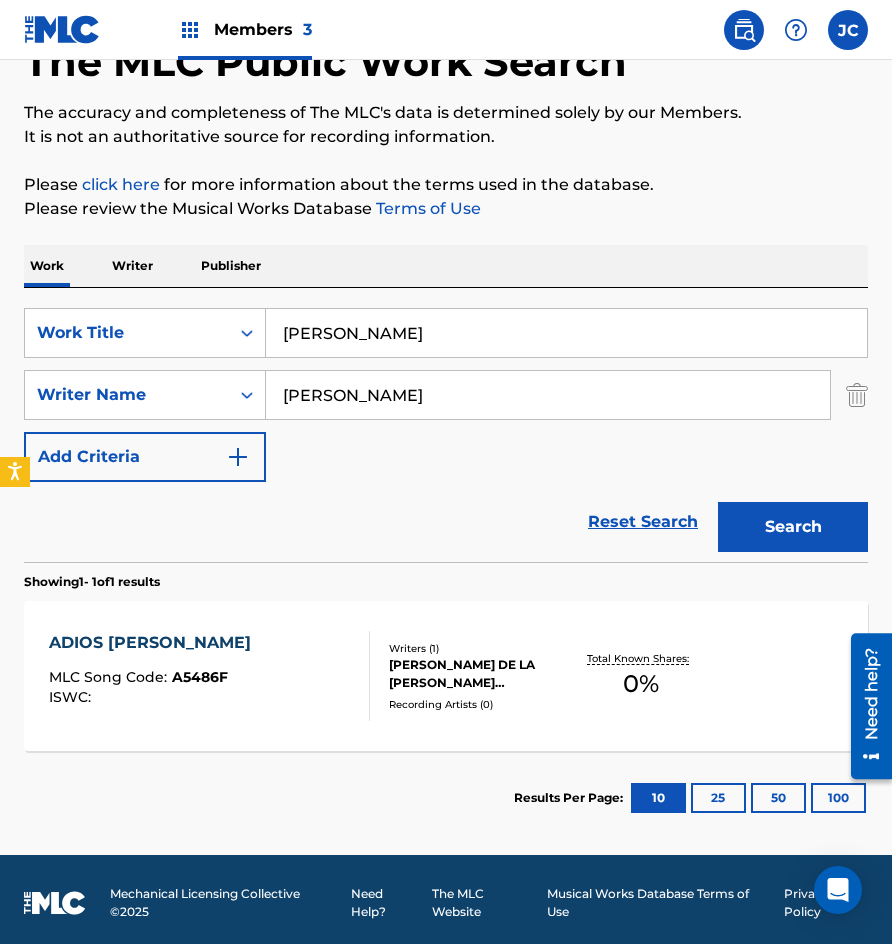 scroll, scrollTop: 134, scrollLeft: 0, axis: vertical 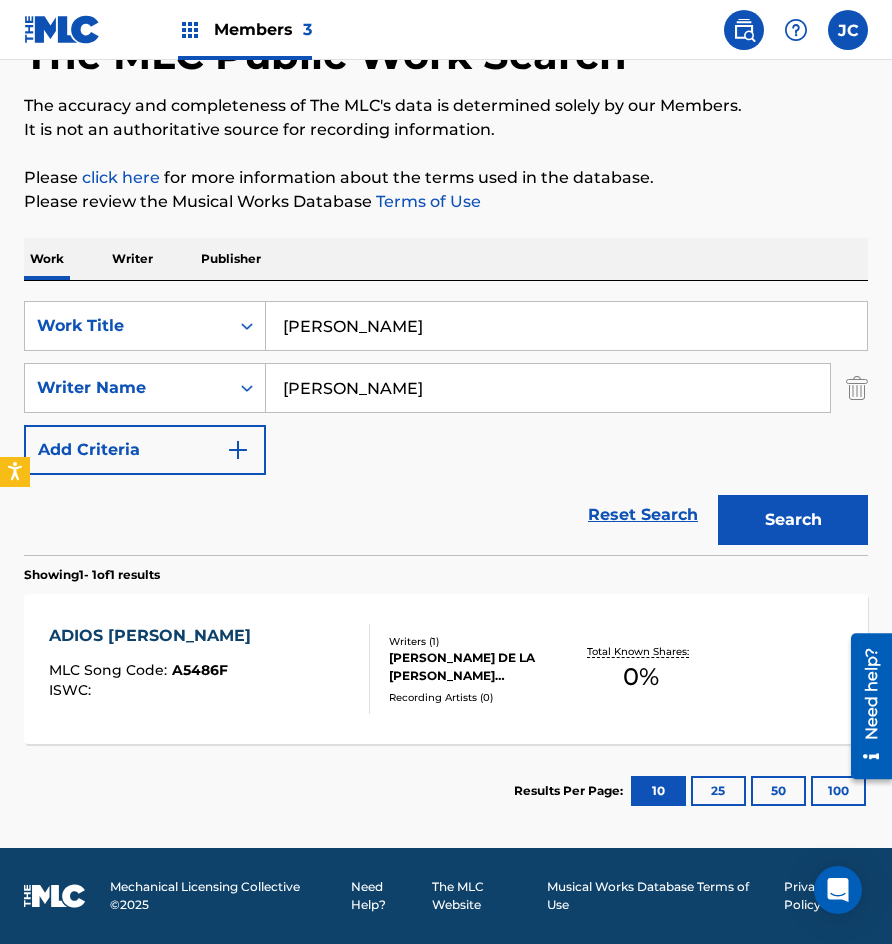 click on "Writers ( 1 )" at bounding box center [479, 641] 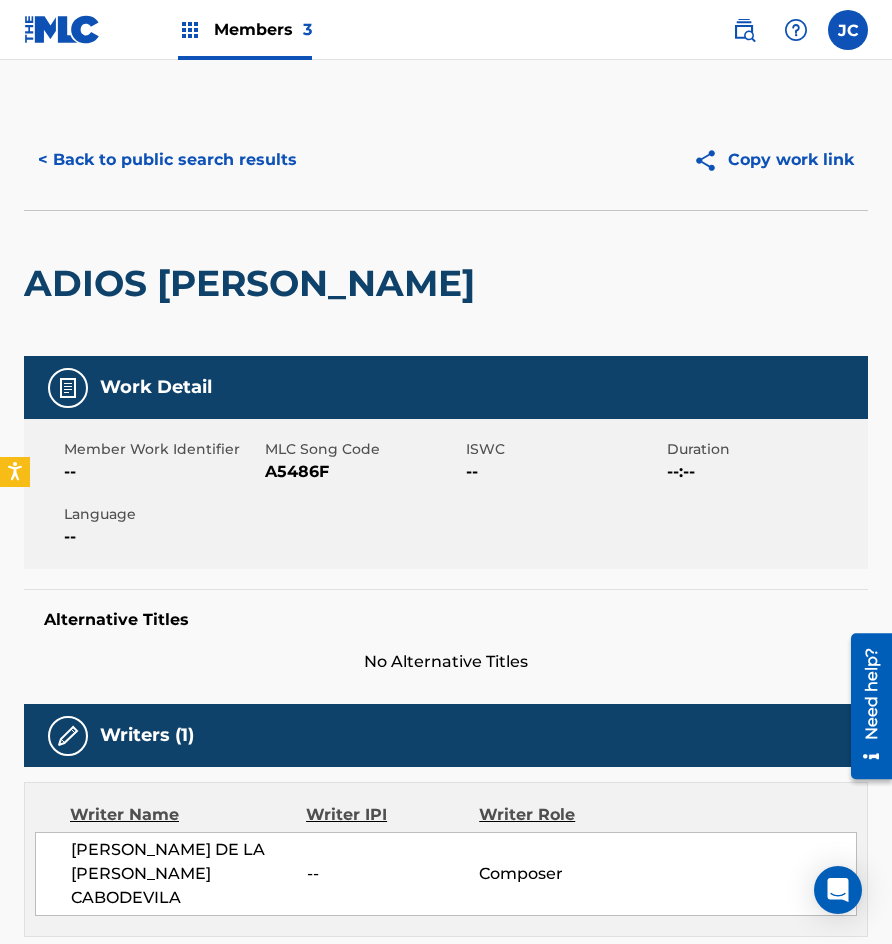 click on "A5486F" at bounding box center [363, 472] 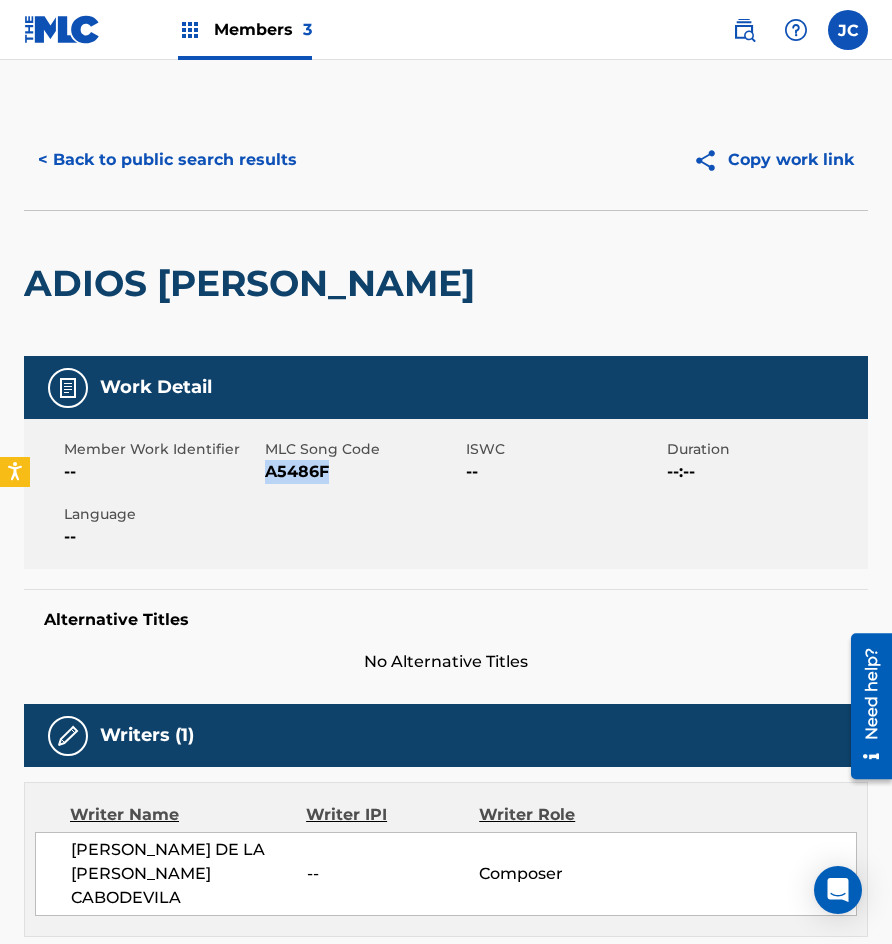 click on "A5486F" at bounding box center (363, 472) 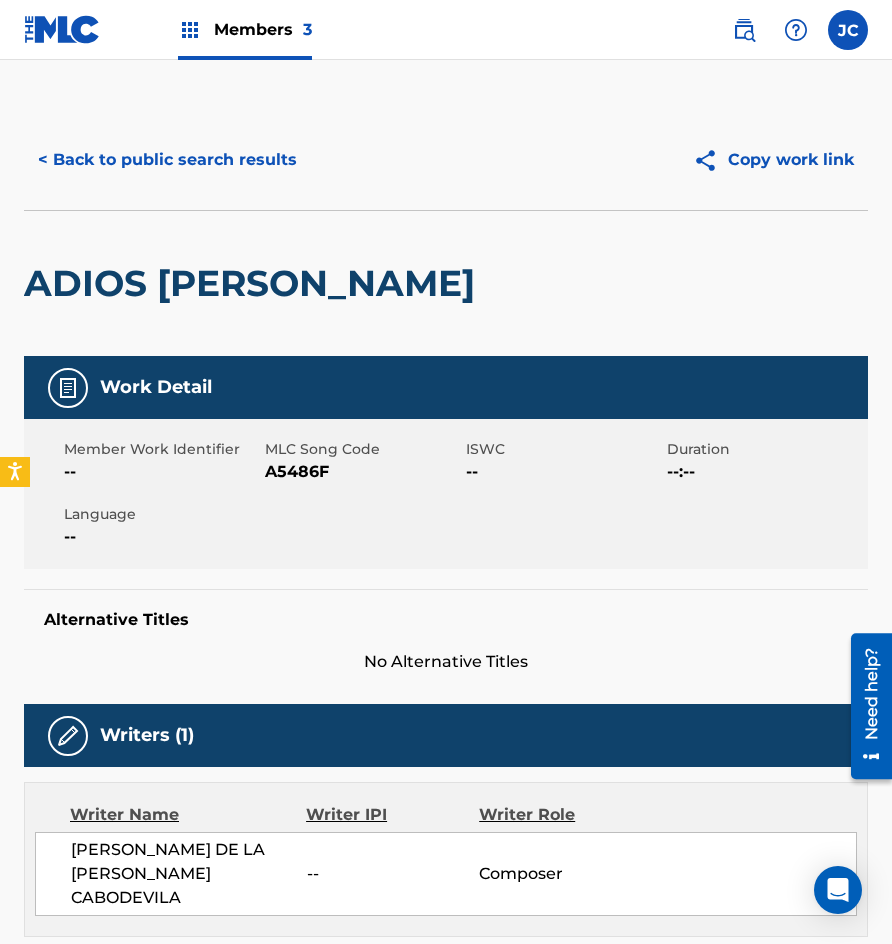 click on "ADIOS AGUSTIN" at bounding box center [254, 283] 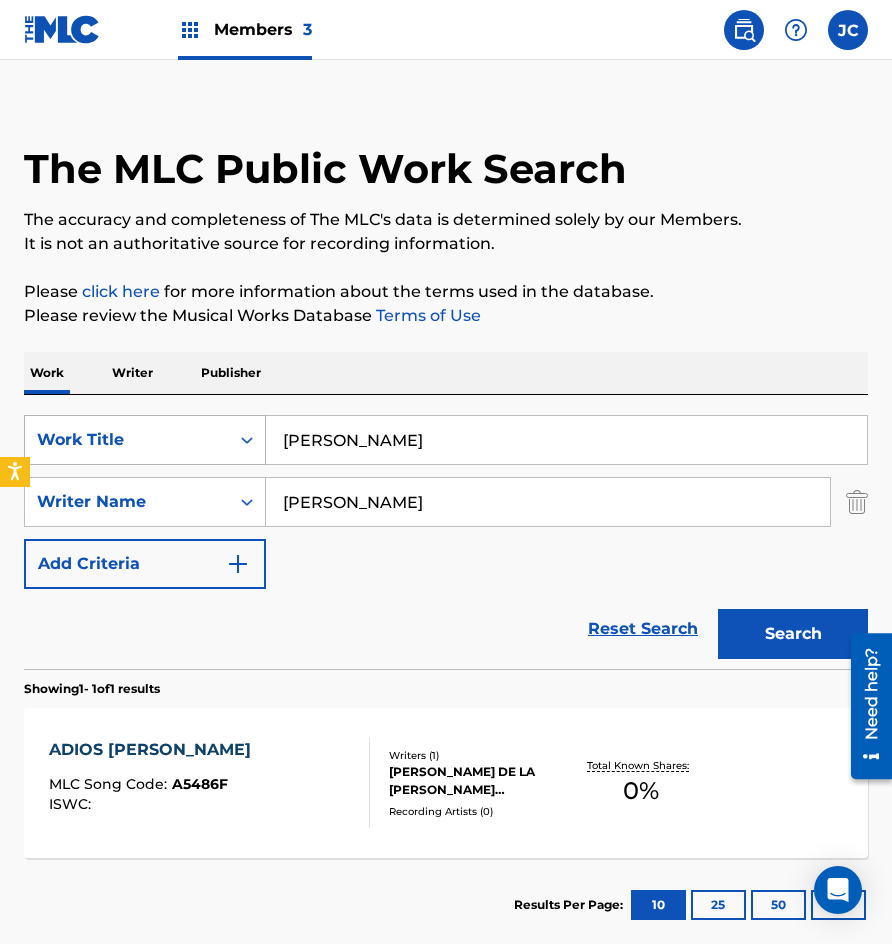 drag, startPoint x: 277, startPoint y: 429, endPoint x: 244, endPoint y: 425, distance: 33.24154 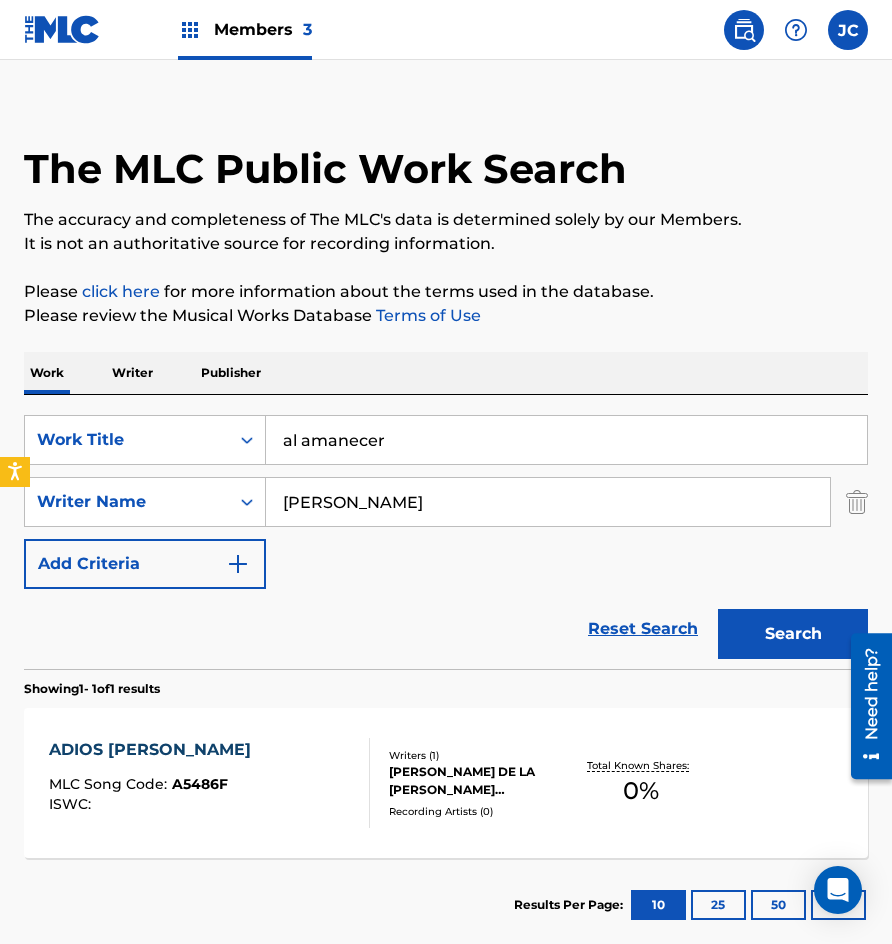 type on "al amanecer" 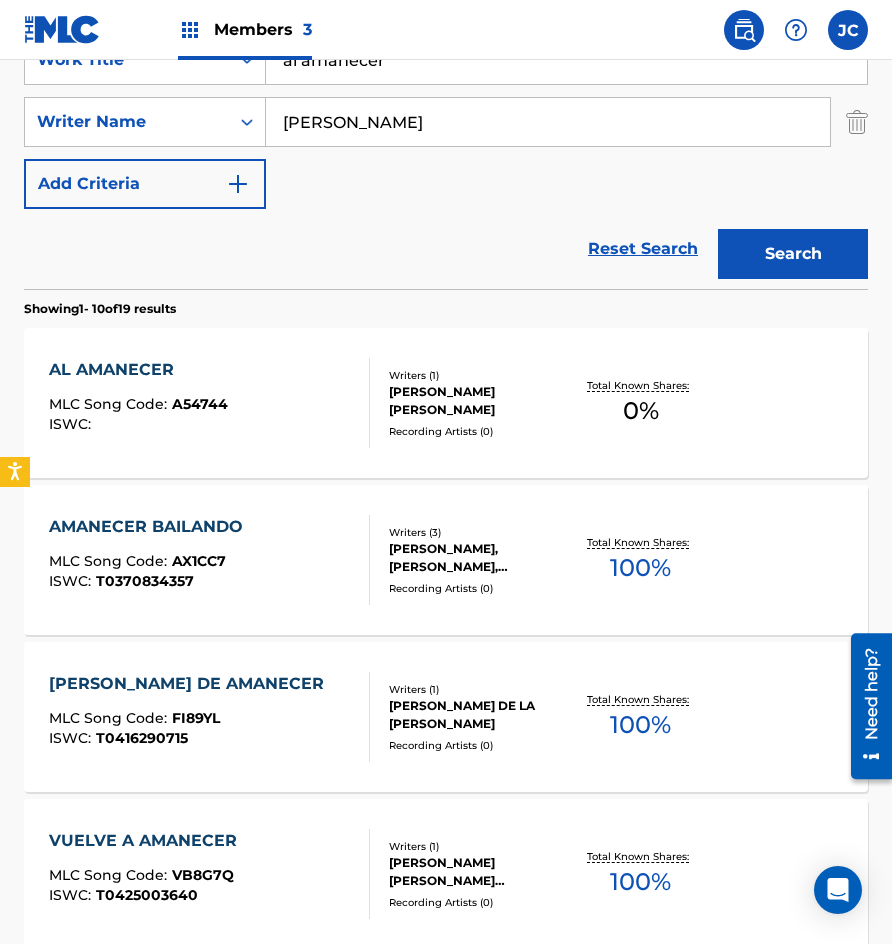 scroll, scrollTop: 300, scrollLeft: 0, axis: vertical 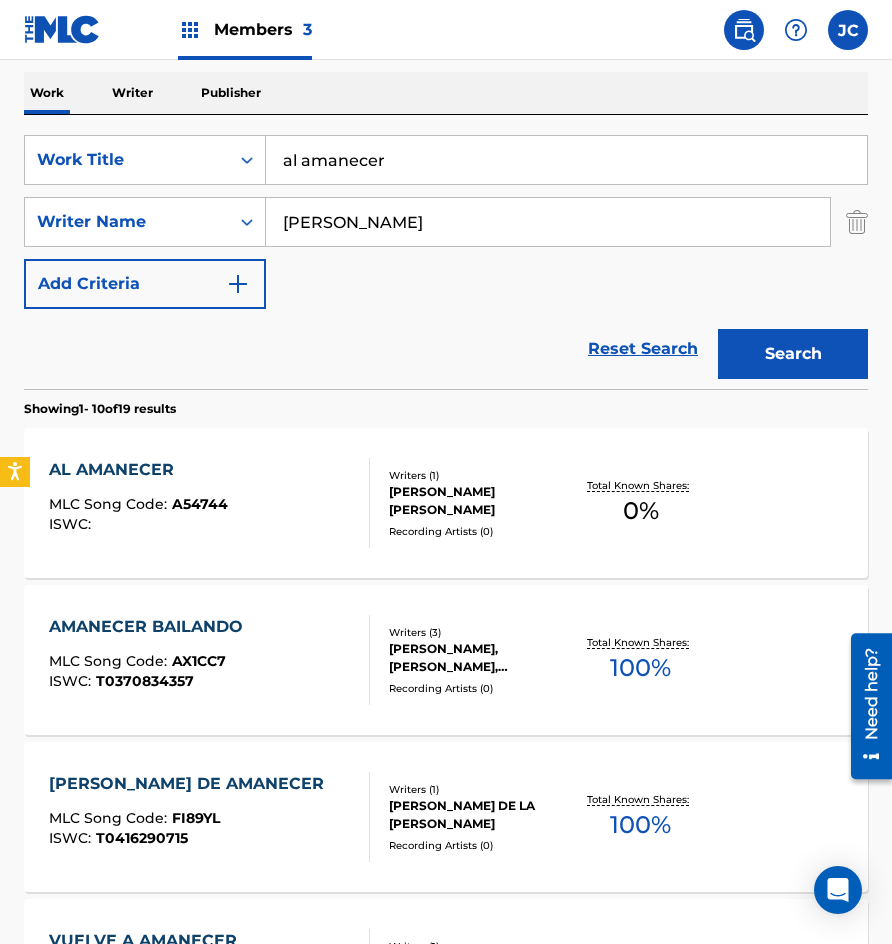 click on "Writers ( 1 ) RAFAEL DE PAZ GONZALEZ Recording Artists ( 0 )" at bounding box center (470, 503) 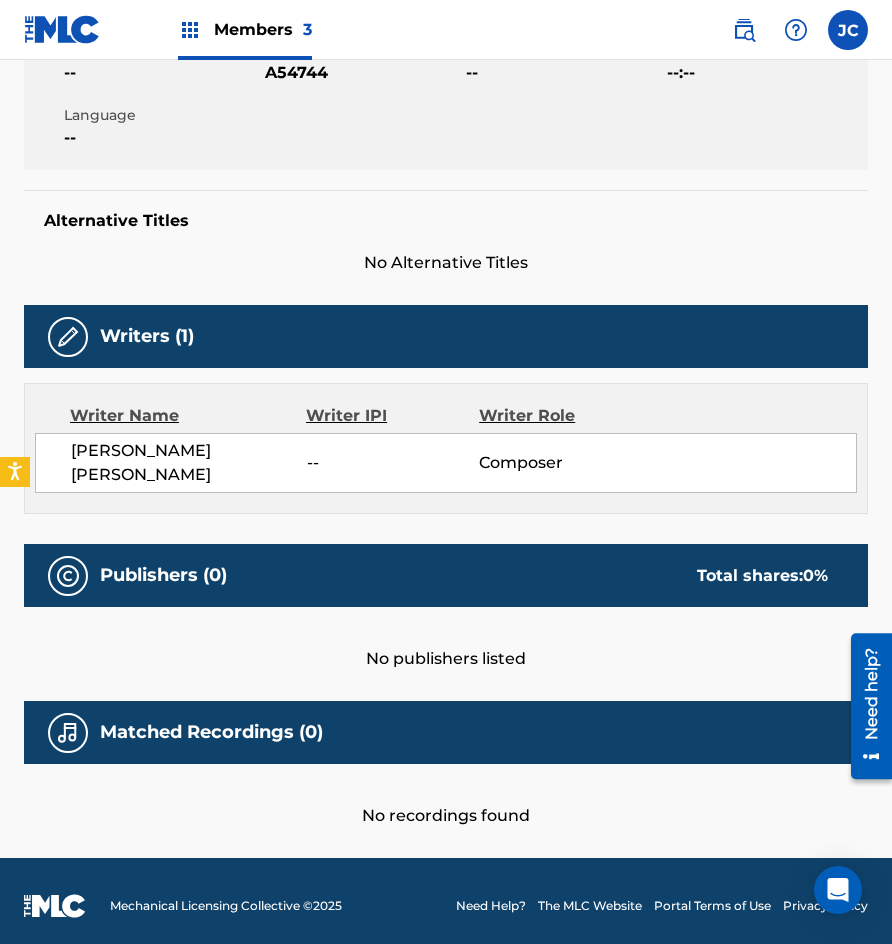scroll, scrollTop: 0, scrollLeft: 0, axis: both 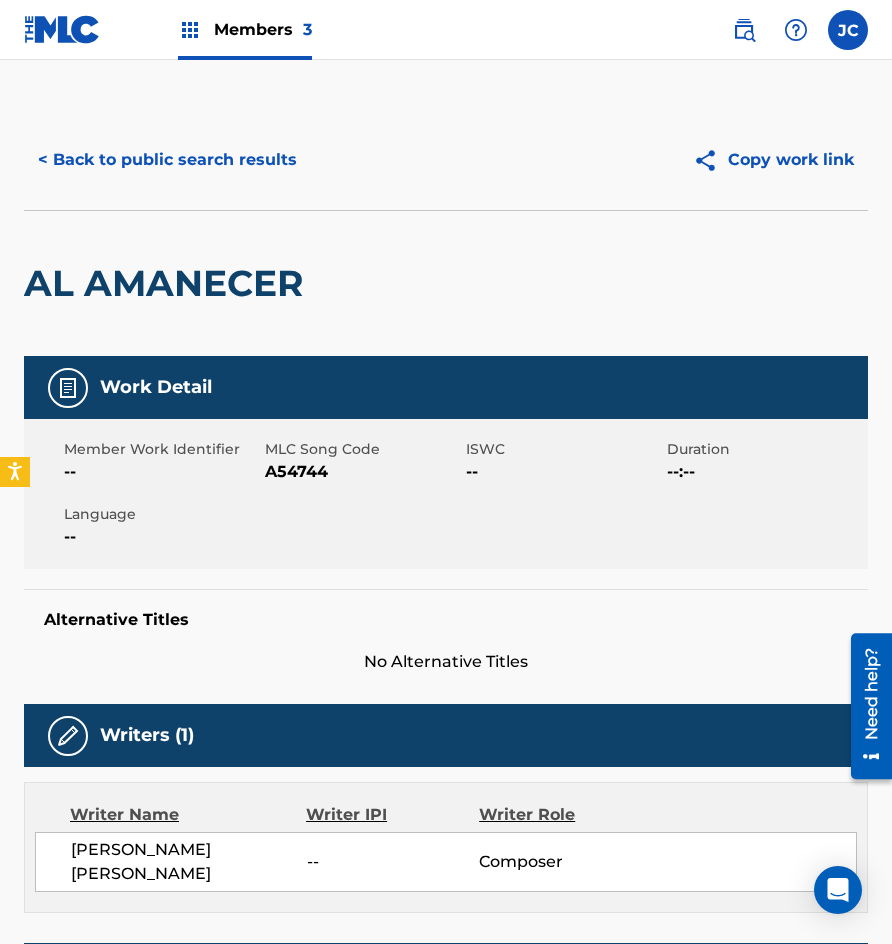 click on "A54744" at bounding box center [363, 472] 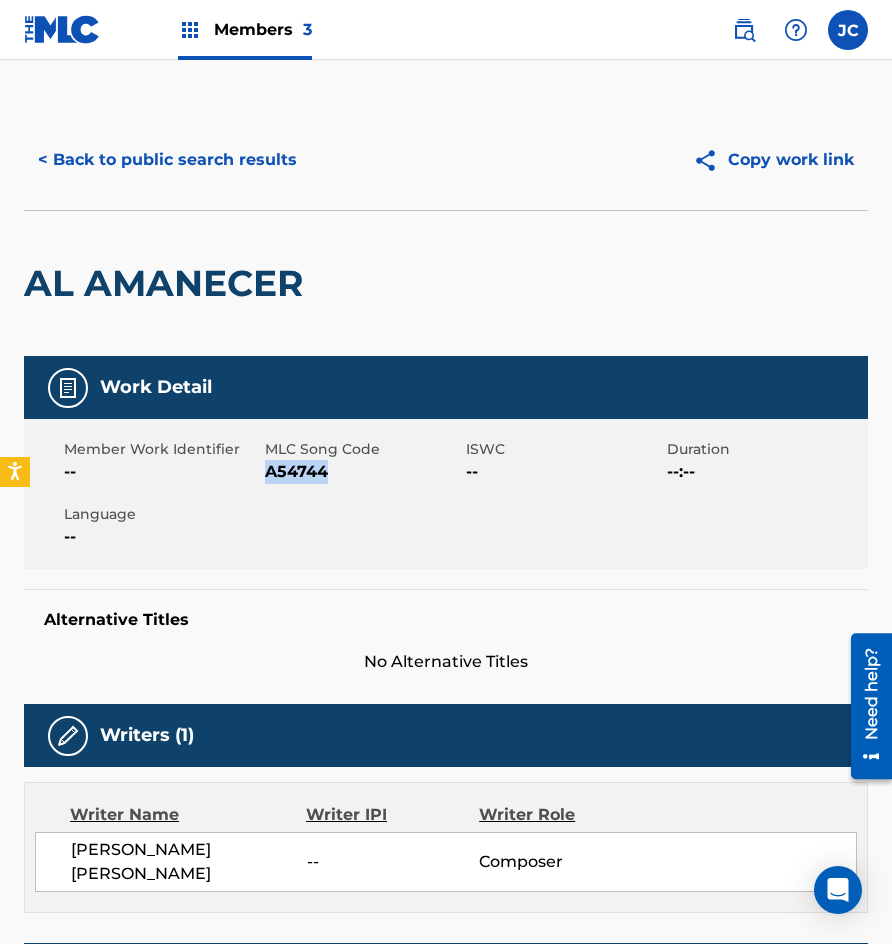 click on "A54744" at bounding box center (363, 472) 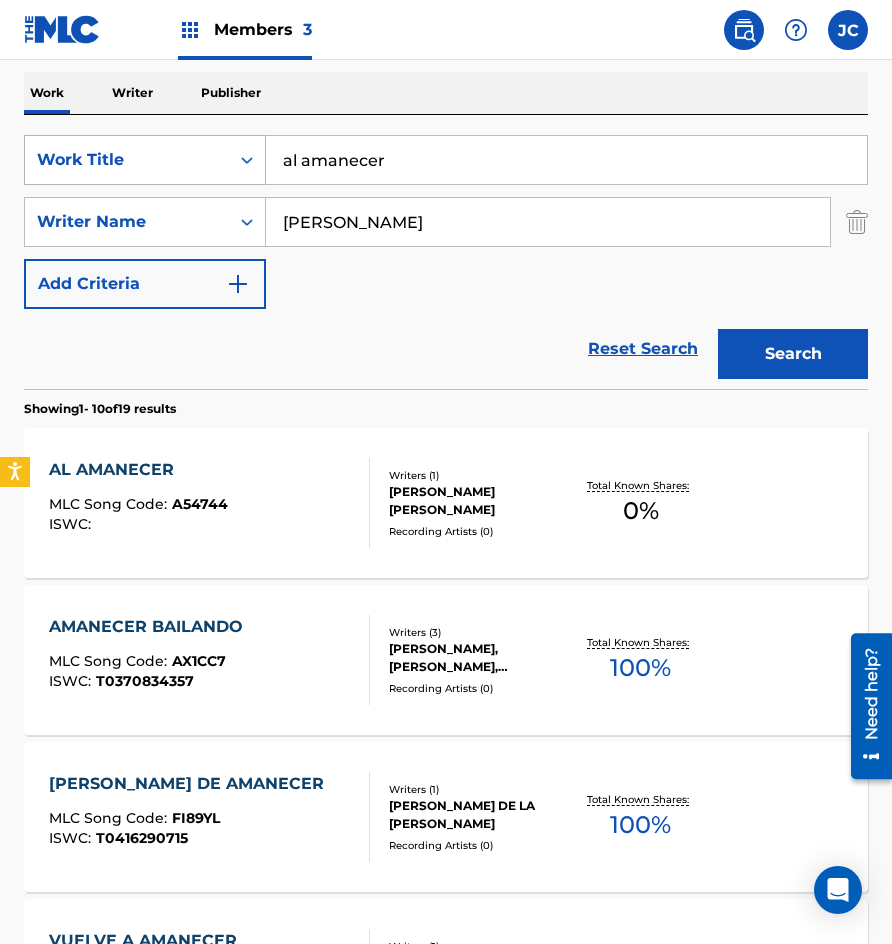 click on "SearchWithCriteria69ad5bdf-6581-47a3-be44-db665d8c7d26 Work Title al amanecer" at bounding box center (446, 160) 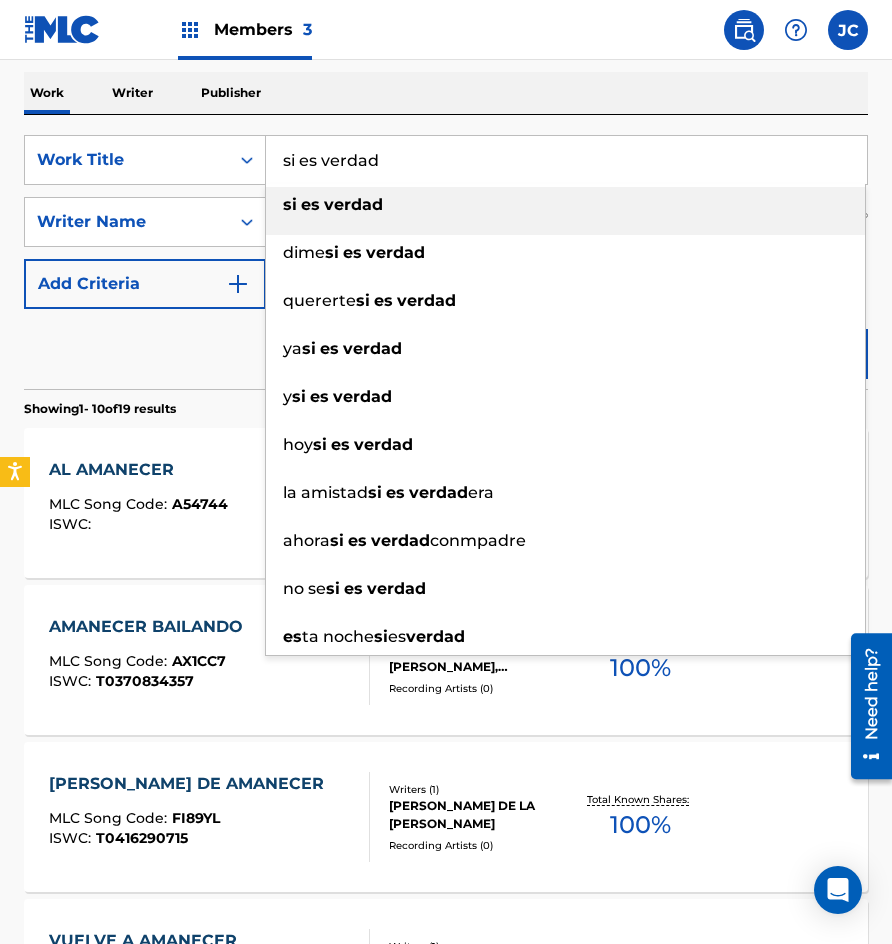 type on "si es verdad" 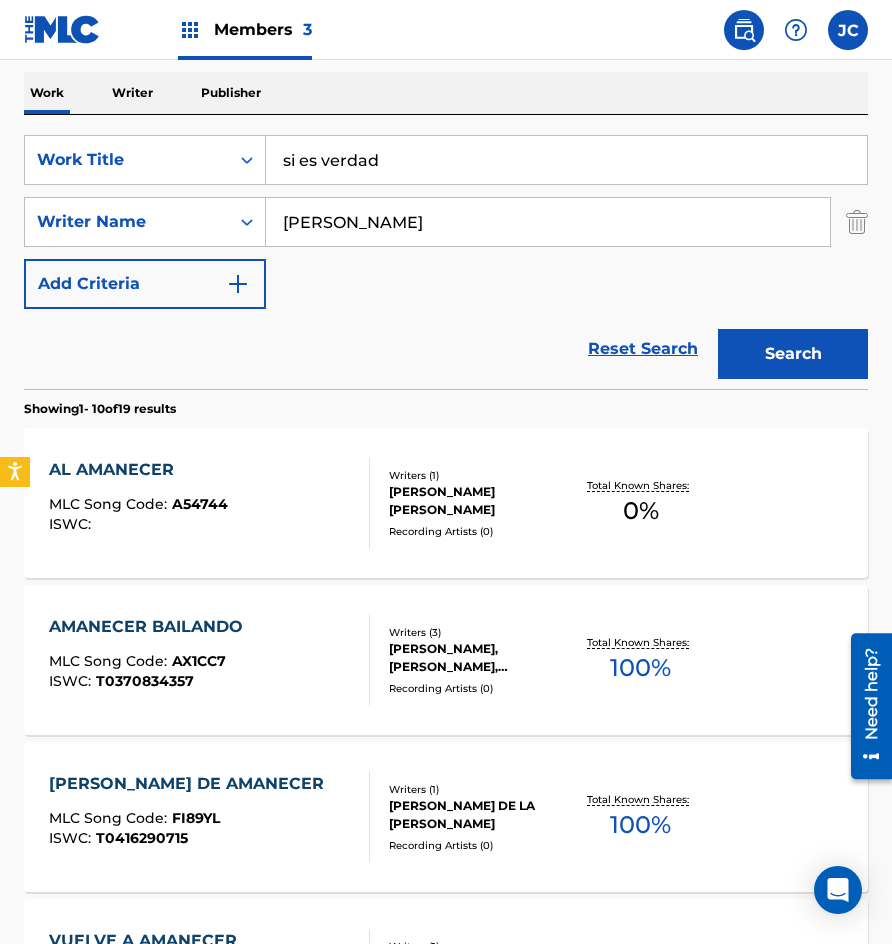 click on "Search" at bounding box center [793, 354] 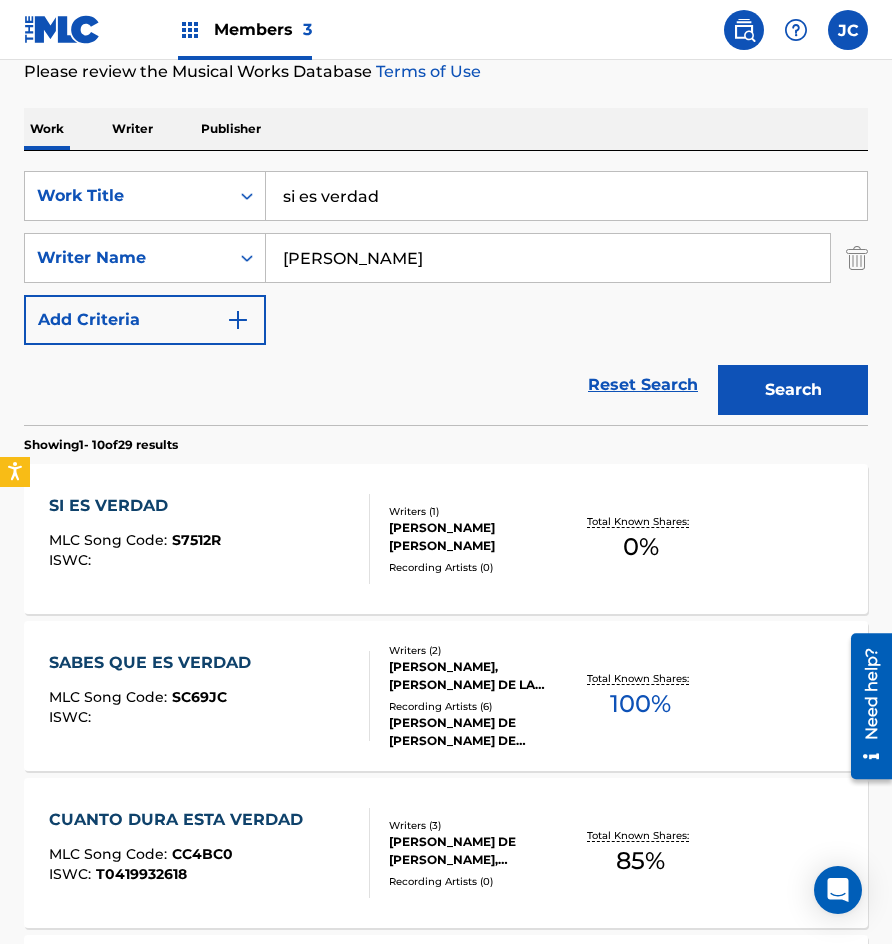 scroll, scrollTop: 300, scrollLeft: 0, axis: vertical 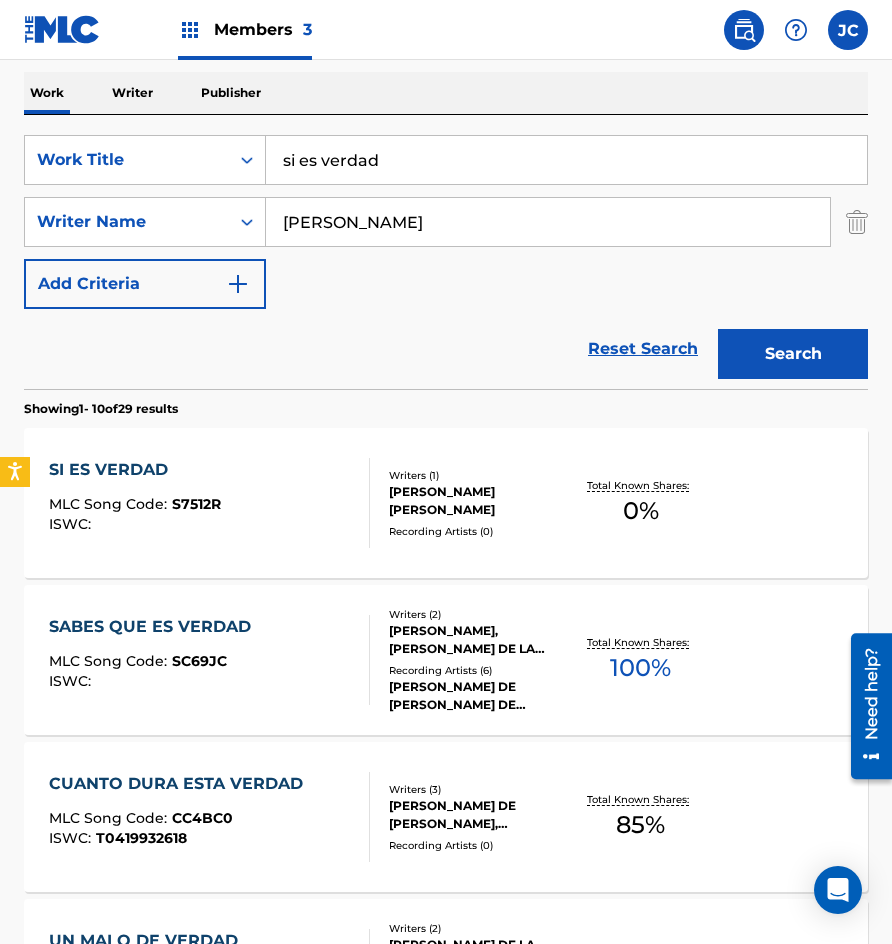 click on "RAFAEL DE PAZ GONZALEZ" at bounding box center [479, 501] 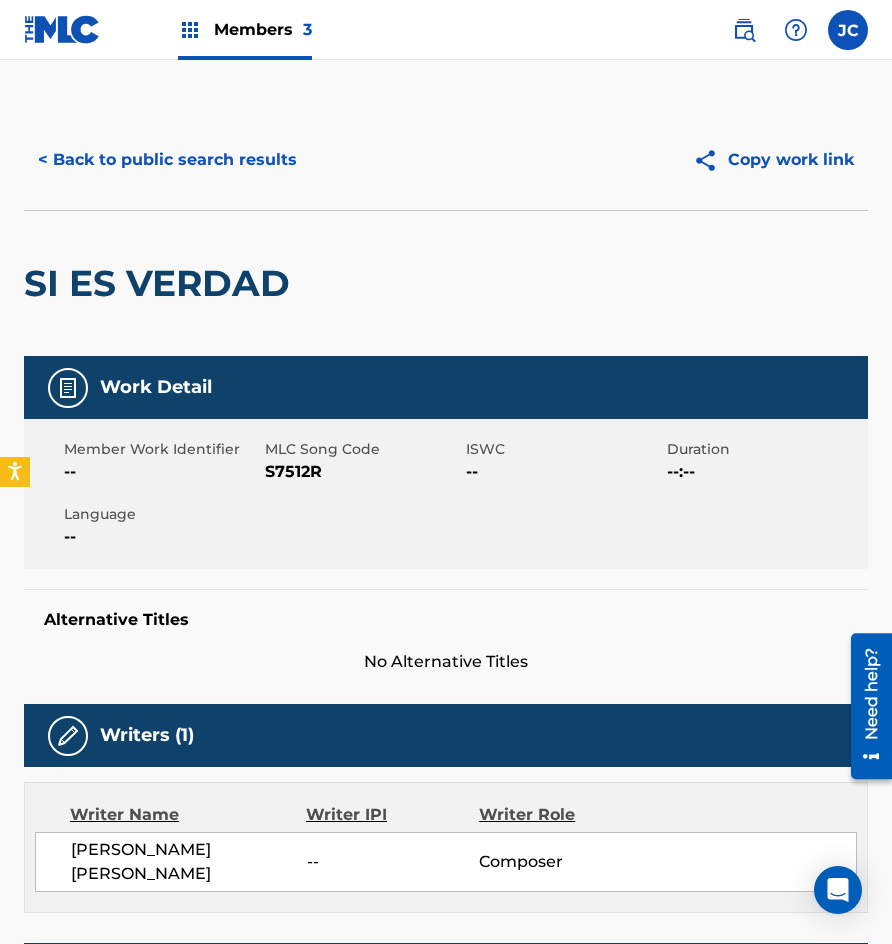 click on "S7512R" at bounding box center [363, 472] 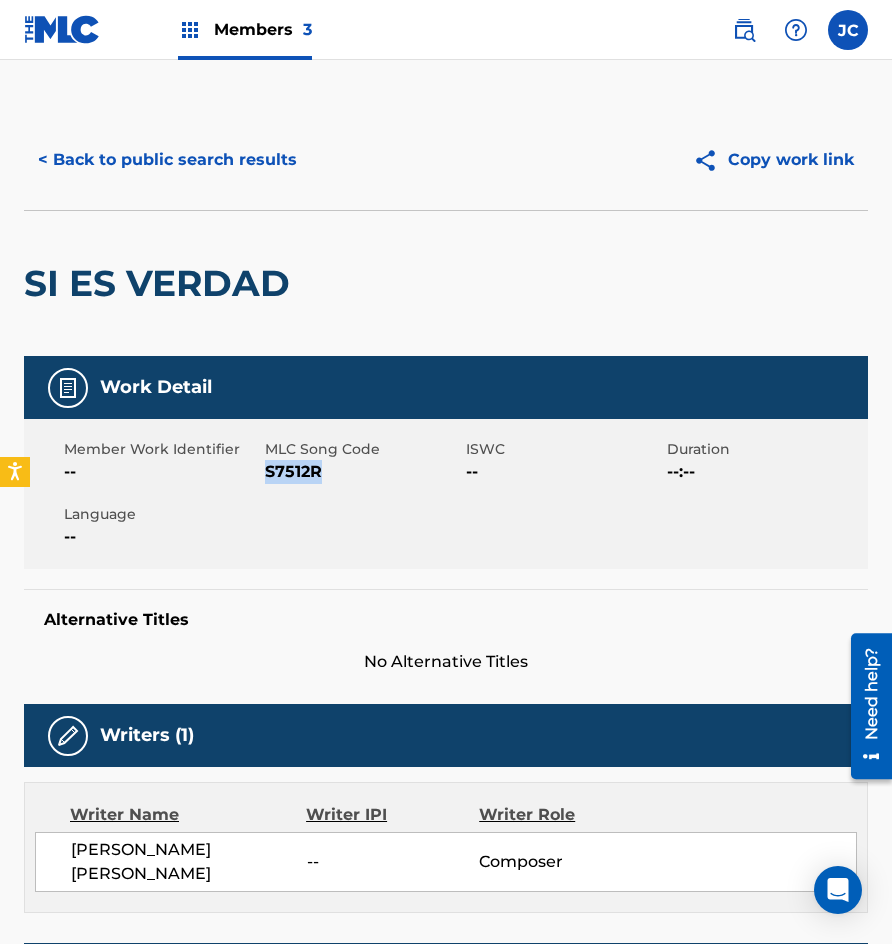drag, startPoint x: 283, startPoint y: 471, endPoint x: 845, endPoint y: 562, distance: 569.31976 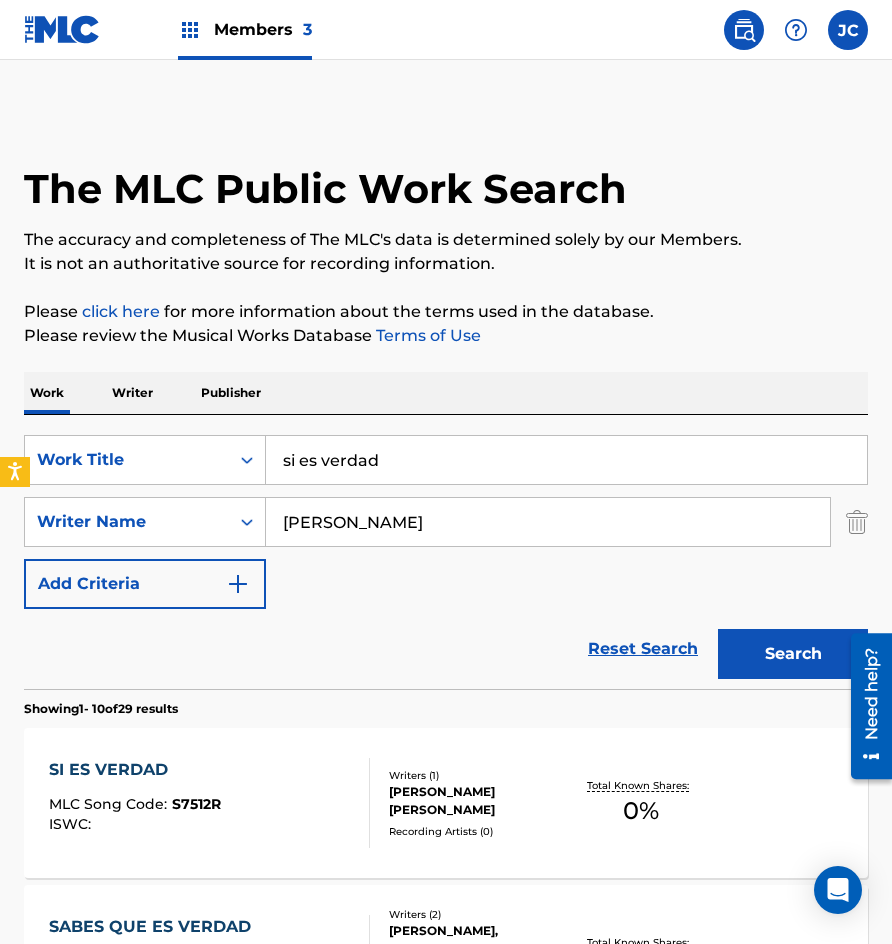 scroll, scrollTop: 300, scrollLeft: 0, axis: vertical 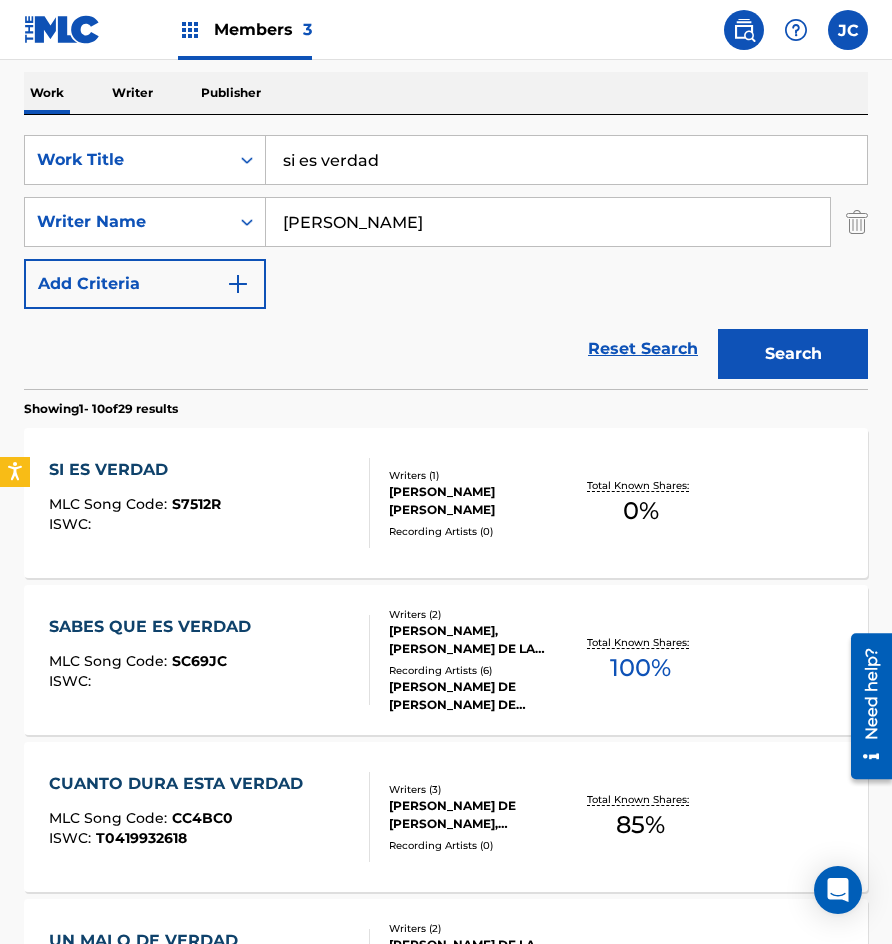 drag, startPoint x: 372, startPoint y: 169, endPoint x: 116, endPoint y: 189, distance: 256.78006 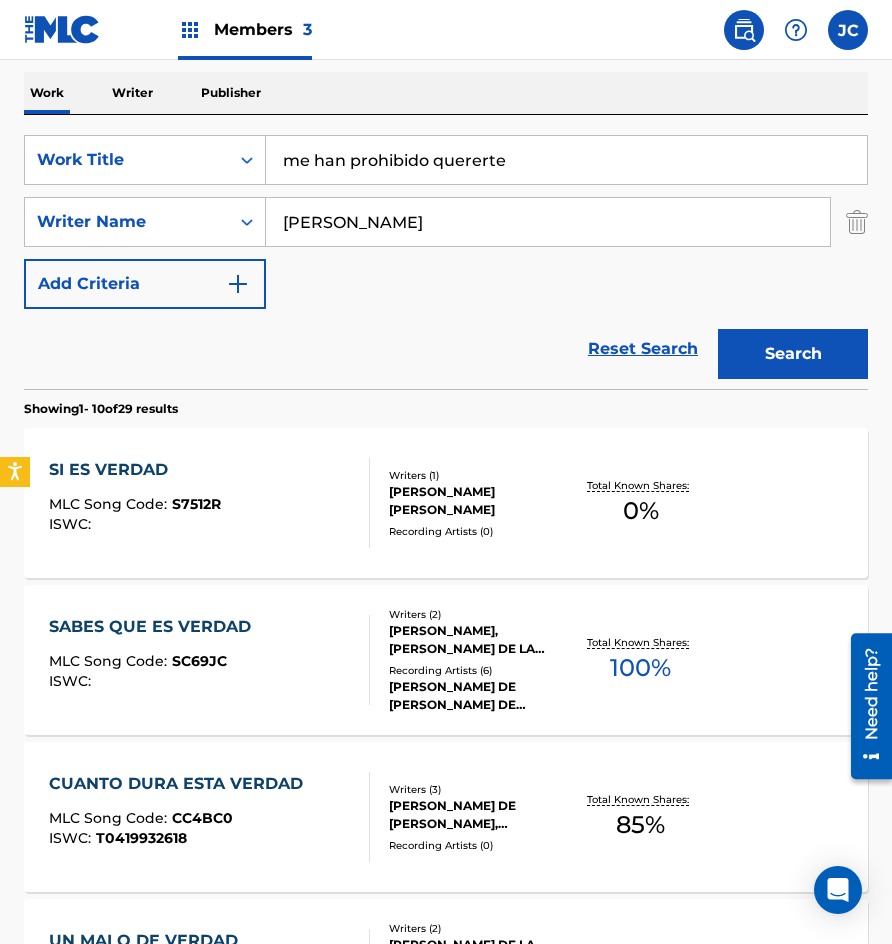 type on "me han prohibido quererte" 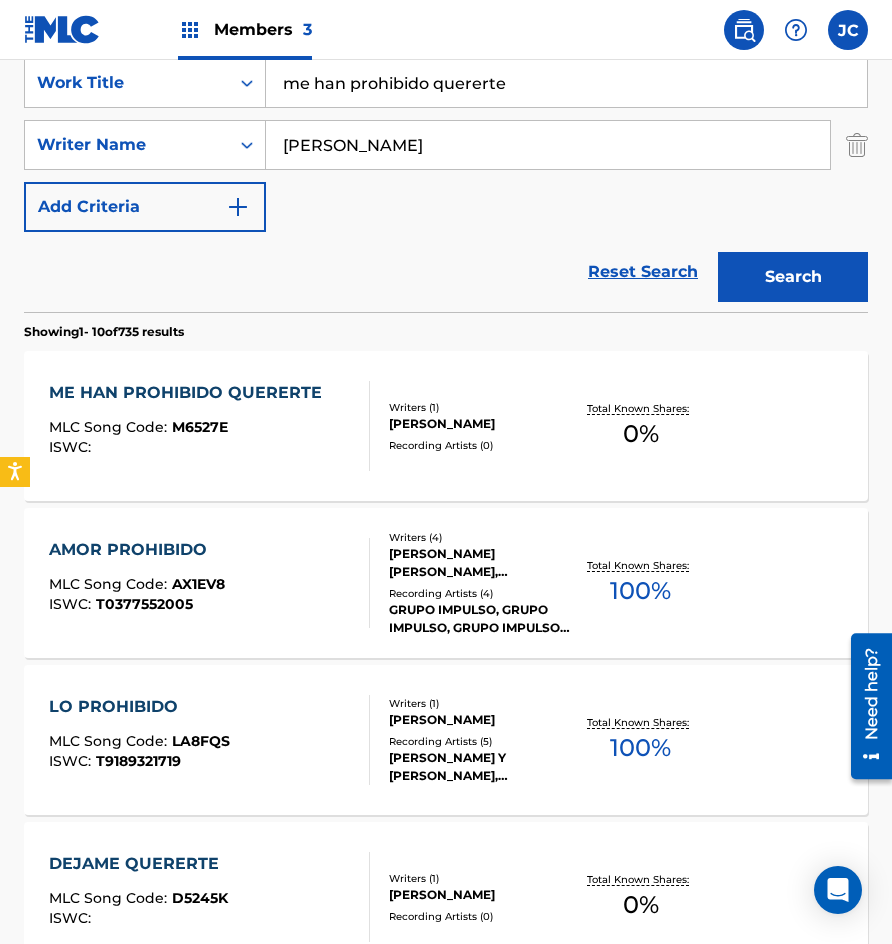 scroll, scrollTop: 400, scrollLeft: 0, axis: vertical 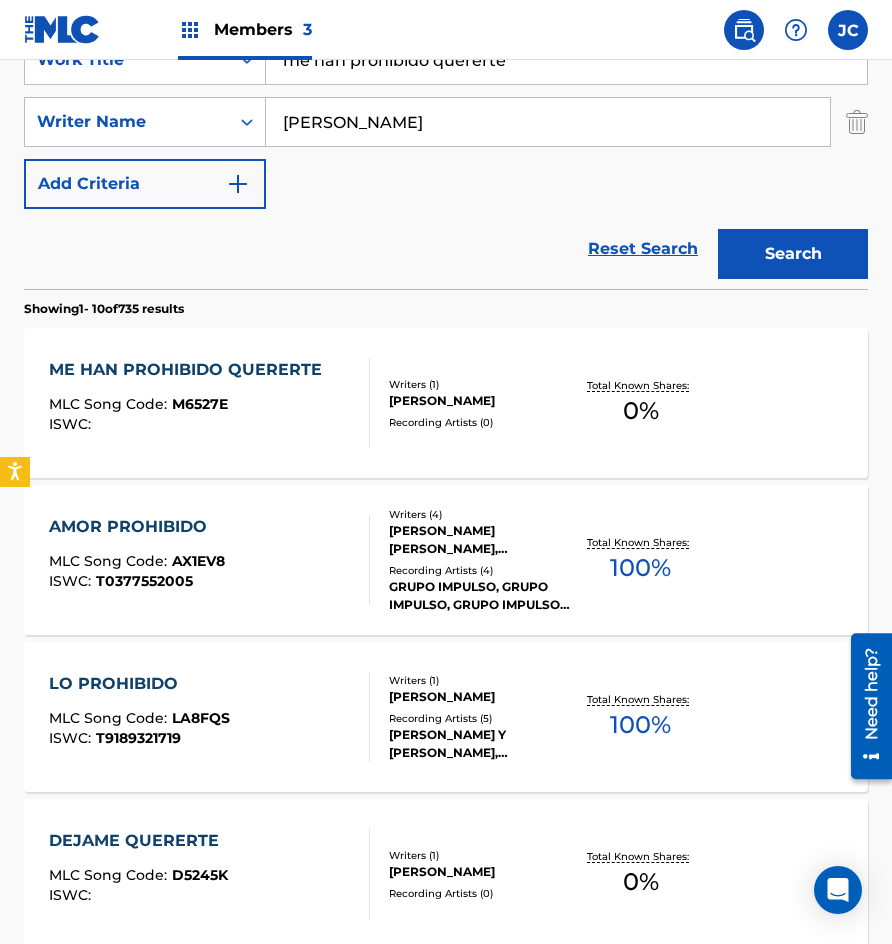 click on "ADOLFO DOMINGUEZ SALAS" at bounding box center (479, 401) 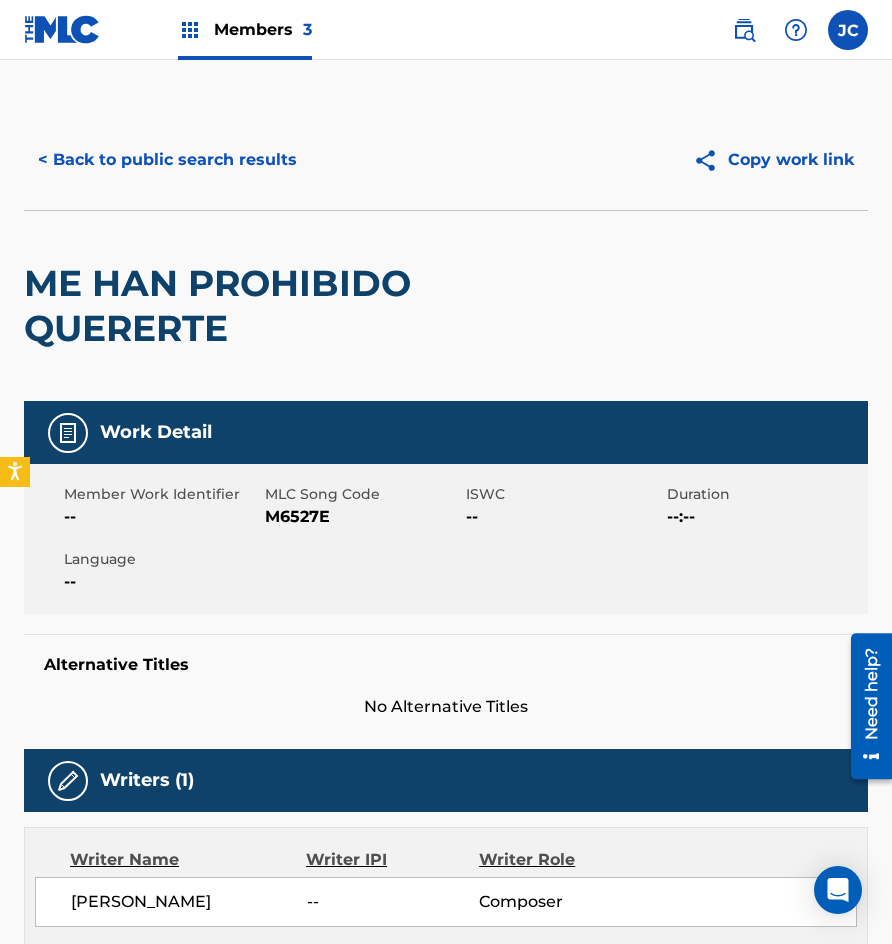 click on "M6527E" at bounding box center [363, 517] 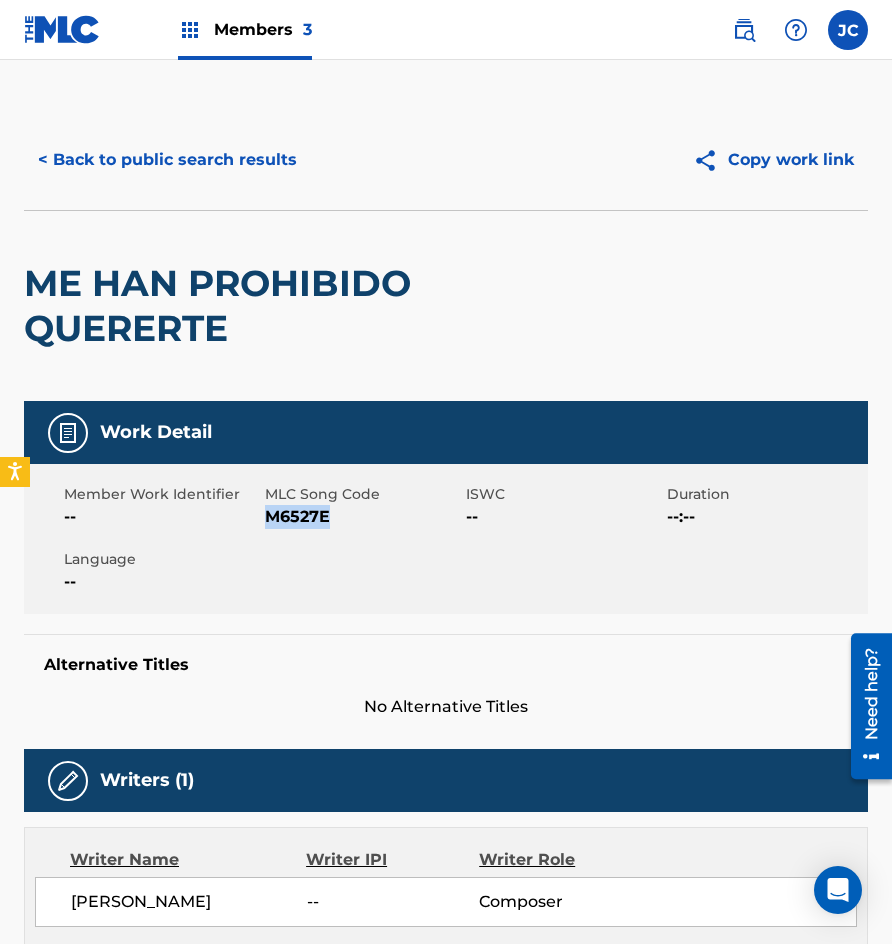 click on "M6527E" at bounding box center [363, 517] 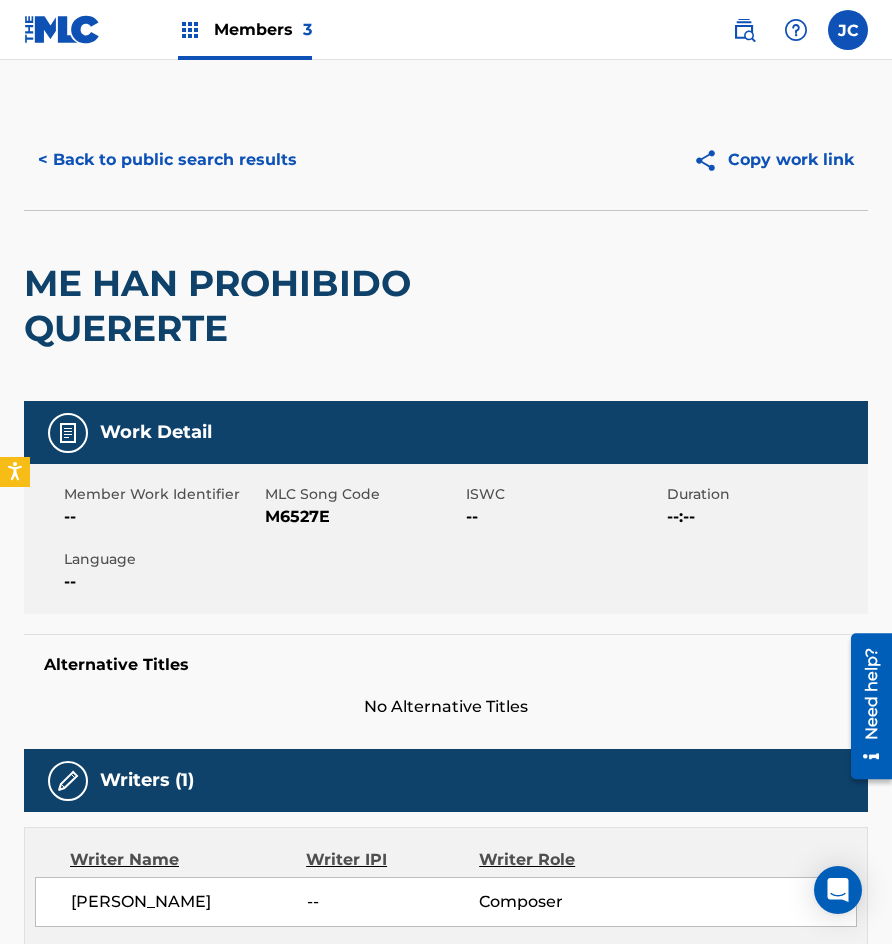 click on "< Back to public search results" at bounding box center [167, 160] 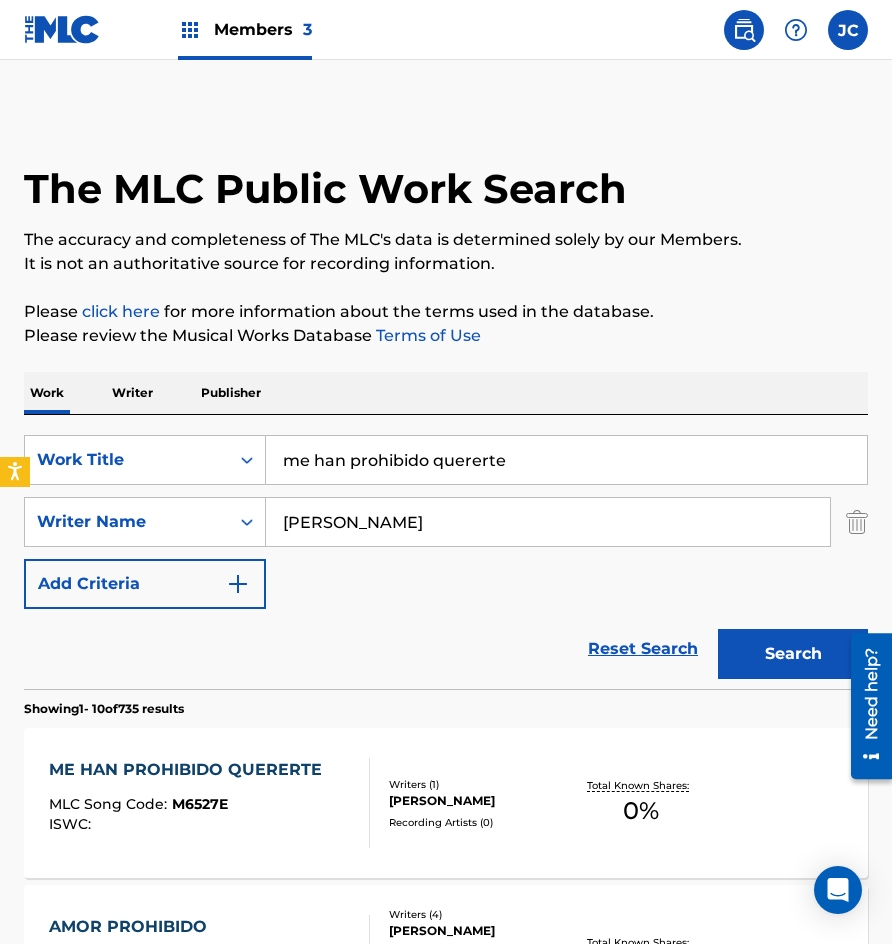 scroll, scrollTop: 400, scrollLeft: 0, axis: vertical 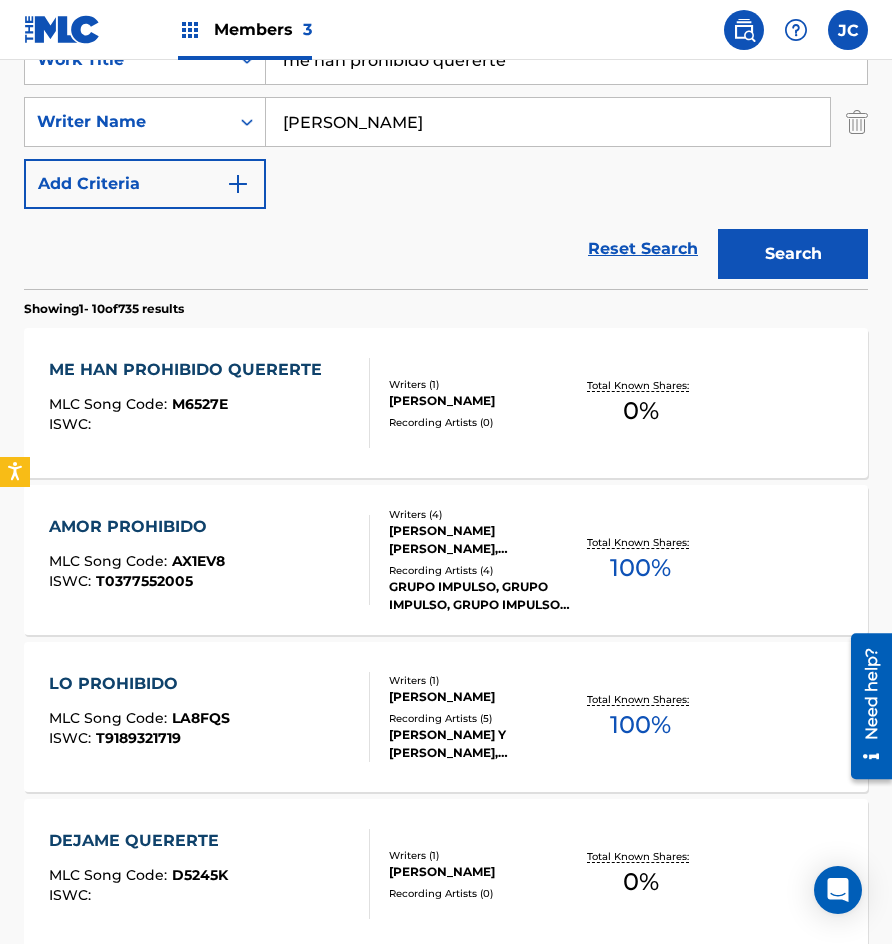 click on "Reset Search Search" at bounding box center [446, 249] 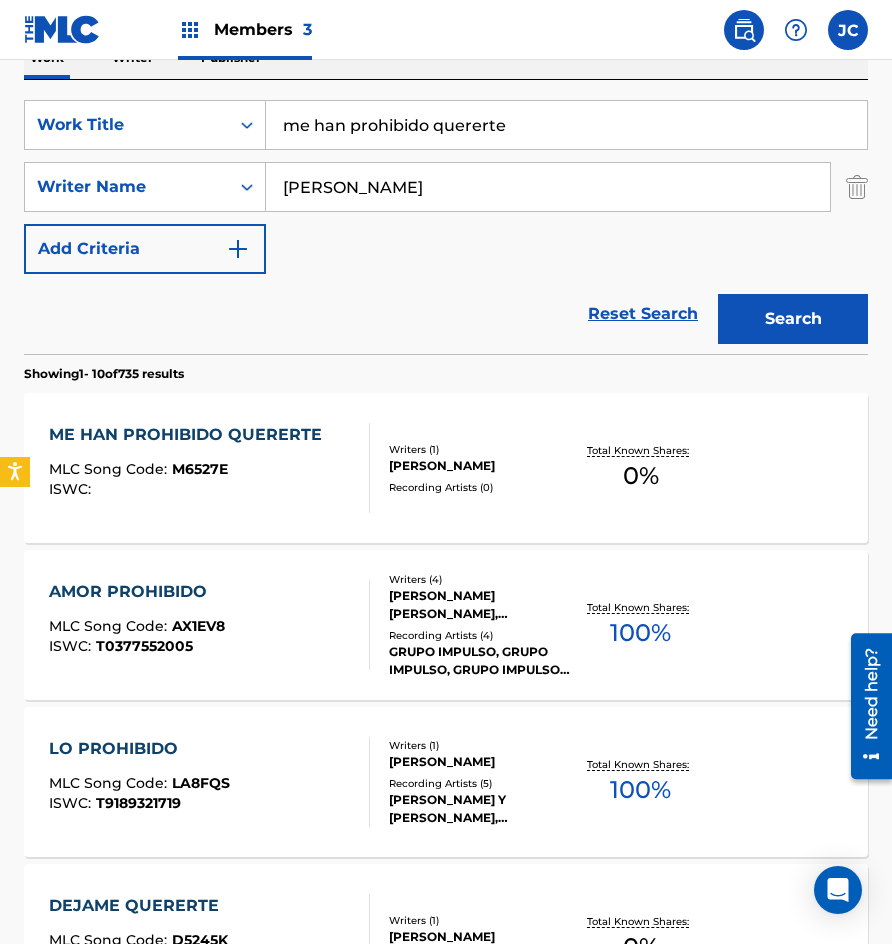 scroll, scrollTop: 300, scrollLeft: 0, axis: vertical 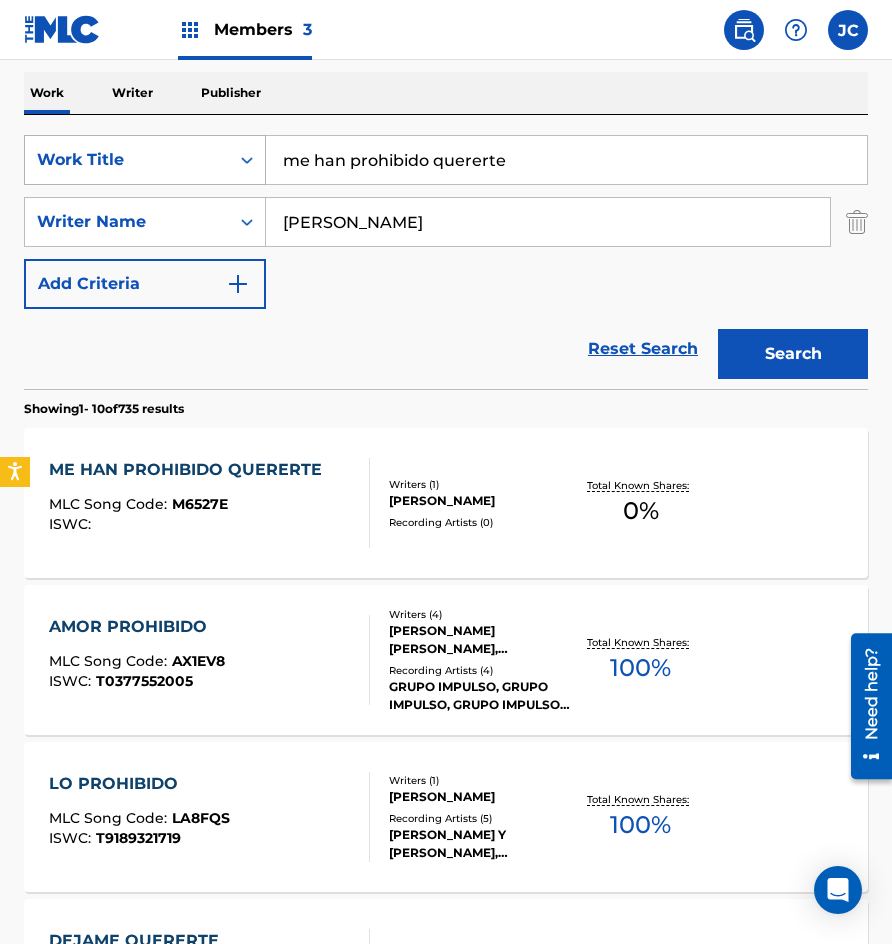 drag, startPoint x: 278, startPoint y: 167, endPoint x: 198, endPoint y: 179, distance: 80.895 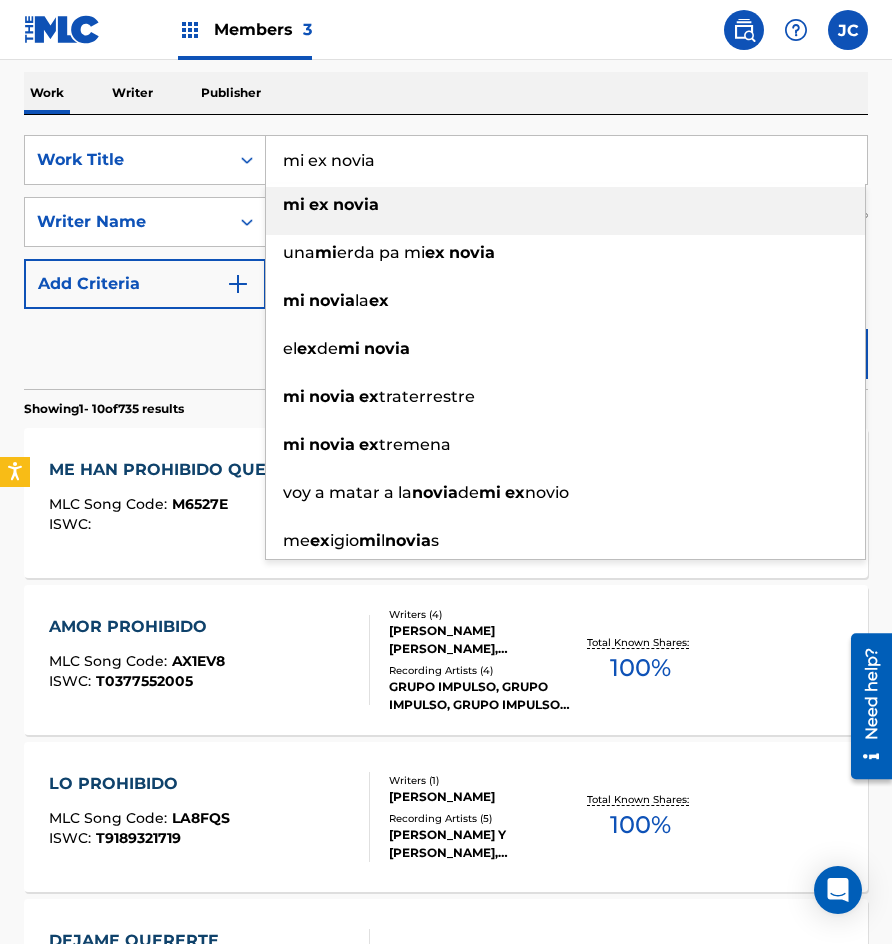 type on "mi ex novia" 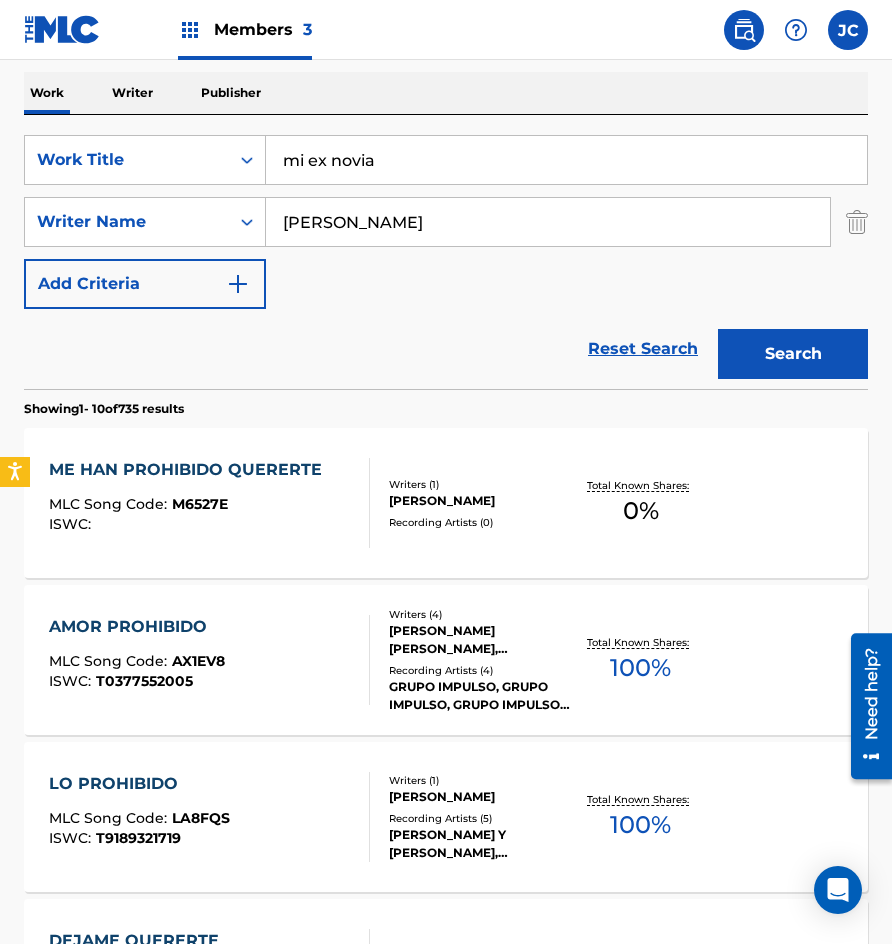 click on "SearchWithCriteria69ad5bdf-6581-47a3-be44-db665d8c7d26 Work Title mi ex novia SearchWithCriteria3b763b4f-79eb-45ab-82f1-1b804213bf0e Writer Name dominguez Add Criteria" at bounding box center [446, 222] 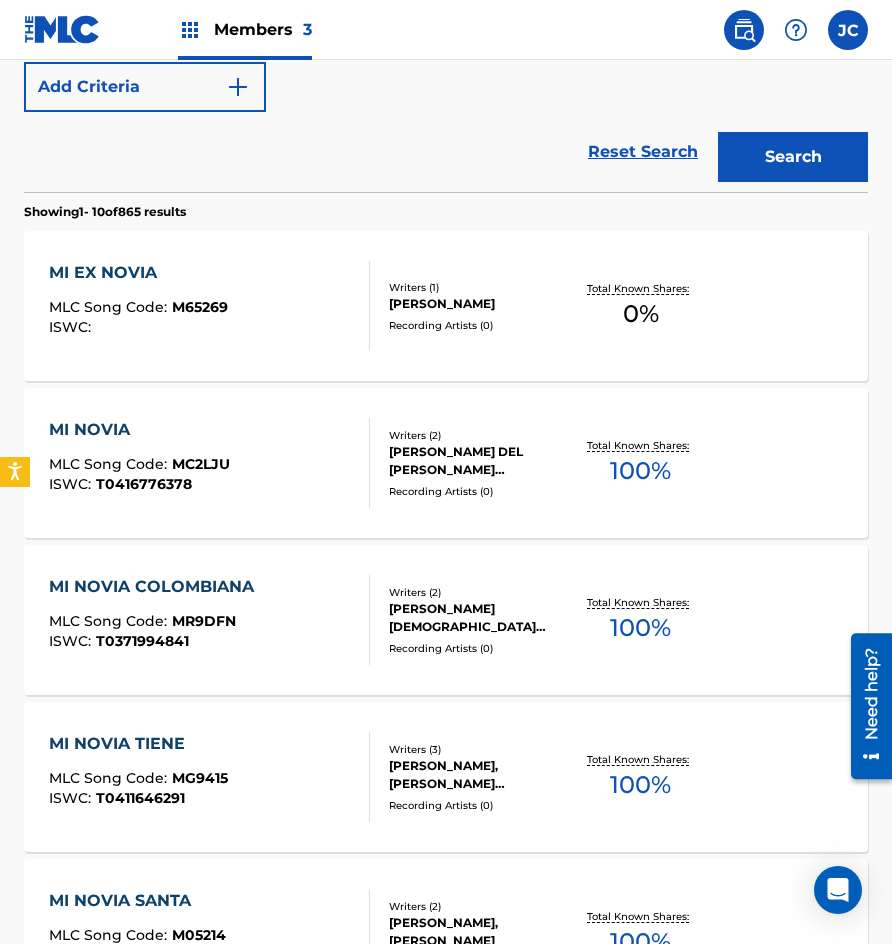 scroll, scrollTop: 600, scrollLeft: 0, axis: vertical 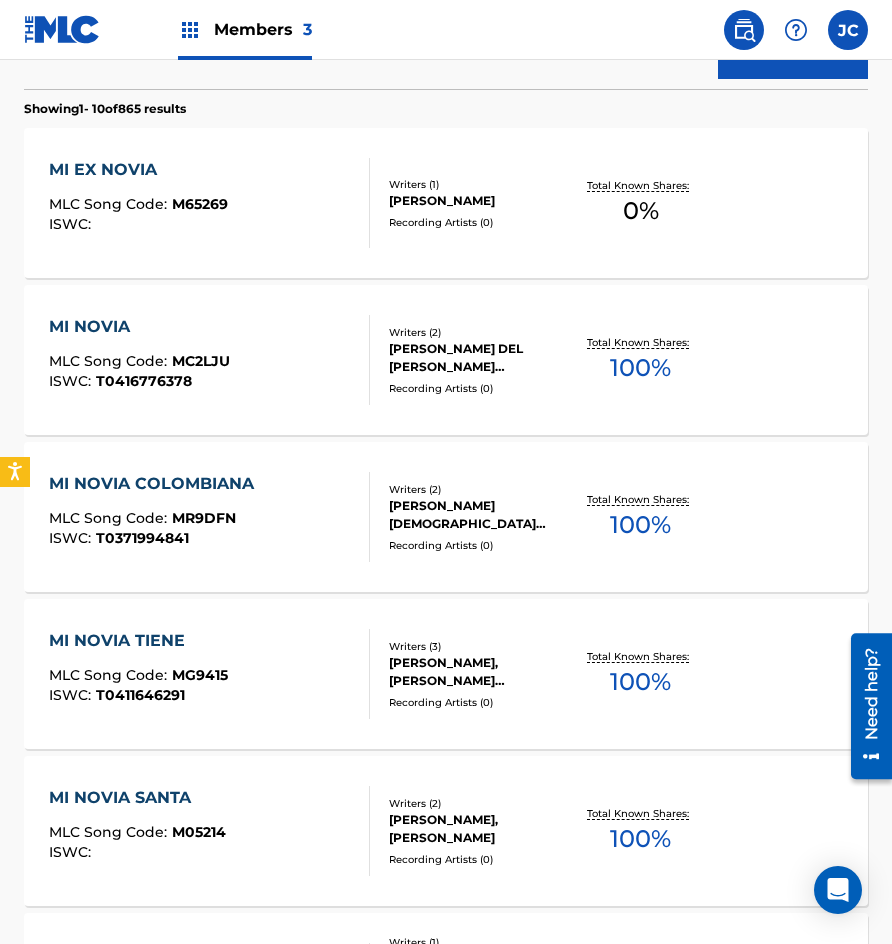 click at bounding box center (361, 203) 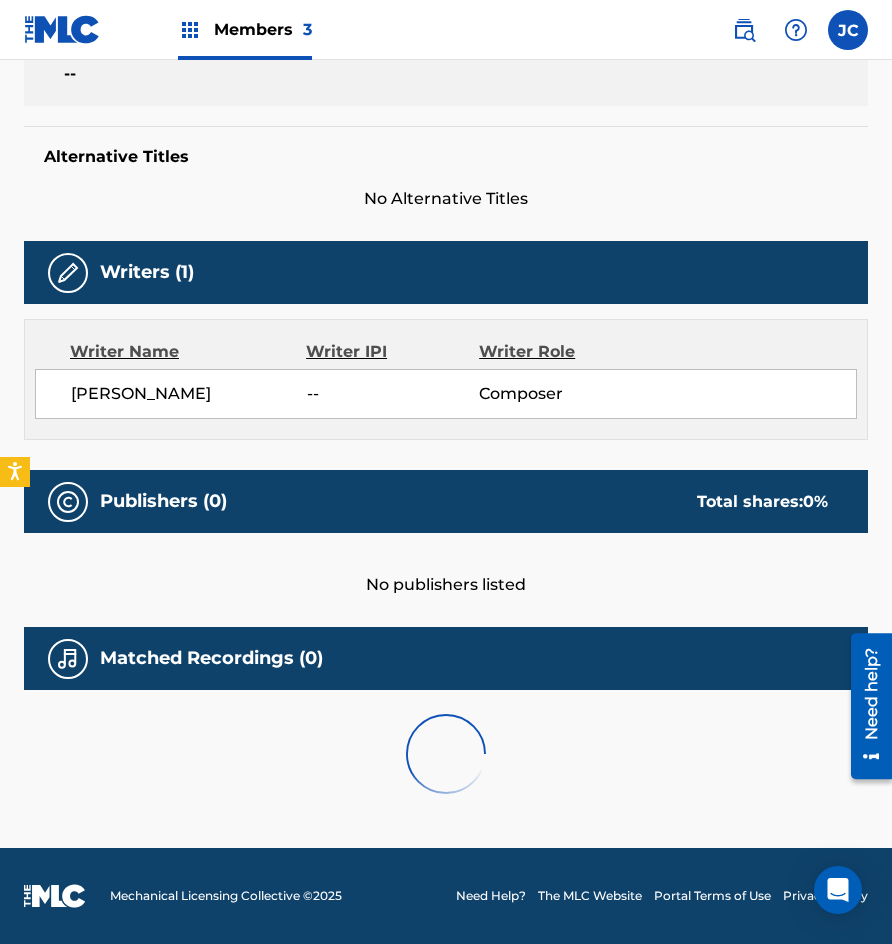 scroll, scrollTop: 0, scrollLeft: 0, axis: both 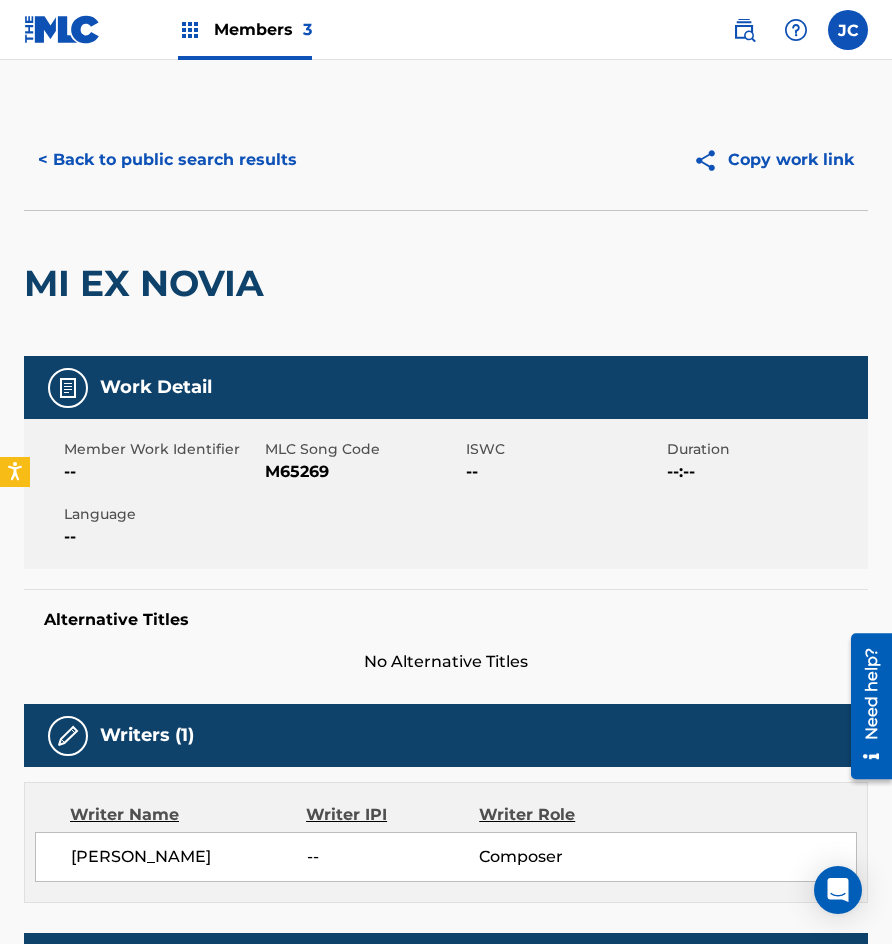 click on "M65269" at bounding box center [363, 472] 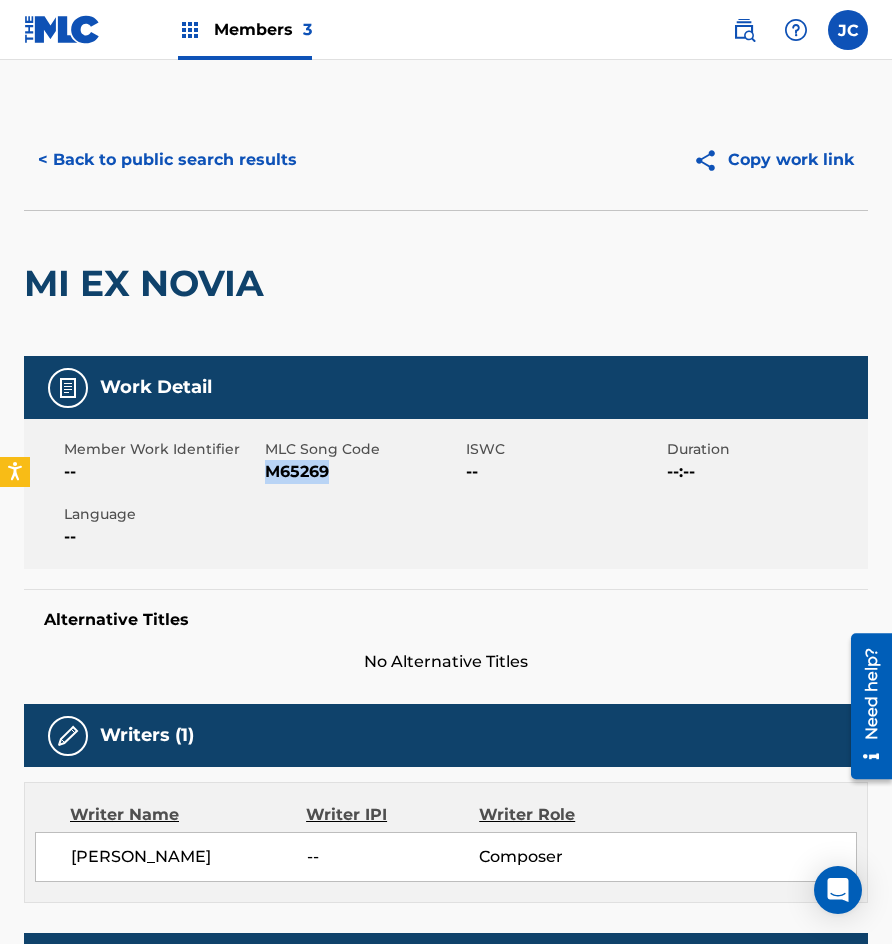 click on "M65269" at bounding box center (363, 472) 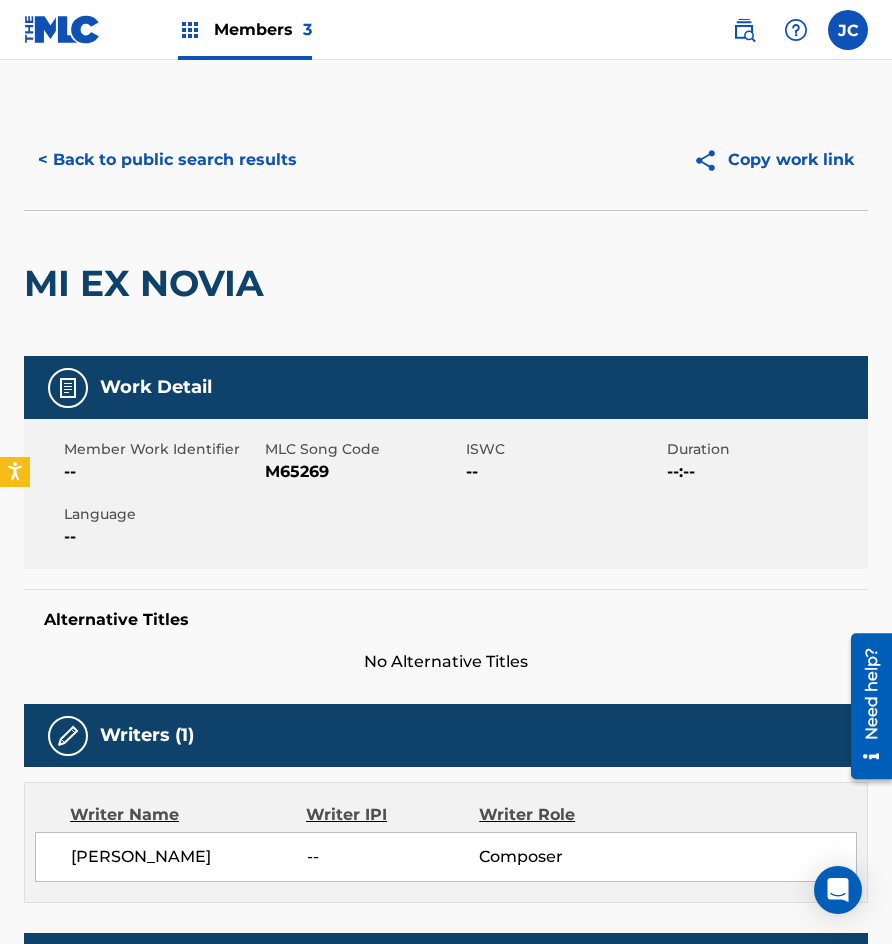drag, startPoint x: 865, startPoint y: 247, endPoint x: 891, endPoint y: 266, distance: 32.202484 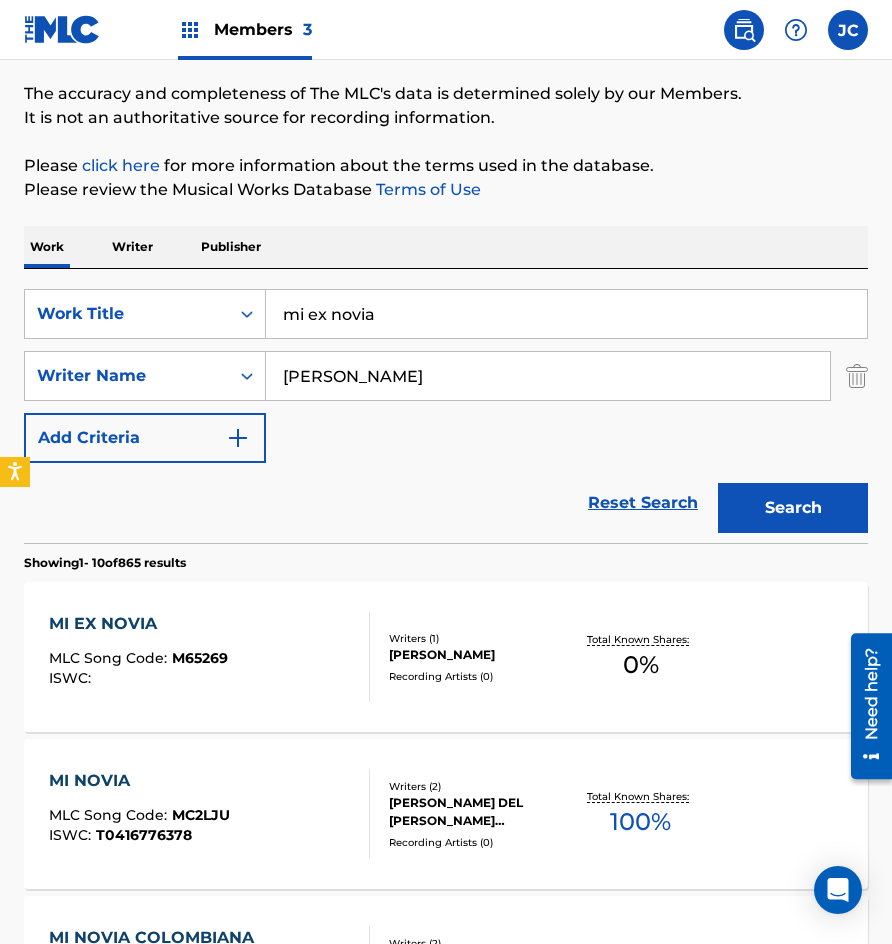 scroll, scrollTop: 14, scrollLeft: 0, axis: vertical 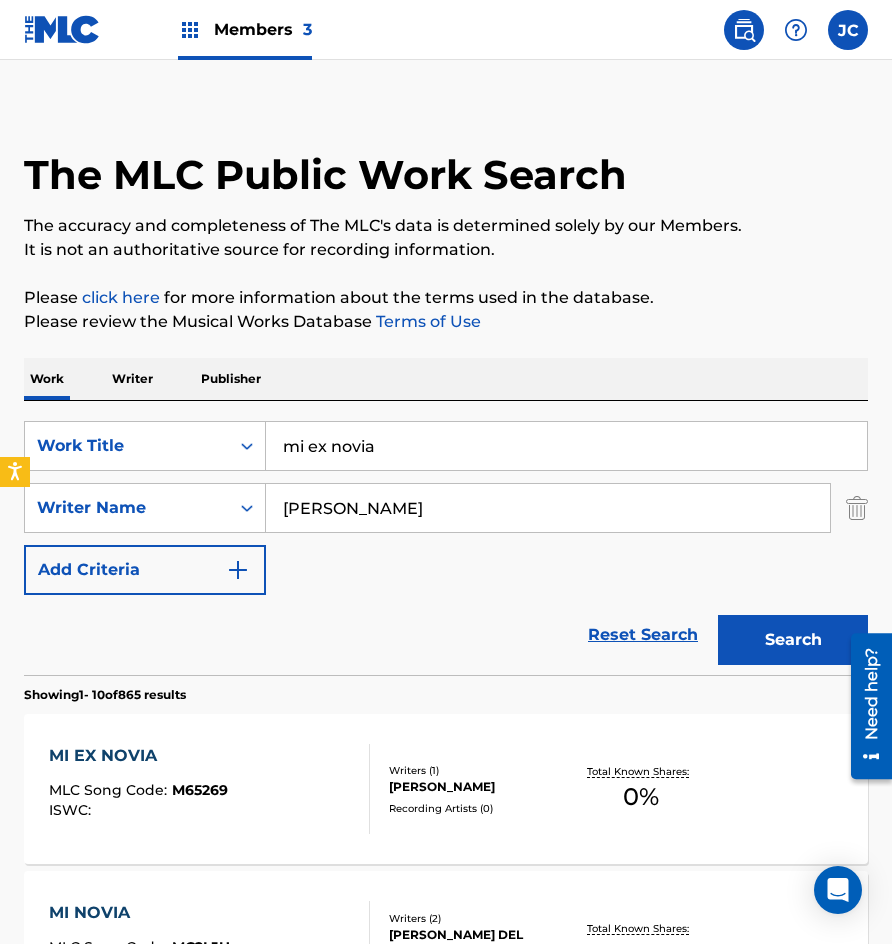 click on "SearchWithCriteria69ad5bdf-6581-47a3-be44-db665d8c7d26 Work Title mi ex novia SearchWithCriteria3b763b4f-79eb-45ab-82f1-1b804213bf0e Writer Name dominguez Add Criteria Reset Search Search" at bounding box center [446, 538] 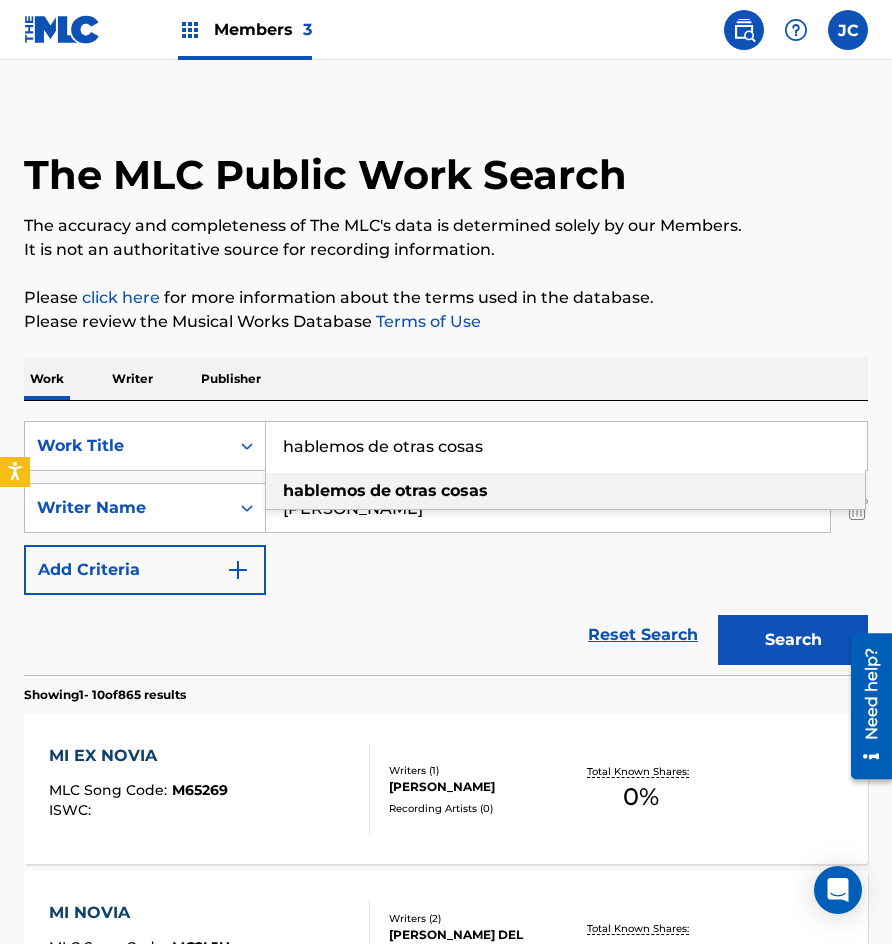 type on "hablemos de otras cosas" 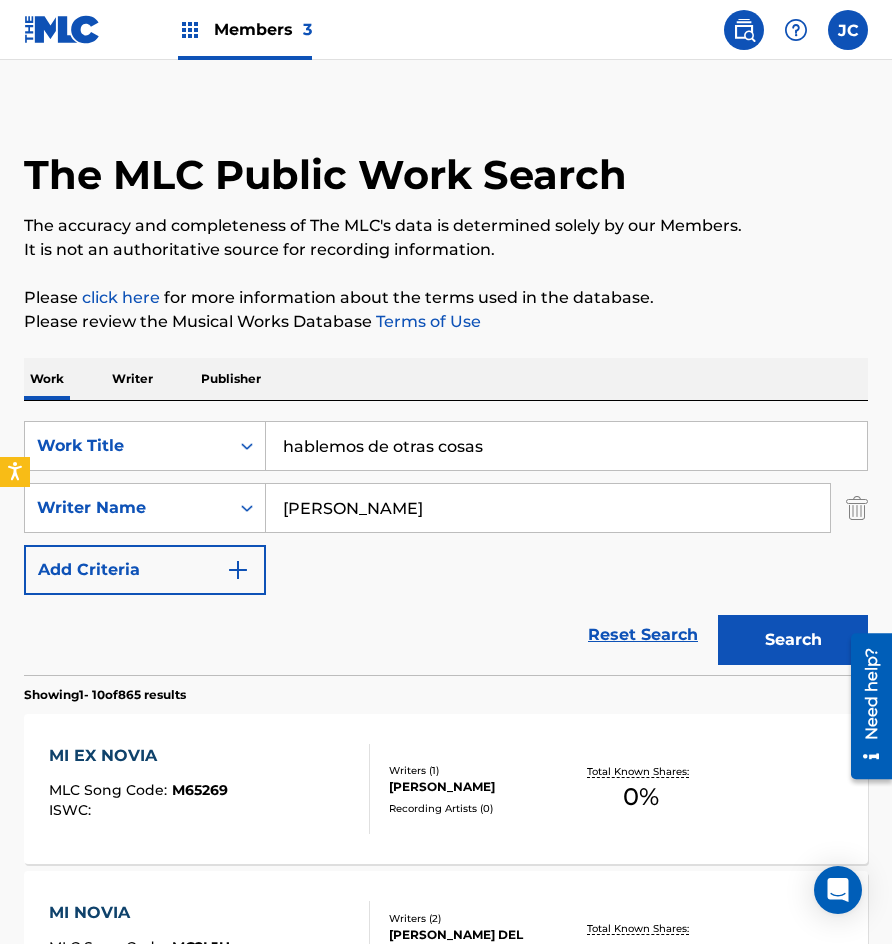 type on "esquivel" 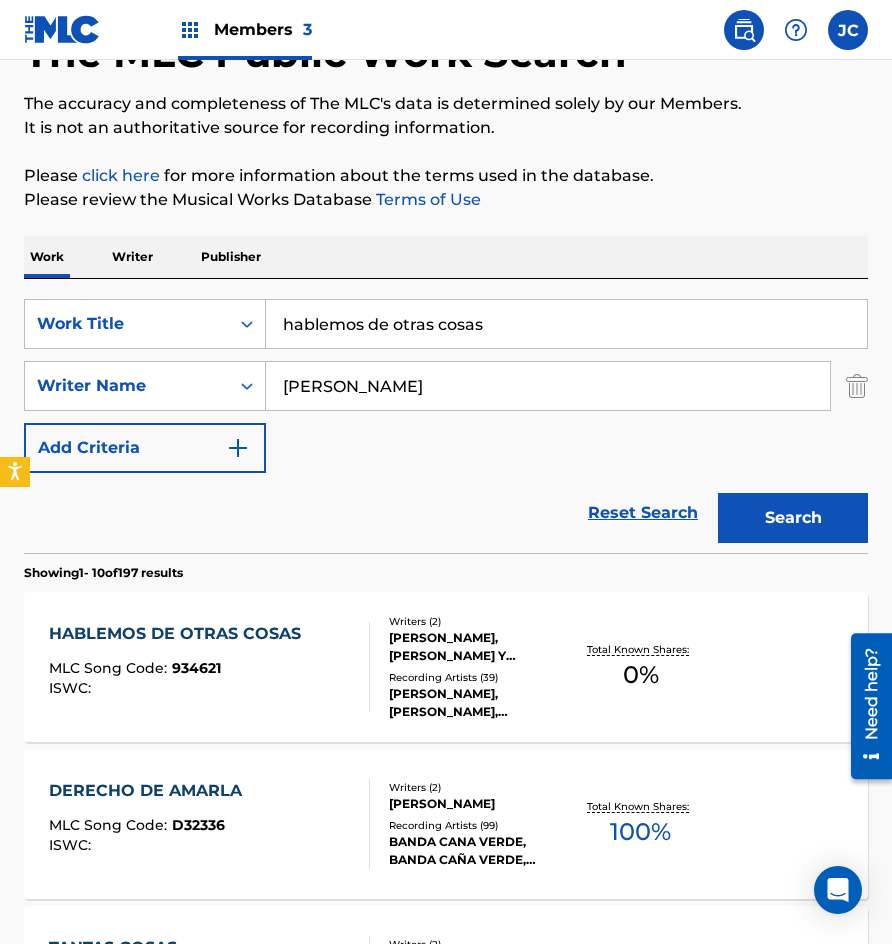 scroll, scrollTop: 300, scrollLeft: 0, axis: vertical 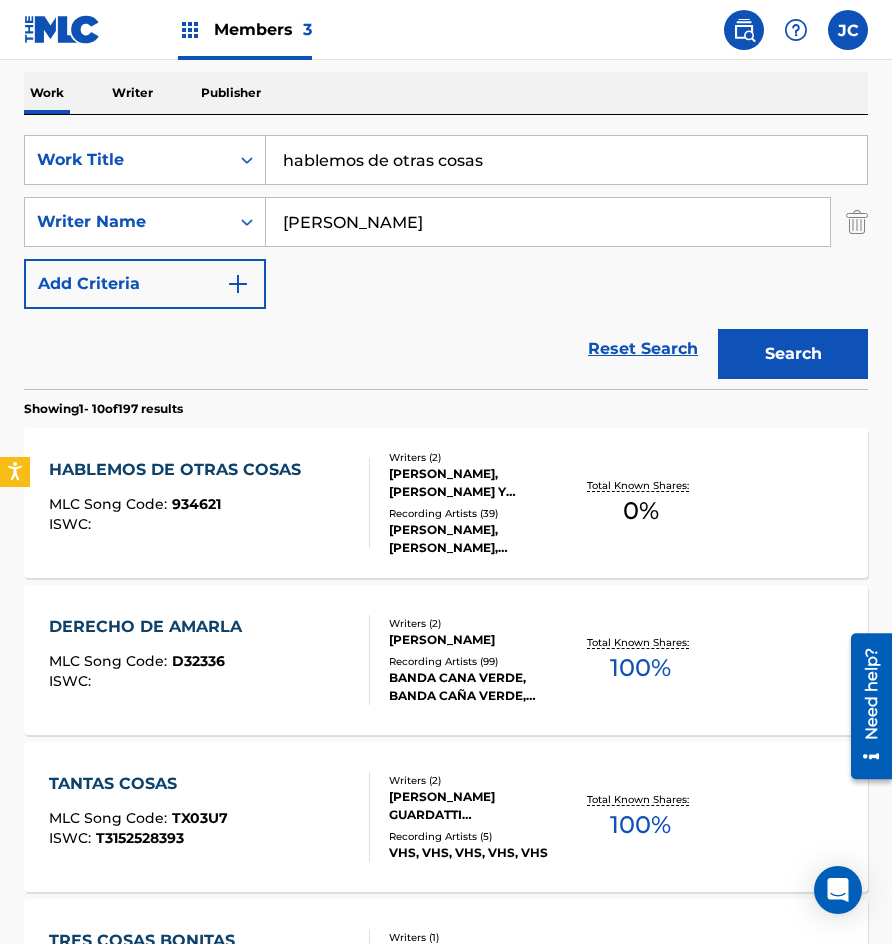 click on "Recording Artists ( 39 )" at bounding box center (479, 513) 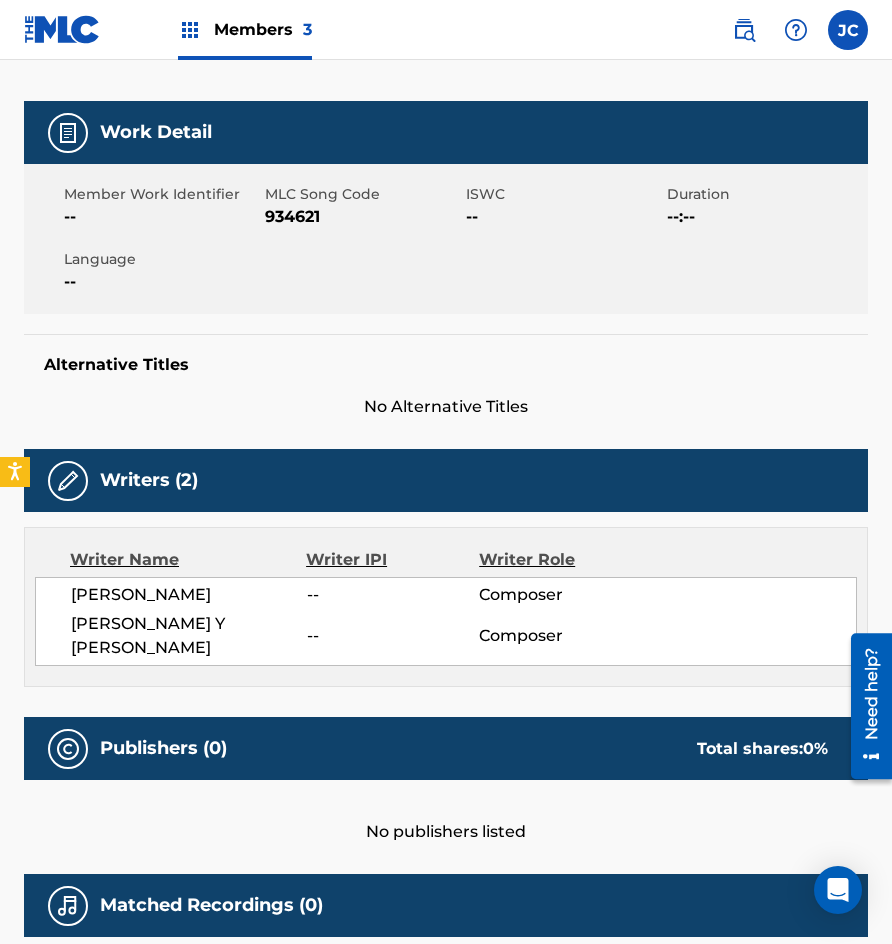 scroll, scrollTop: 0, scrollLeft: 0, axis: both 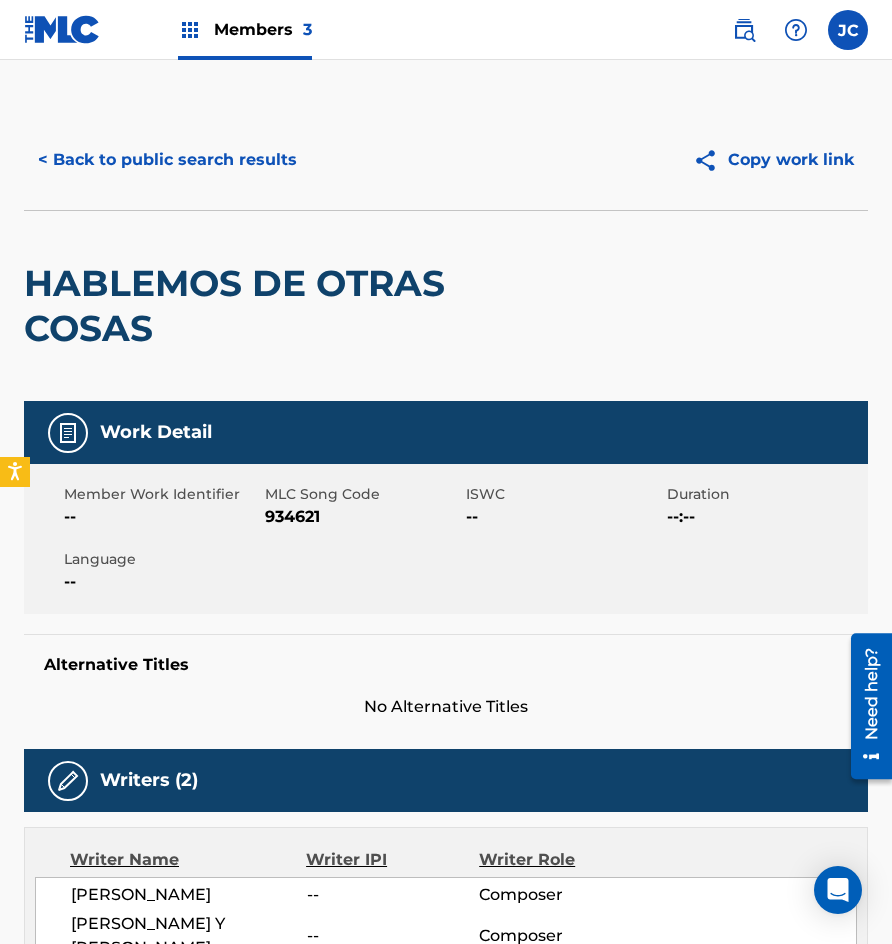 click on "934621" at bounding box center [363, 517] 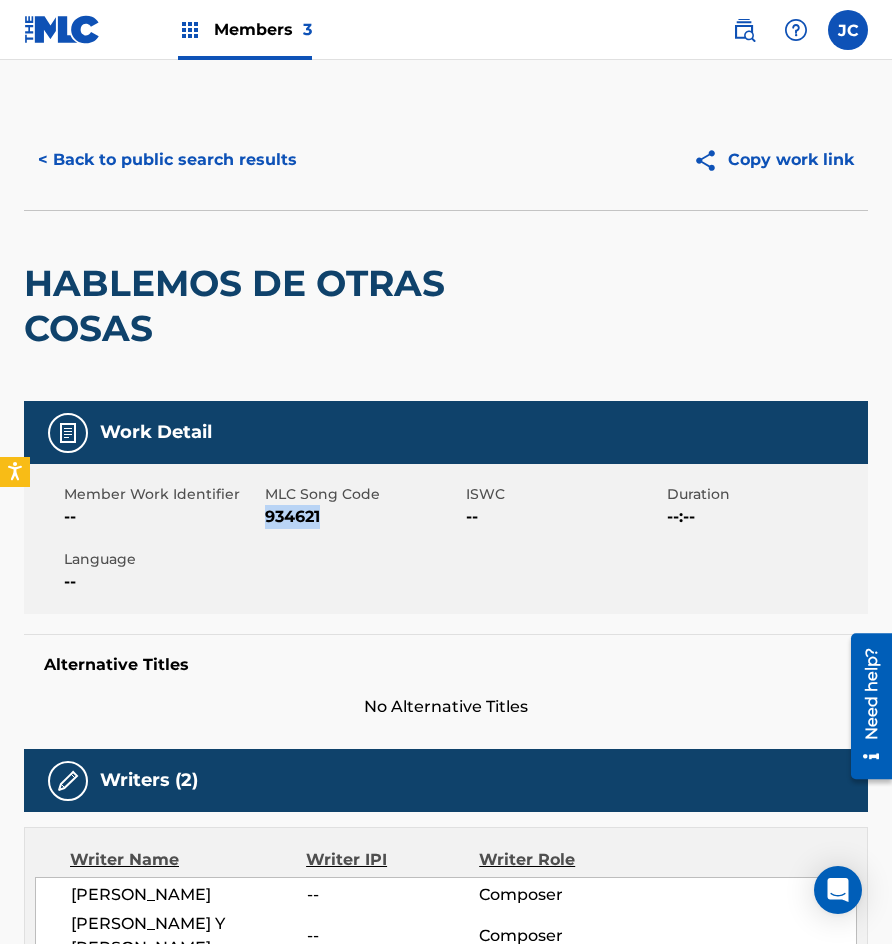 click on "934621" at bounding box center [363, 517] 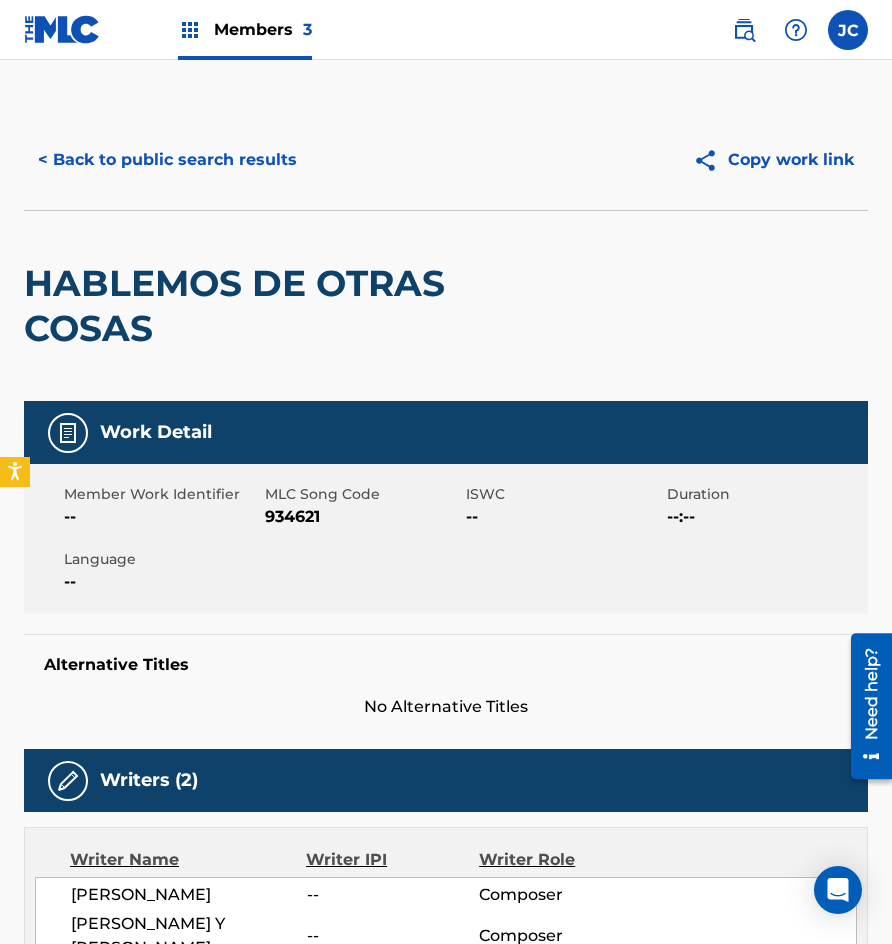 scroll, scrollTop: 300, scrollLeft: 0, axis: vertical 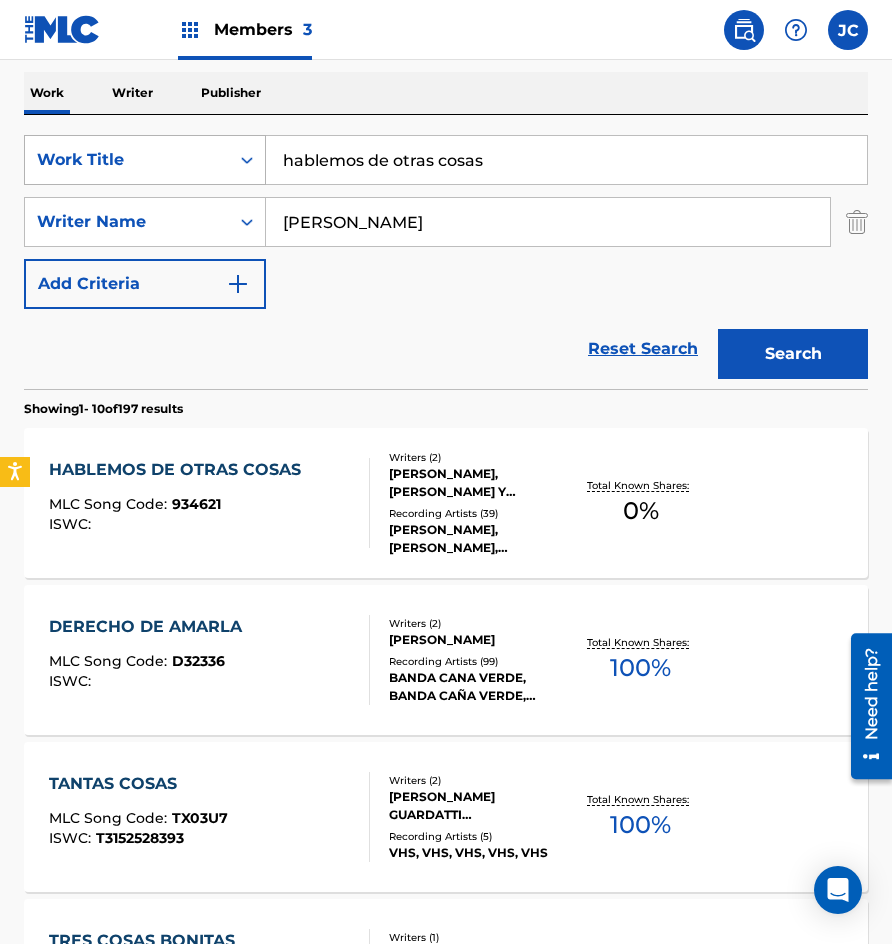 drag, startPoint x: 538, startPoint y: 173, endPoint x: 246, endPoint y: 155, distance: 292.55426 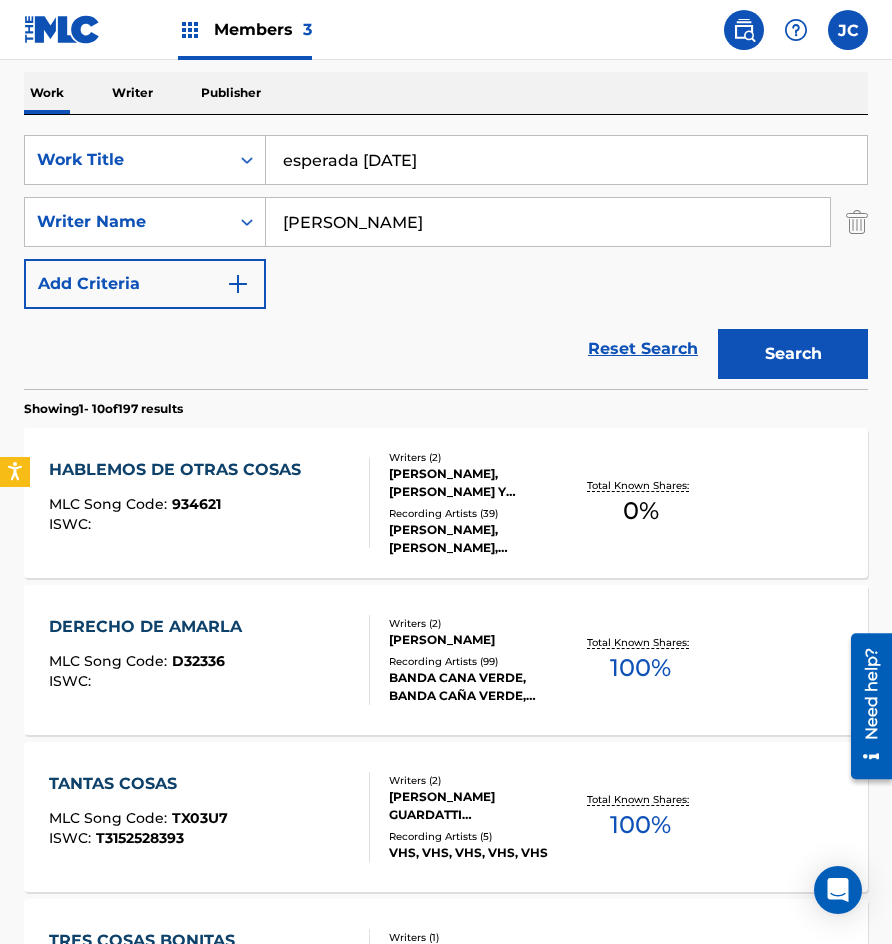 type on "esperada navidad" 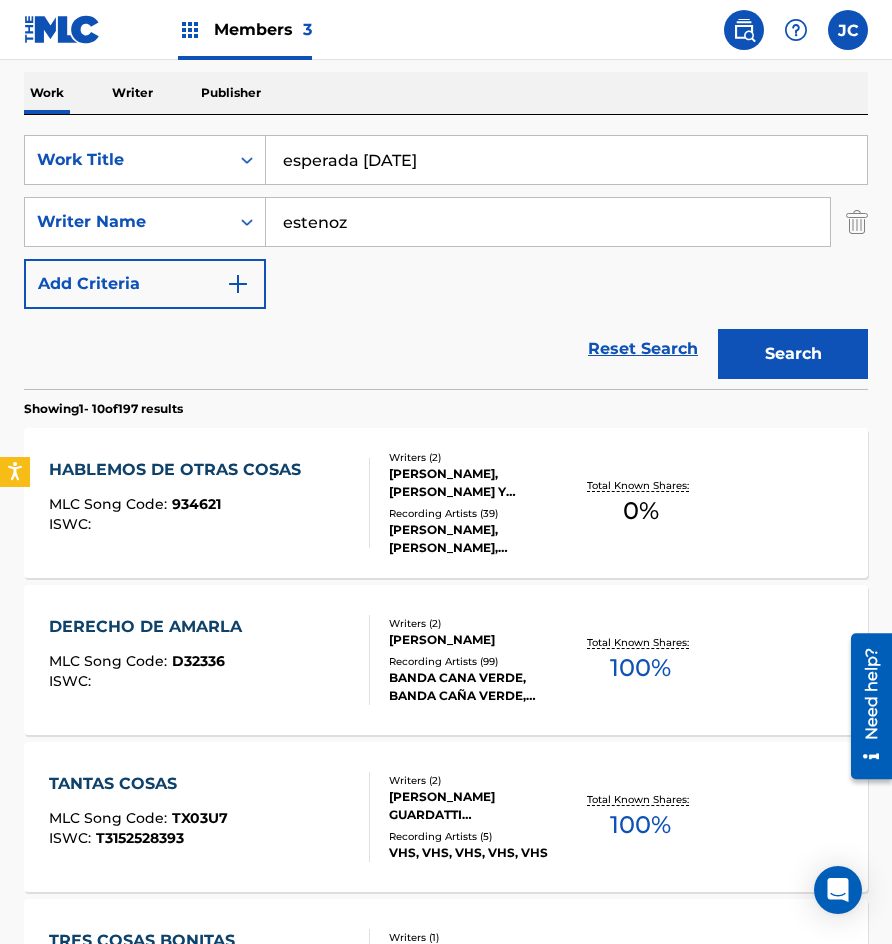 click on "Search" at bounding box center (793, 354) 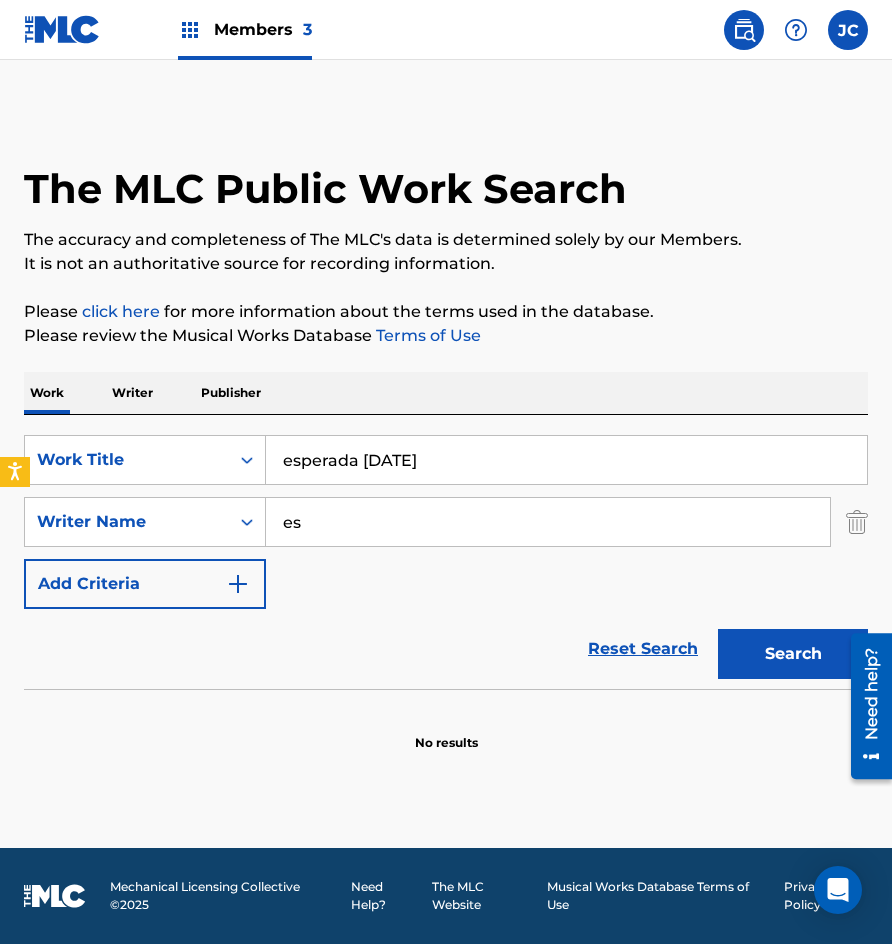 type on "e" 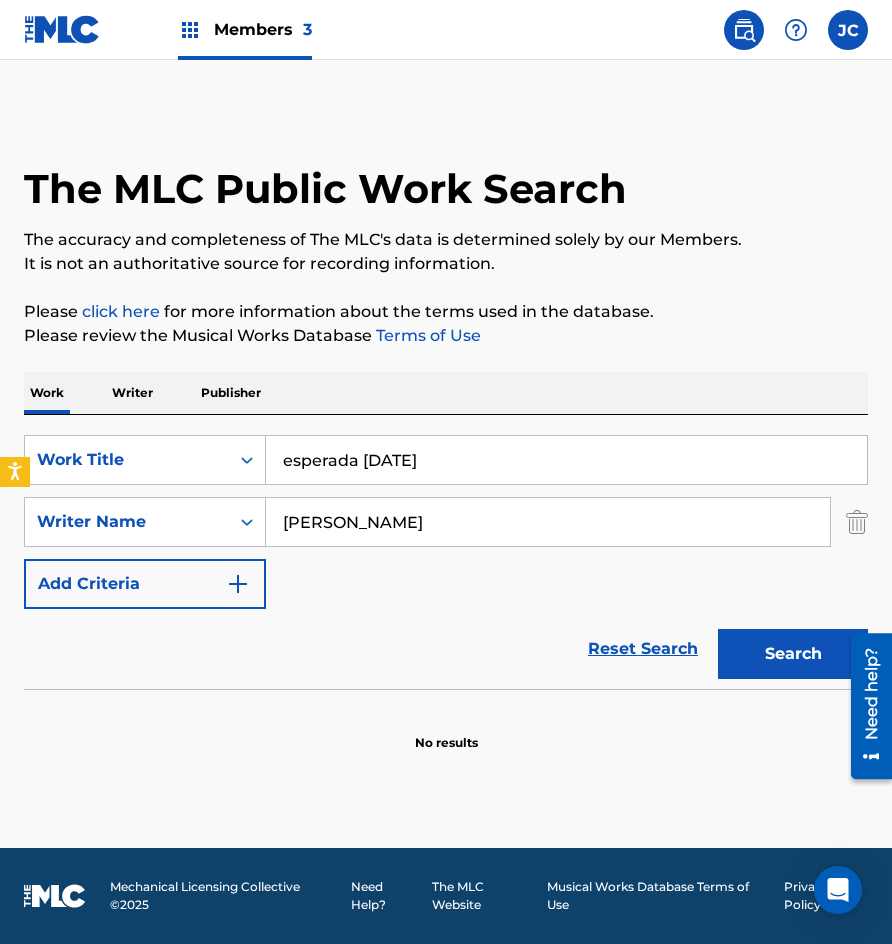 type on "anastasio" 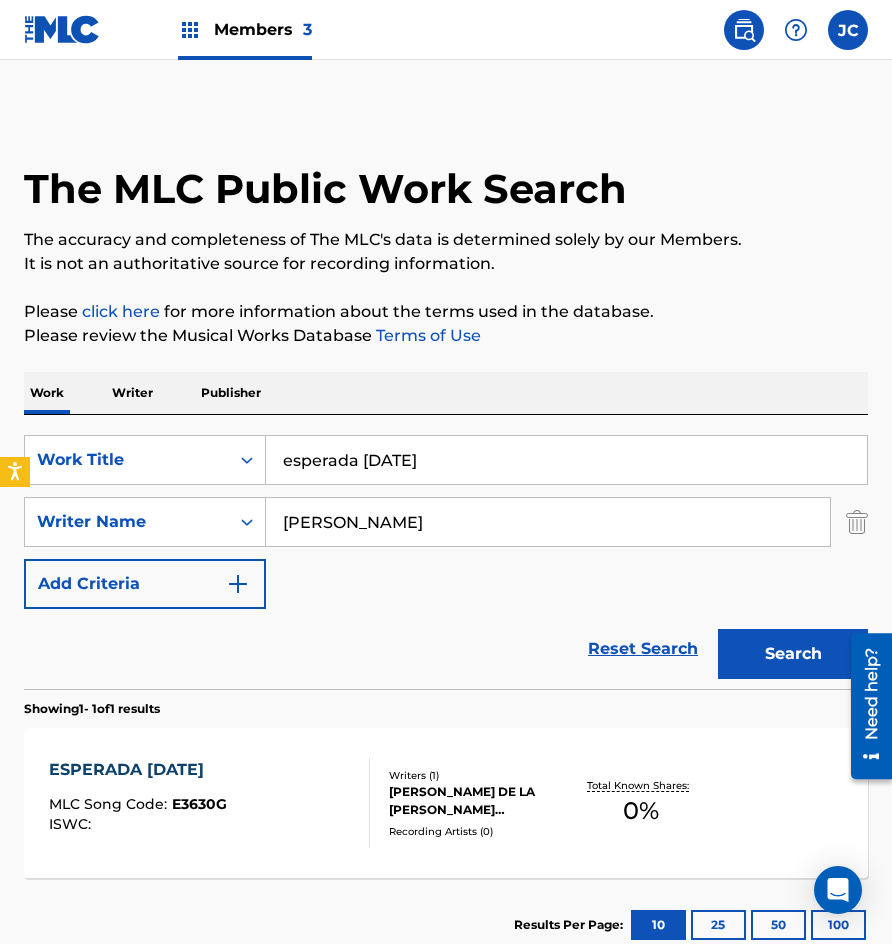scroll, scrollTop: 134, scrollLeft: 0, axis: vertical 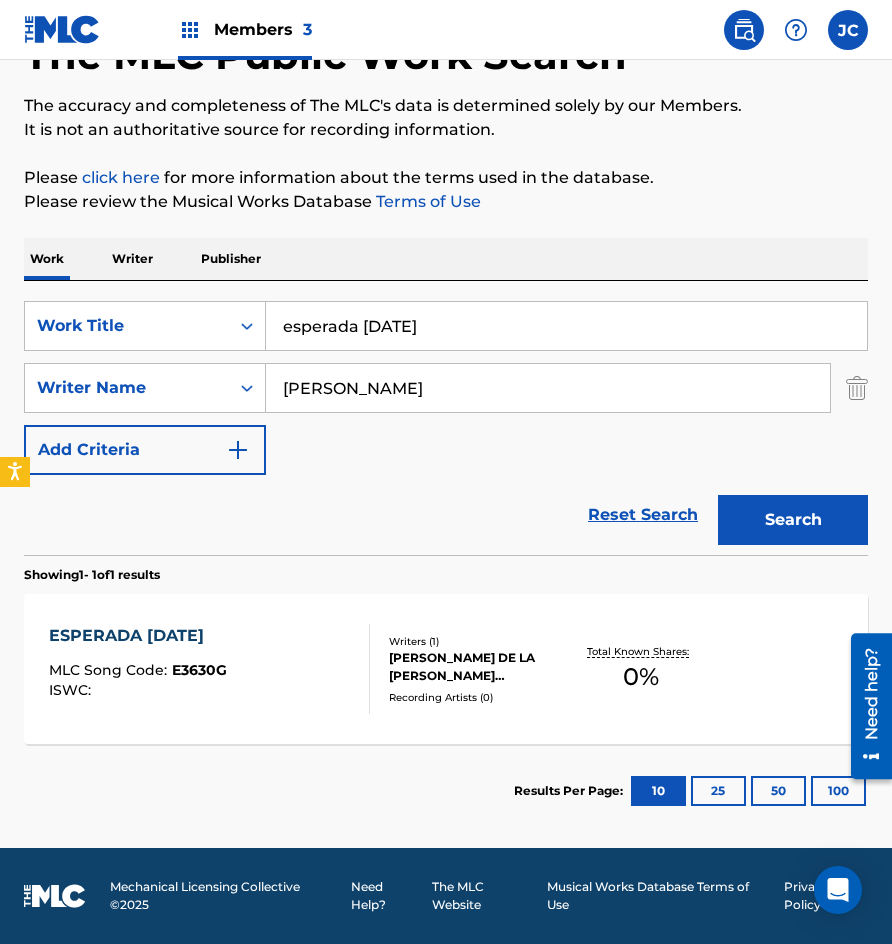 drag, startPoint x: 401, startPoint y: 397, endPoint x: 120, endPoint y: 425, distance: 282.39157 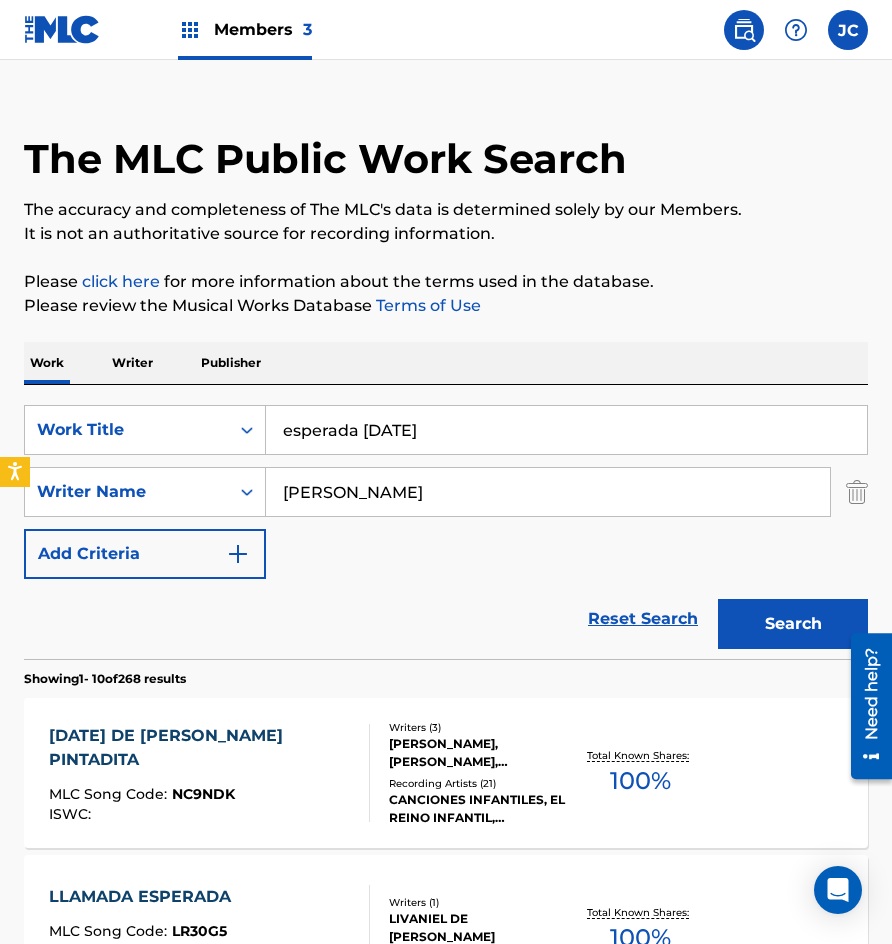 scroll, scrollTop: 0, scrollLeft: 0, axis: both 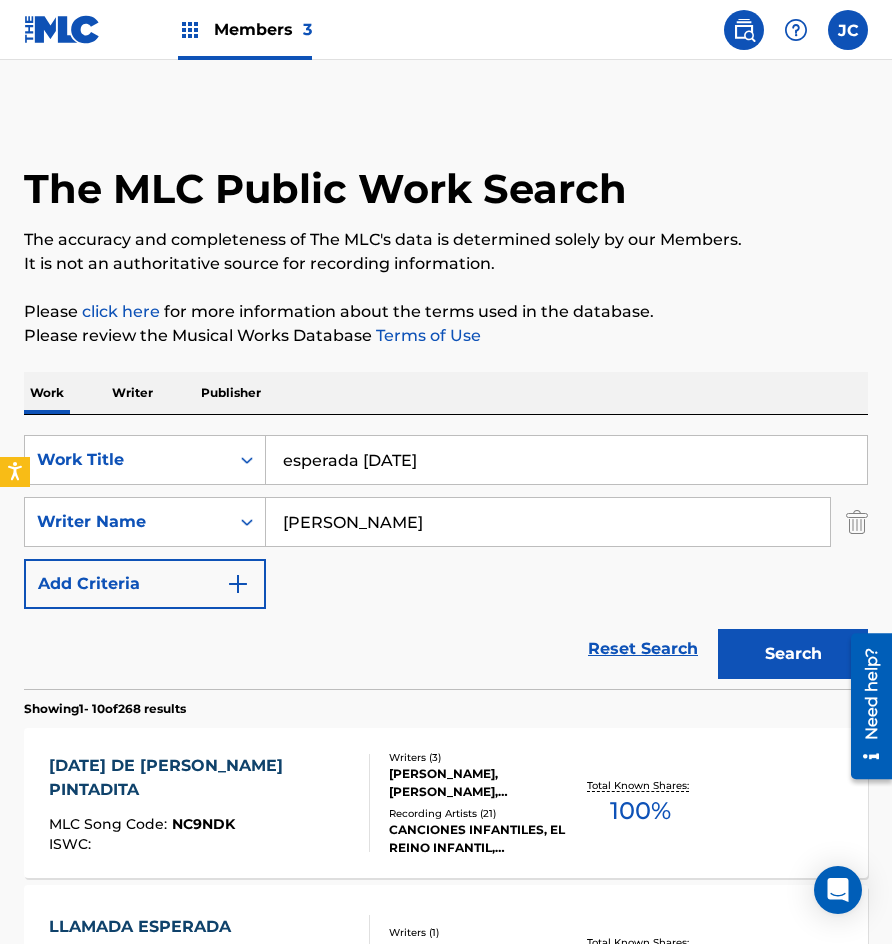 drag, startPoint x: 463, startPoint y: 529, endPoint x: 2, endPoint y: 548, distance: 461.3914 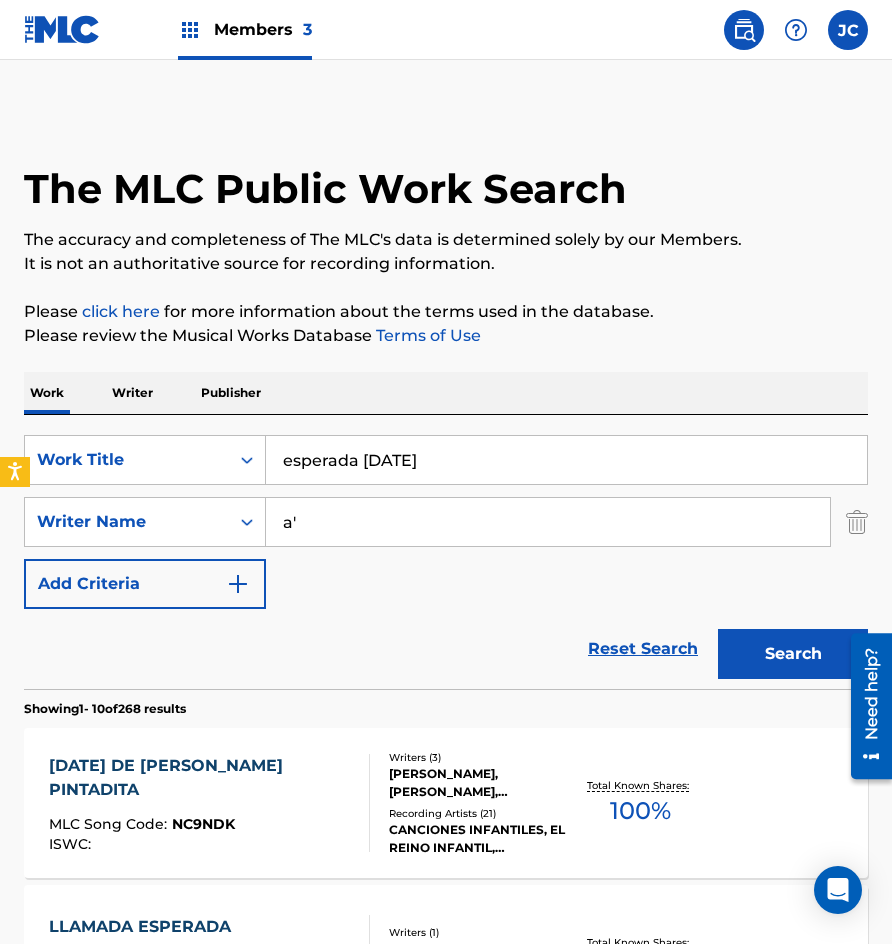 type on "a" 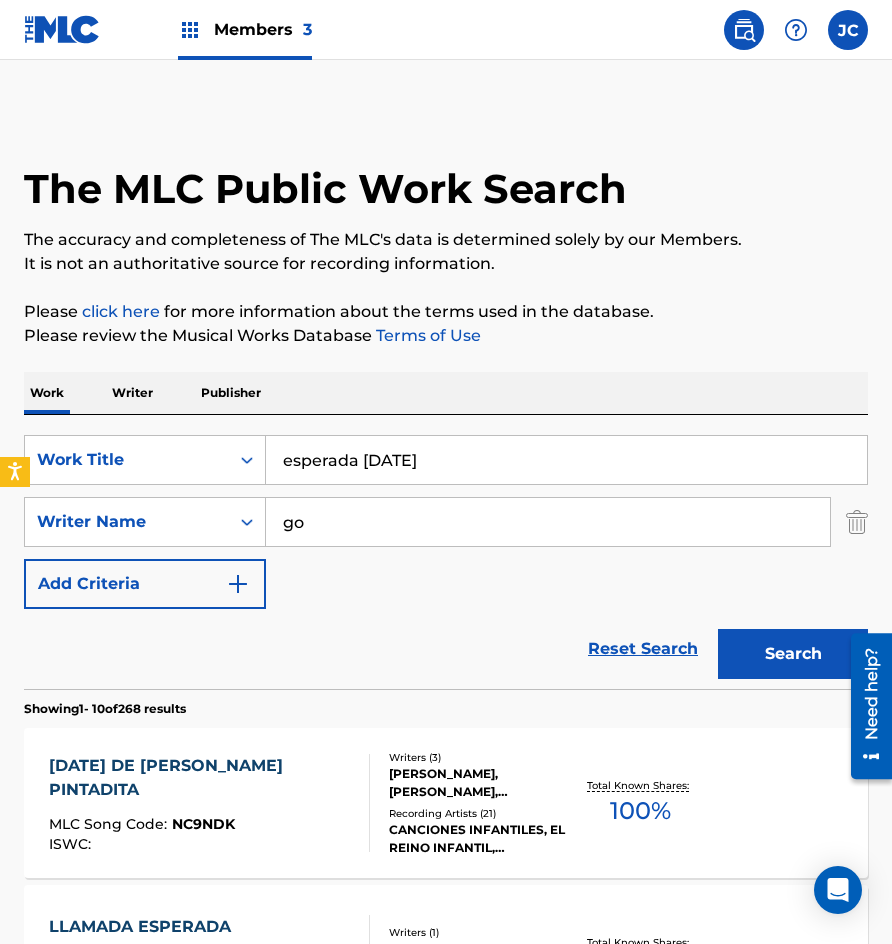 type on "g" 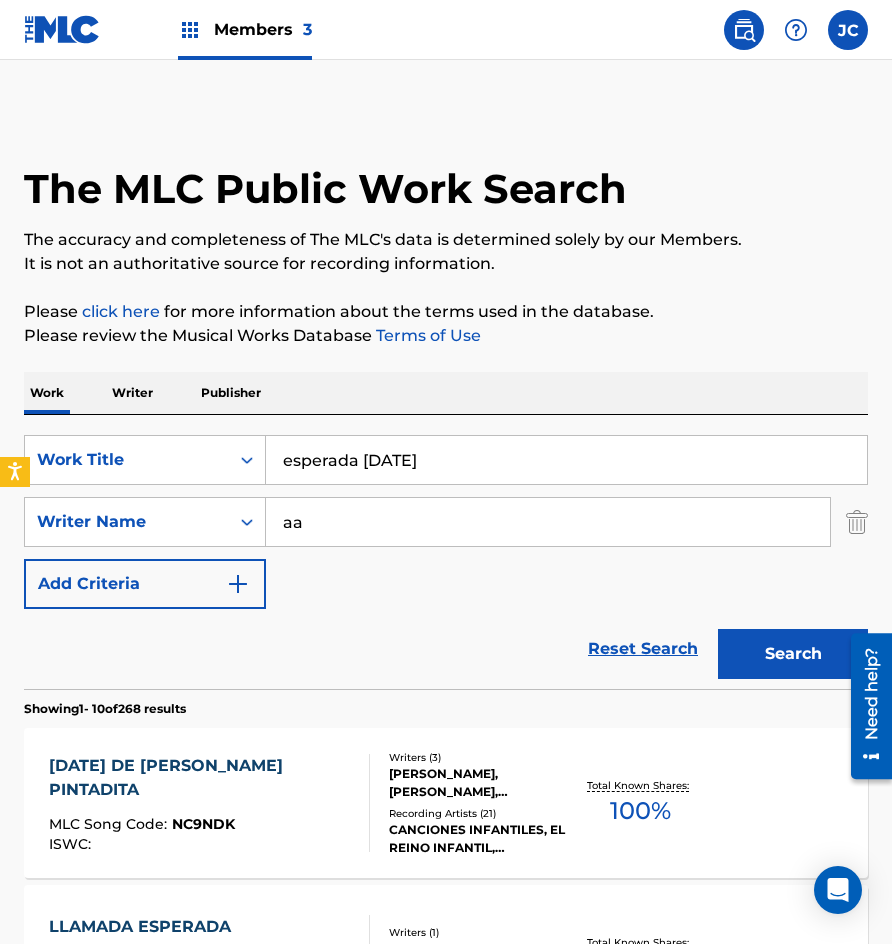 type on "a" 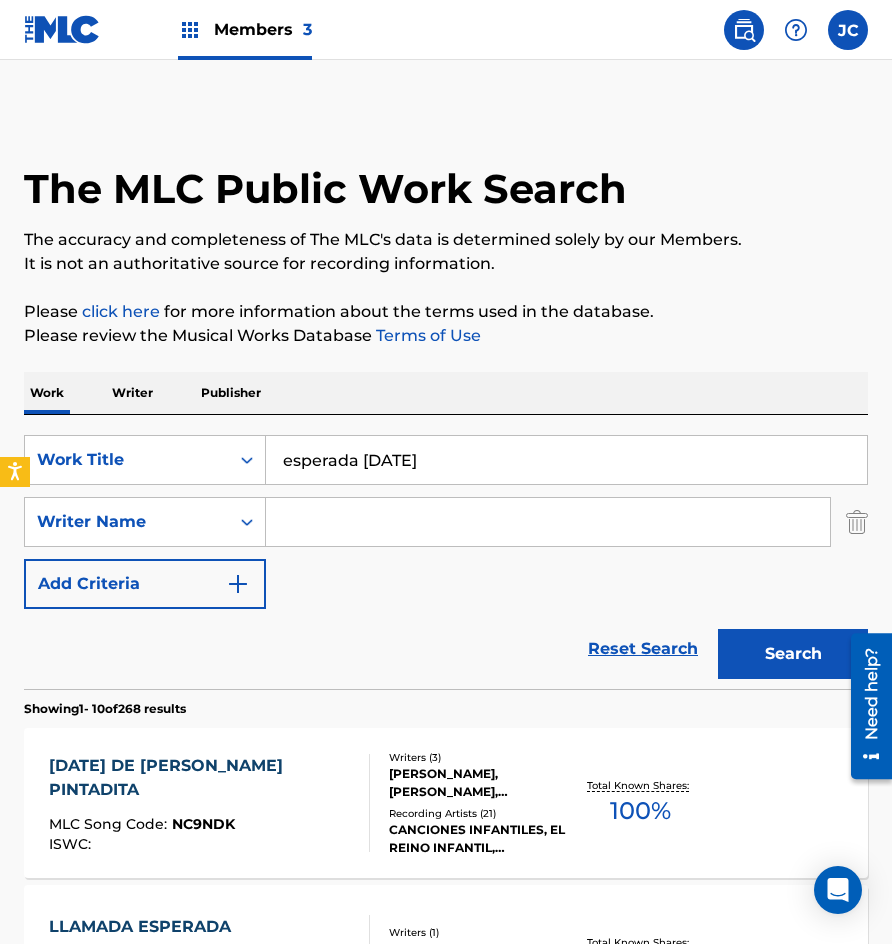 type on "n" 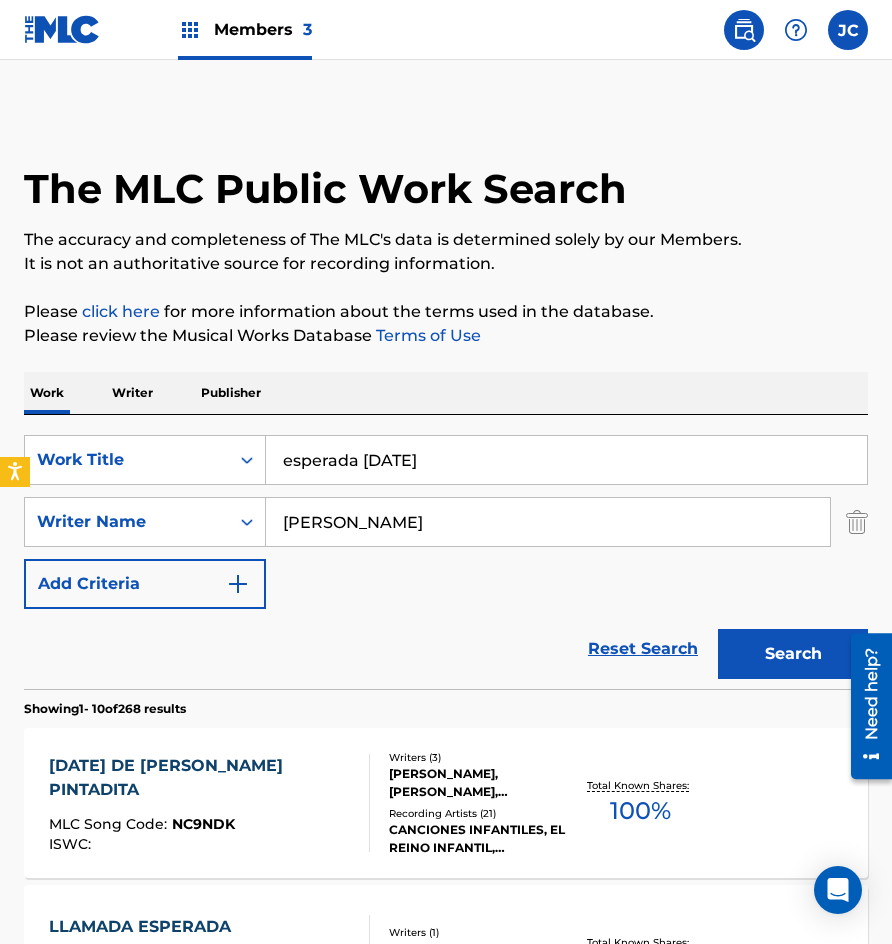 type on "anastasio" 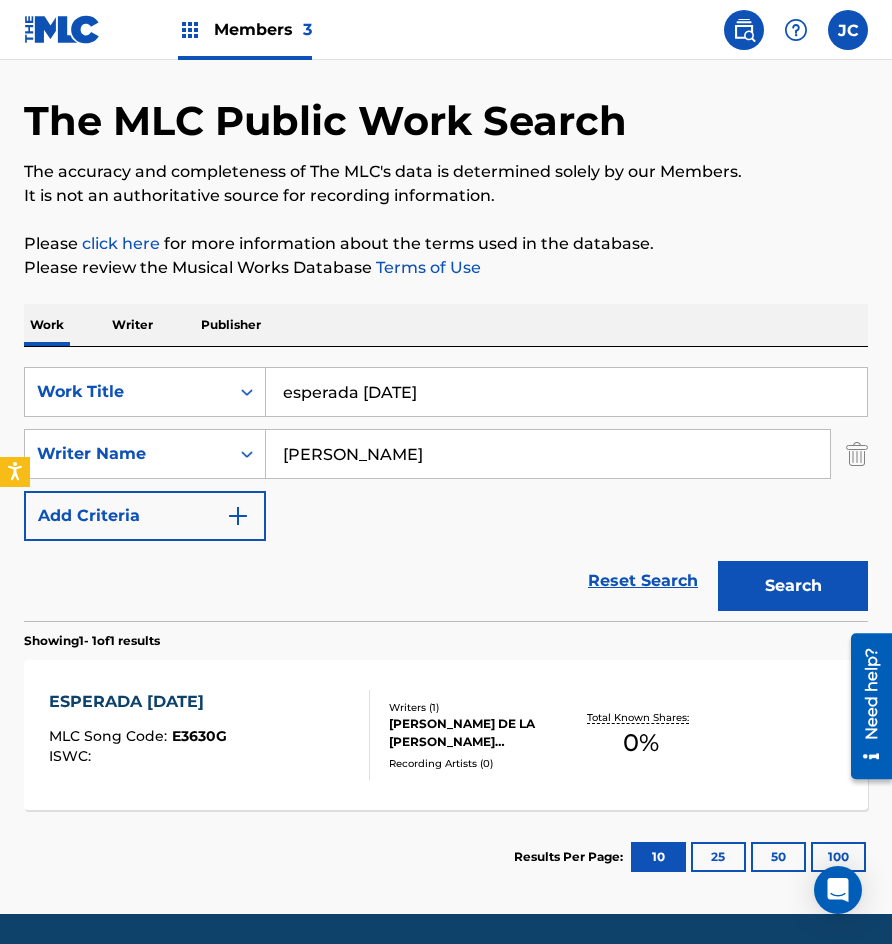 scroll, scrollTop: 134, scrollLeft: 0, axis: vertical 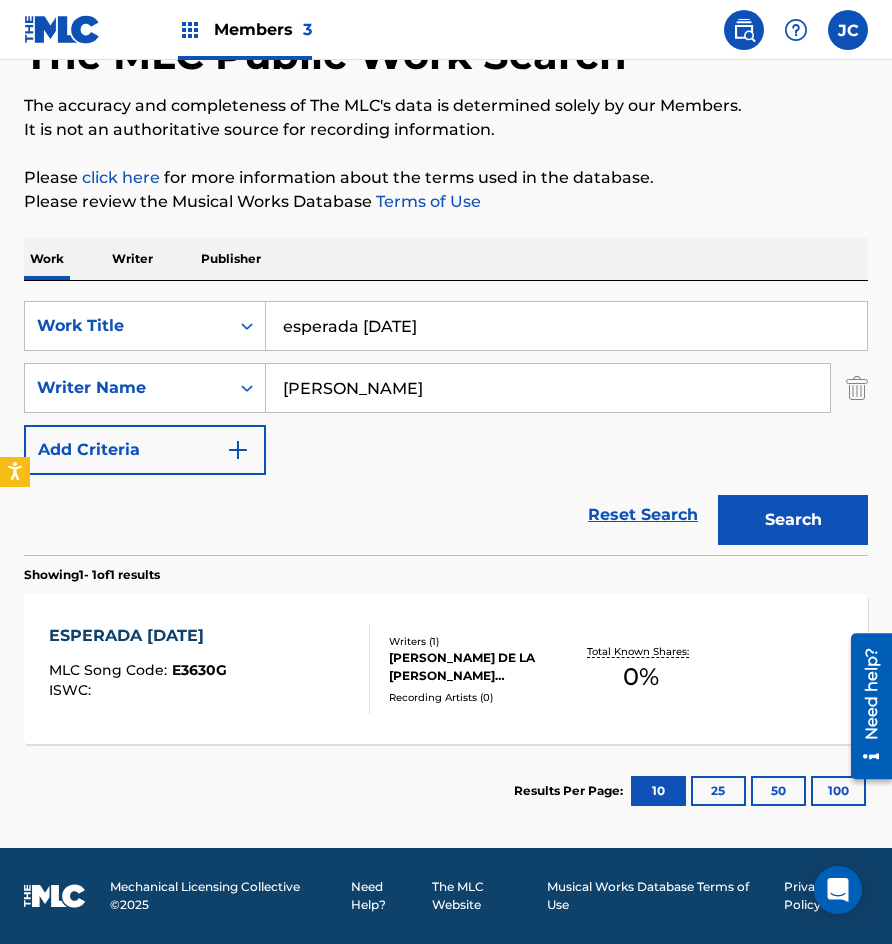 click on "Recording Artists ( 0 )" at bounding box center [479, 697] 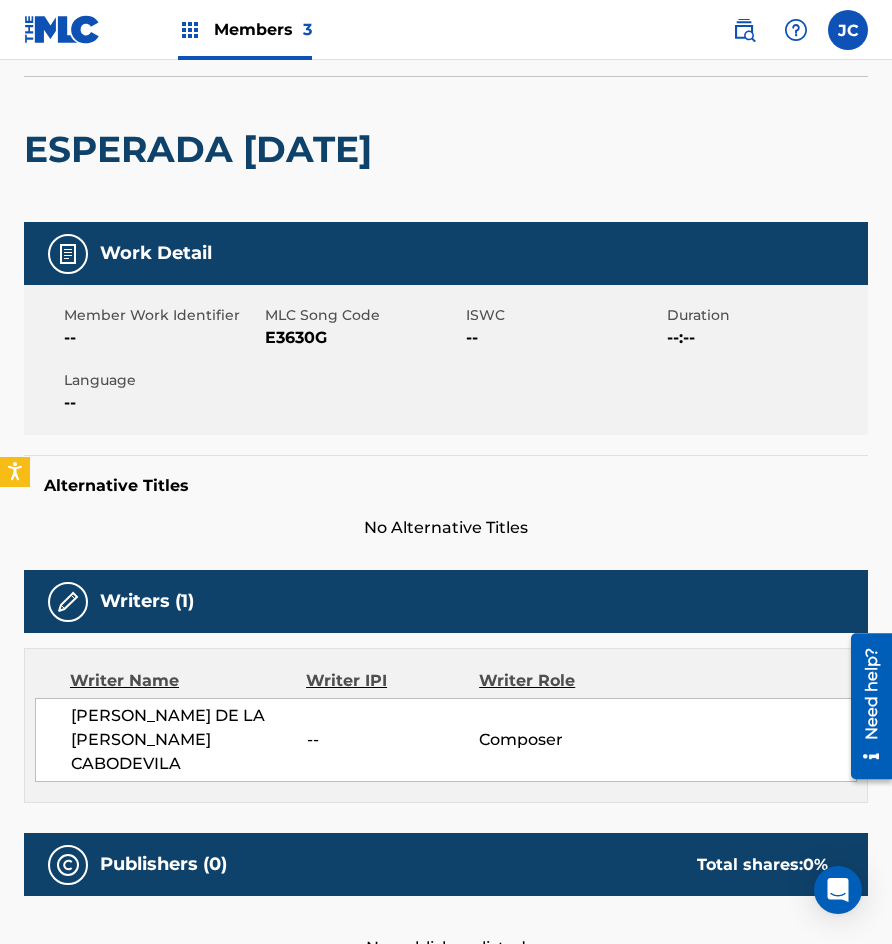 scroll, scrollTop: 0, scrollLeft: 0, axis: both 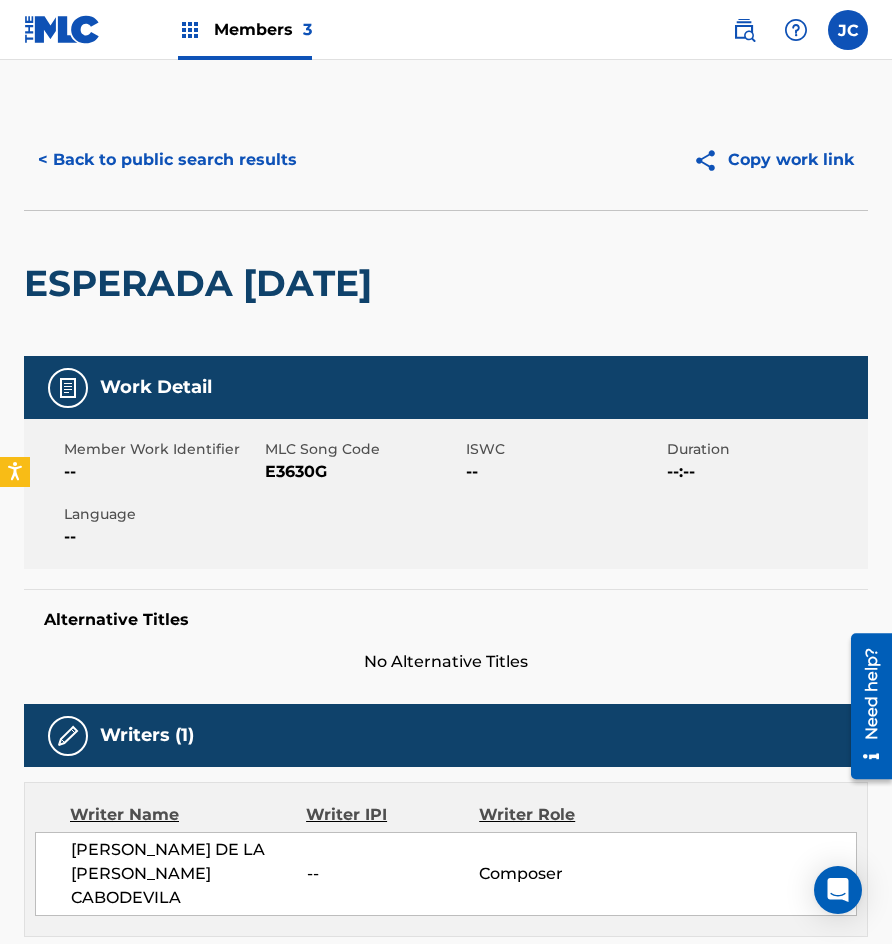 click on "E3630G" at bounding box center [363, 472] 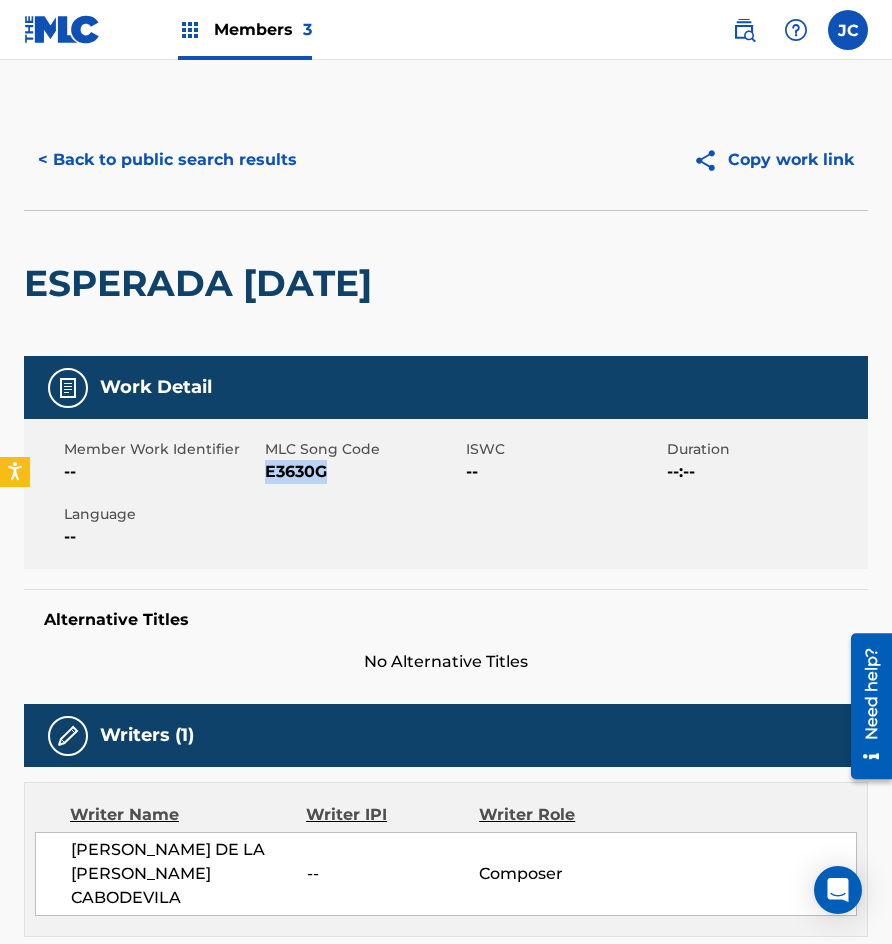 click on "E3630G" at bounding box center [363, 472] 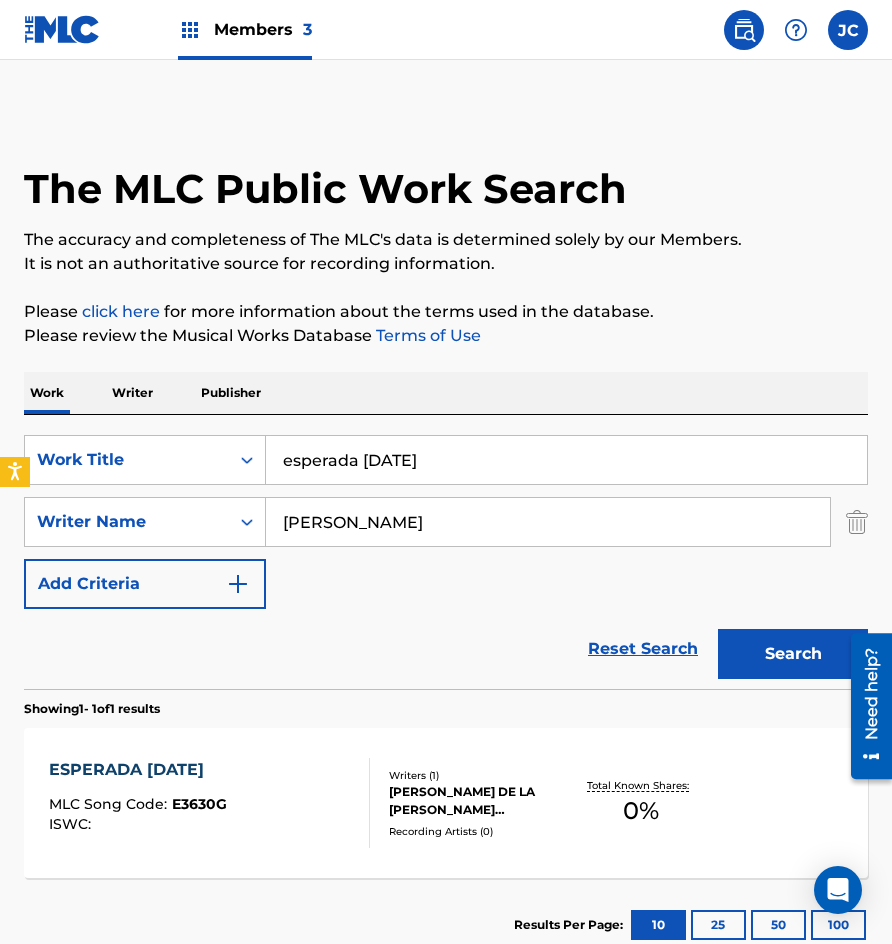 scroll, scrollTop: 20, scrollLeft: 0, axis: vertical 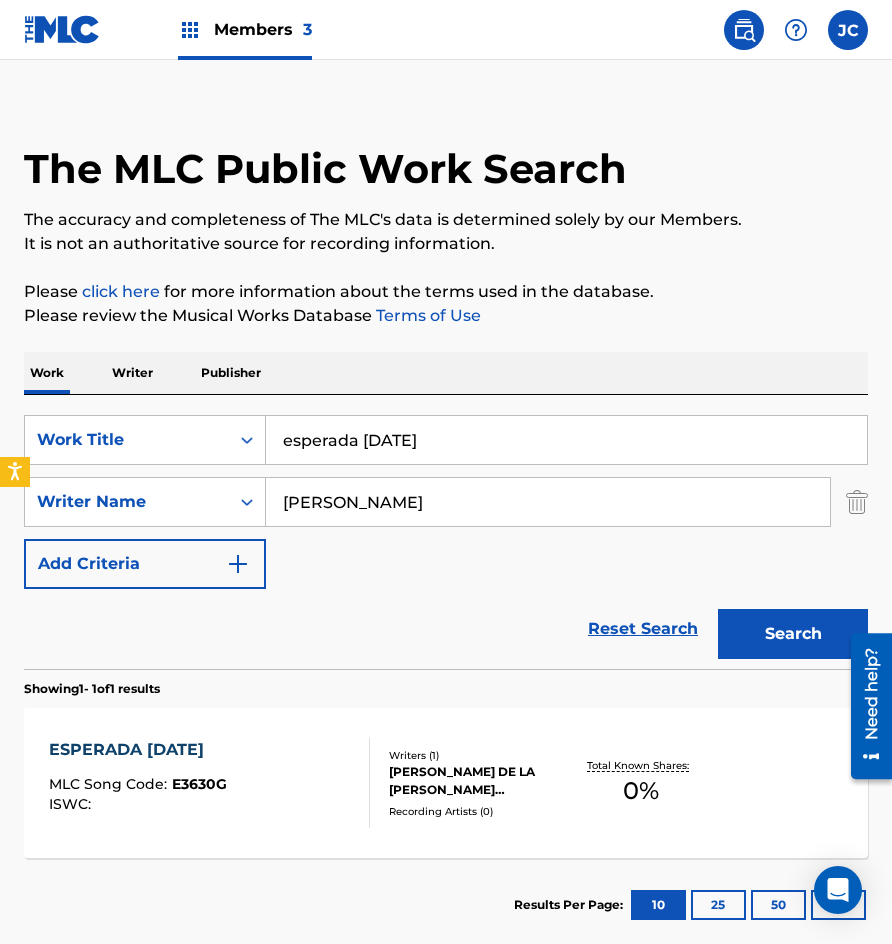 drag, startPoint x: 476, startPoint y: 437, endPoint x: 275, endPoint y: 373, distance: 210.94312 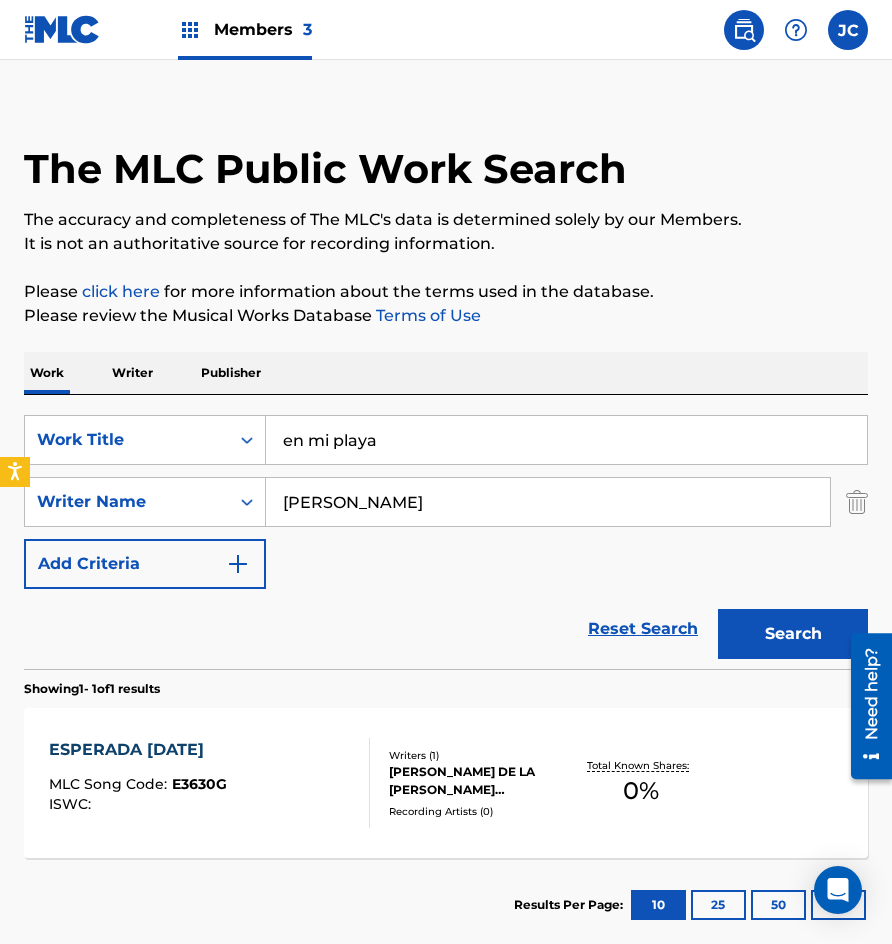 type on "en mi playa" 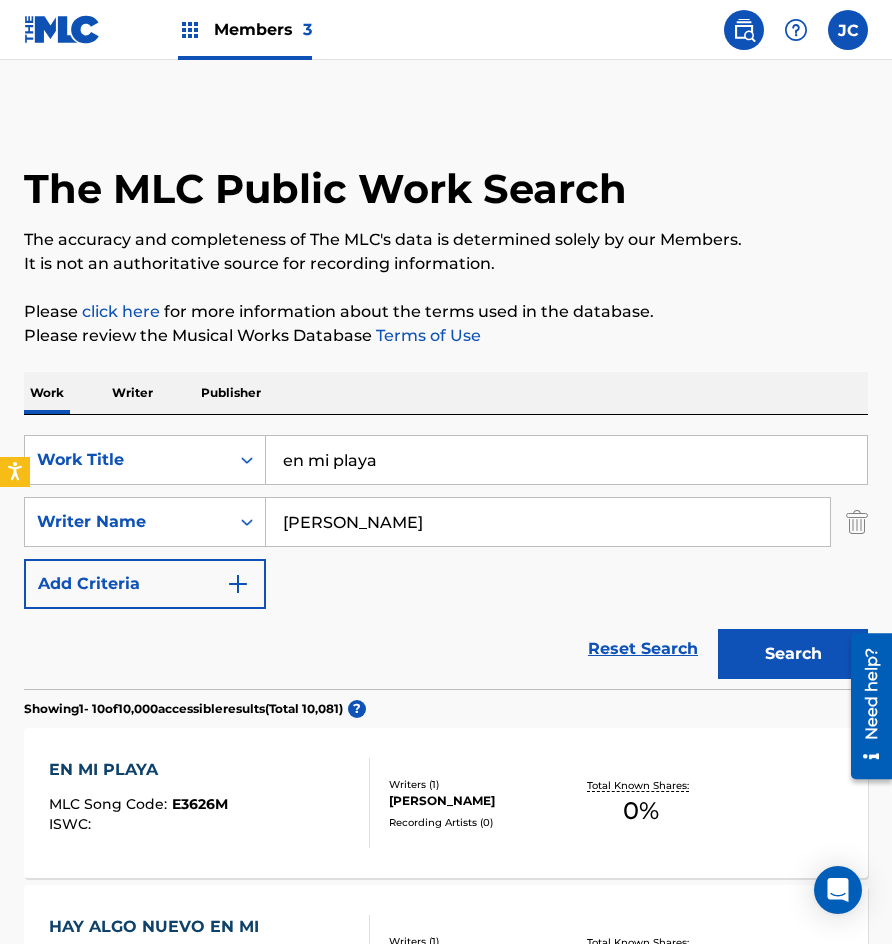 scroll, scrollTop: 400, scrollLeft: 0, axis: vertical 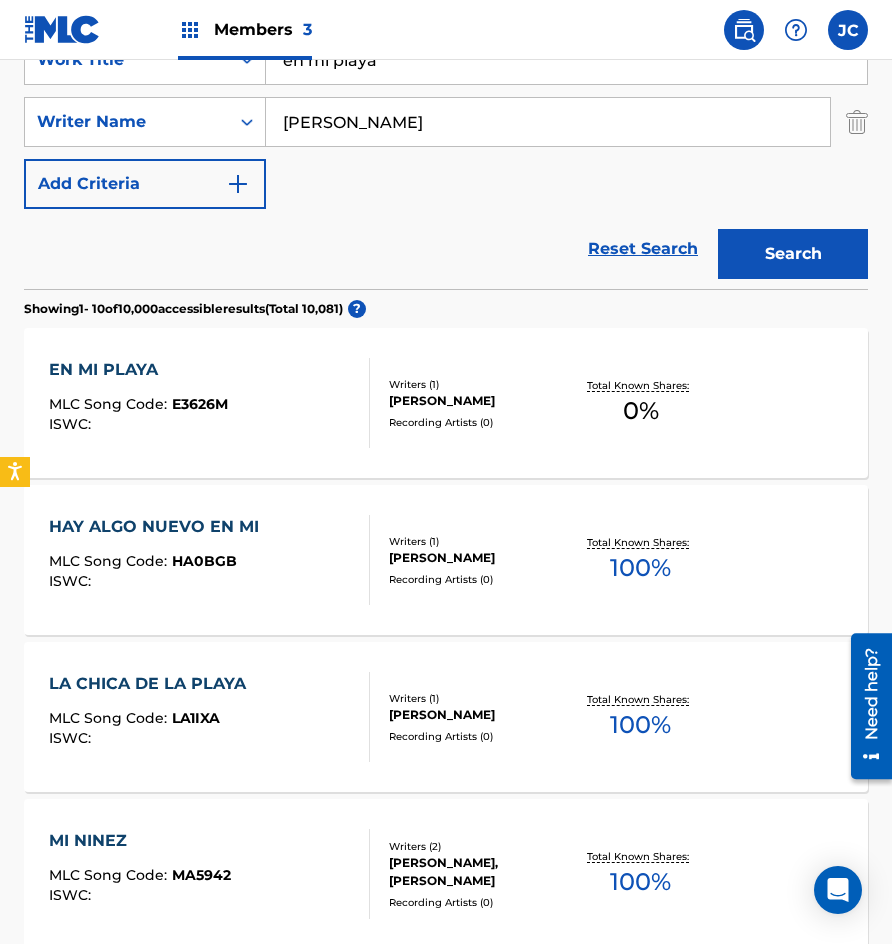 click on "EDUARDO GONZALEZ ARROYO" at bounding box center [479, 401] 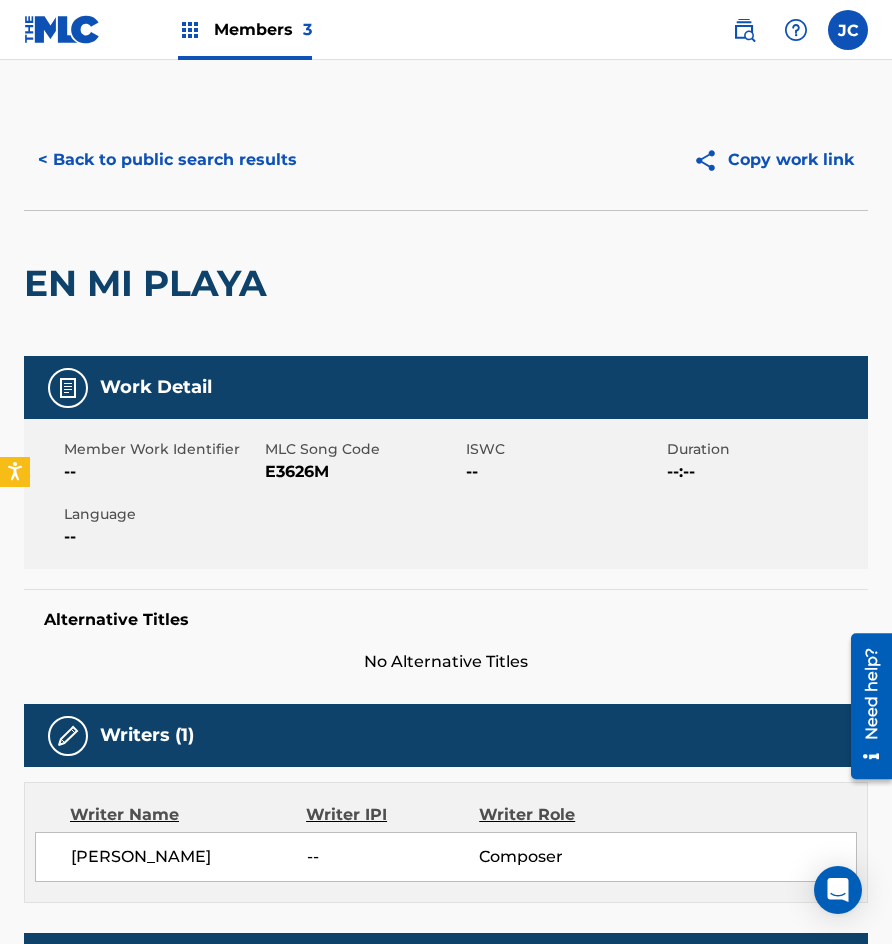 click on "E3626M" at bounding box center (363, 472) 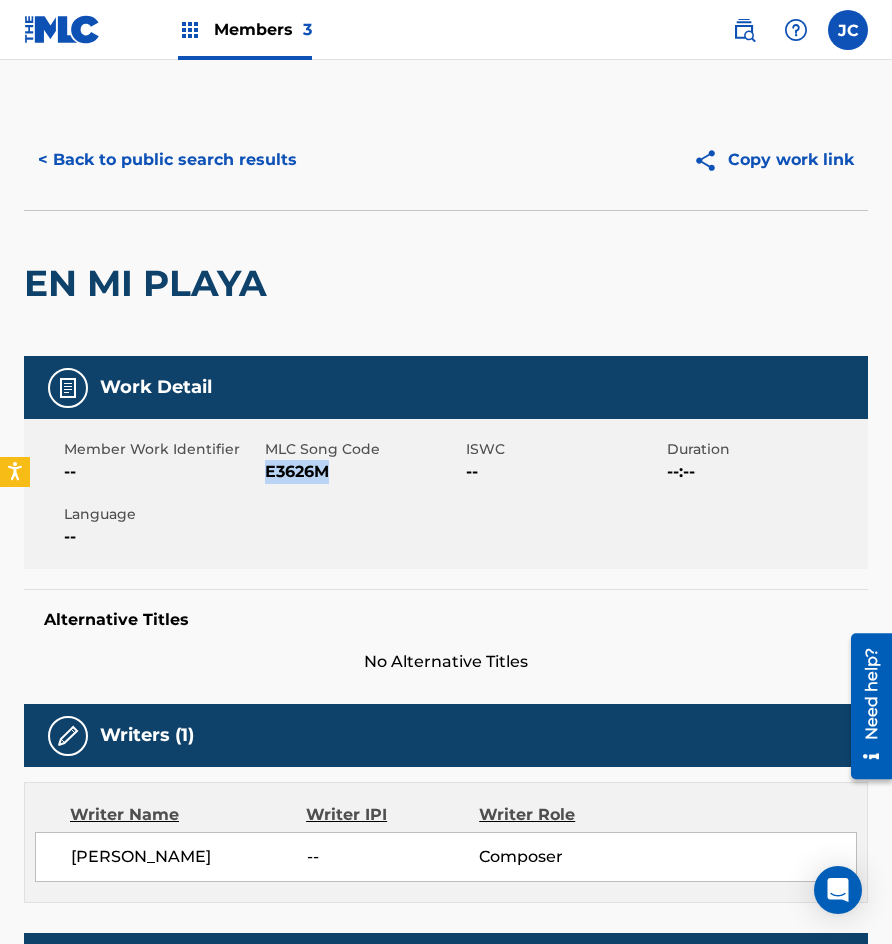 click on "< Back to public search results" at bounding box center (167, 160) 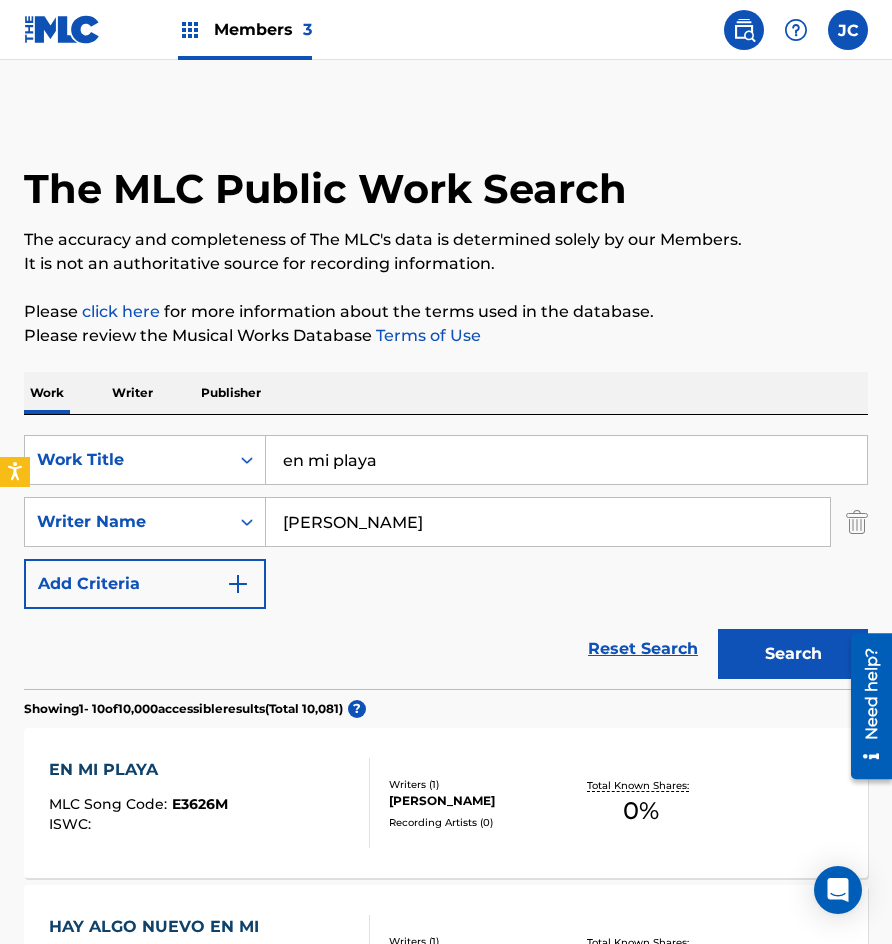 scroll, scrollTop: 400, scrollLeft: 0, axis: vertical 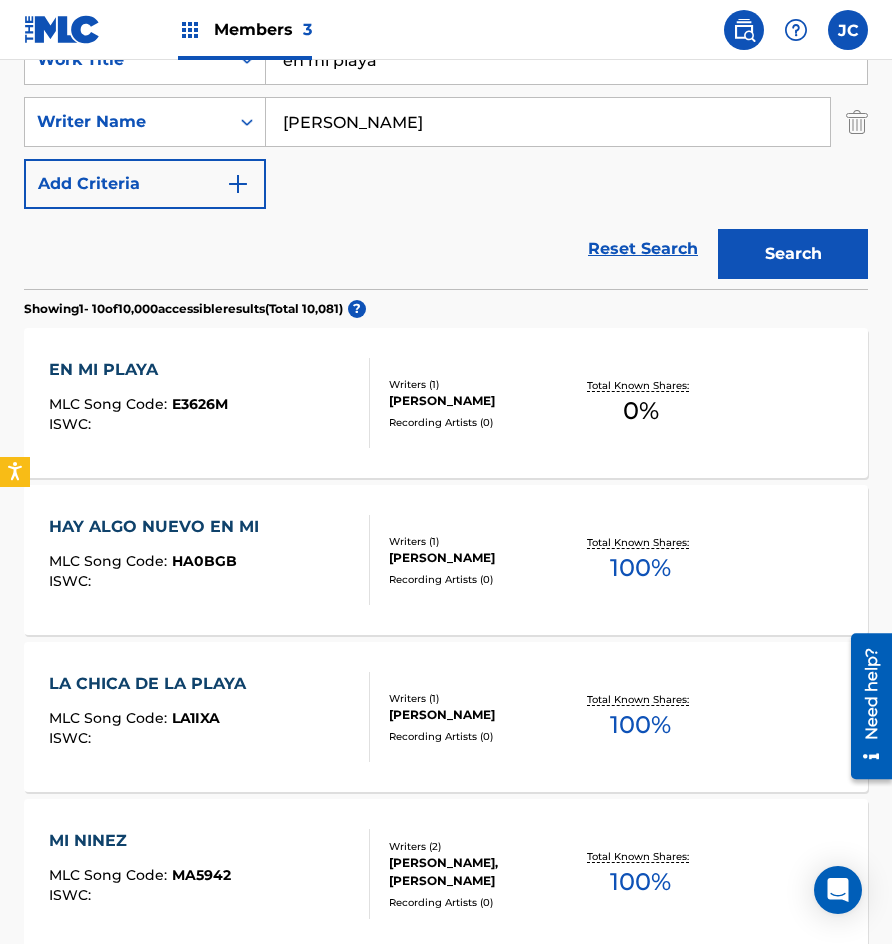 click on "en mi playa" at bounding box center (566, 60) 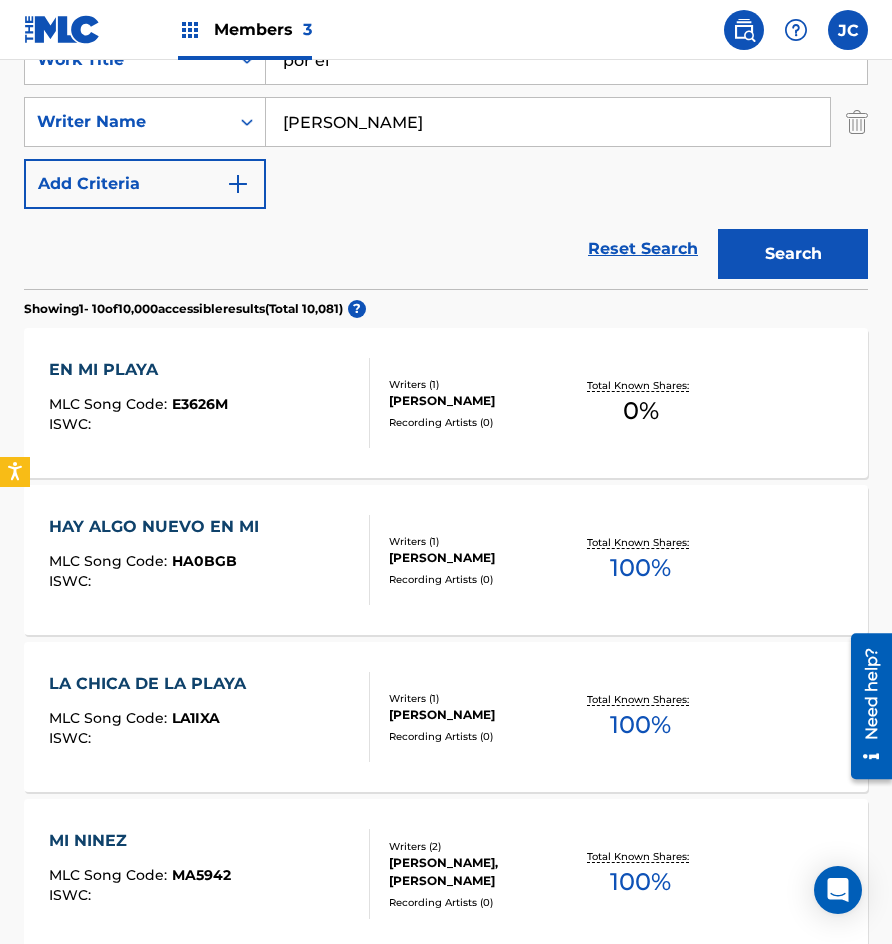 type on "por el" 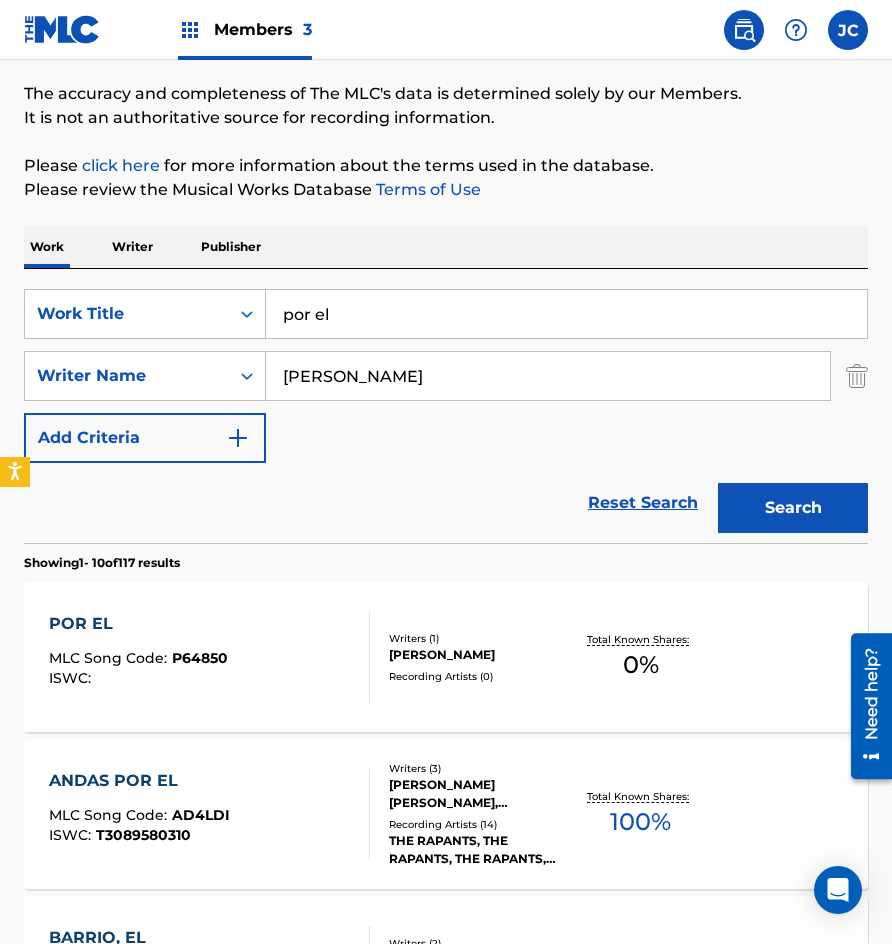 scroll, scrollTop: 300, scrollLeft: 0, axis: vertical 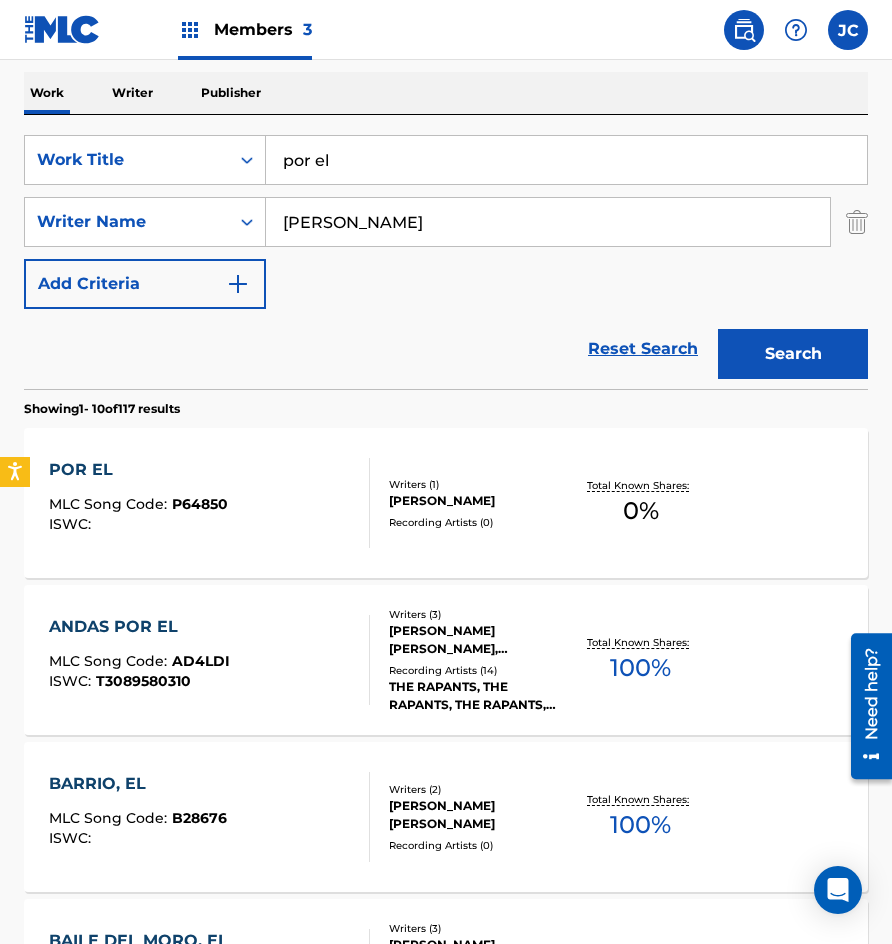 click on "ANGEL GONZALEZ FERNANDEZ" at bounding box center [479, 501] 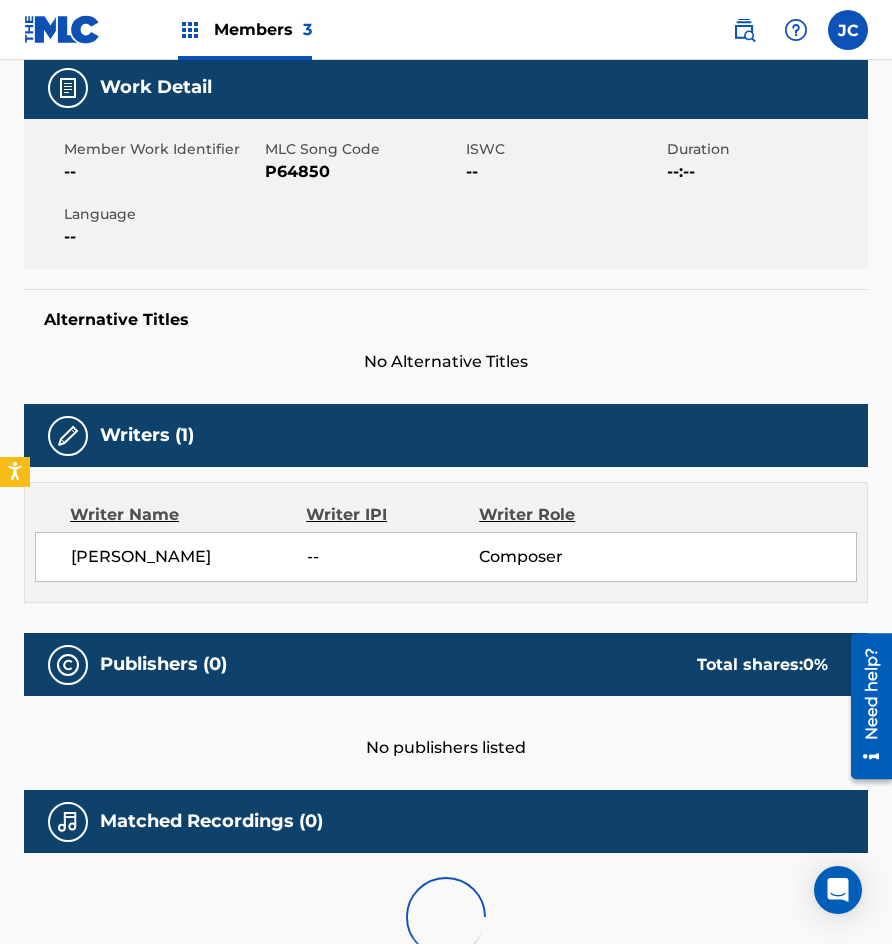 scroll, scrollTop: 0, scrollLeft: 0, axis: both 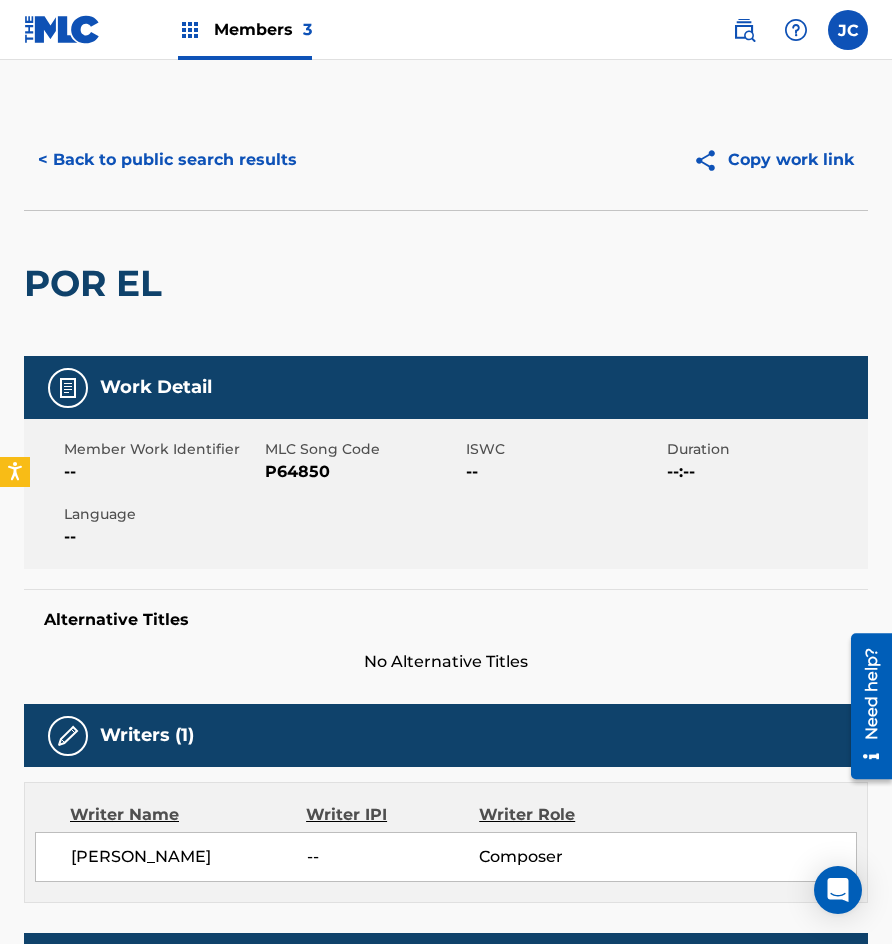 click on "P64850" at bounding box center [363, 472] 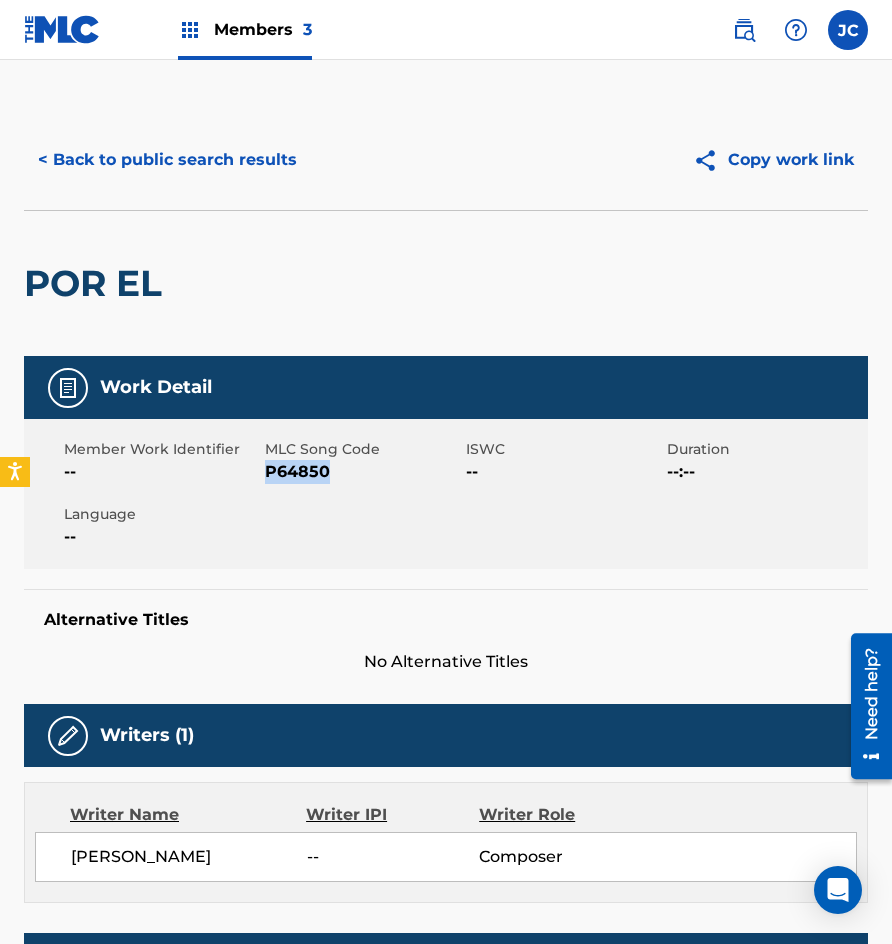click on "P64850" at bounding box center [363, 472] 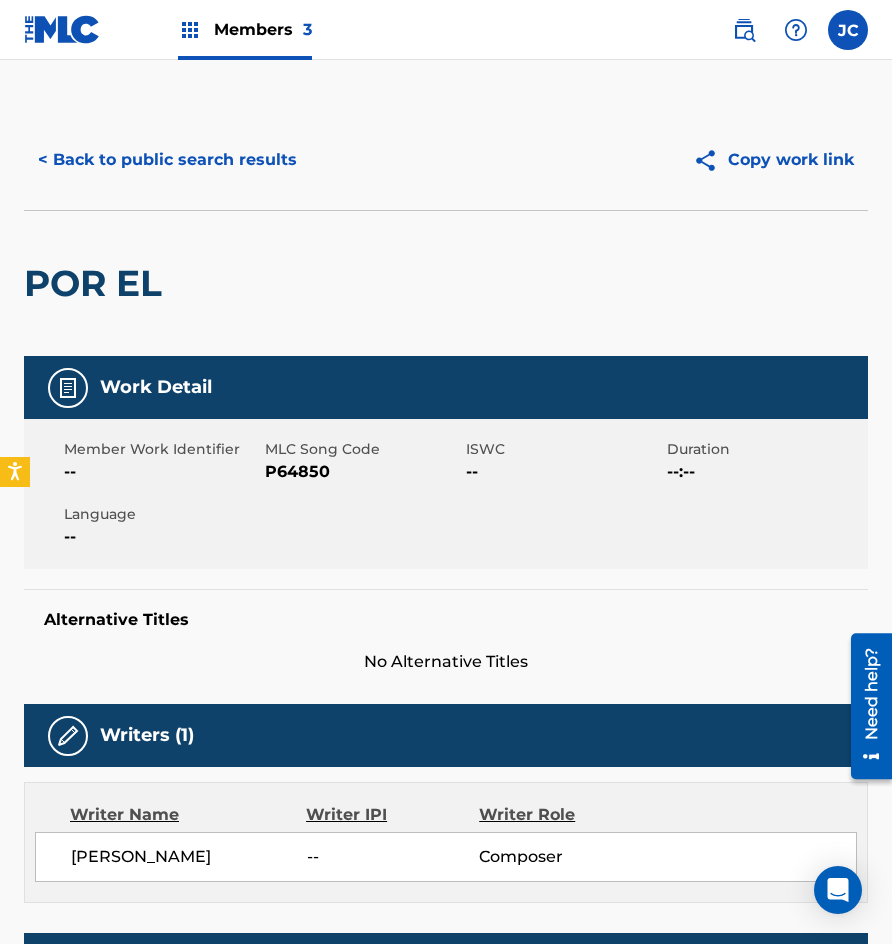drag, startPoint x: 213, startPoint y: 211, endPoint x: 218, endPoint y: 144, distance: 67.18631 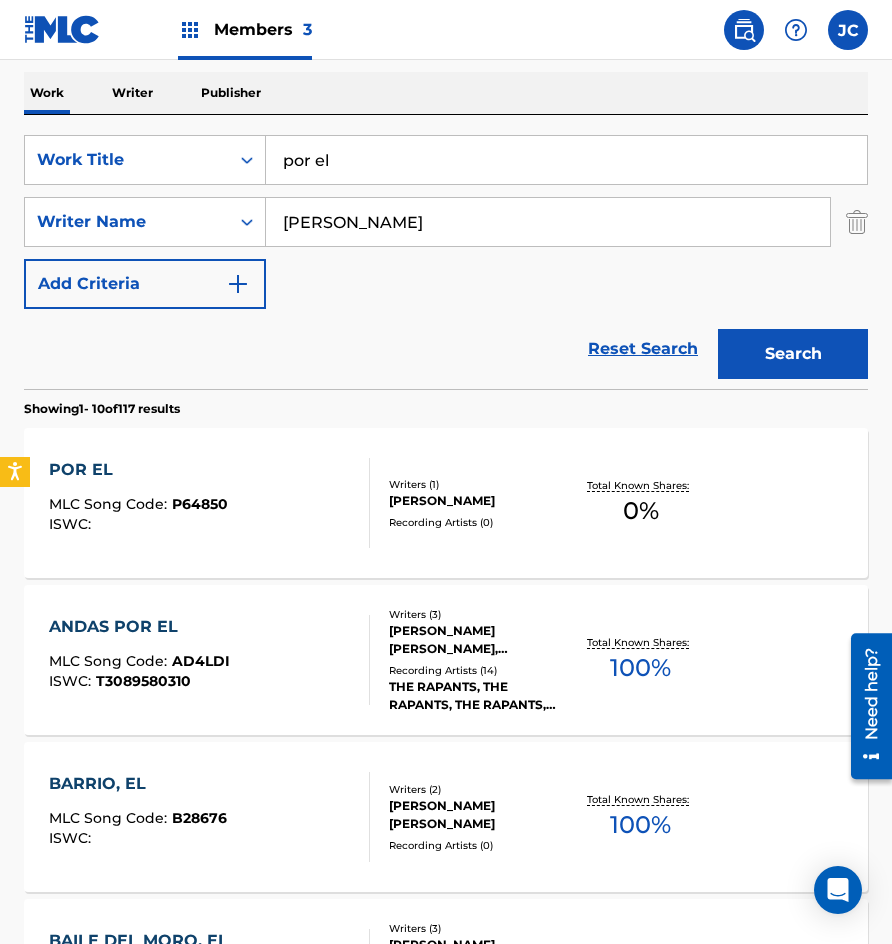 click on "SearchWithCriteria69ad5bdf-6581-47a3-be44-db665d8c7d26 Work Title por el SearchWithCriteria3b763b4f-79eb-45ab-82f1-1b804213bf0e Writer Name gonzalez fernandez Add Criteria" at bounding box center (446, 222) 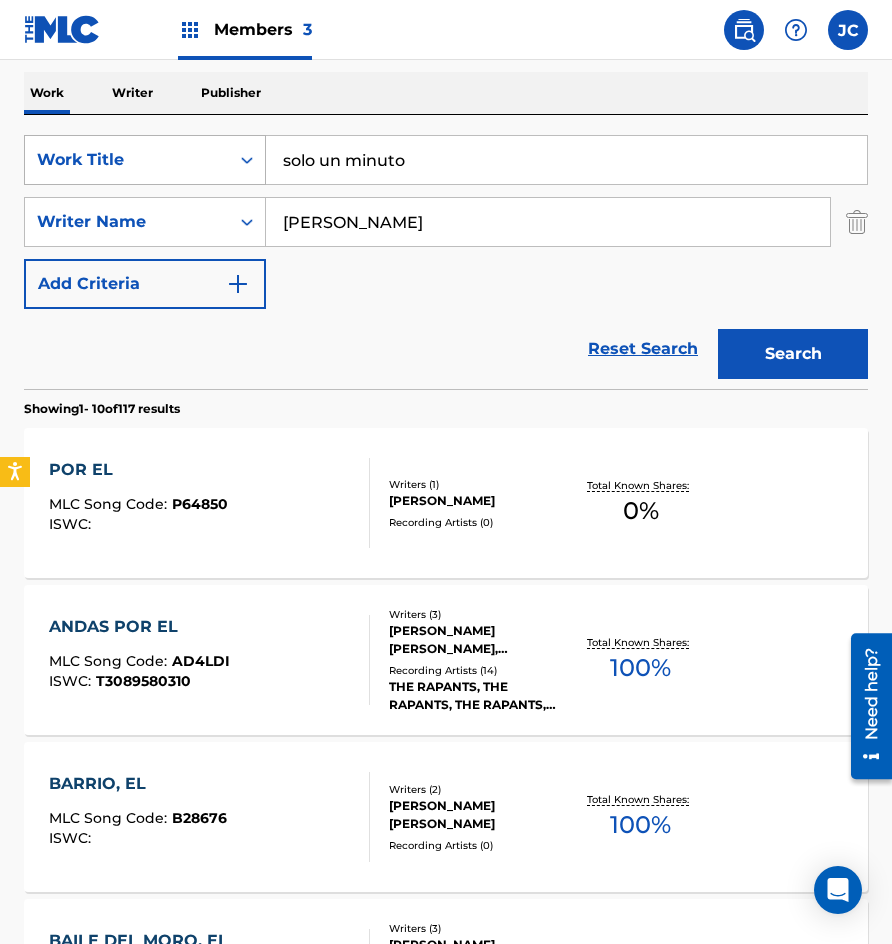 type on "solo un minuto" 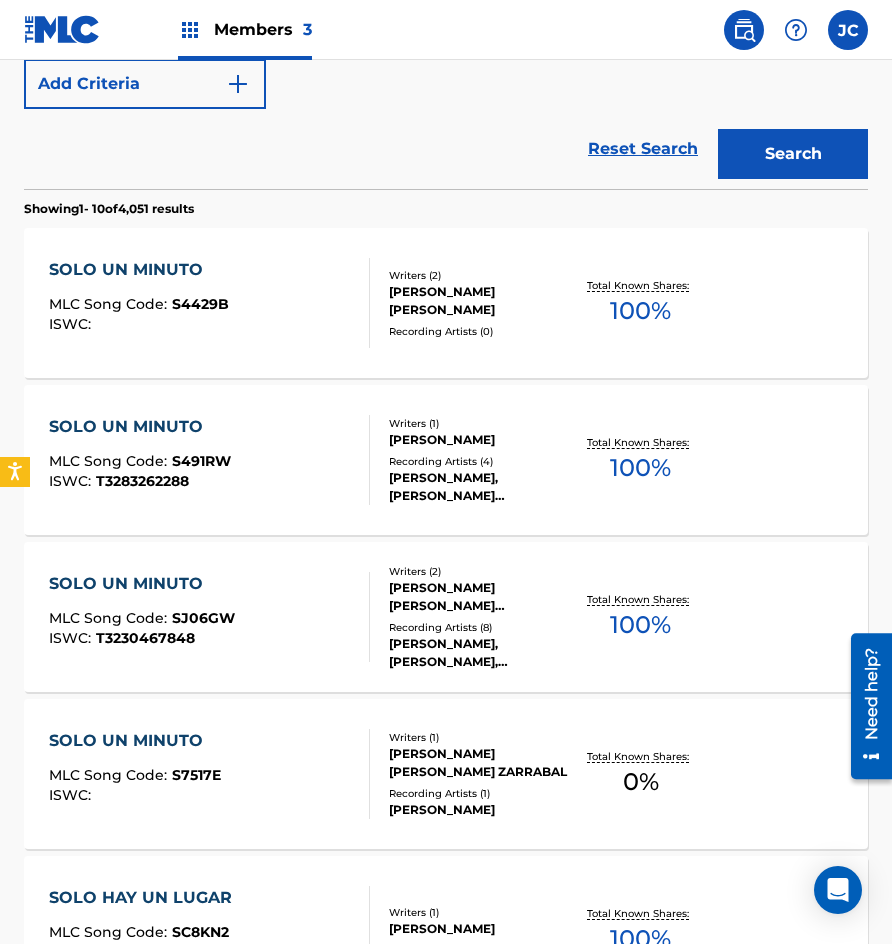 scroll, scrollTop: 800, scrollLeft: 0, axis: vertical 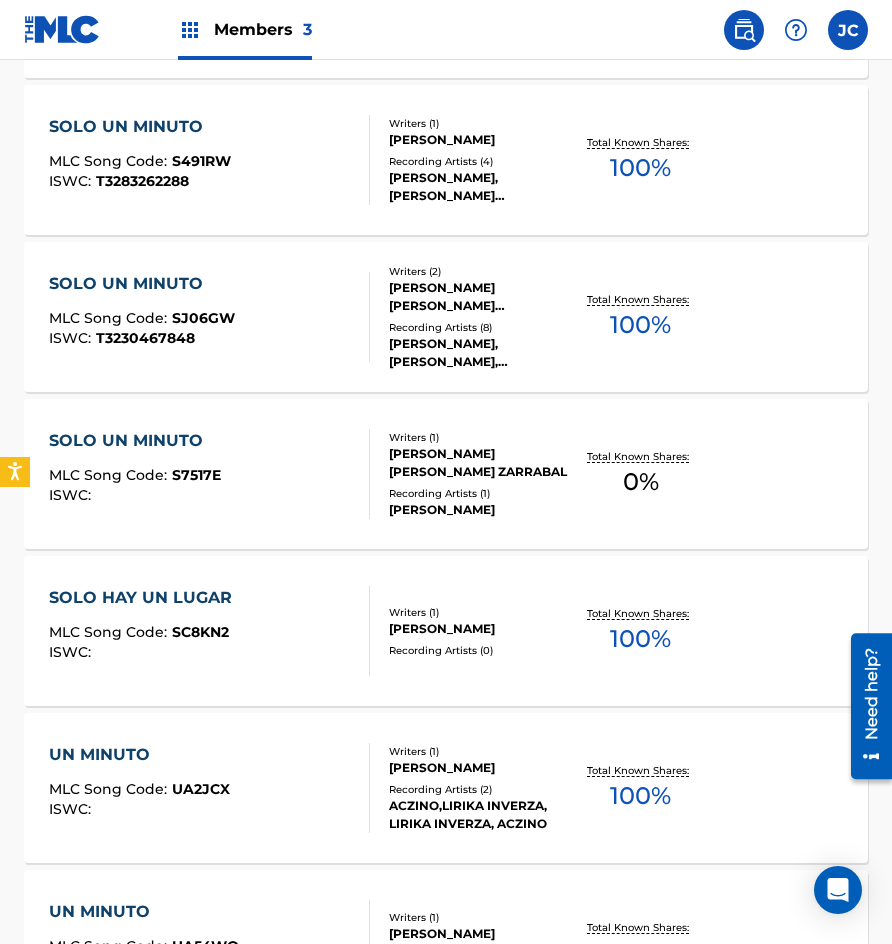 click on "JUAN FRANCISCO GONZALEZ ZARRABAL" at bounding box center [479, 463] 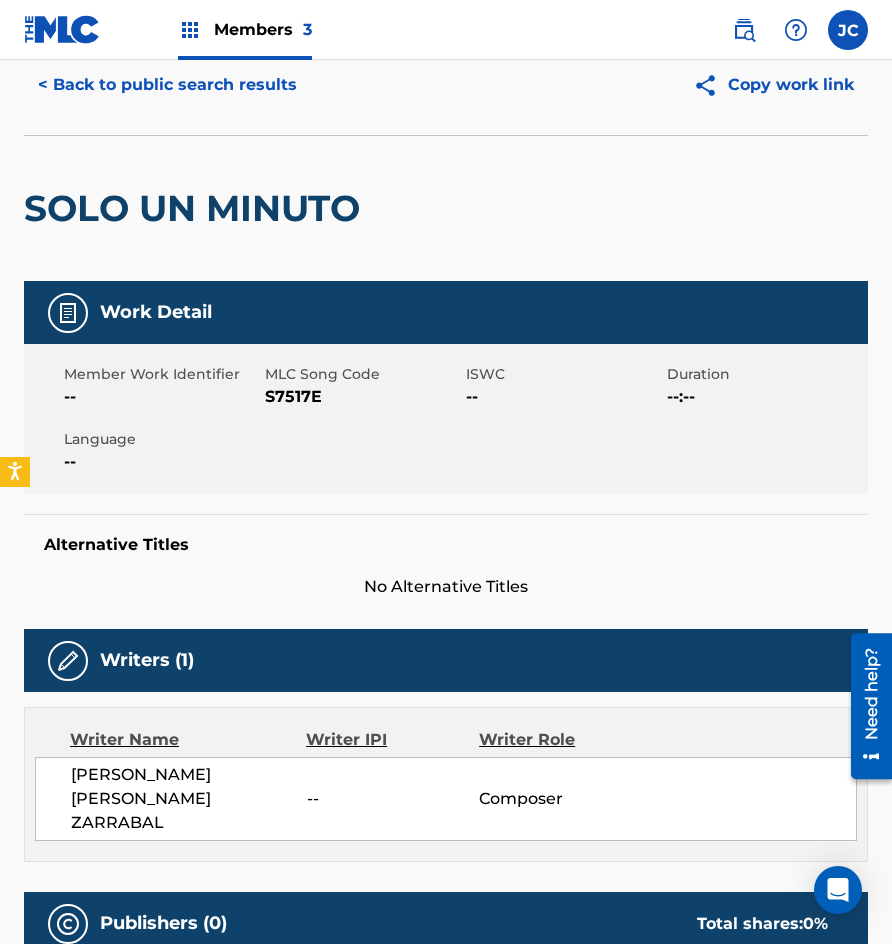 scroll, scrollTop: 175, scrollLeft: 0, axis: vertical 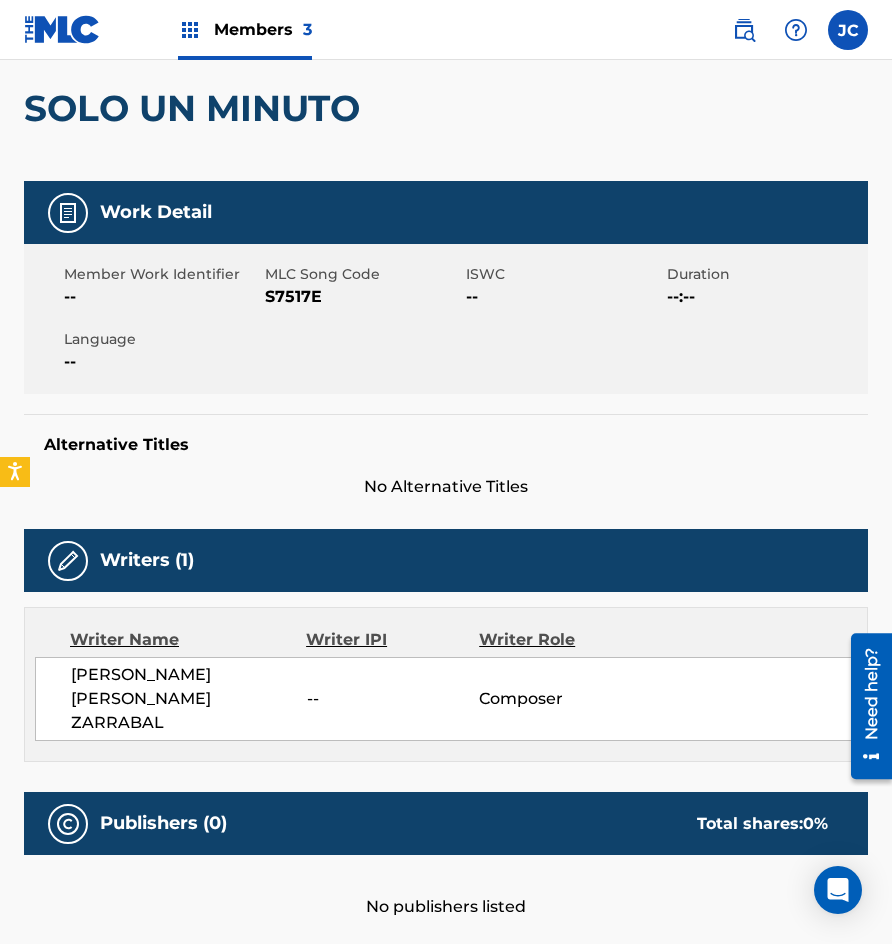 click on "S7517E" at bounding box center [363, 297] 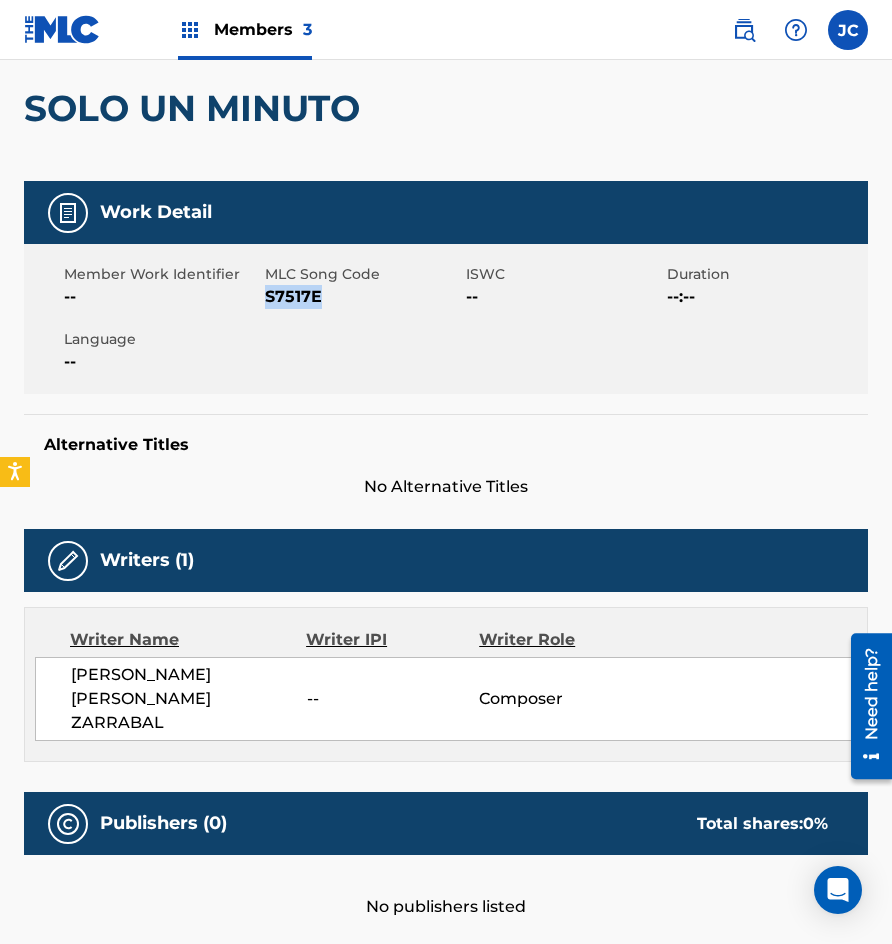 click on "S7517E" at bounding box center [363, 297] 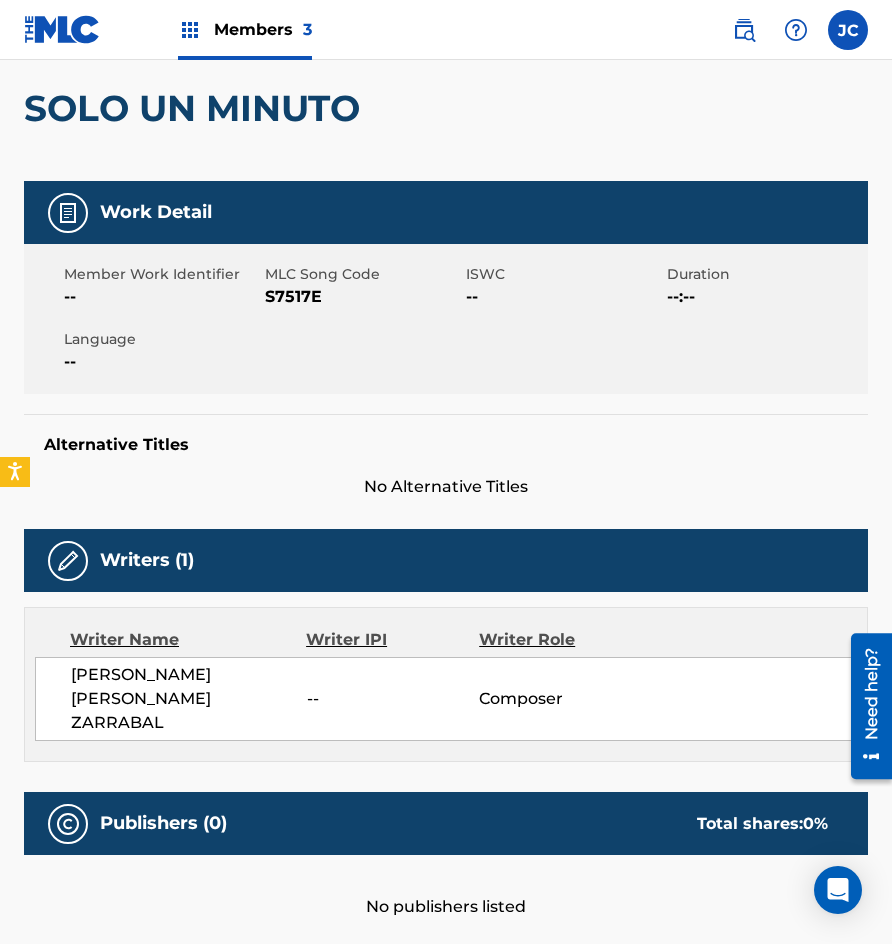 click on "SOLO UN MINUTO" at bounding box center [197, 108] 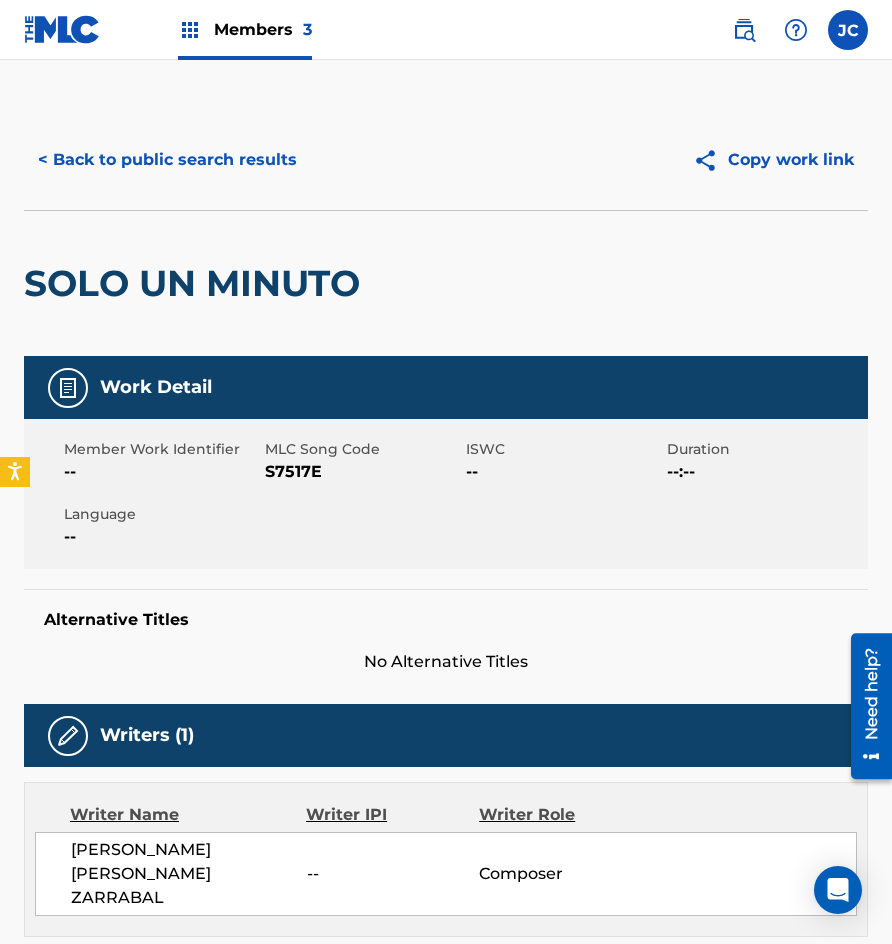 click on "< Back to public search results" at bounding box center (167, 160) 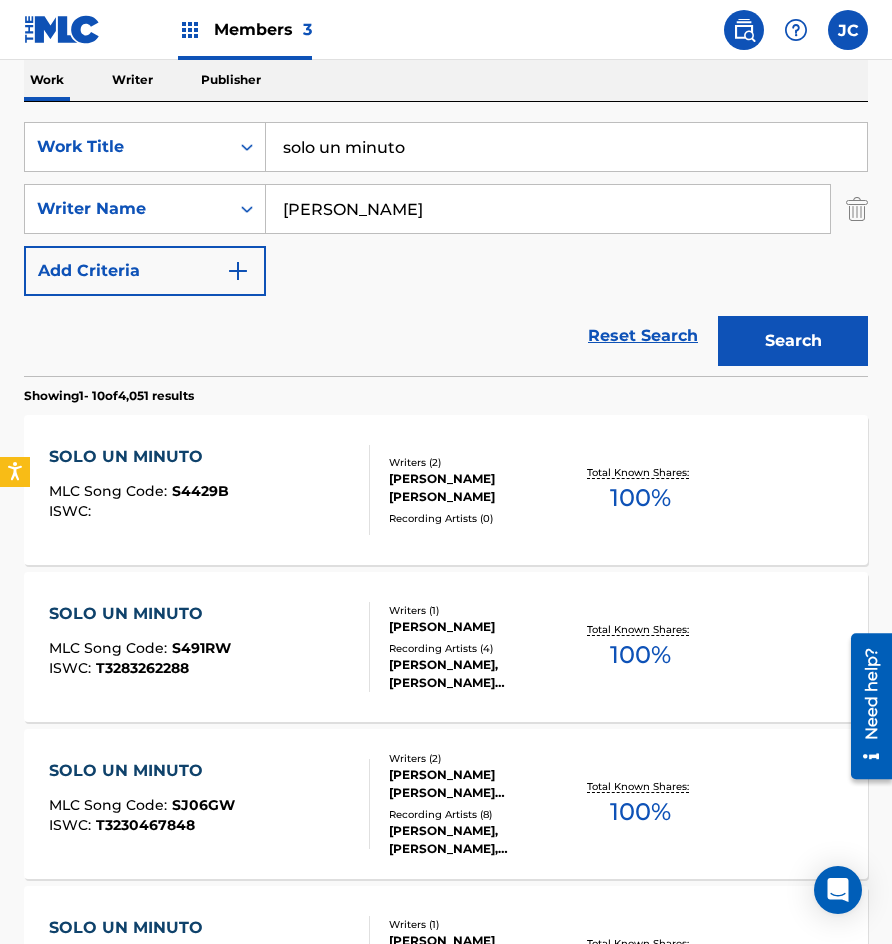 scroll, scrollTop: 14, scrollLeft: 0, axis: vertical 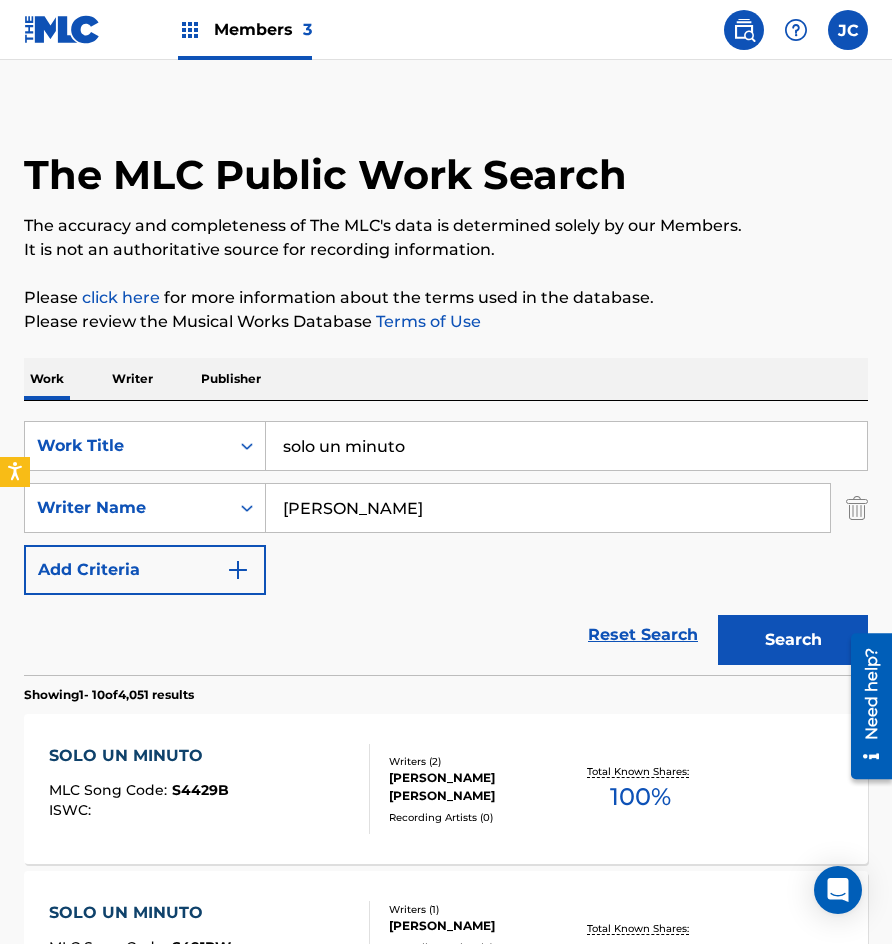 drag, startPoint x: 324, startPoint y: 421, endPoint x: 395, endPoint y: 351, distance: 99.70457 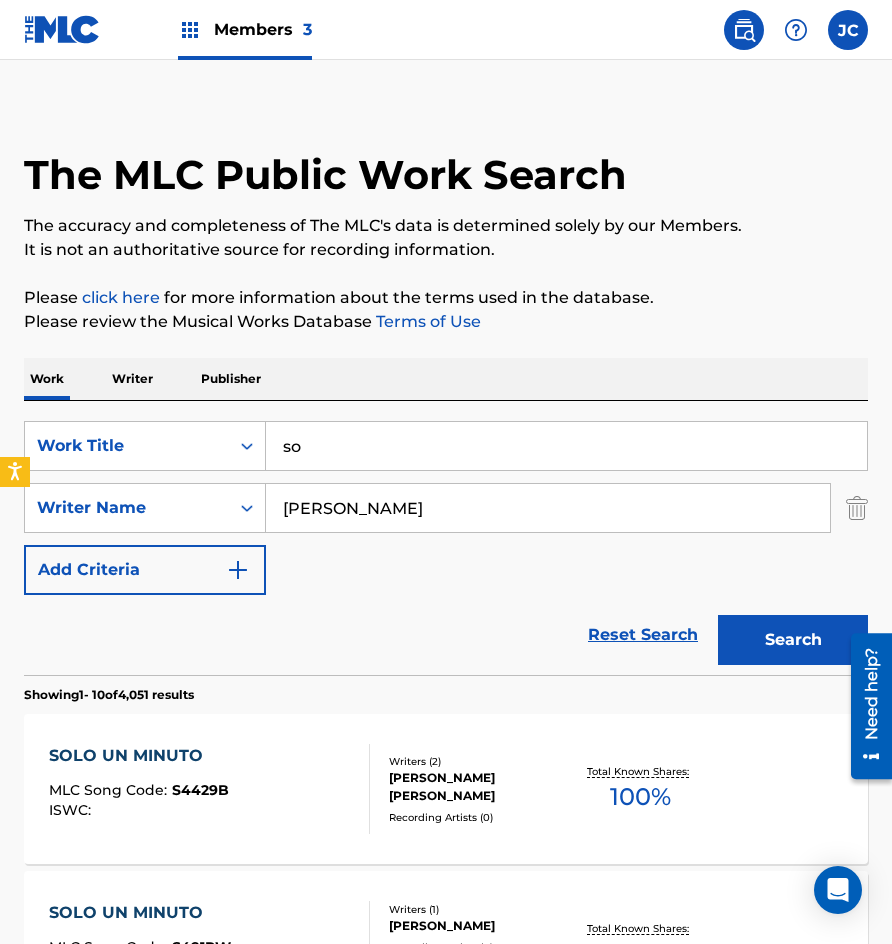 type on "s" 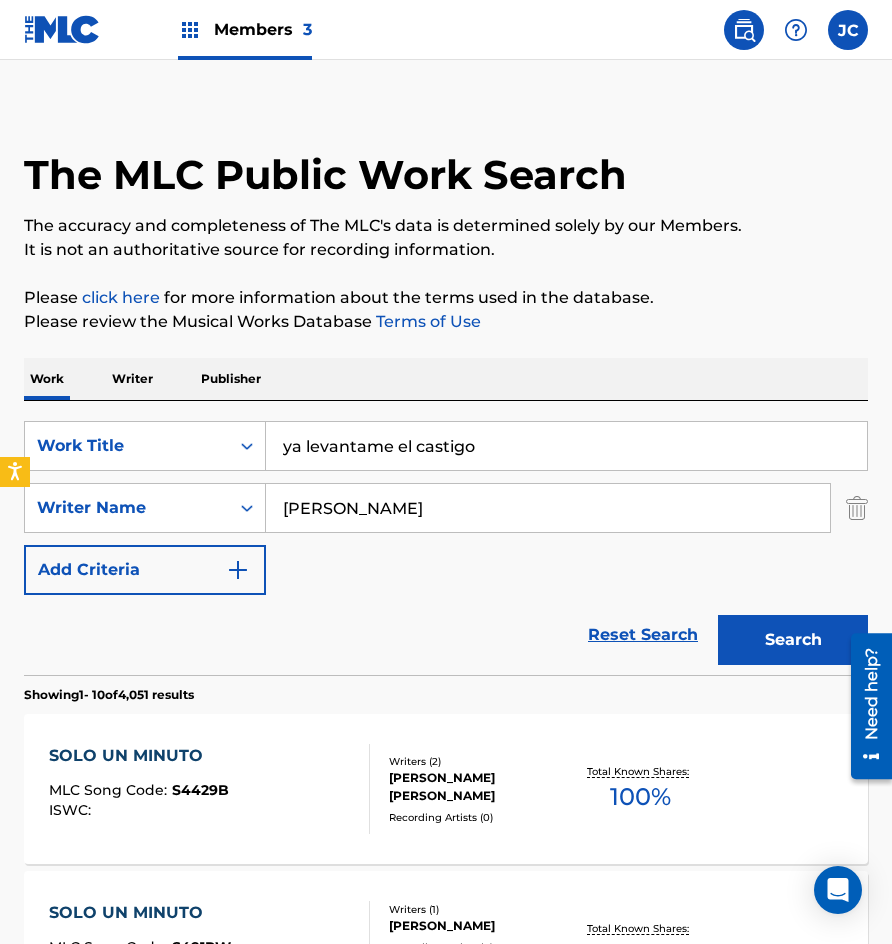 type on "ya levantame el castigo" 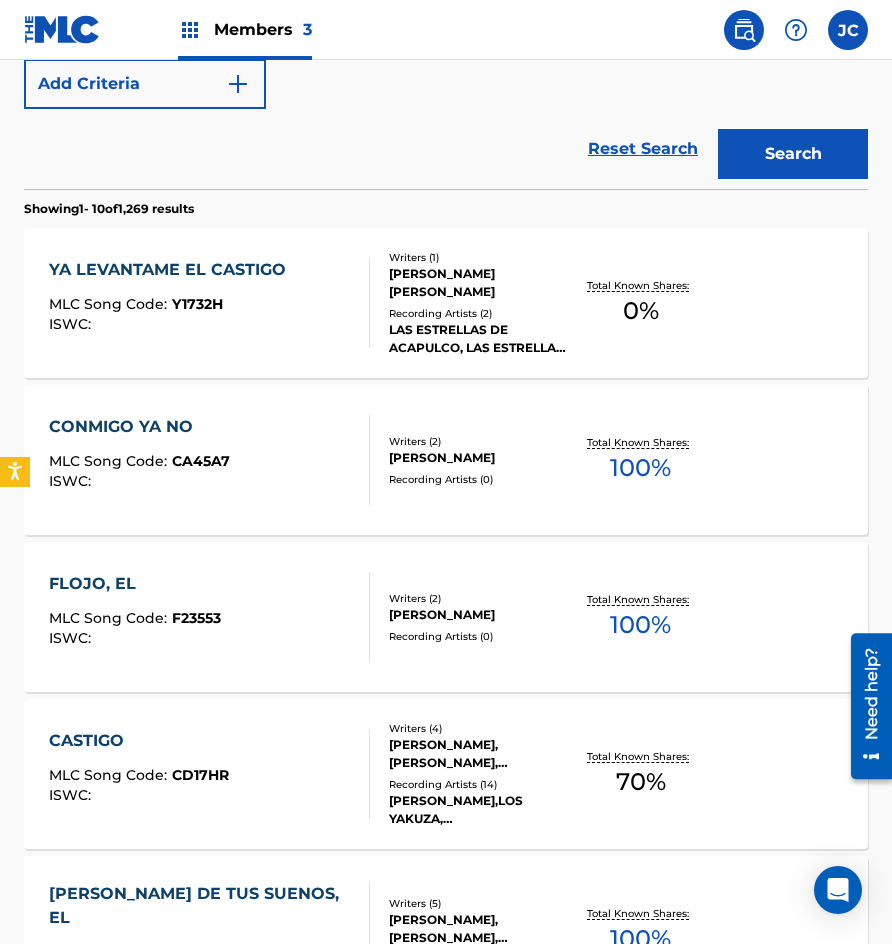 scroll, scrollTop: 400, scrollLeft: 0, axis: vertical 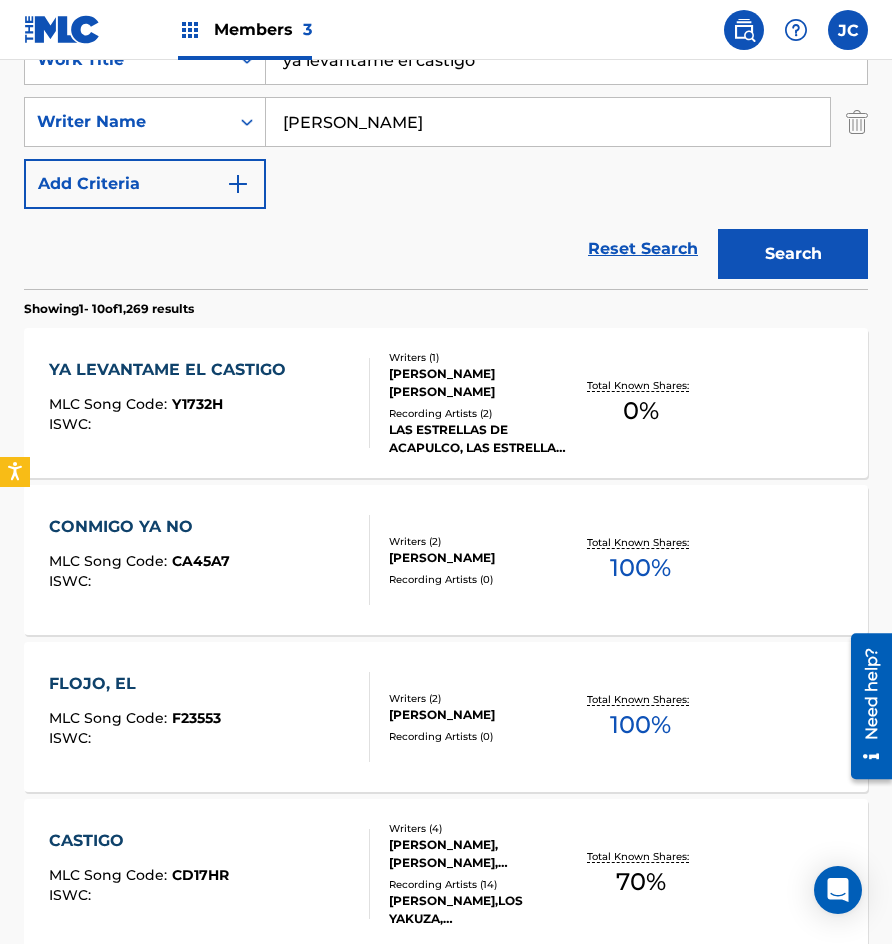 click on "LAS ESTRELLAS DE ACAPULCO, LAS ESTRELLAS DE ACAPULCO" at bounding box center [479, 439] 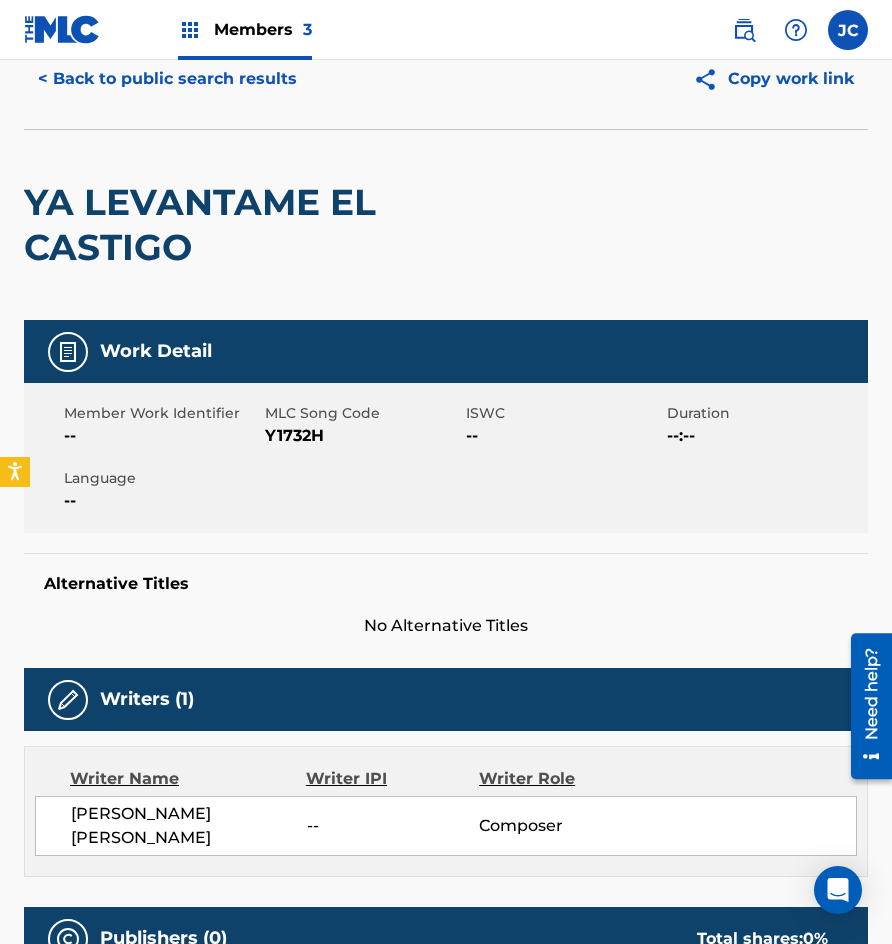 scroll, scrollTop: 0, scrollLeft: 0, axis: both 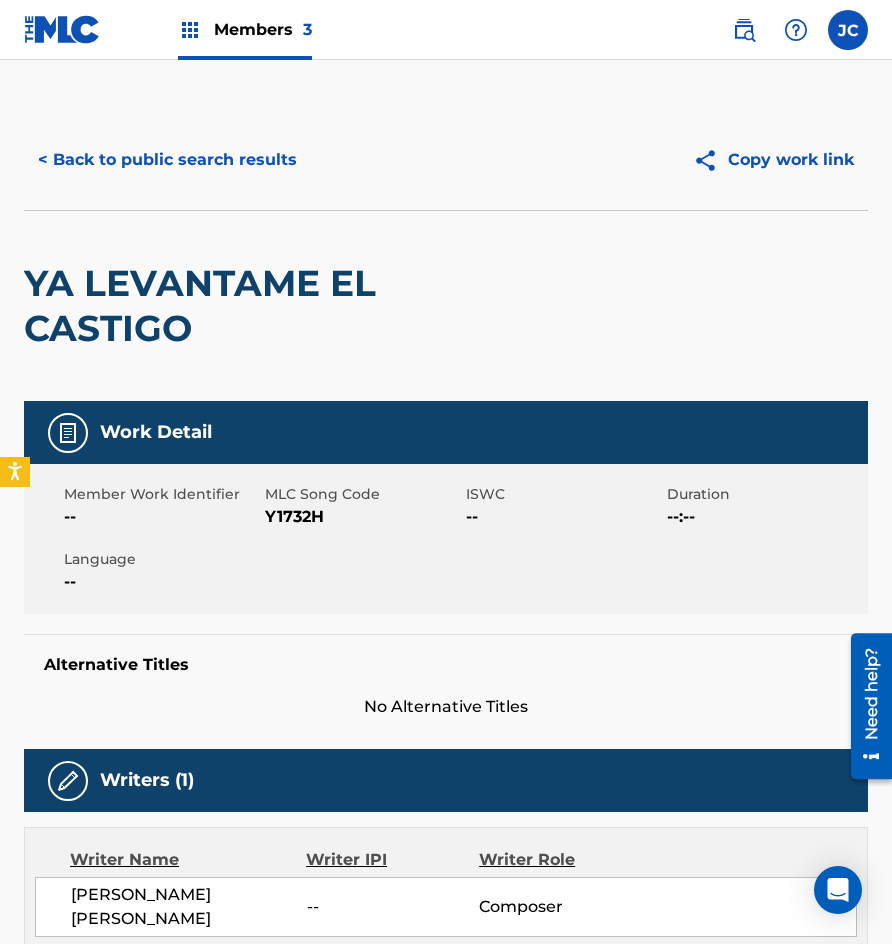 click on "Y1732H" at bounding box center [363, 517] 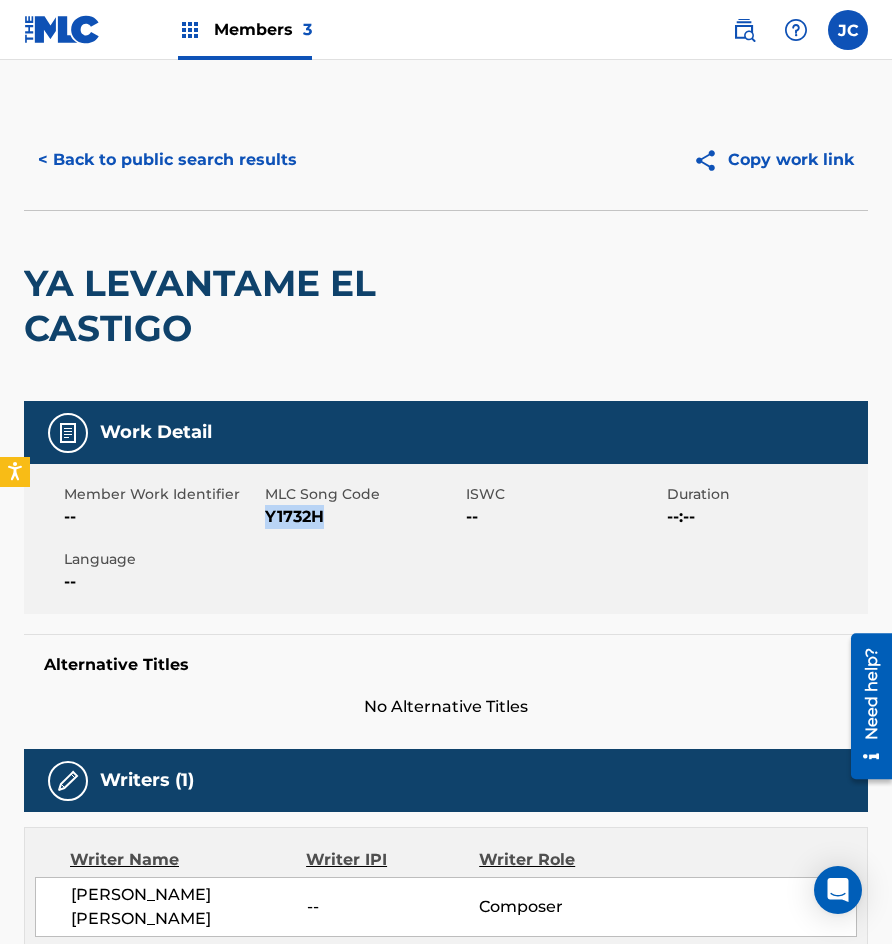 click on "Y1732H" at bounding box center [363, 517] 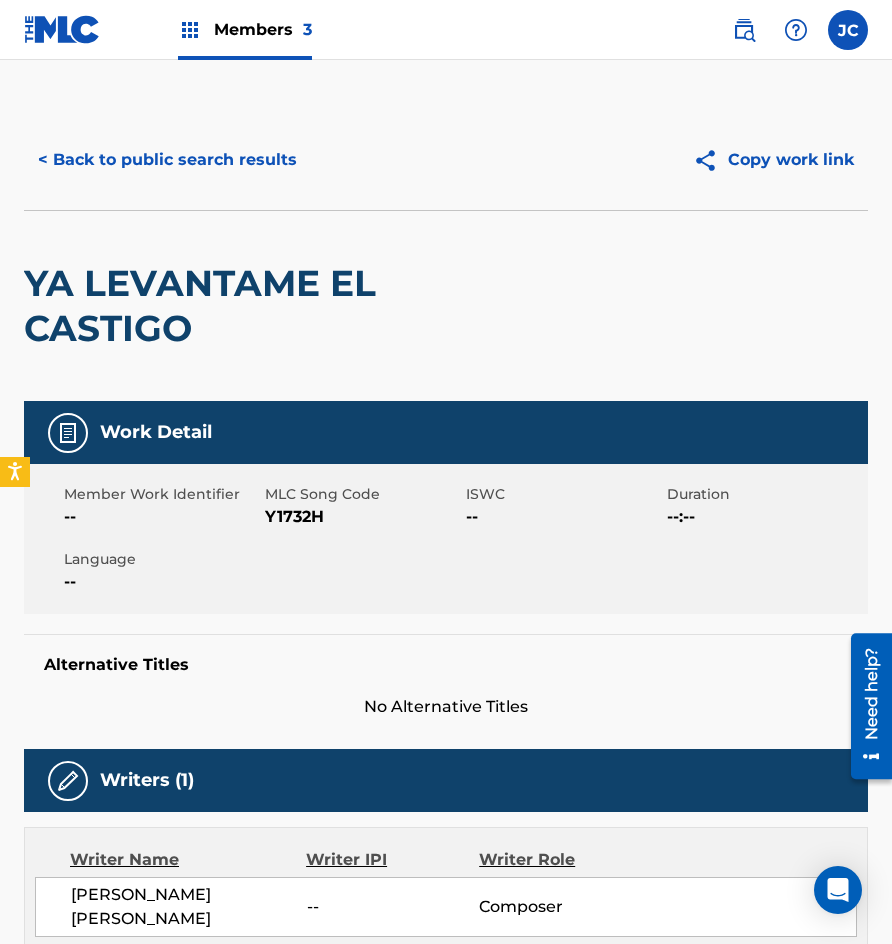 click on "< Back to public search results" at bounding box center [167, 160] 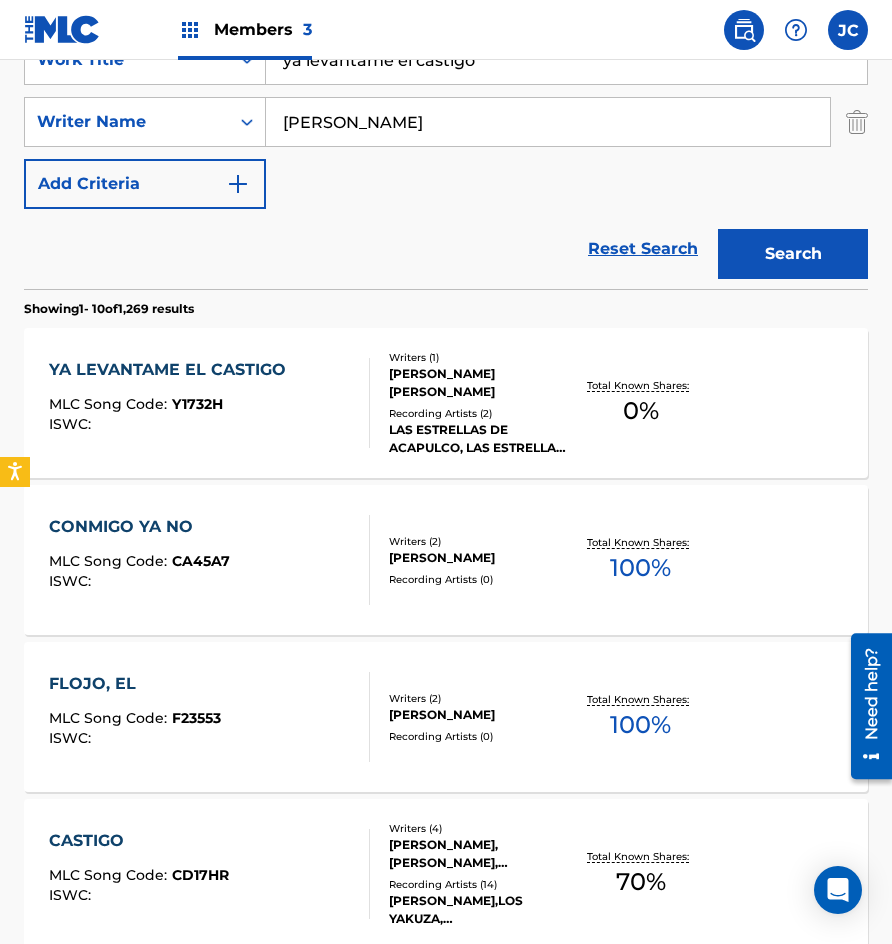 click on "Recording Artists ( 2 )" at bounding box center [479, 413] 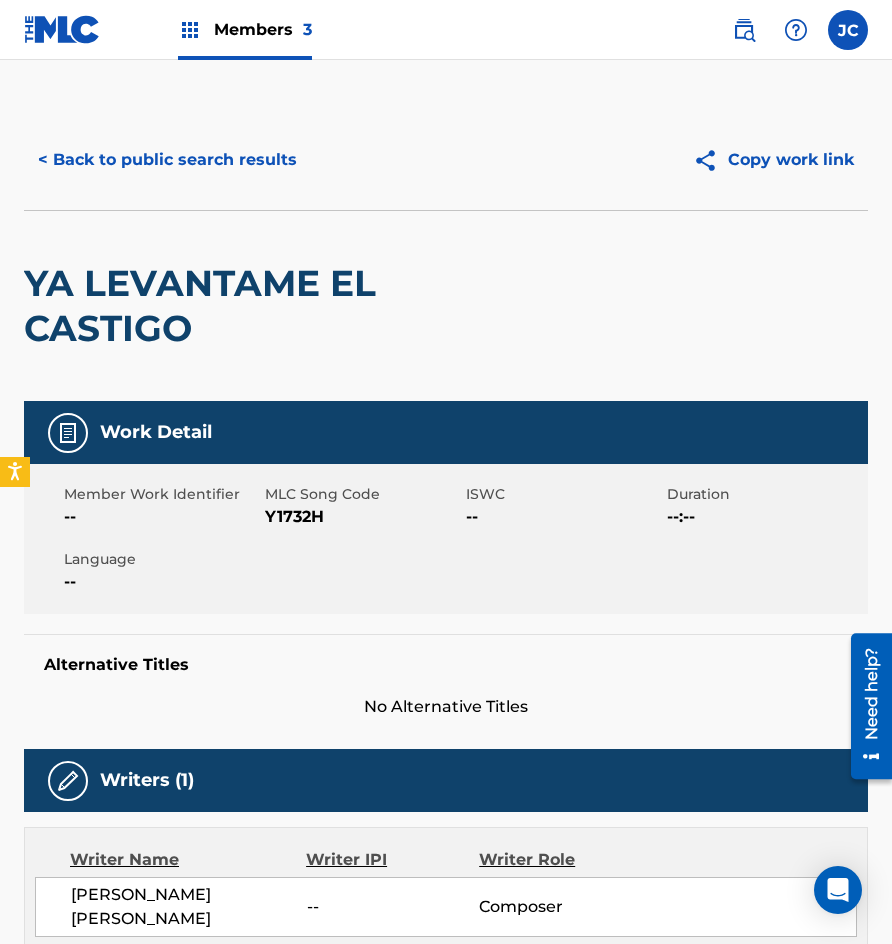 click on "Y1732H" at bounding box center (363, 517) 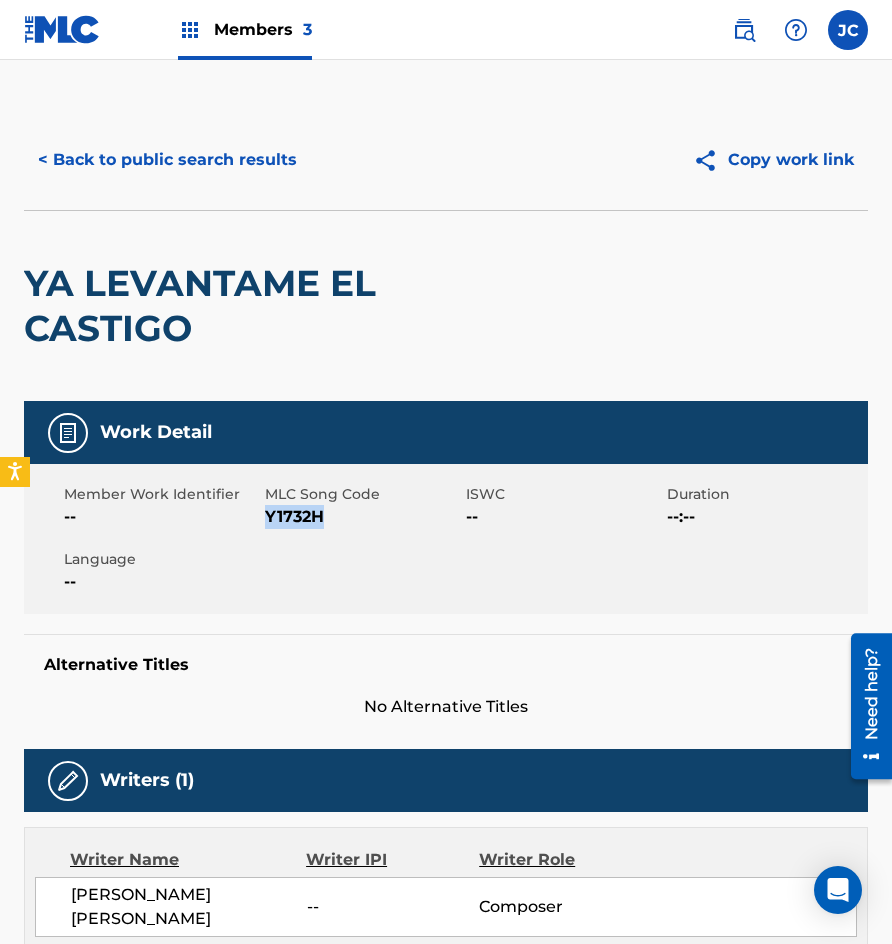 click on "Y1732H" at bounding box center (363, 517) 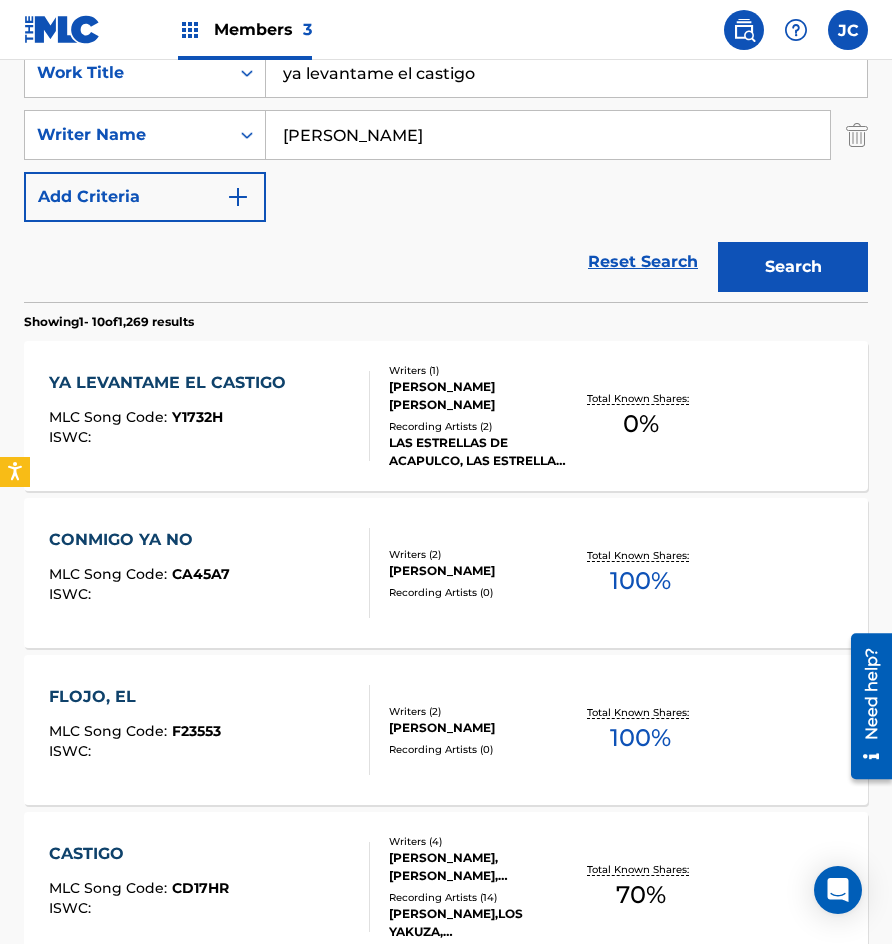 scroll, scrollTop: 300, scrollLeft: 0, axis: vertical 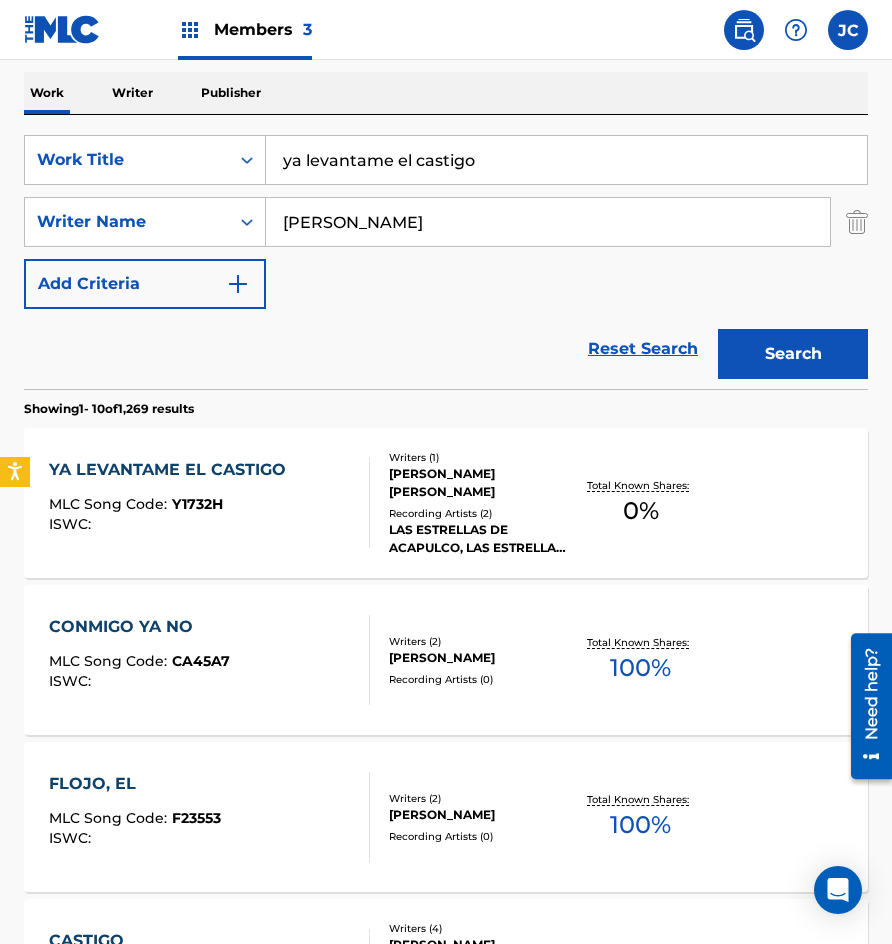 drag, startPoint x: 502, startPoint y: 160, endPoint x: 329, endPoint y: 123, distance: 176.91241 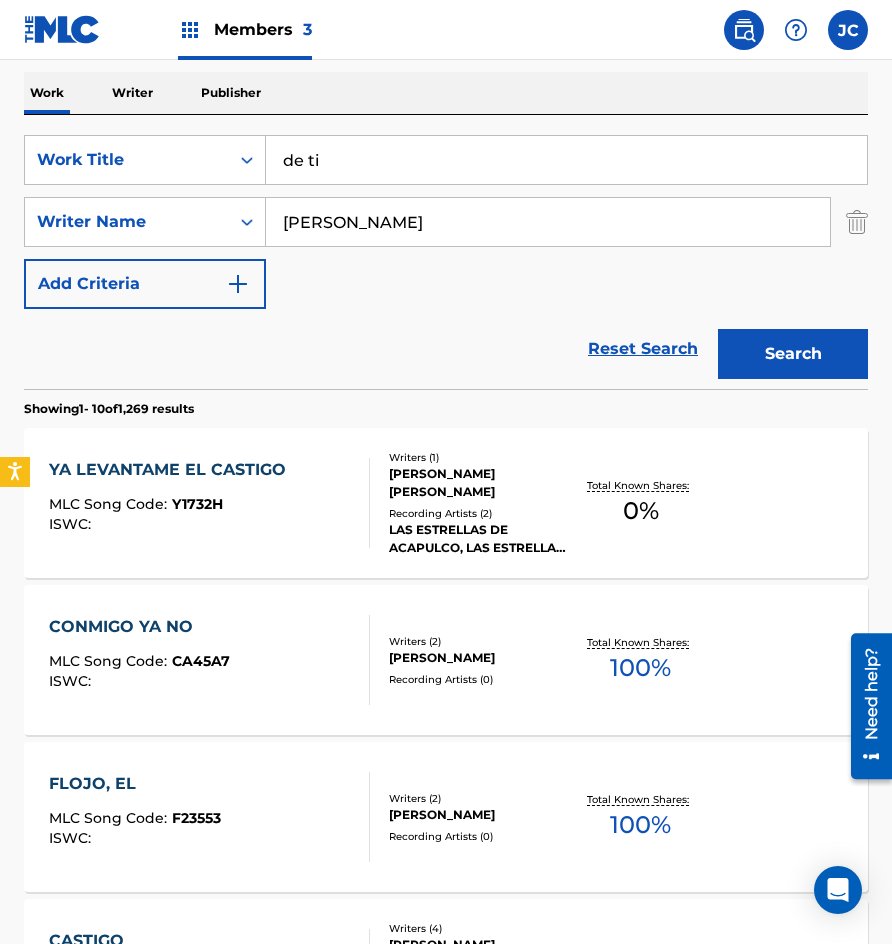 type on "de ti" 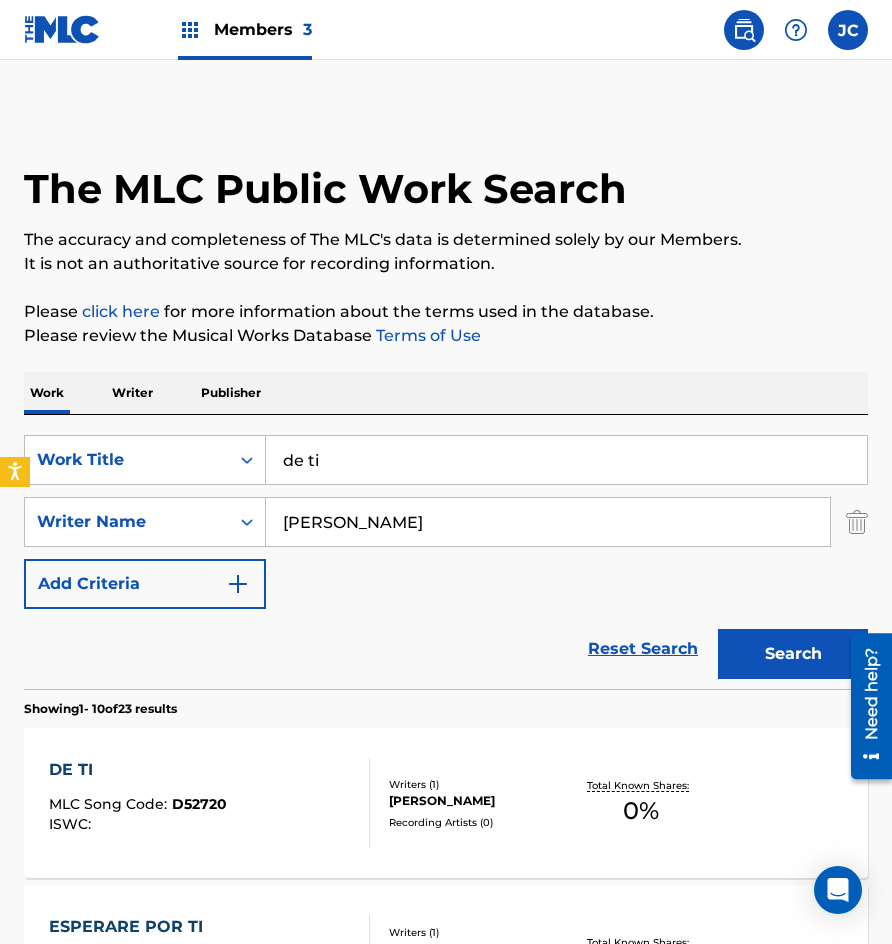 scroll, scrollTop: 300, scrollLeft: 0, axis: vertical 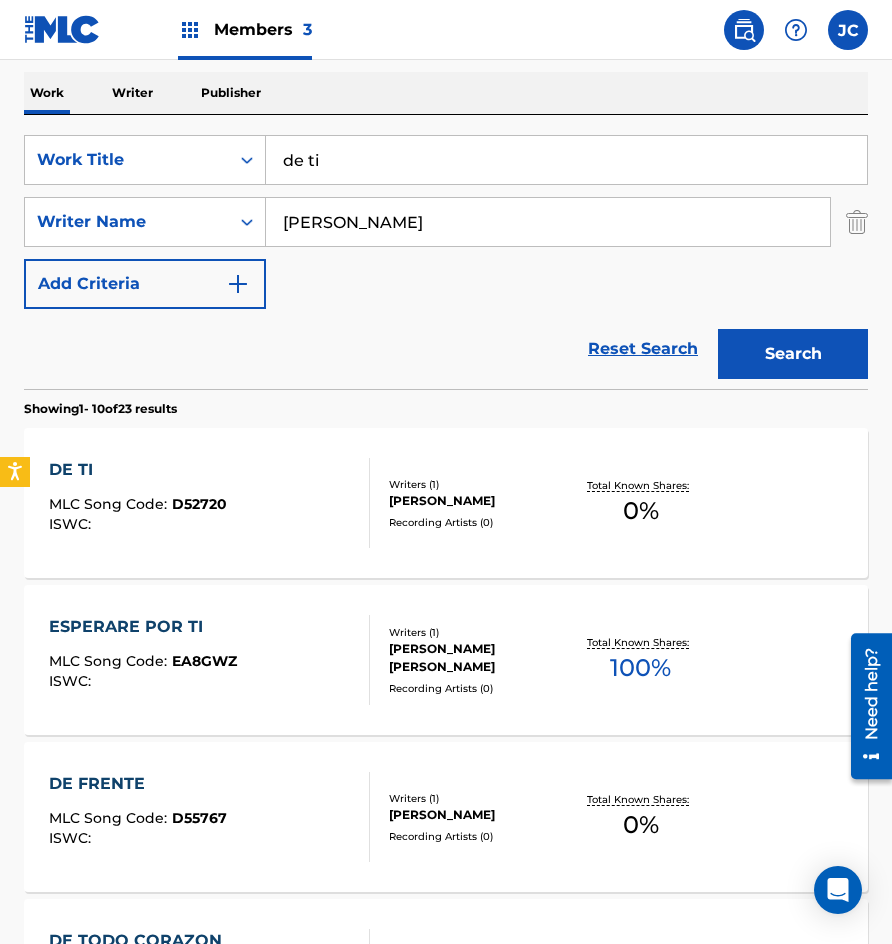 click on "Writers ( 1 )" at bounding box center [479, 484] 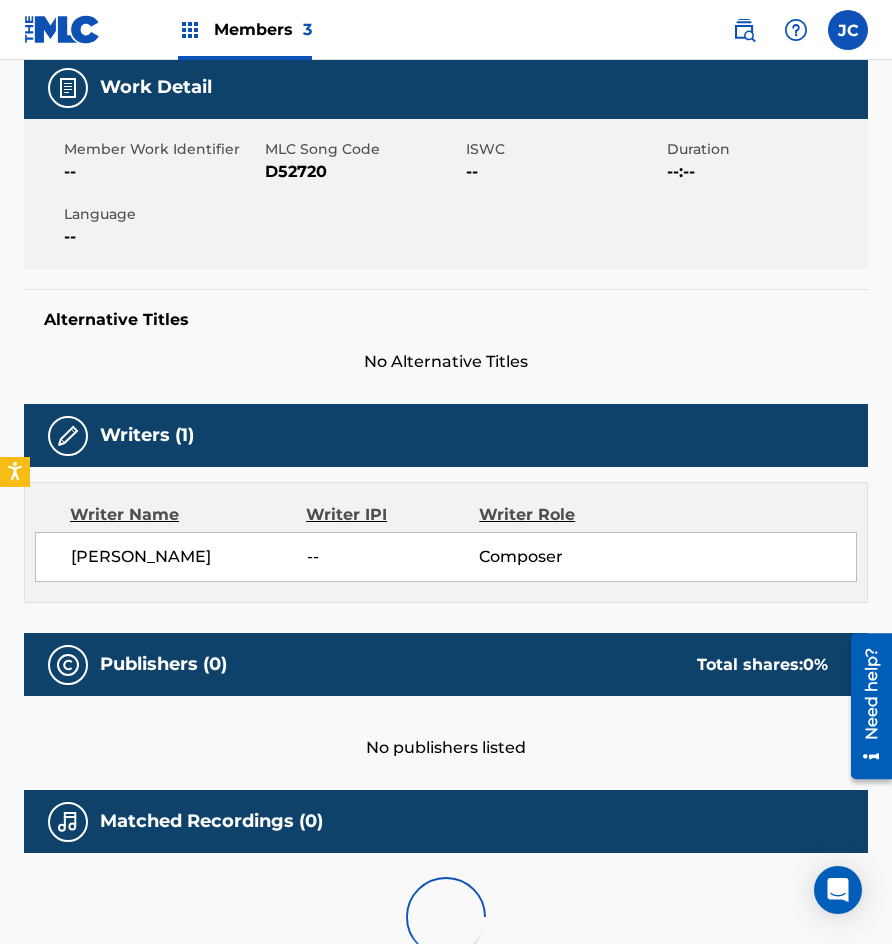 scroll, scrollTop: 0, scrollLeft: 0, axis: both 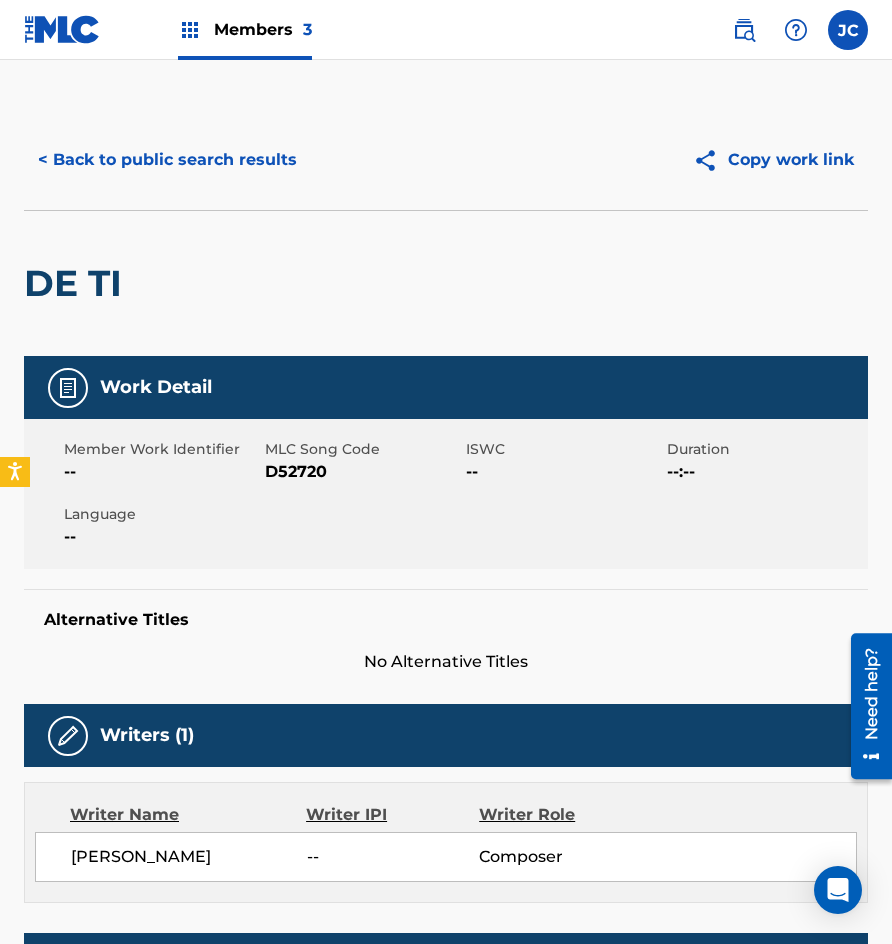 click on "D52720" at bounding box center [363, 472] 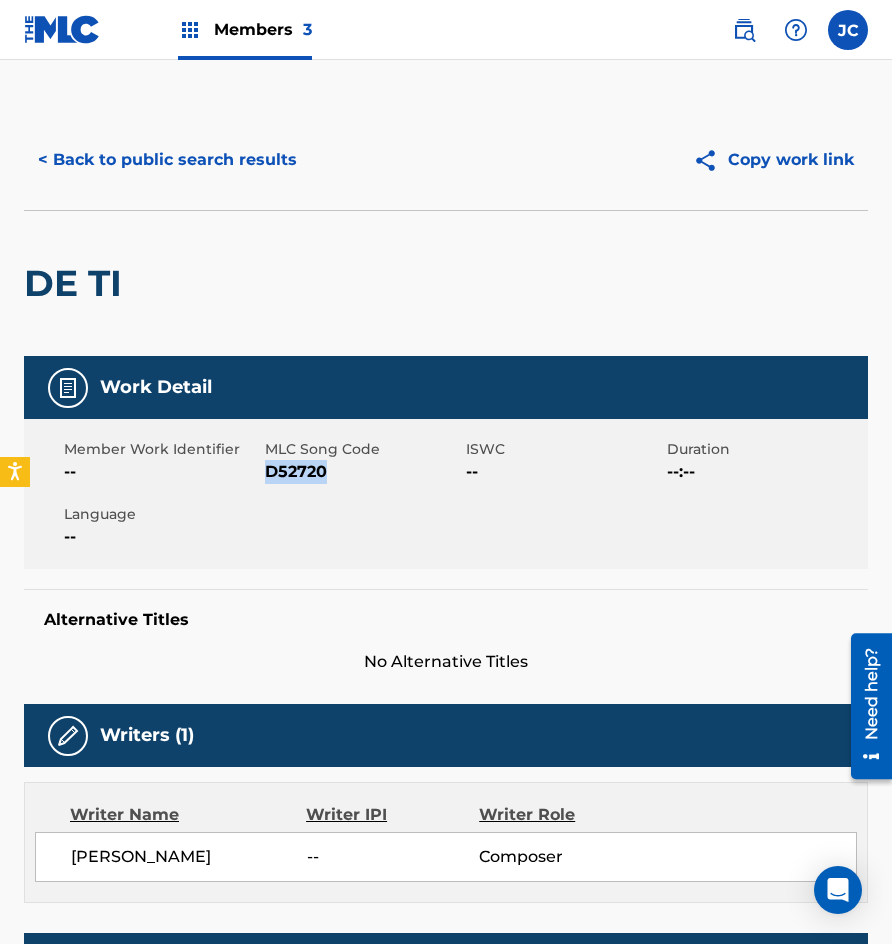 click on "D52720" at bounding box center [363, 472] 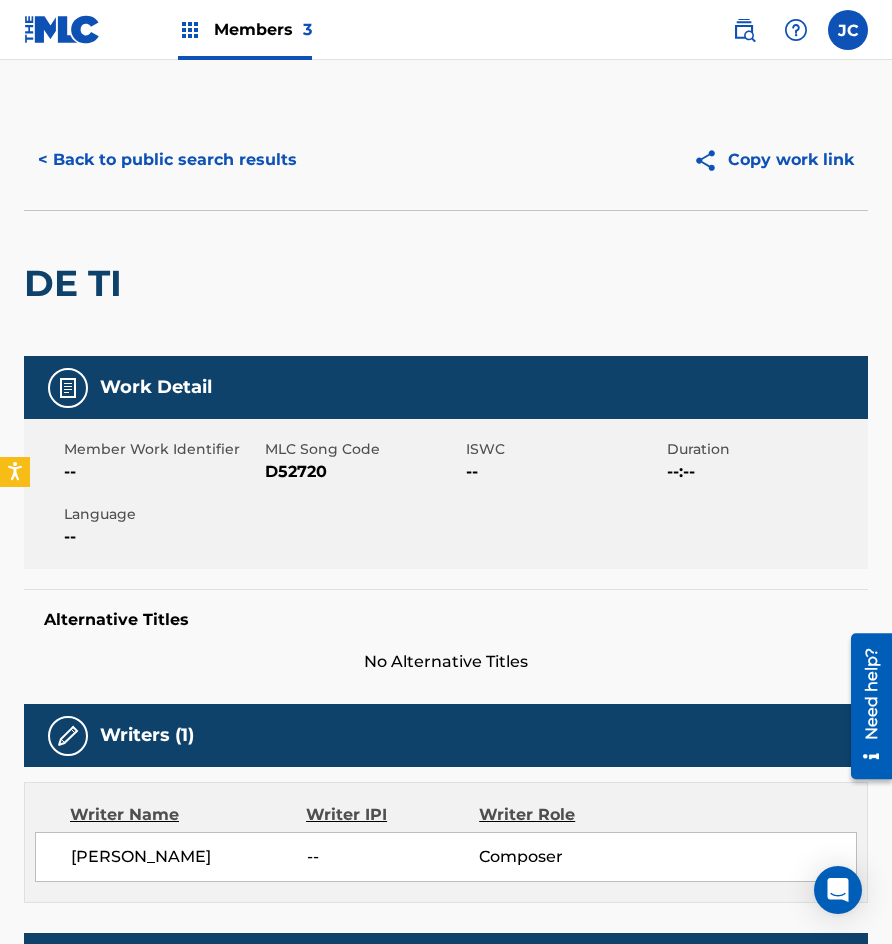 drag, startPoint x: 221, startPoint y: 246, endPoint x: 217, endPoint y: 161, distance: 85.09406 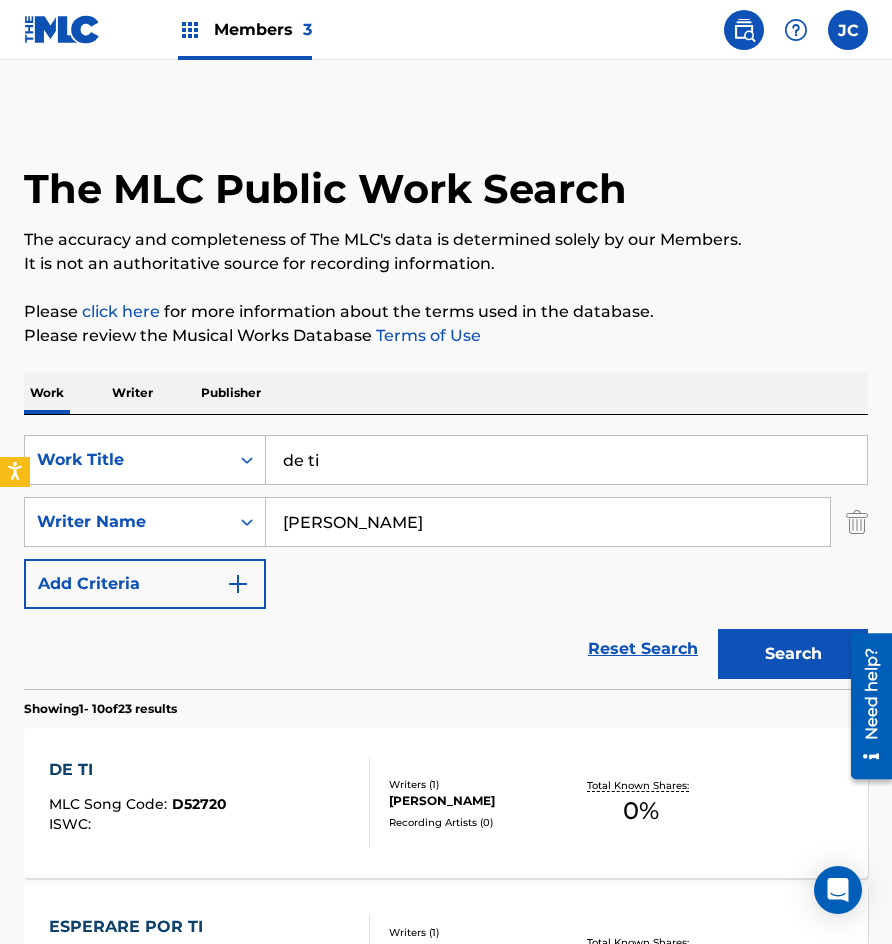 scroll, scrollTop: 300, scrollLeft: 0, axis: vertical 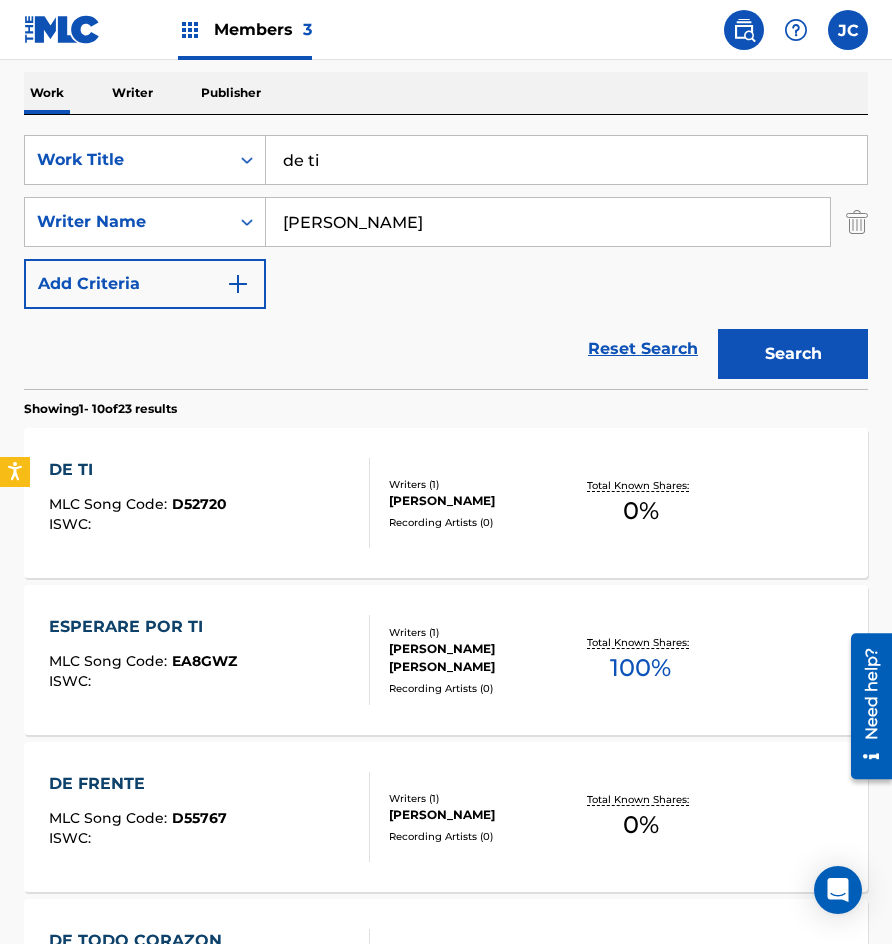 click on "de ti" at bounding box center [567, 160] 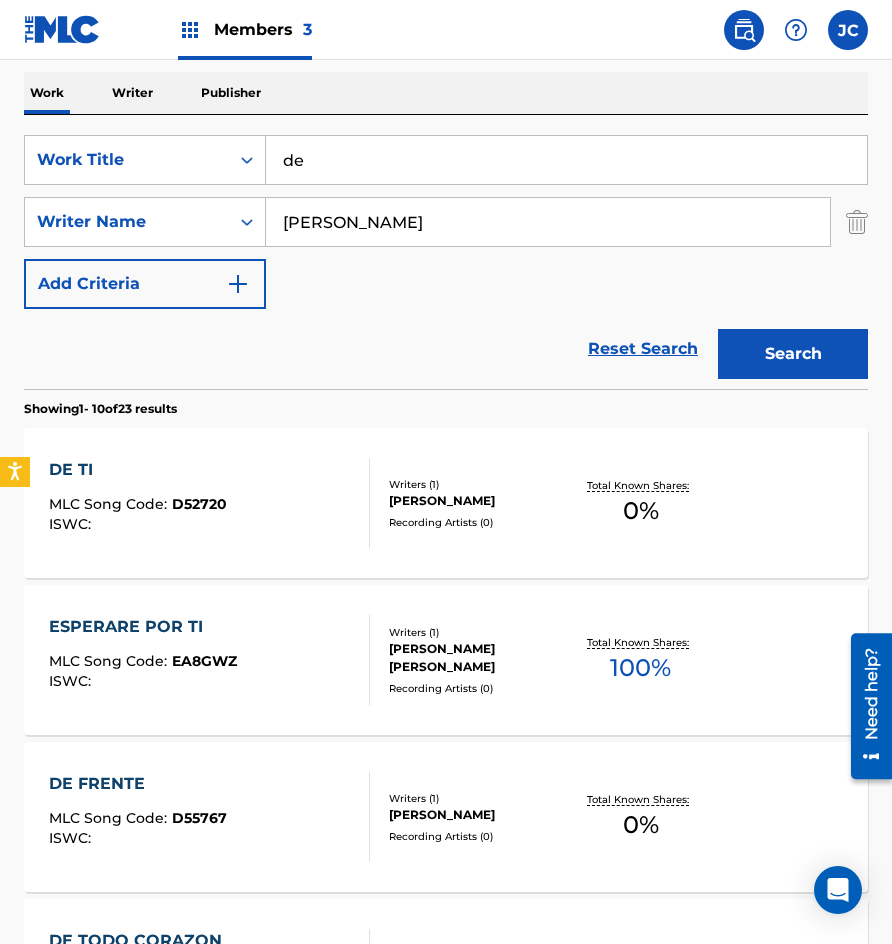type on "d" 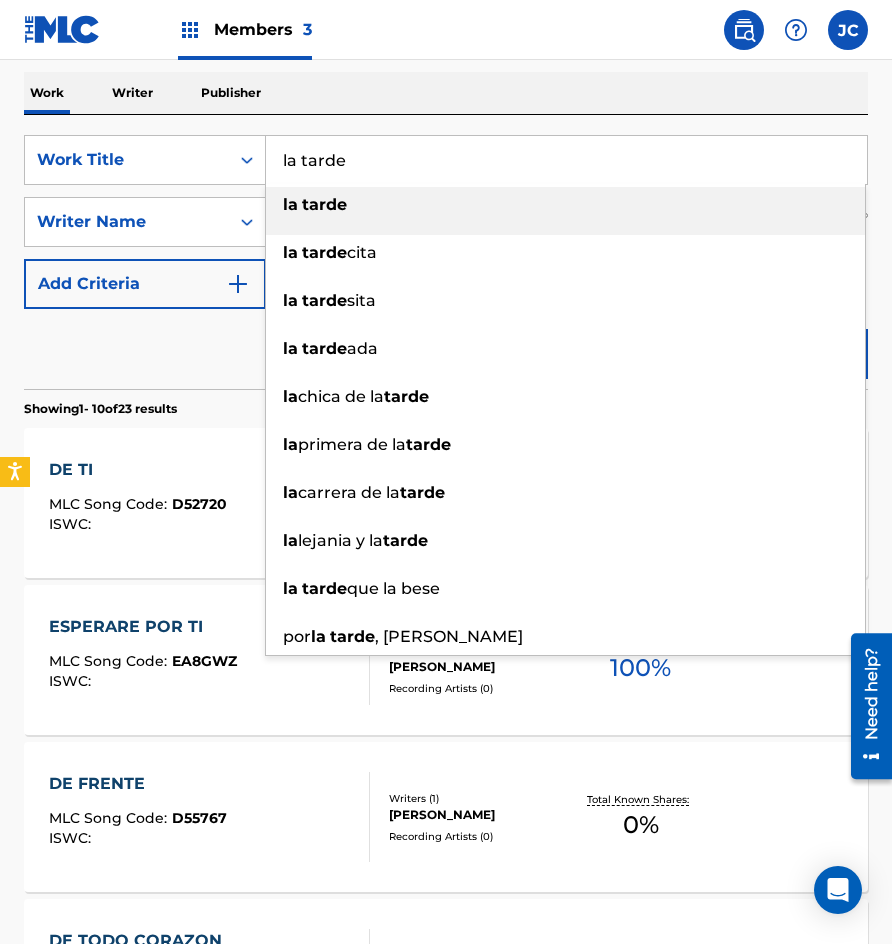 type on "la tarde" 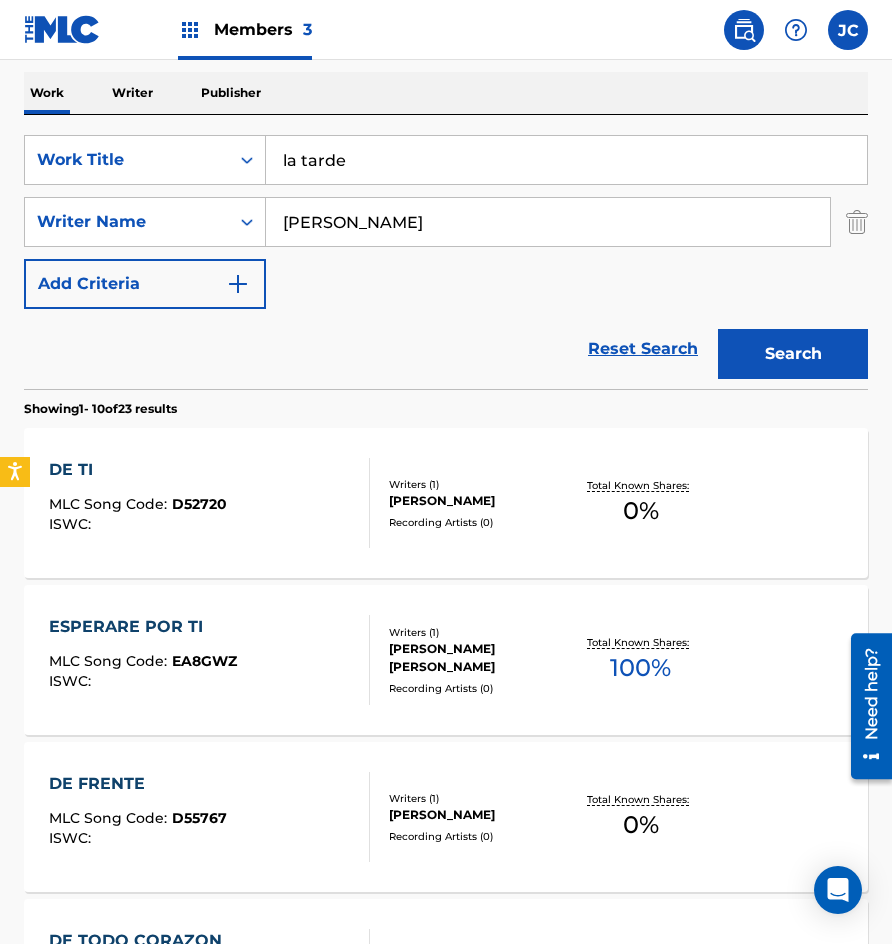click on "Search" at bounding box center (793, 354) 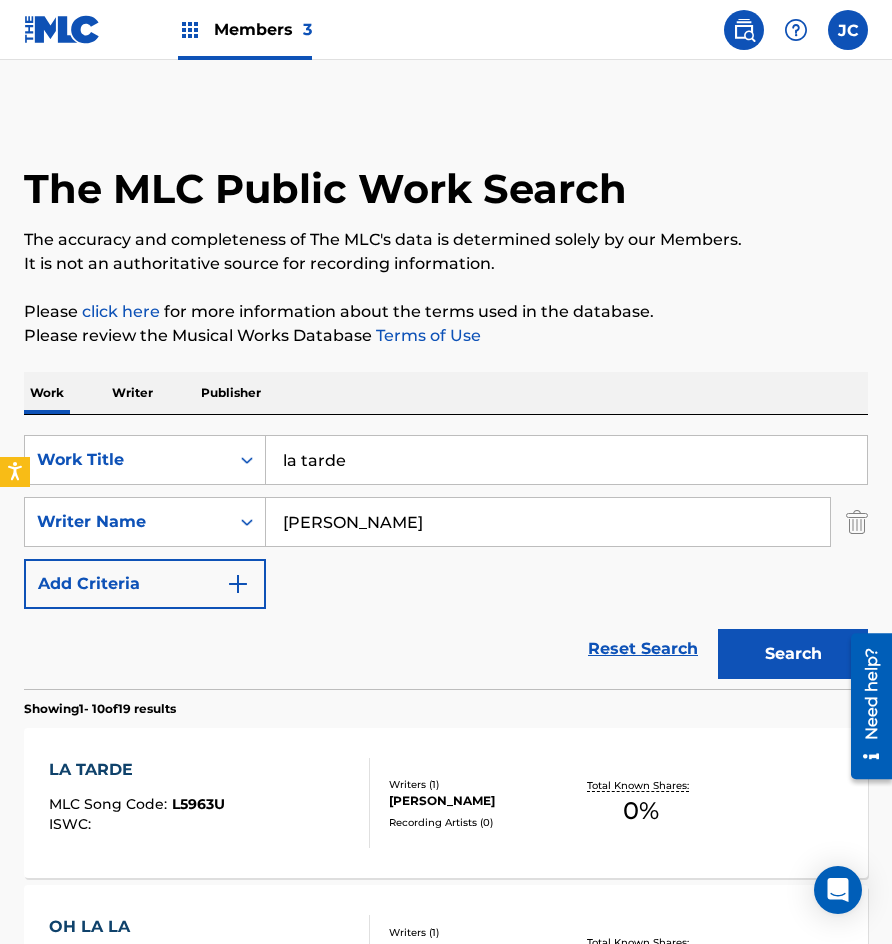 scroll, scrollTop: 200, scrollLeft: 0, axis: vertical 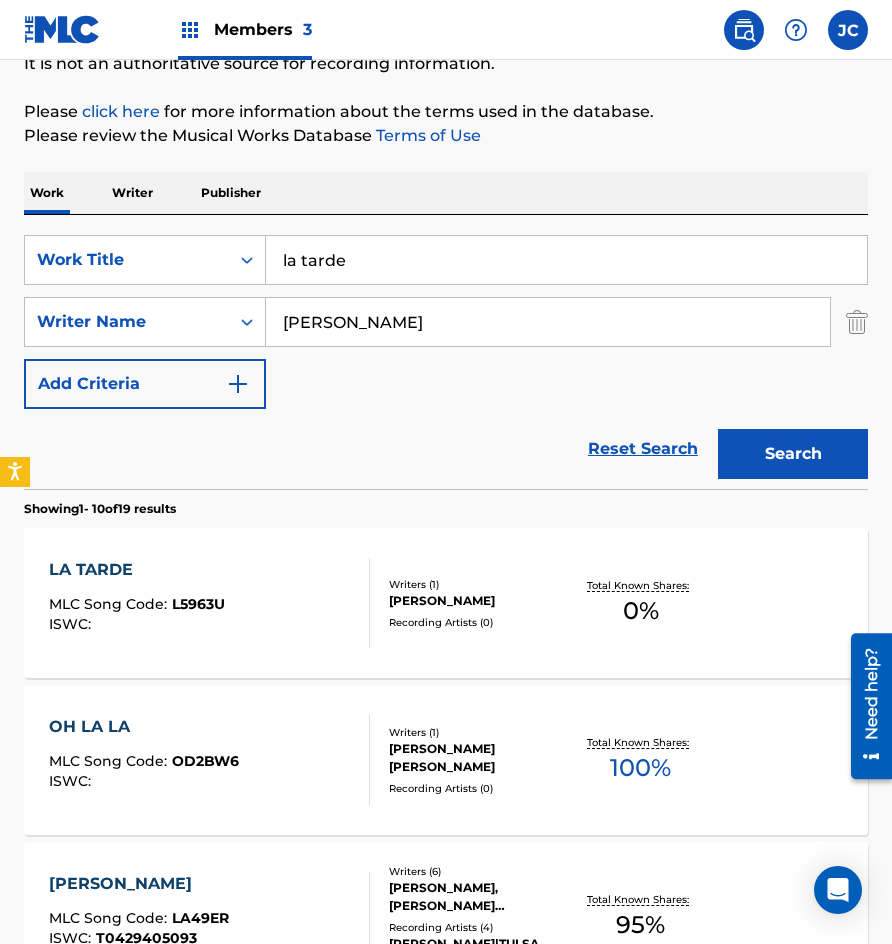 click on "LA TARDE MLC Song Code : L5963U ISWC :" at bounding box center [209, 603] 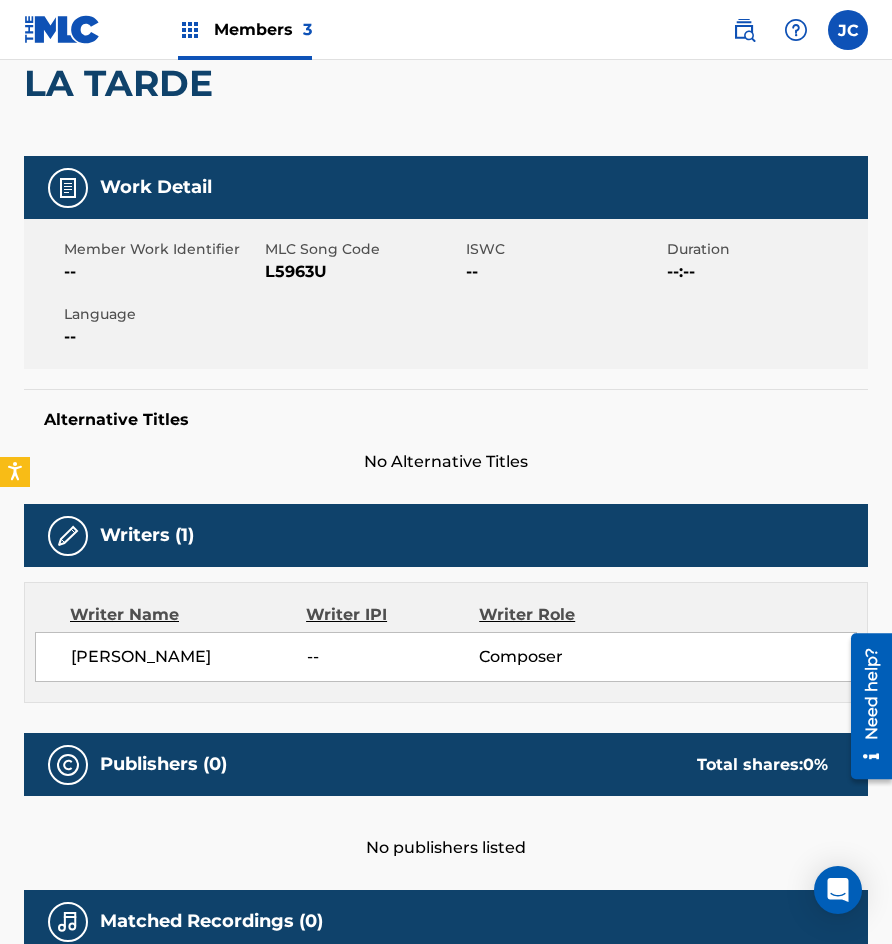 scroll, scrollTop: 0, scrollLeft: 0, axis: both 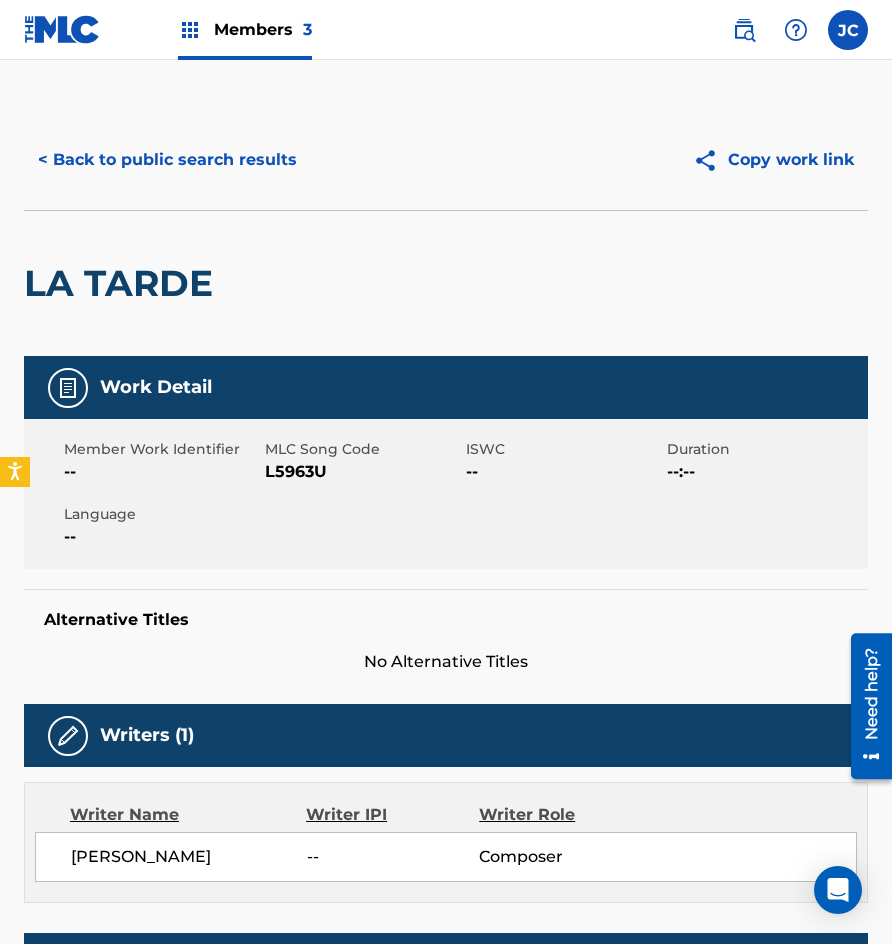 click on "L5963U" at bounding box center (363, 472) 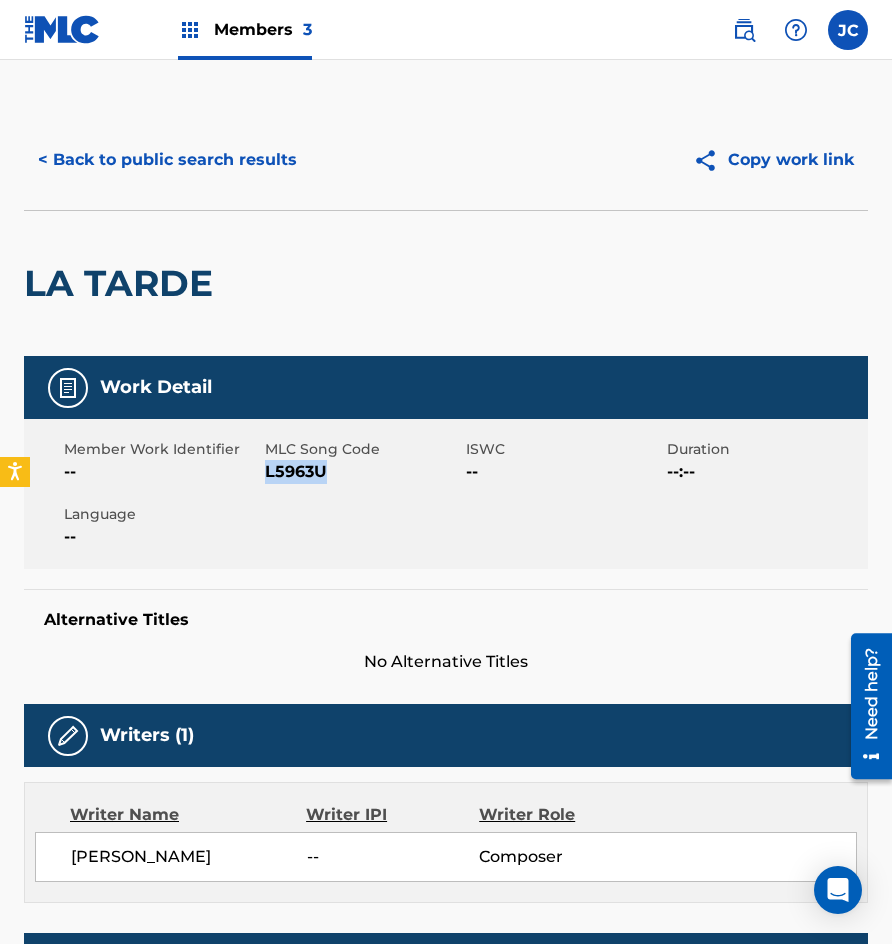 click on "L5963U" at bounding box center (363, 472) 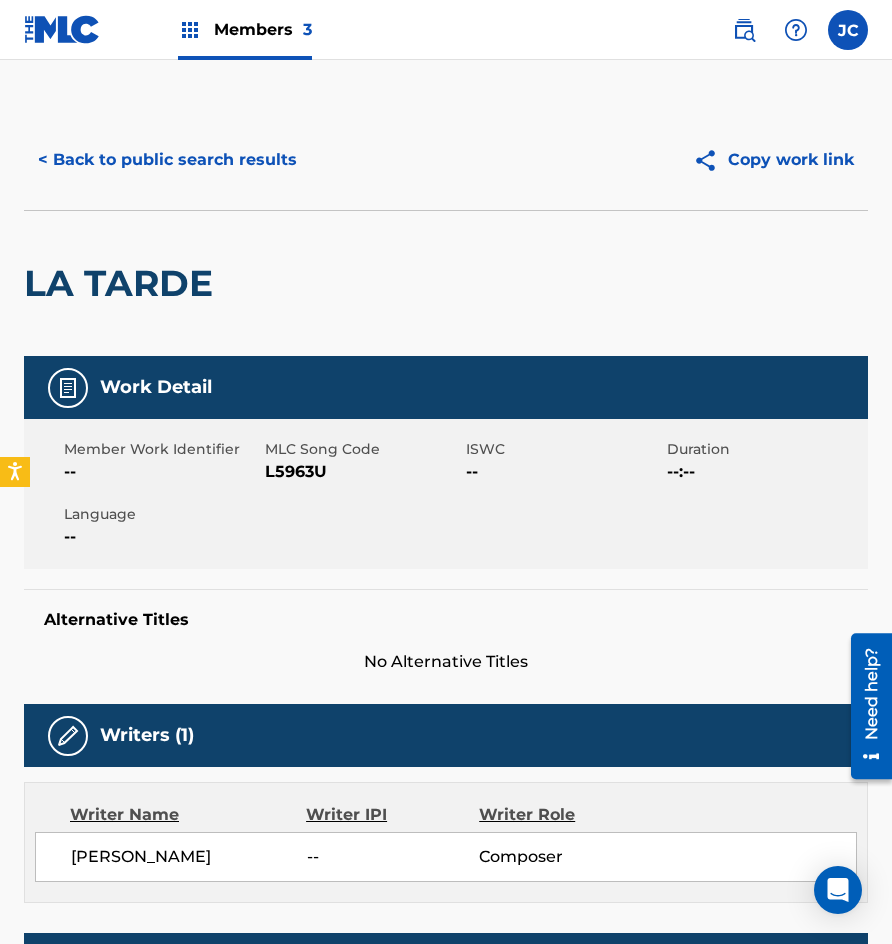 drag, startPoint x: 180, startPoint y: 242, endPoint x: 210, endPoint y: 174, distance: 74.323616 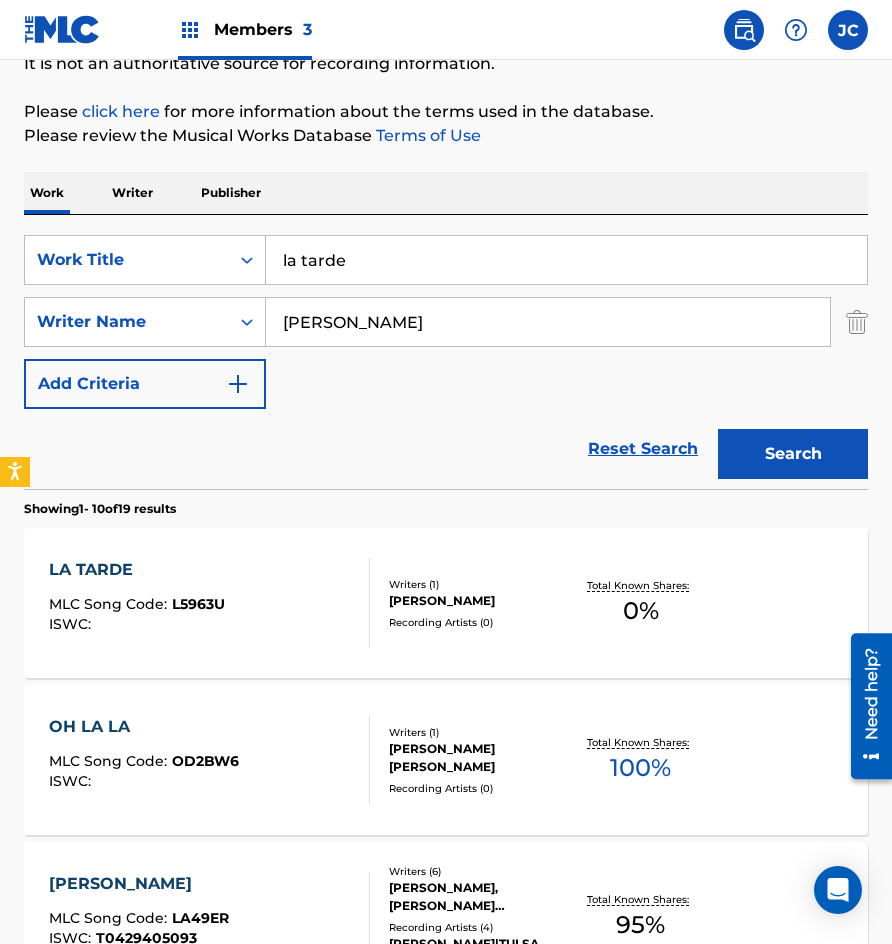 click on "SearchWithCriteria69ad5bdf-6581-47a3-be44-db665d8c7d26 Work Title la tarde" at bounding box center (446, 260) 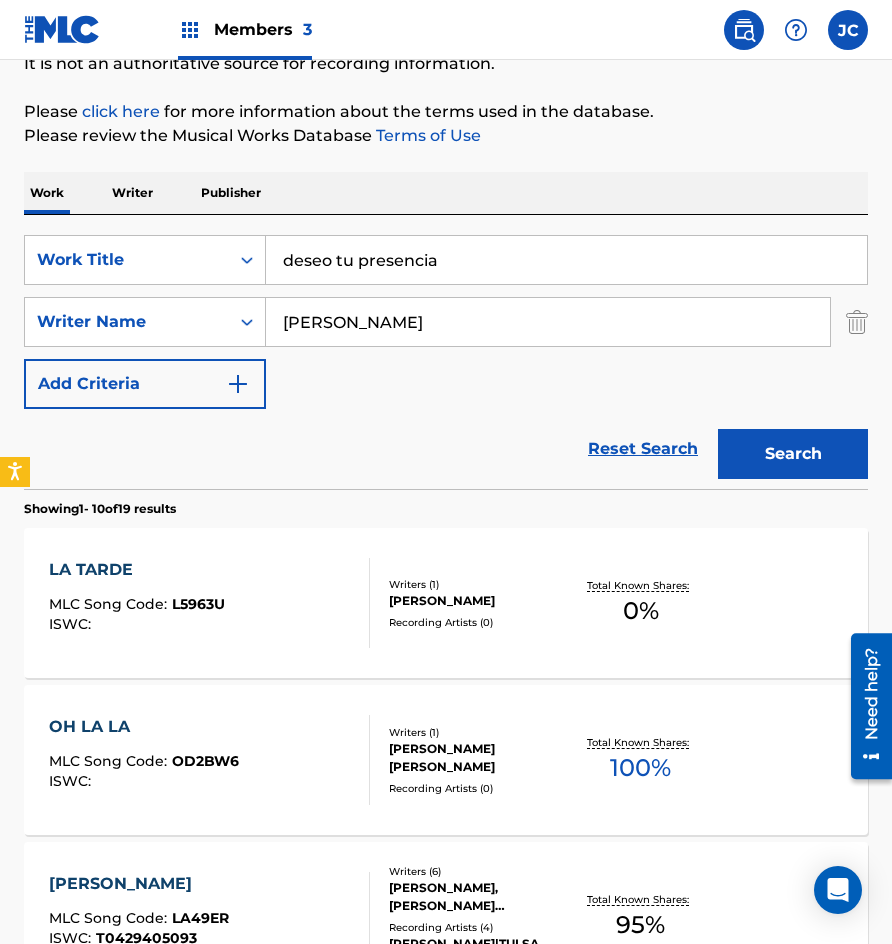 type on "deseo tu presencia" 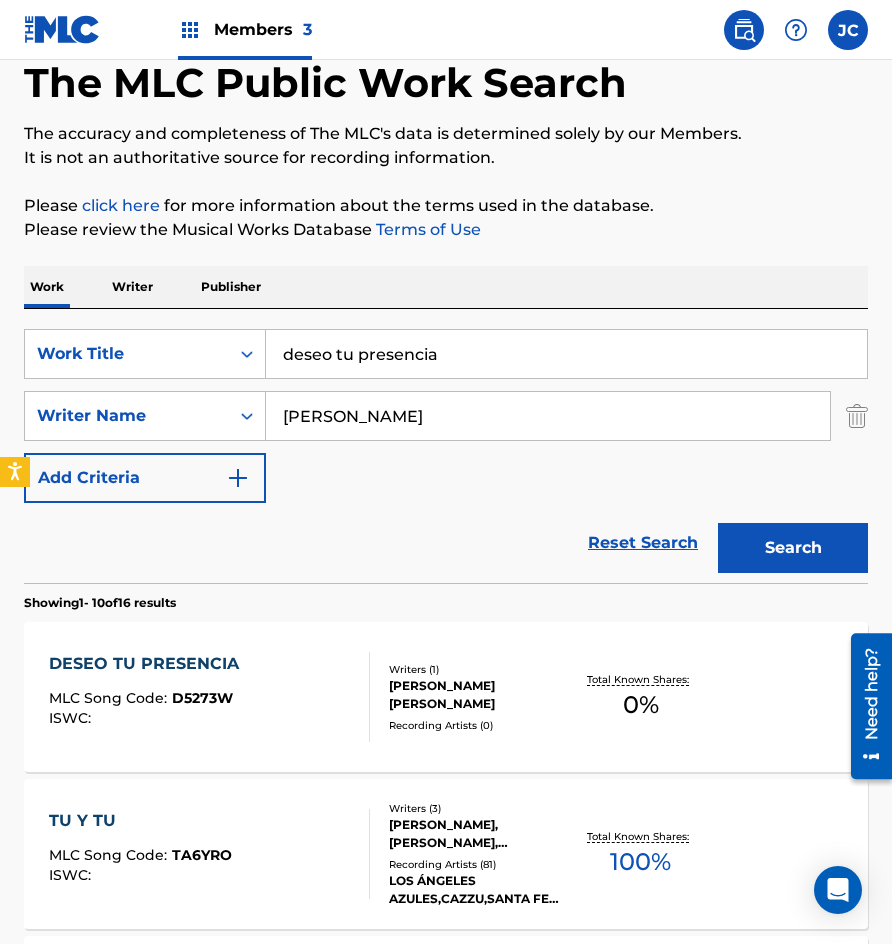 scroll, scrollTop: 300, scrollLeft: 0, axis: vertical 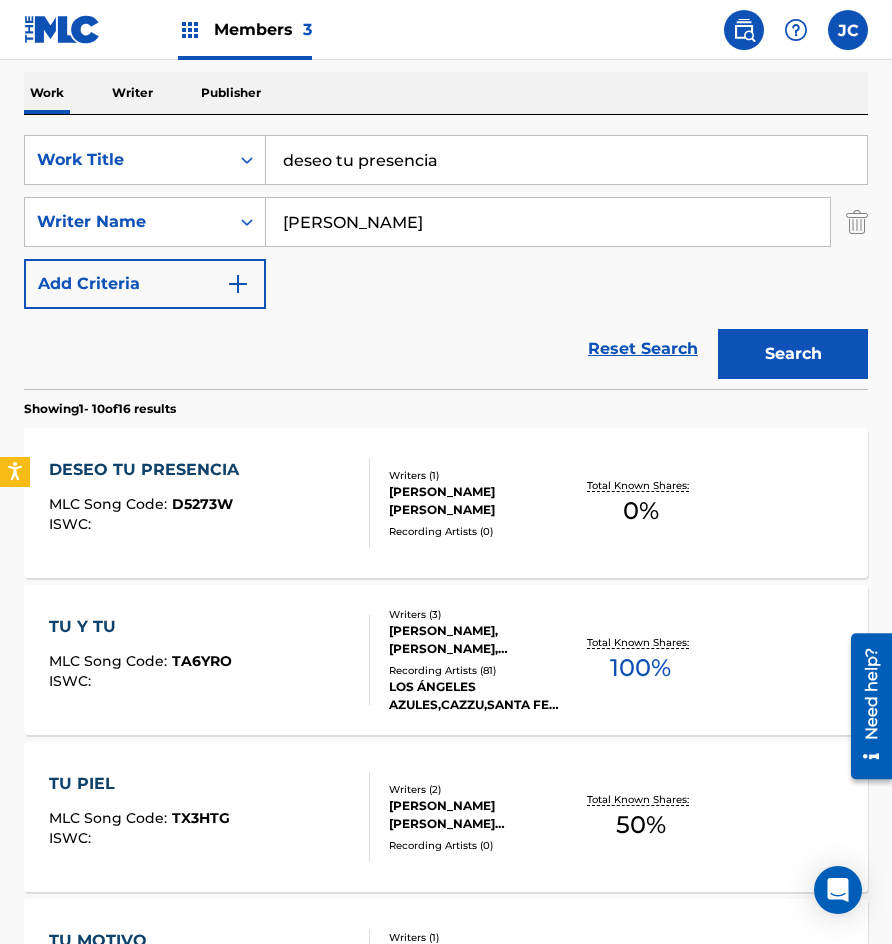 click on "Writers ( 1 )" at bounding box center (479, 475) 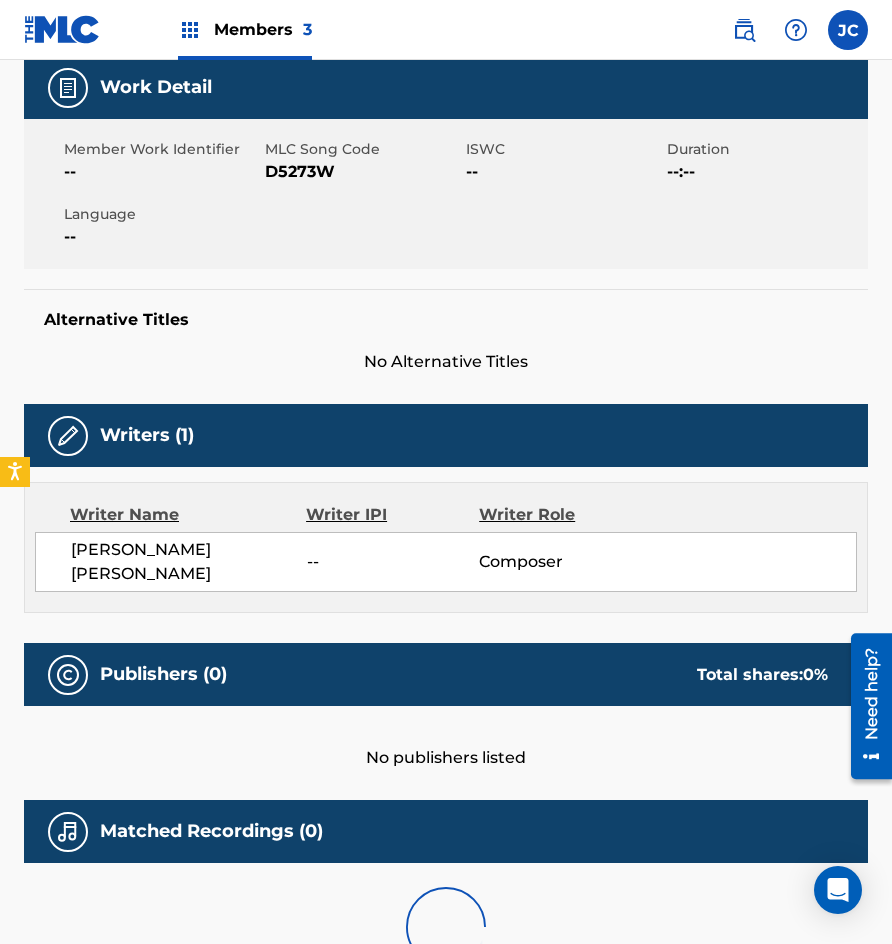 scroll, scrollTop: 0, scrollLeft: 0, axis: both 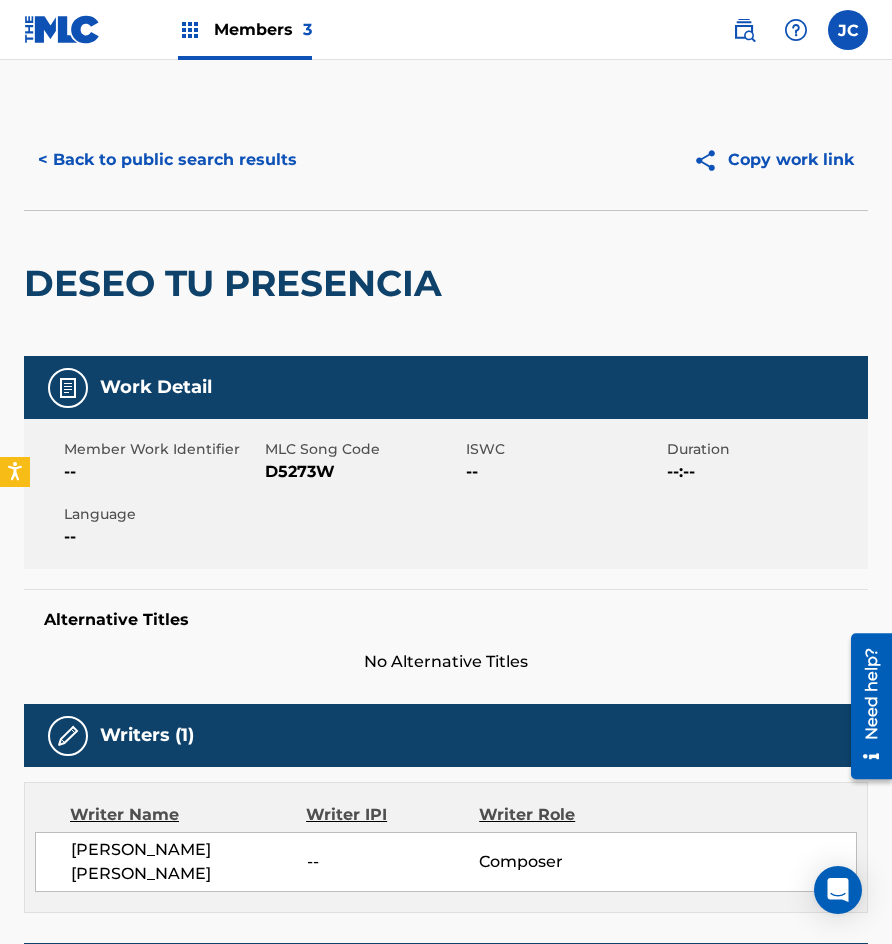 click on "D5273W" at bounding box center (363, 472) 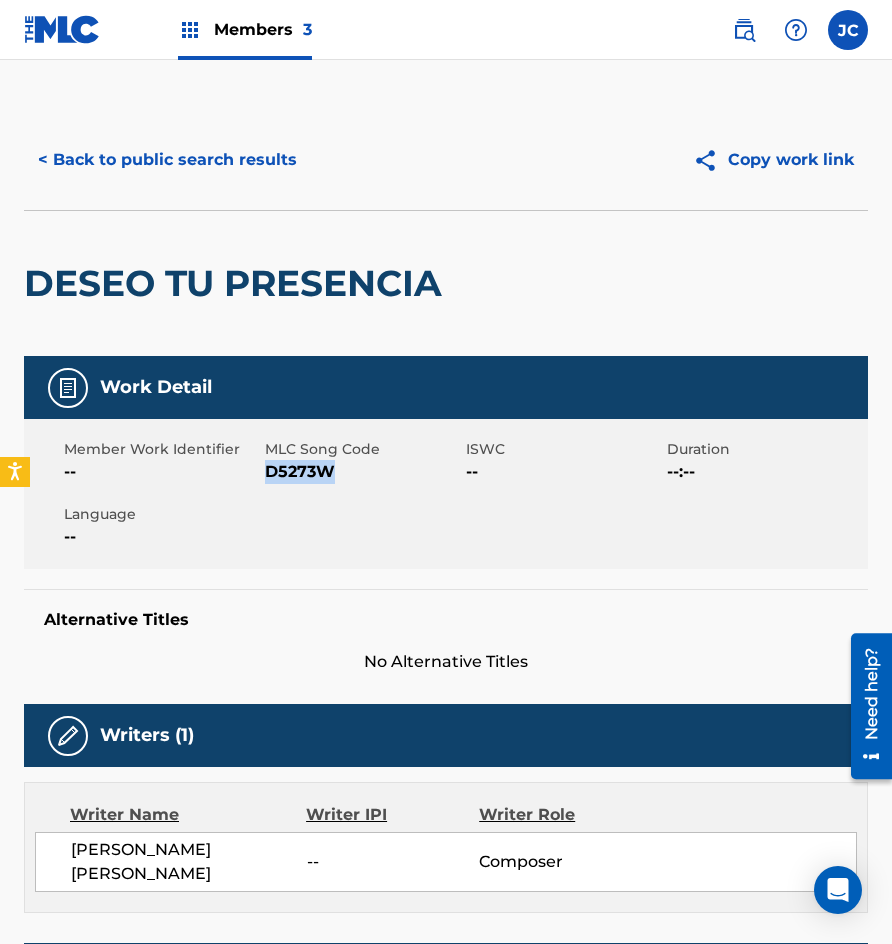 click on "D5273W" at bounding box center (363, 472) 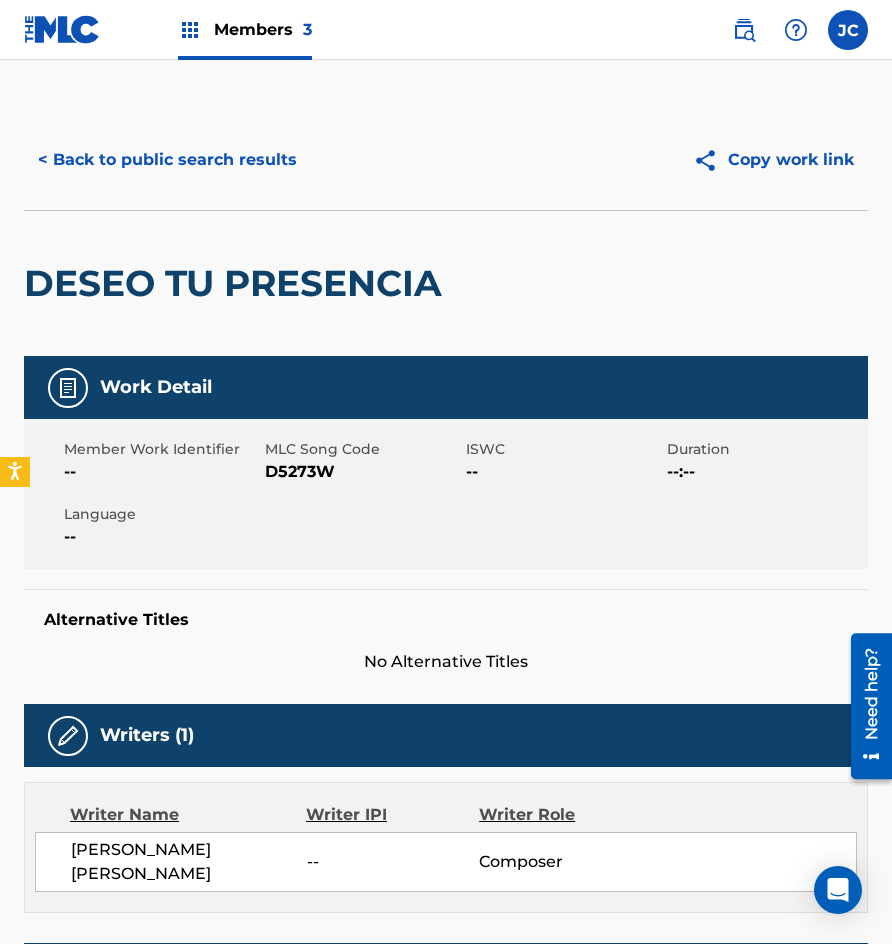 click on "< Back to public search results" at bounding box center [167, 160] 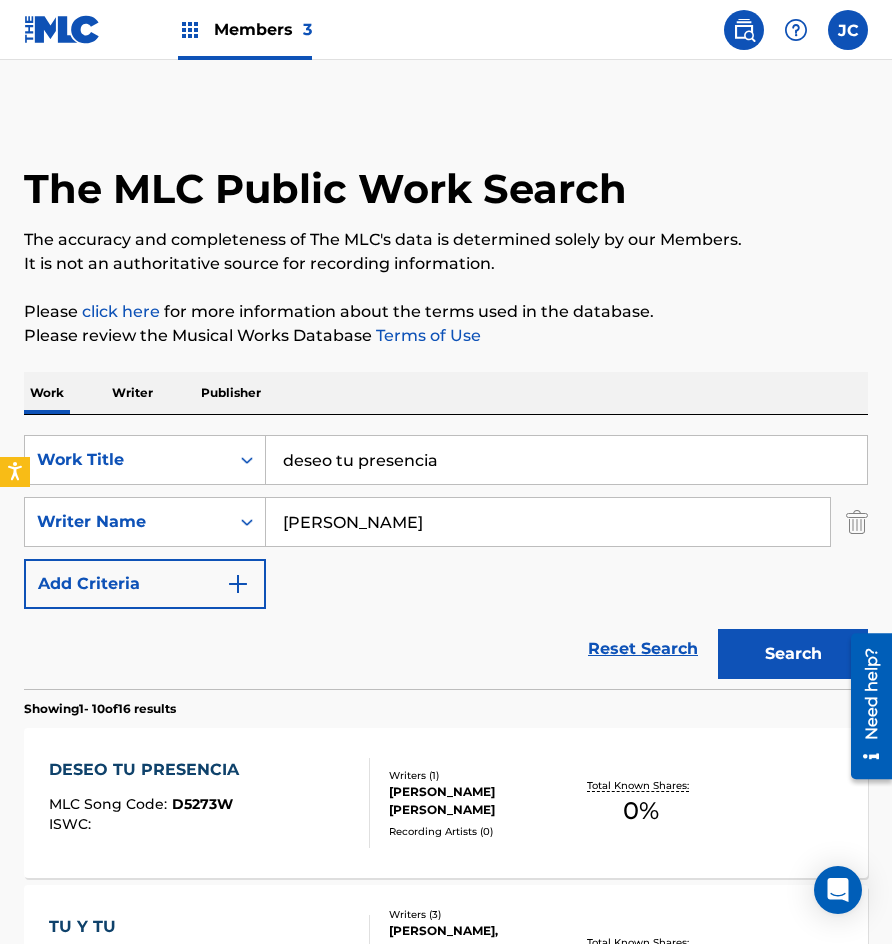 scroll, scrollTop: 300, scrollLeft: 0, axis: vertical 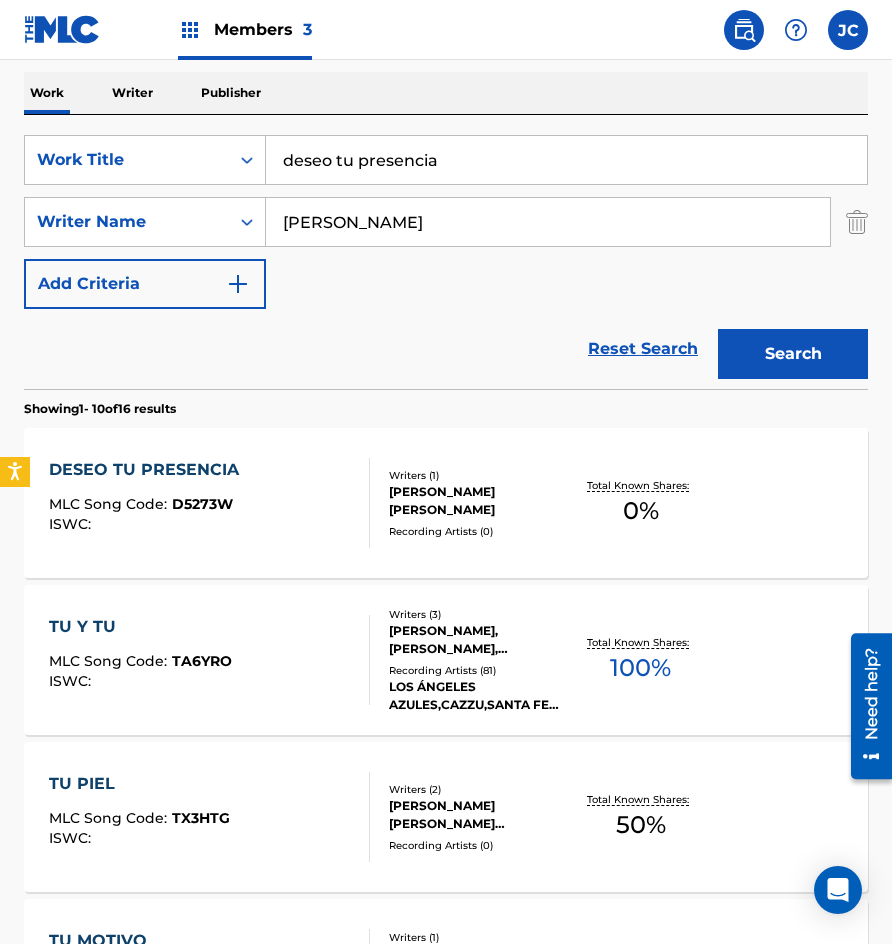 click on "deseo tu presencia" at bounding box center [566, 160] 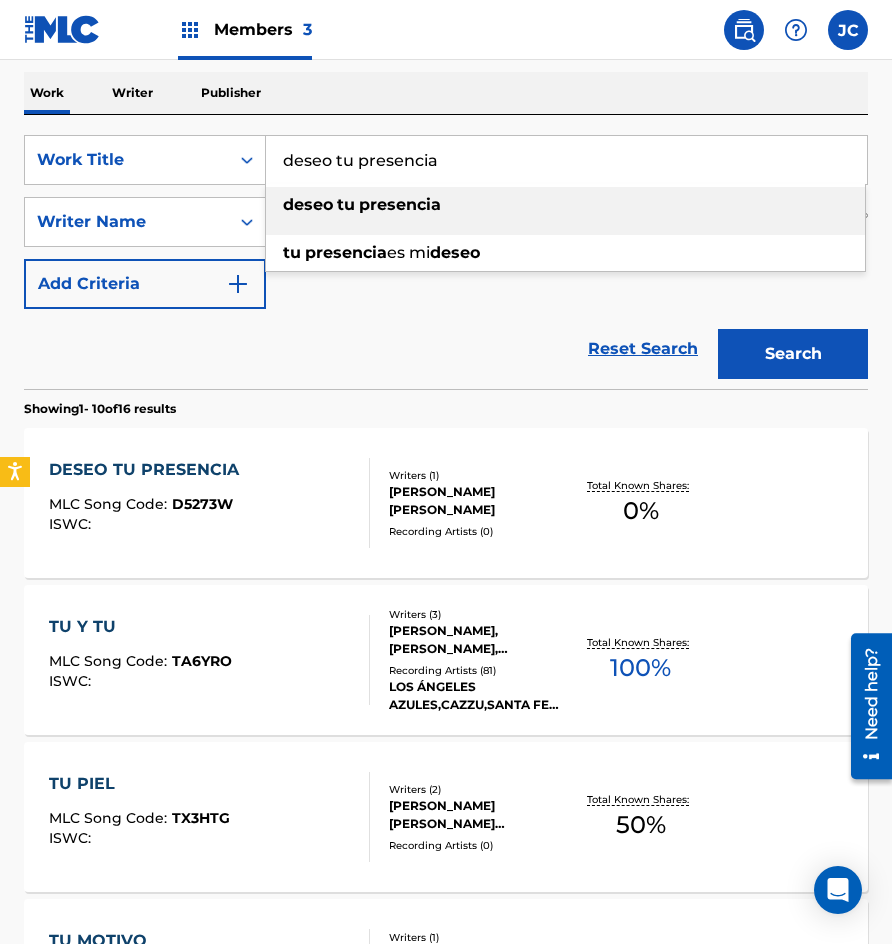 click on "deseo tu presencia" at bounding box center [566, 160] 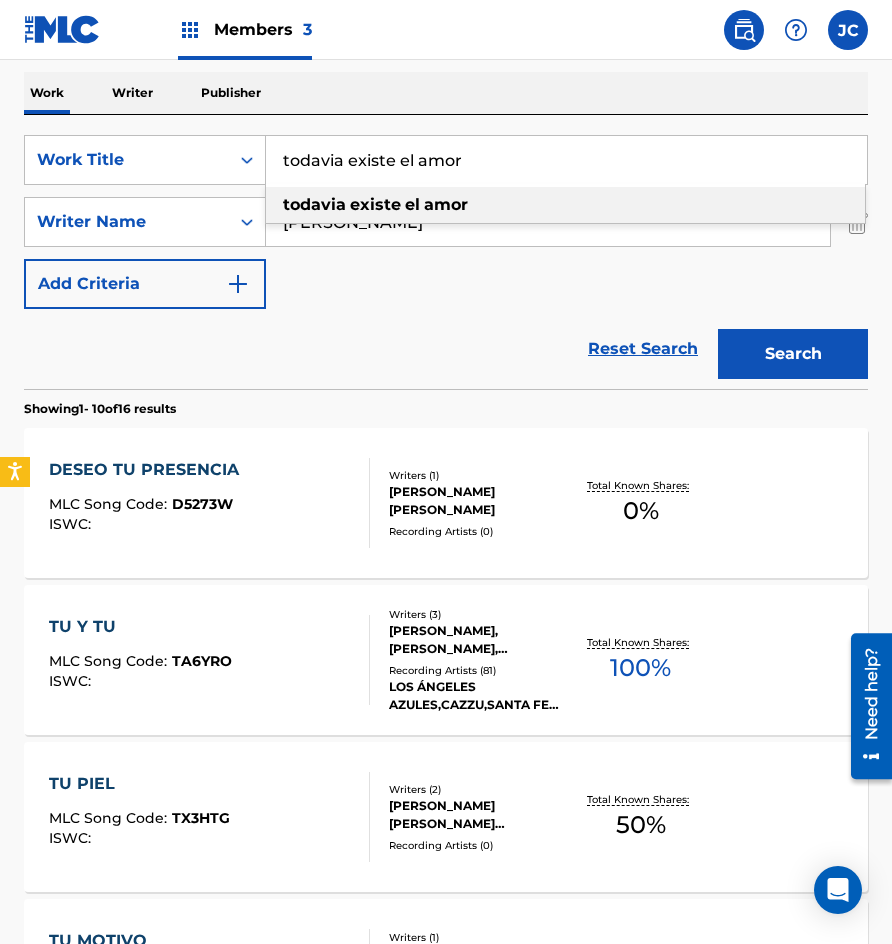 type on "todavia existe el amor" 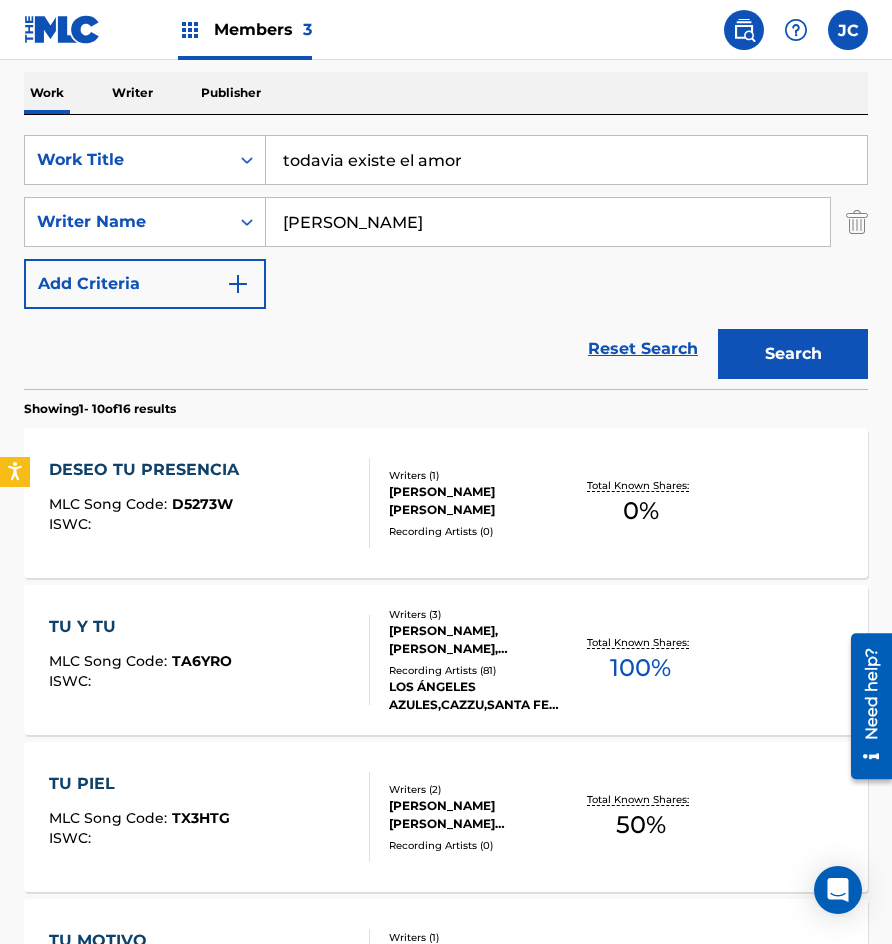 type on "juarez" 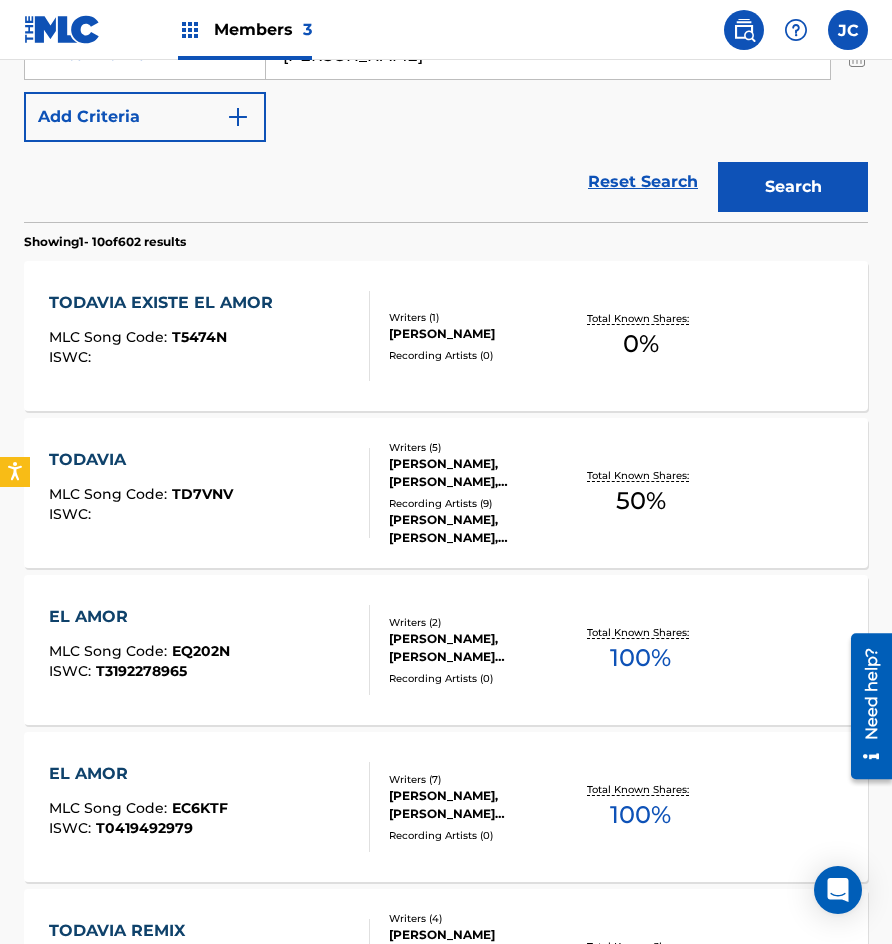 scroll, scrollTop: 500, scrollLeft: 0, axis: vertical 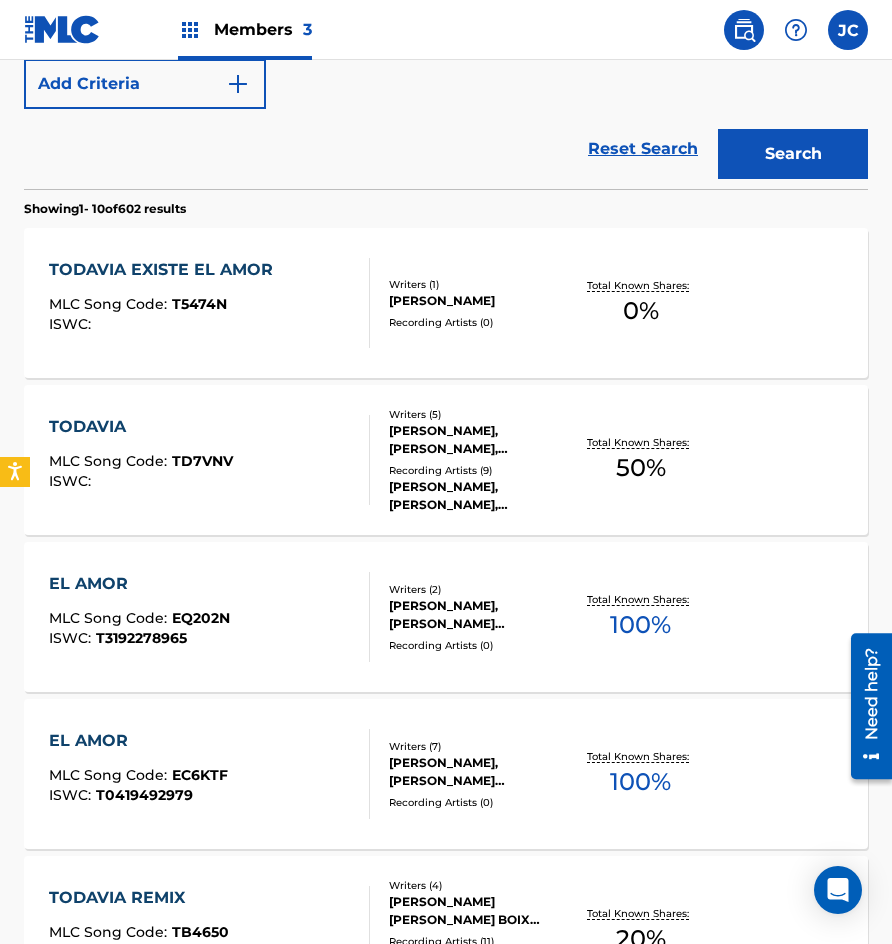click on "Writers ( 1 )" at bounding box center (479, 284) 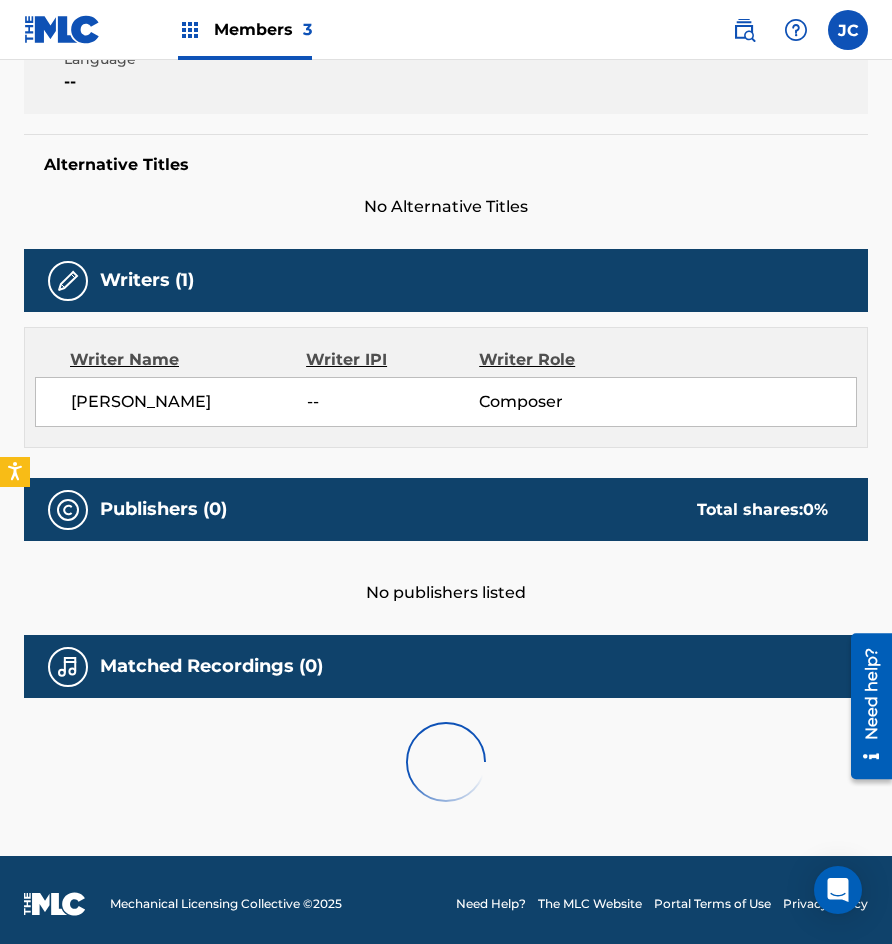 scroll, scrollTop: 0, scrollLeft: 0, axis: both 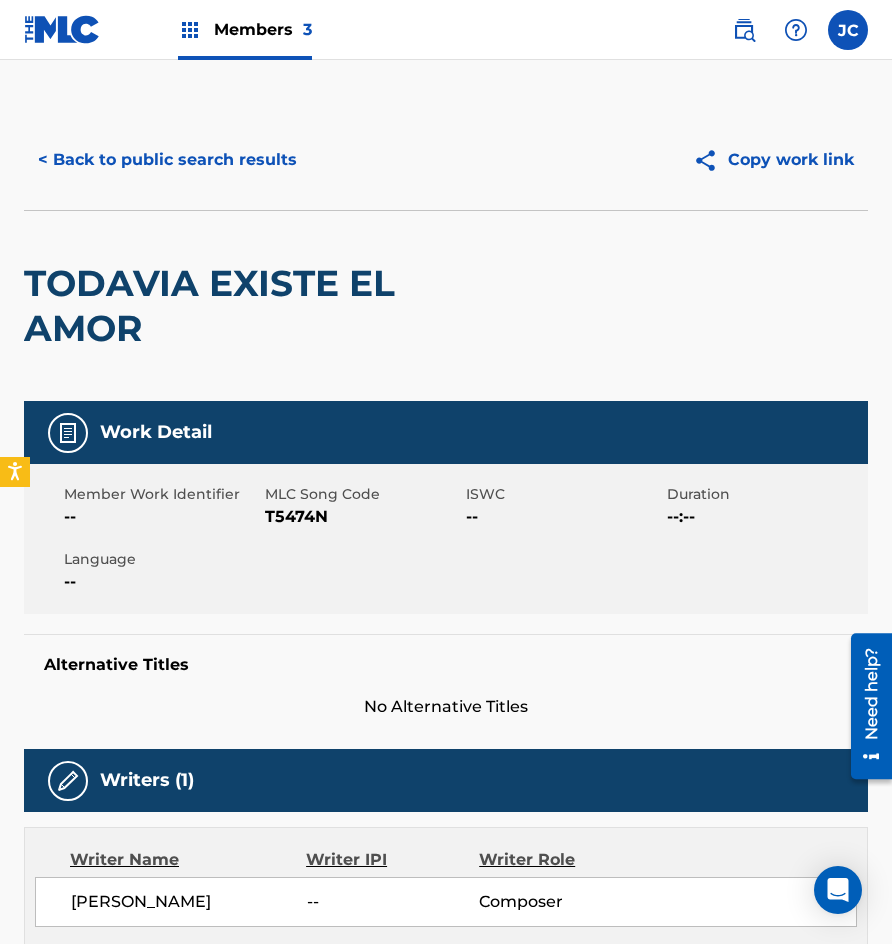 click on "T5474N" at bounding box center (363, 517) 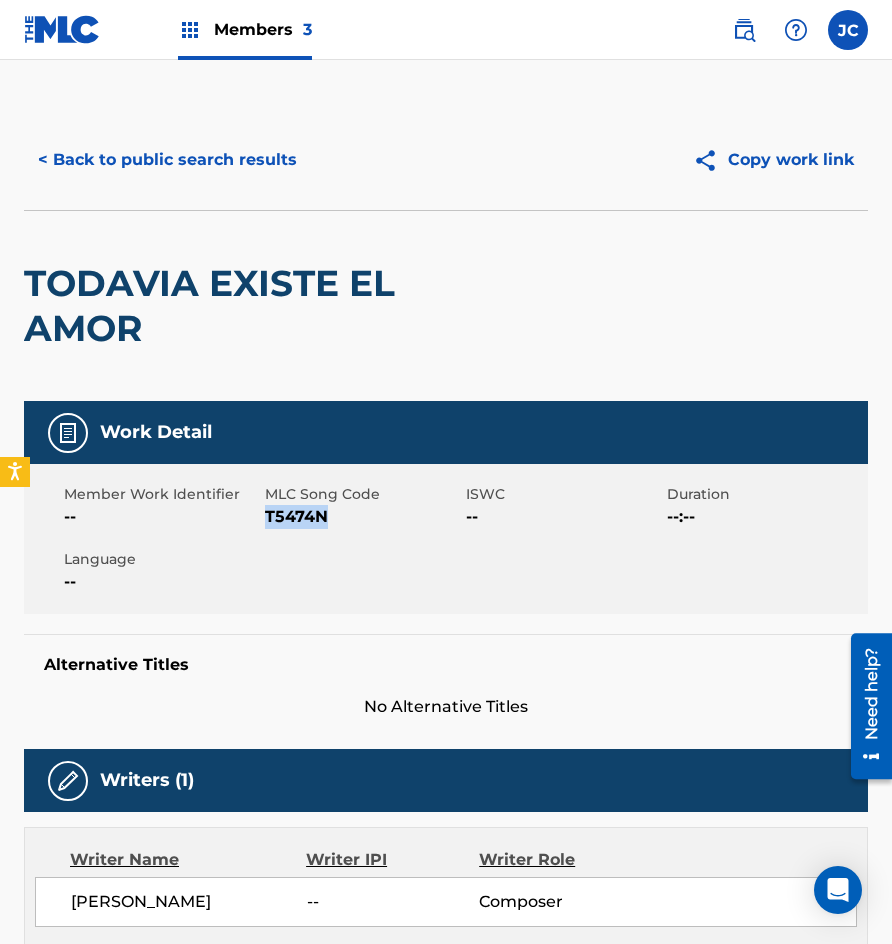 click on "T5474N" at bounding box center [363, 517] 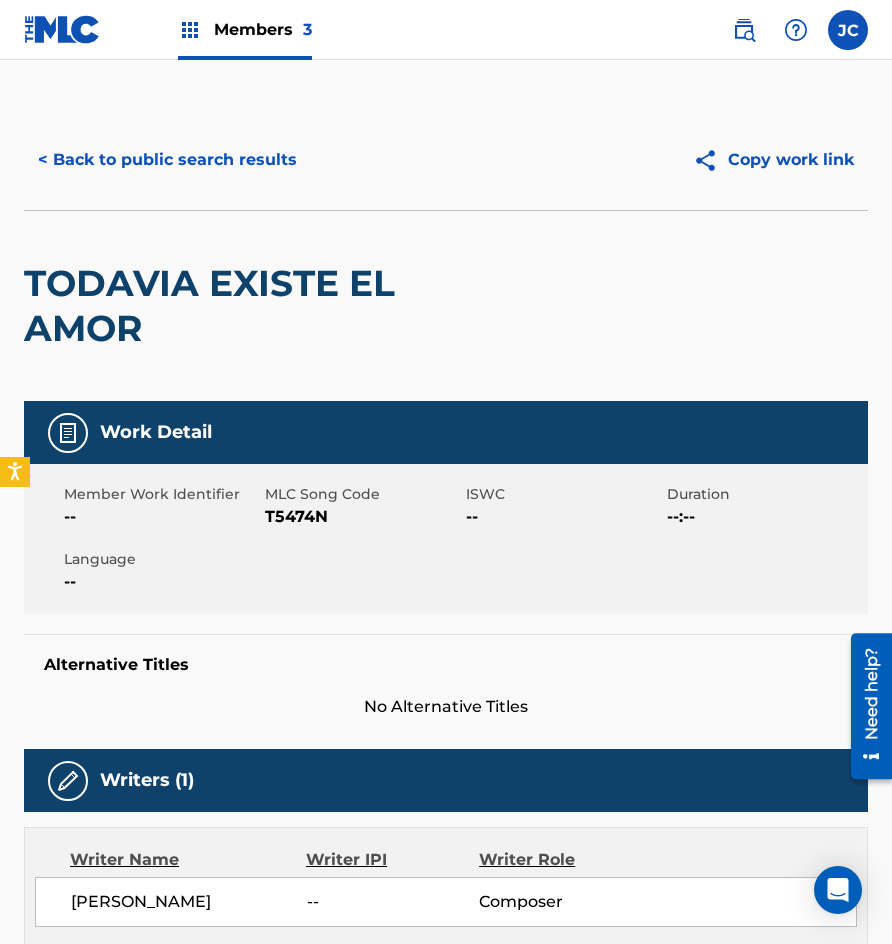 drag, startPoint x: 73, startPoint y: 229, endPoint x: 97, endPoint y: 179, distance: 55.461697 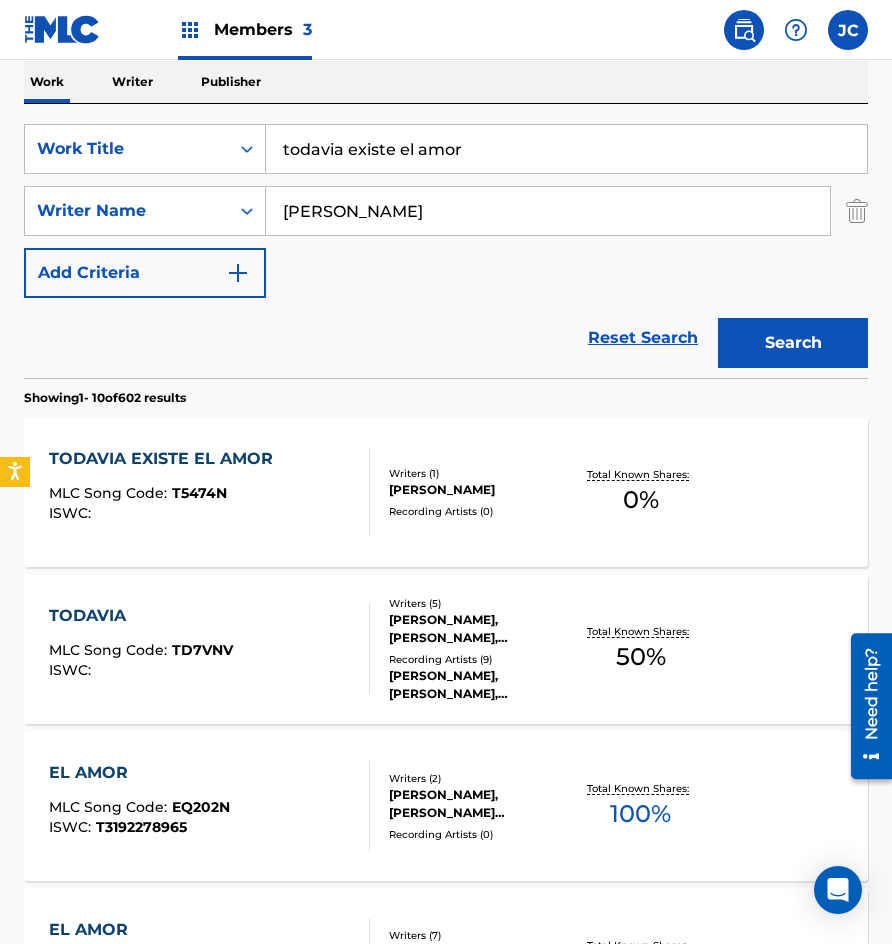 scroll, scrollTop: 214, scrollLeft: 0, axis: vertical 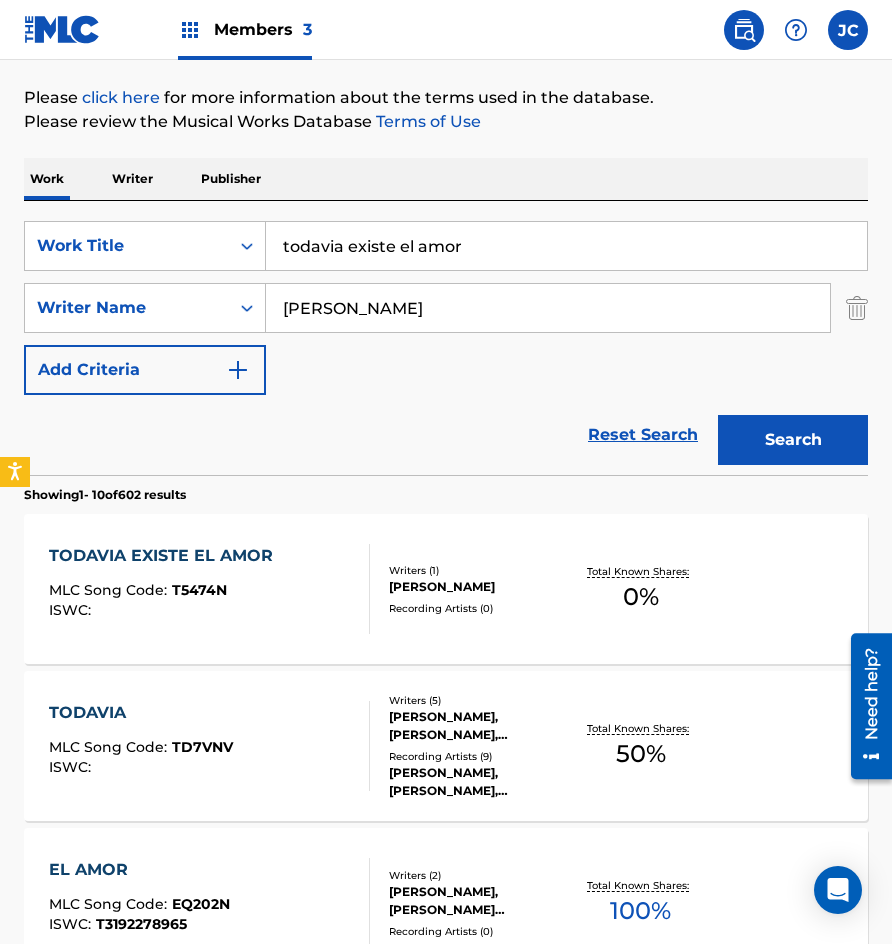 drag, startPoint x: 279, startPoint y: 236, endPoint x: 300, endPoint y: 195, distance: 46.06517 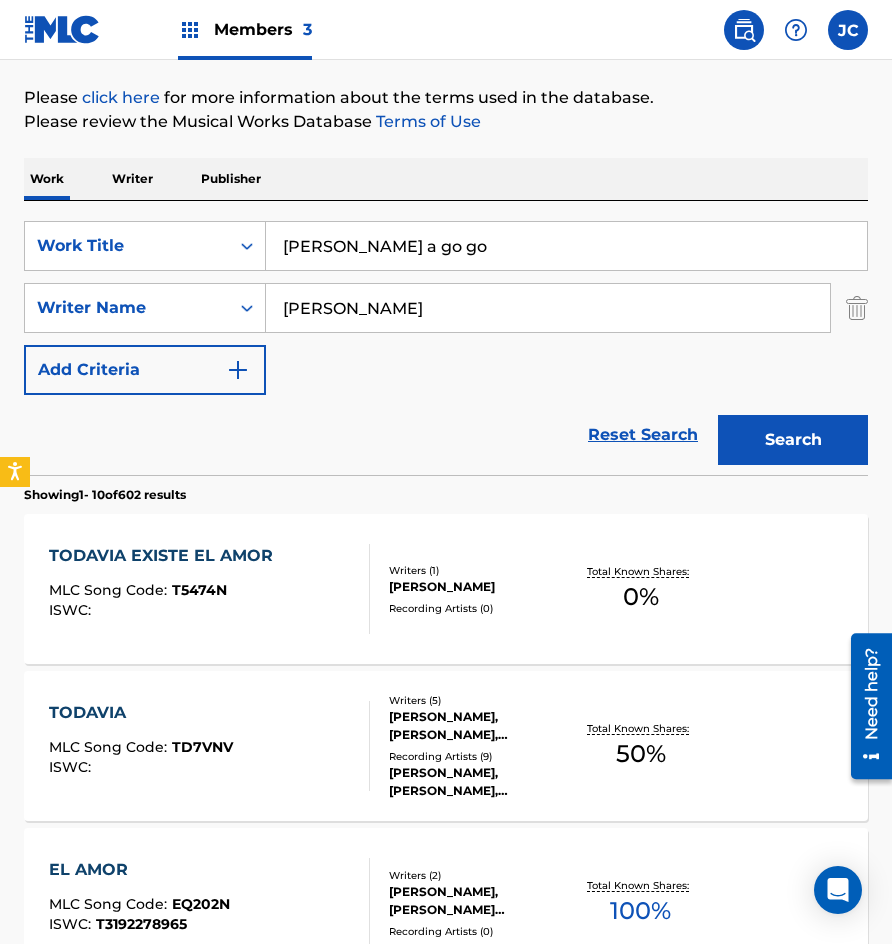 type on "jalao a go go" 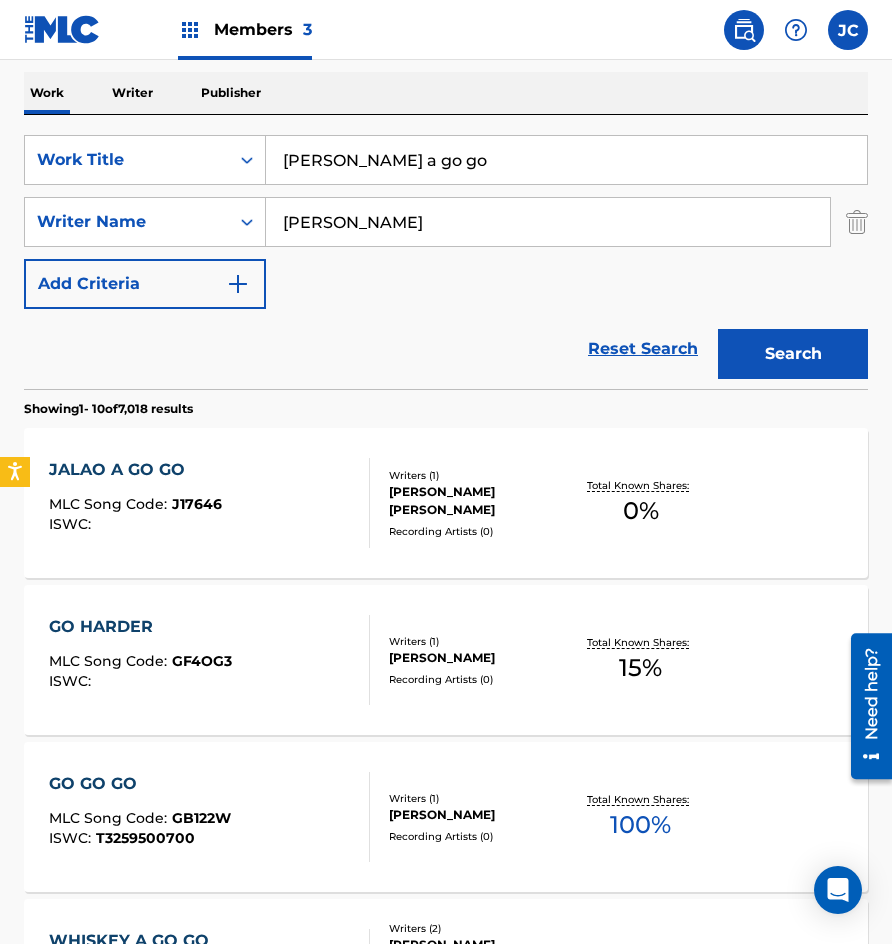scroll, scrollTop: 500, scrollLeft: 0, axis: vertical 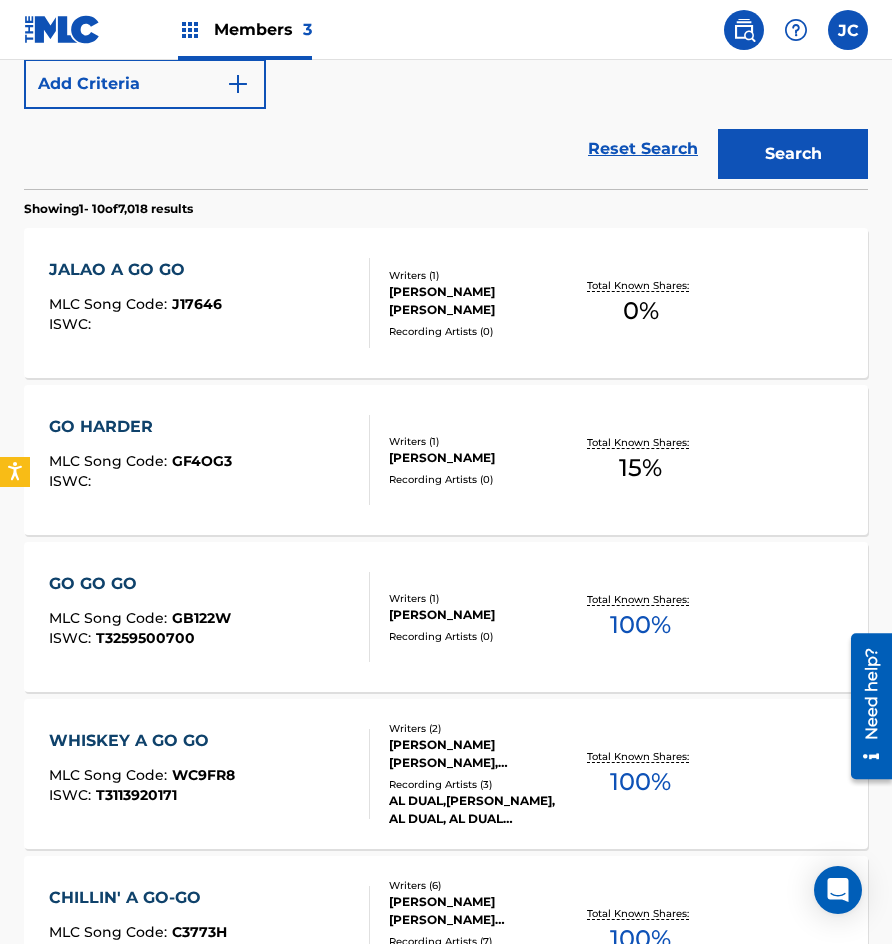 click on "JALAO A GO GO MLC Song Code : J17646 ISWC :" at bounding box center (209, 303) 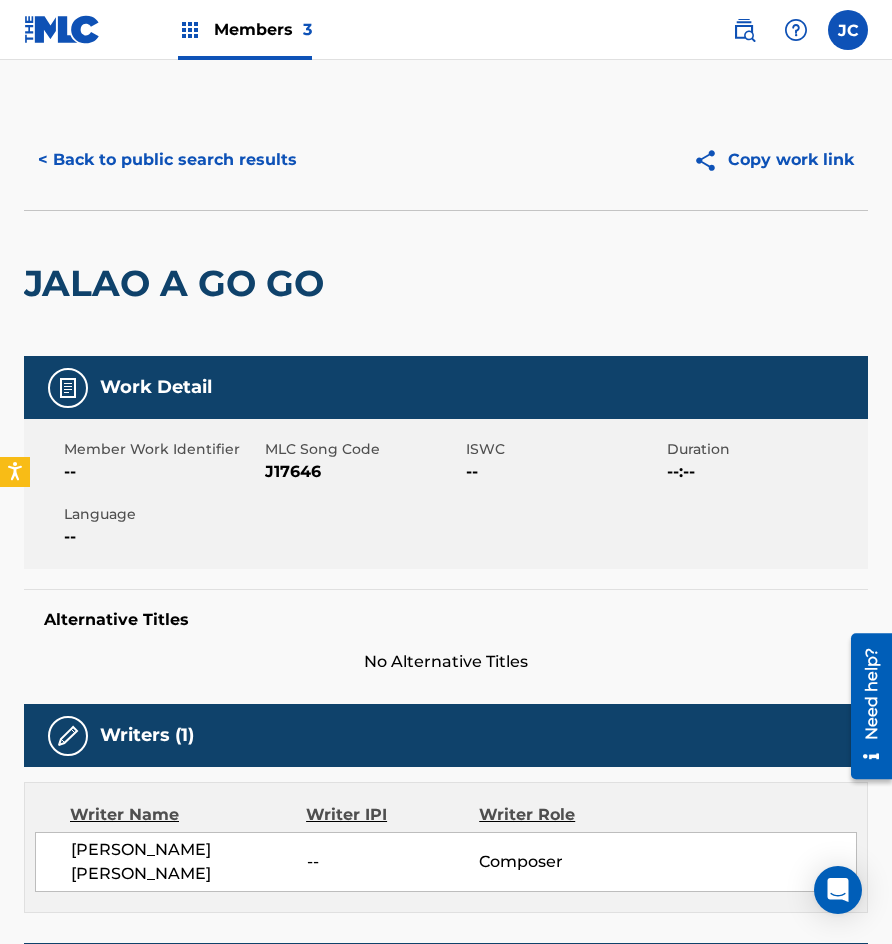 click on "J17646" at bounding box center (363, 472) 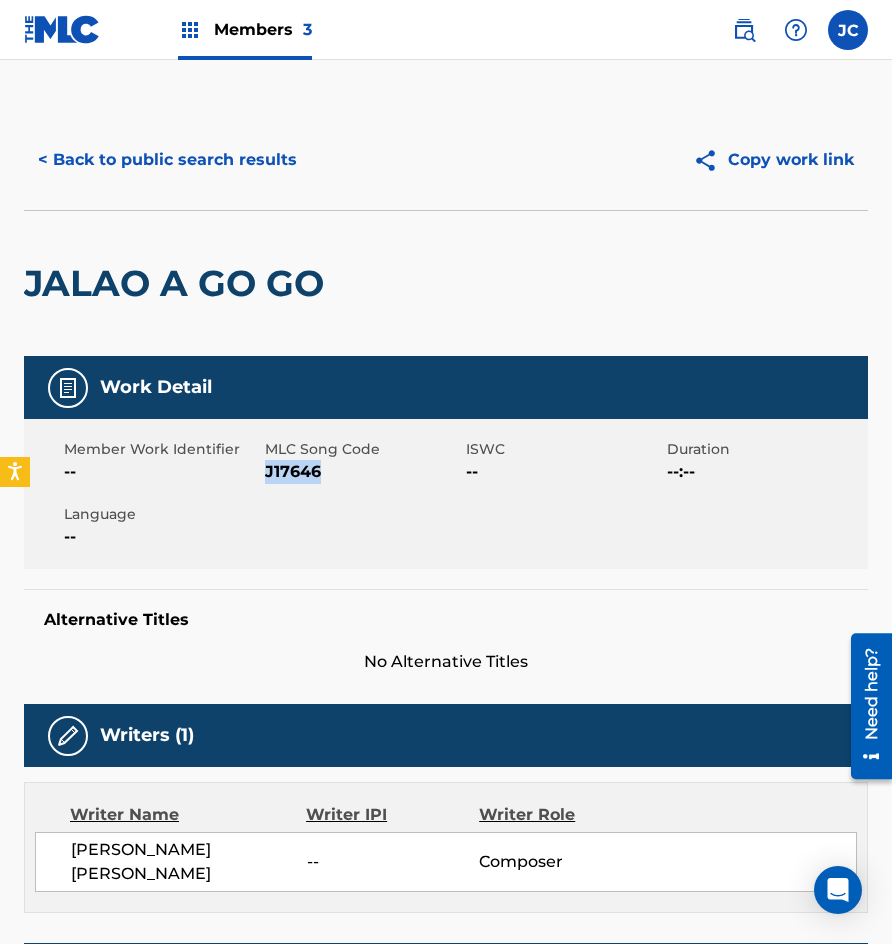 click on "J17646" at bounding box center [363, 472] 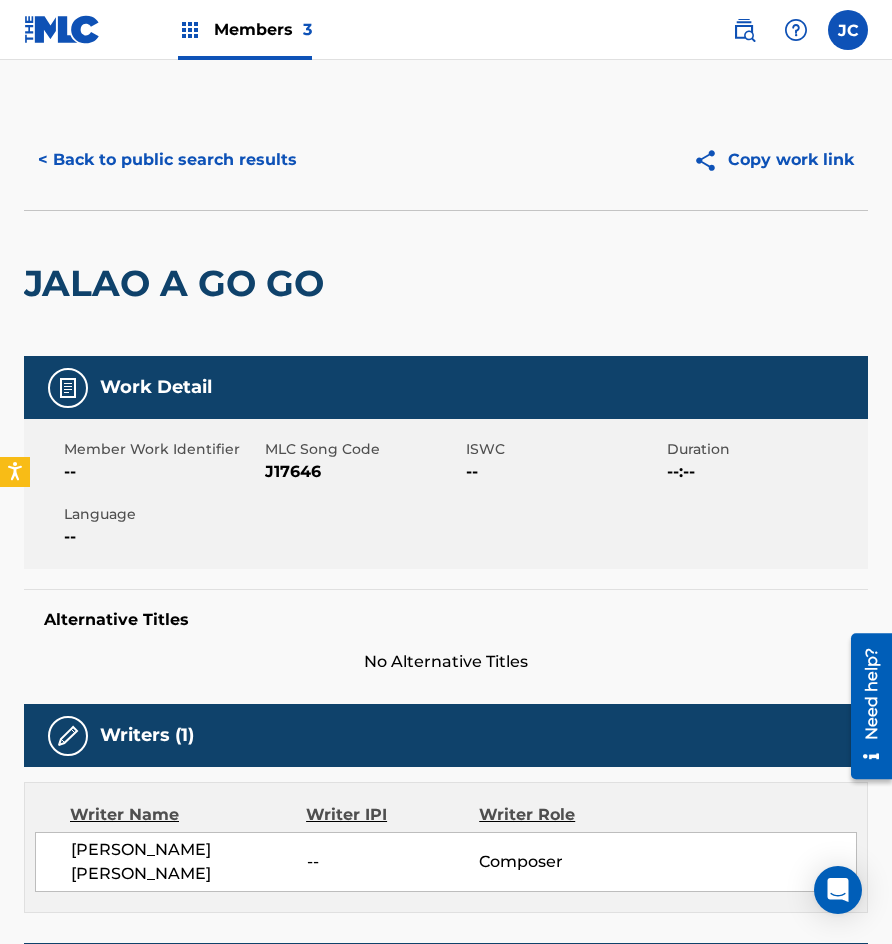 drag, startPoint x: 77, startPoint y: 230, endPoint x: 180, endPoint y: 179, distance: 114.93476 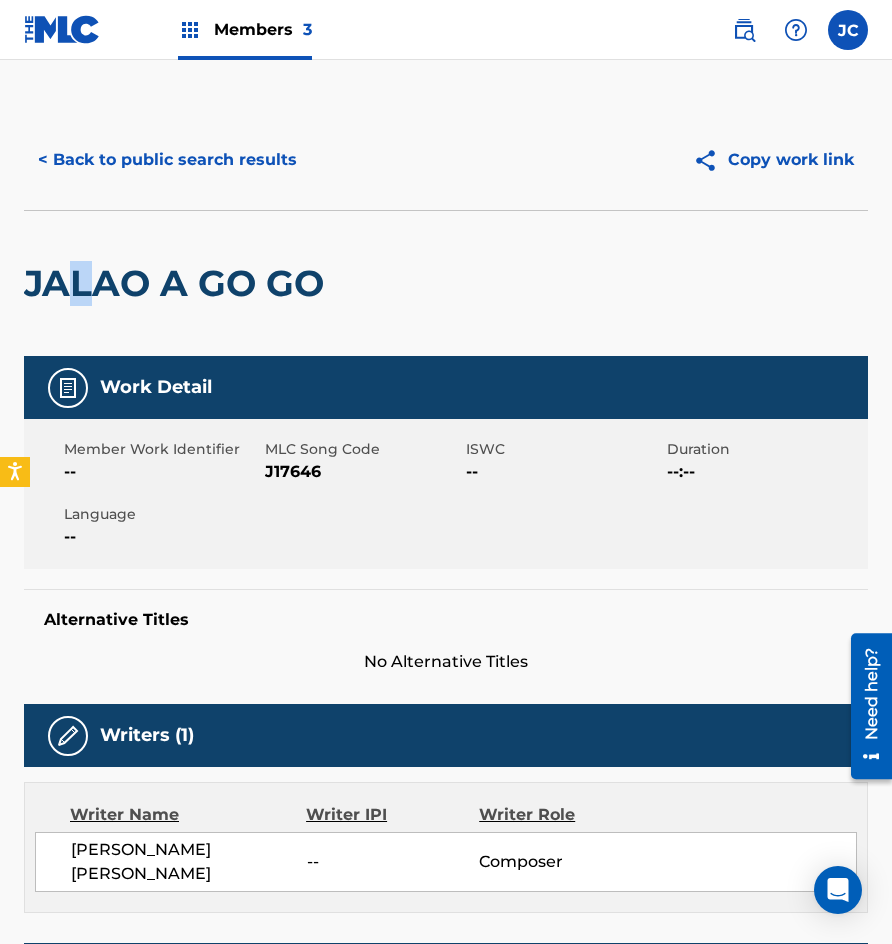 click on "< Back to public search results" at bounding box center [167, 160] 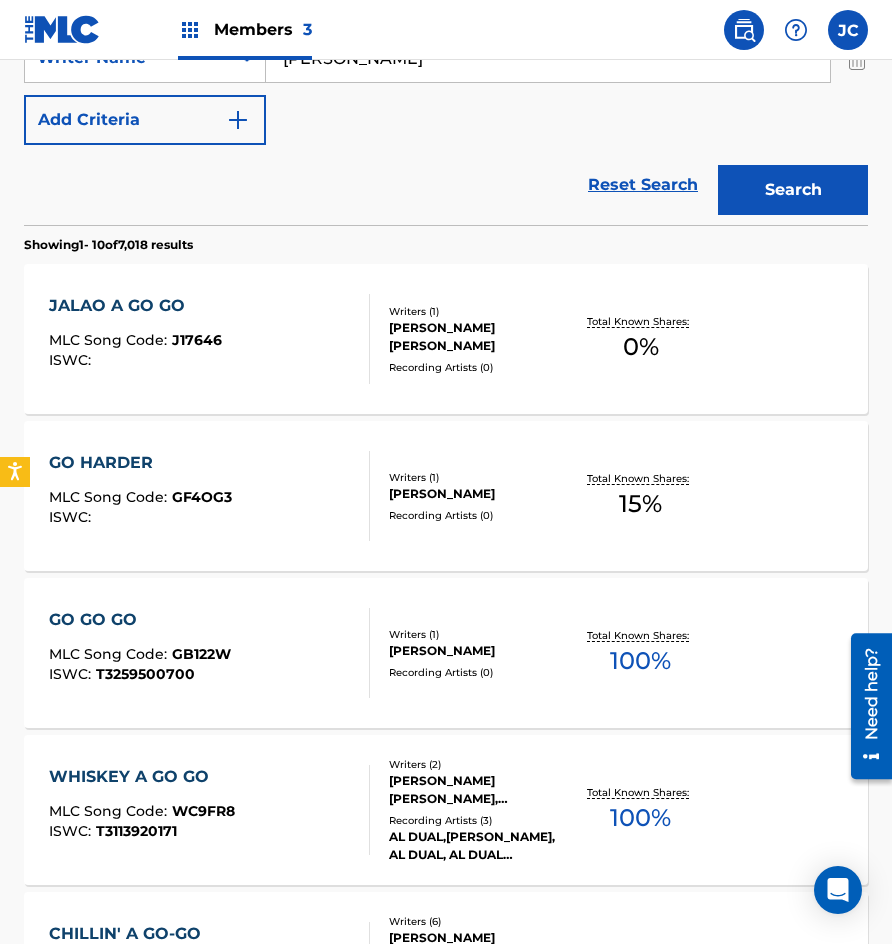 scroll, scrollTop: 314, scrollLeft: 0, axis: vertical 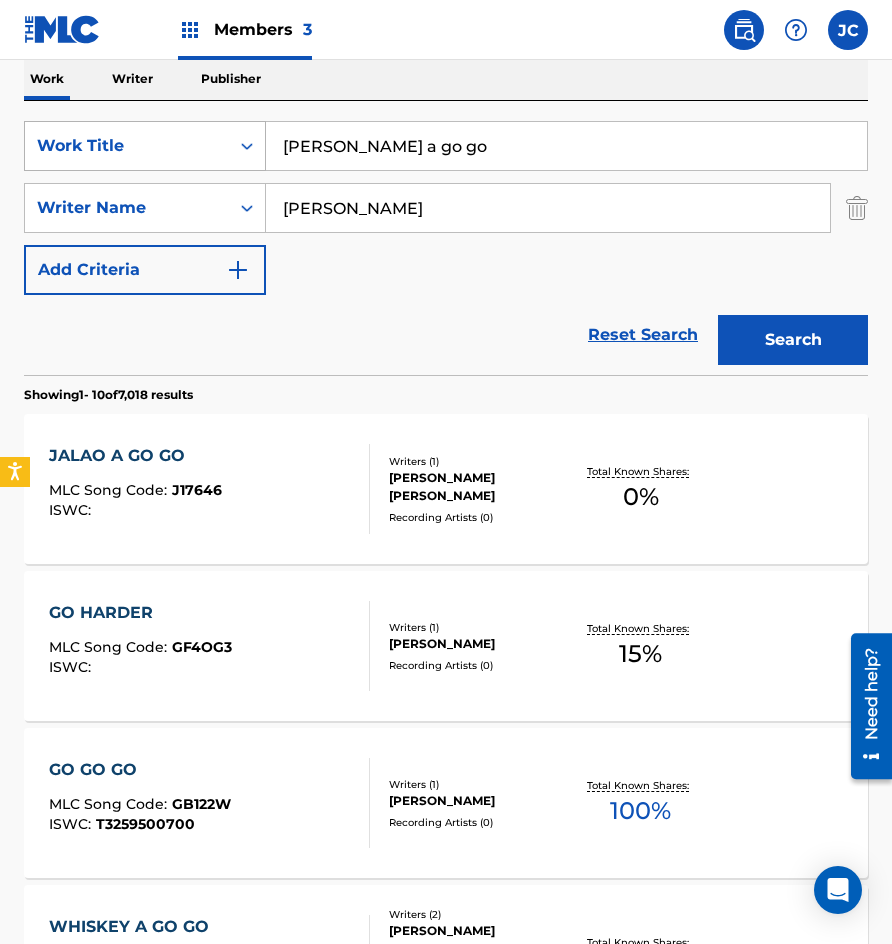 drag, startPoint x: 449, startPoint y: 136, endPoint x: 79, endPoint y: 139, distance: 370.01218 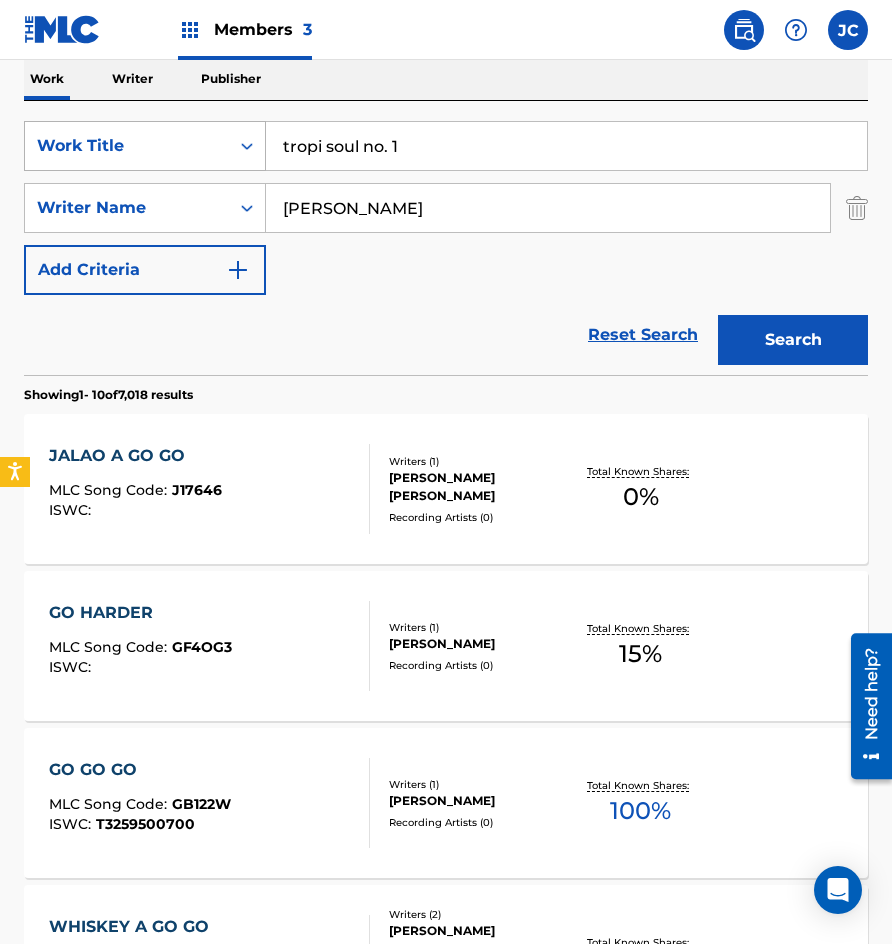 type on "tropi soul no. 1" 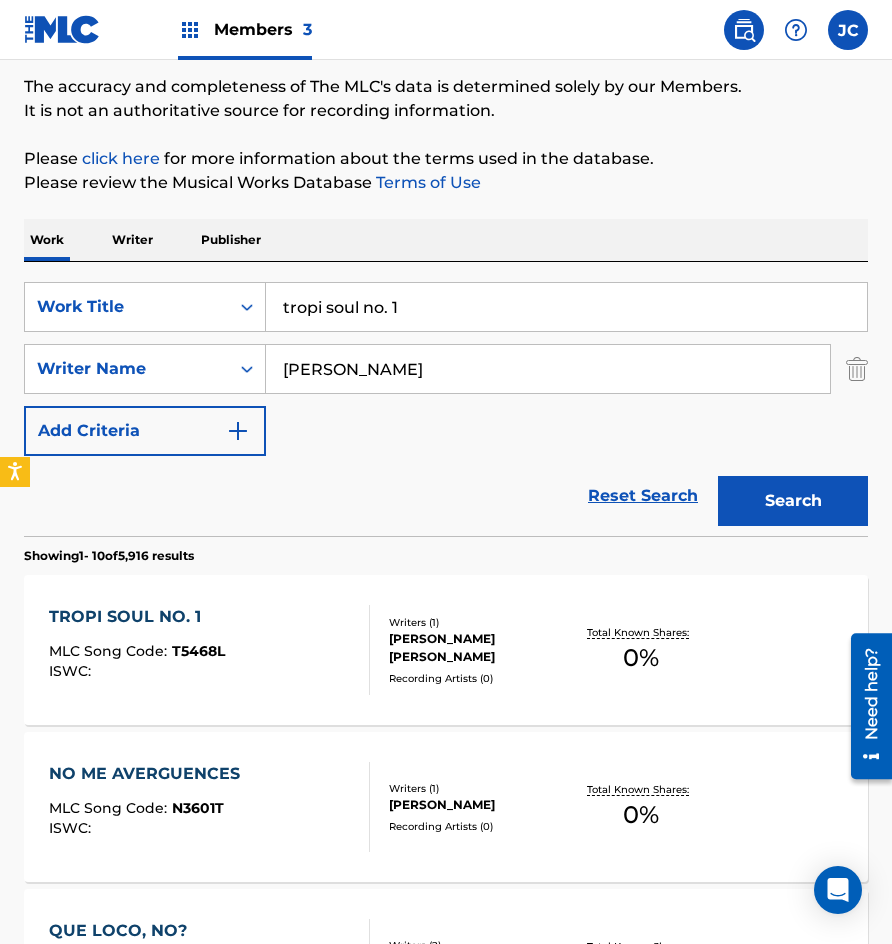 scroll, scrollTop: 300, scrollLeft: 0, axis: vertical 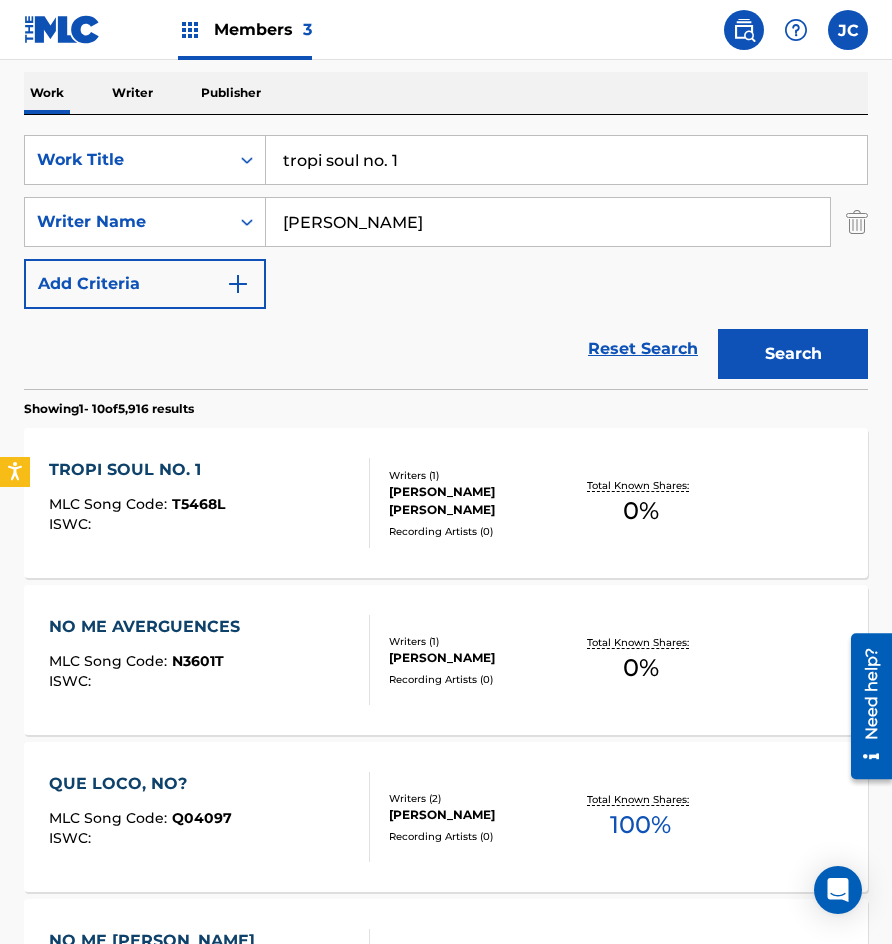 click on "Writers ( 1 )" at bounding box center [479, 475] 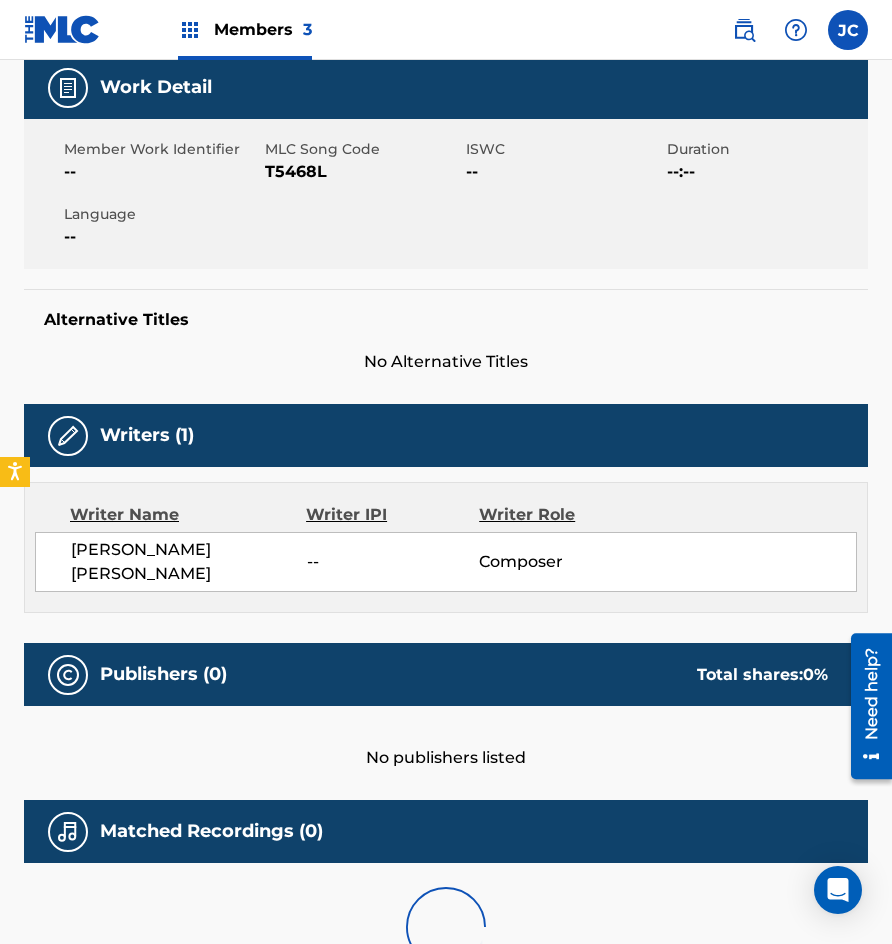 scroll, scrollTop: 0, scrollLeft: 0, axis: both 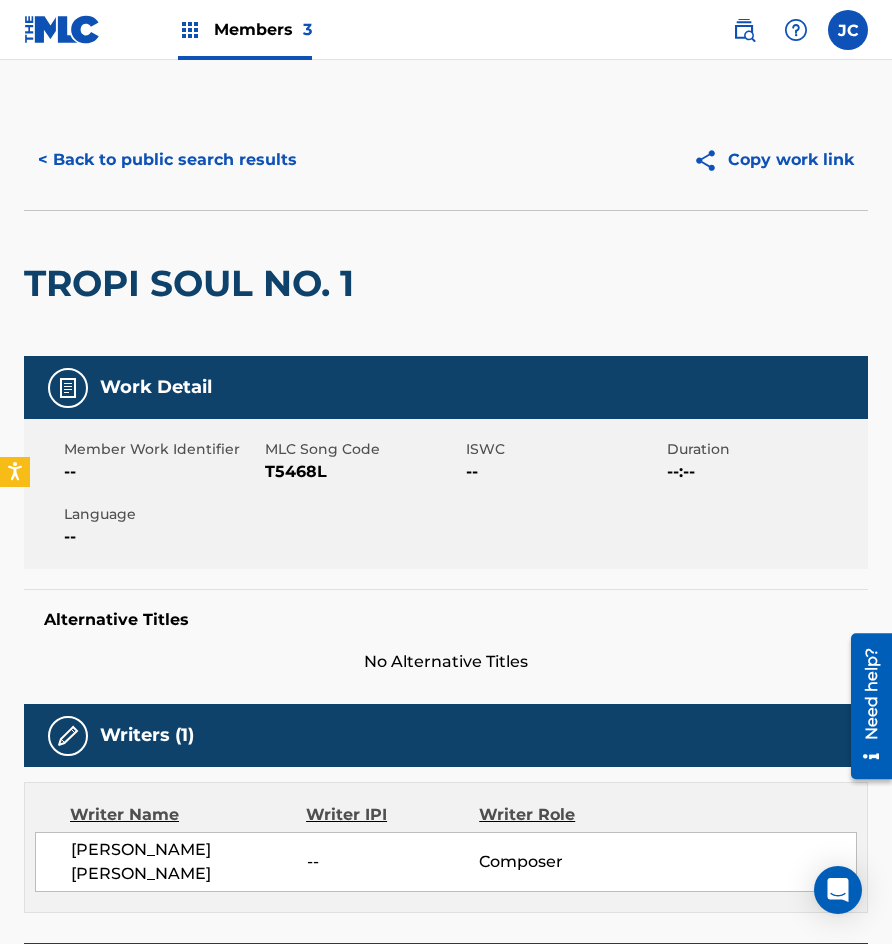 click on "T5468L" at bounding box center (363, 472) 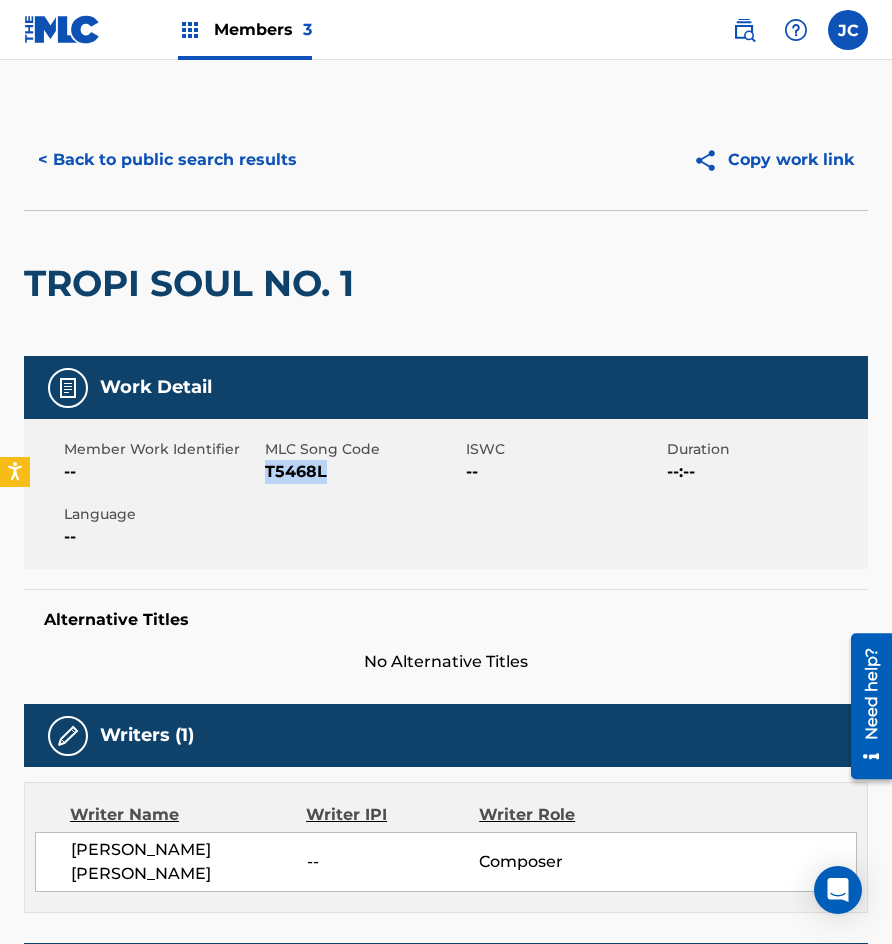 click on "T5468L" at bounding box center (363, 472) 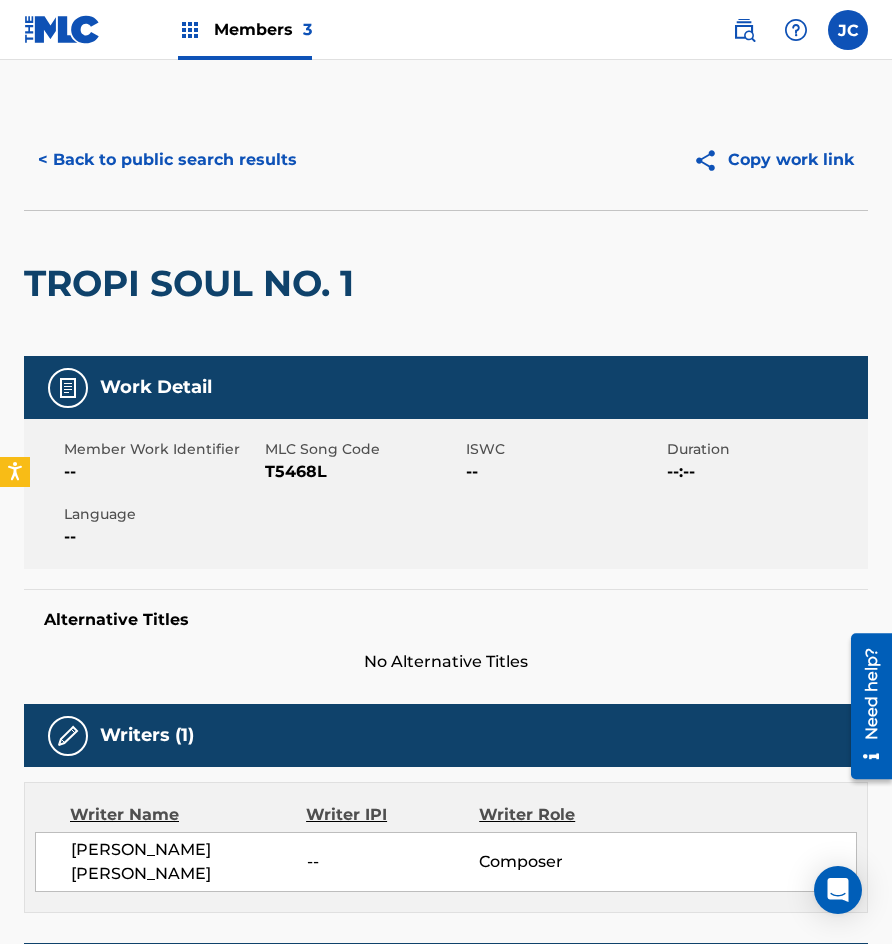 drag, startPoint x: 186, startPoint y: 279, endPoint x: 174, endPoint y: 208, distance: 72.00694 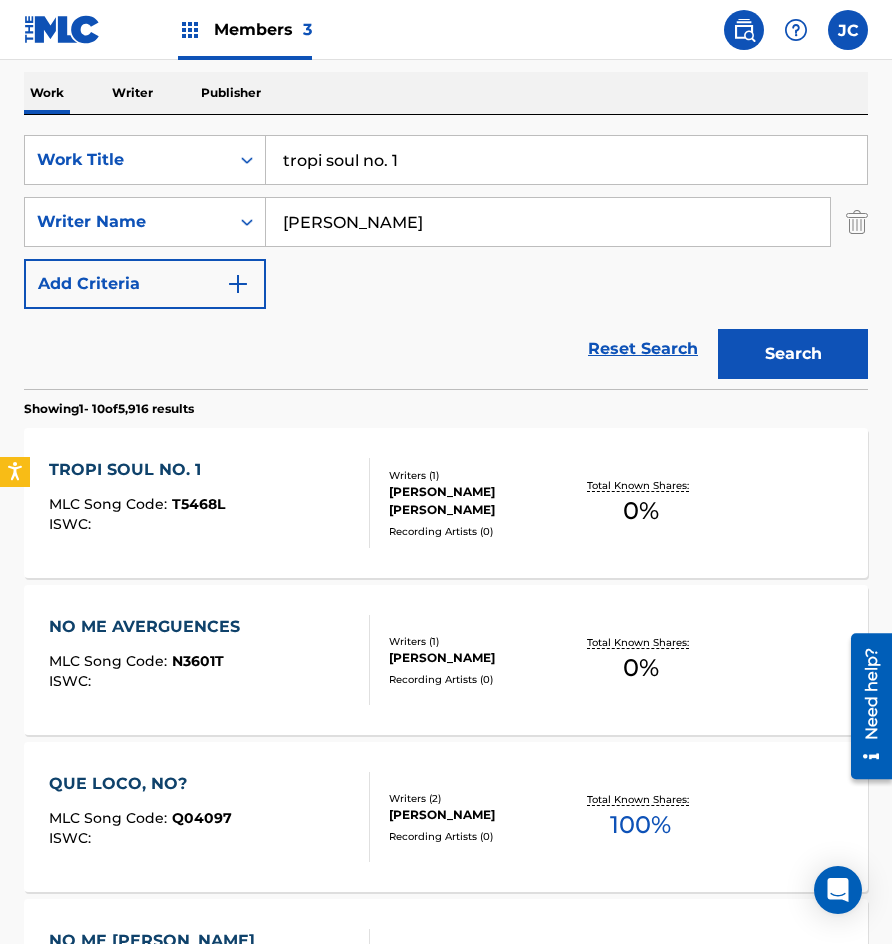 drag, startPoint x: 522, startPoint y: 159, endPoint x: 401, endPoint y: 149, distance: 121.41252 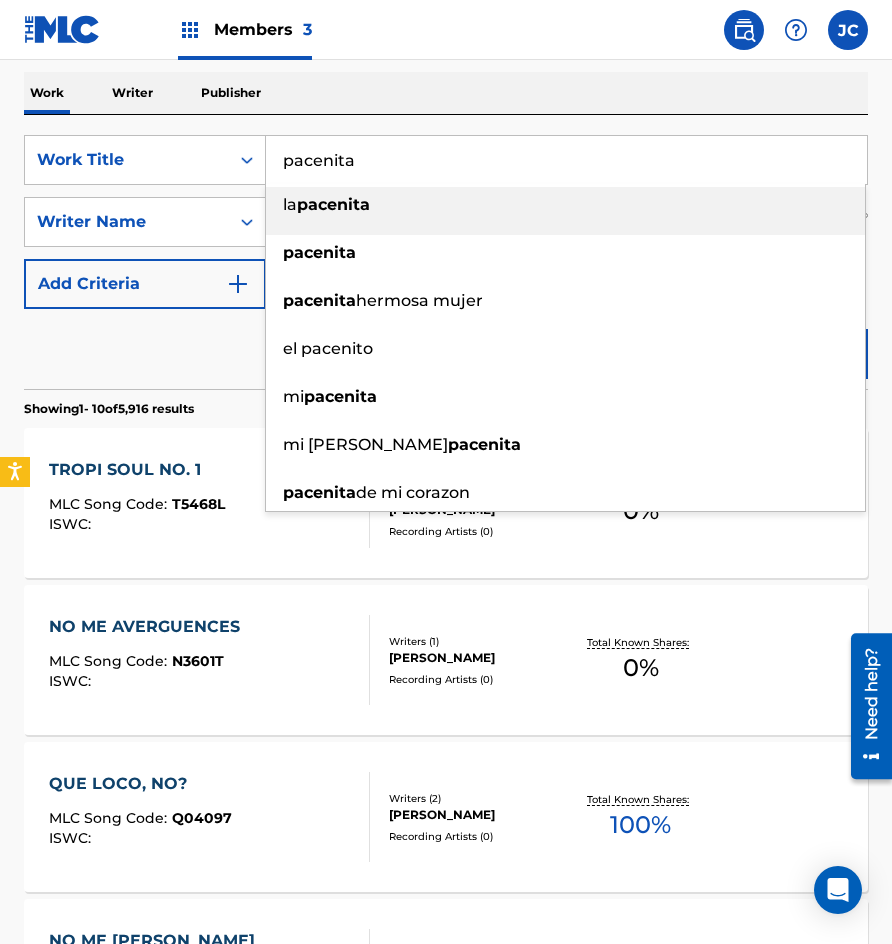 type on "pacenita" 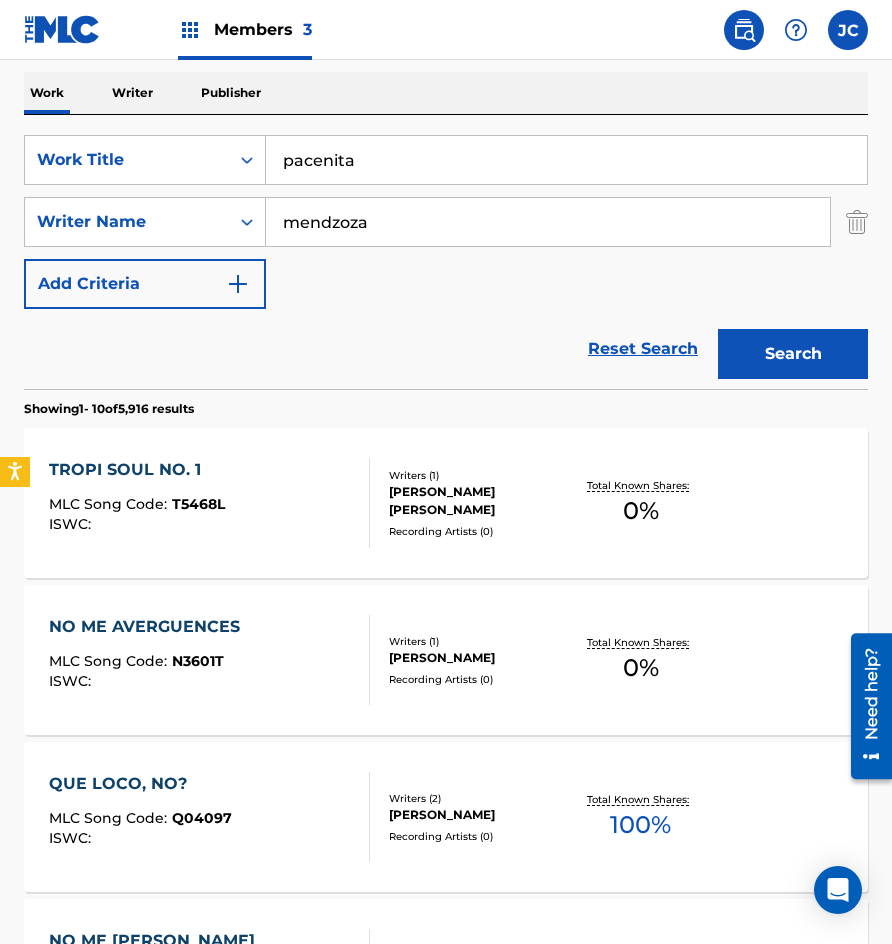 click on "Search" at bounding box center (793, 354) 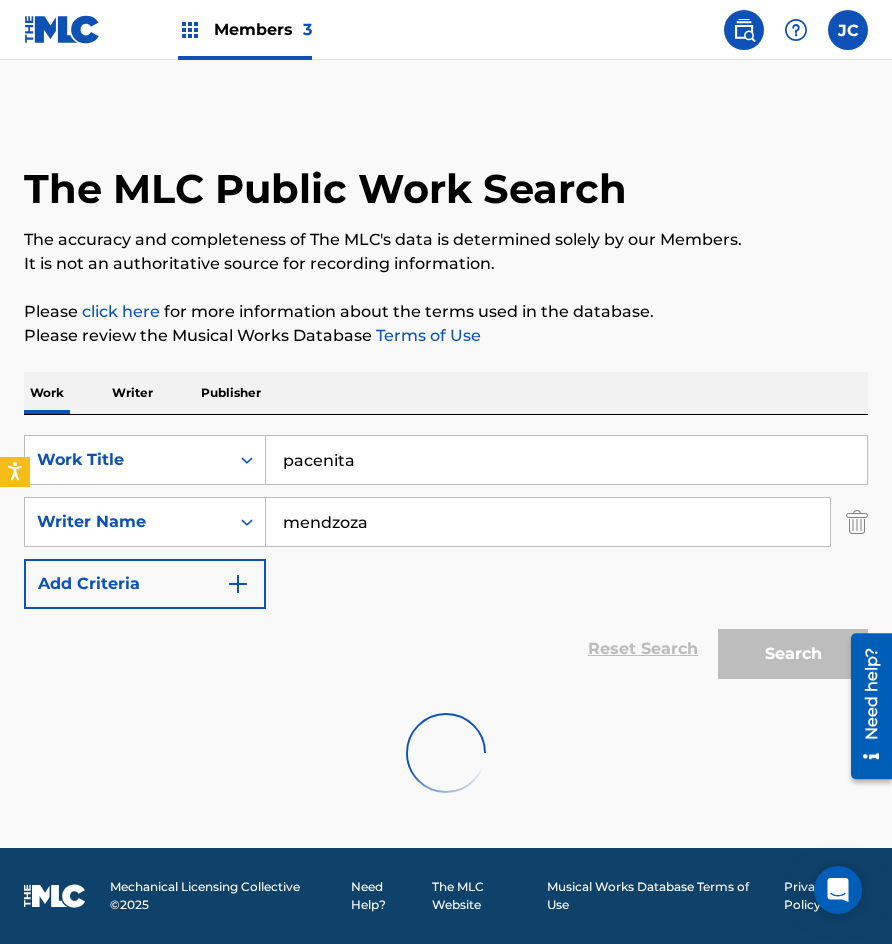 scroll, scrollTop: 0, scrollLeft: 0, axis: both 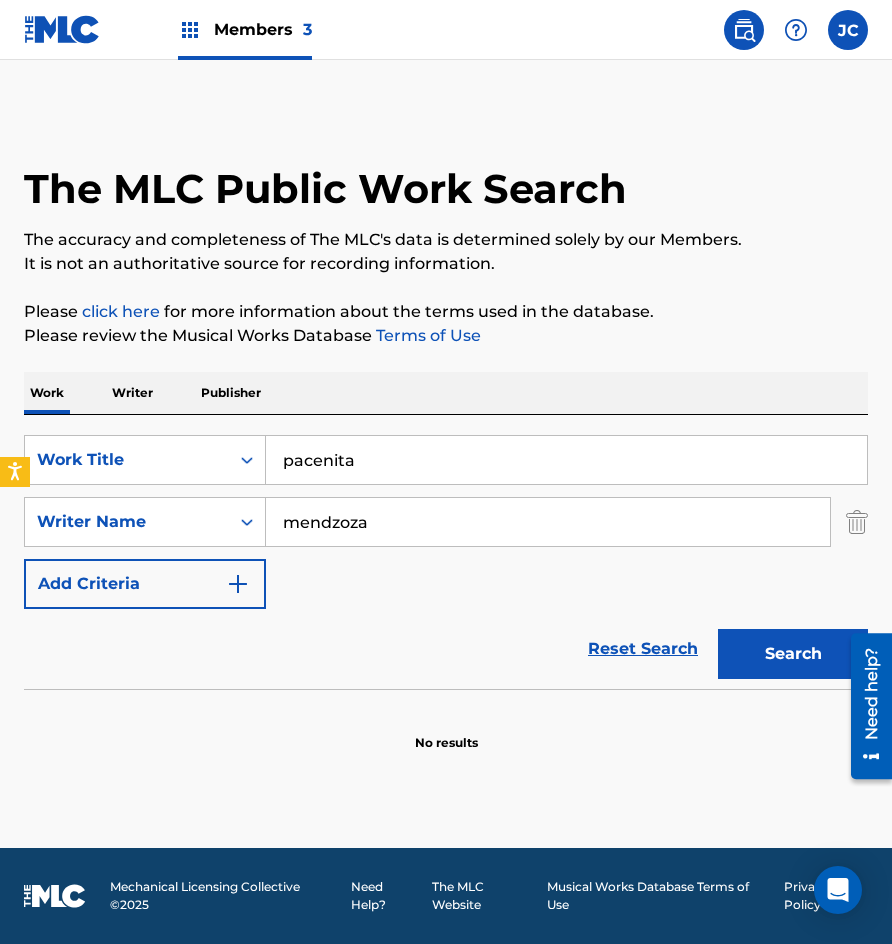 click on "mendzoza" at bounding box center (548, 522) 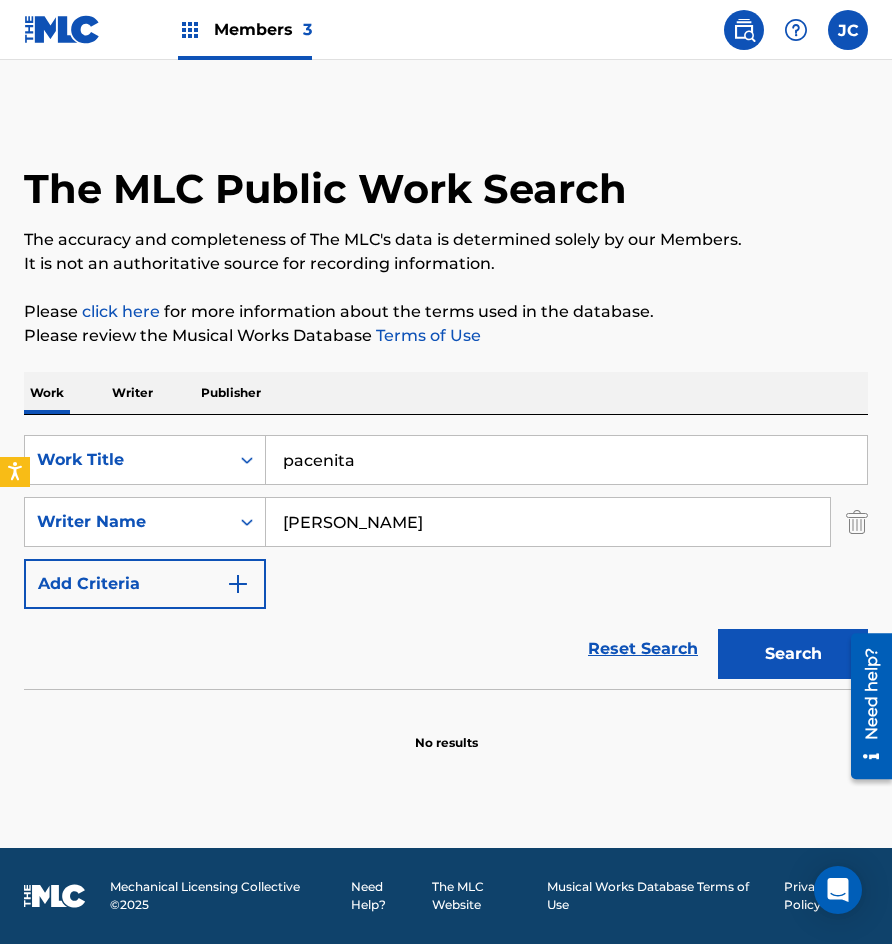 type on "mendoza" 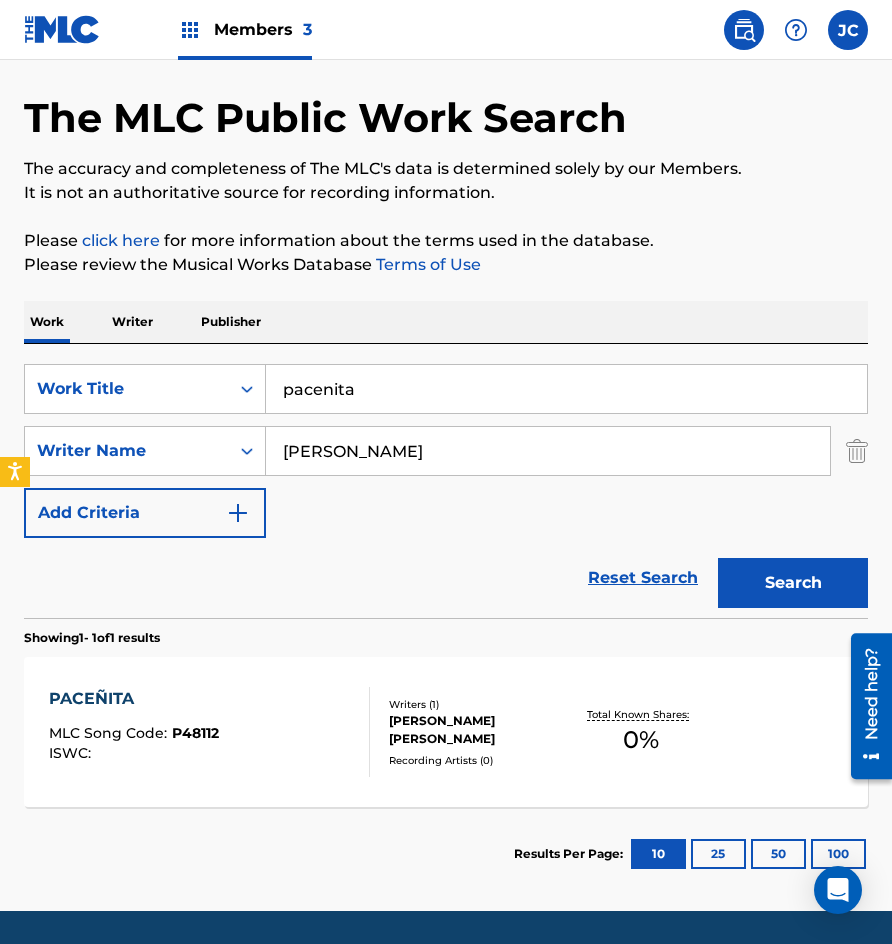 scroll, scrollTop: 134, scrollLeft: 0, axis: vertical 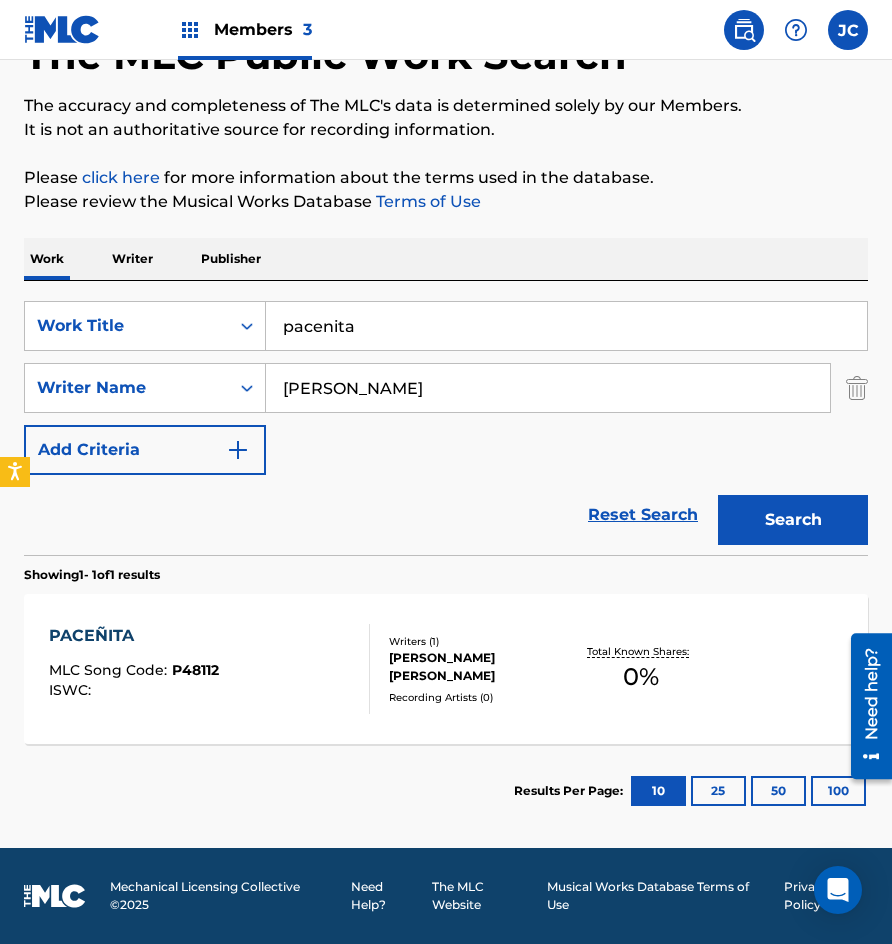click on "Writers ( 1 )" at bounding box center (479, 641) 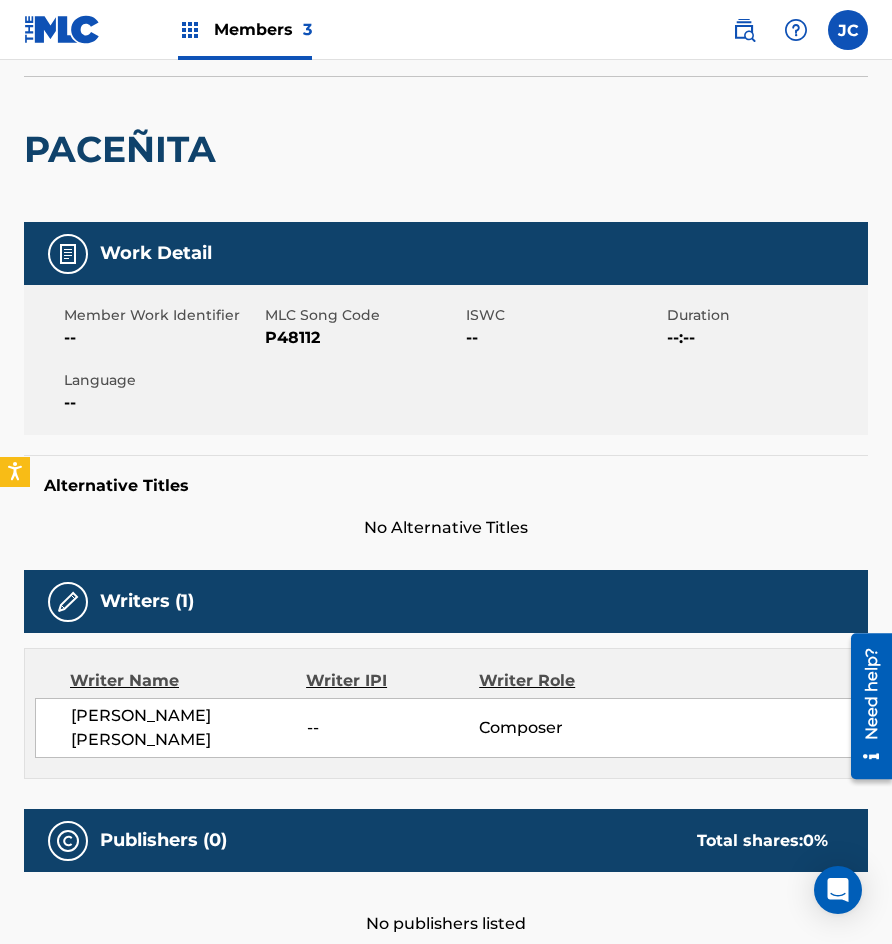 scroll, scrollTop: 0, scrollLeft: 0, axis: both 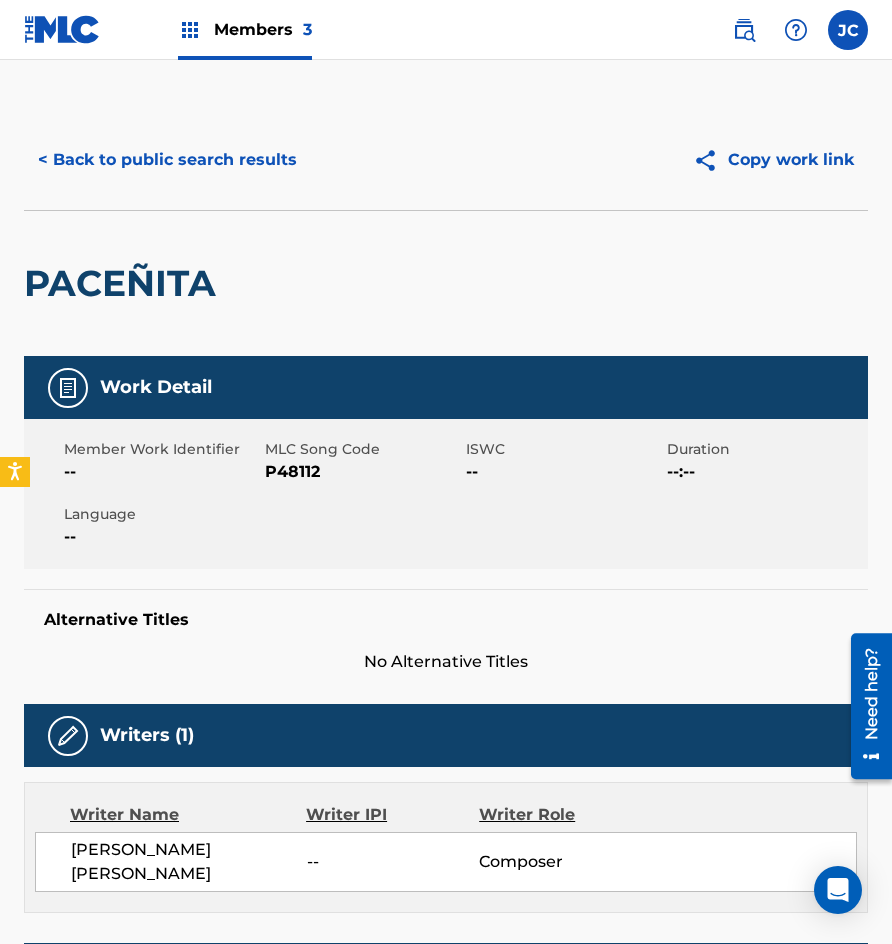 click on "P48112" at bounding box center [363, 472] 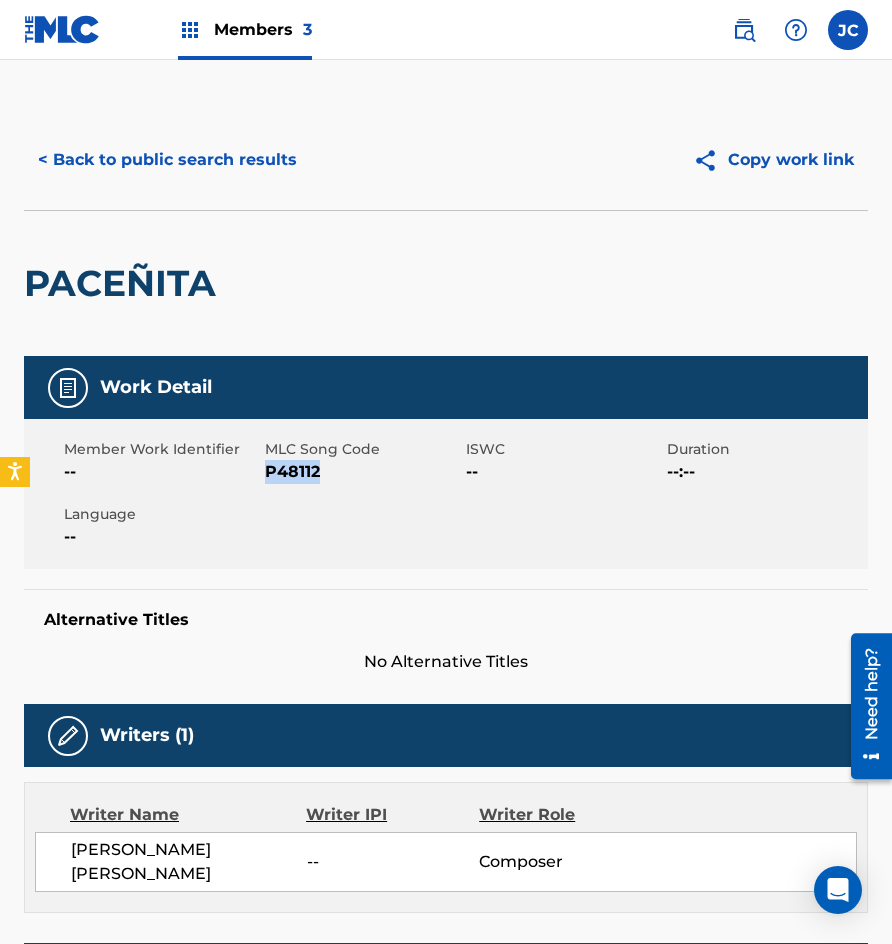 click on "P48112" at bounding box center (363, 472) 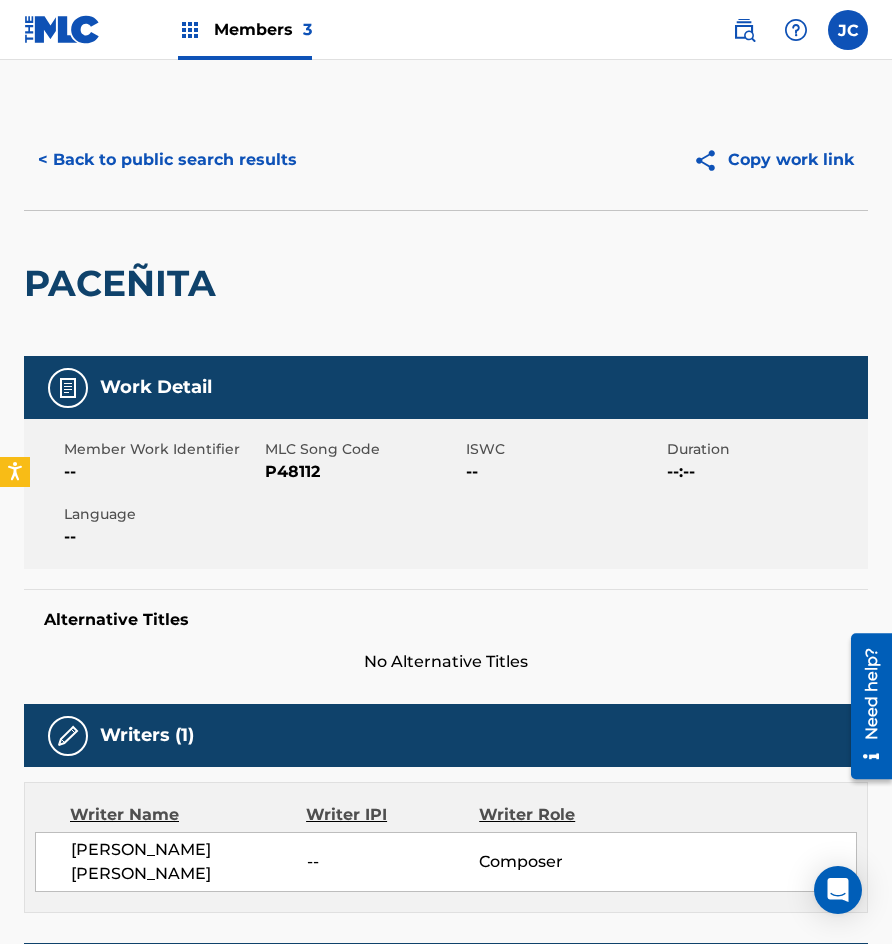 drag, startPoint x: 308, startPoint y: 206, endPoint x: 318, endPoint y: 192, distance: 17.20465 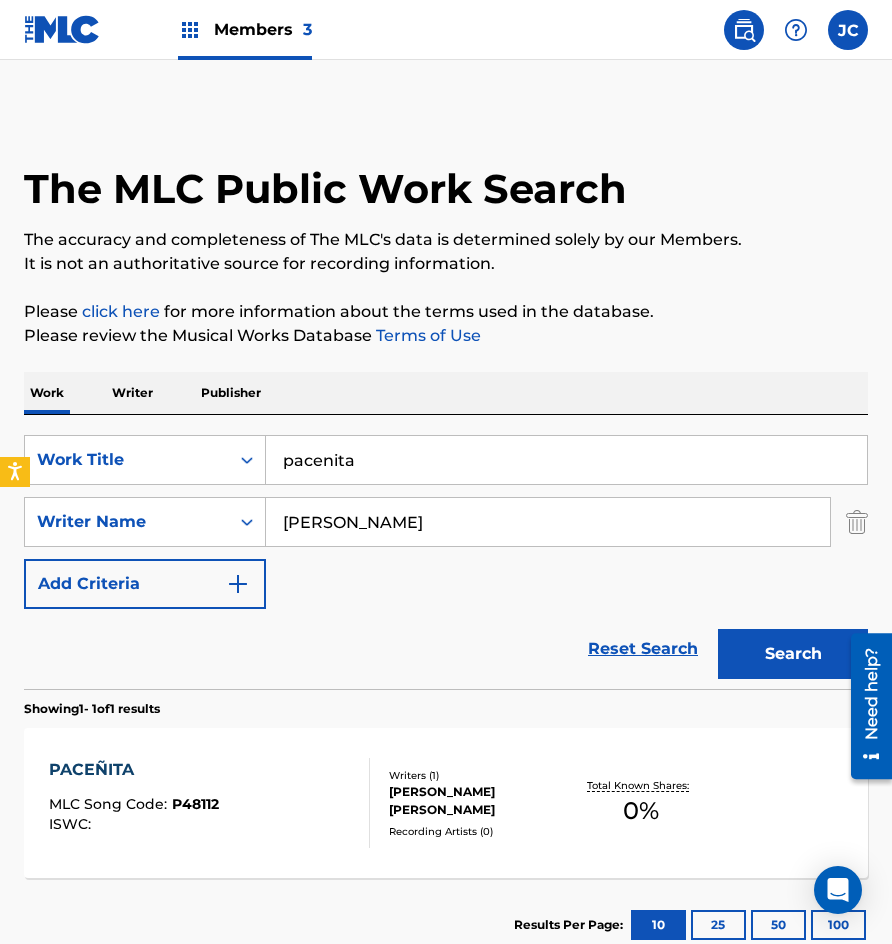 scroll, scrollTop: 20, scrollLeft: 0, axis: vertical 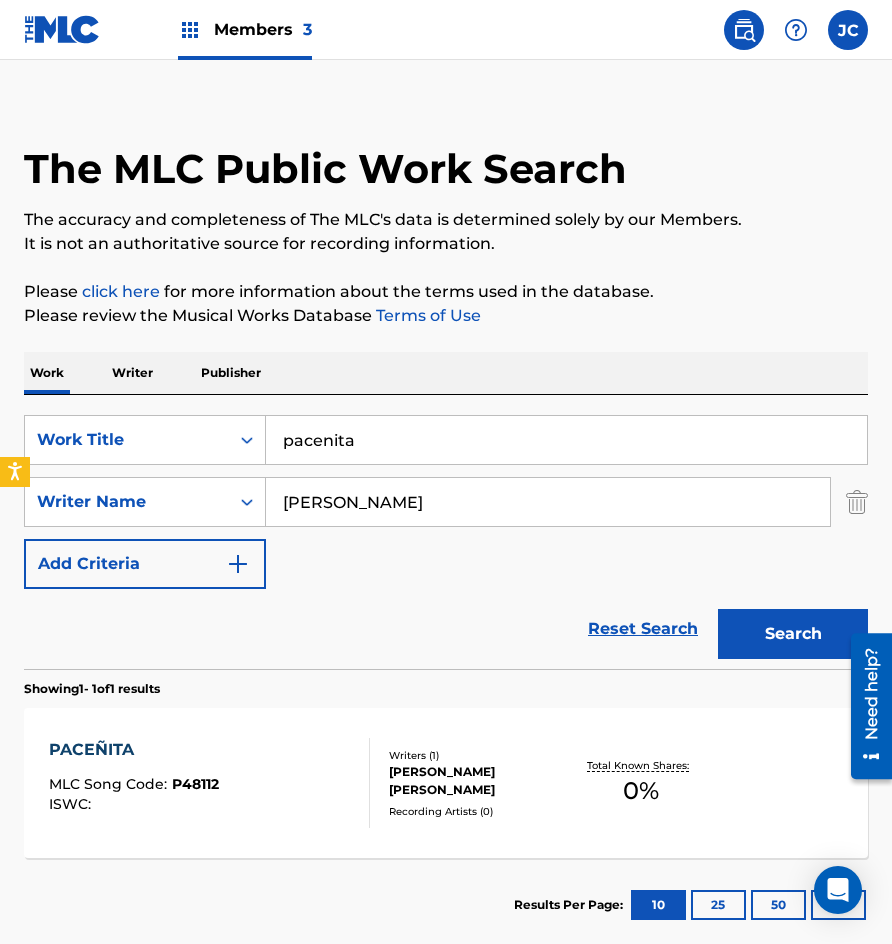 drag, startPoint x: 486, startPoint y: 455, endPoint x: 304, endPoint y: 459, distance: 182.04395 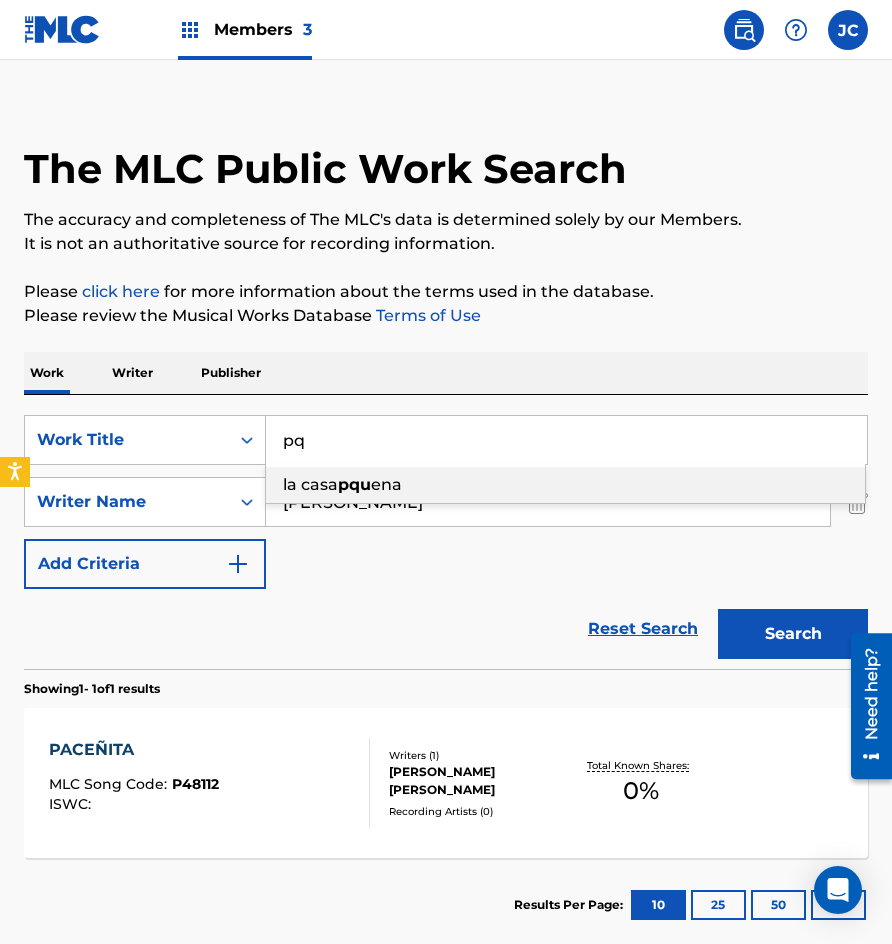 type on "p" 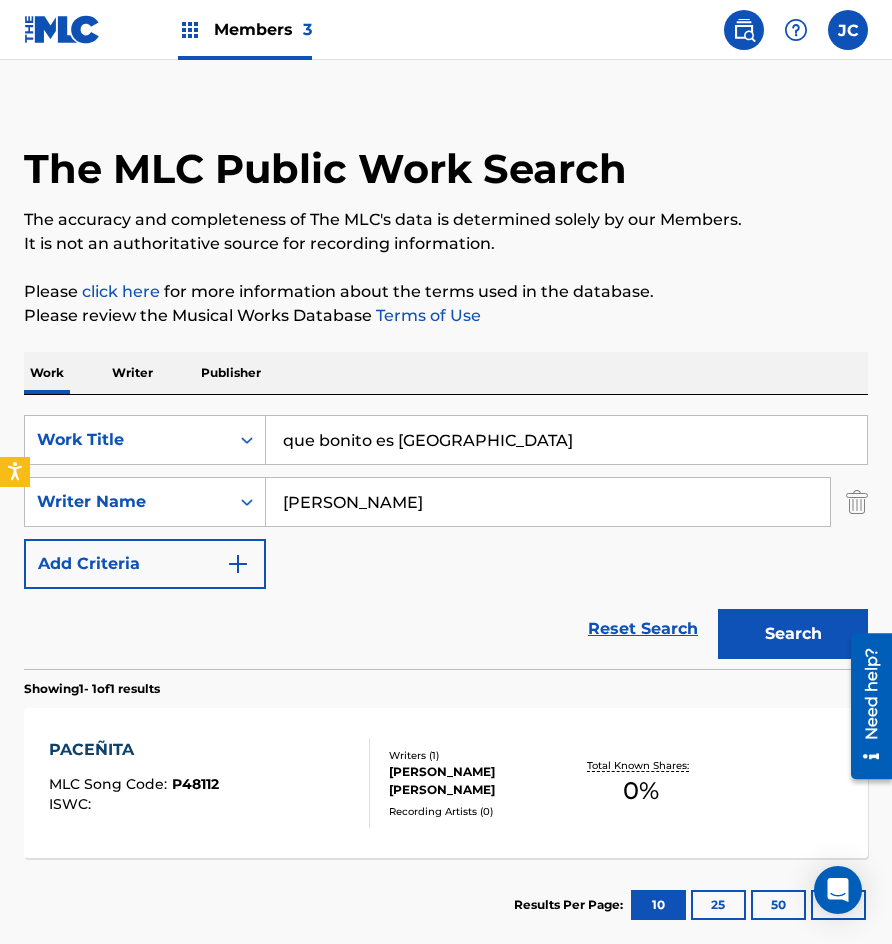 click on "Search" at bounding box center [793, 634] 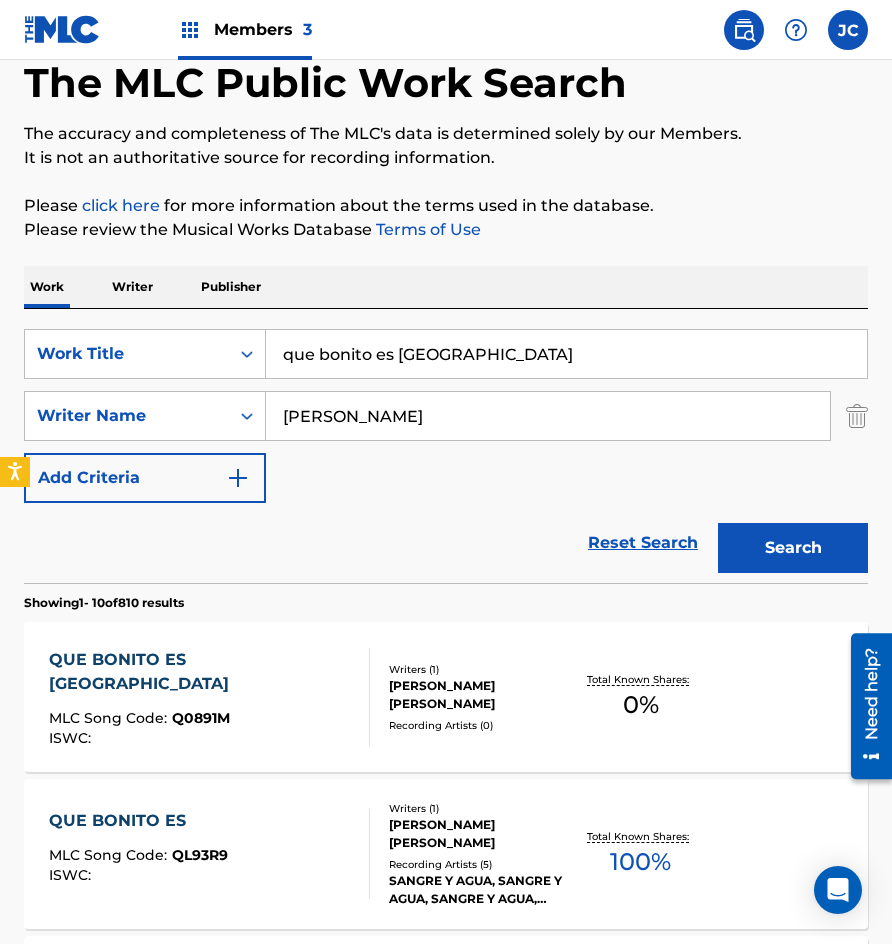 scroll, scrollTop: 300, scrollLeft: 0, axis: vertical 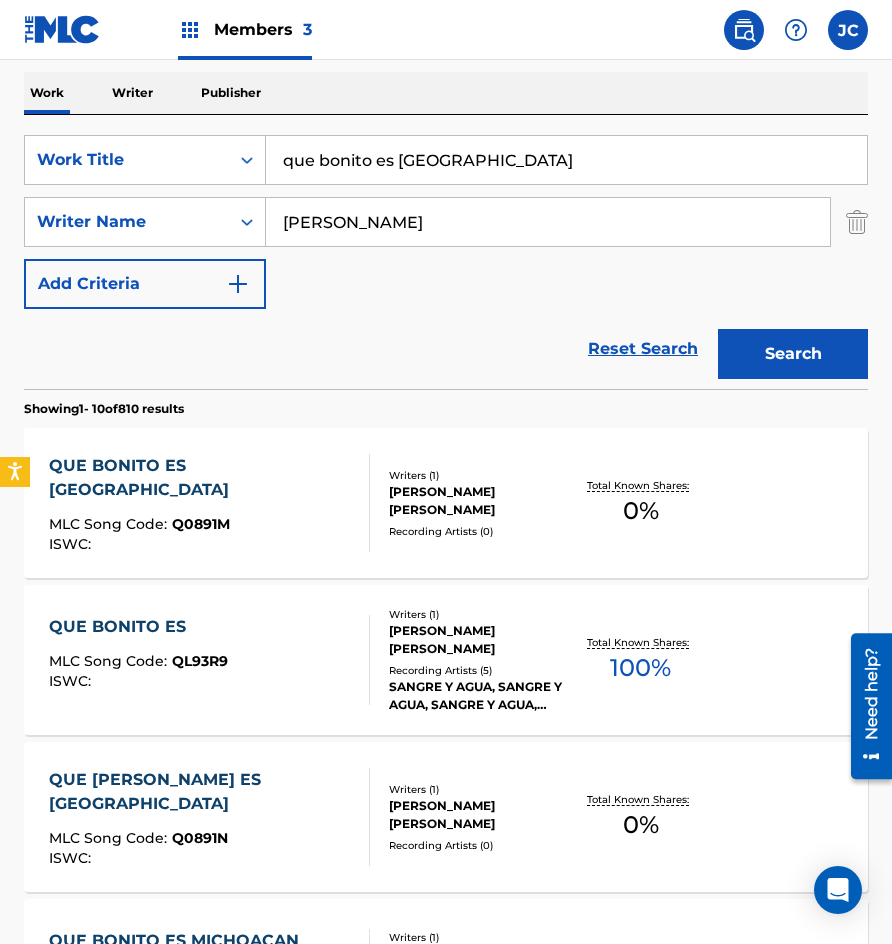 click on "que bonito es sinaloa" at bounding box center (566, 160) 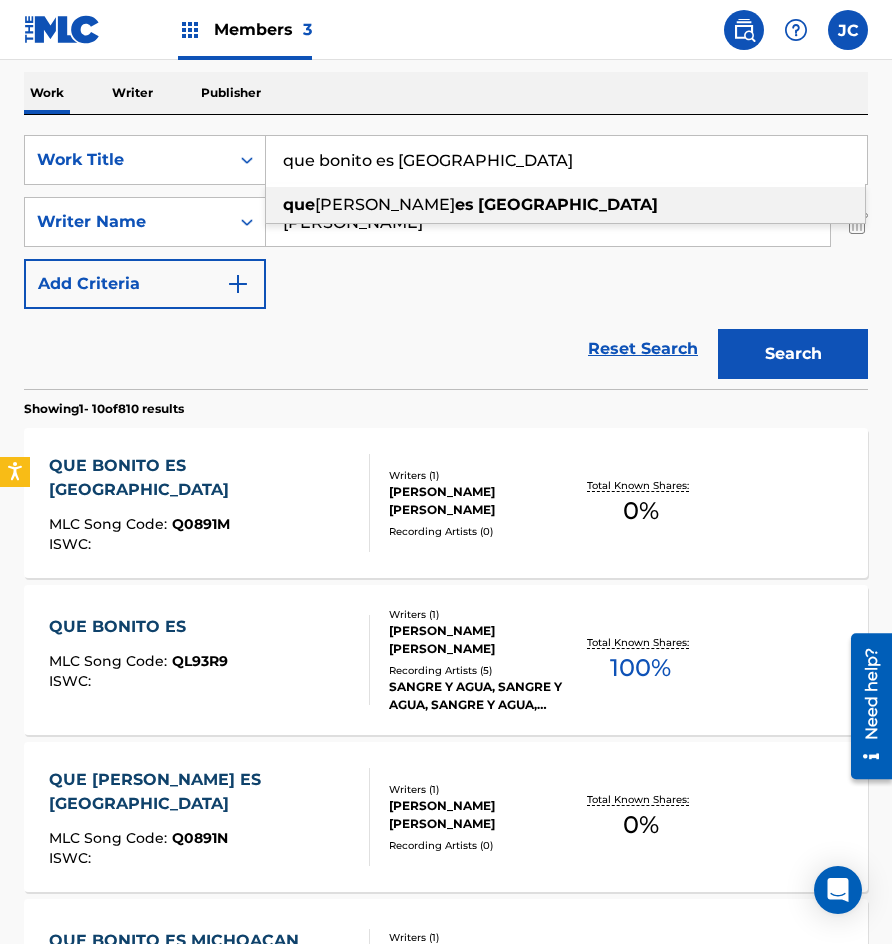 click on "es" at bounding box center [464, 204] 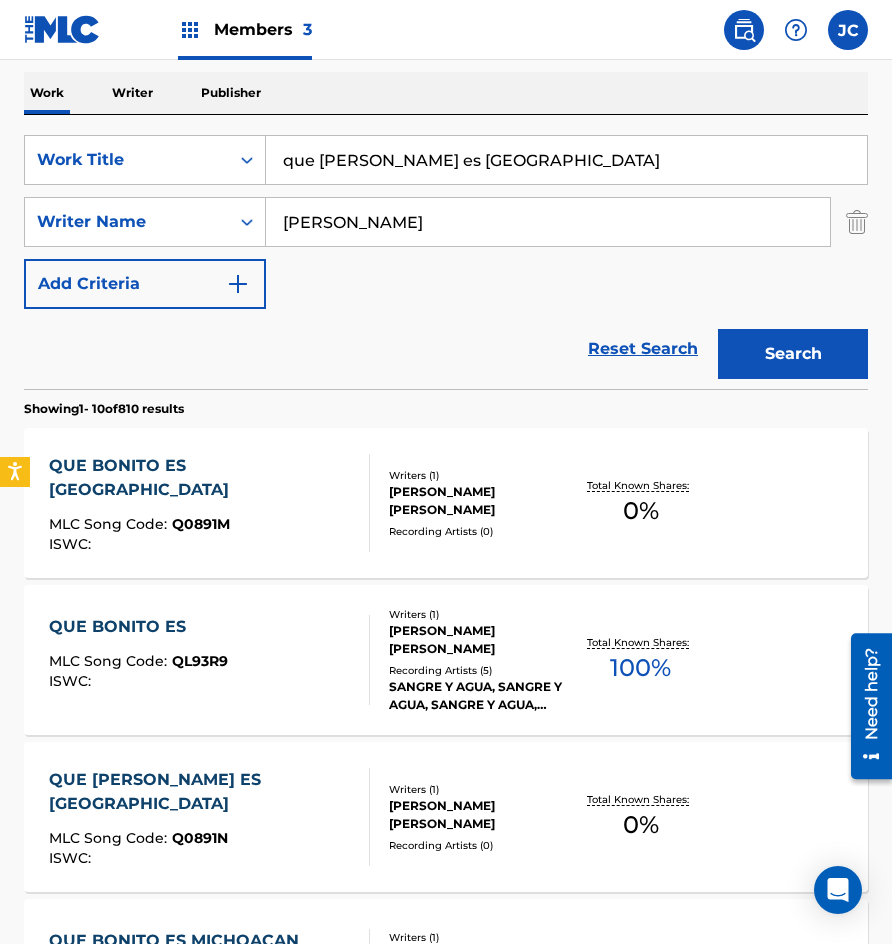 click on "Search" at bounding box center [793, 354] 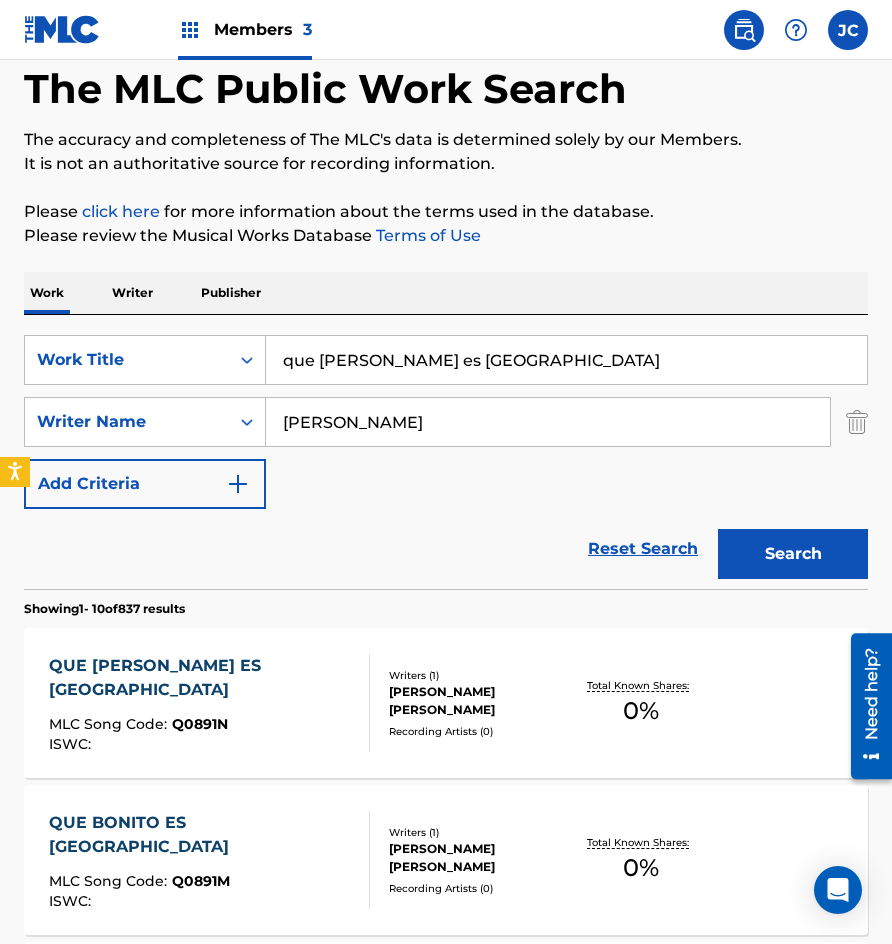 scroll, scrollTop: 200, scrollLeft: 0, axis: vertical 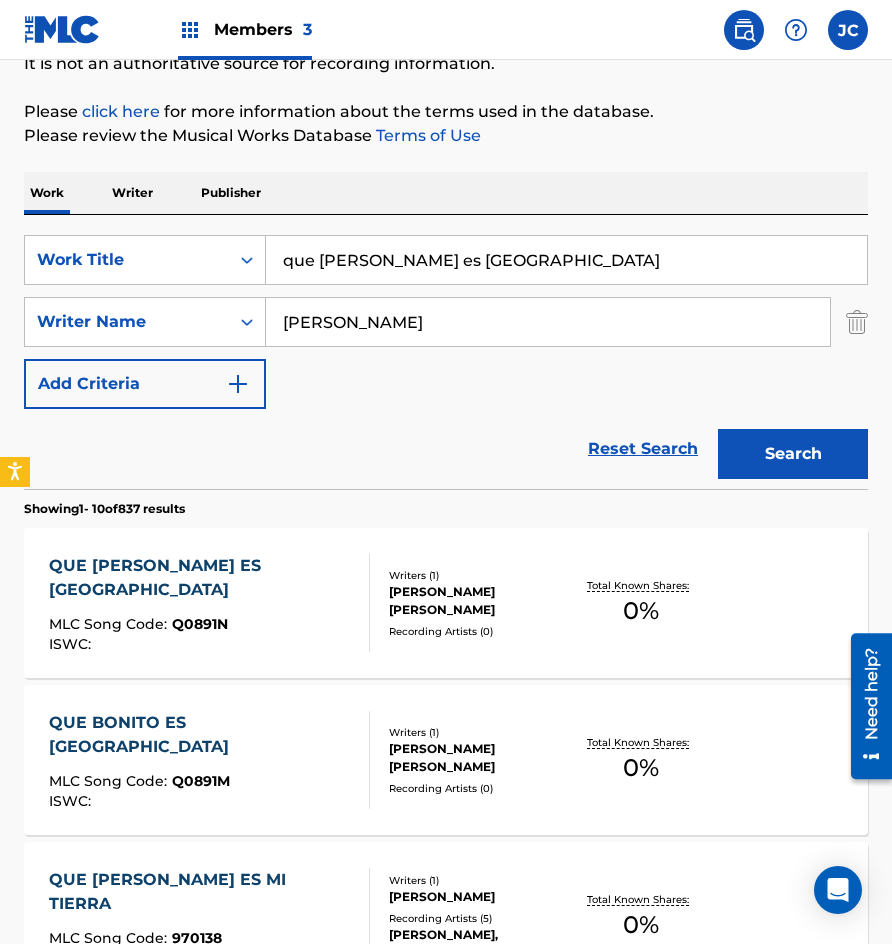 click on "QUE BONITA ES SINALOA MLC Song Code : Q0891N ISWC : Writers ( 1 ) JUAN MENDOZA GARCIA Recording Artists ( 0 ) Total Known Shares: 0 %" at bounding box center [446, 603] 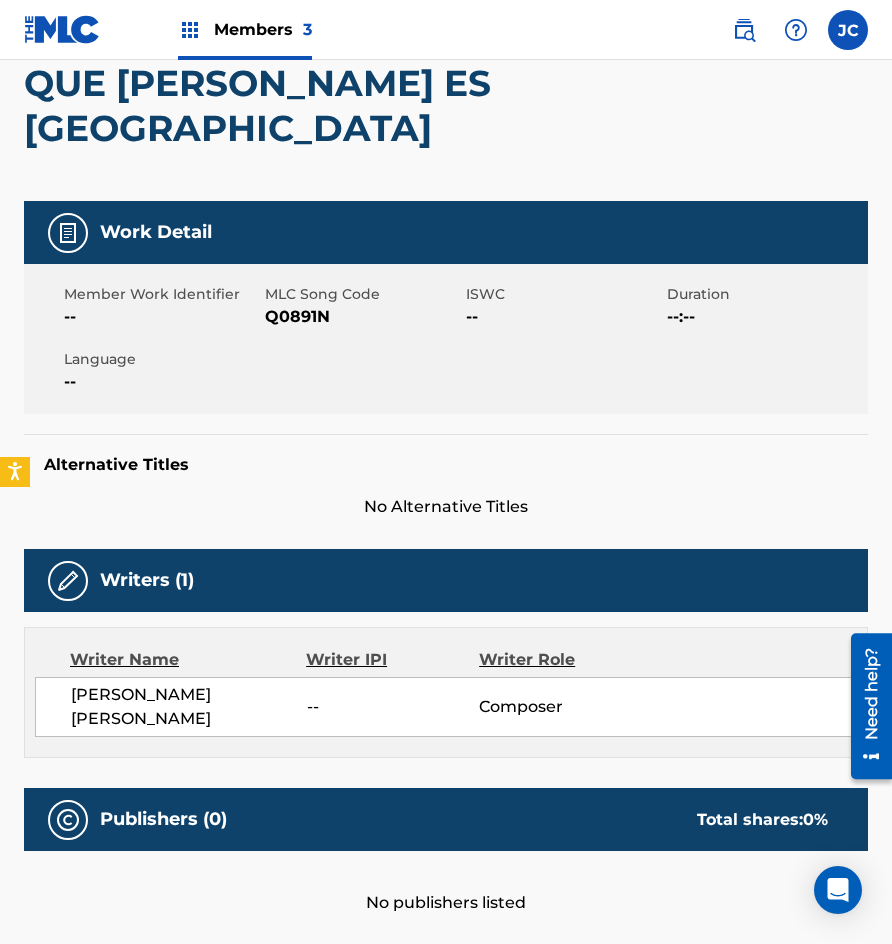 scroll, scrollTop: 0, scrollLeft: 0, axis: both 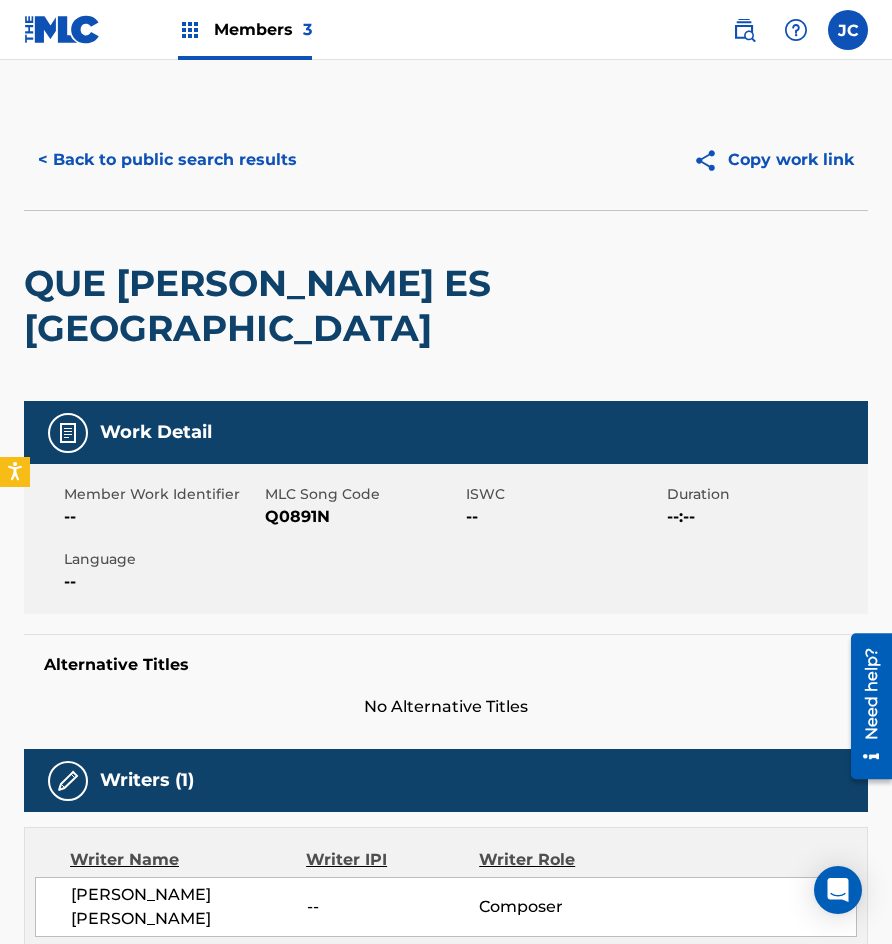 click on "Q0891N" at bounding box center (363, 517) 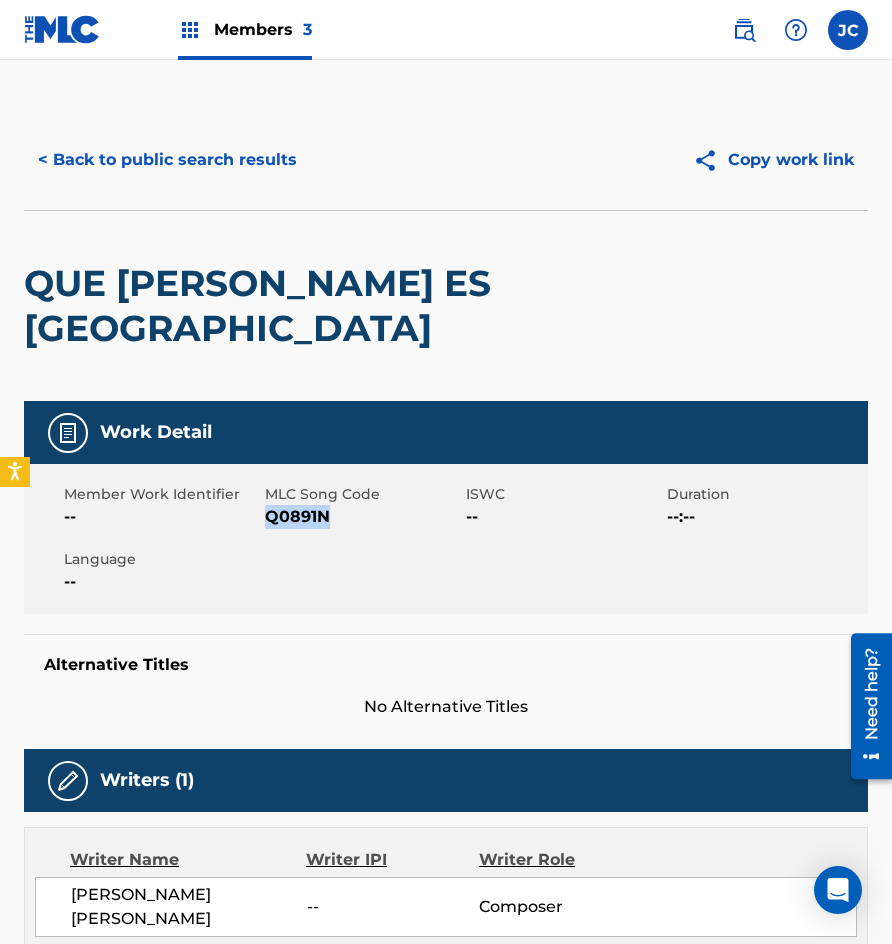 click on "Q0891N" at bounding box center (363, 517) 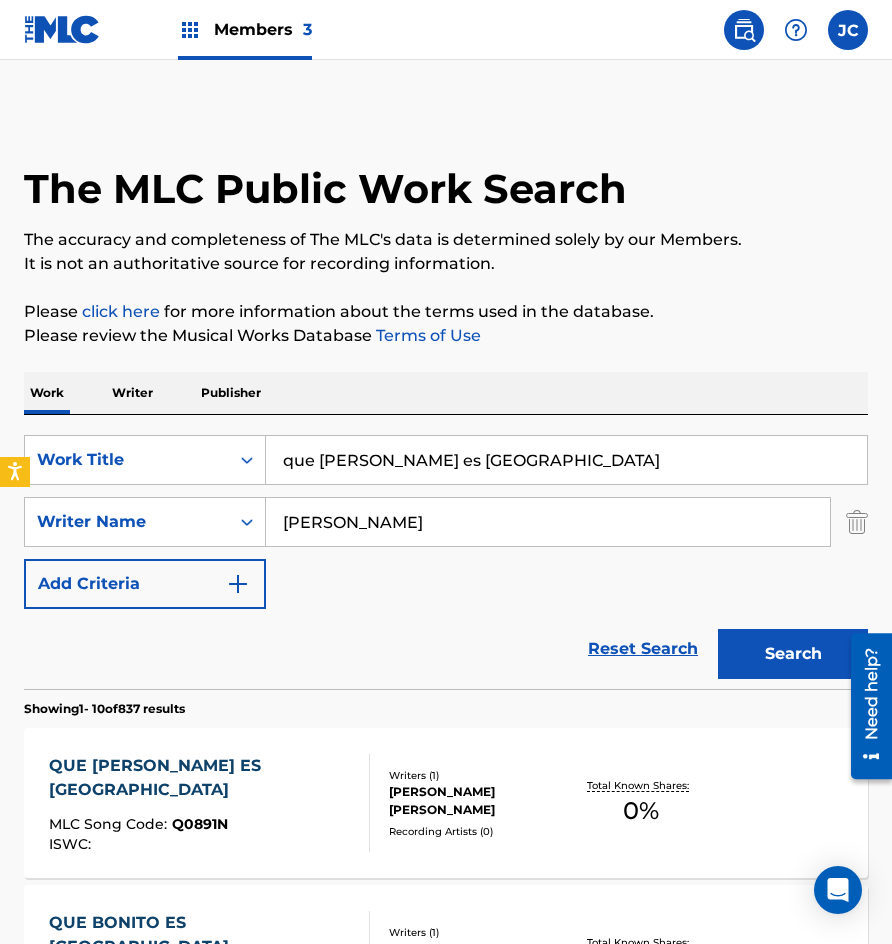 scroll, scrollTop: 200, scrollLeft: 0, axis: vertical 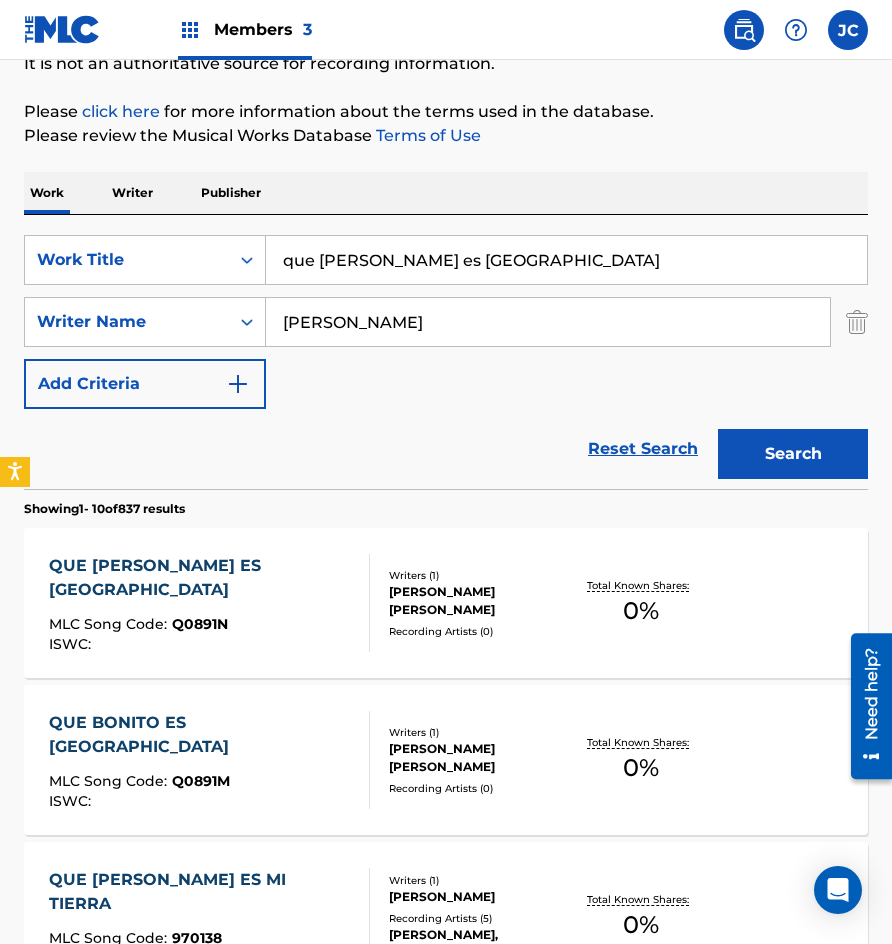 click on "QUE BONITO ES SINALOA MLC Song Code : Q0891M ISWC :" at bounding box center [209, 760] 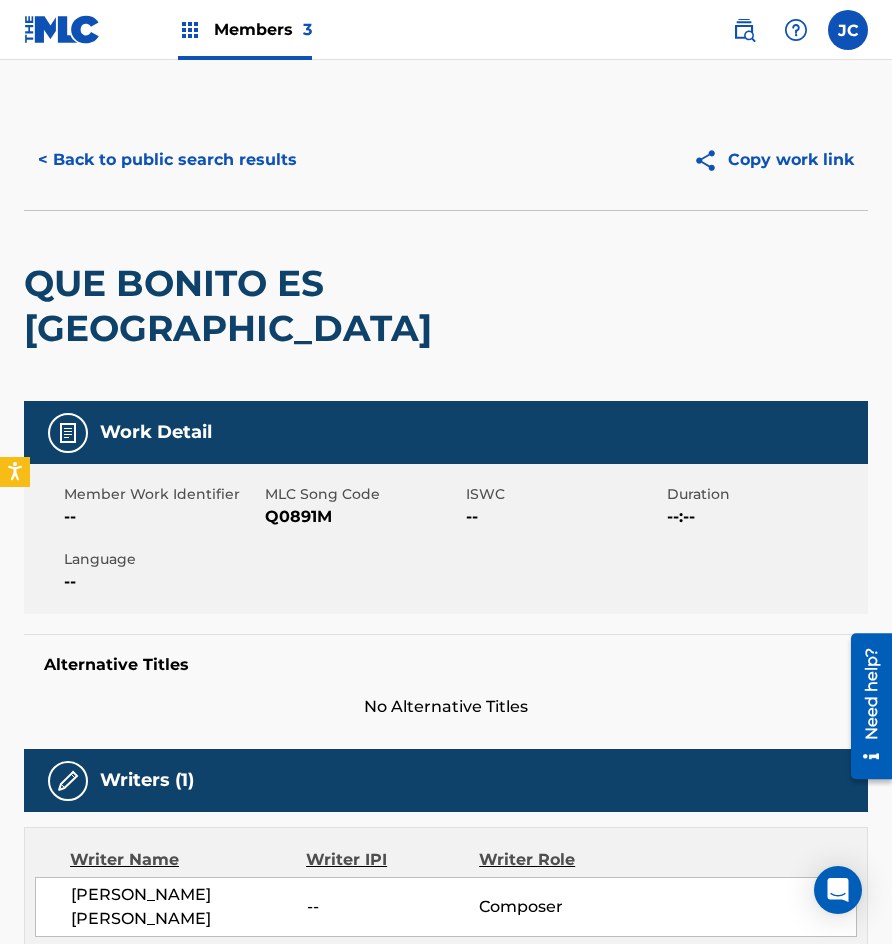 click on "Q0891M" at bounding box center (363, 517) 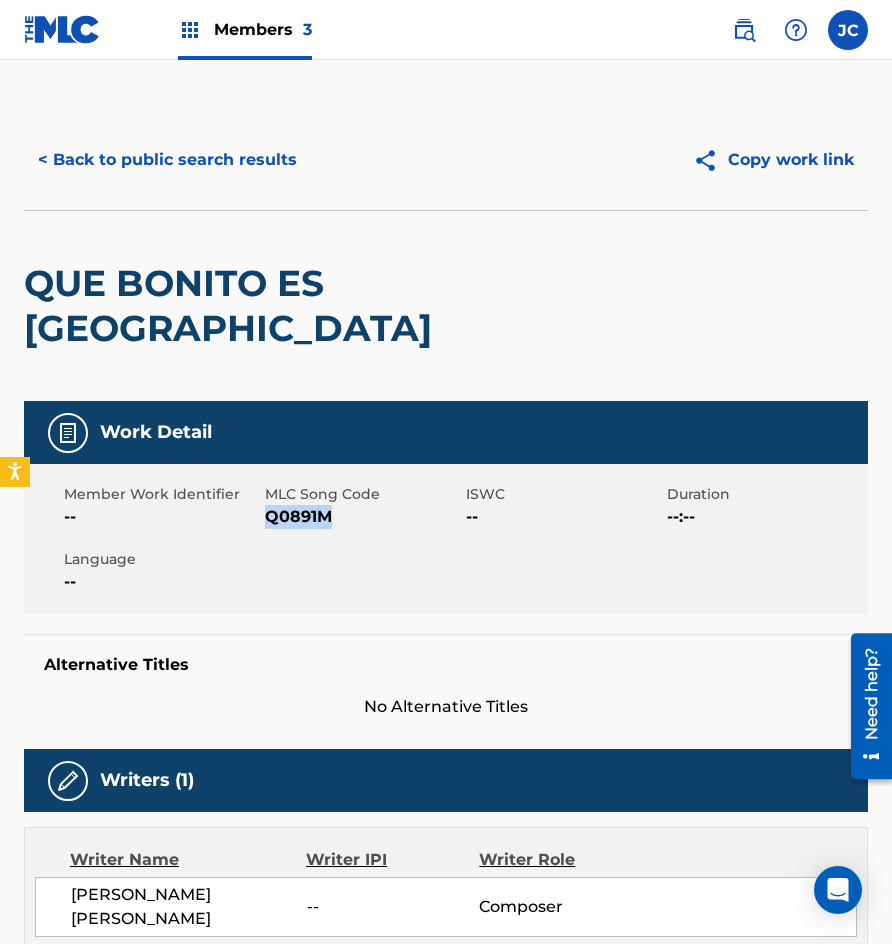 click on "Q0891M" at bounding box center [363, 517] 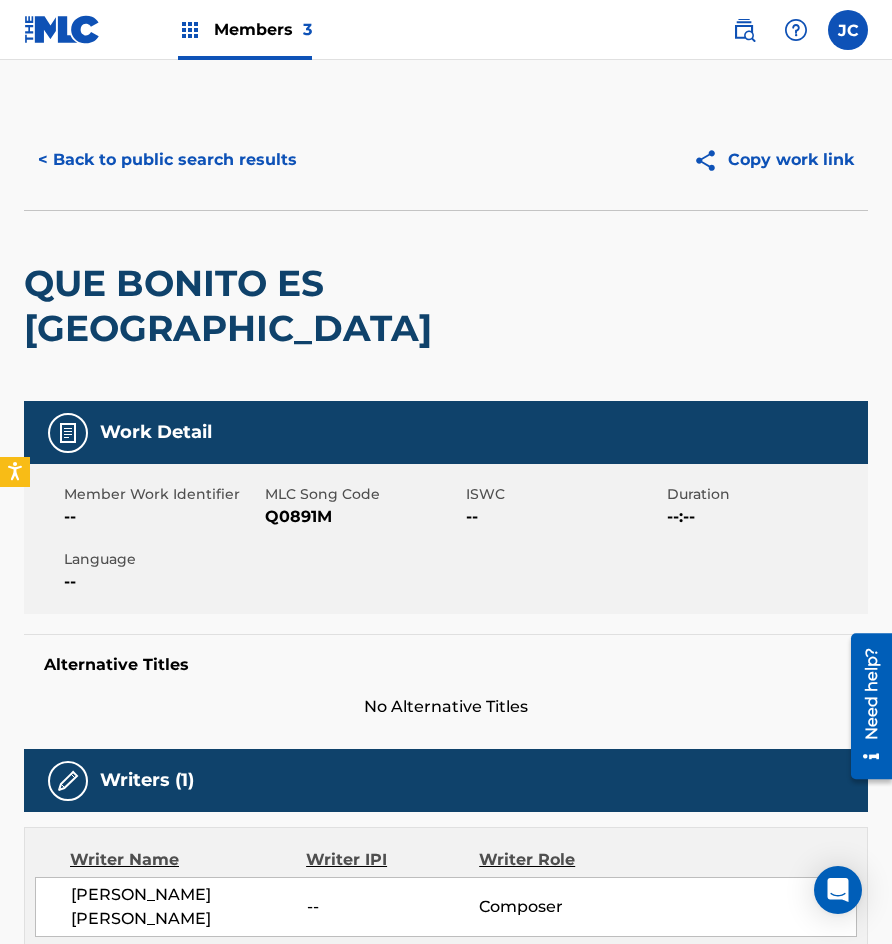 click on "QUE BONITO ES SINALOA" at bounding box center [446, 305] 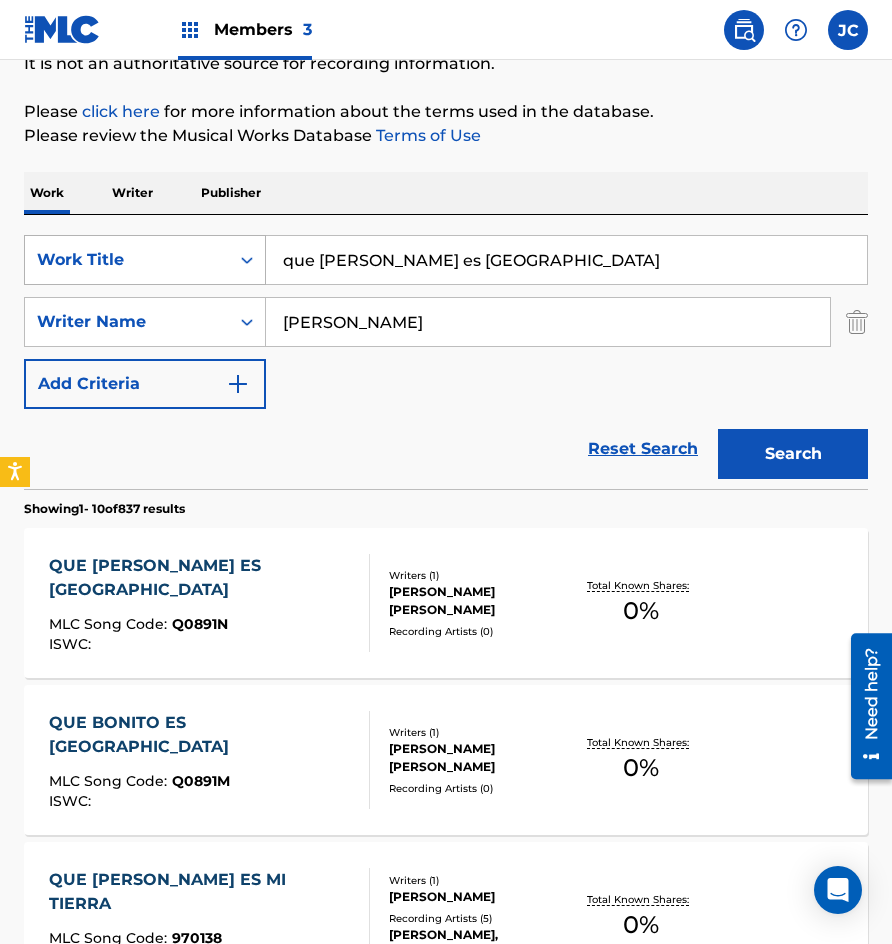 click on "SearchWithCriteria69ad5bdf-6581-47a3-be44-db665d8c7d26 Work Title que bonita es sinaloa" at bounding box center (446, 260) 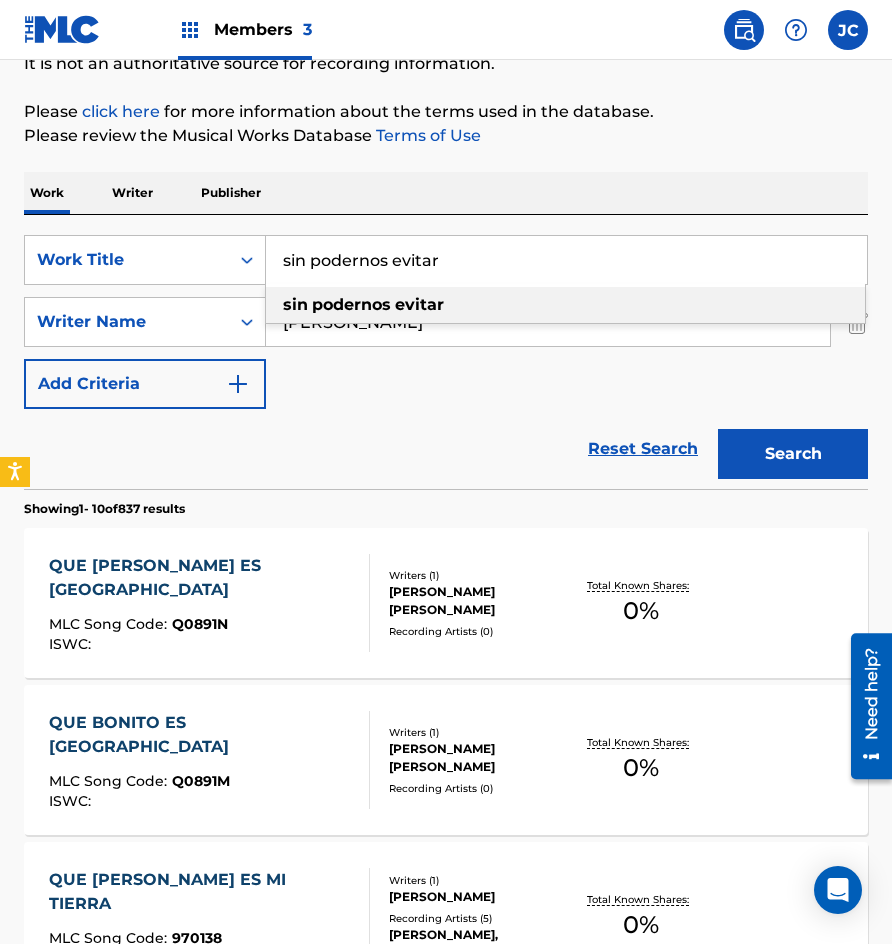 type on "sin podernos evitar" 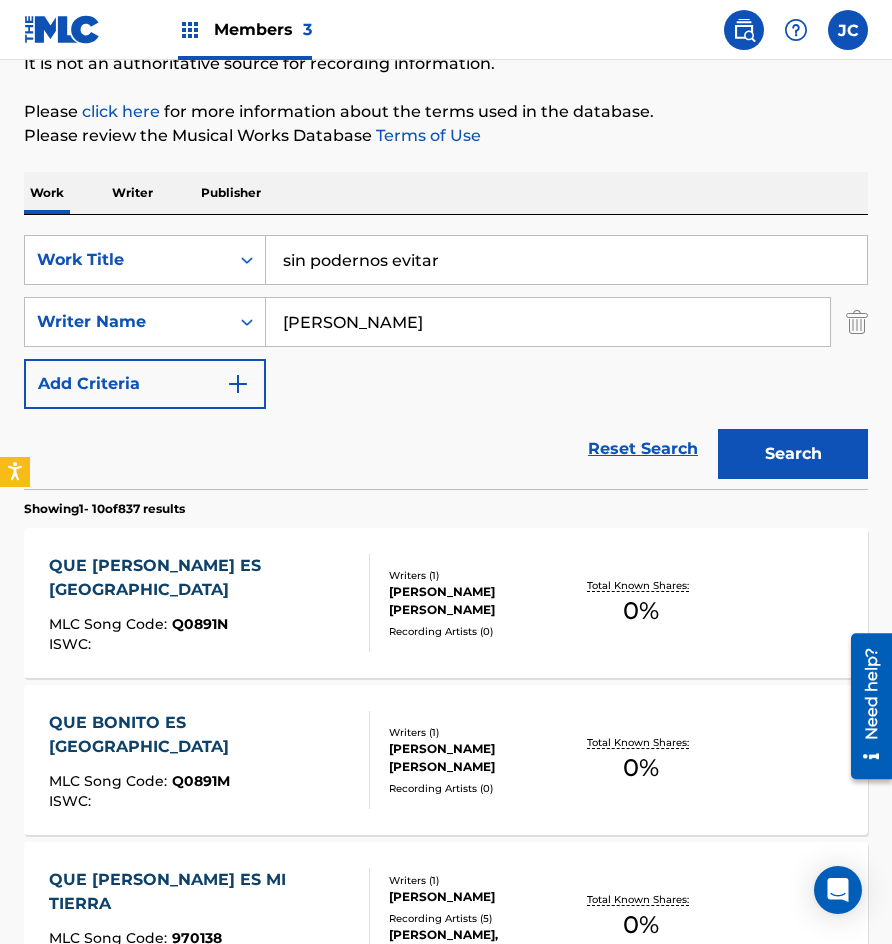 type on "mendez" 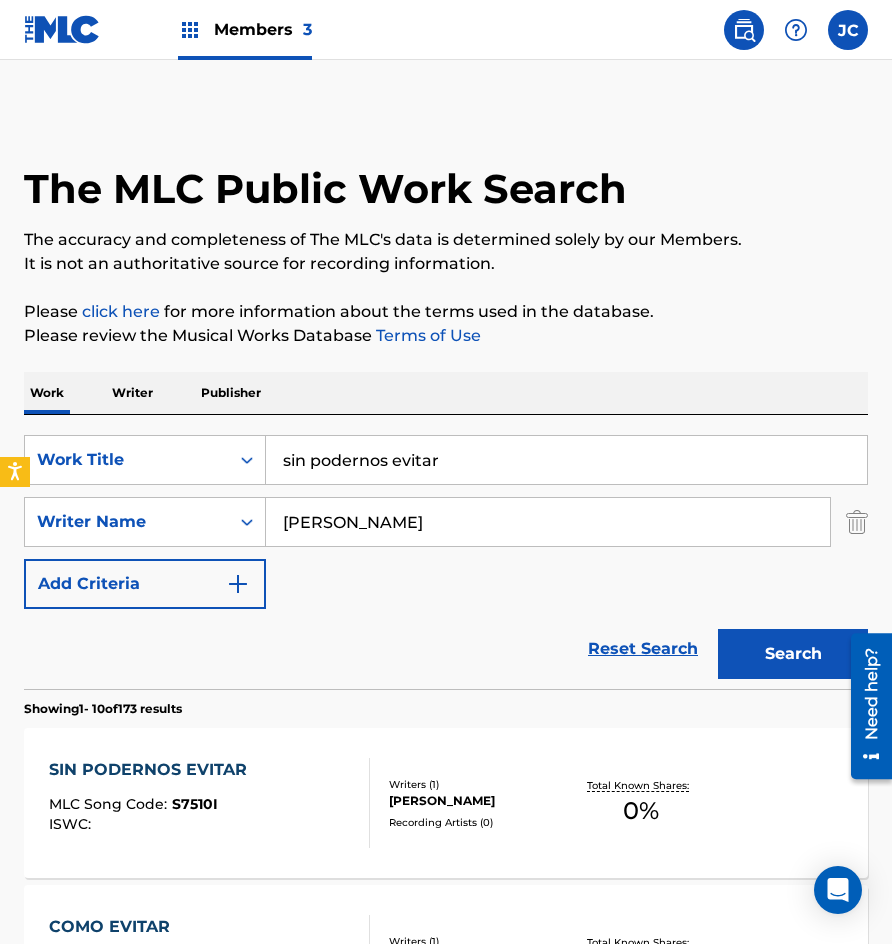 scroll, scrollTop: 300, scrollLeft: 0, axis: vertical 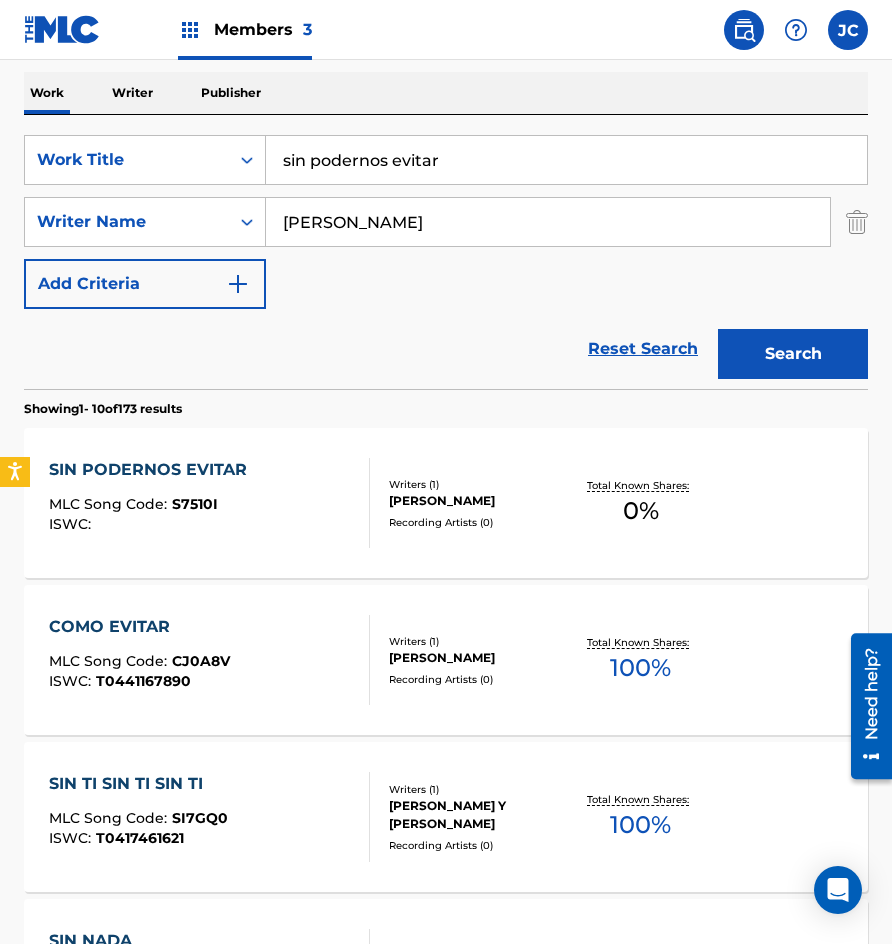 click on "TOMAS MENDEZ SOSA" at bounding box center (479, 501) 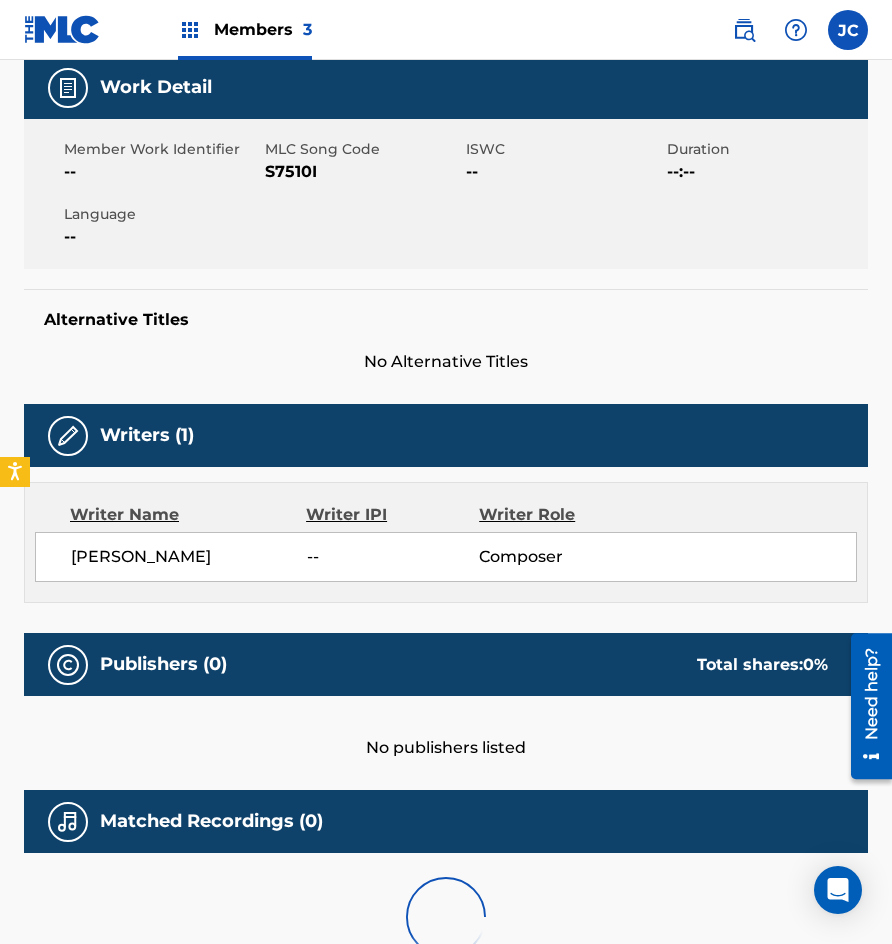 scroll, scrollTop: 0, scrollLeft: 0, axis: both 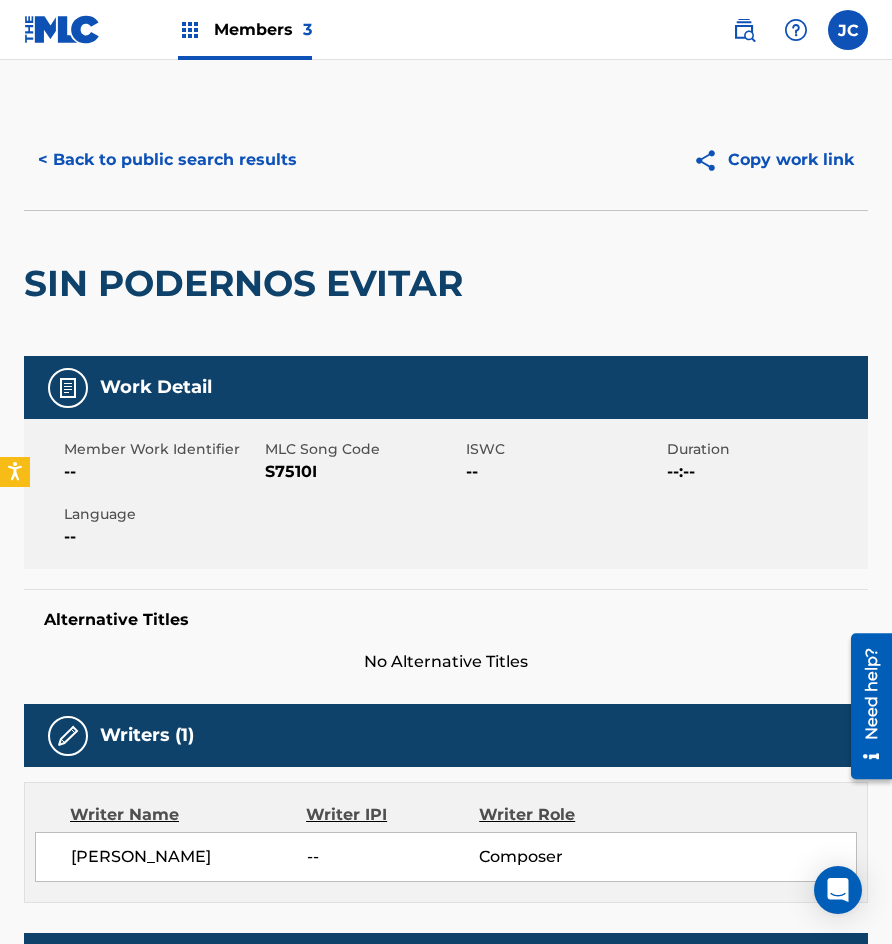 click on "S7510I" at bounding box center [363, 472] 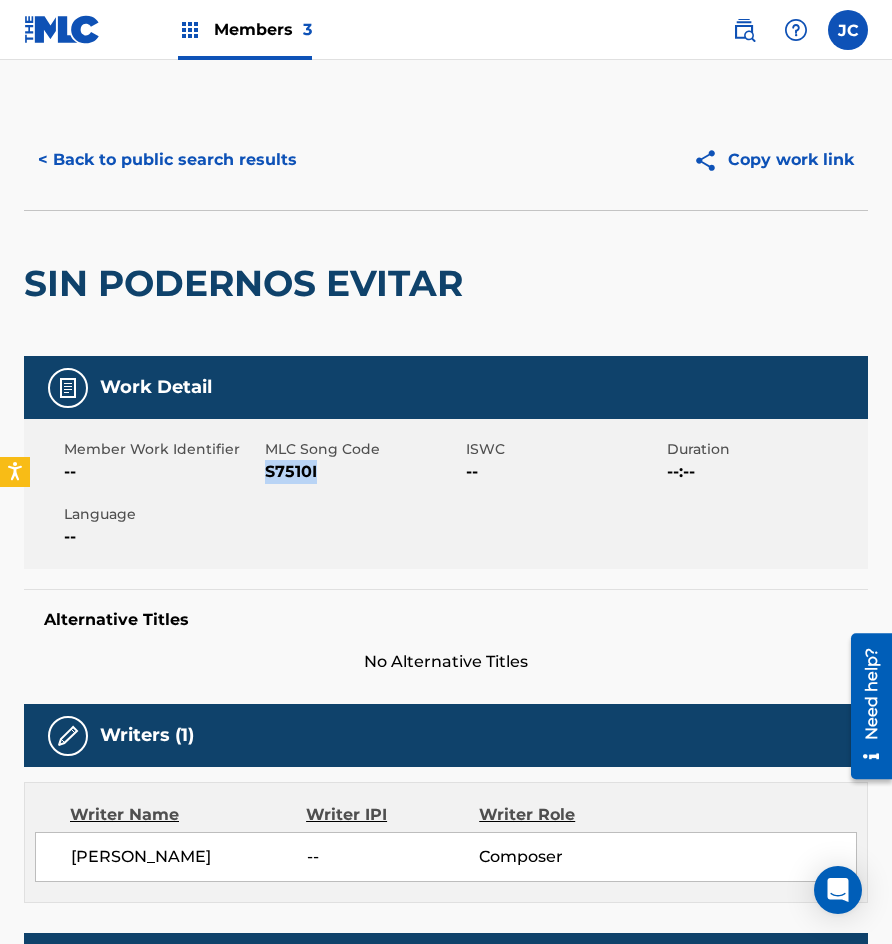 click on "S7510I" at bounding box center [363, 472] 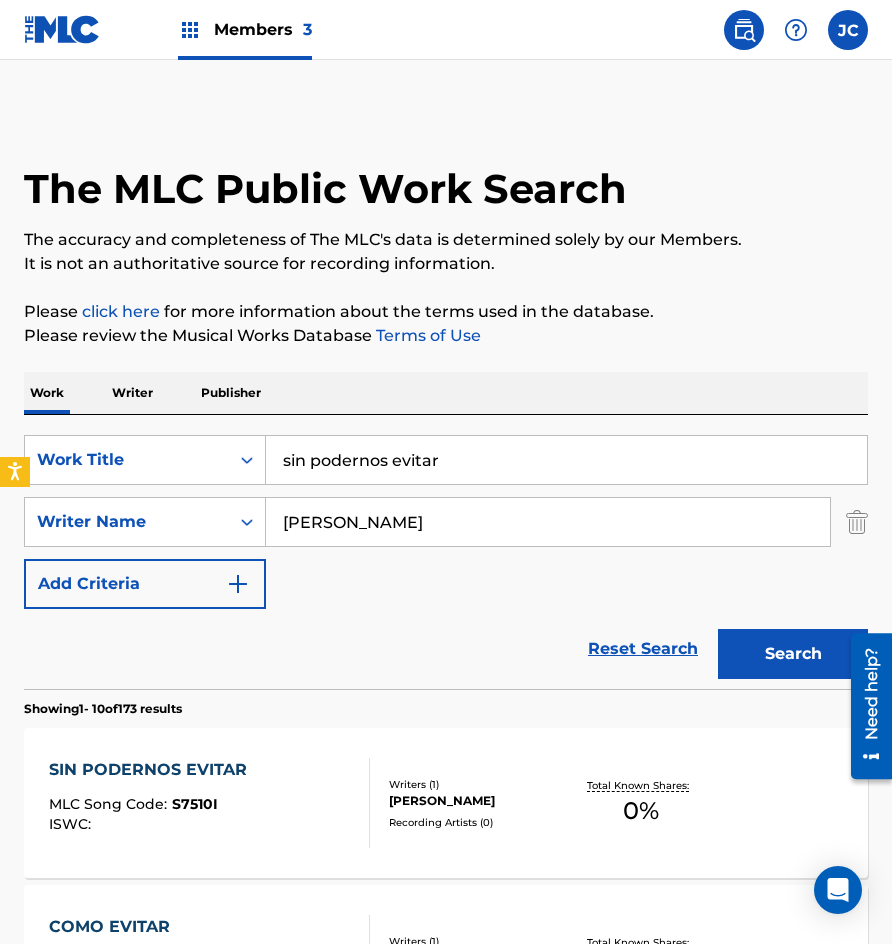 scroll, scrollTop: 300, scrollLeft: 0, axis: vertical 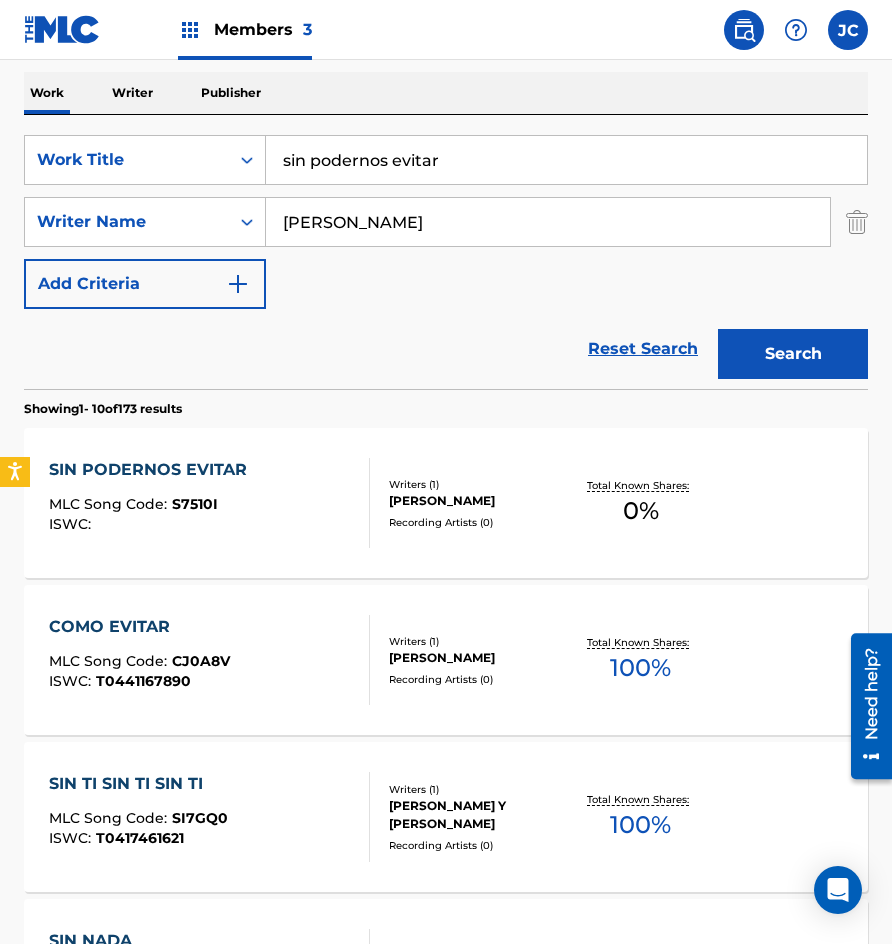 click on "sin podernos evitar" at bounding box center (566, 160) 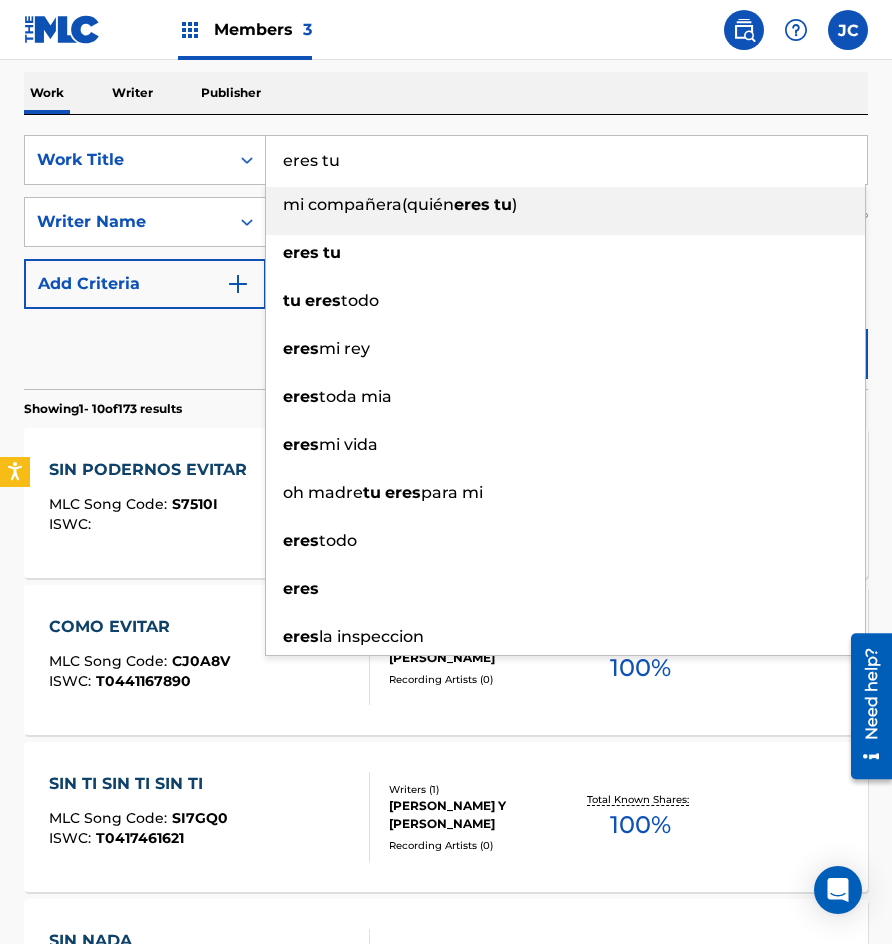 type on "eres tu" 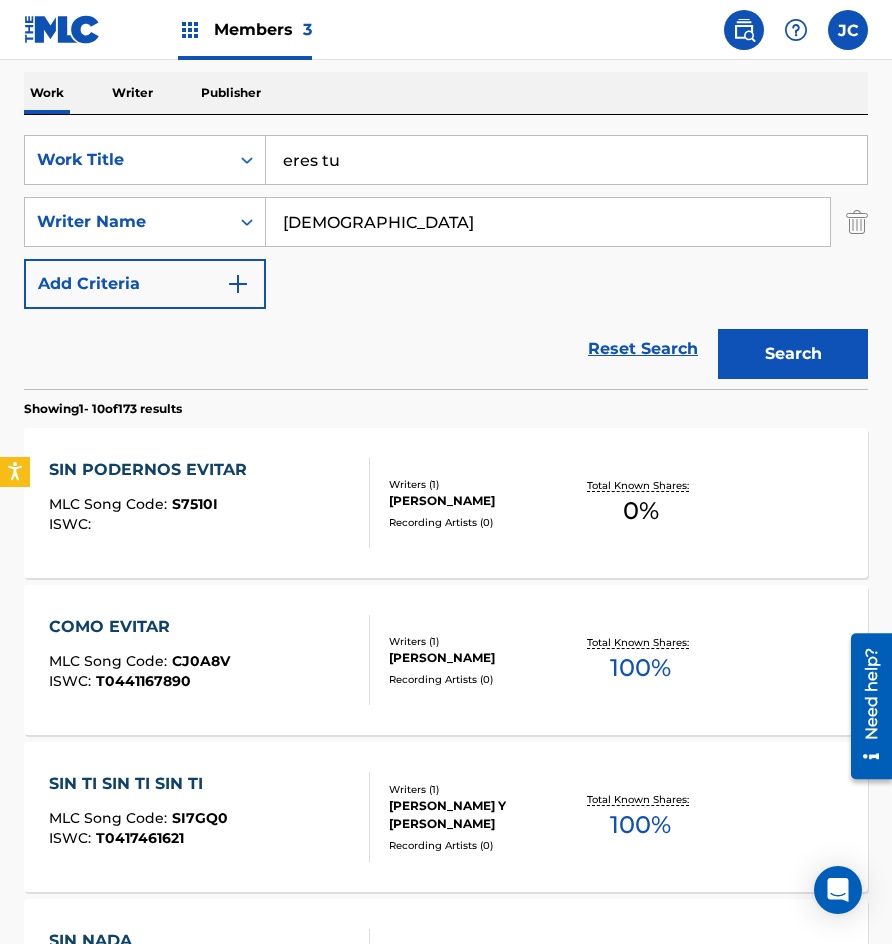 click on "Search" at bounding box center [793, 354] 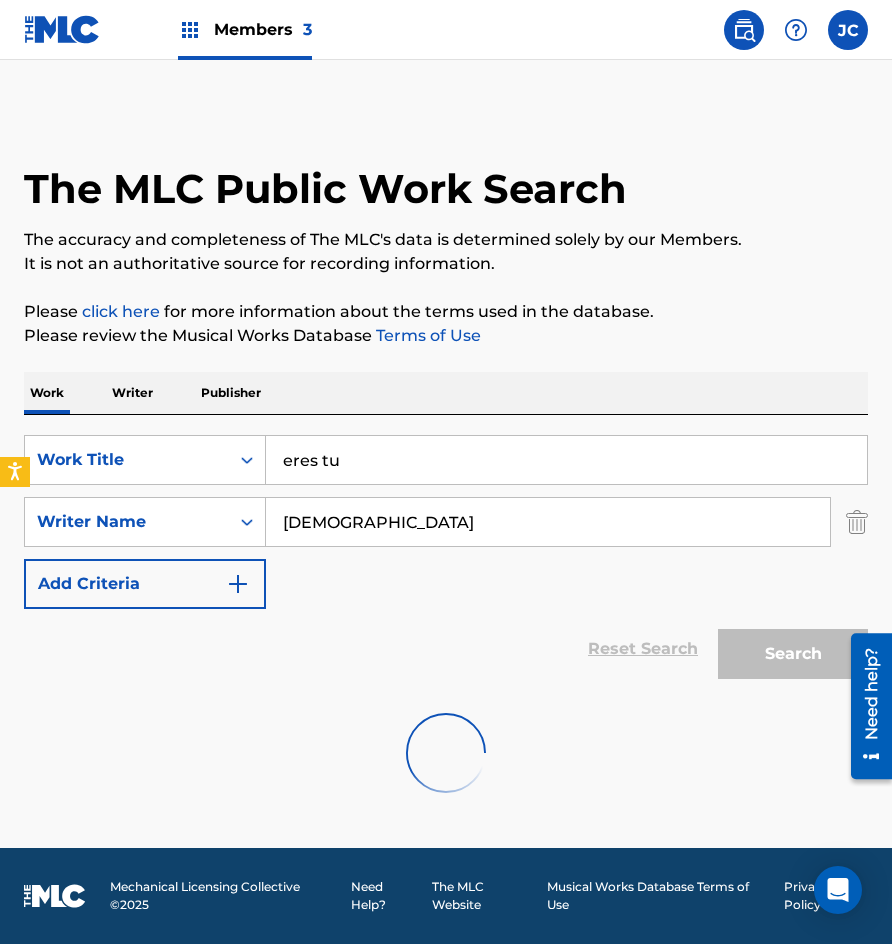 scroll, scrollTop: 0, scrollLeft: 0, axis: both 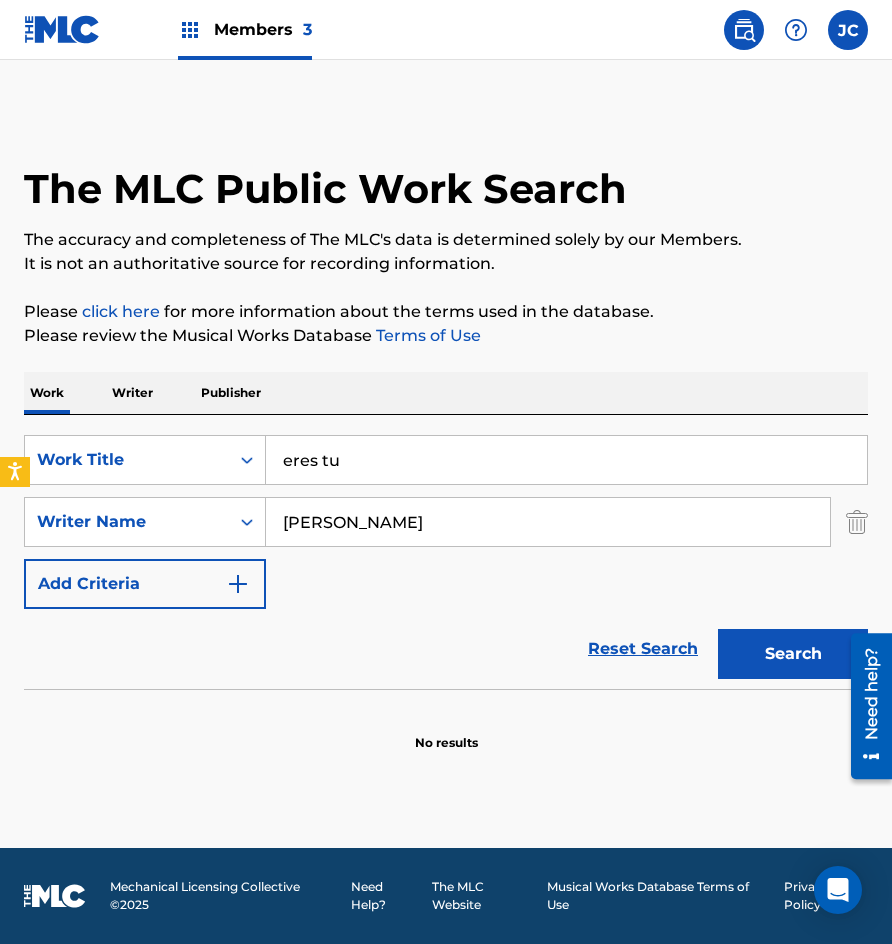type on "prado" 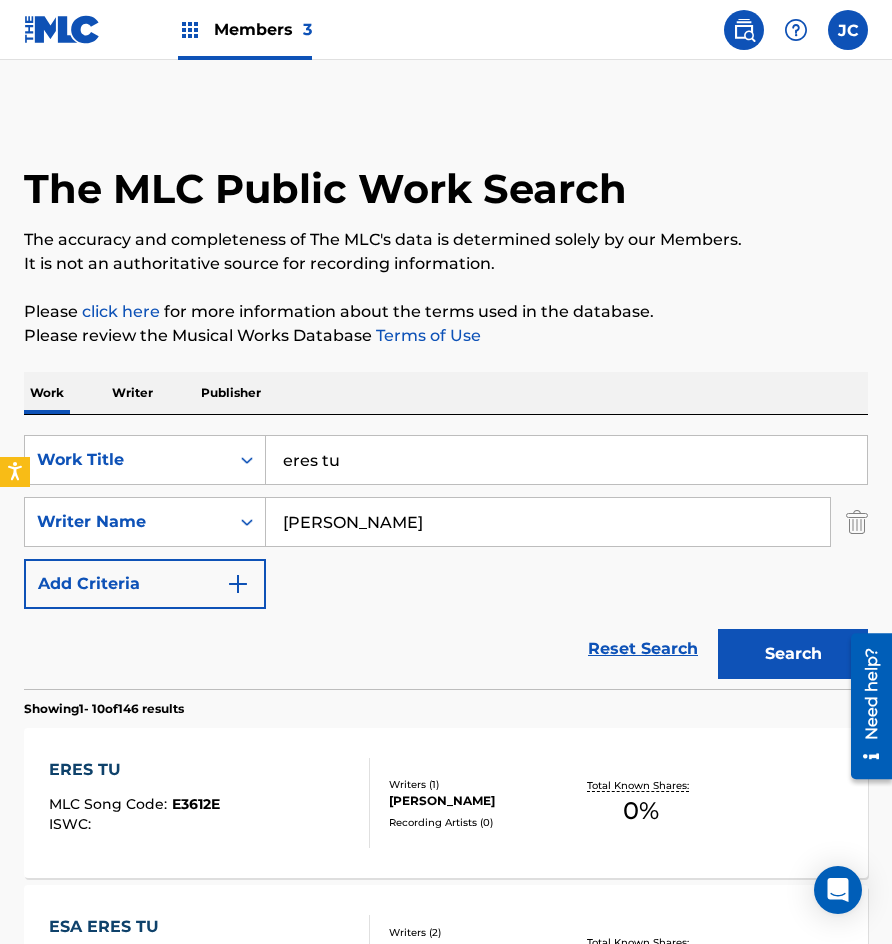 click on "Please   click here   for more information about the terms used in the database." at bounding box center (446, 312) 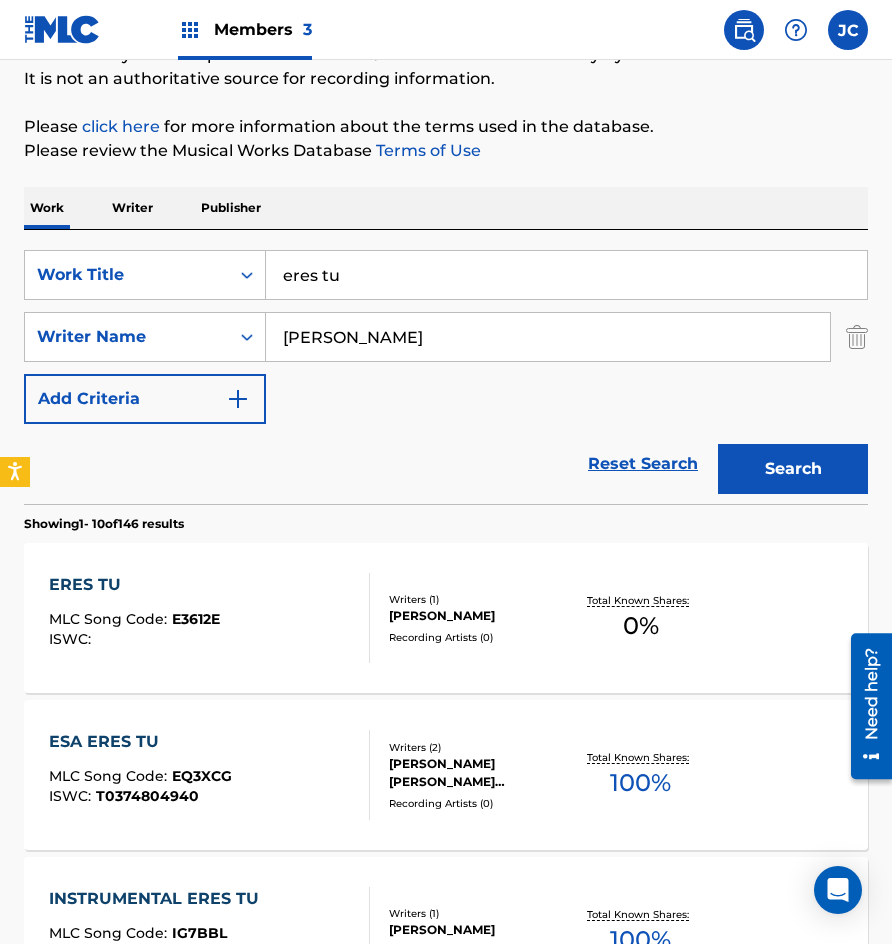 scroll, scrollTop: 200, scrollLeft: 0, axis: vertical 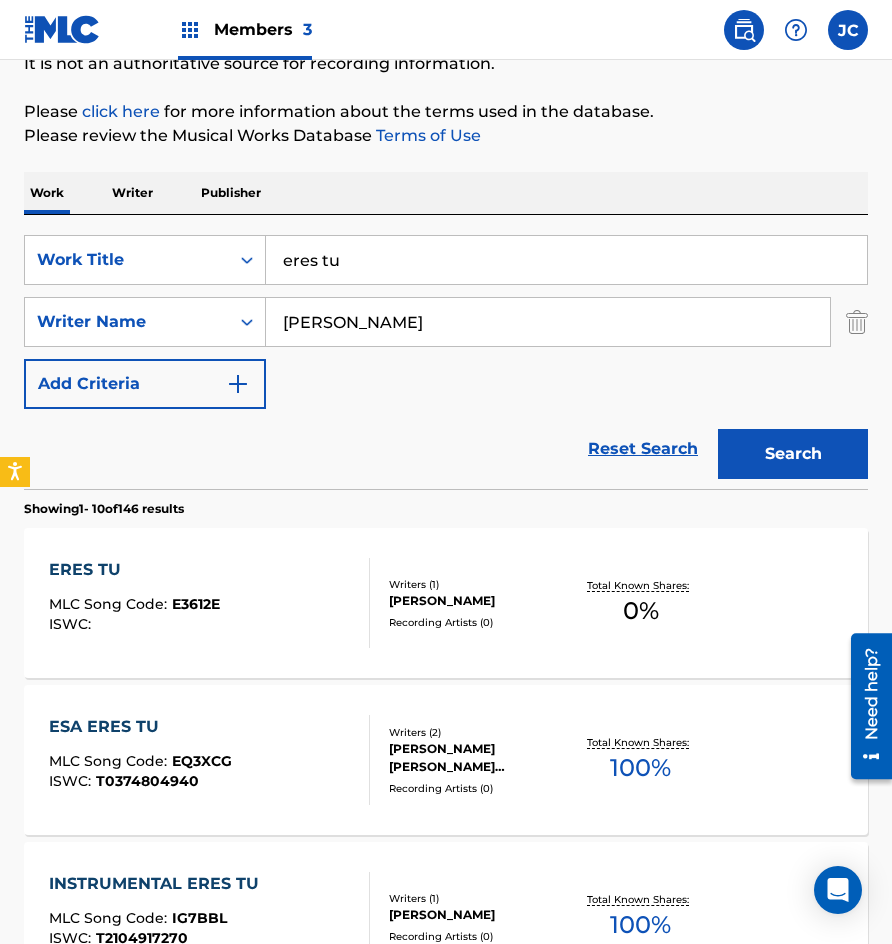click on "Recording Artists ( 0 )" at bounding box center (479, 622) 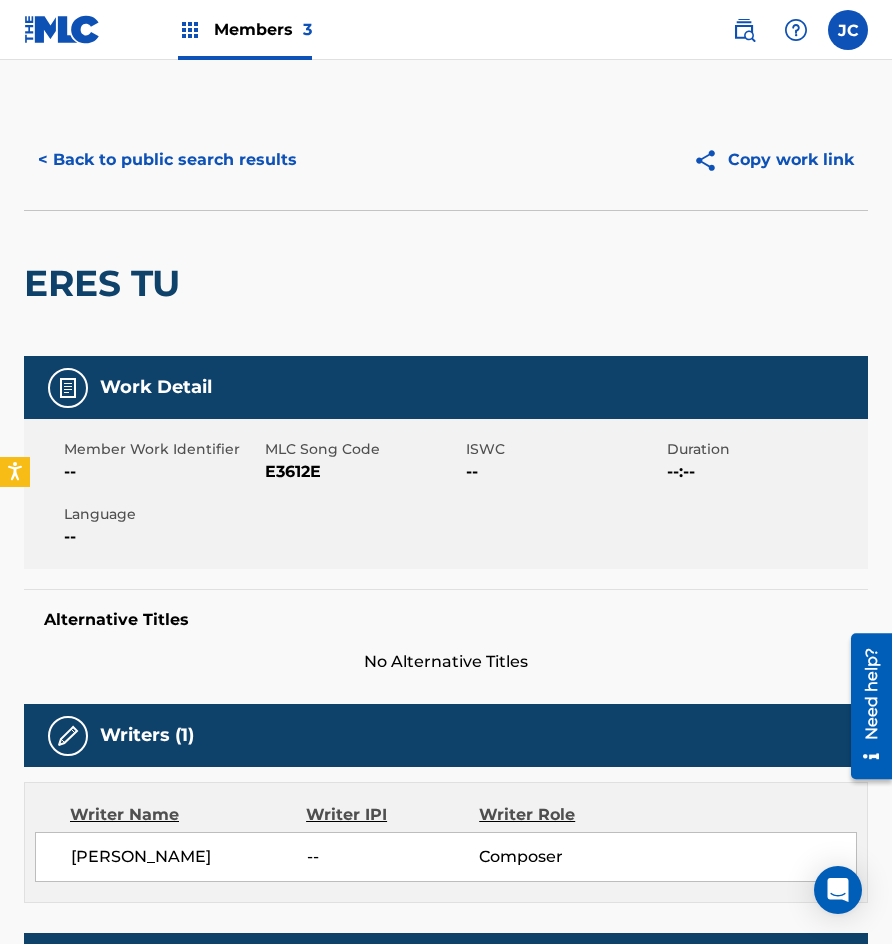 click on "E3612E" at bounding box center [363, 472] 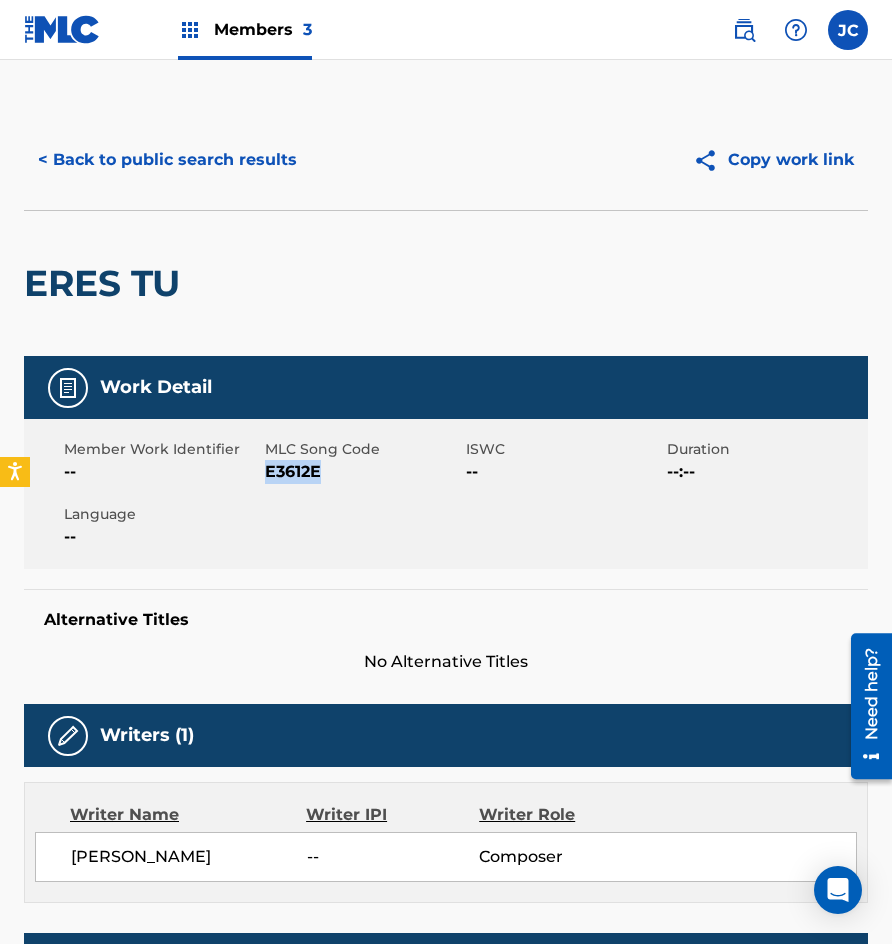 drag, startPoint x: 211, startPoint y: 188, endPoint x: 219, endPoint y: 163, distance: 26.24881 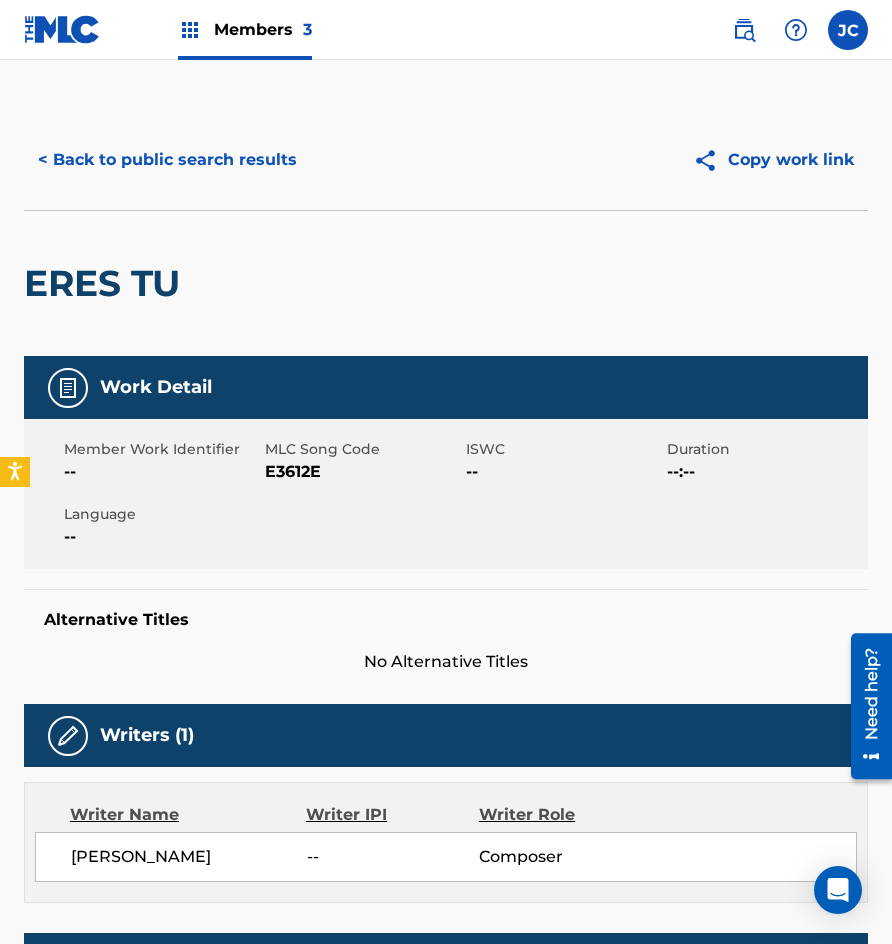 click on "< Back to public search results" at bounding box center (167, 160) 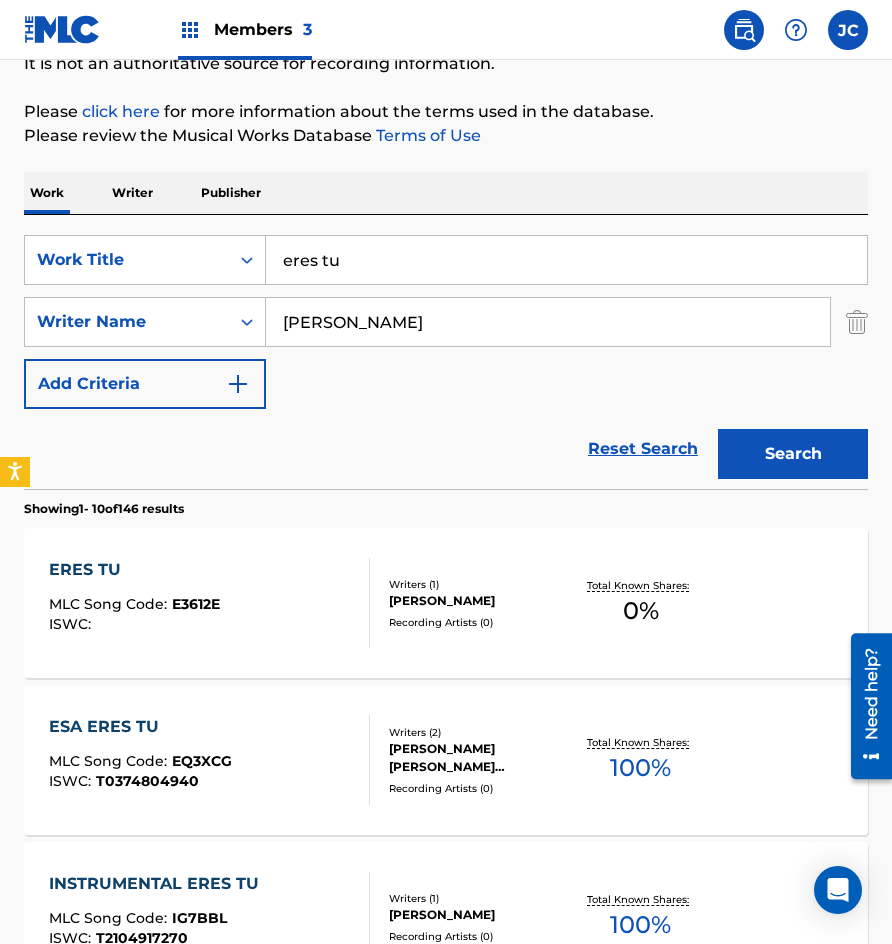 click on "eres tu" at bounding box center (566, 260) 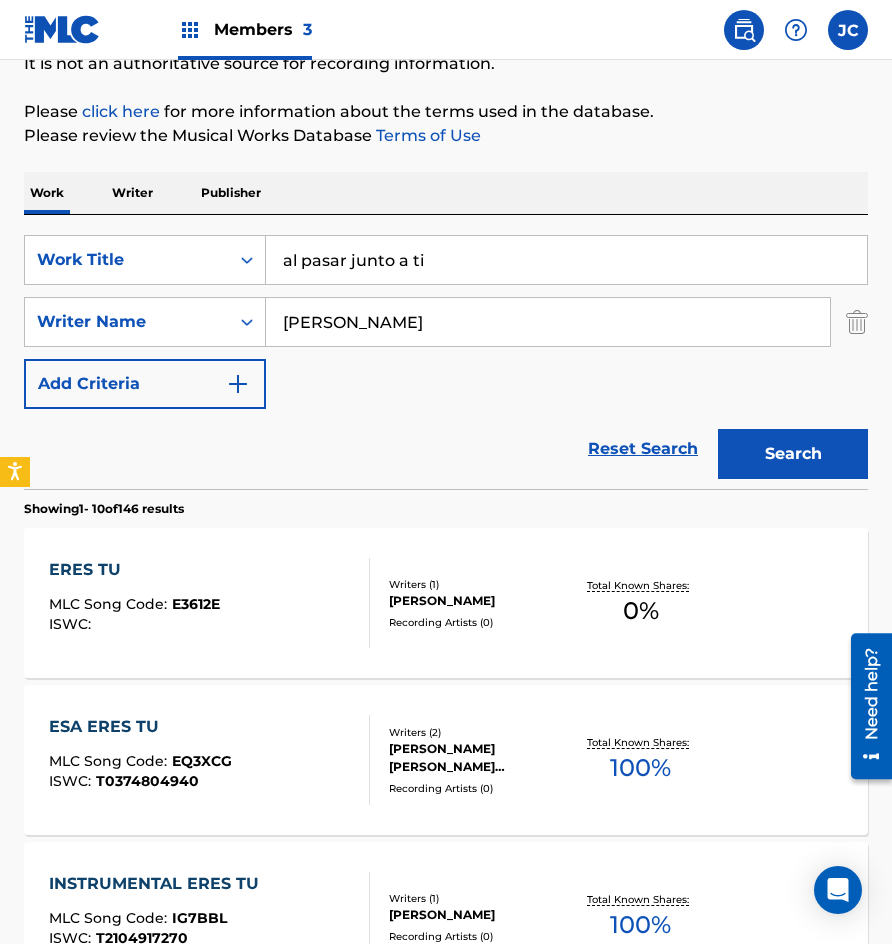 type on "al pasar junto a ti" 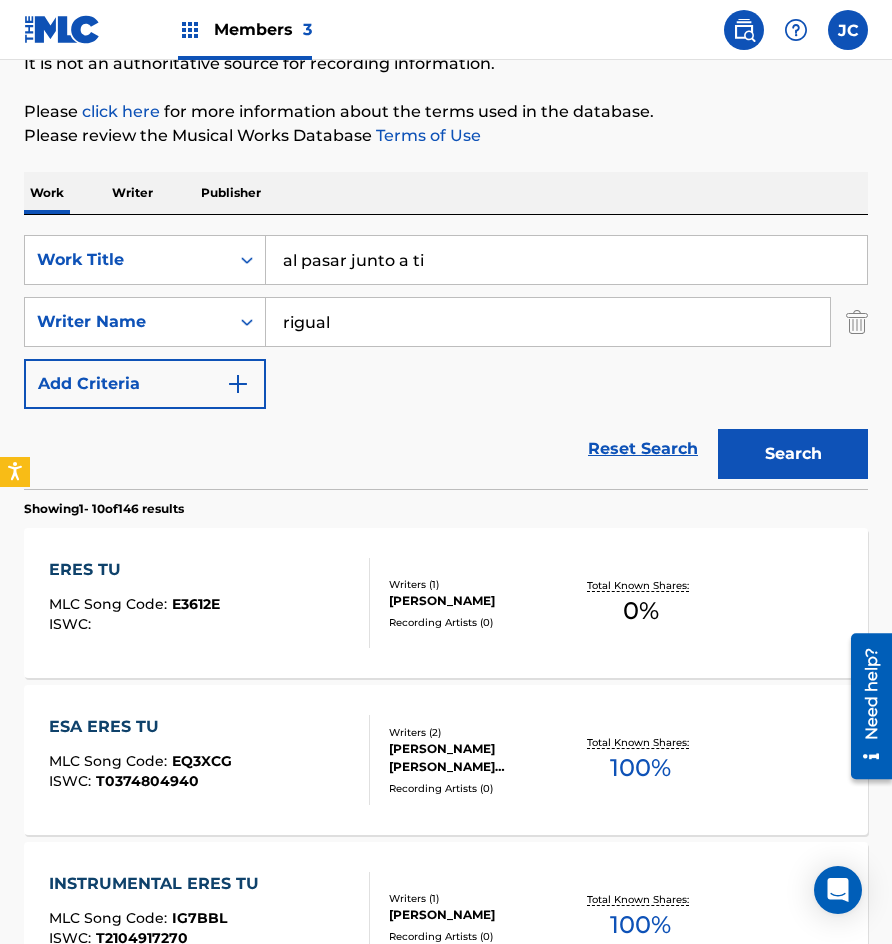 type on "rigual" 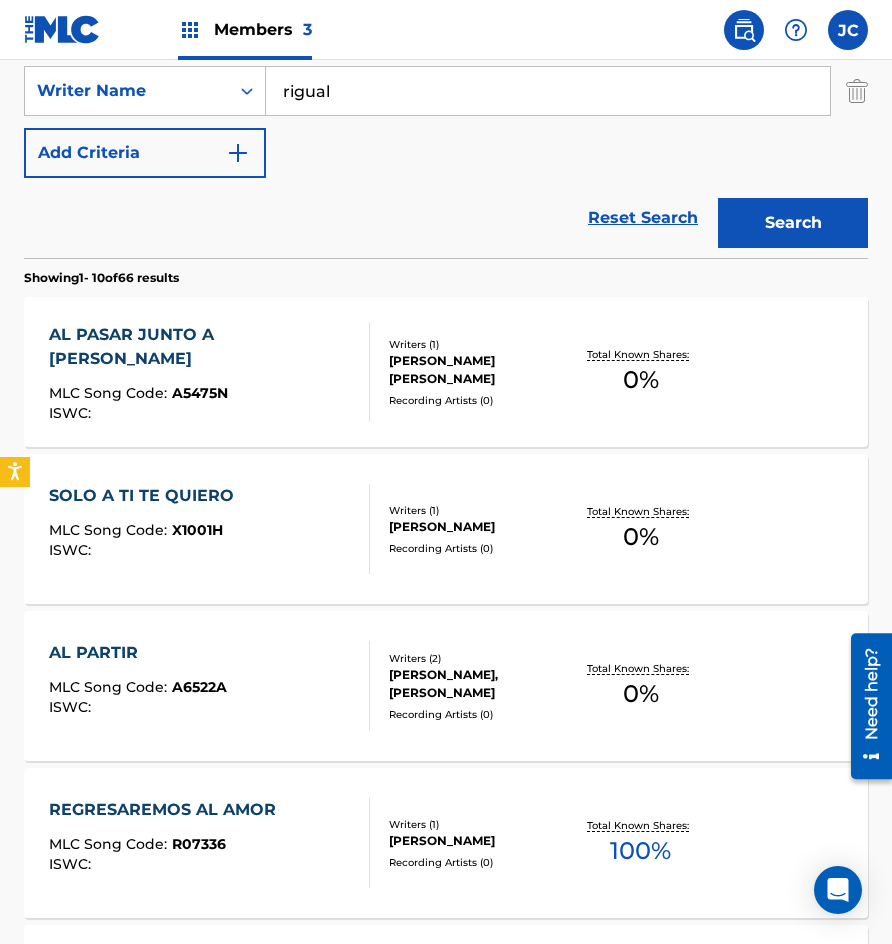 scroll, scrollTop: 400, scrollLeft: 0, axis: vertical 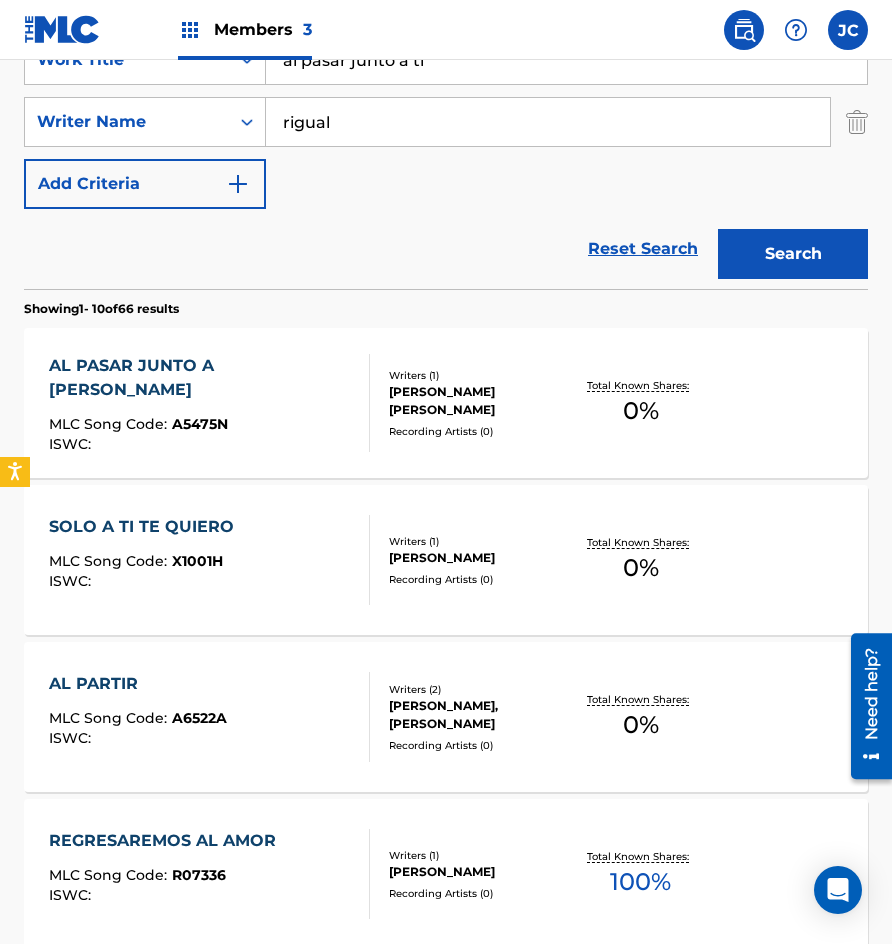 click on "PEDRO ORLANDO RIGUAL RODRIGUEZ" at bounding box center (479, 401) 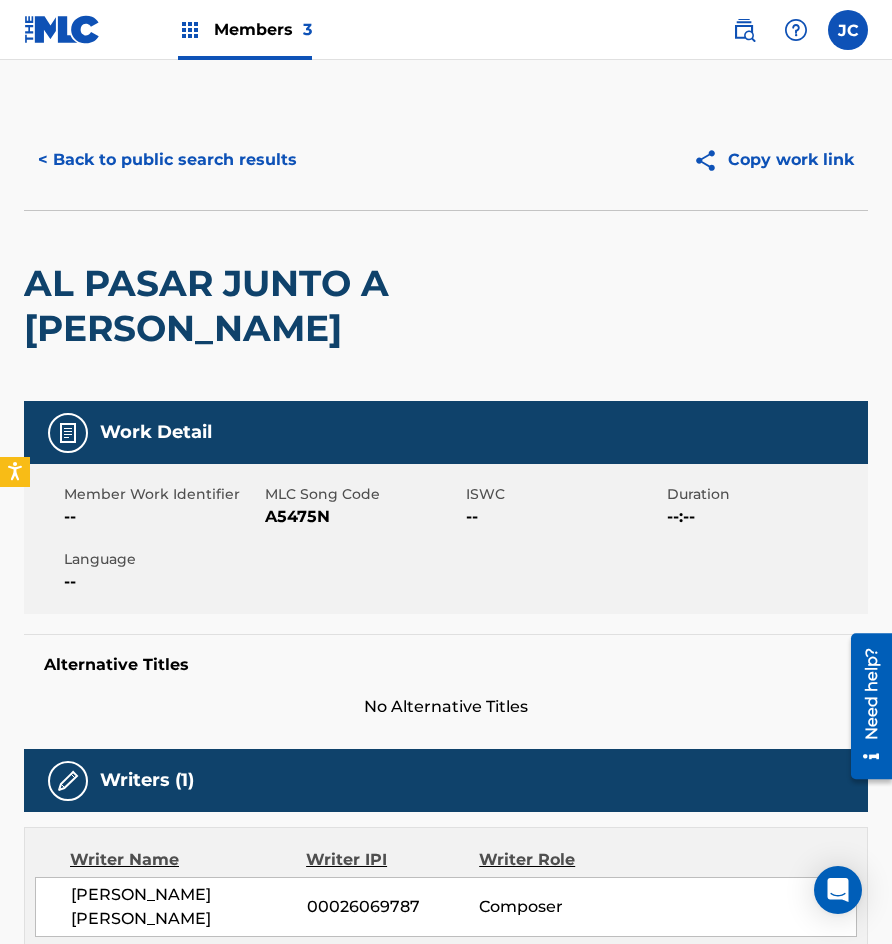 click on "A5475N" at bounding box center [363, 517] 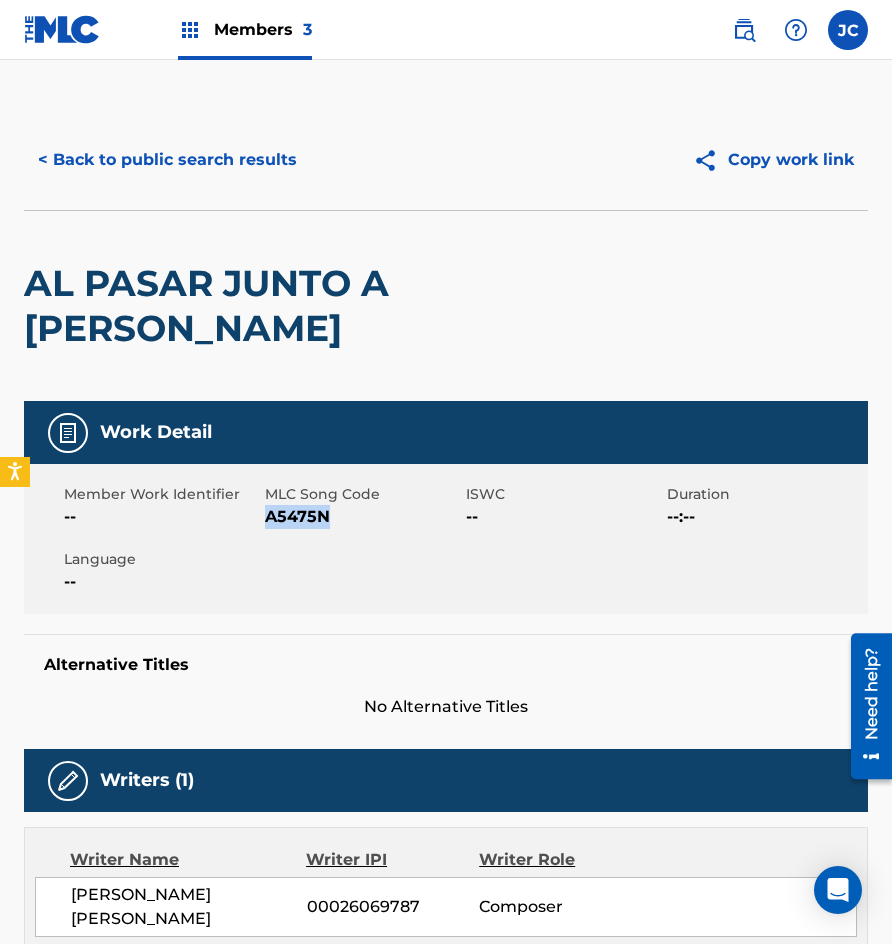 click on "A5475N" at bounding box center [363, 517] 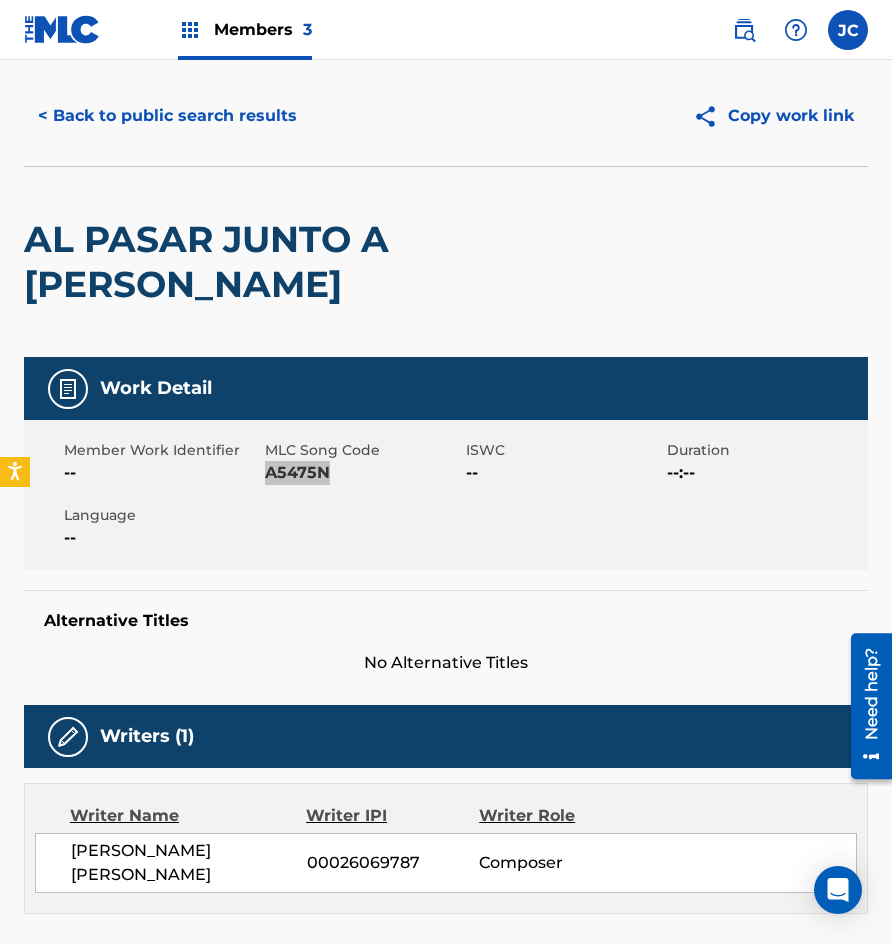 scroll, scrollTop: 0, scrollLeft: 0, axis: both 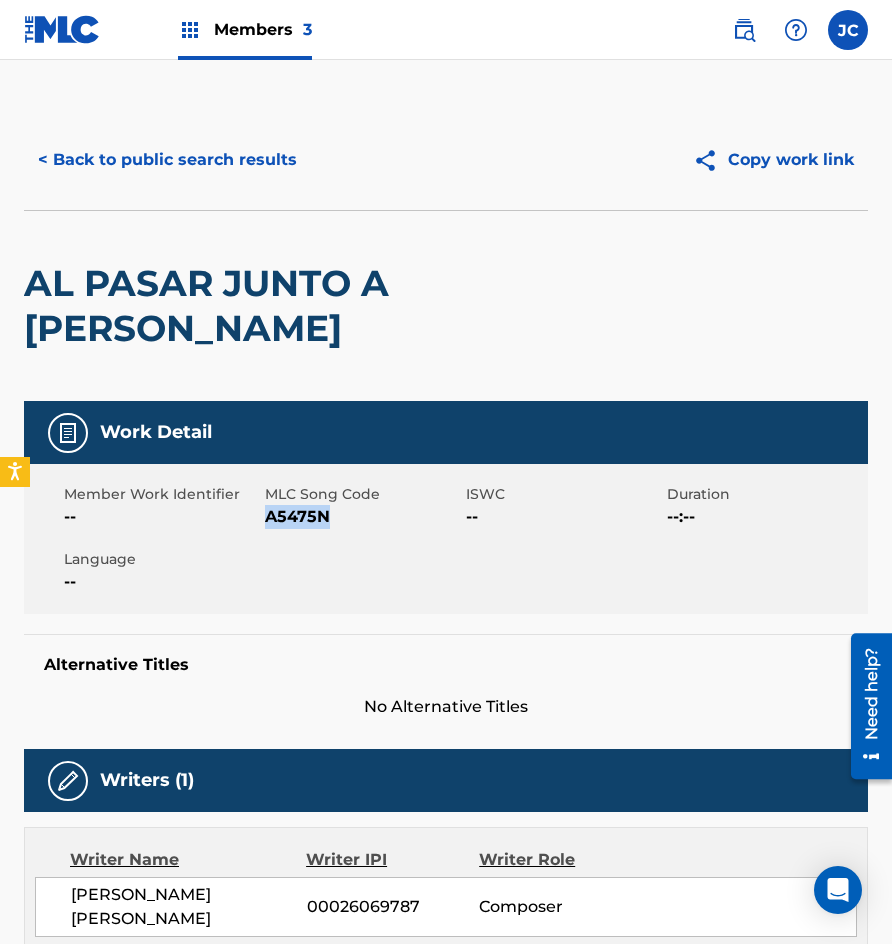 click on "Work Detail" at bounding box center [446, 432] 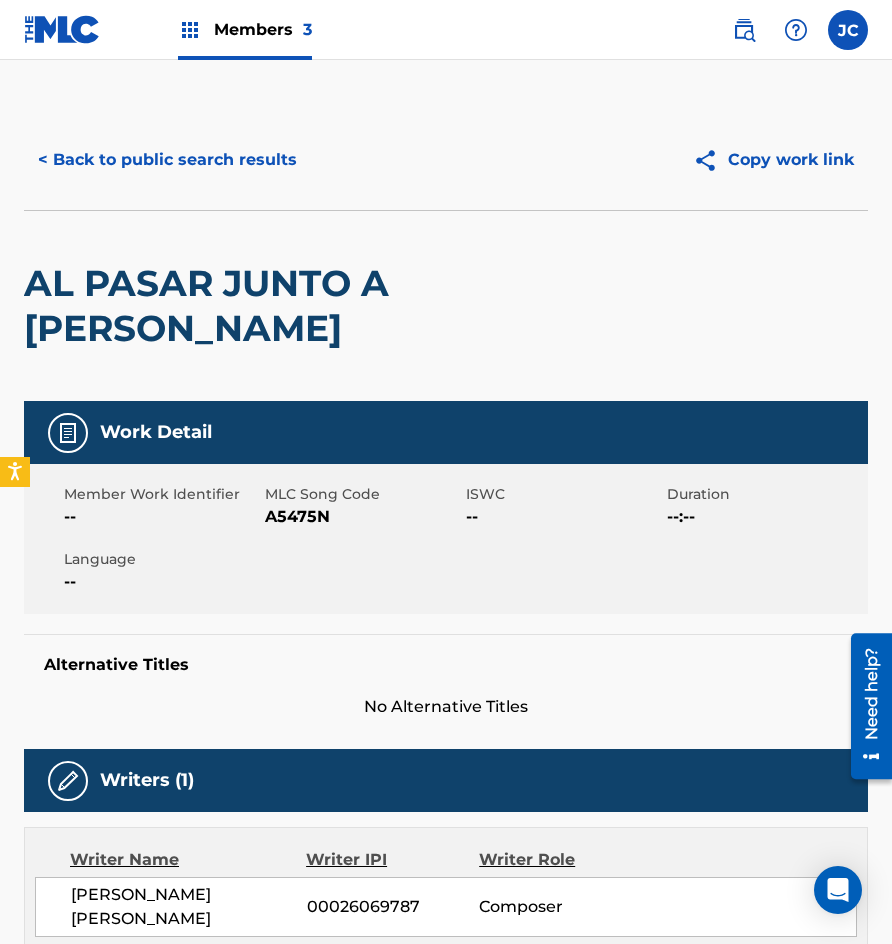 drag, startPoint x: 275, startPoint y: 228, endPoint x: 247, endPoint y: 147, distance: 85.70297 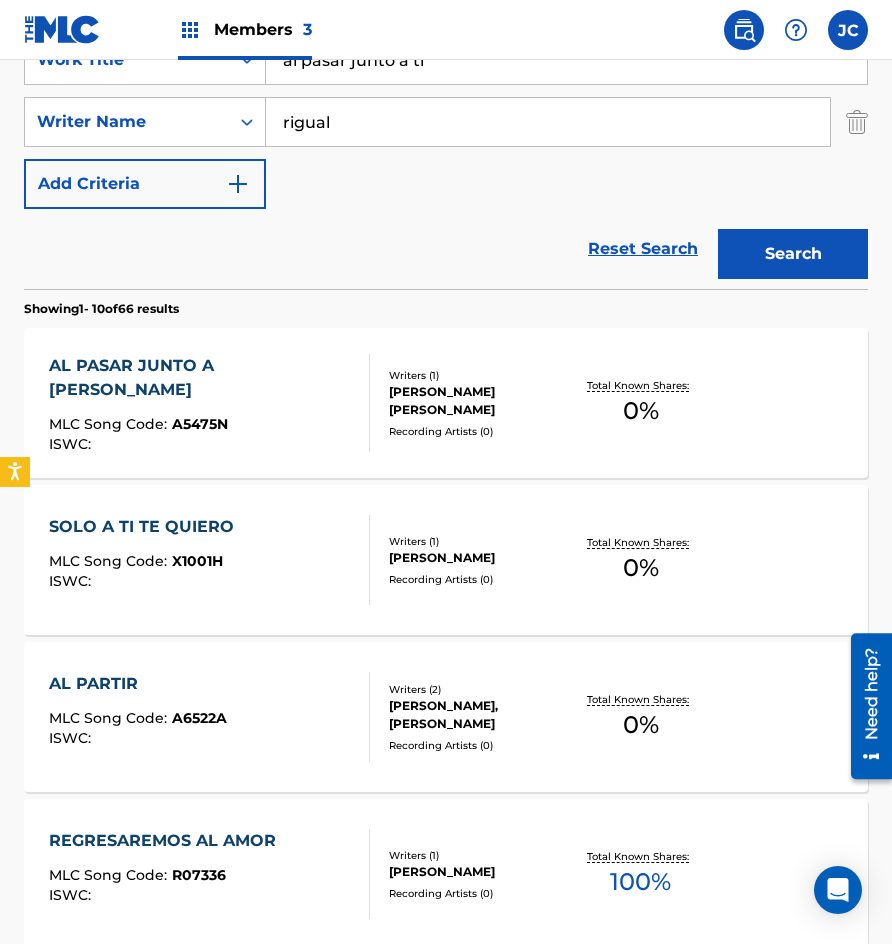drag, startPoint x: 478, startPoint y: 62, endPoint x: 2, endPoint y: 81, distance: 476.37906 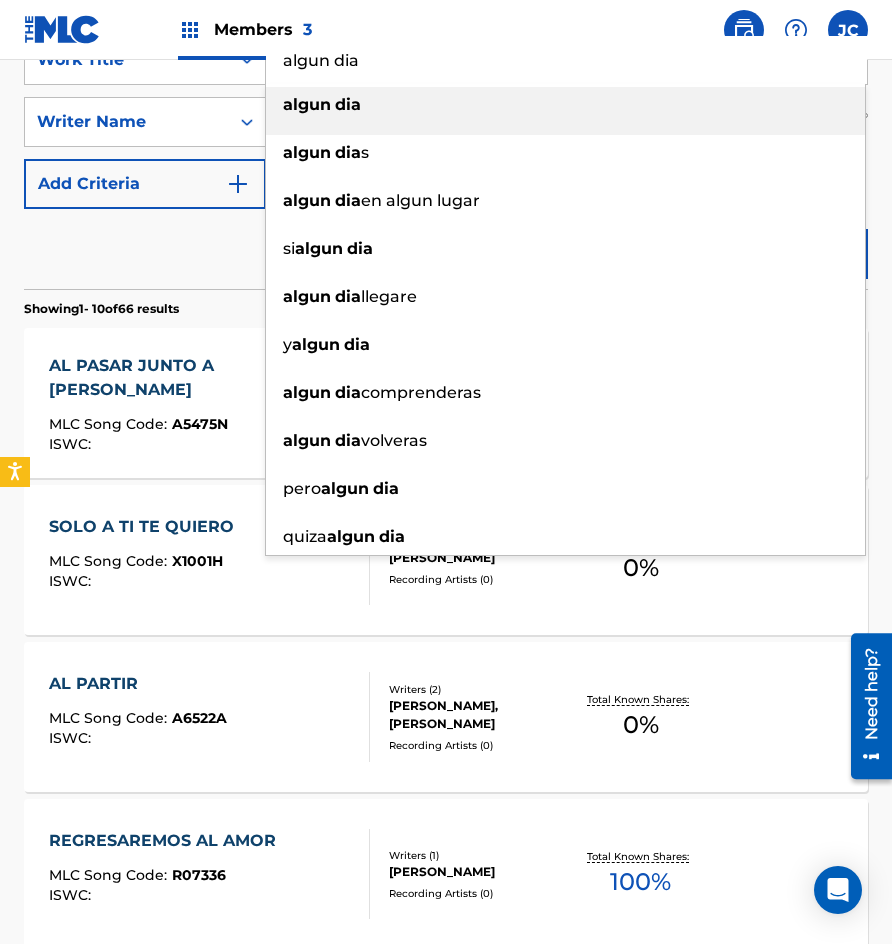 type on "algun dia" 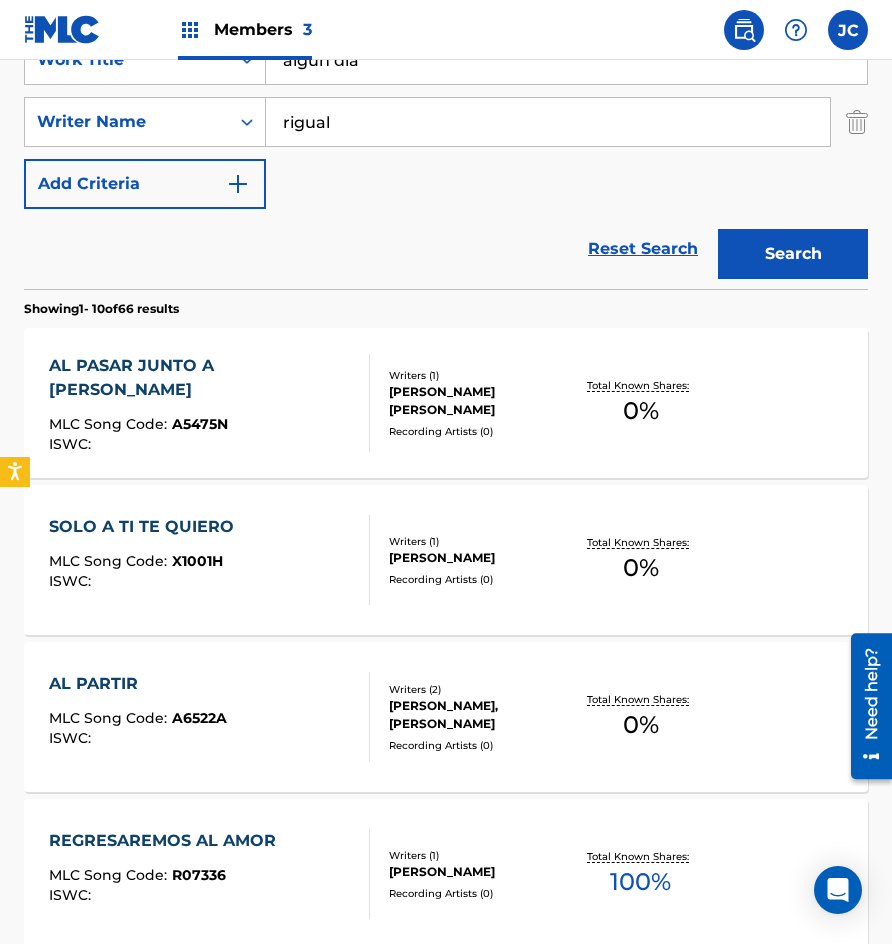 click on "Reset Search Search" at bounding box center [446, 249] 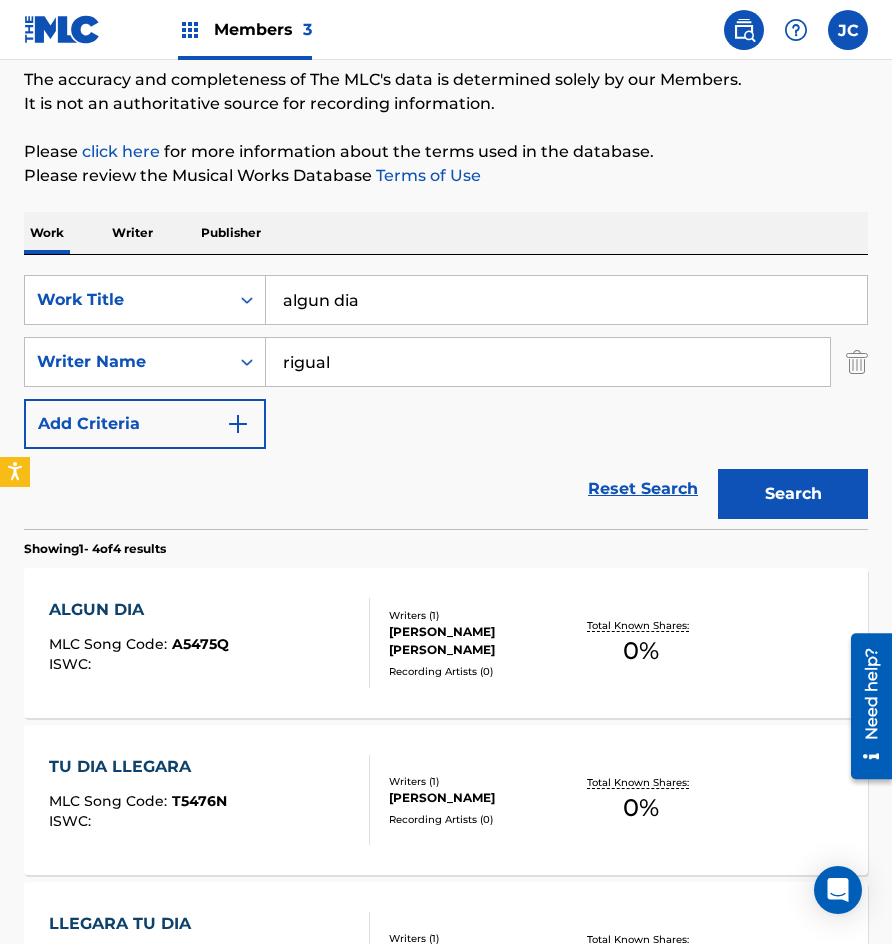 scroll, scrollTop: 500, scrollLeft: 0, axis: vertical 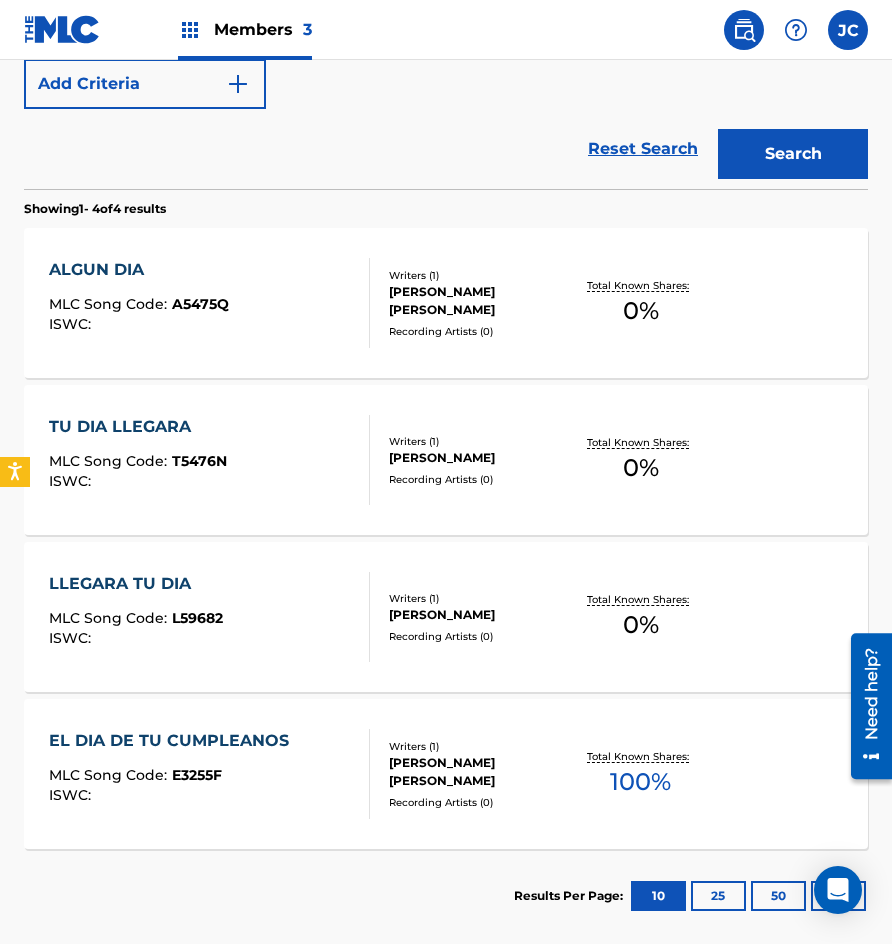 click on "PEDRO ORLANDO RIGUAL RODRIGUEZ" at bounding box center [479, 301] 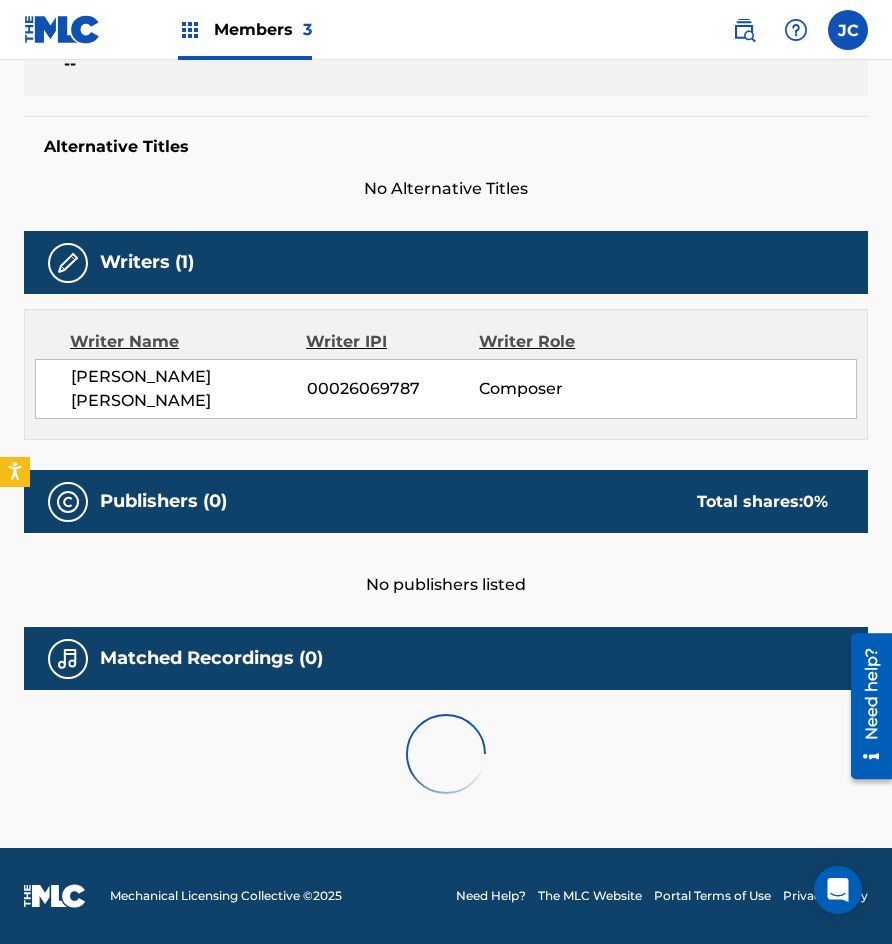 scroll, scrollTop: 0, scrollLeft: 0, axis: both 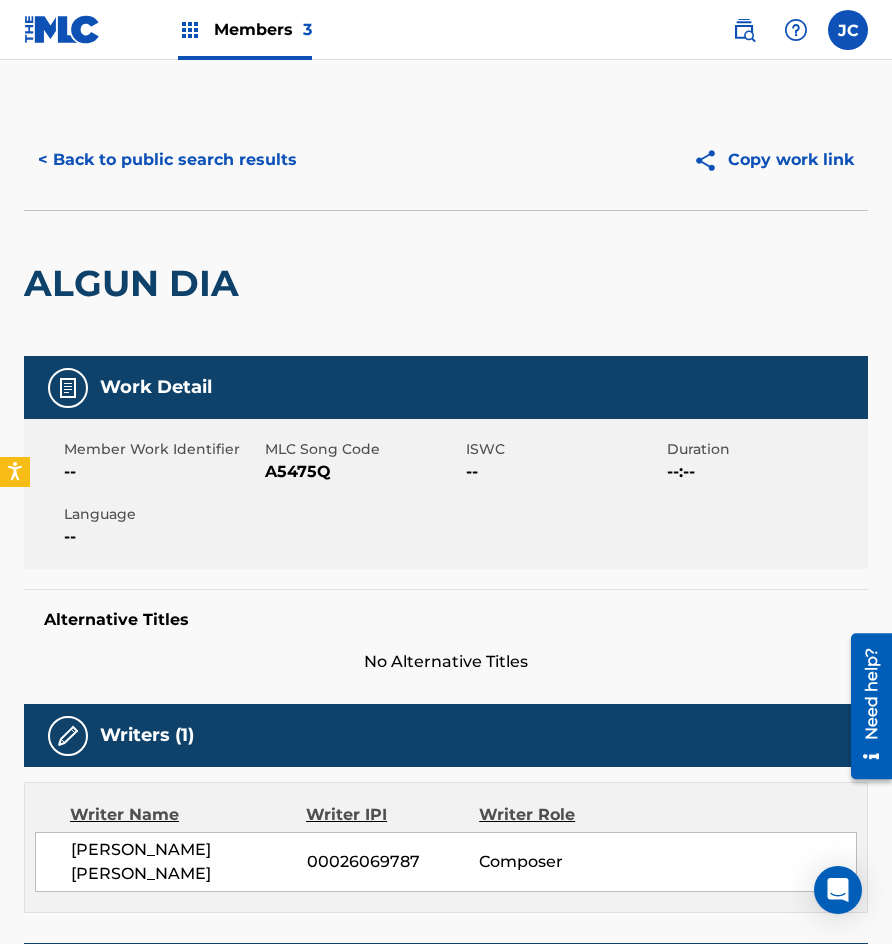 click on "A5475Q" at bounding box center (363, 472) 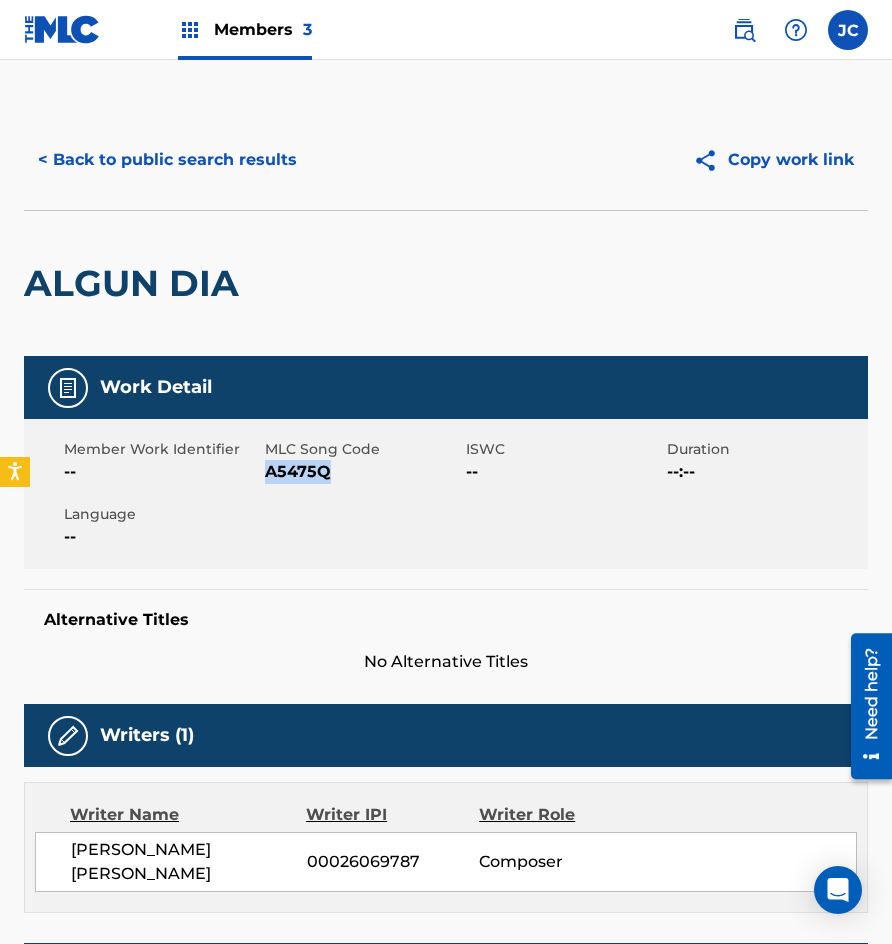 click on "A5475Q" at bounding box center (363, 472) 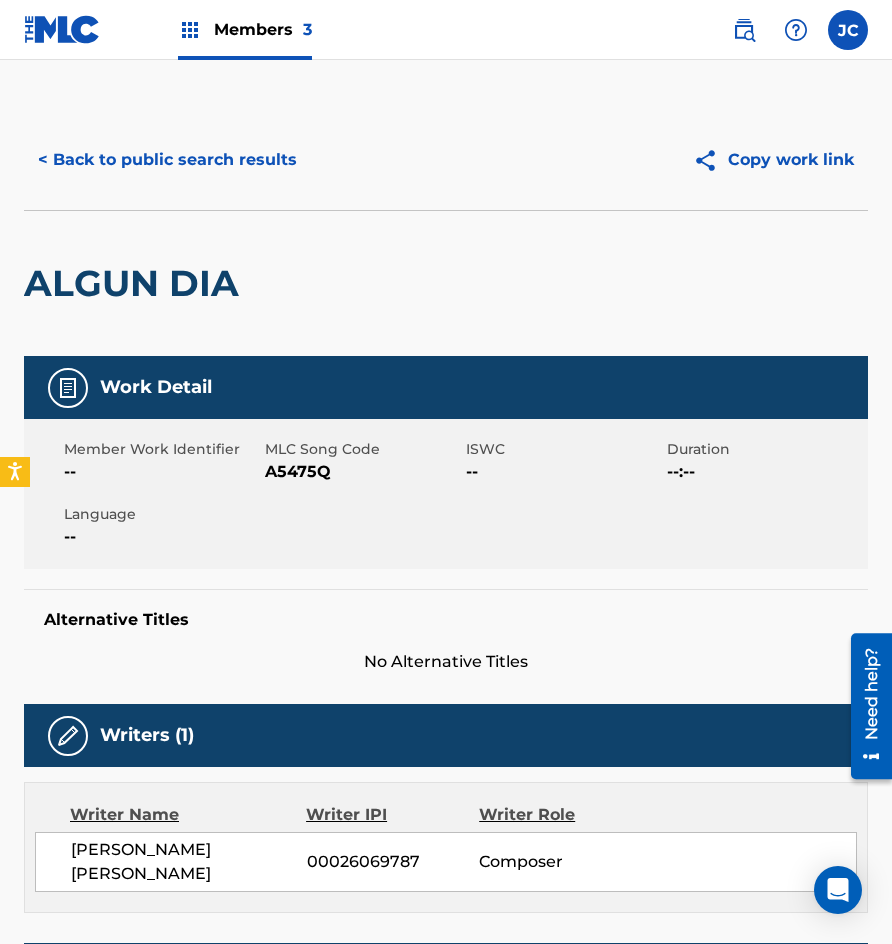 drag, startPoint x: 16, startPoint y: 213, endPoint x: 168, endPoint y: 141, distance: 168.19037 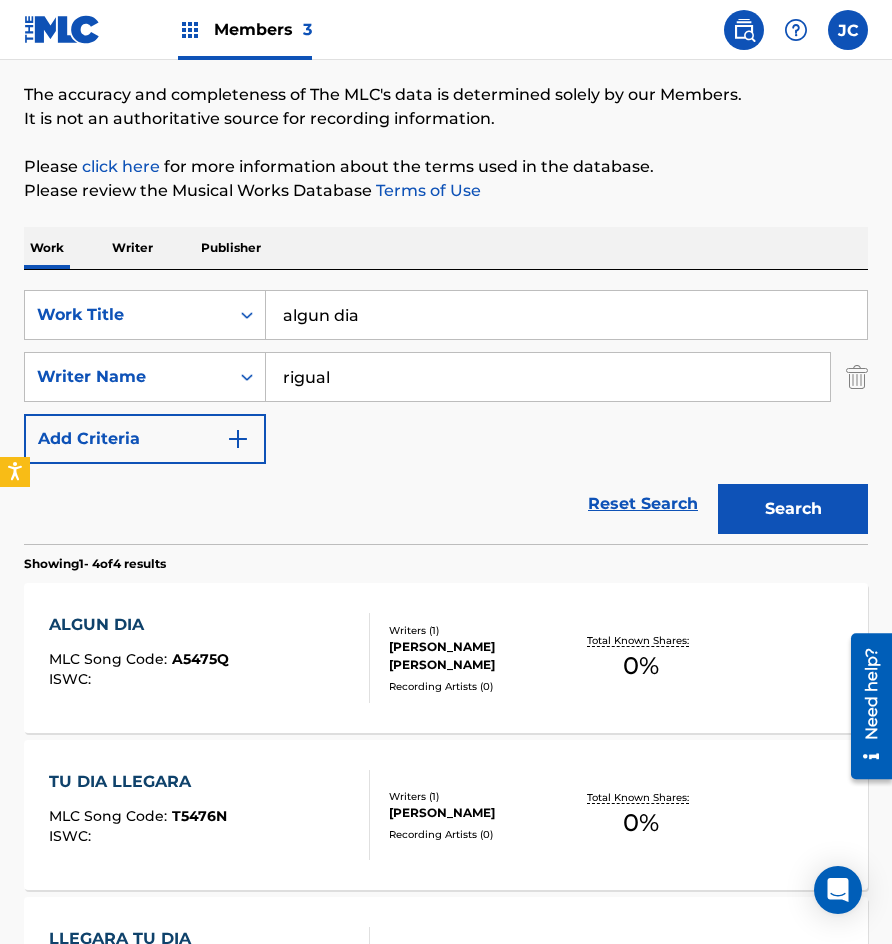 scroll, scrollTop: 105, scrollLeft: 0, axis: vertical 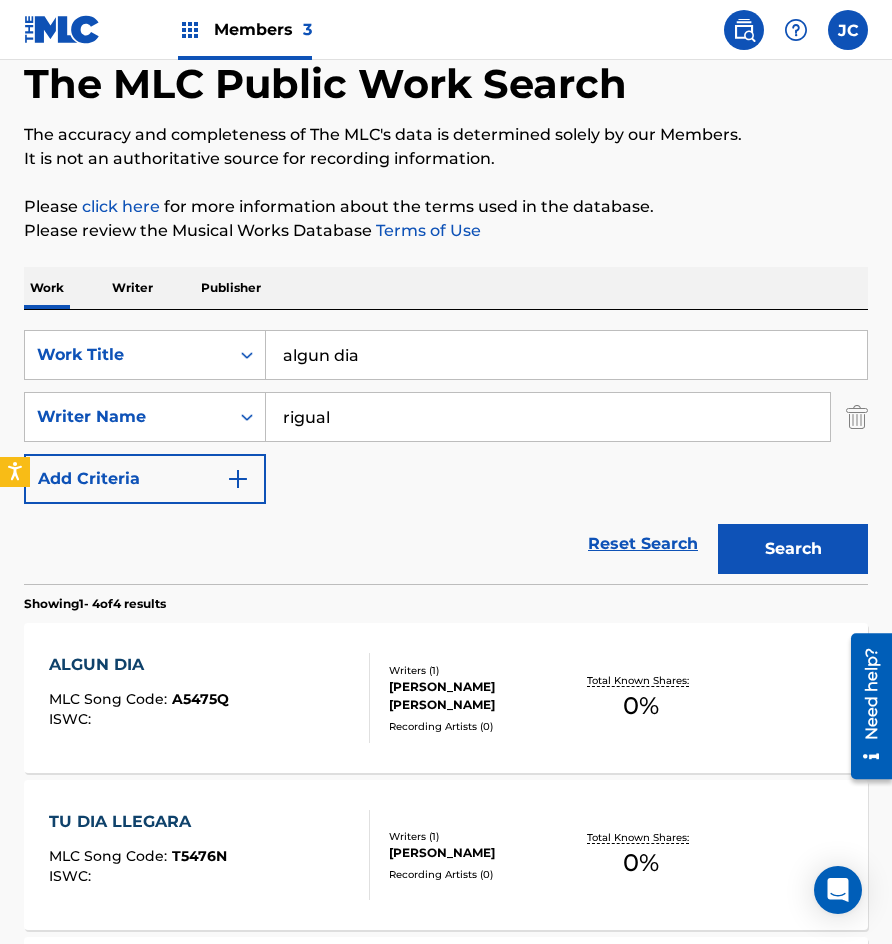 drag, startPoint x: 394, startPoint y: 352, endPoint x: 337, endPoint y: 337, distance: 58.940647 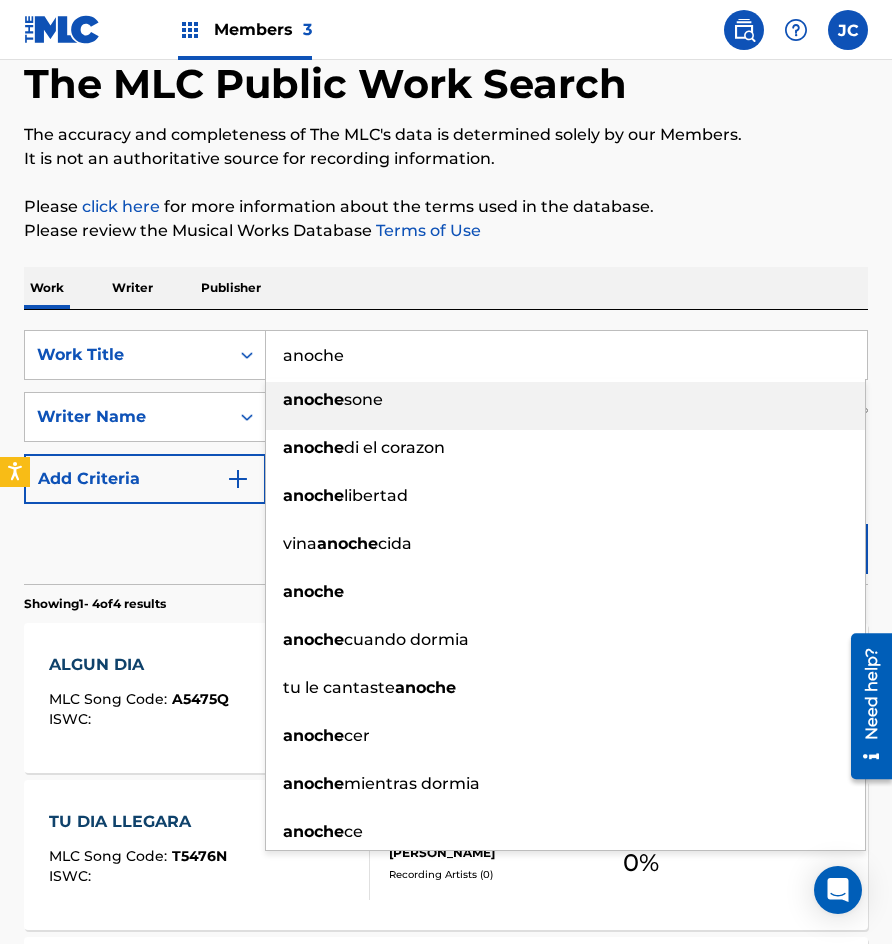 type on "anoche" 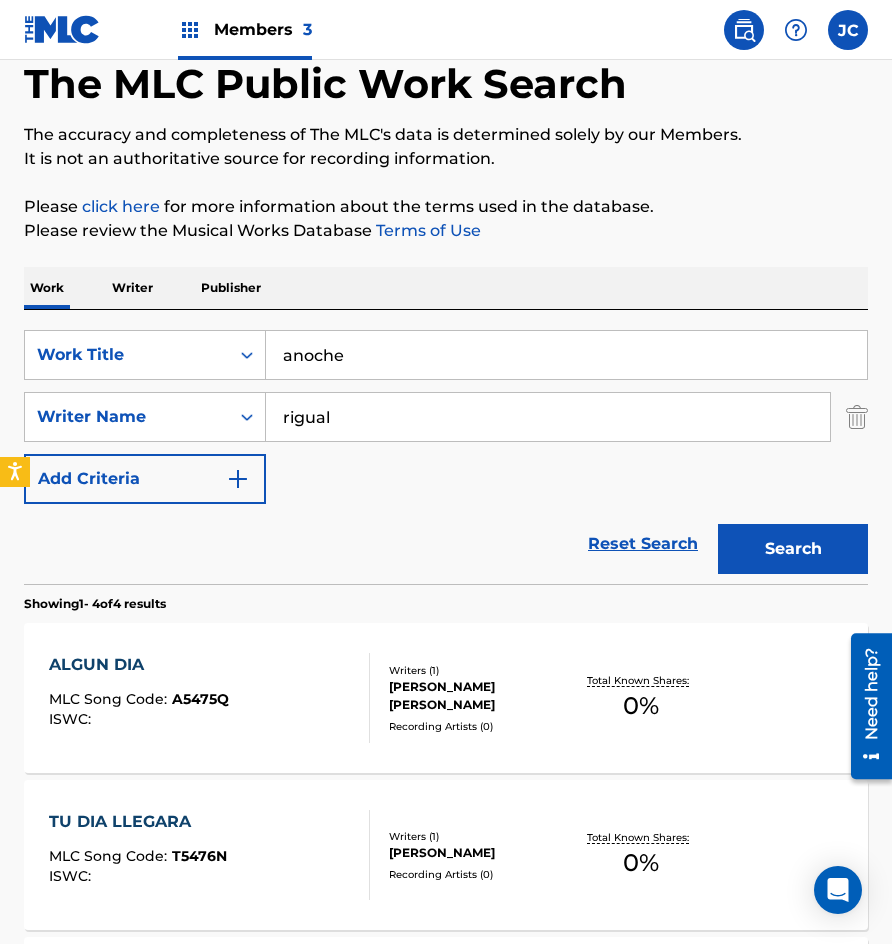 click on "Search" at bounding box center (793, 549) 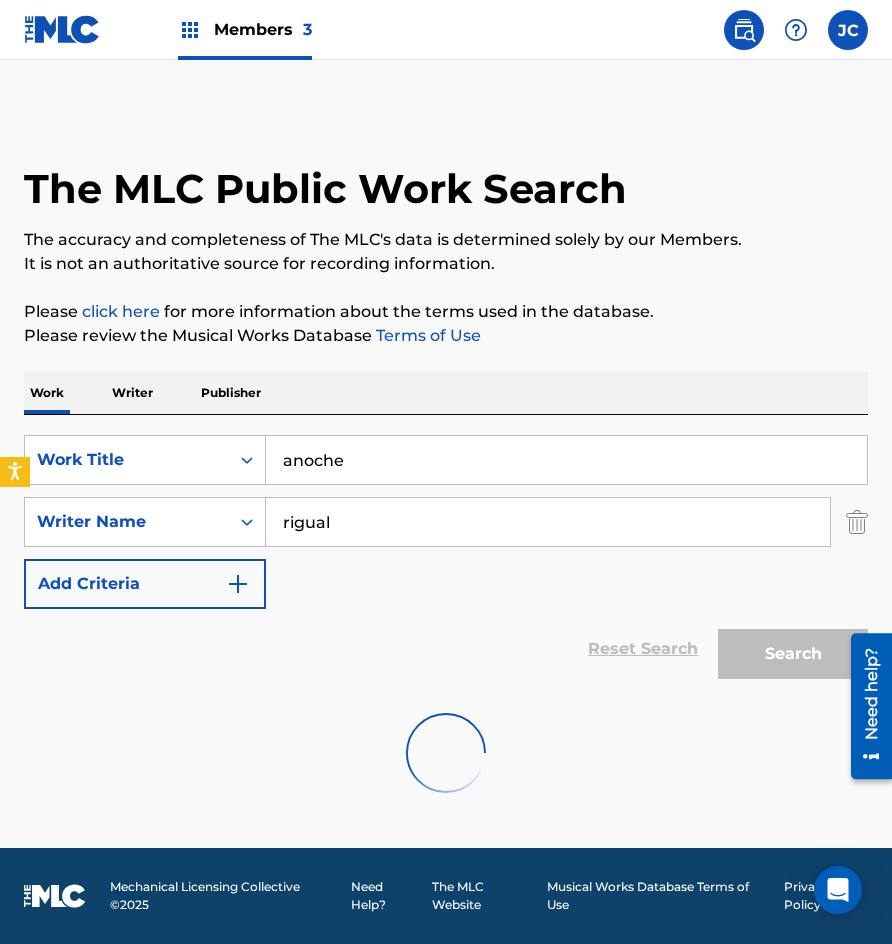 scroll, scrollTop: 0, scrollLeft: 0, axis: both 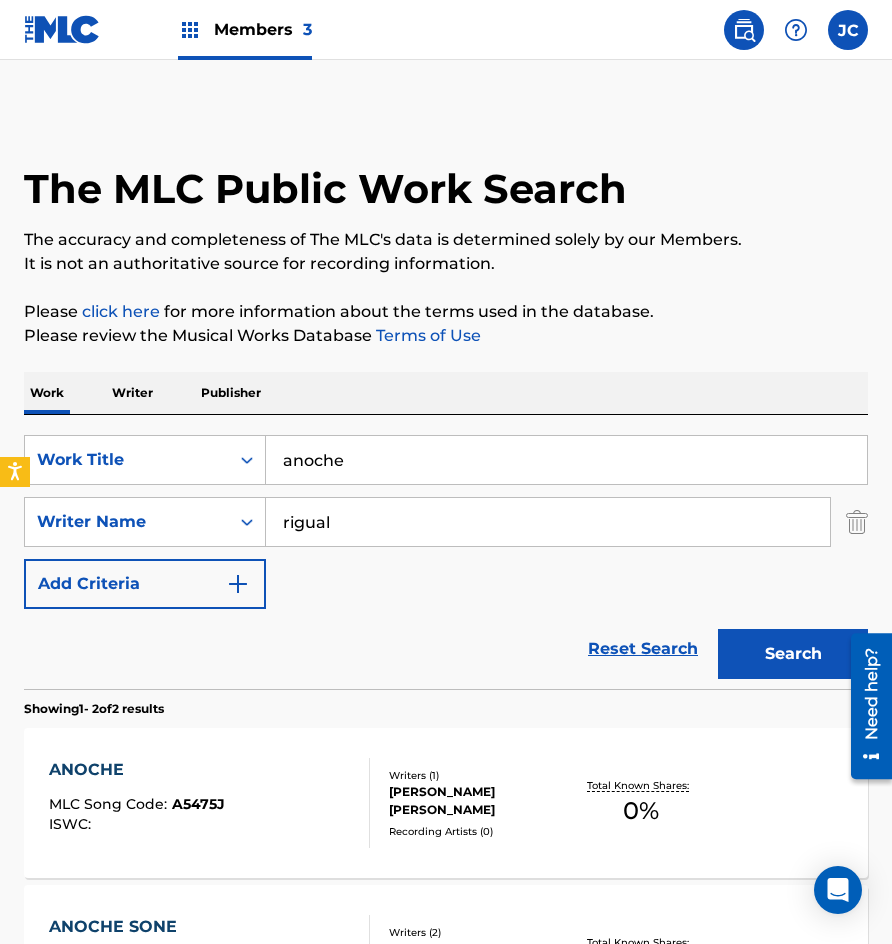 click on "Reset Search Search" at bounding box center [446, 649] 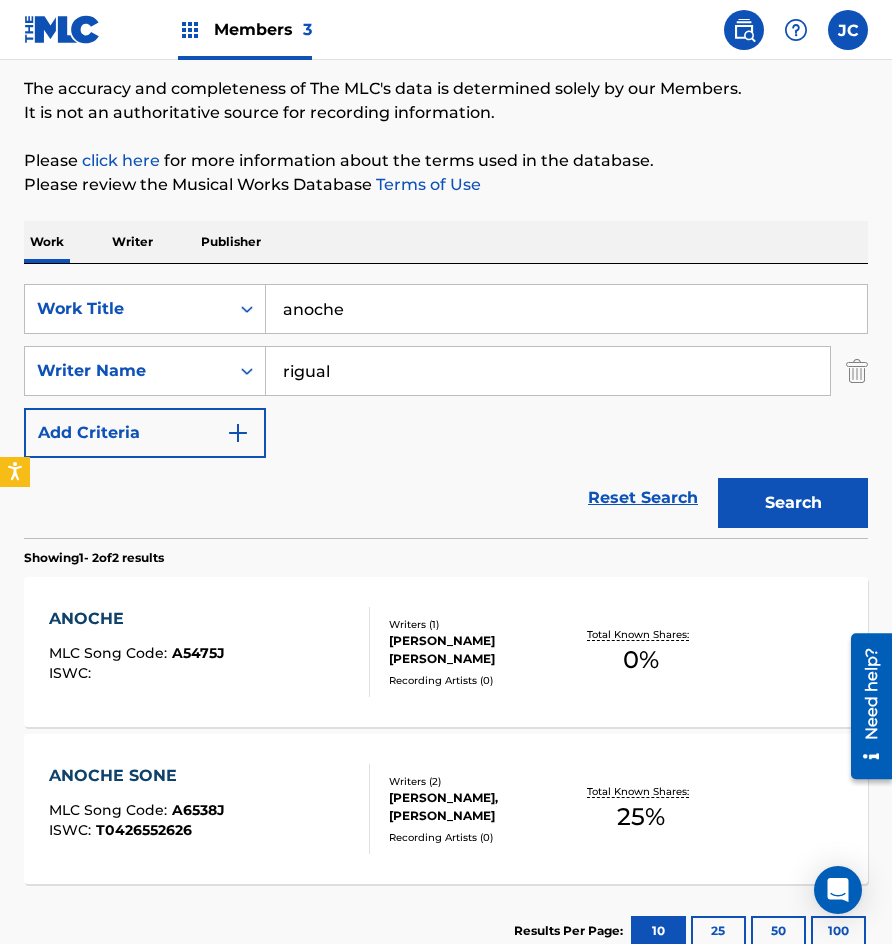 scroll, scrollTop: 291, scrollLeft: 0, axis: vertical 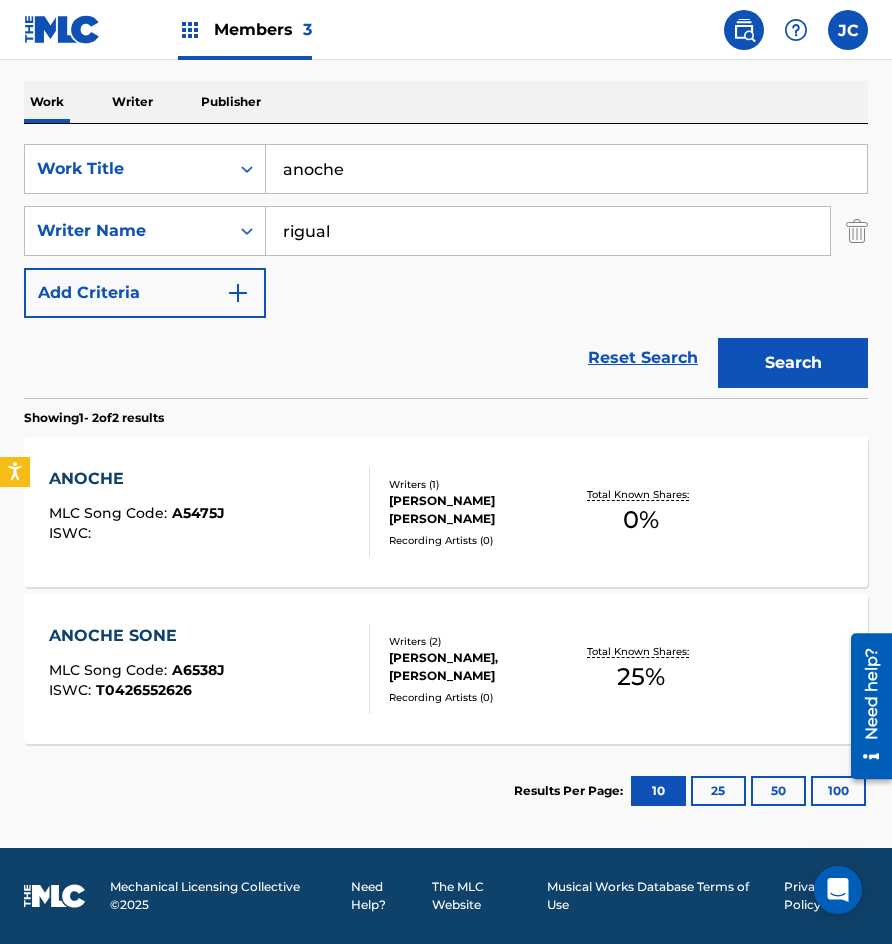 click on "ANOCHE MLC Song Code : A5475J ISWC : Writers ( 1 ) PEDRO ORLANDO RIGUAL RODRIGUEZ Recording Artists ( 0 ) Total Known Shares: 0 %" at bounding box center [446, 512] 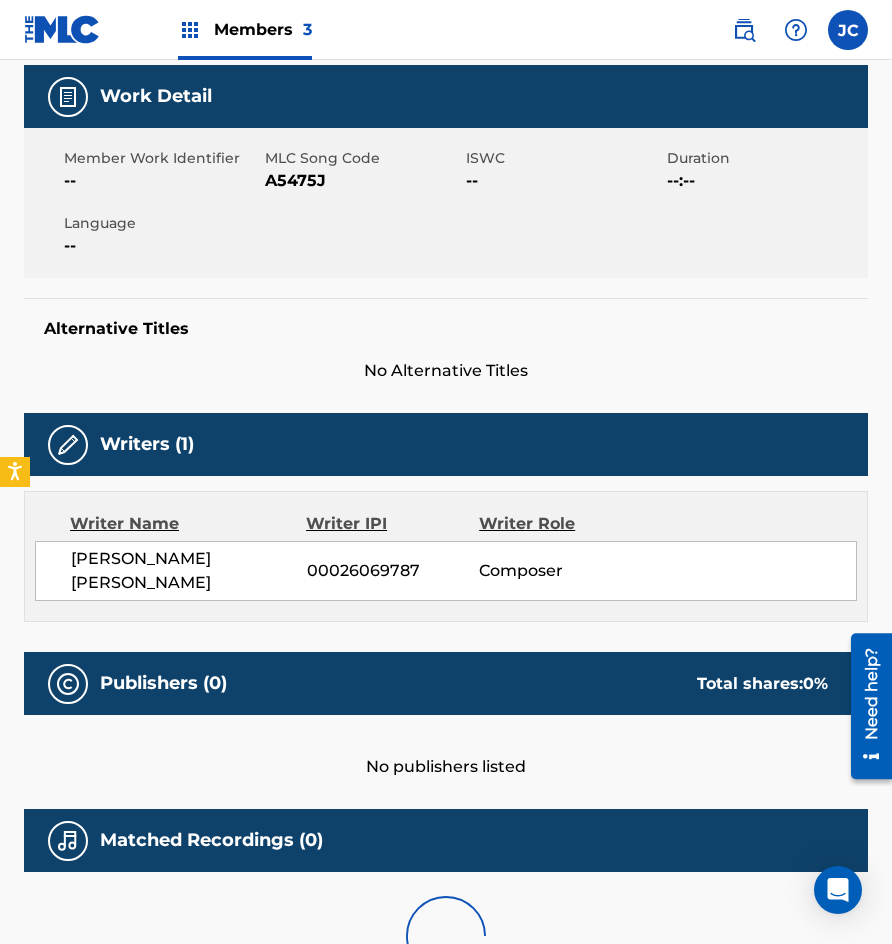 scroll, scrollTop: 0, scrollLeft: 0, axis: both 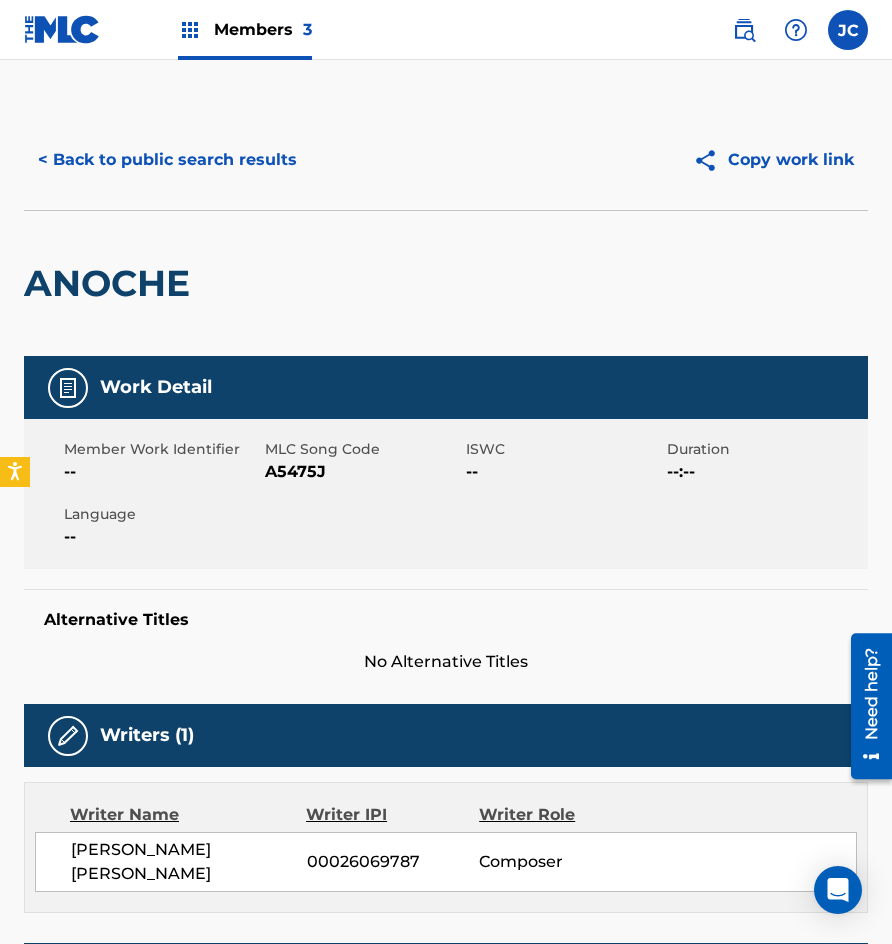 click on "A5475J" at bounding box center [363, 472] 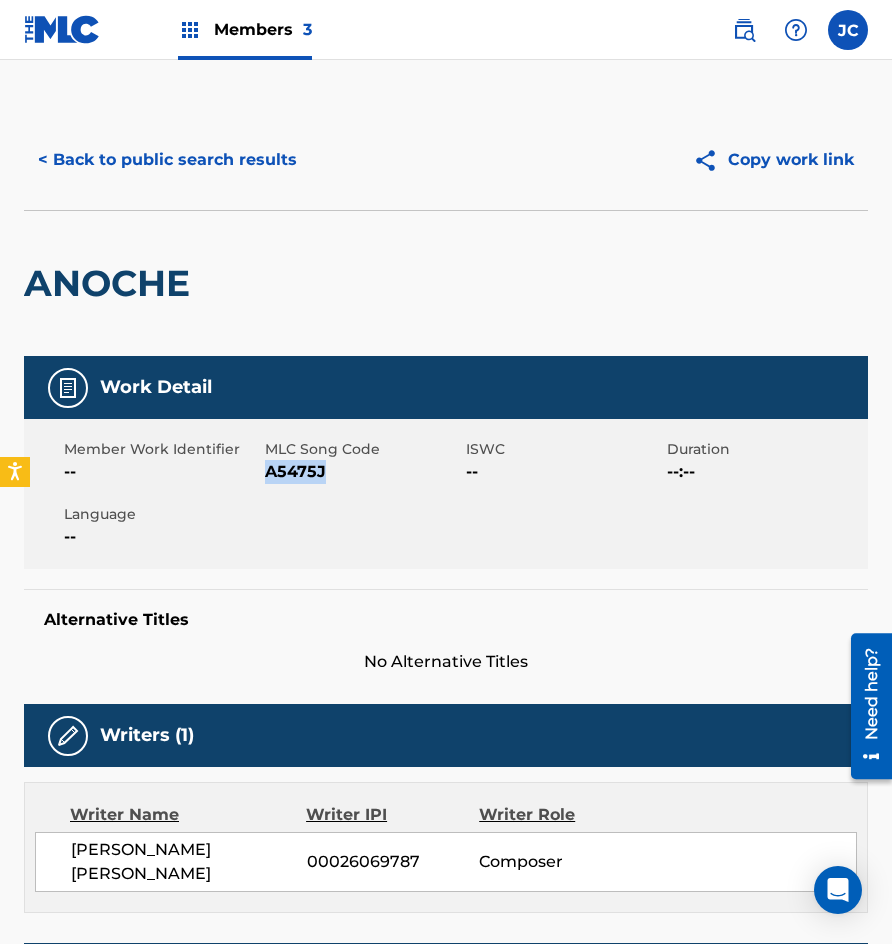 click on "A5475J" at bounding box center [363, 472] 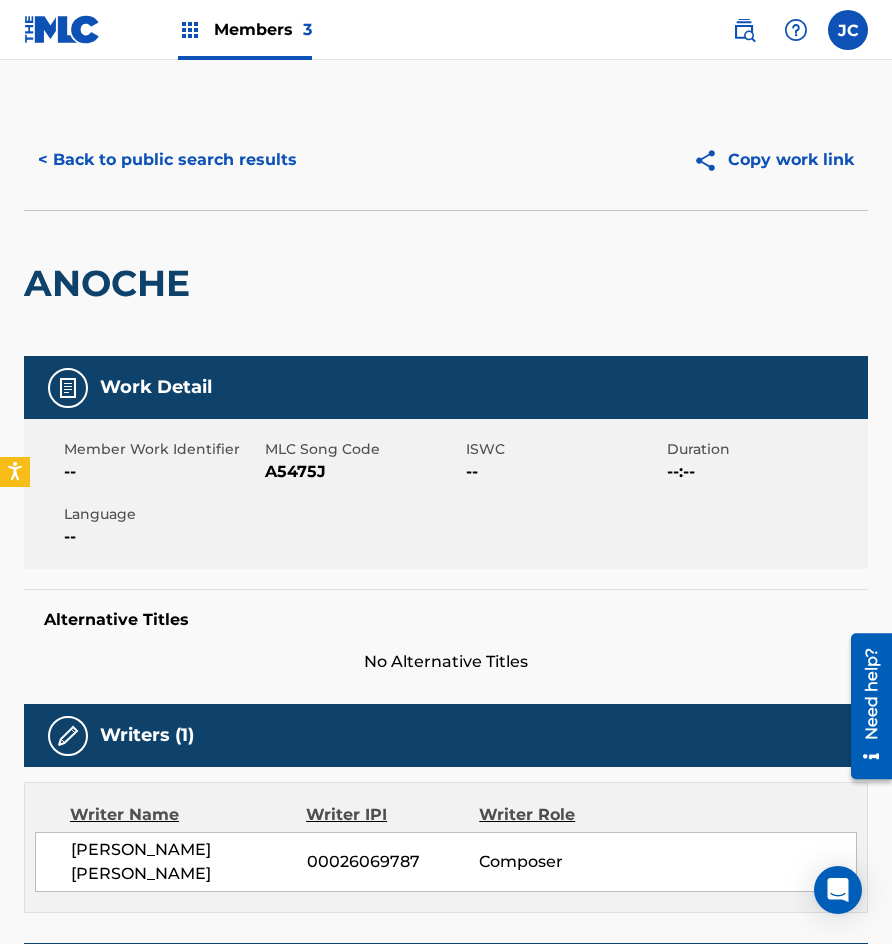 click on "ANOCHE" at bounding box center (446, 283) 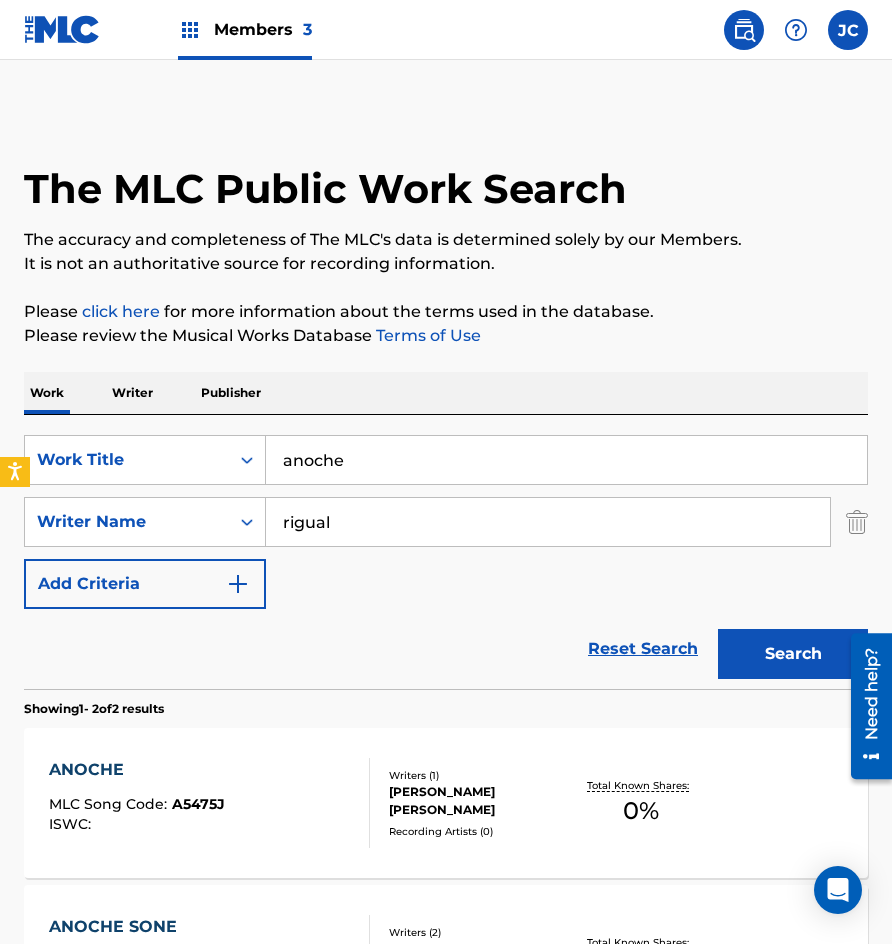 scroll, scrollTop: 177, scrollLeft: 0, axis: vertical 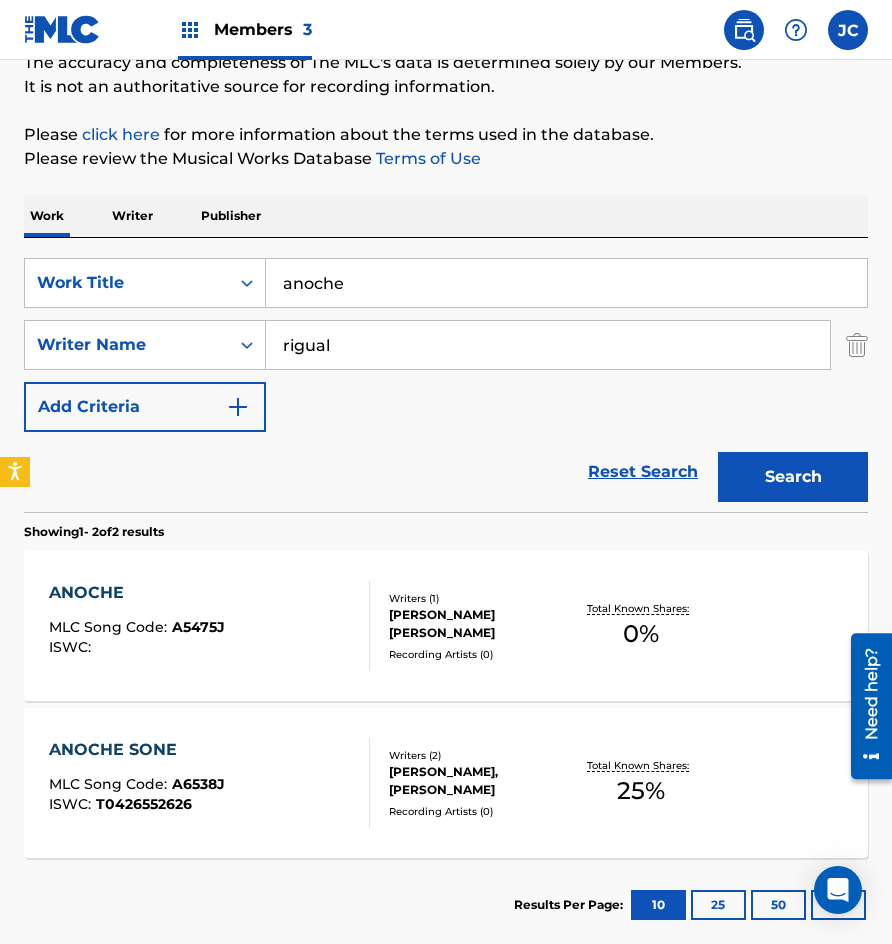 click on "anoche" at bounding box center [566, 283] 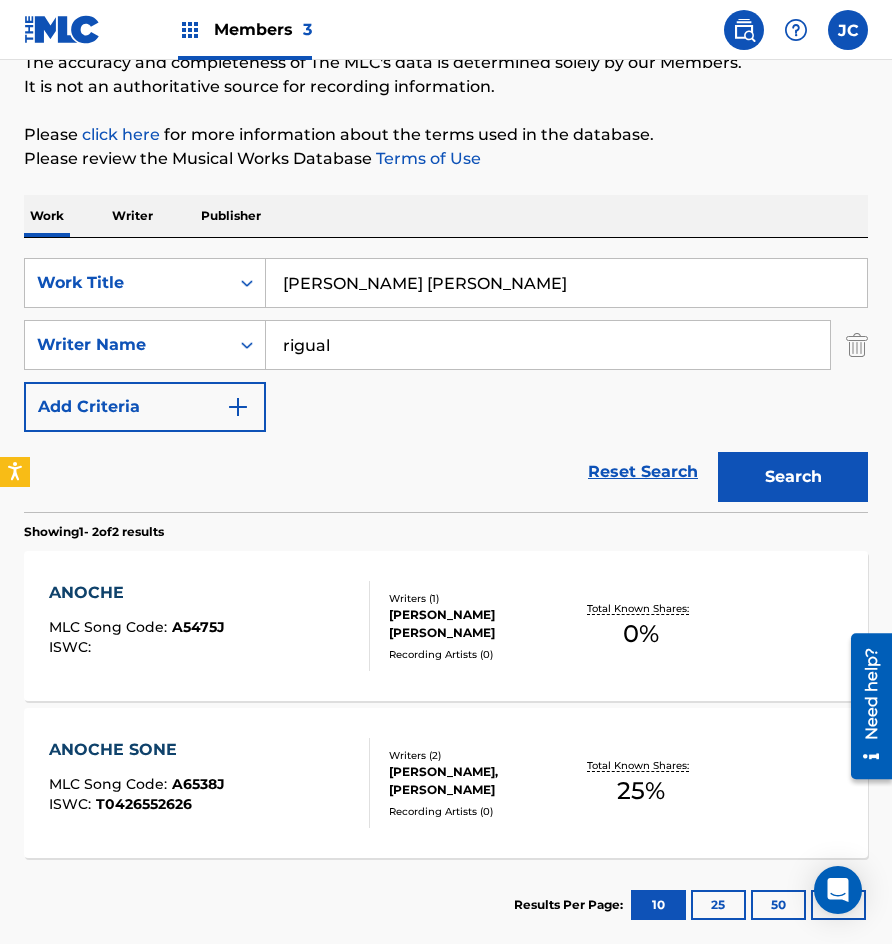 type on "chiqui chiqui chiqui chin" 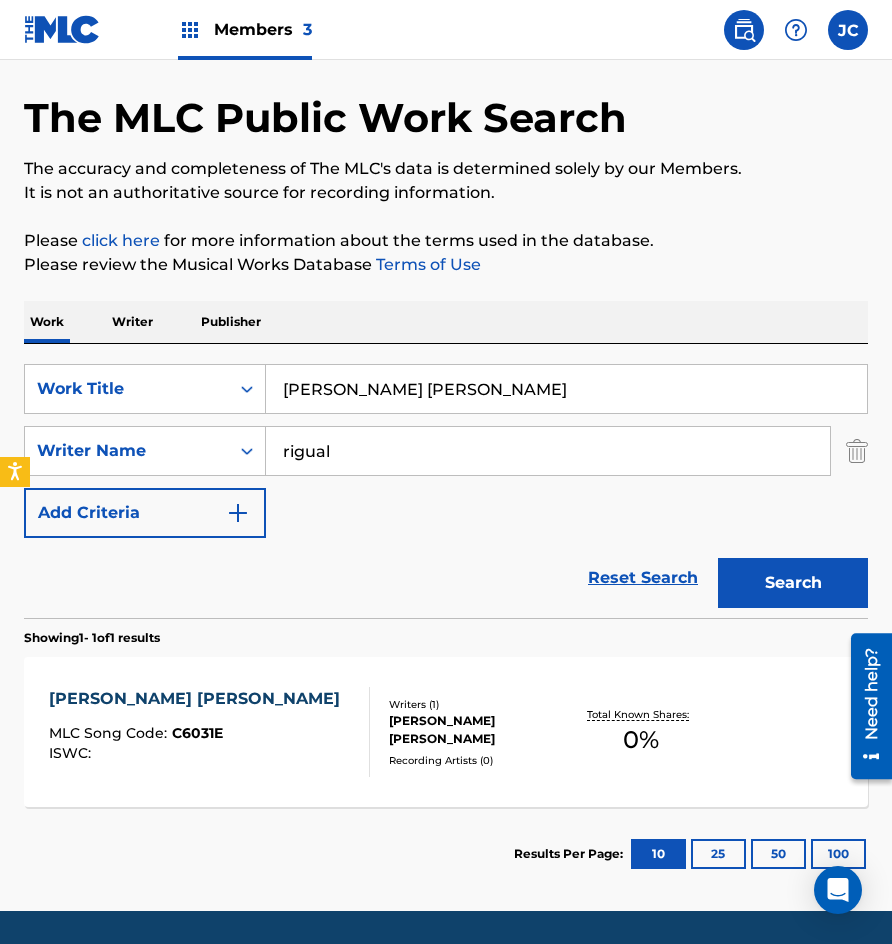 scroll, scrollTop: 134, scrollLeft: 0, axis: vertical 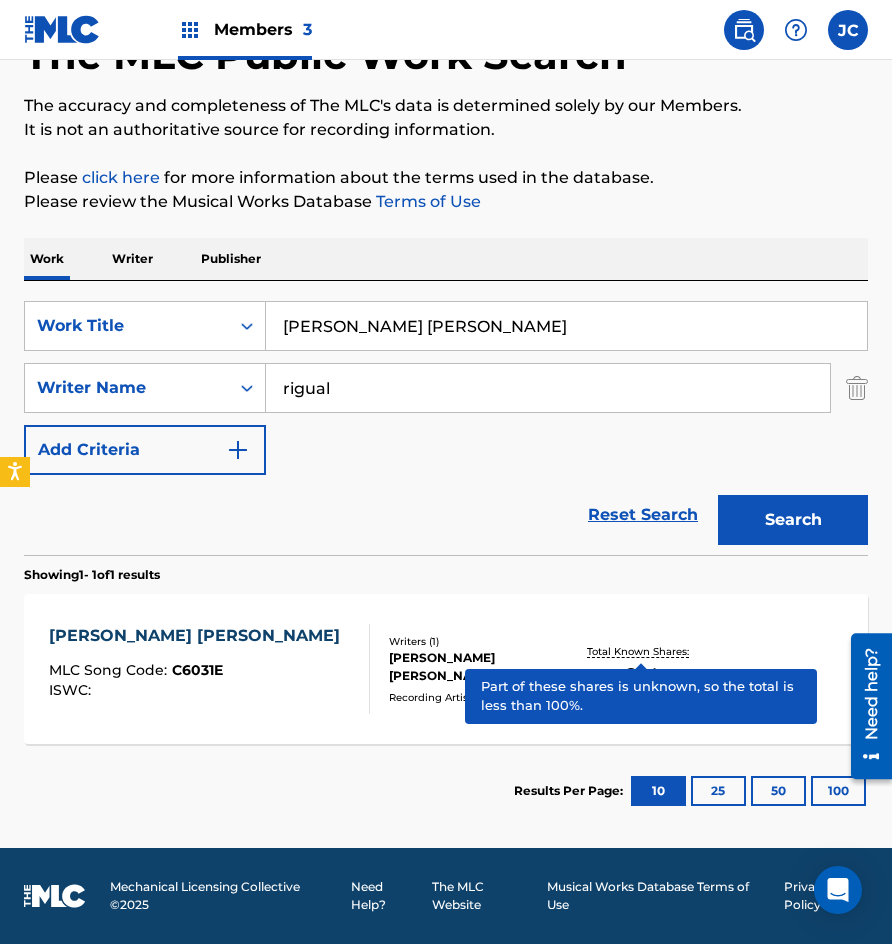 click on "Total Known Shares:" at bounding box center [640, 651] 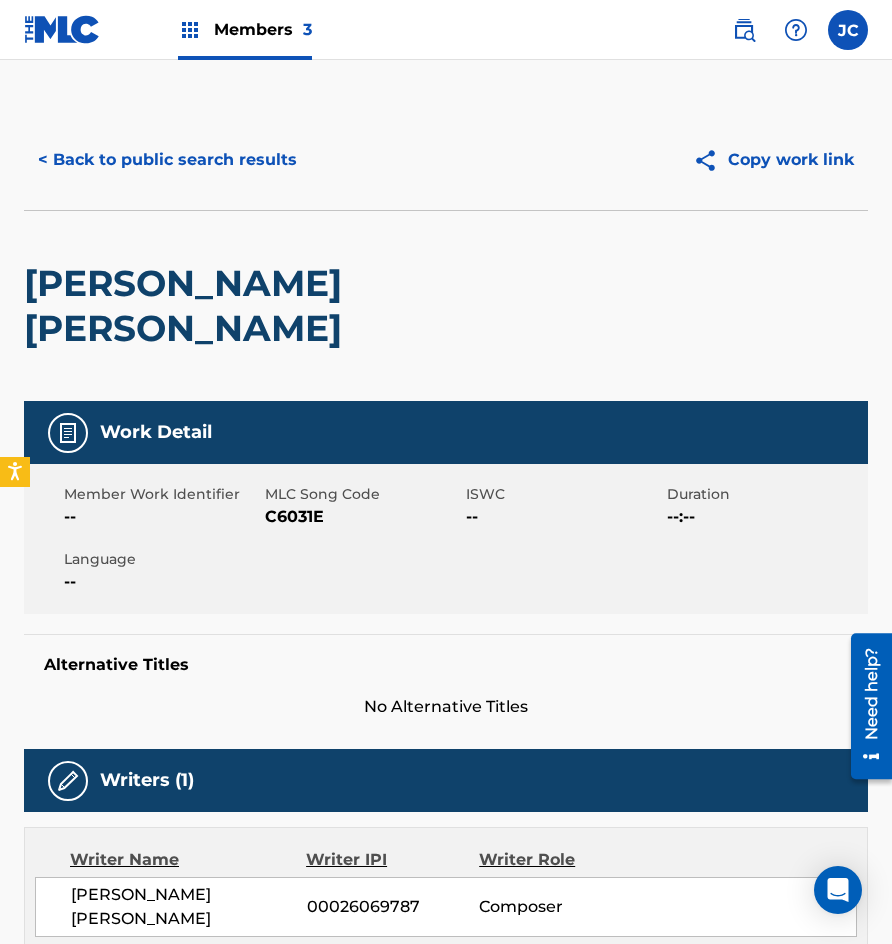 click on "C6031E" at bounding box center [363, 517] 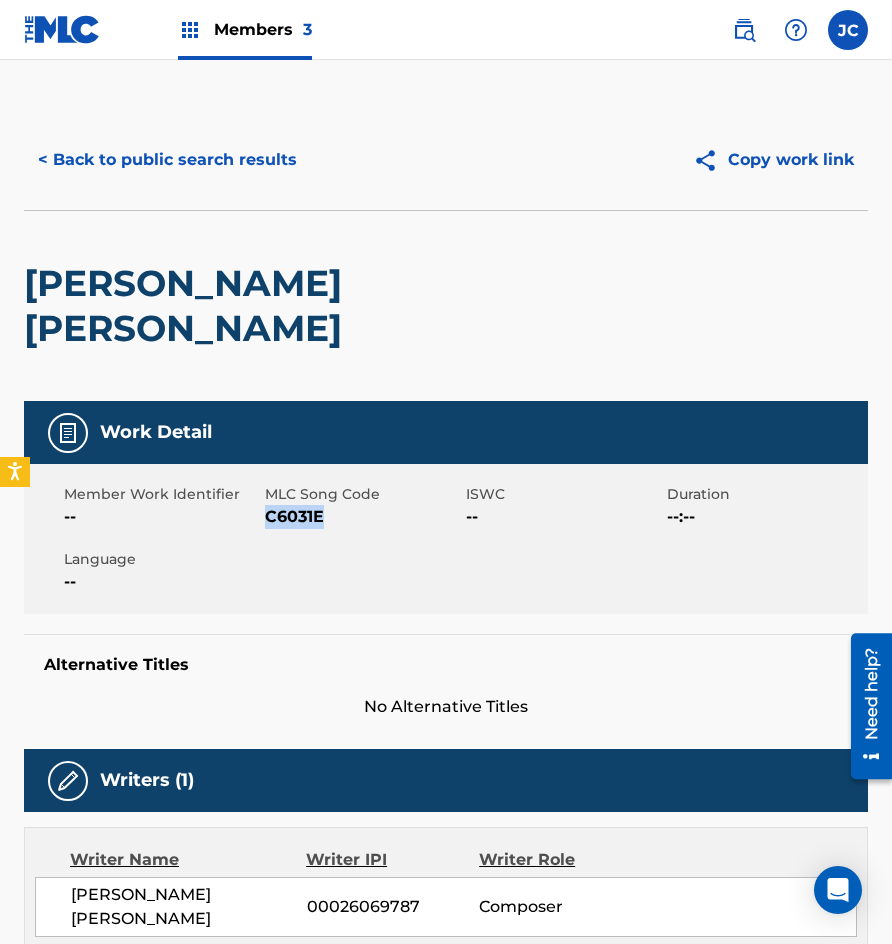 click on "C6031E" at bounding box center [363, 517] 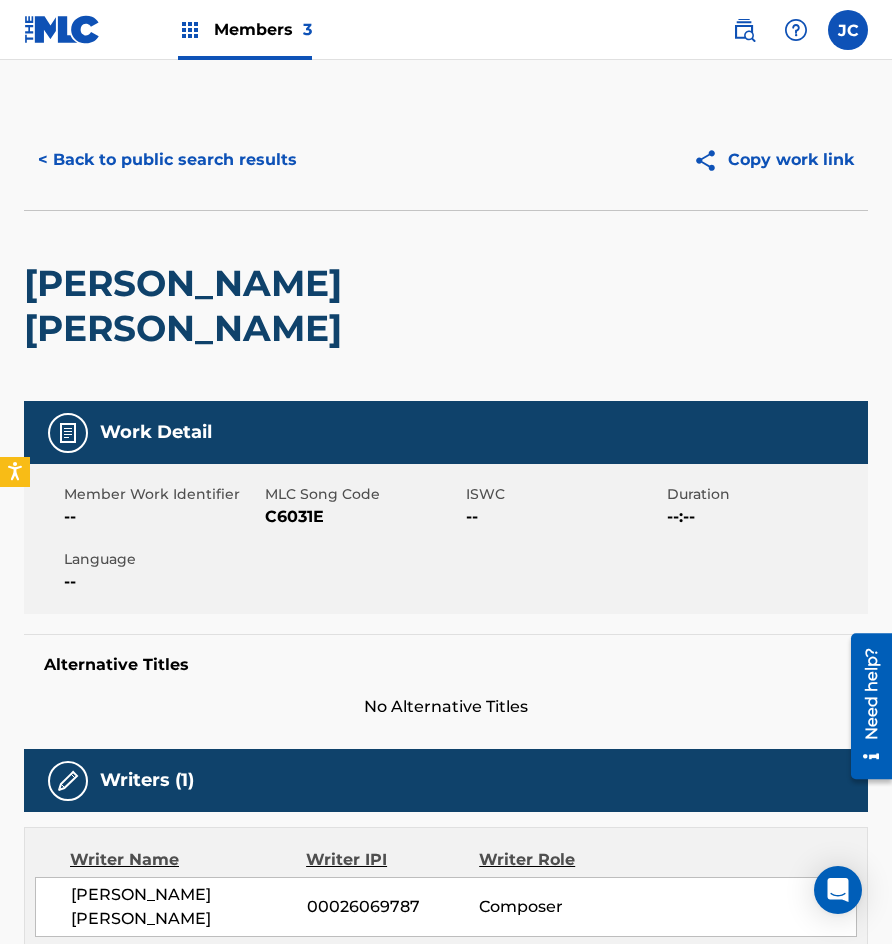 scroll, scrollTop: 20, scrollLeft: 0, axis: vertical 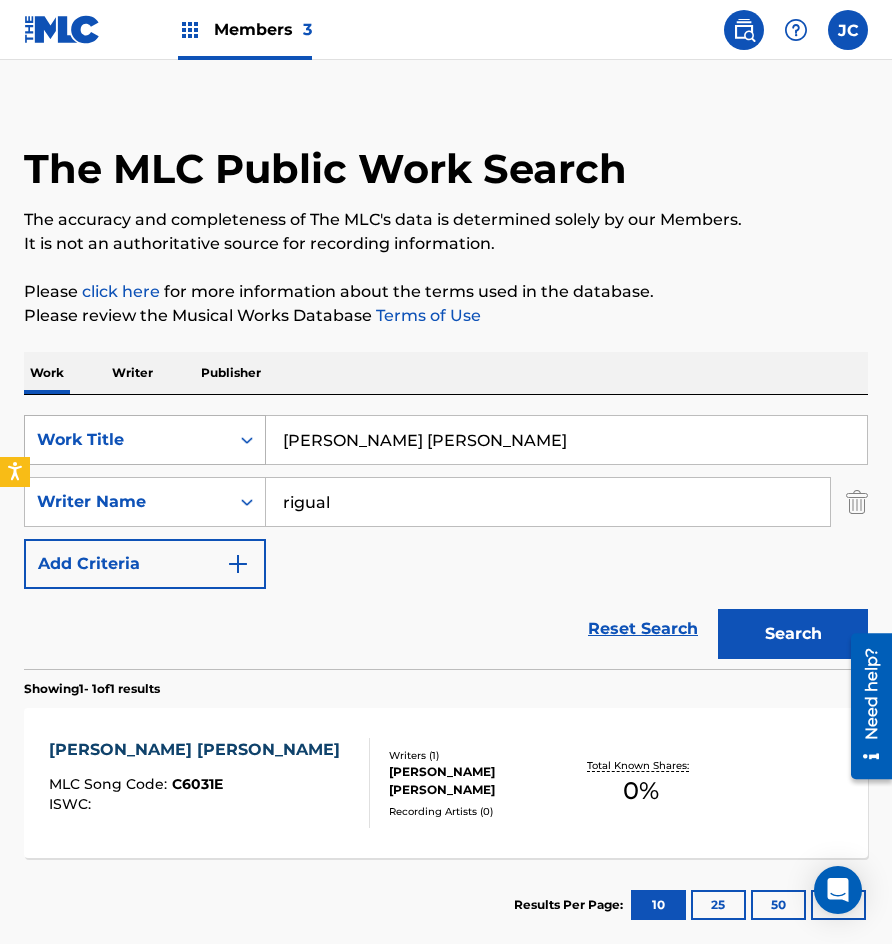 drag, startPoint x: 425, startPoint y: 424, endPoint x: 254, endPoint y: 425, distance: 171.00293 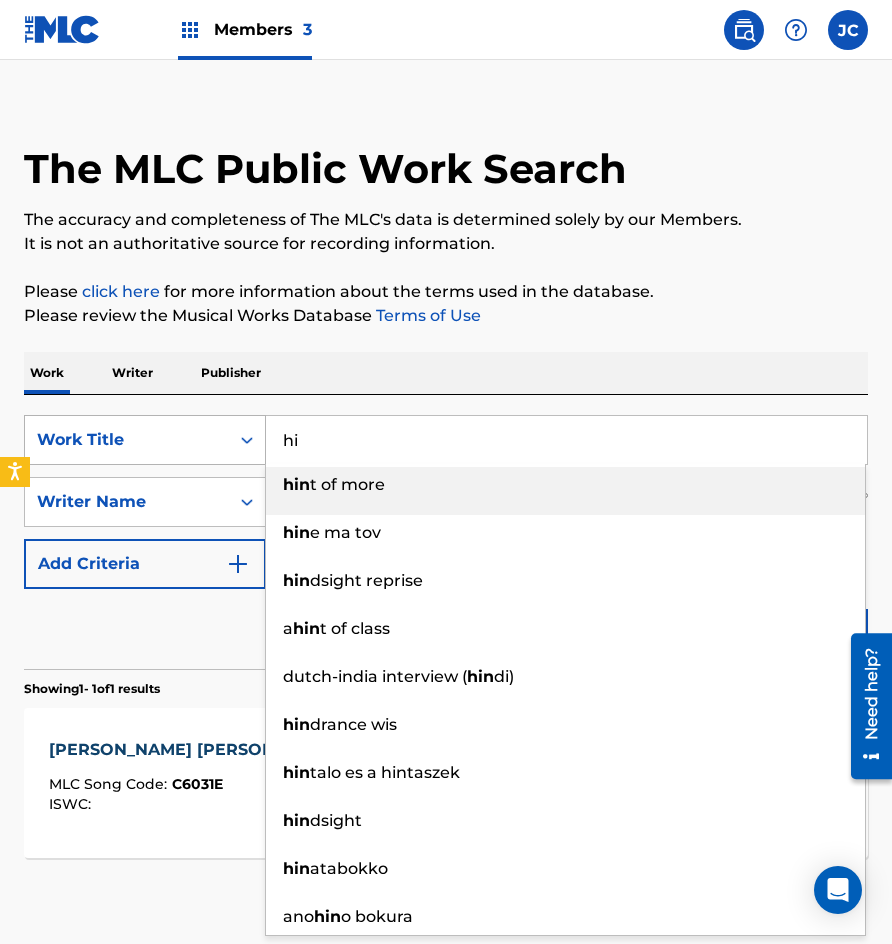 type on "h" 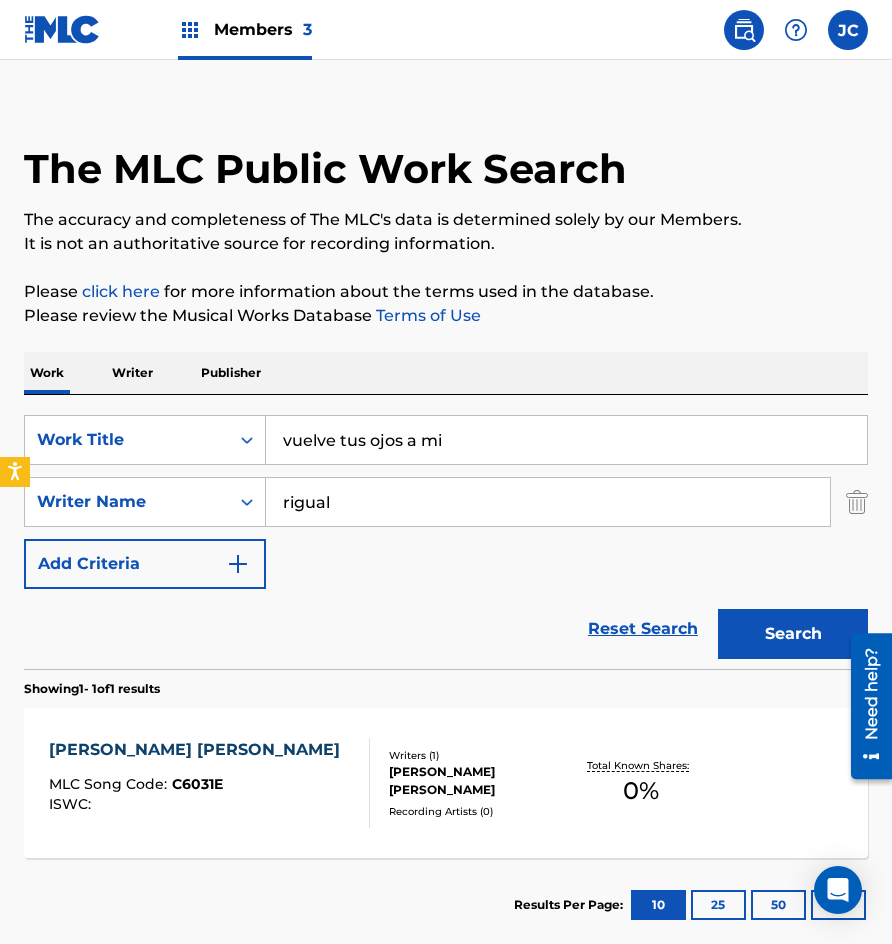 type on "vuelve tus ojos a mi" 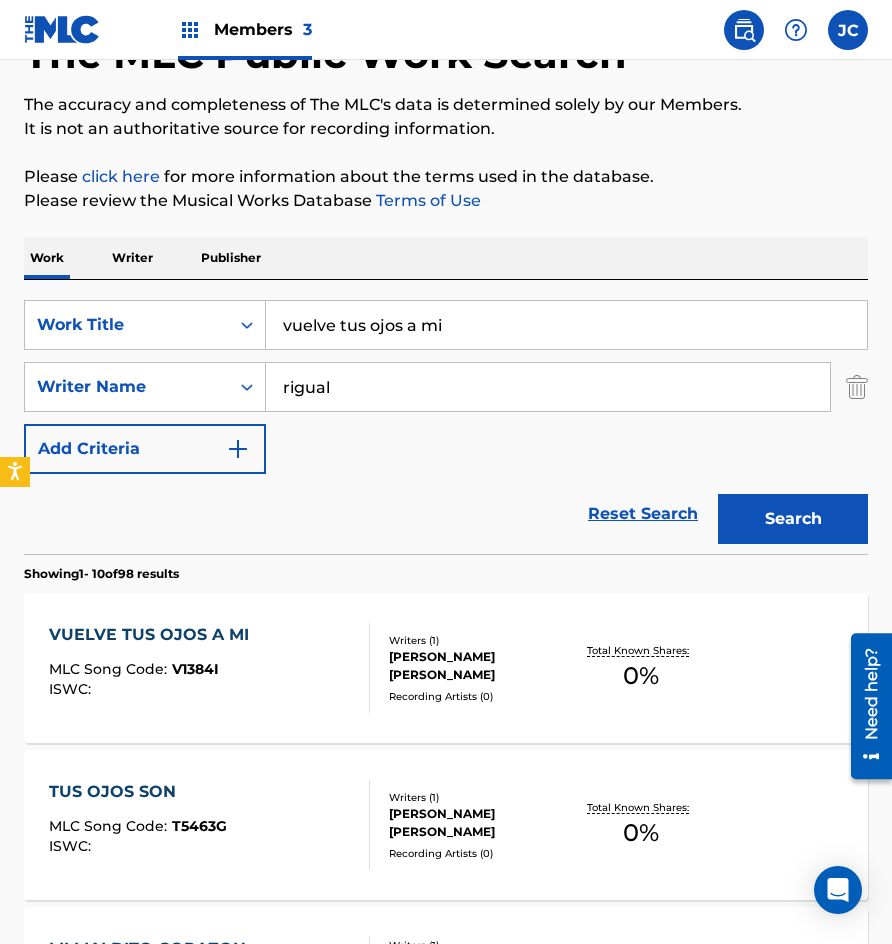 scroll, scrollTop: 300, scrollLeft: 0, axis: vertical 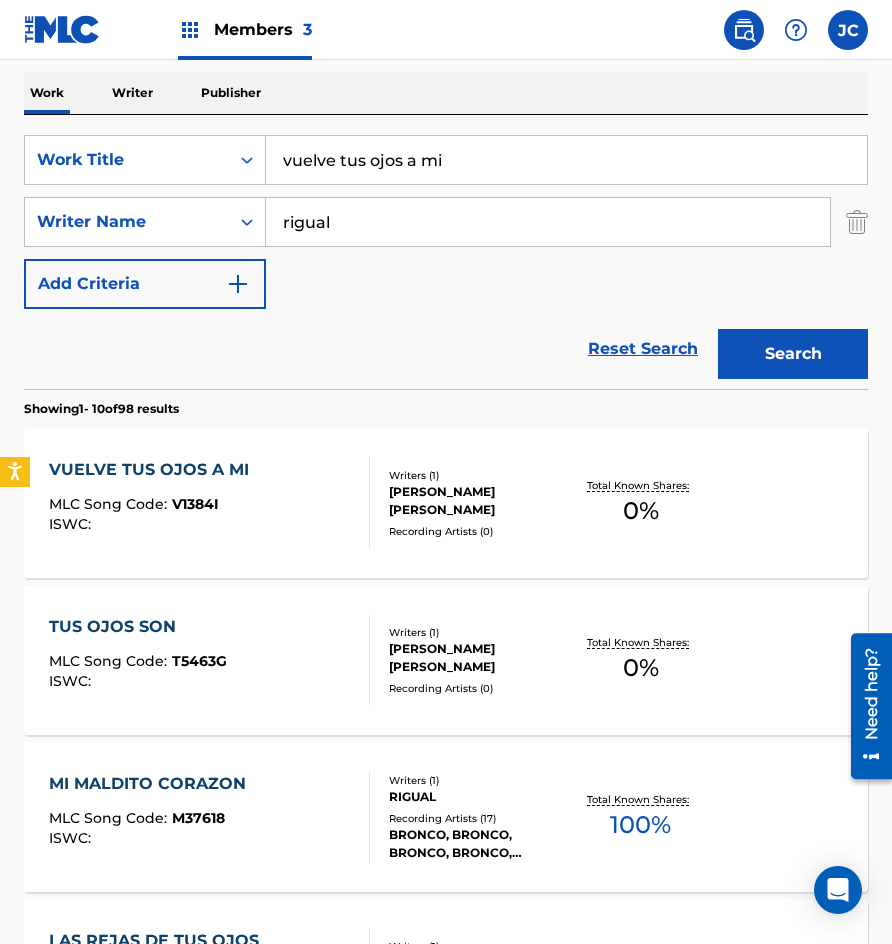 click on "VUELVE TUS OJOS A MI MLC Song Code : V1384I ISWC :" at bounding box center (209, 503) 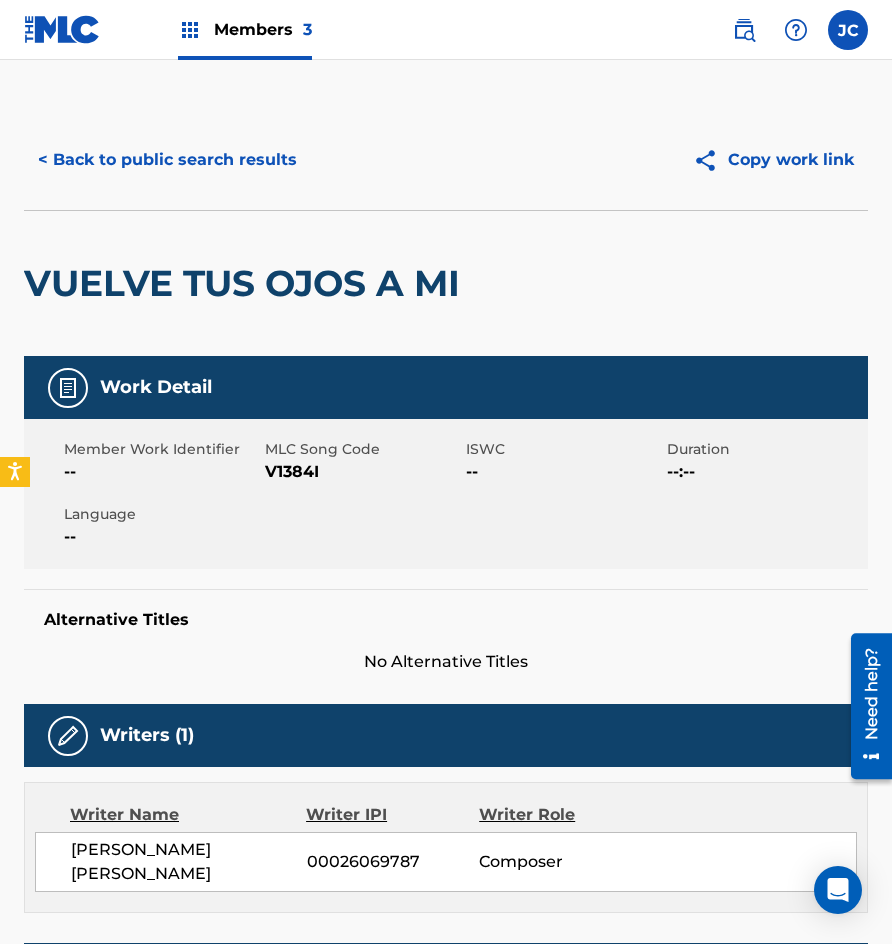 click on "V1384I" at bounding box center [363, 472] 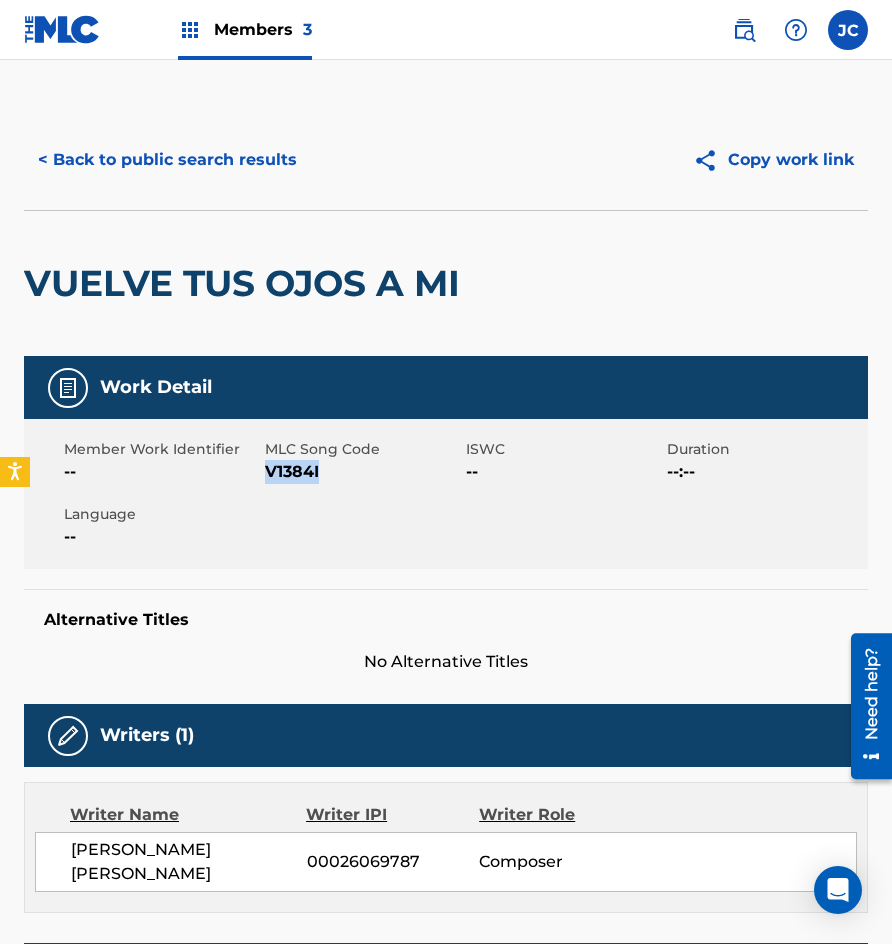 click on "V1384I" at bounding box center (363, 472) 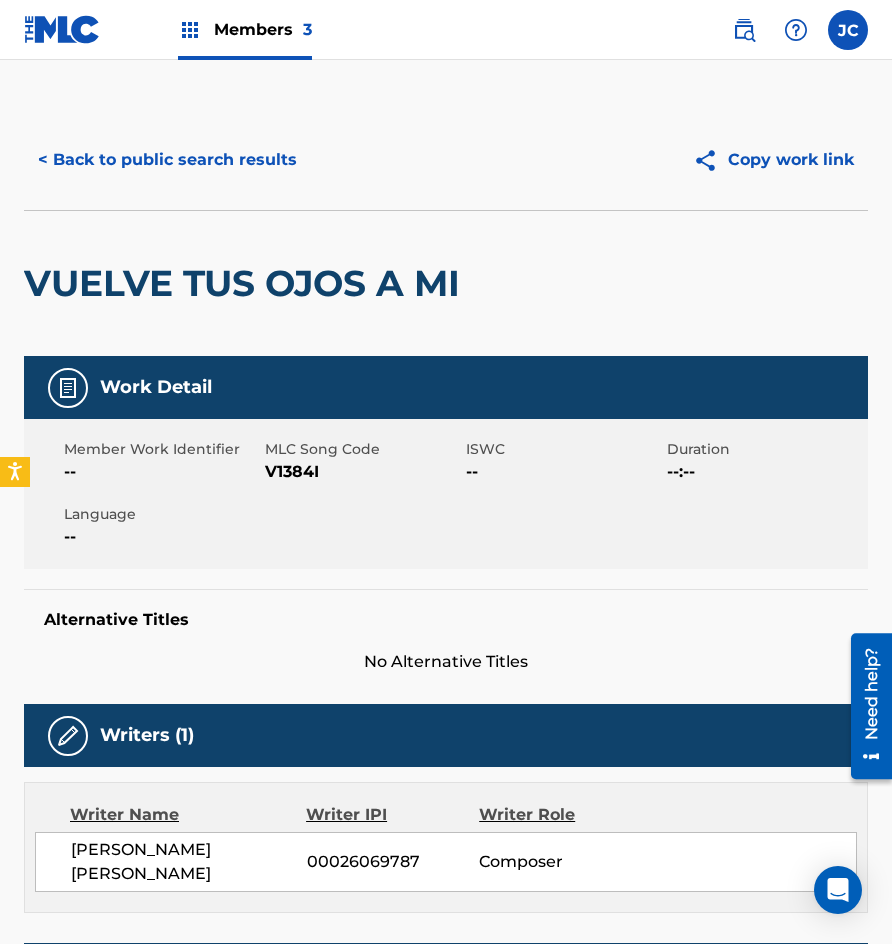 click on "< Back to public search results" at bounding box center [167, 160] 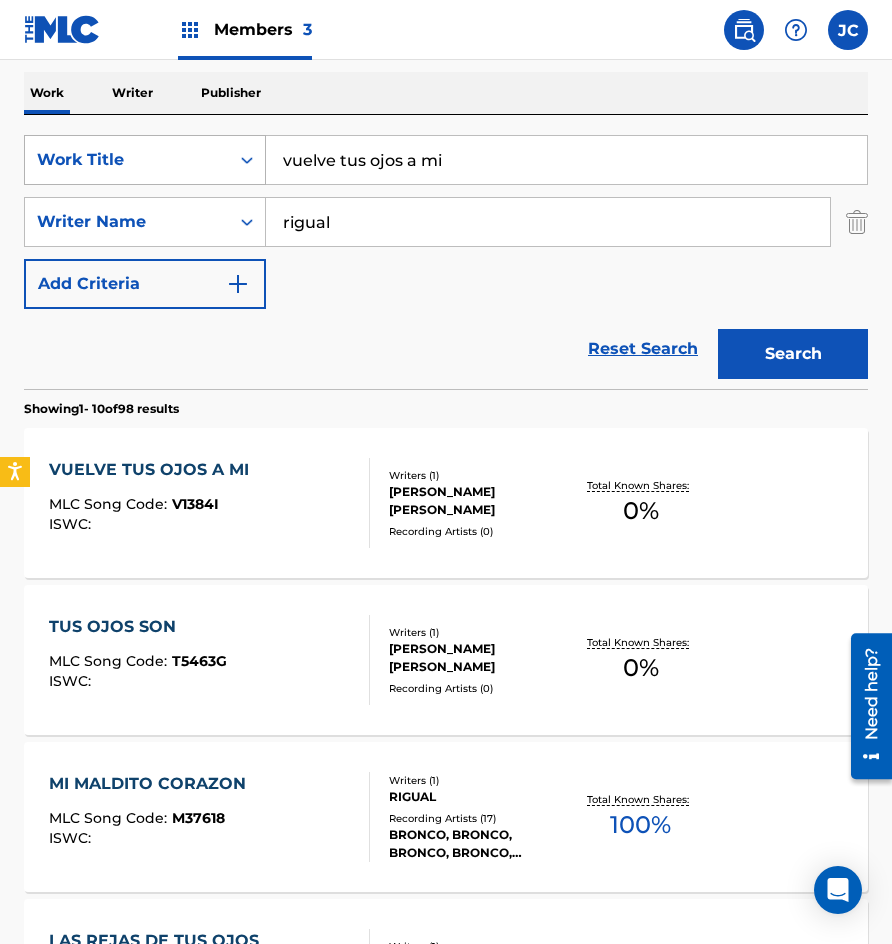 click on "vuelve tus ojos a mi" at bounding box center [566, 160] 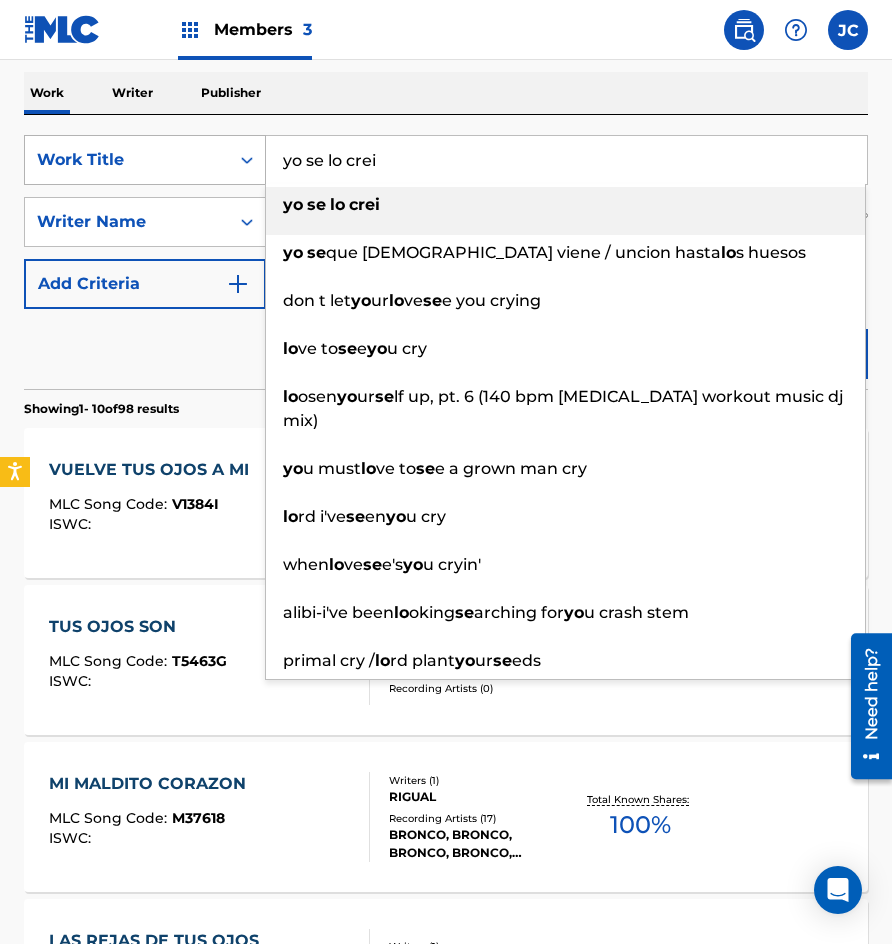 type on "yo se lo crei" 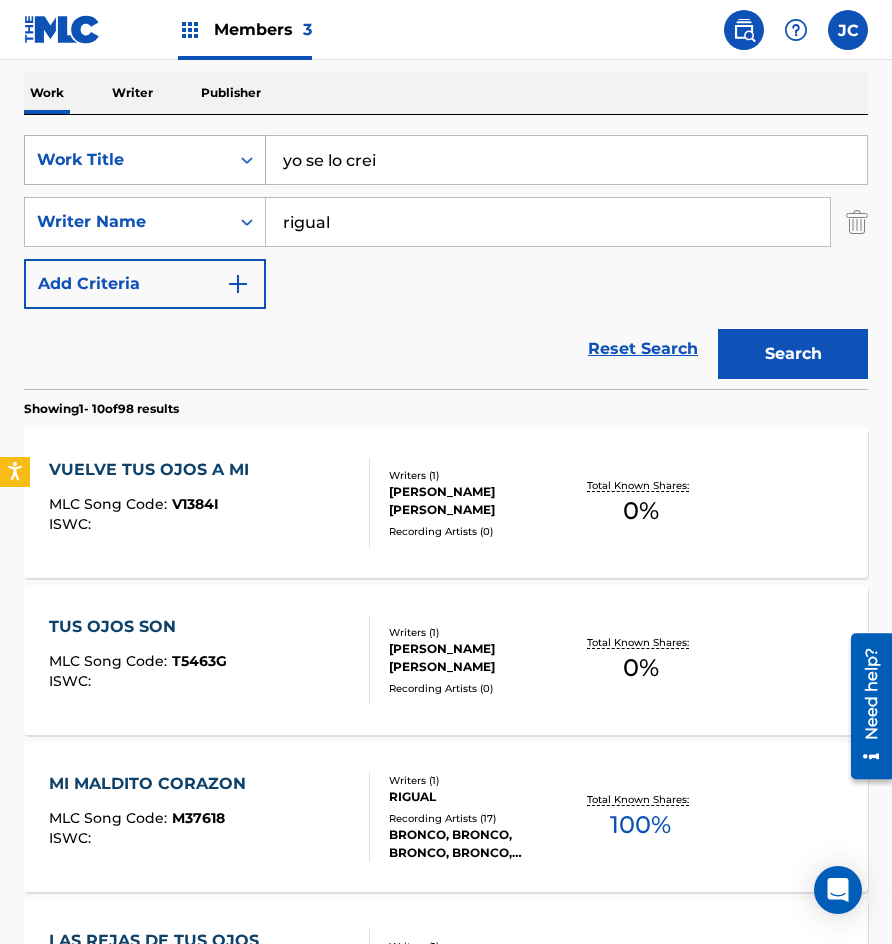 click on "Search" at bounding box center (793, 354) 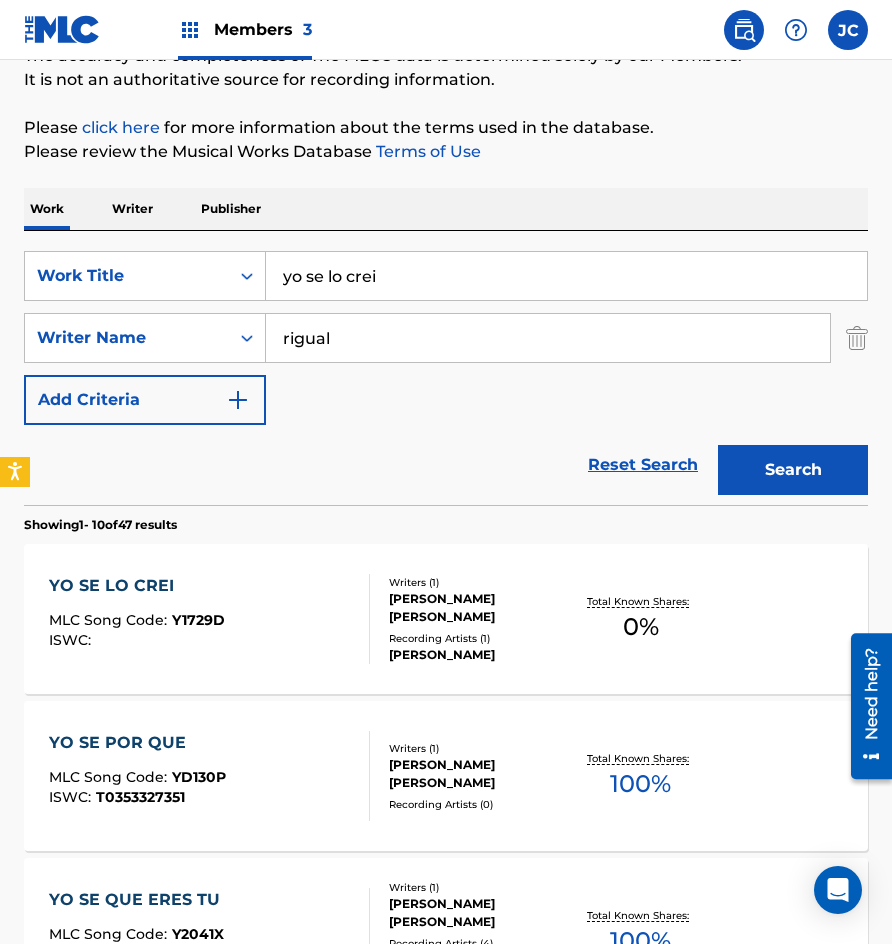 scroll, scrollTop: 400, scrollLeft: 0, axis: vertical 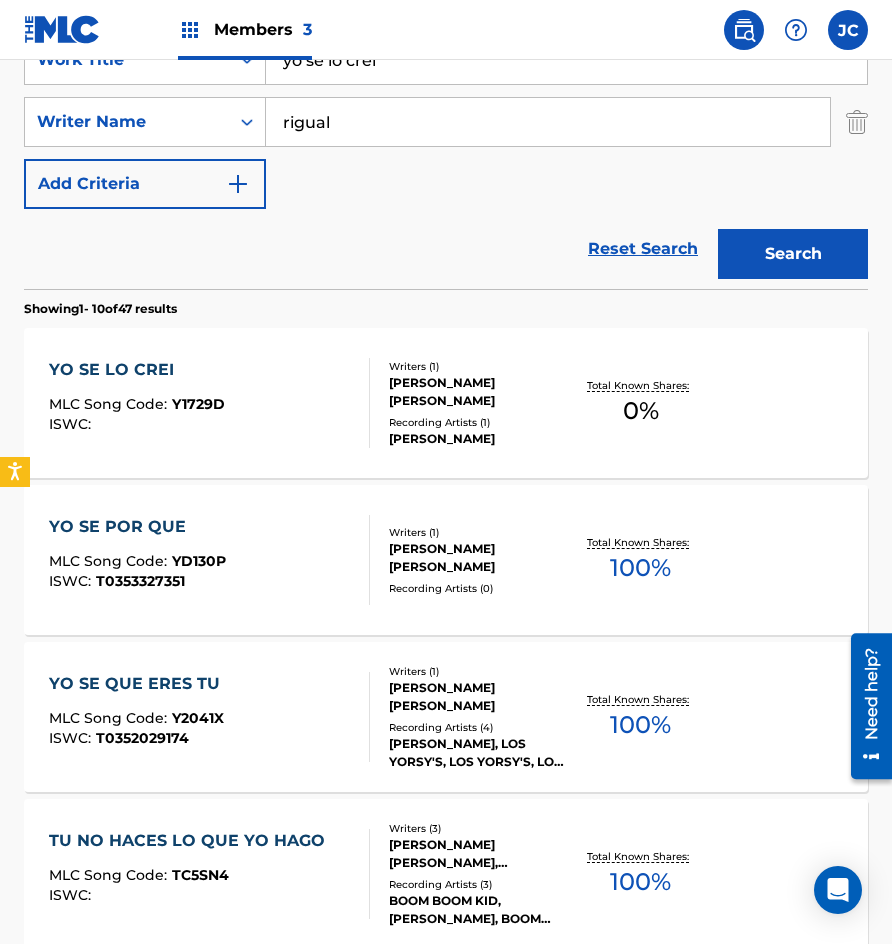 click on "PEDRO ORLANDO RIGUAL RODRIGUEZ" at bounding box center [479, 392] 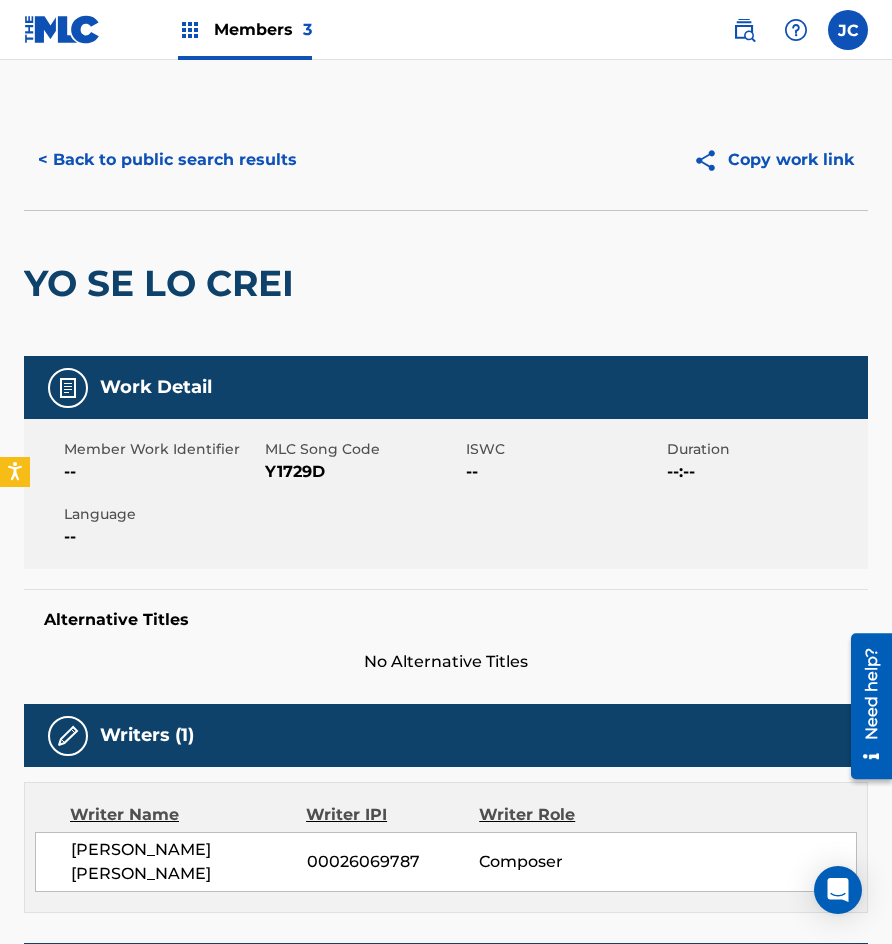 click on "Y1729D" at bounding box center (363, 472) 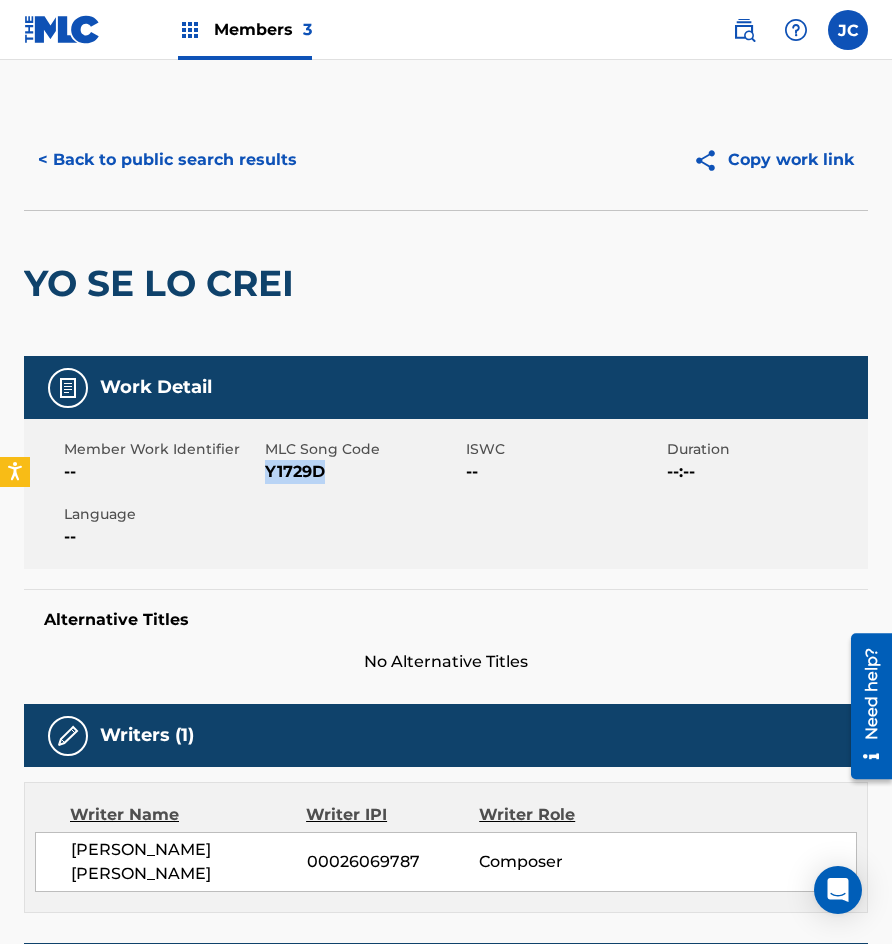 click on "Y1729D" at bounding box center (363, 472) 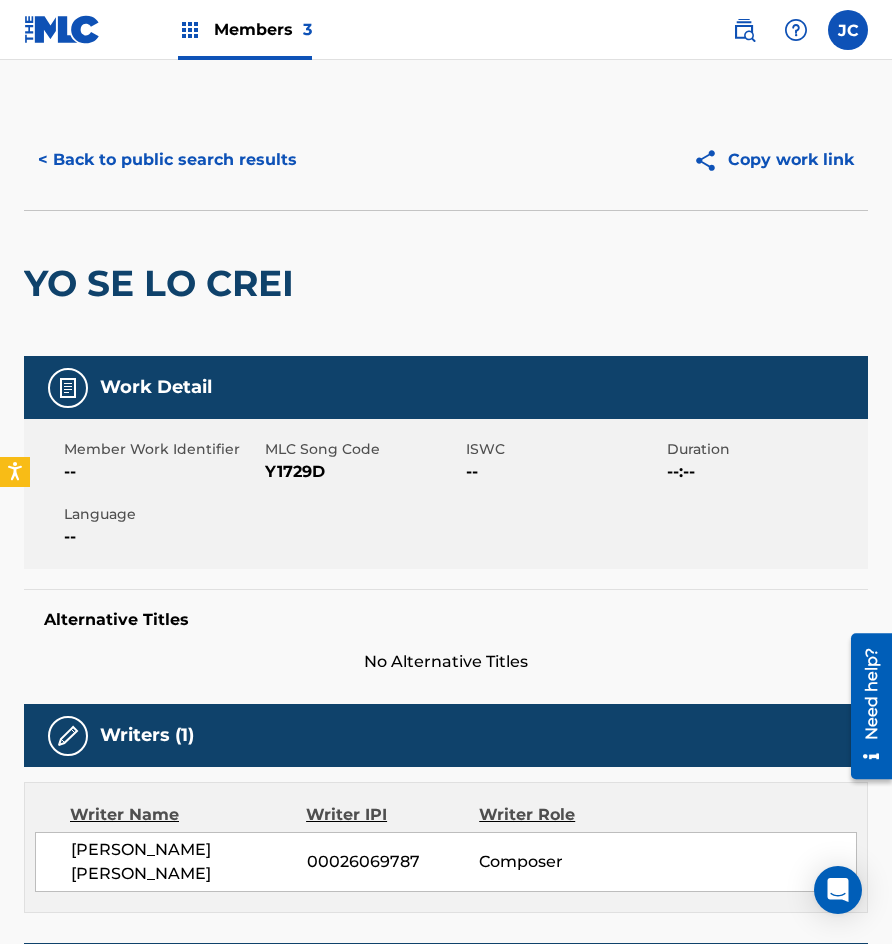 click on "< Back to public search results" at bounding box center [167, 160] 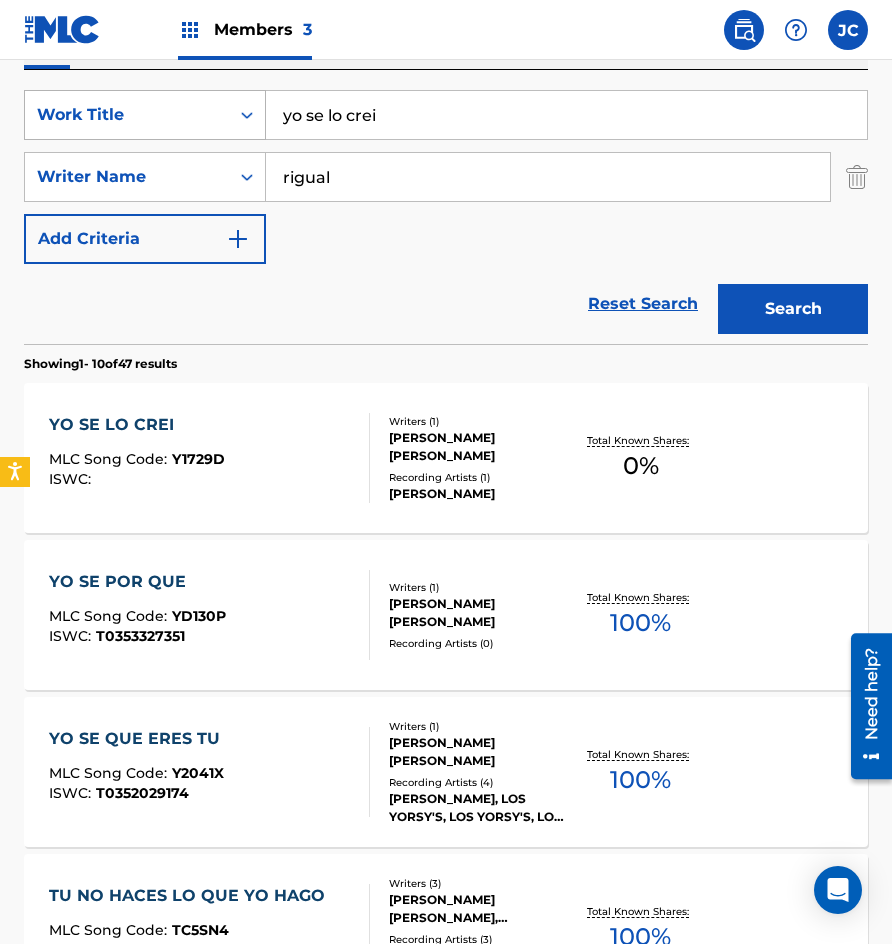 scroll, scrollTop: 300, scrollLeft: 0, axis: vertical 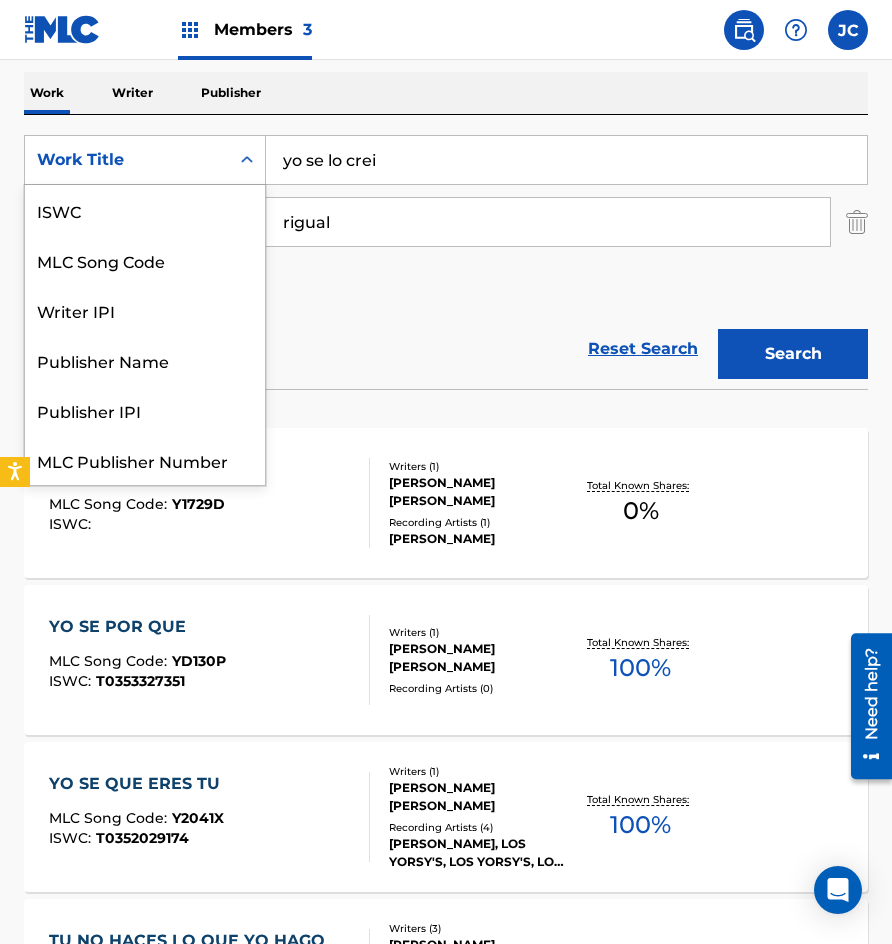 click on "Work Title" at bounding box center (127, 160) 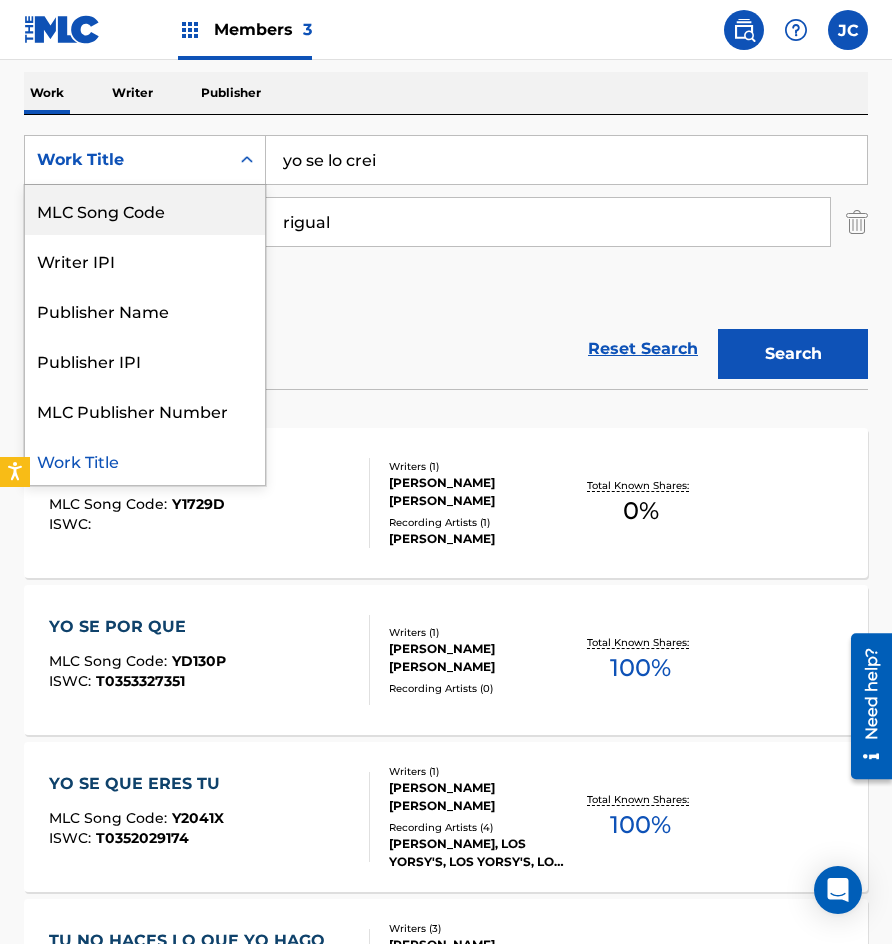 drag, startPoint x: 186, startPoint y: 198, endPoint x: 228, endPoint y: 196, distance: 42.047592 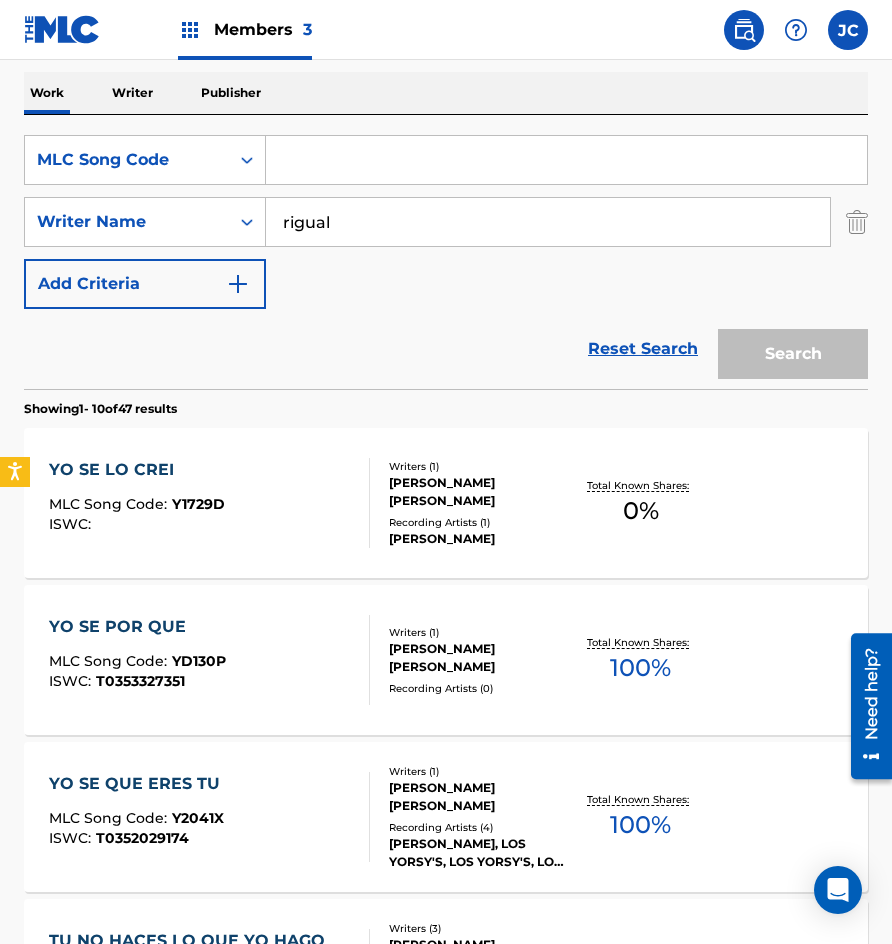 drag, startPoint x: 228, startPoint y: 196, endPoint x: 457, endPoint y: 163, distance: 231.36551 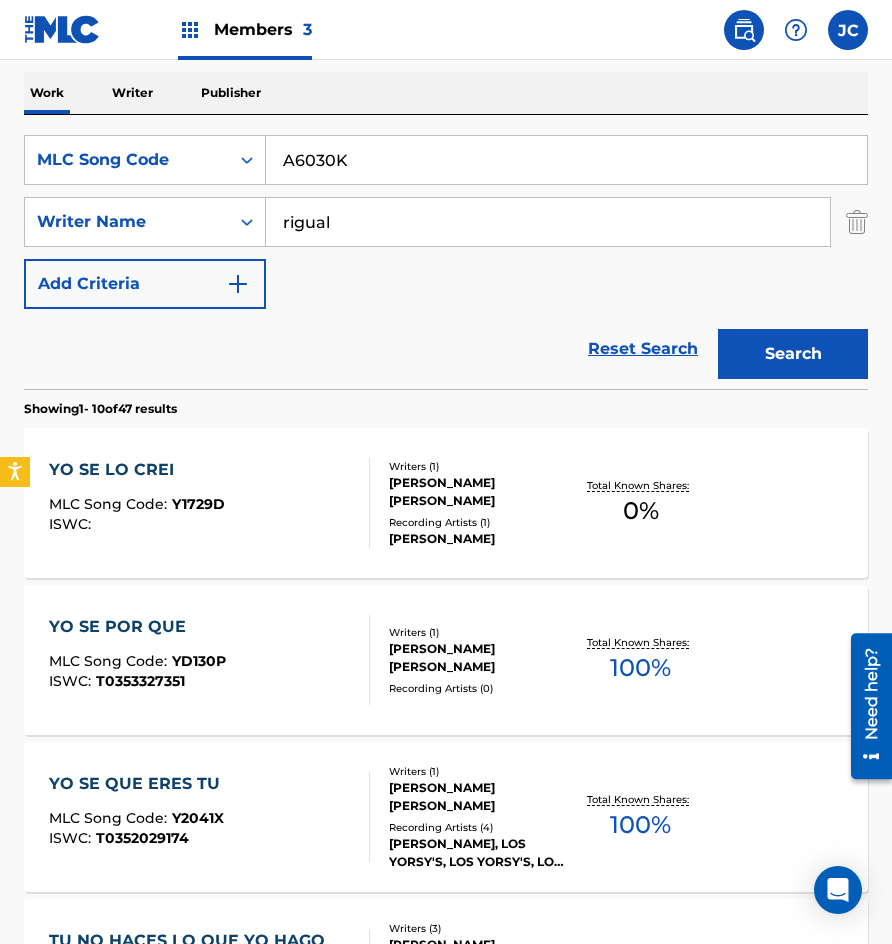type on "A6030K" 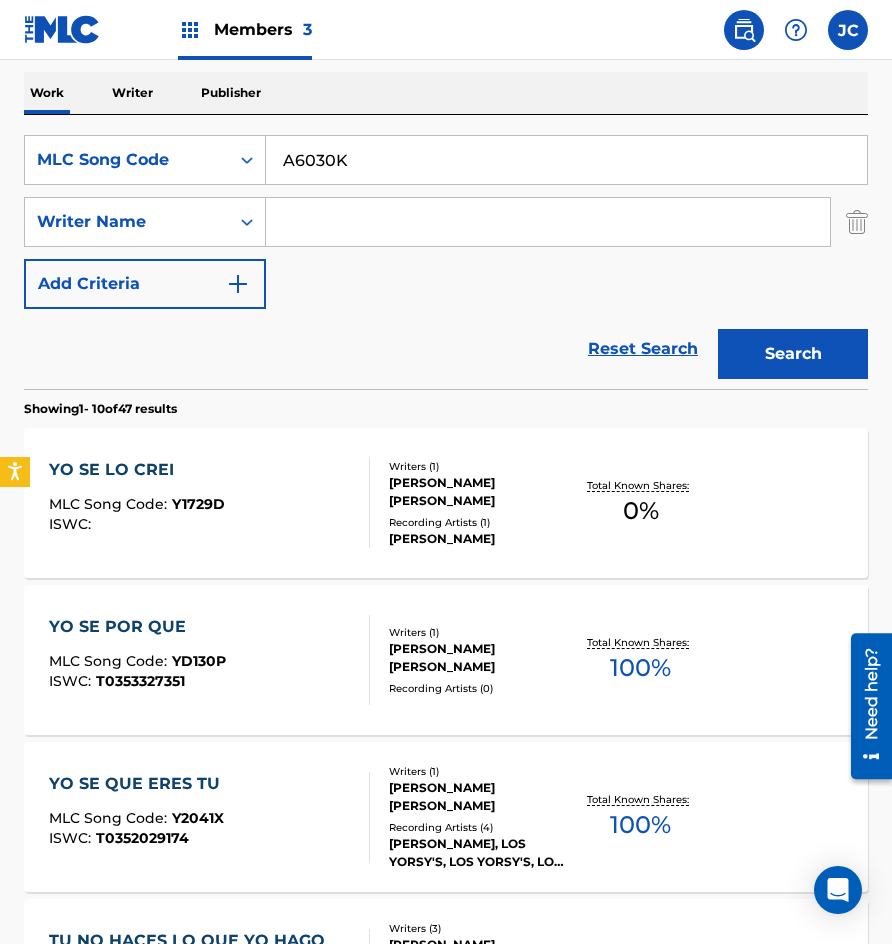 type 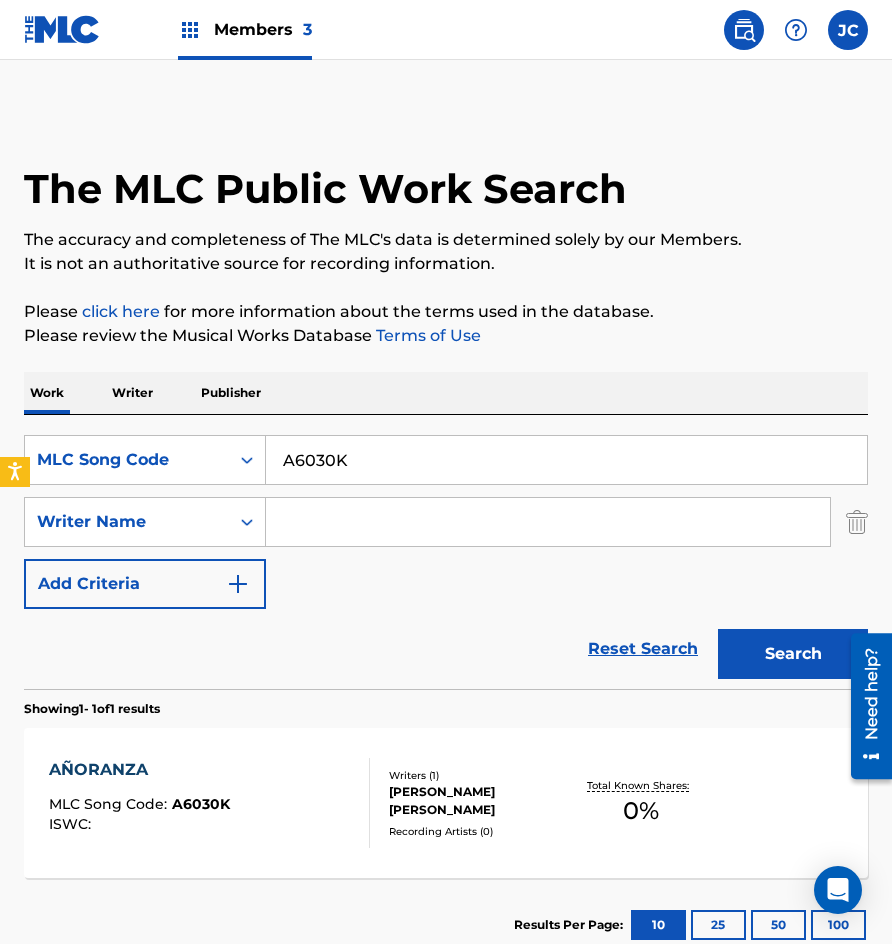 click on "A6030K" at bounding box center (566, 460) 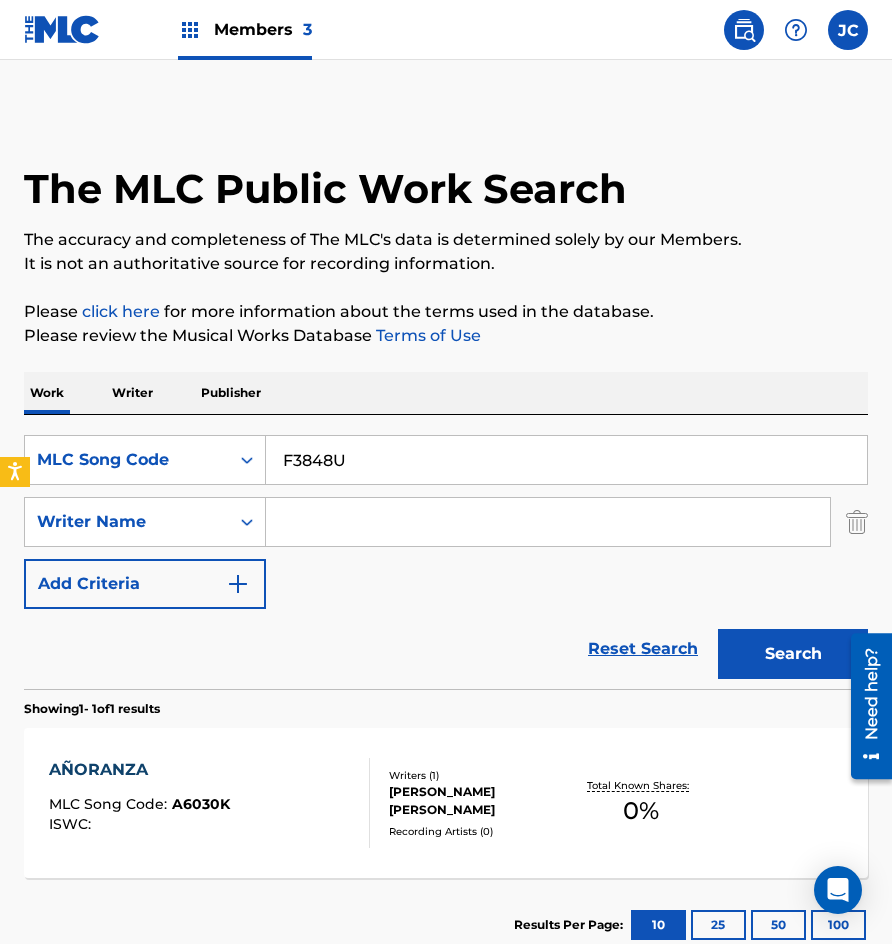 click on "Search" at bounding box center (793, 654) 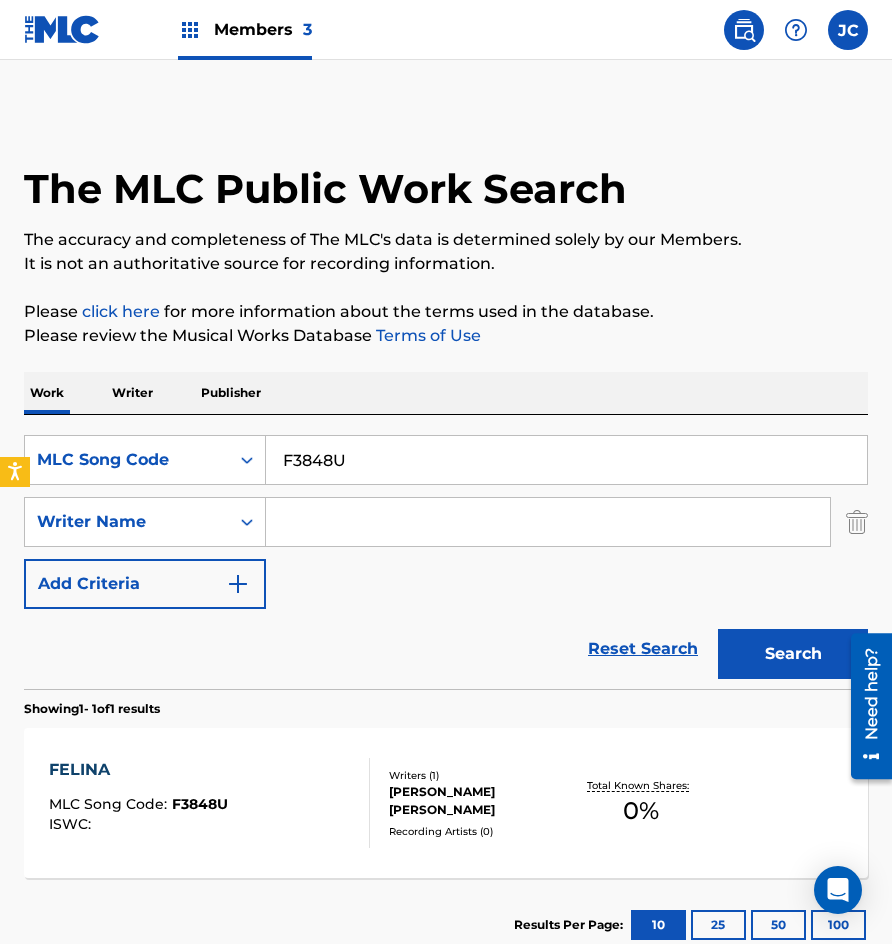 click on "F3848U" at bounding box center (566, 460) 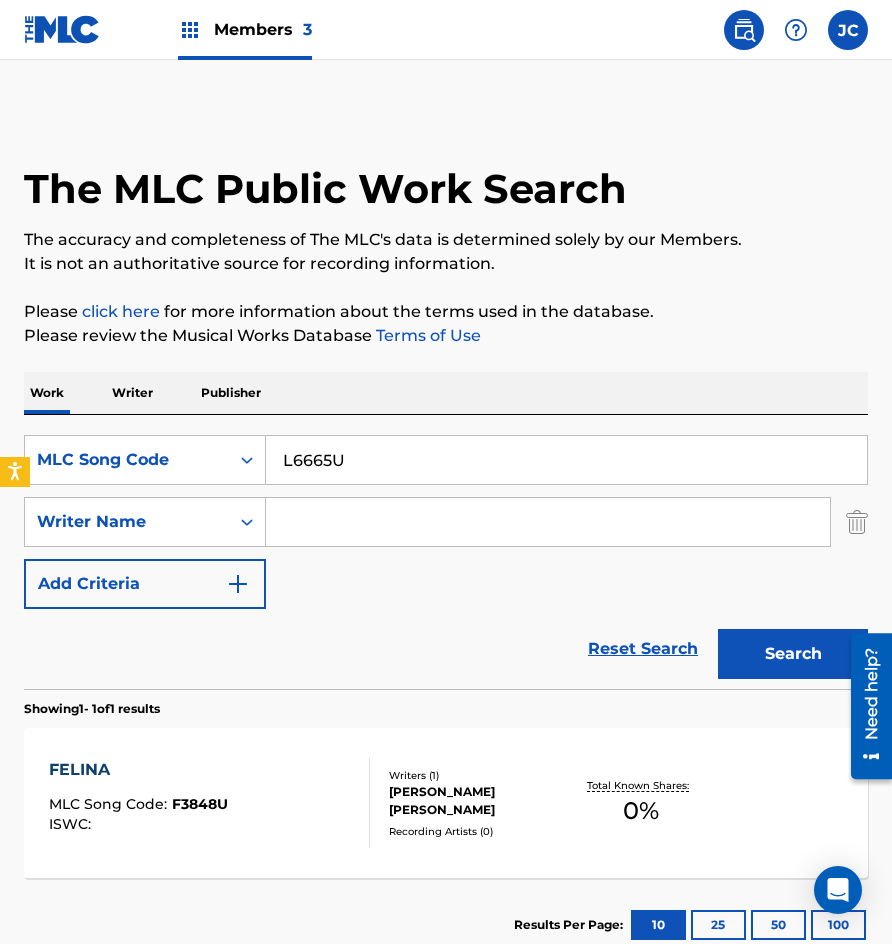 click on "Search" at bounding box center (793, 654) 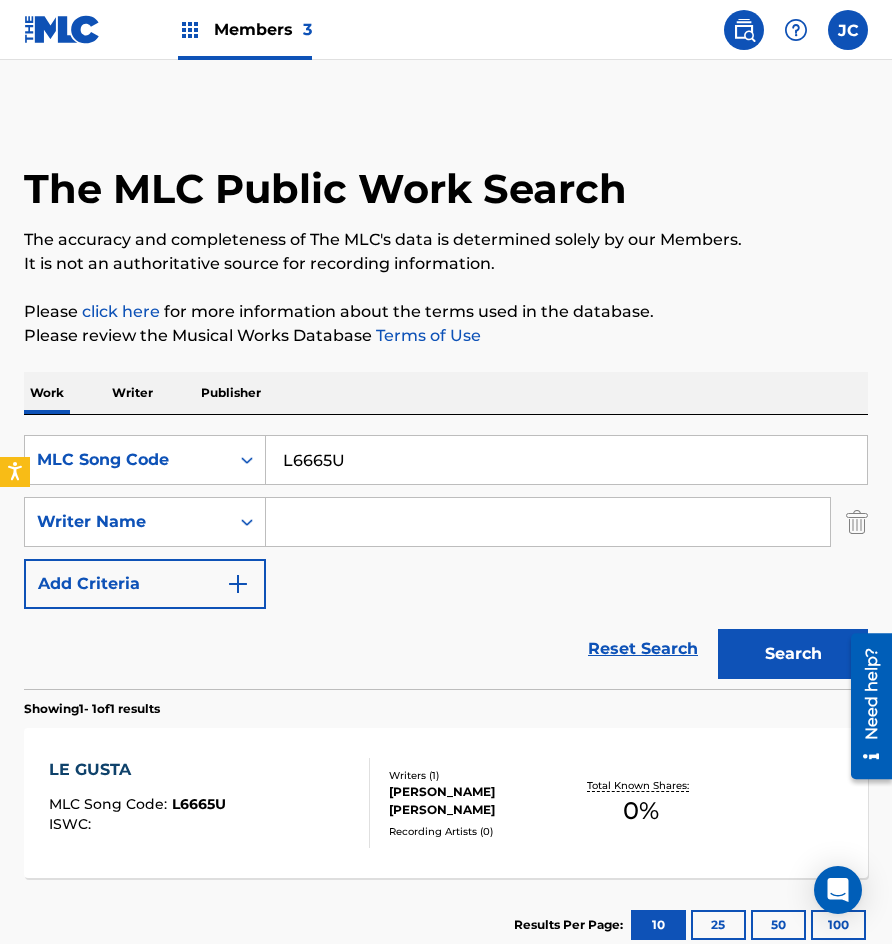 click on "L6665U" at bounding box center (566, 460) 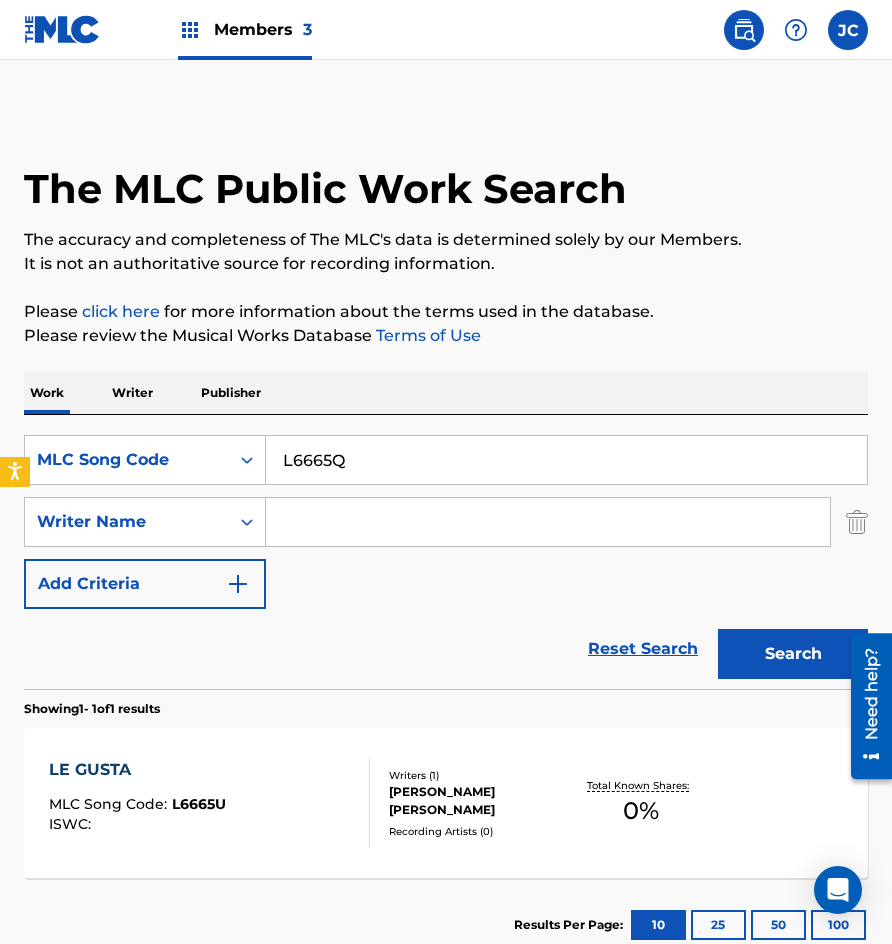 click on "Search" at bounding box center (793, 654) 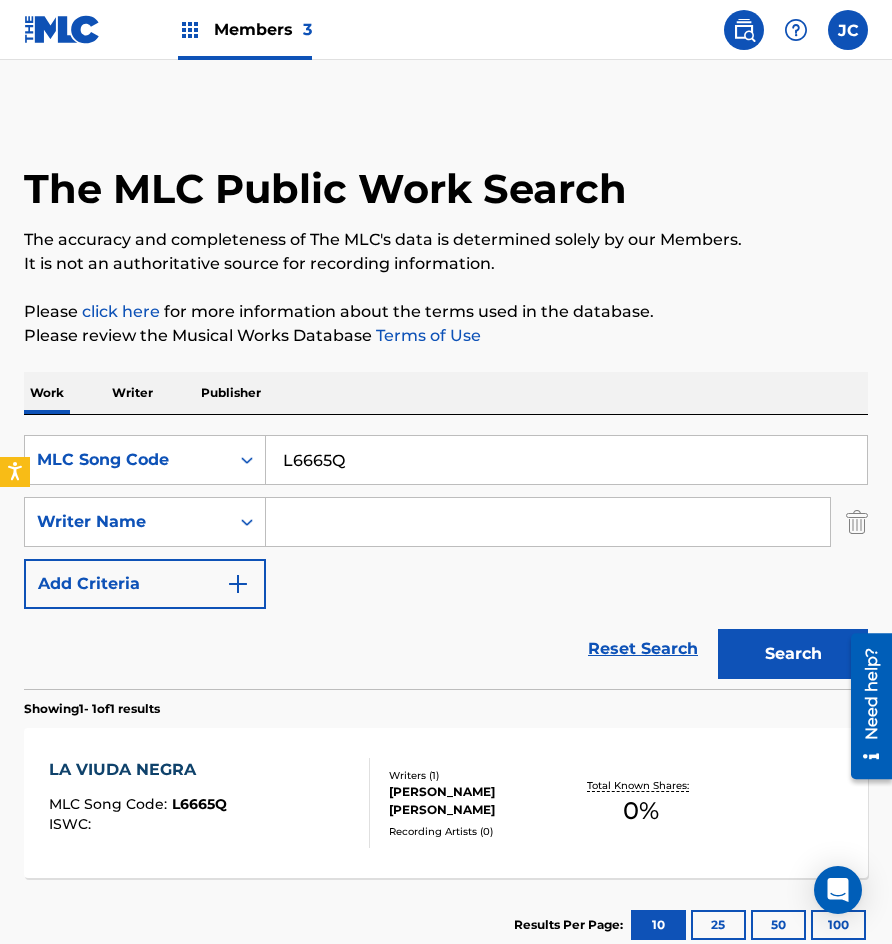 click on "L6665Q" at bounding box center [566, 460] 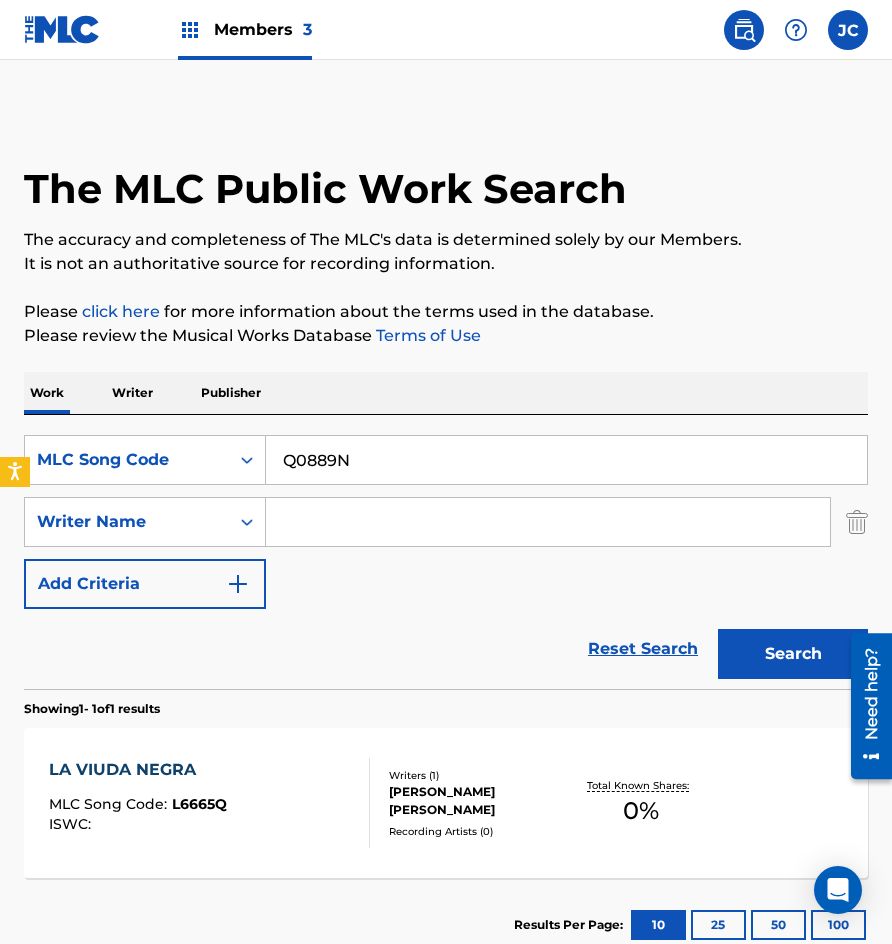 click on "Search" at bounding box center [793, 654] 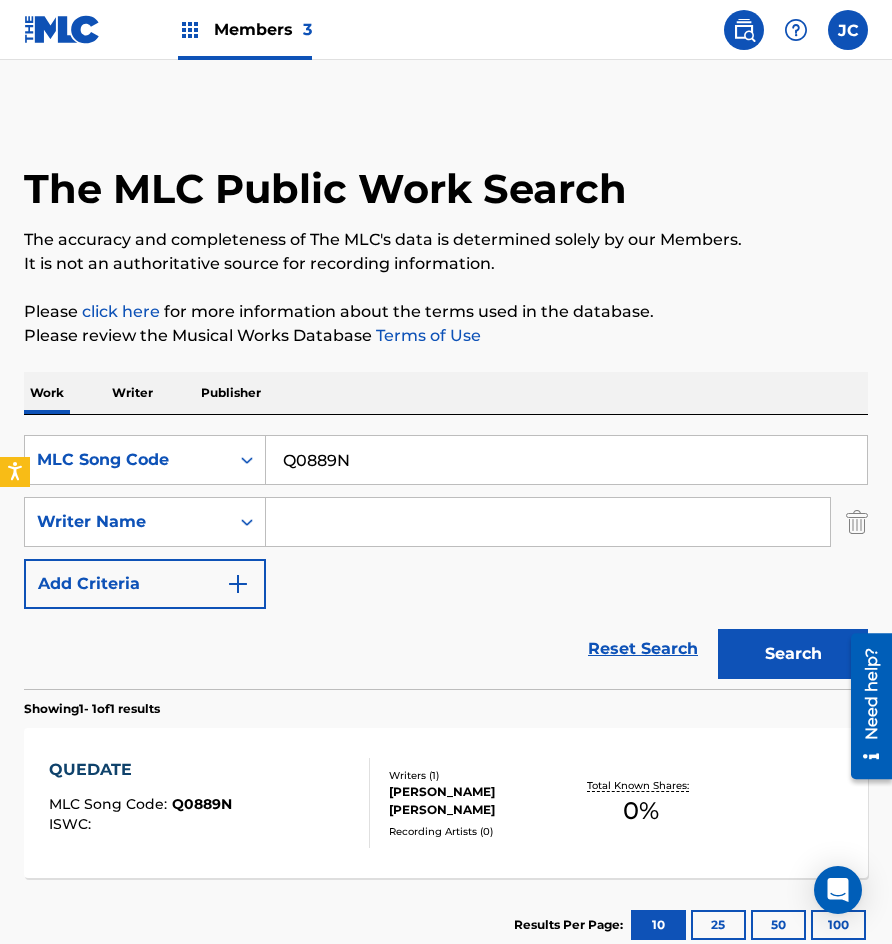 click on "Q0889N" at bounding box center [566, 460] 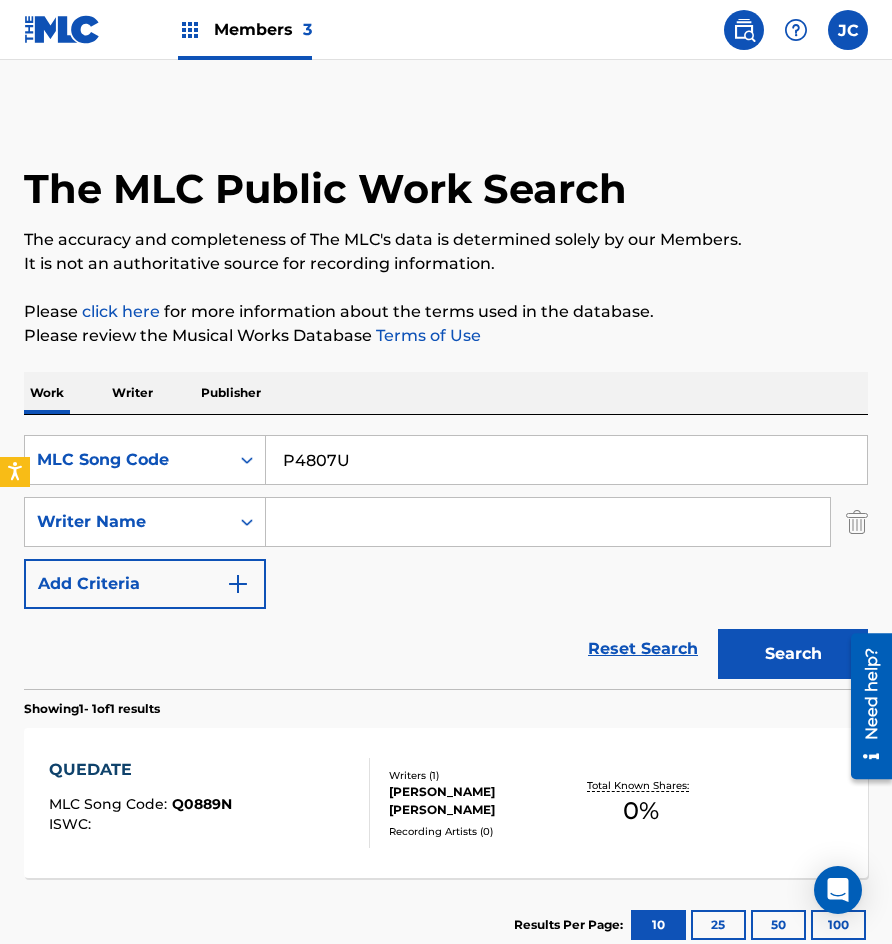 click on "Search" at bounding box center (793, 654) 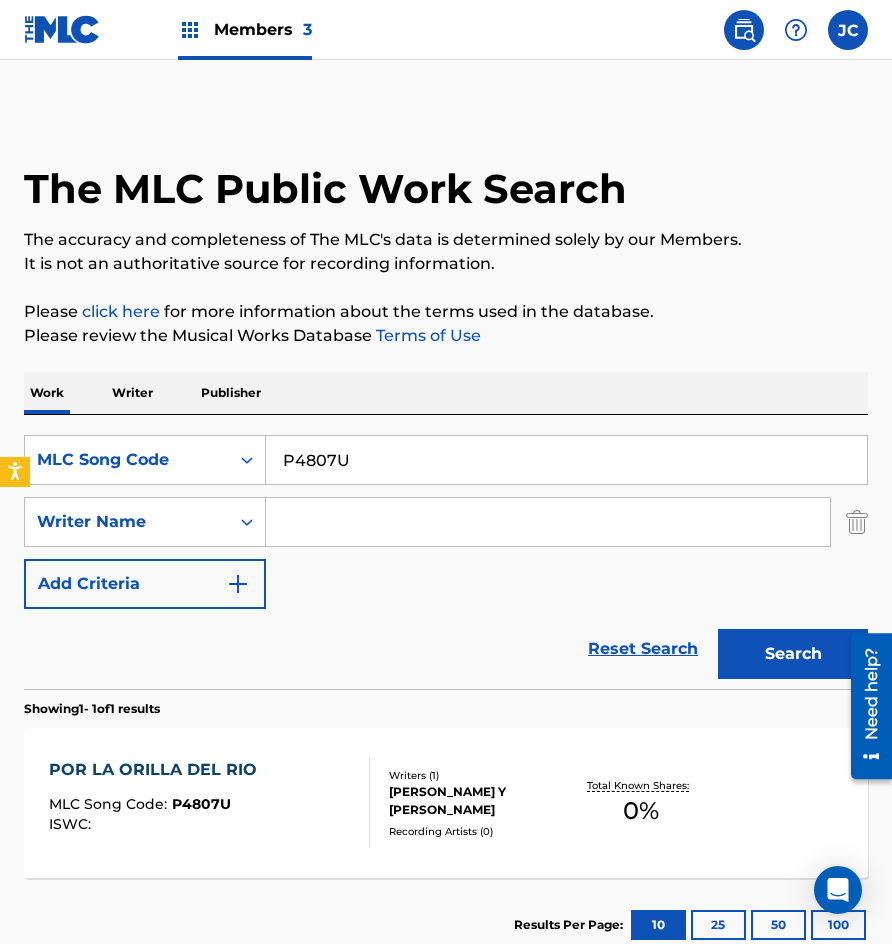 click on "P4807U" at bounding box center [566, 460] 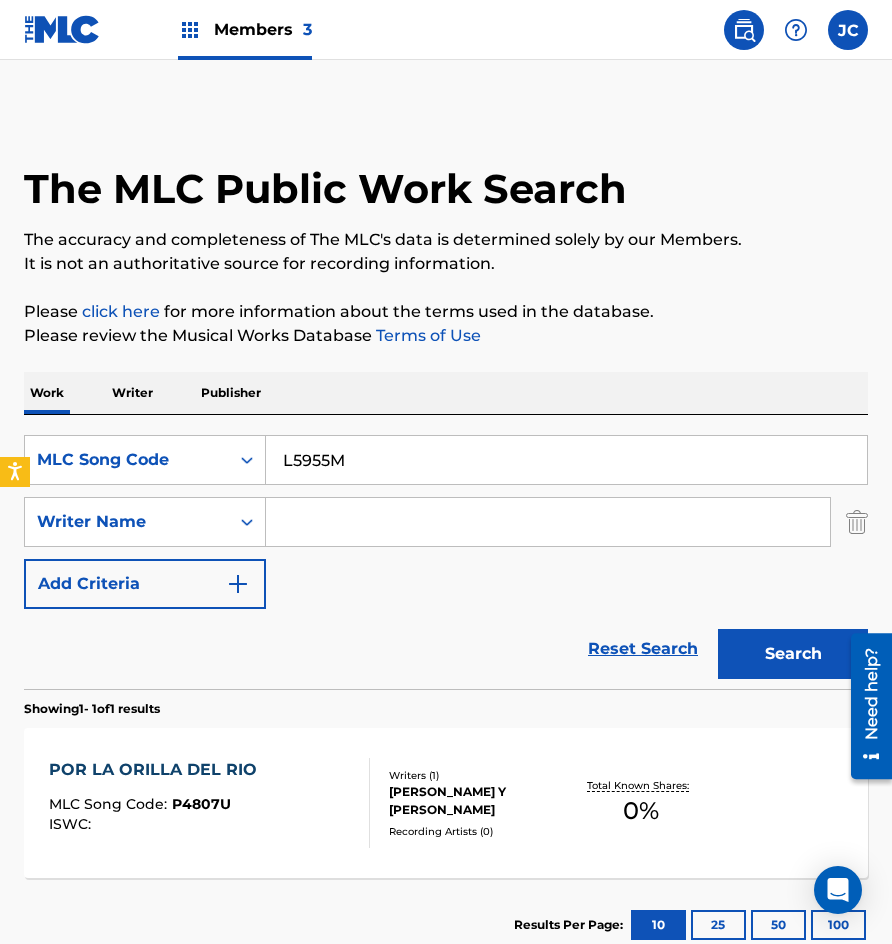 click on "Search" at bounding box center (793, 654) 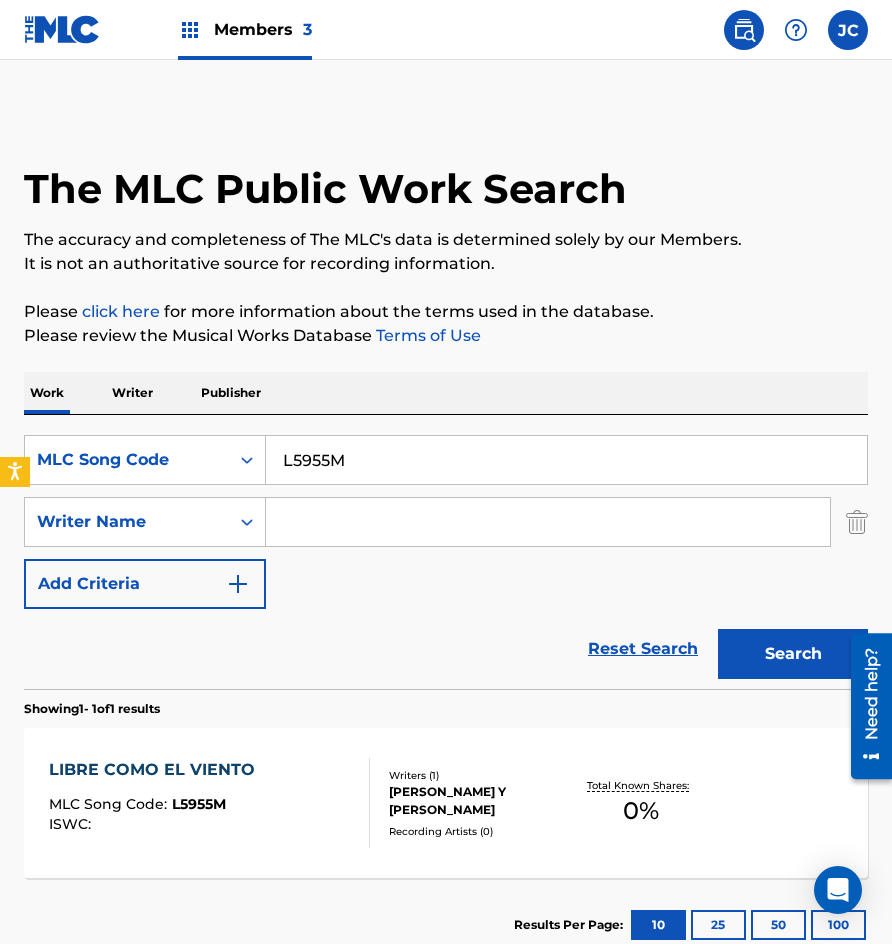 click on "L5955M" at bounding box center (566, 460) 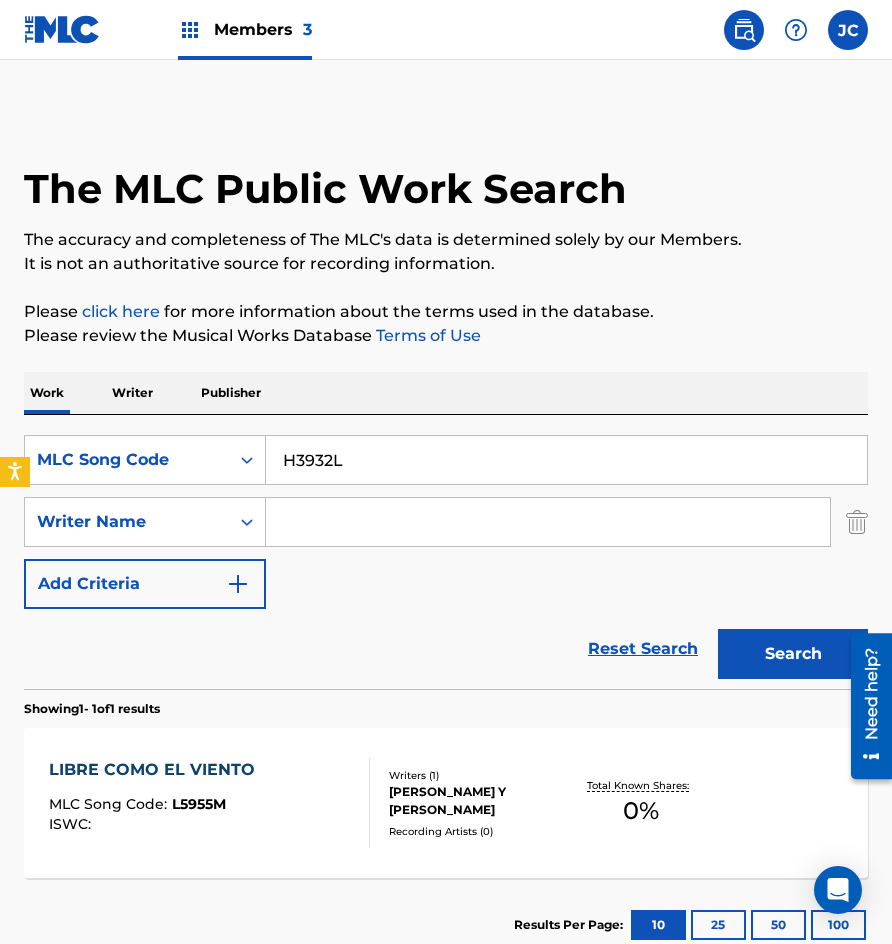 type on "H3932L" 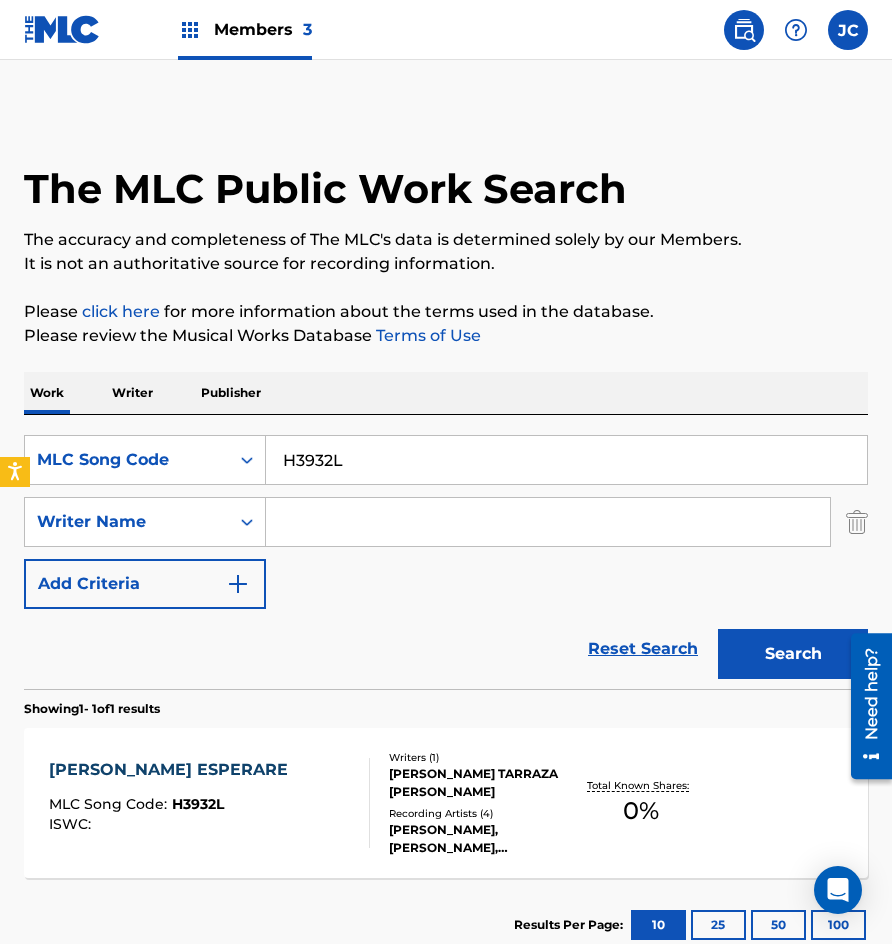 click on "HOY TE ESPERARE MLC Song Code : H3932L ISWC :" at bounding box center (209, 803) 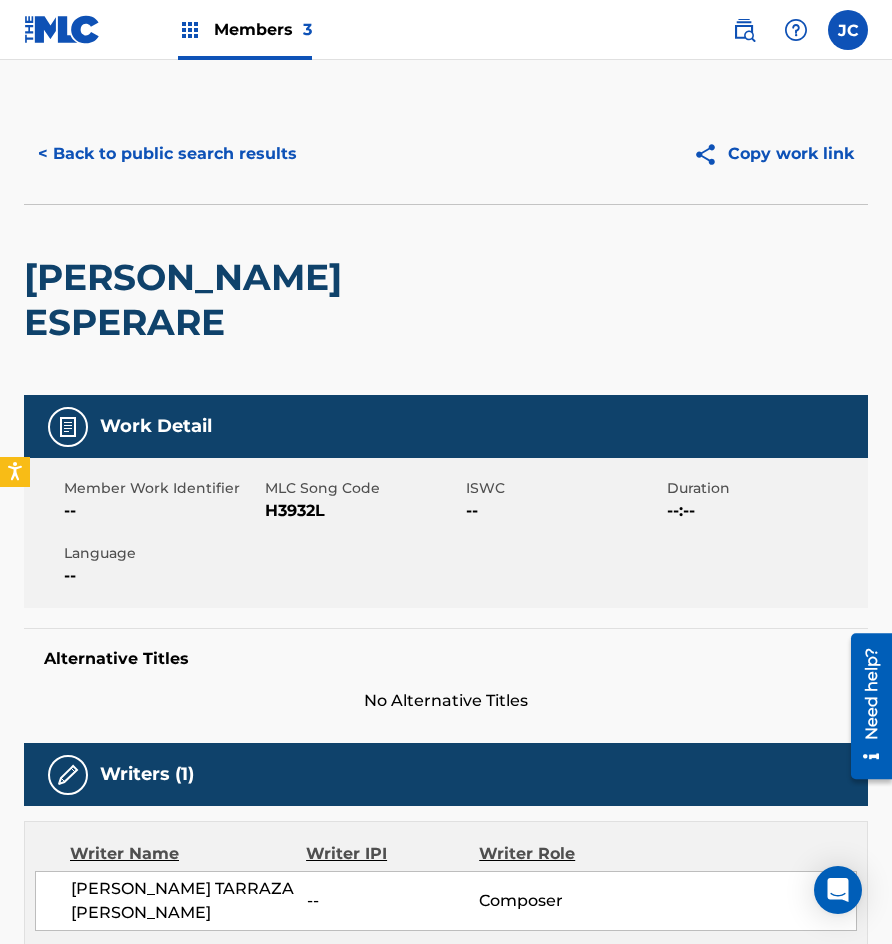 scroll, scrollTop: 0, scrollLeft: 0, axis: both 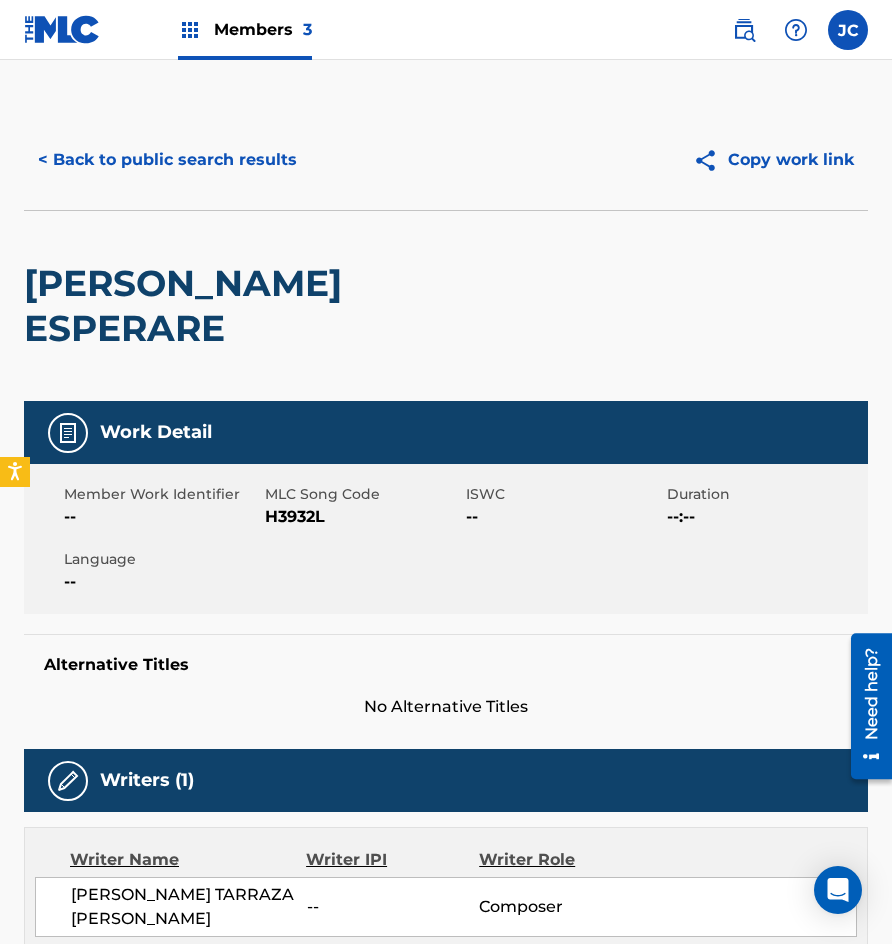 click on "< Back to public search results" at bounding box center (167, 160) 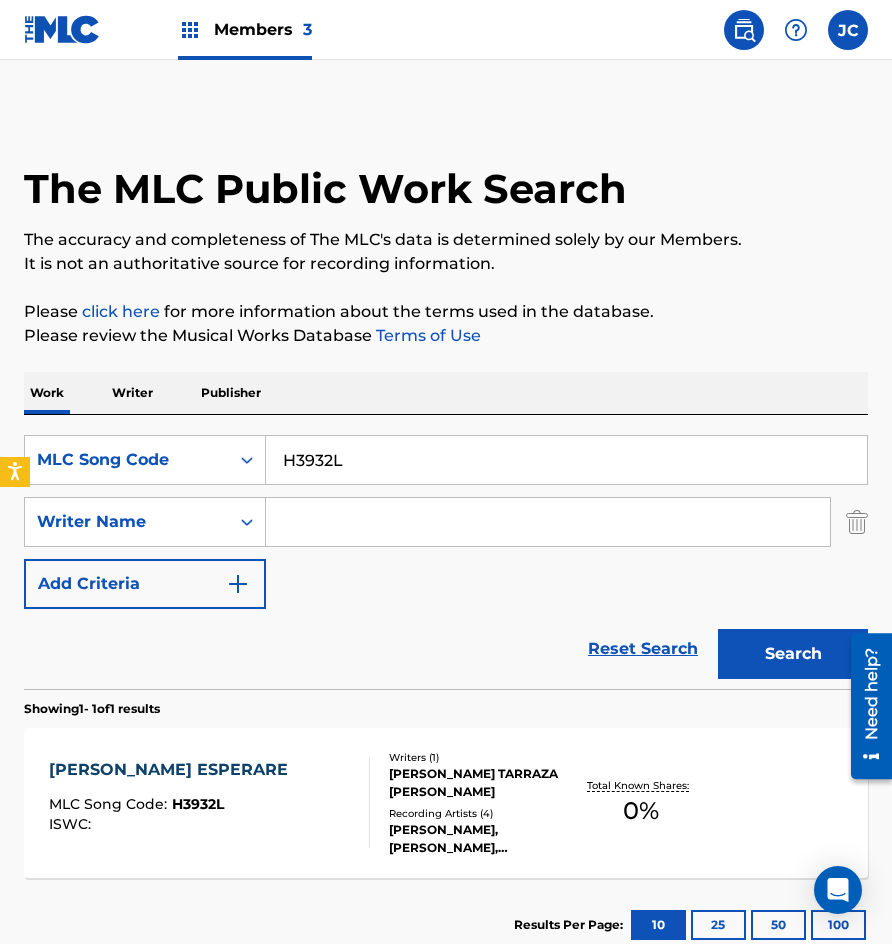 click on "H3932L" at bounding box center (566, 460) 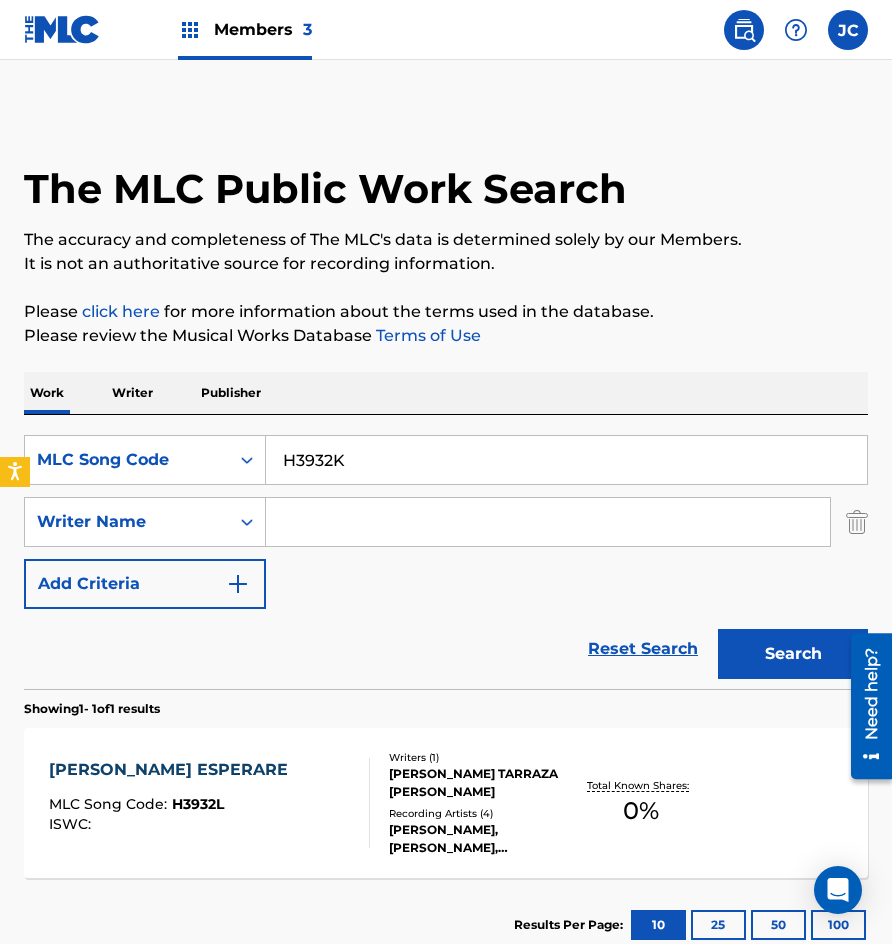 click on "Search" at bounding box center [793, 654] 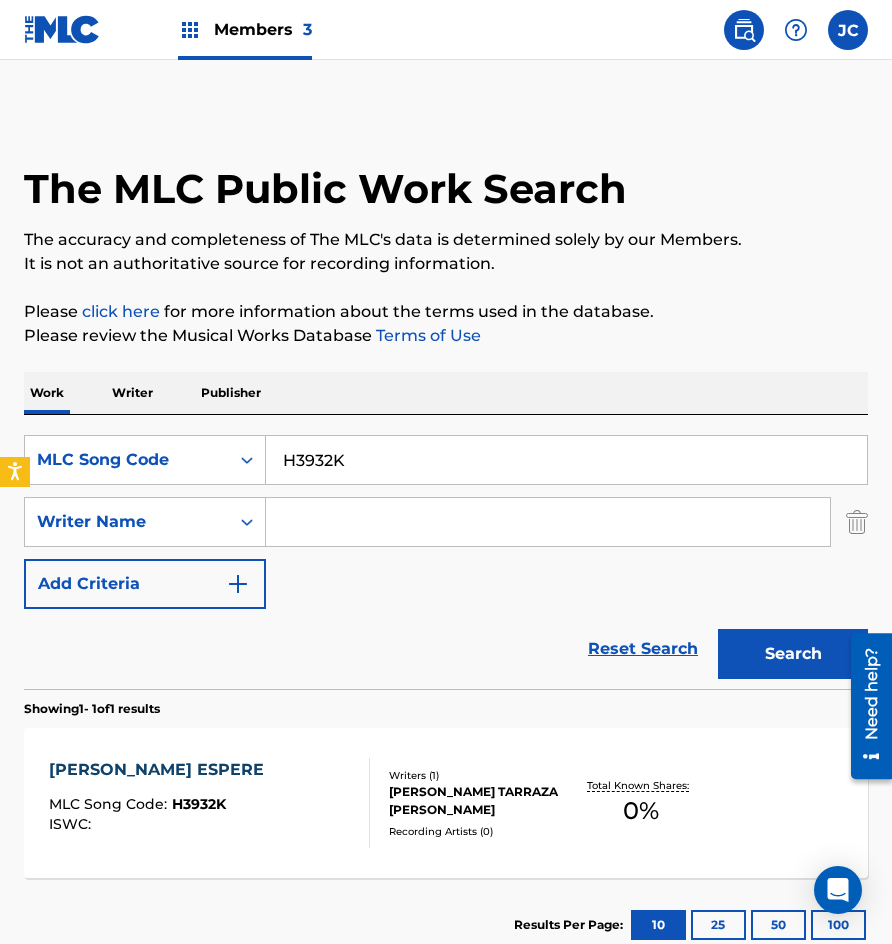 click on "H3932K" at bounding box center [566, 460] 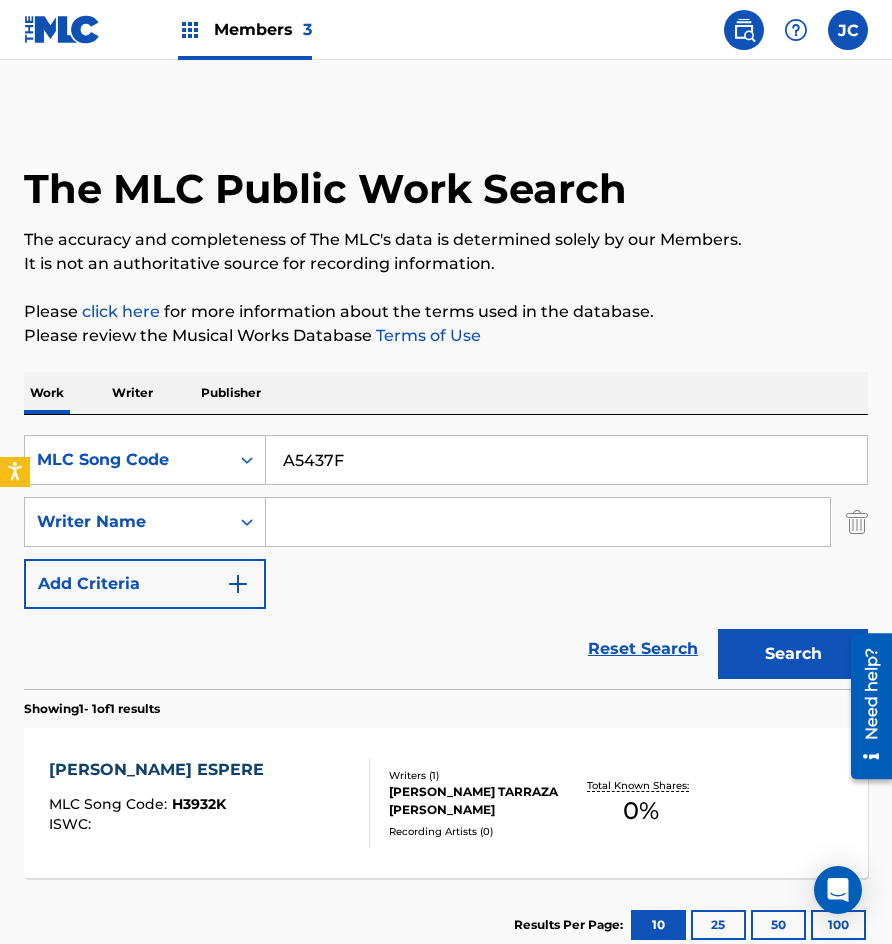 type on "A5437F" 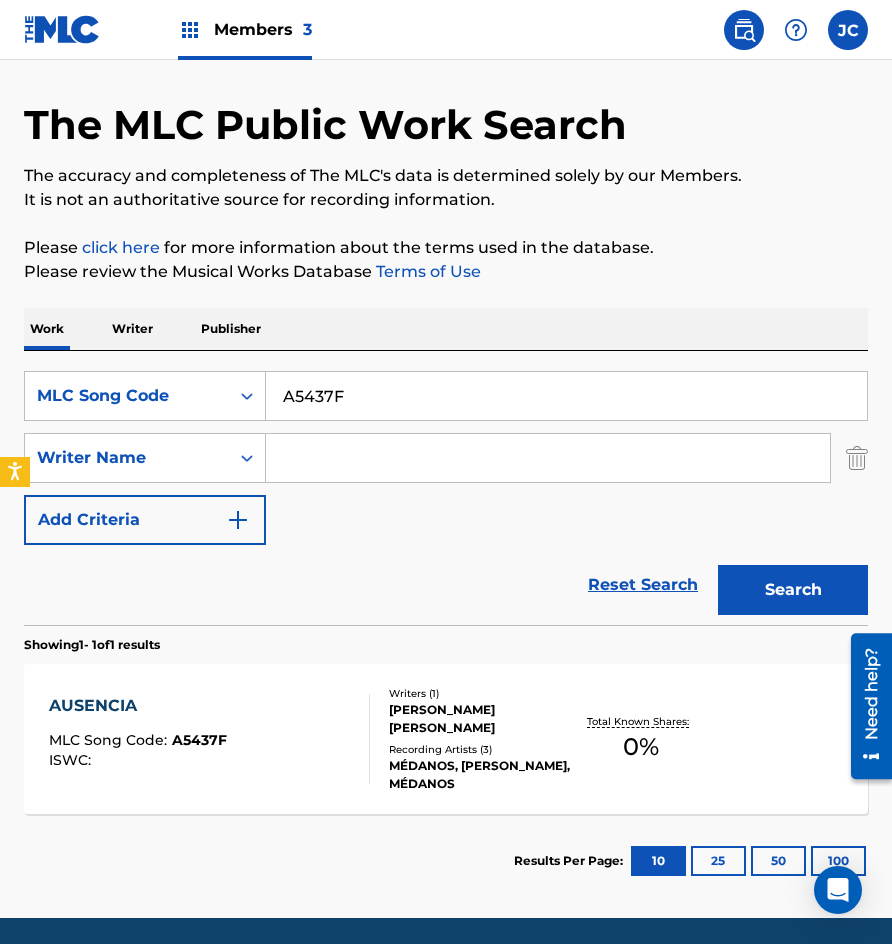 scroll, scrollTop: 134, scrollLeft: 0, axis: vertical 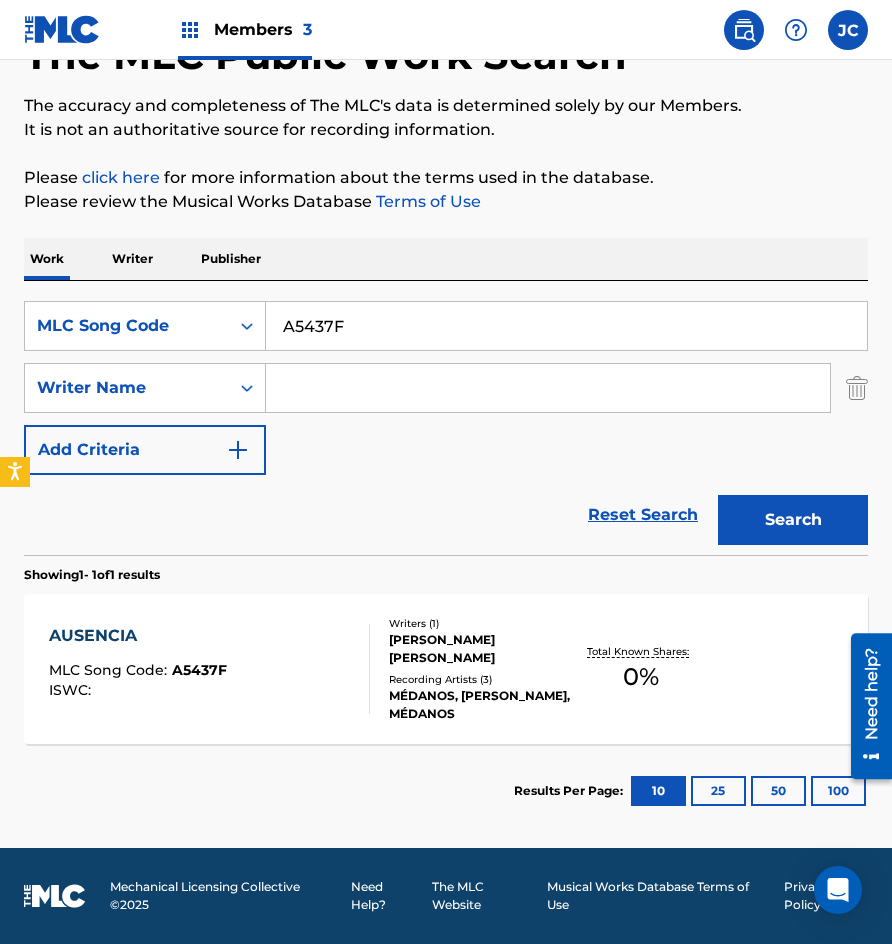 click on "AUSENCIA MLC Song Code : A5437F ISWC : Writers ( 1 ) MIGUEL ANGEL DIAZ DE CASTILLA Recording Artists ( 3 ) MÉDANOS, MÉDANOS, MÉDANOS Total Known Shares: 0 %" at bounding box center [446, 669] 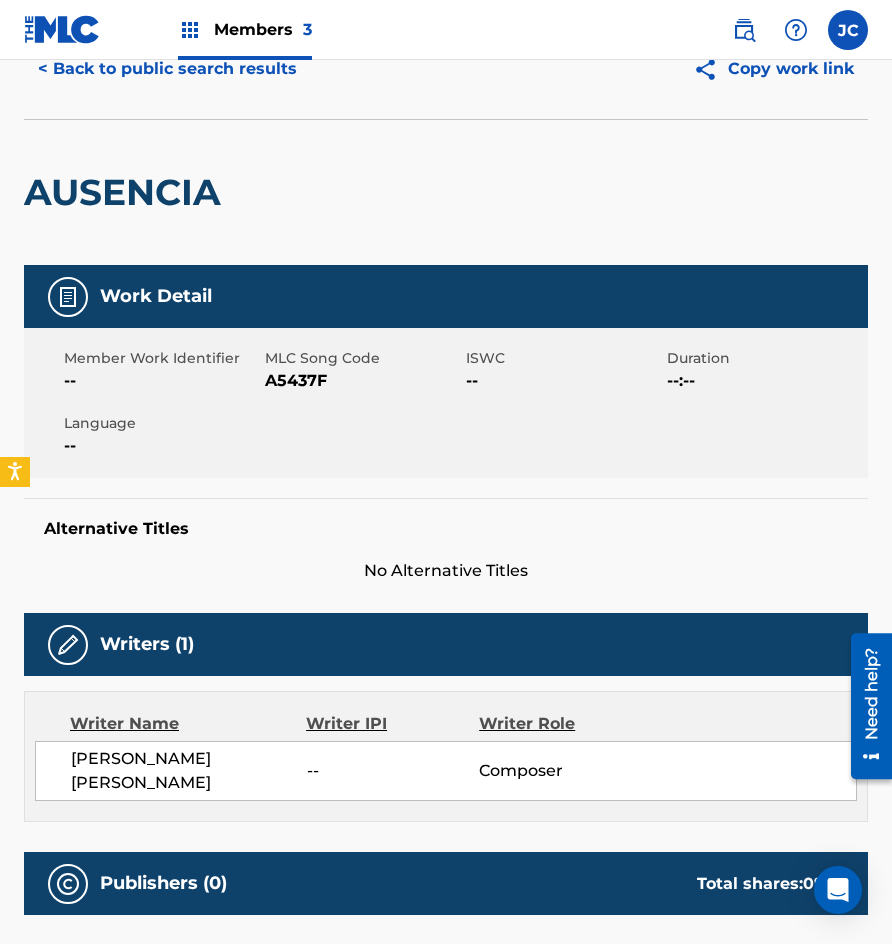 scroll, scrollTop: 0, scrollLeft: 0, axis: both 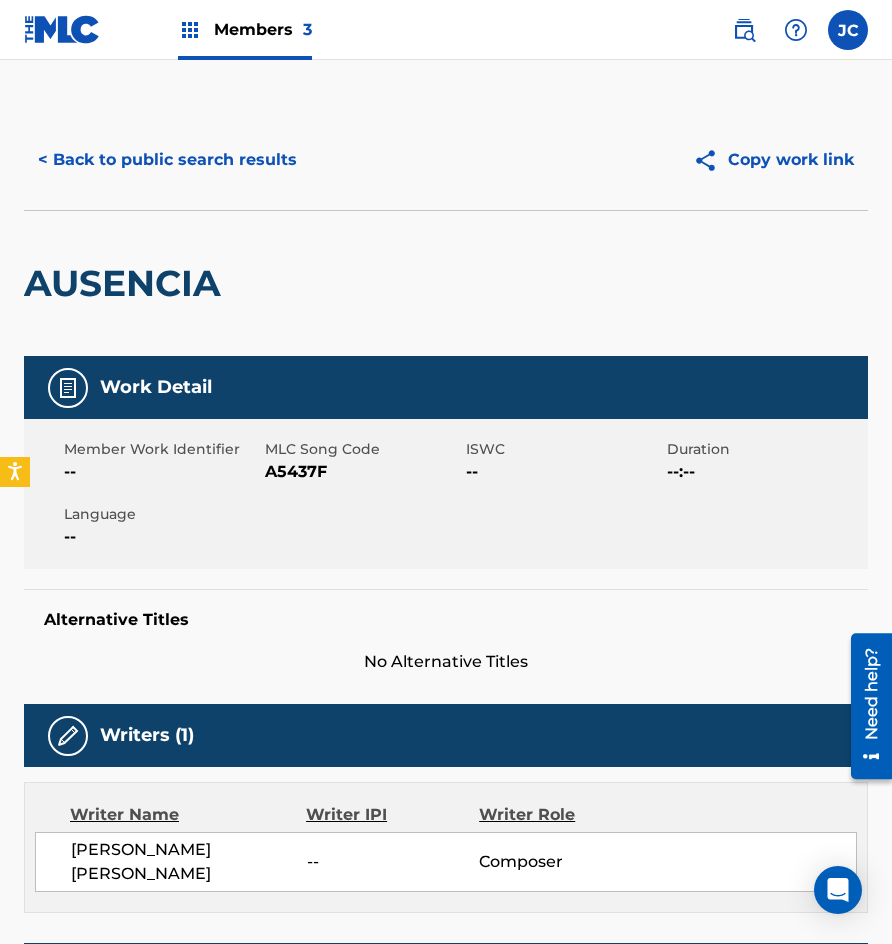 click on "< Back to public search results" at bounding box center [167, 160] 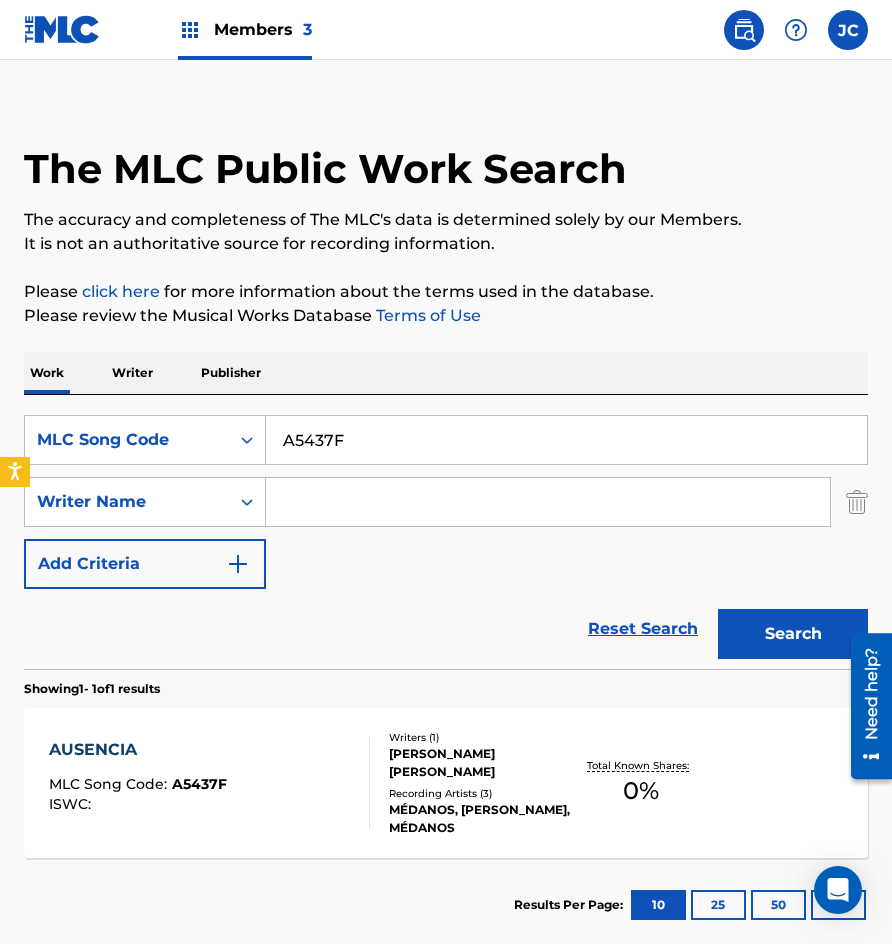 click on "MIGUEL ANGEL DIAZ DE CASTILLA" at bounding box center [479, 763] 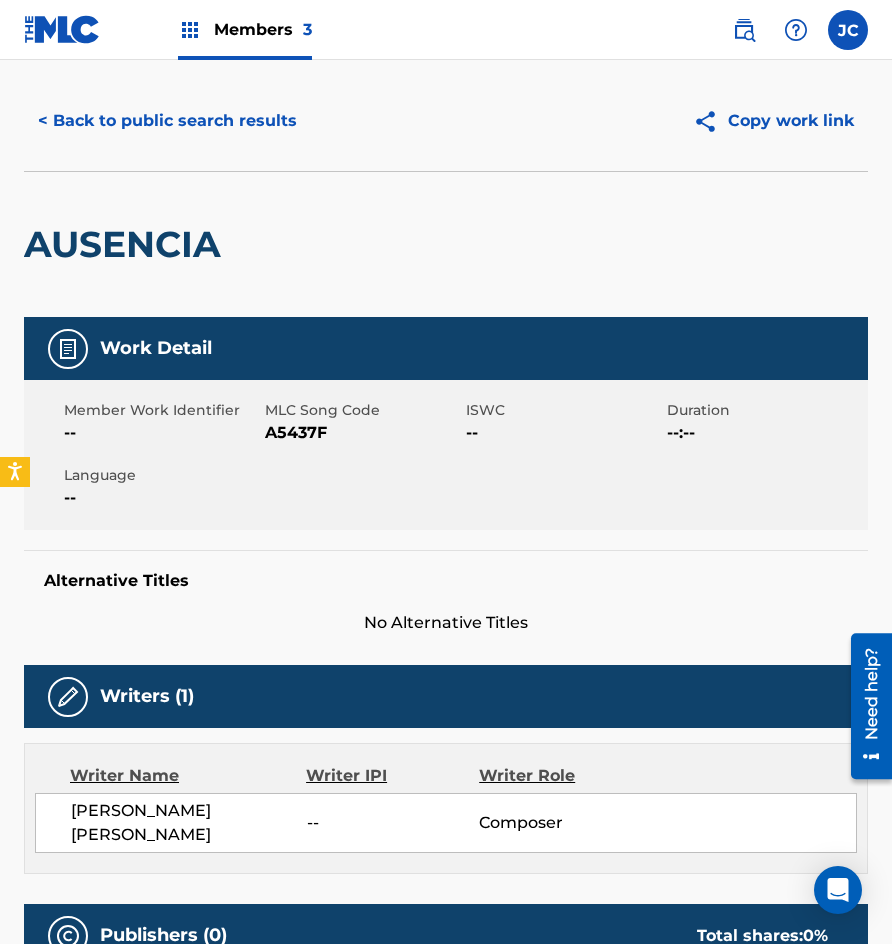 scroll, scrollTop: 0, scrollLeft: 0, axis: both 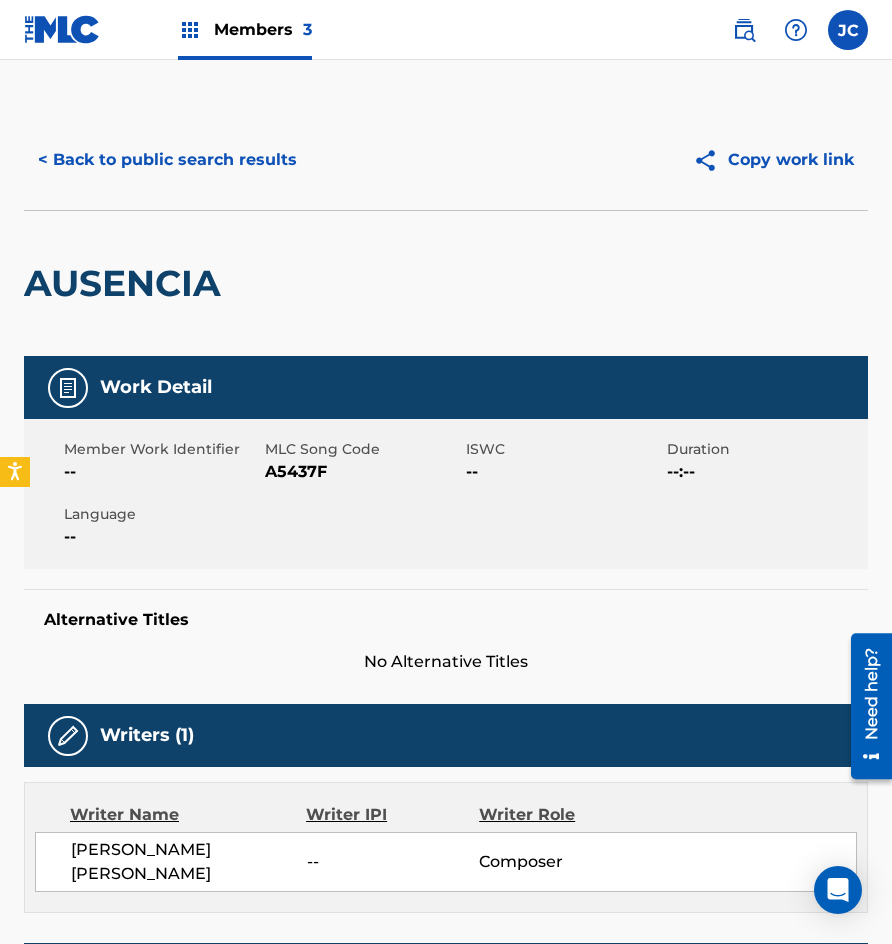 click on "< Back to public search results" at bounding box center (167, 160) 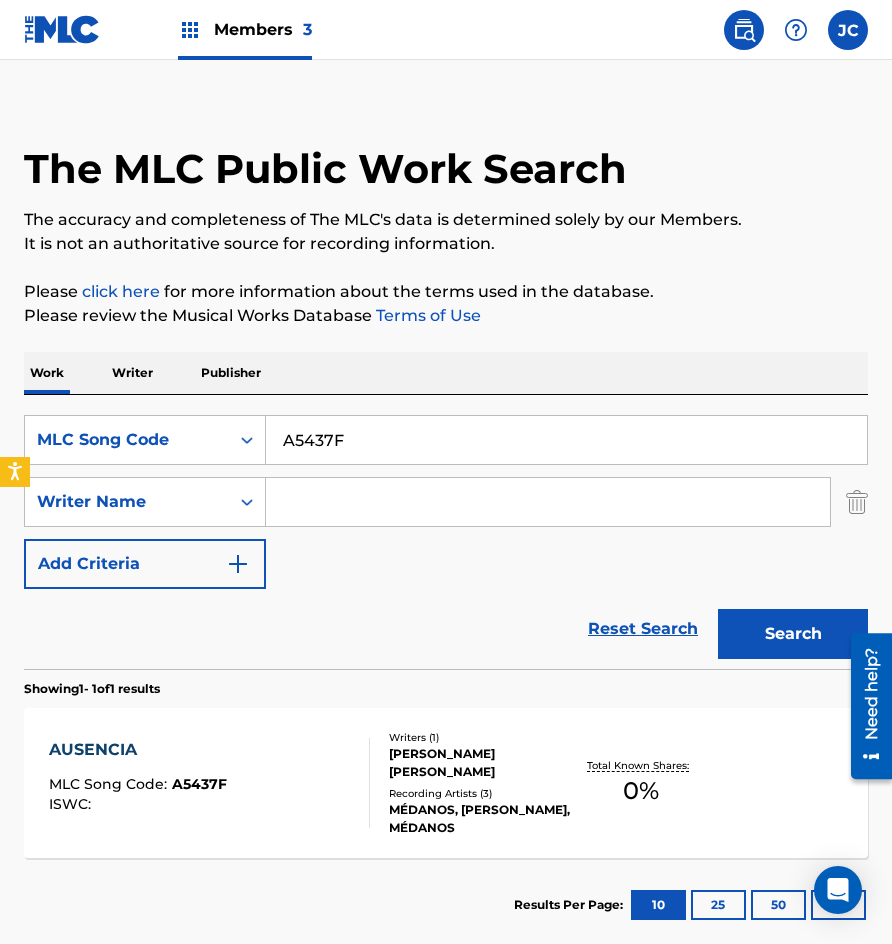 click on "A5437F" at bounding box center [566, 440] 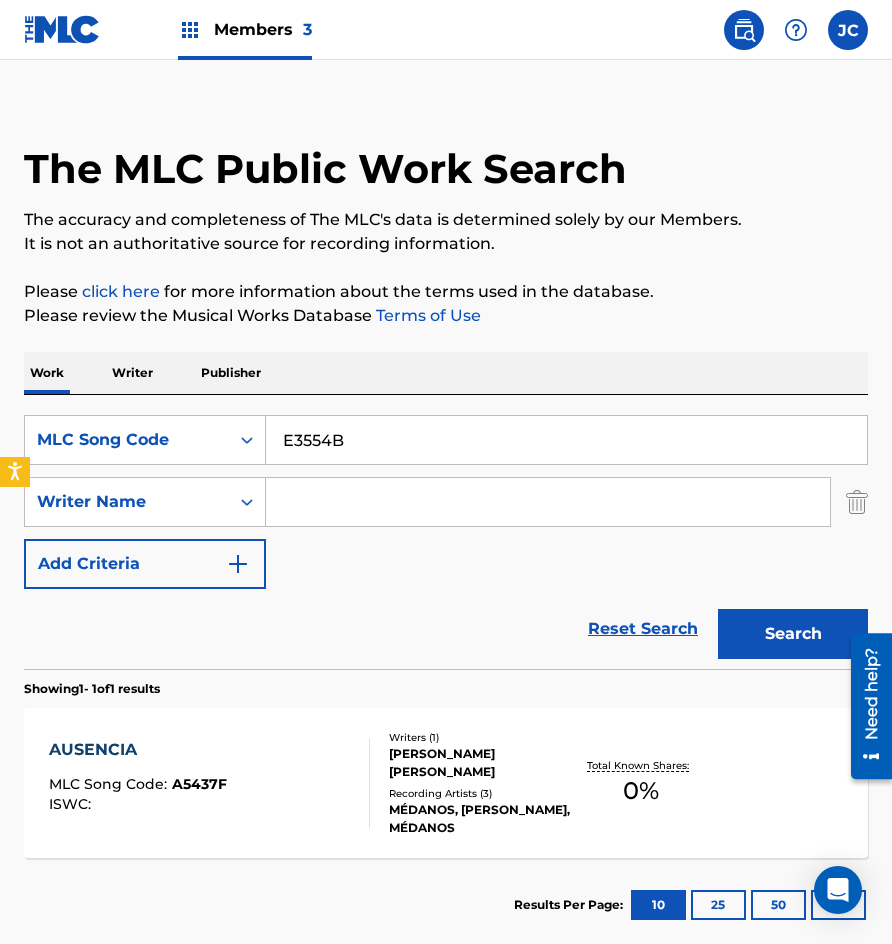 click on "Search" at bounding box center [793, 634] 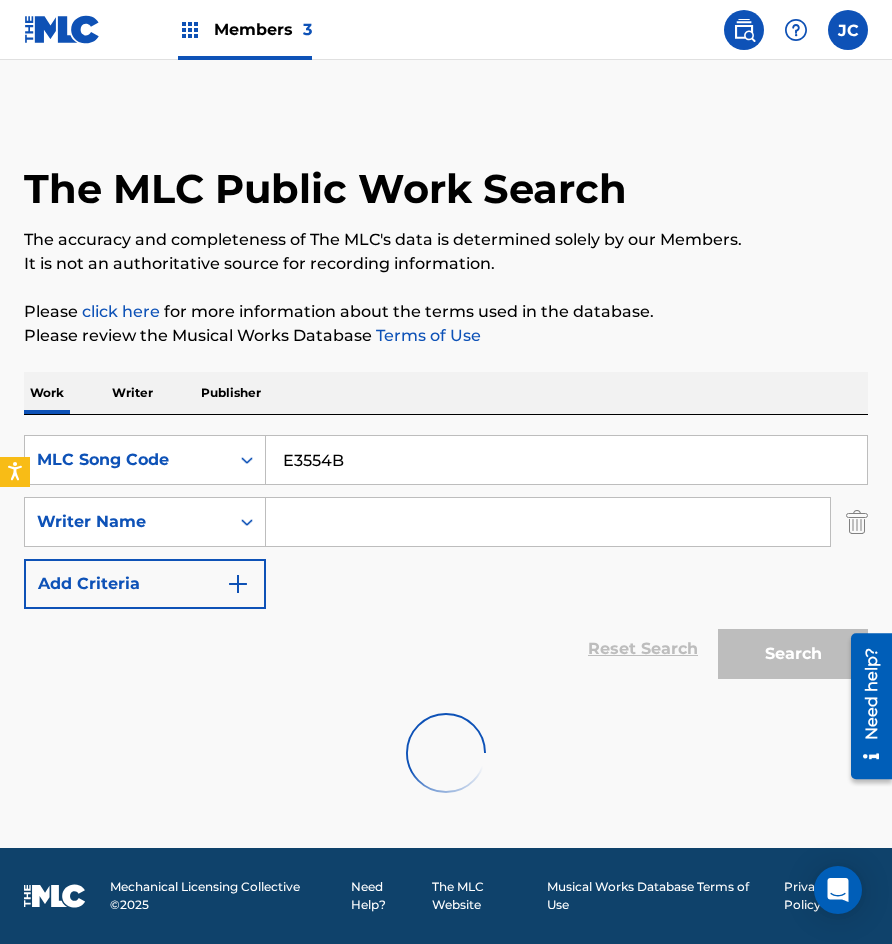 scroll, scrollTop: 0, scrollLeft: 0, axis: both 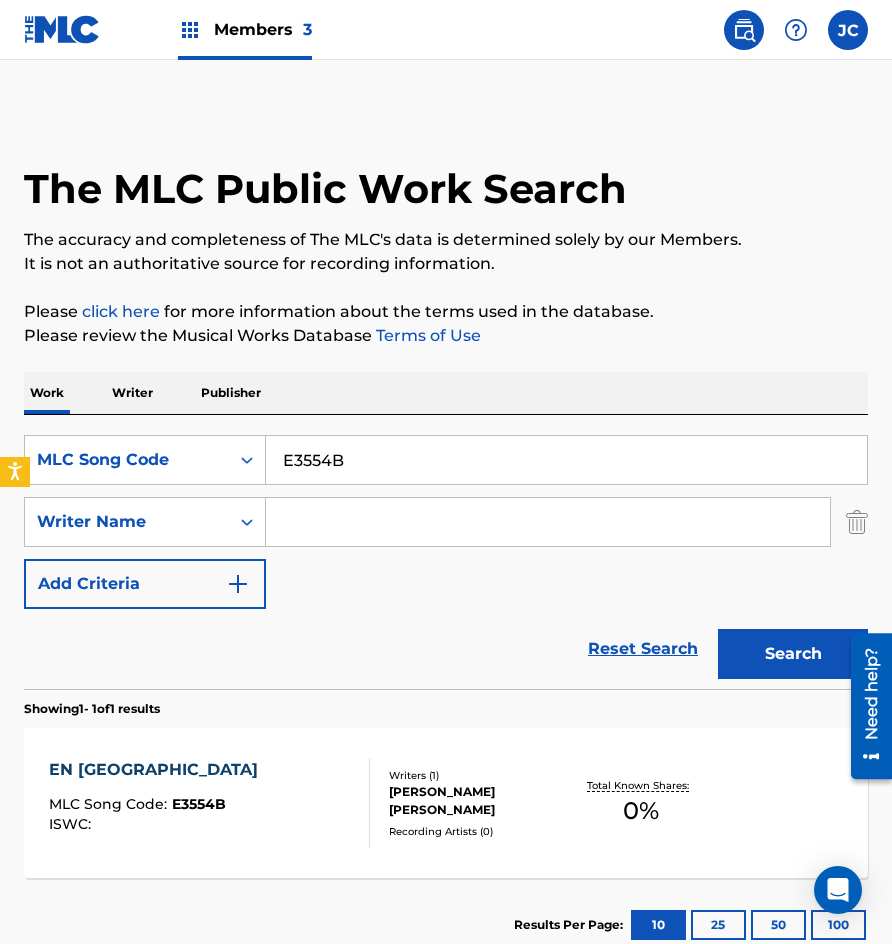 click on "E3554B" at bounding box center (566, 460) 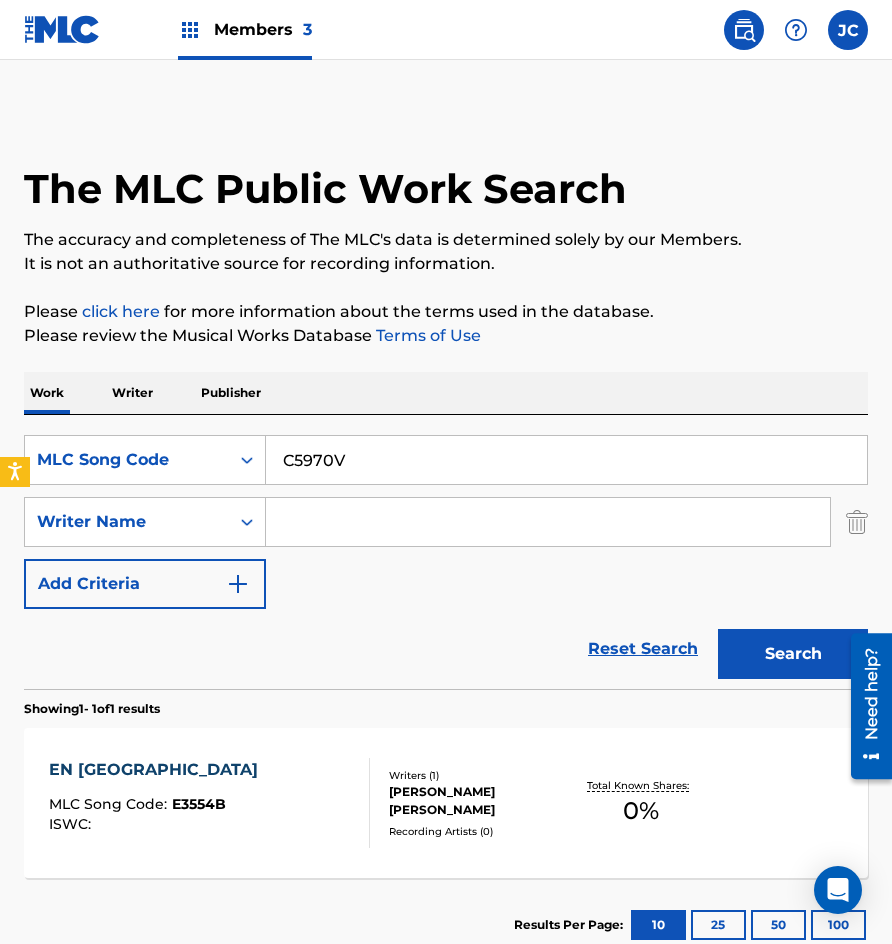 click on "Search" at bounding box center (793, 654) 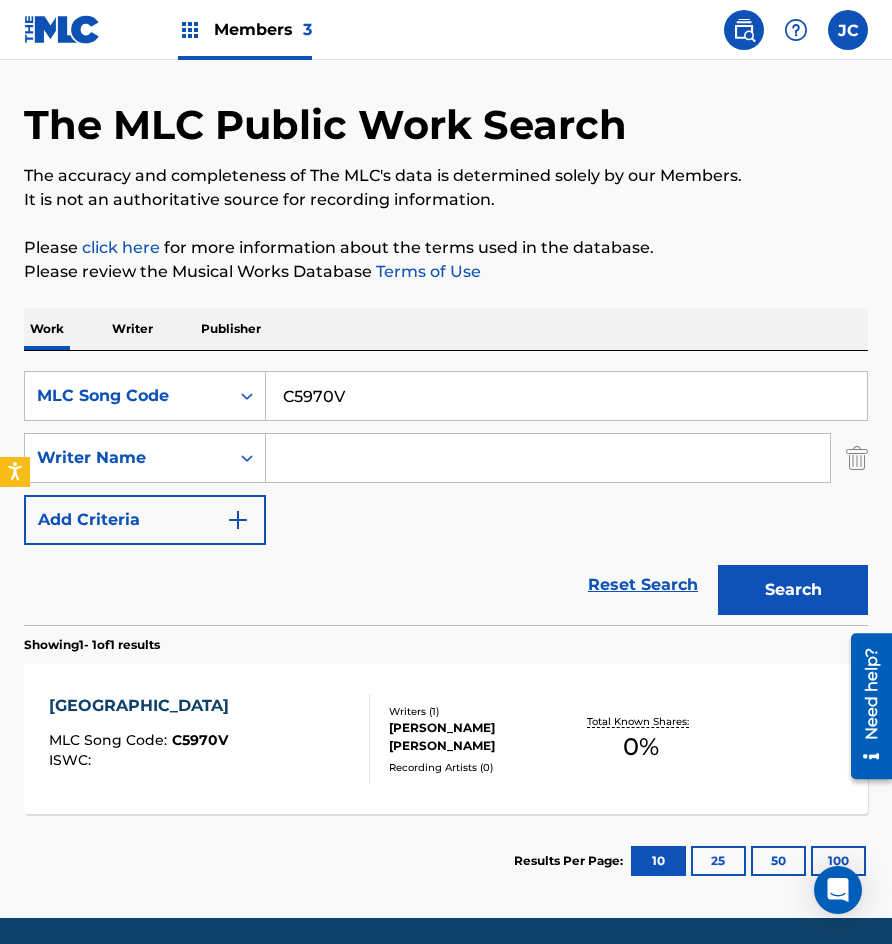scroll, scrollTop: 100, scrollLeft: 0, axis: vertical 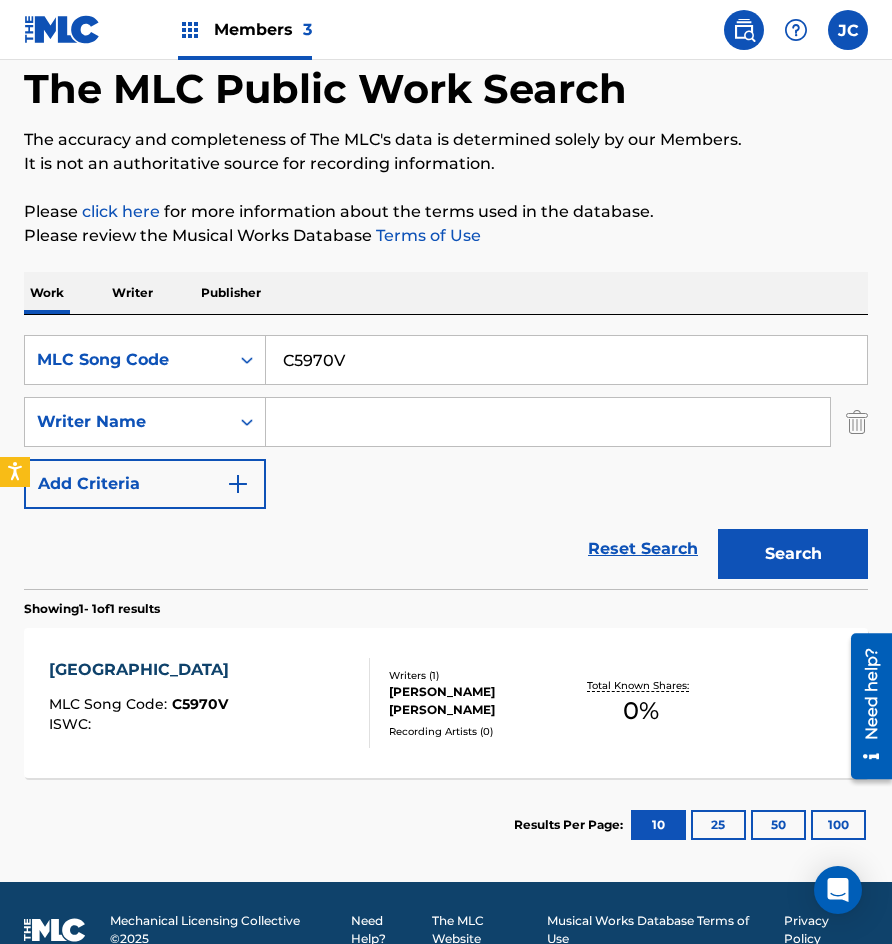 click on "C5970V" at bounding box center (566, 360) 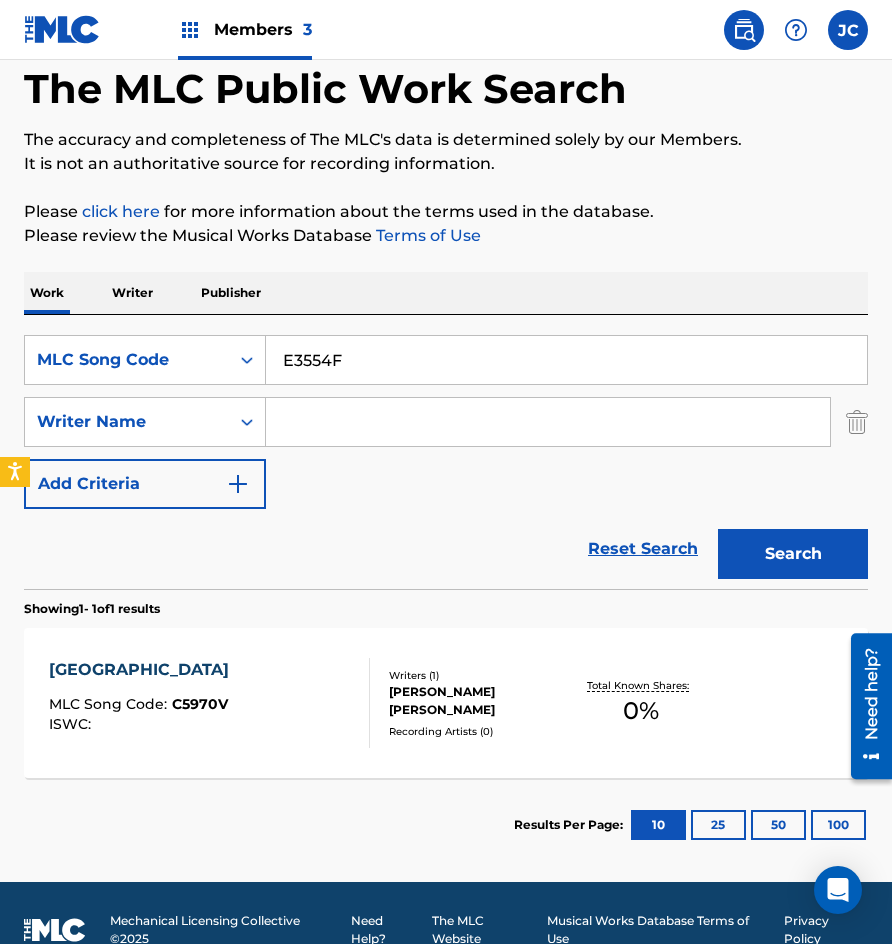 click on "Search" at bounding box center [793, 554] 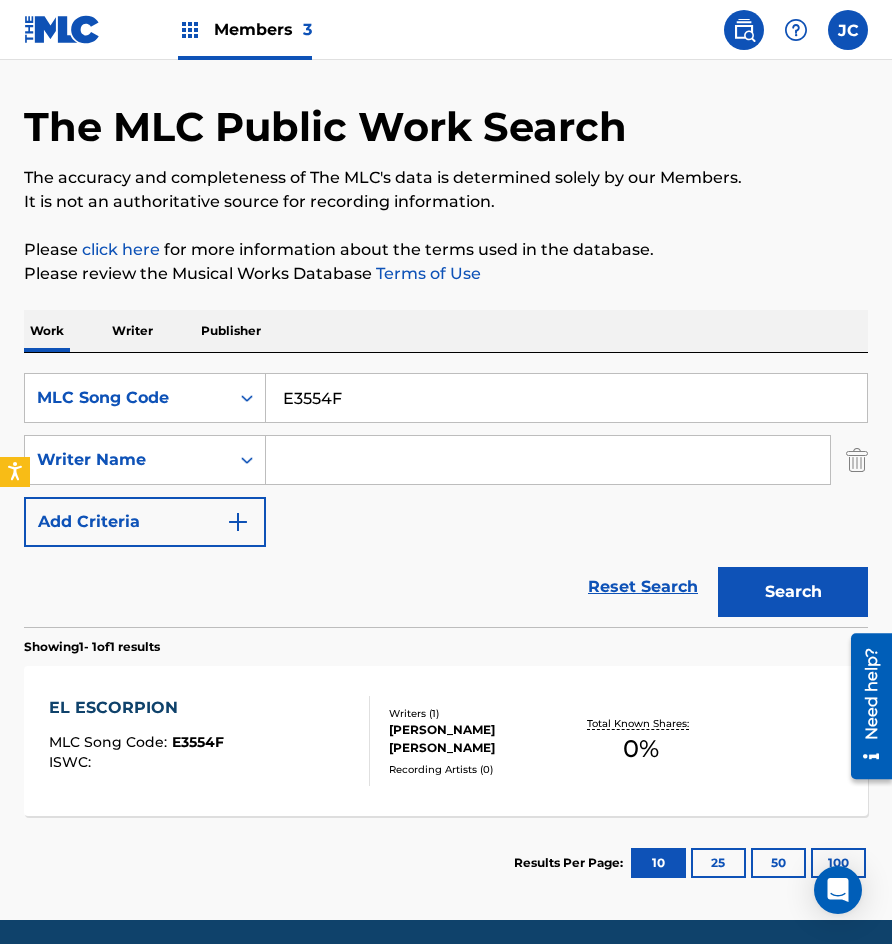 scroll, scrollTop: 134, scrollLeft: 0, axis: vertical 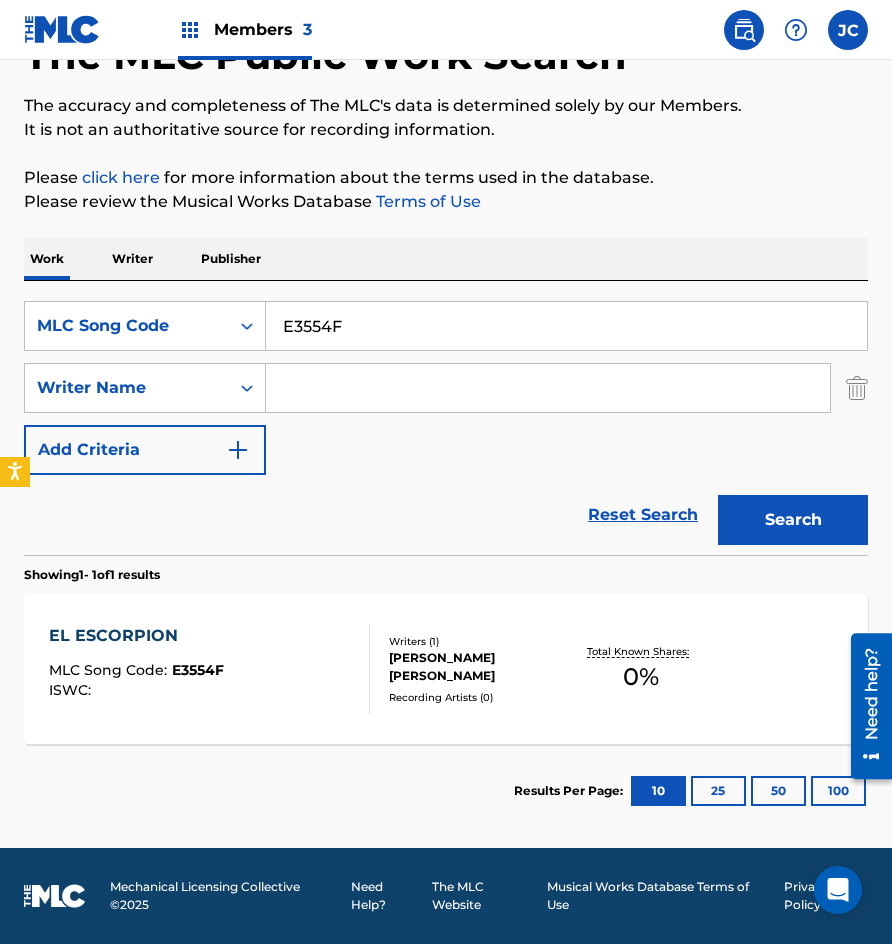 click on "E3554F" at bounding box center [566, 326] 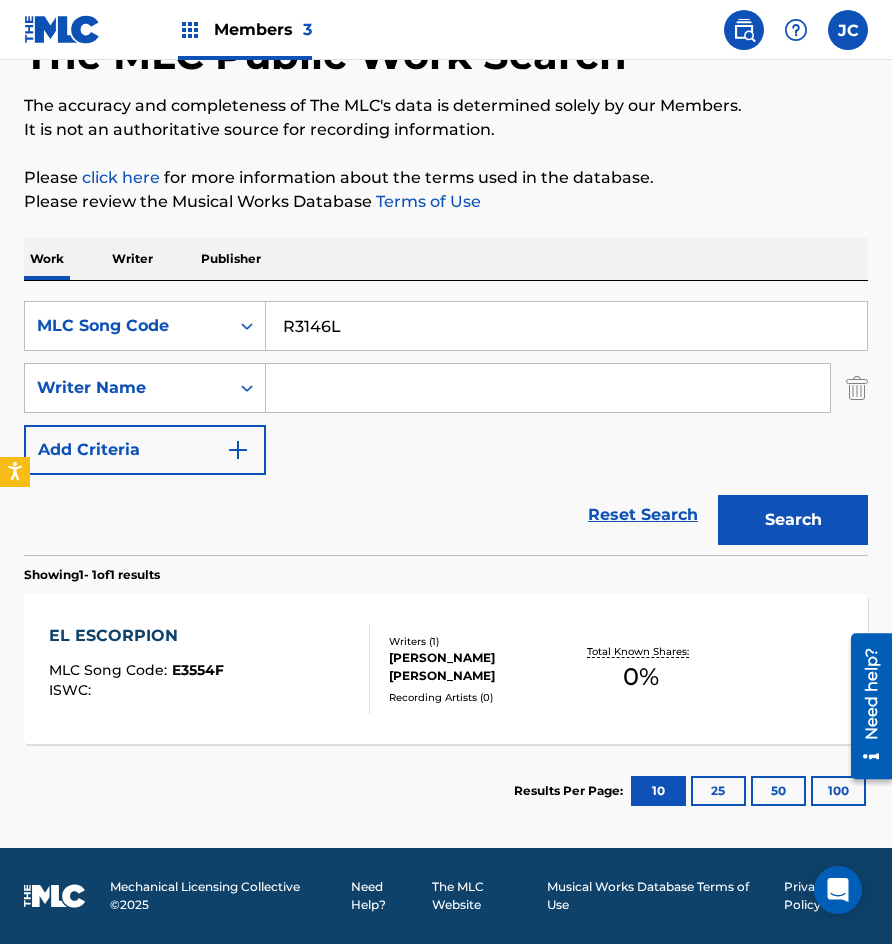 click on "Search" at bounding box center [793, 520] 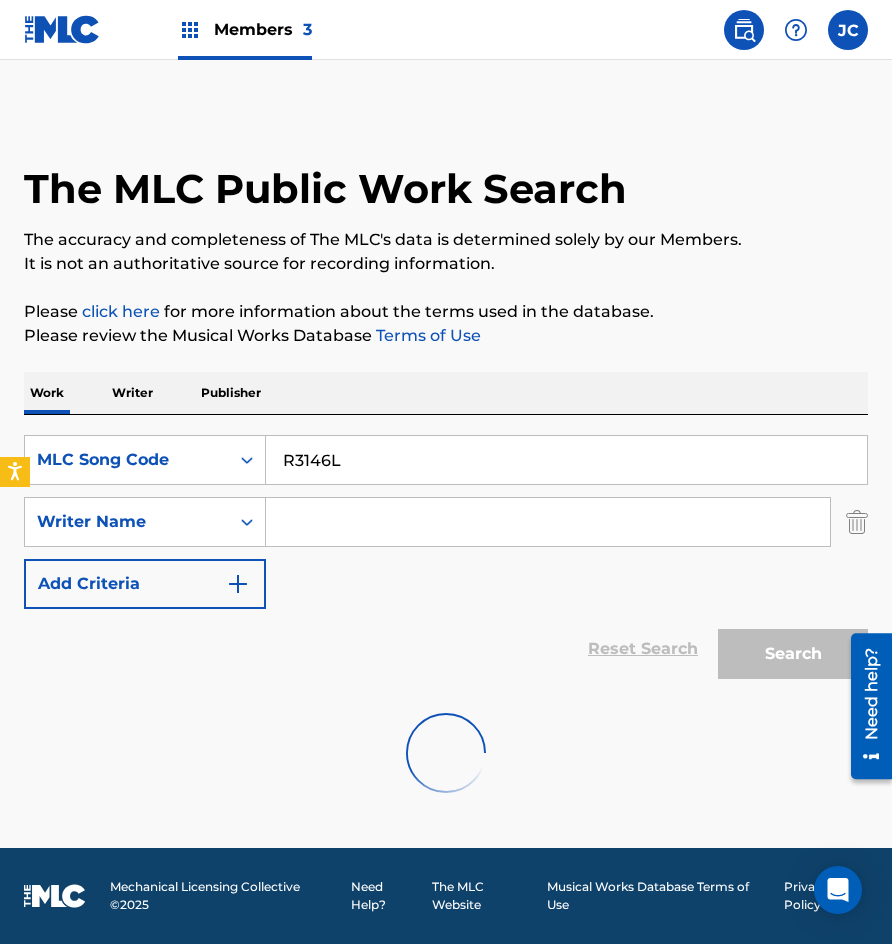 scroll, scrollTop: 0, scrollLeft: 0, axis: both 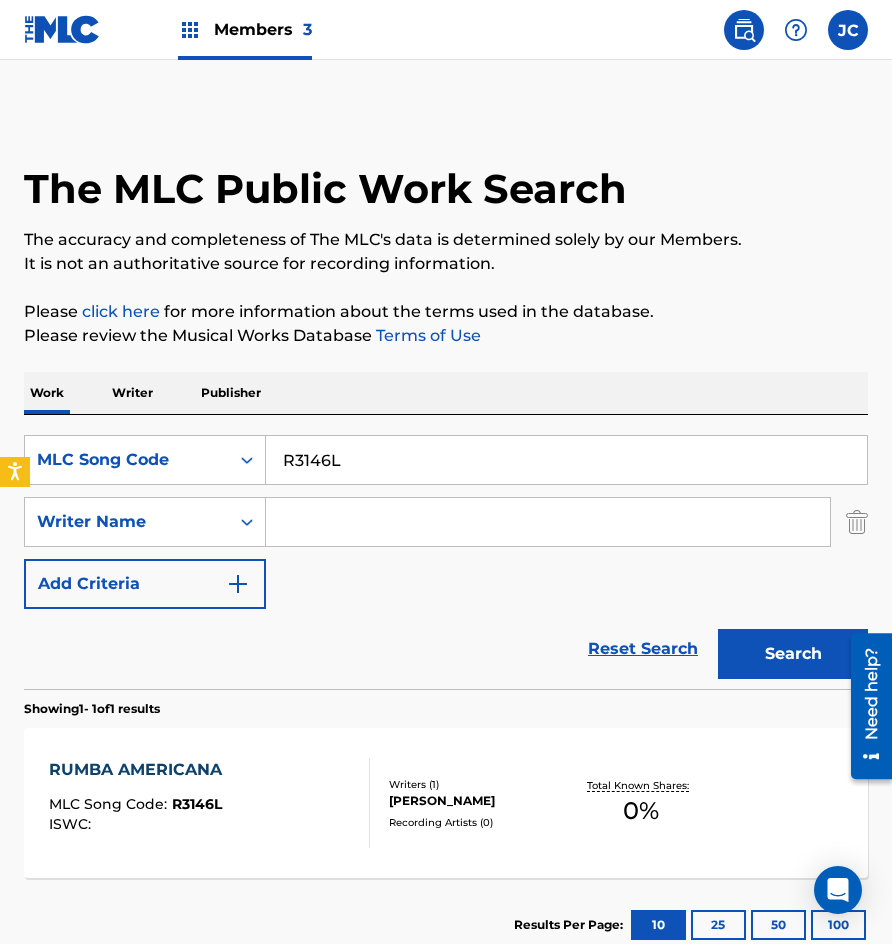 click on "R3146L" at bounding box center (566, 460) 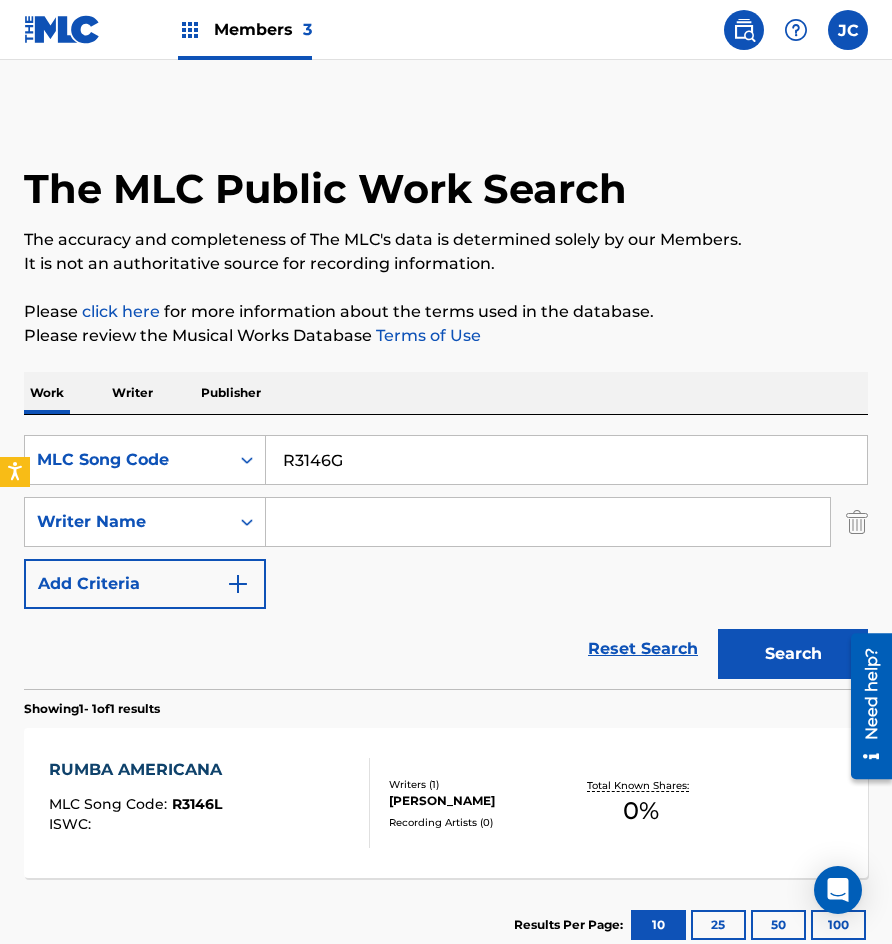 type on "R3146G" 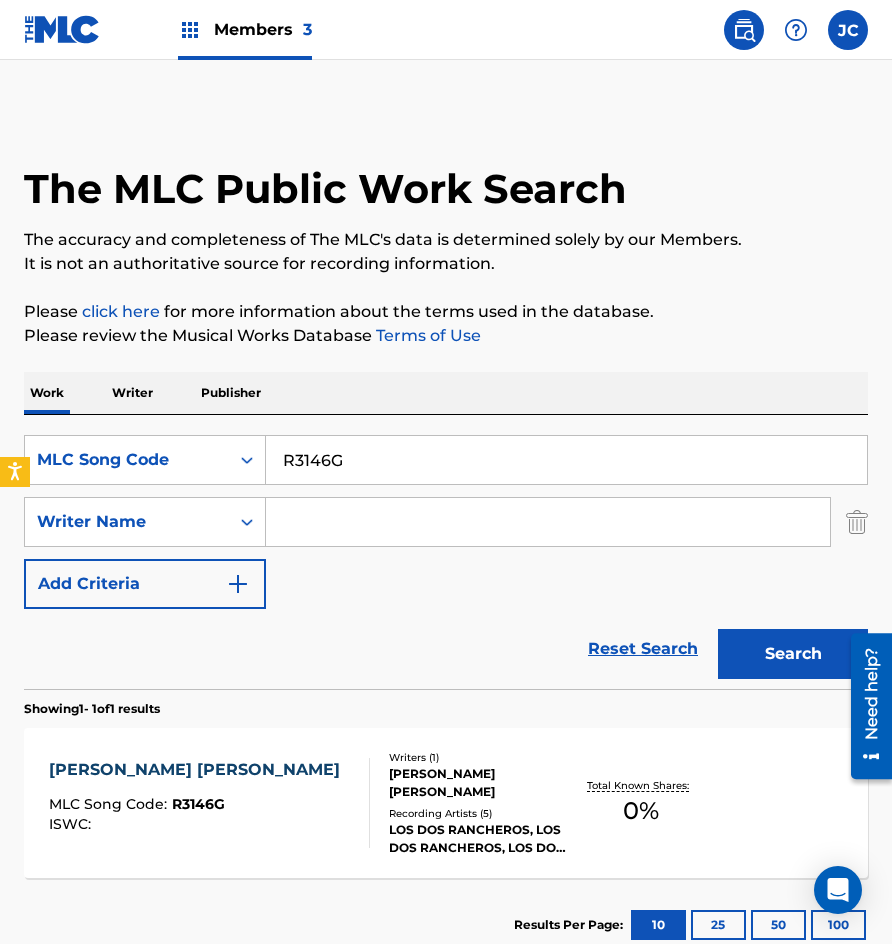 click on "Recording Artists ( 5 )" at bounding box center (479, 813) 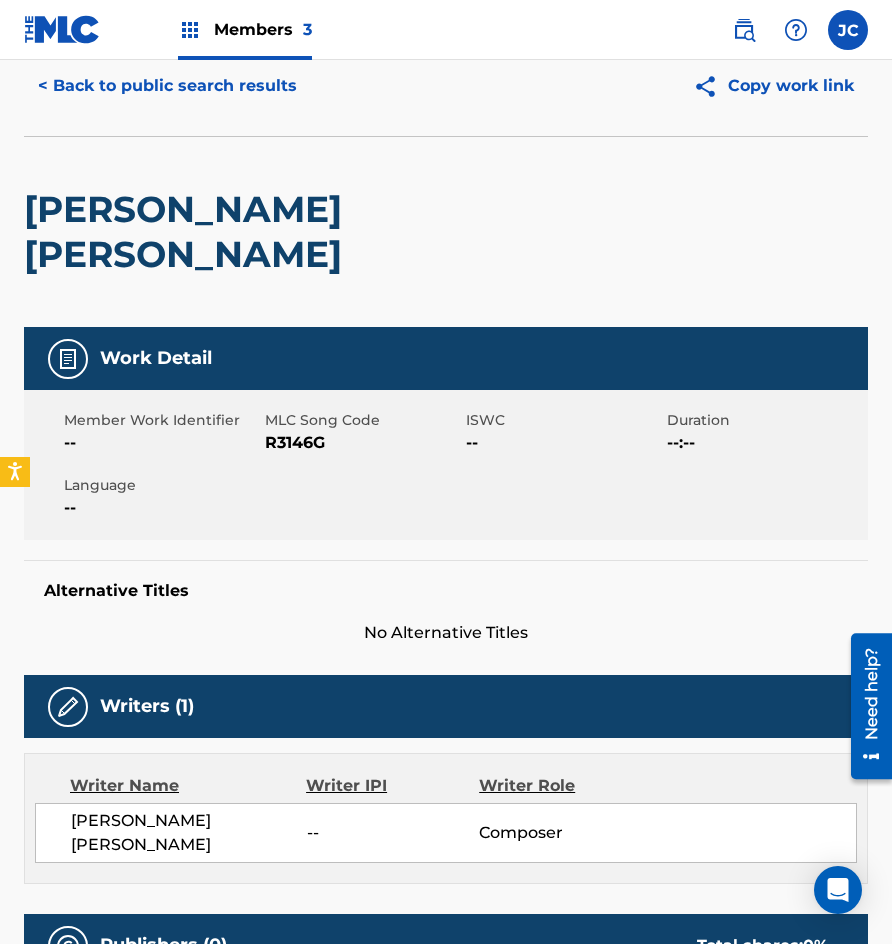 scroll, scrollTop: 0, scrollLeft: 0, axis: both 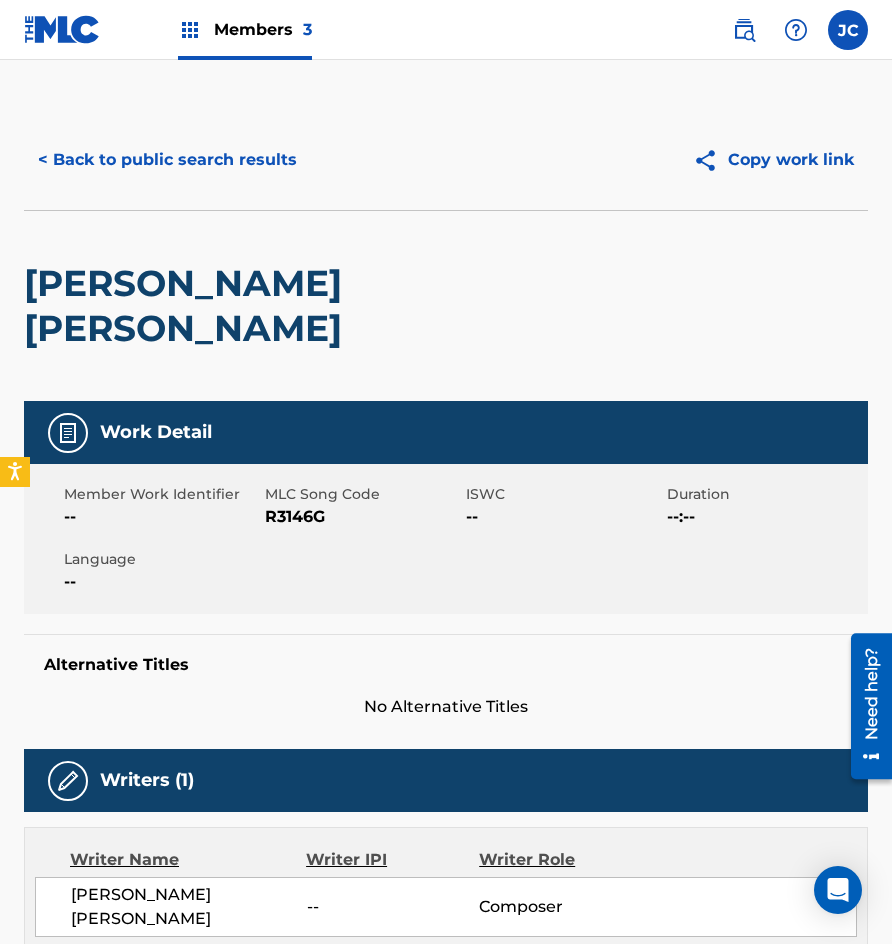 click on "< Back to public search results" at bounding box center (167, 160) 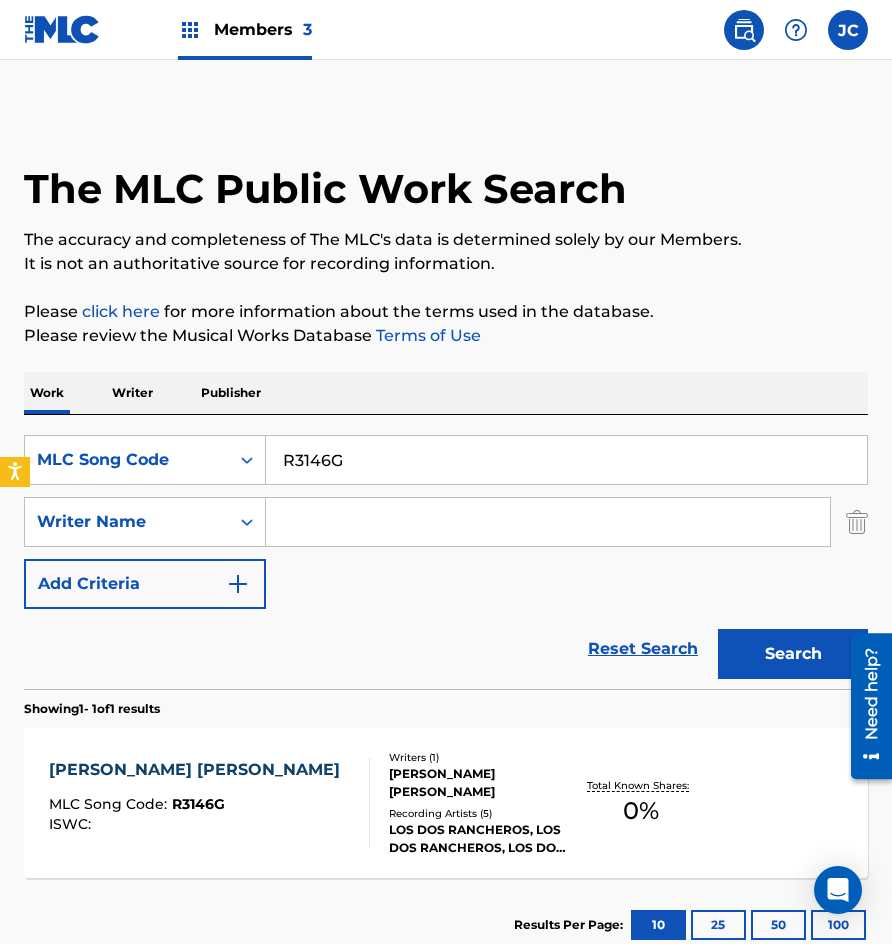 drag, startPoint x: 214, startPoint y: 336, endPoint x: 270, endPoint y: 379, distance: 70.60453 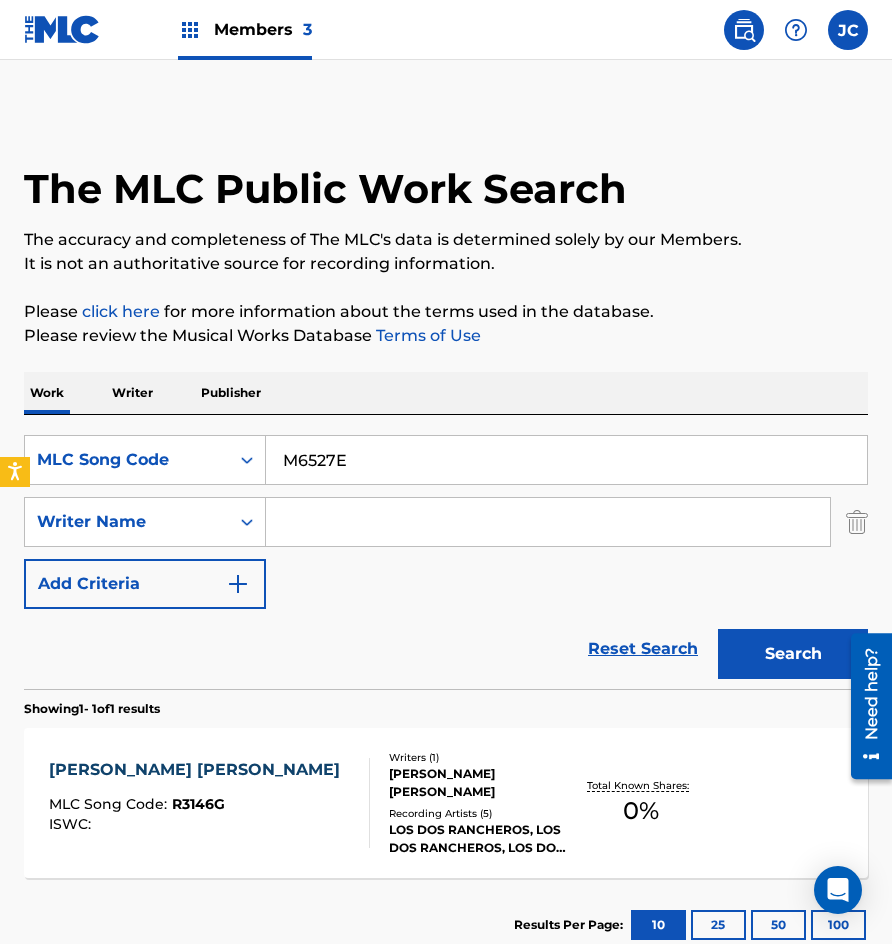 click on "Search" at bounding box center [793, 654] 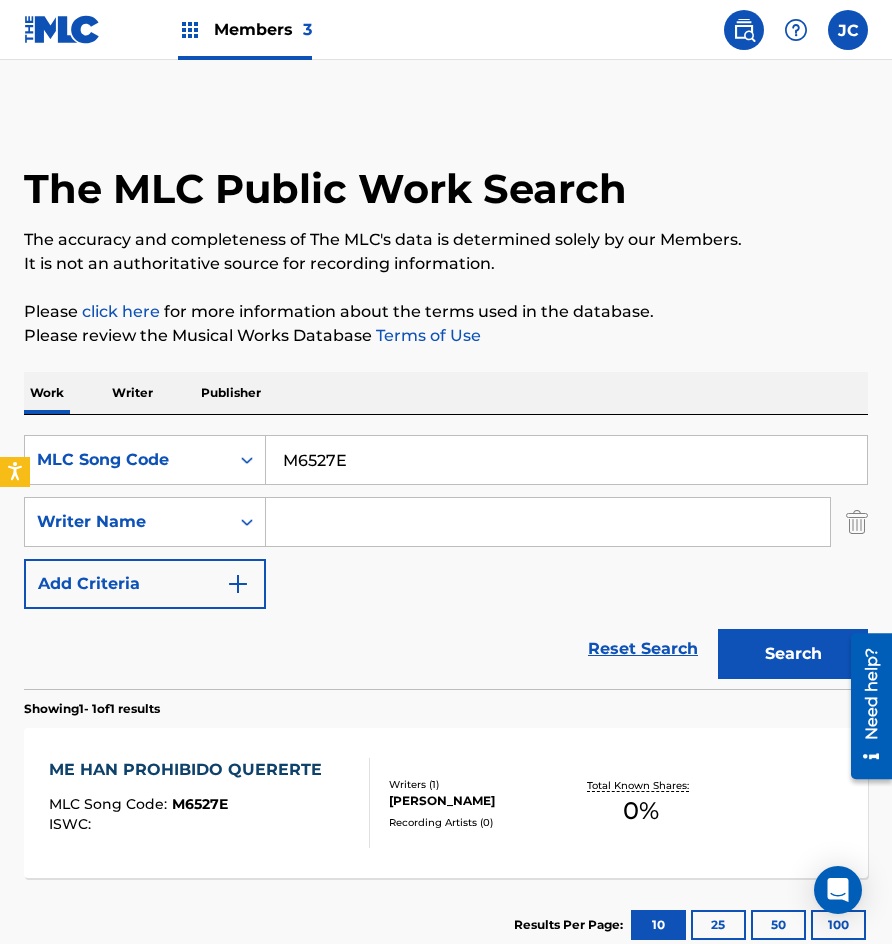 click on "M6527E" at bounding box center (566, 460) 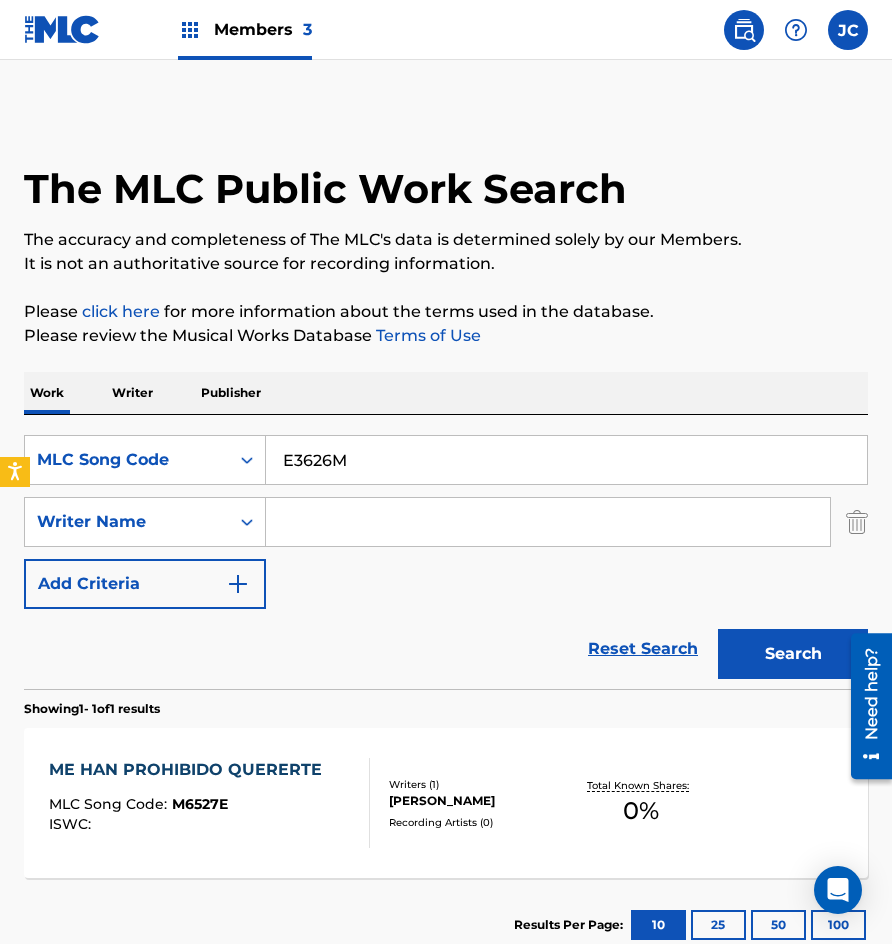 click on "Search" at bounding box center [793, 654] 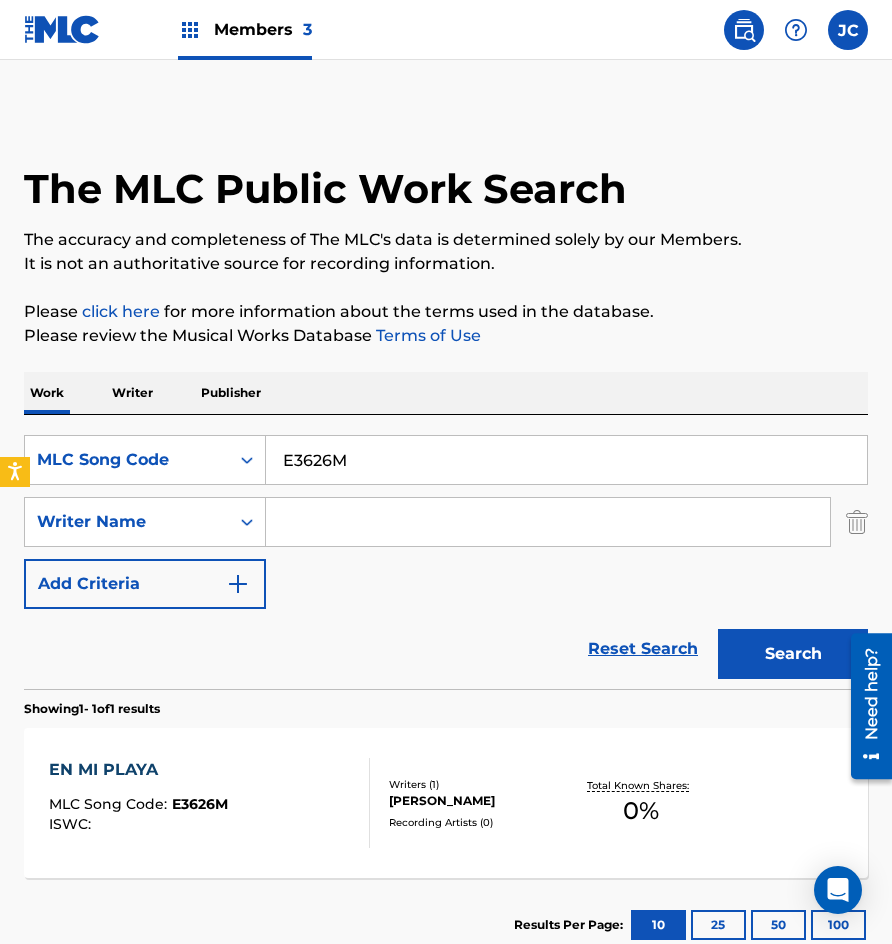 click on "E3626M" at bounding box center (566, 460) 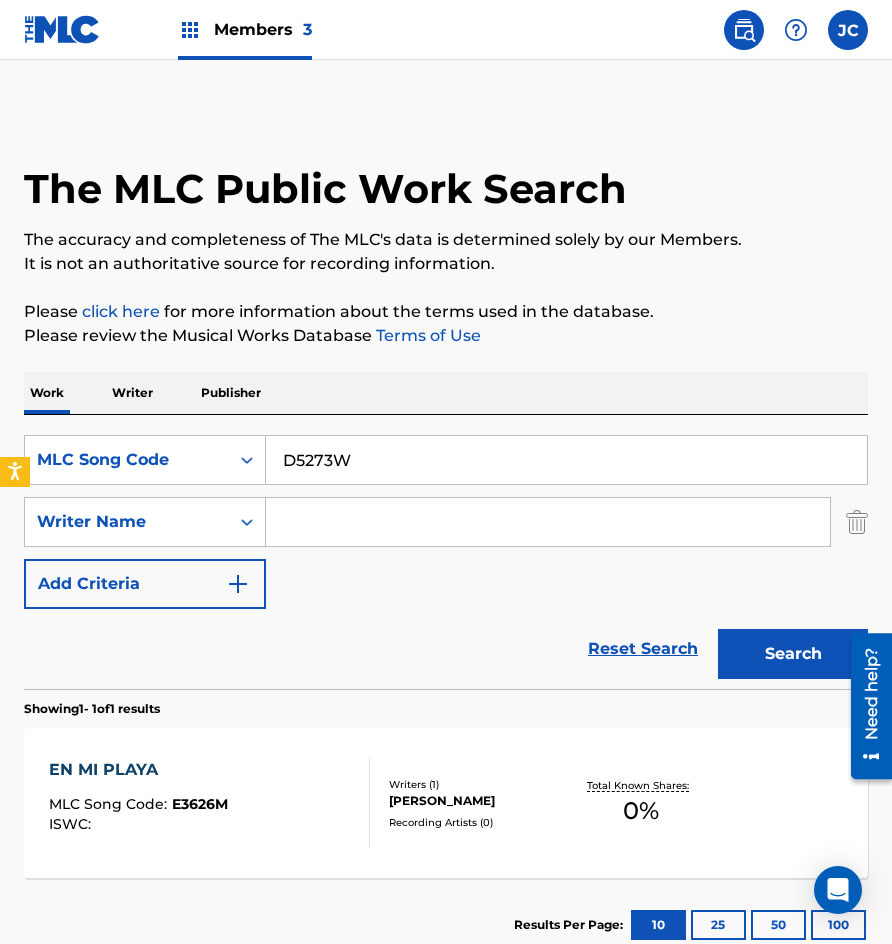 type on "D5273W" 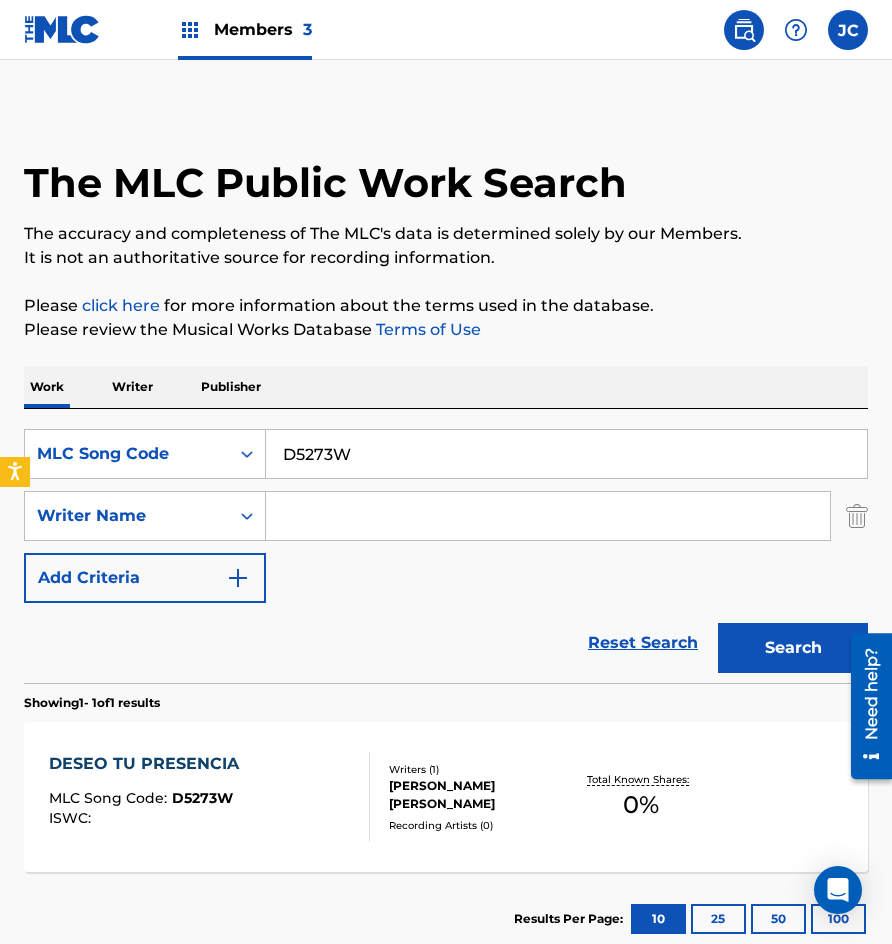 scroll, scrollTop: 100, scrollLeft: 0, axis: vertical 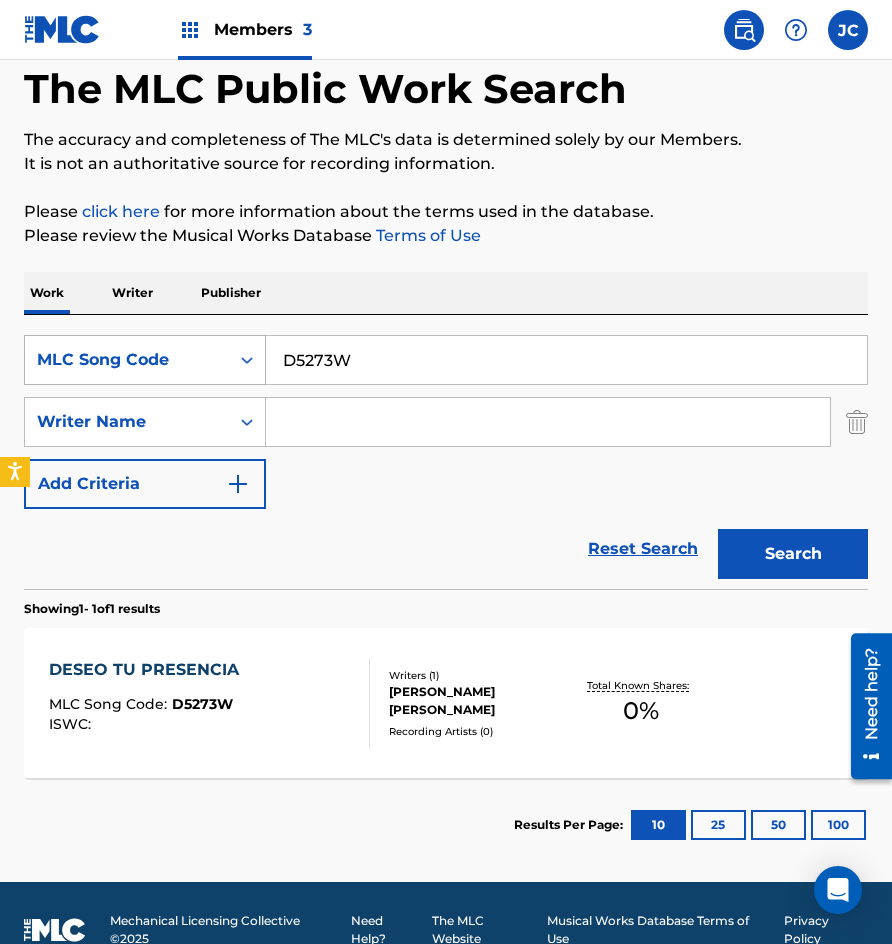drag, startPoint x: 320, startPoint y: 359, endPoint x: 199, endPoint y: 346, distance: 121.69634 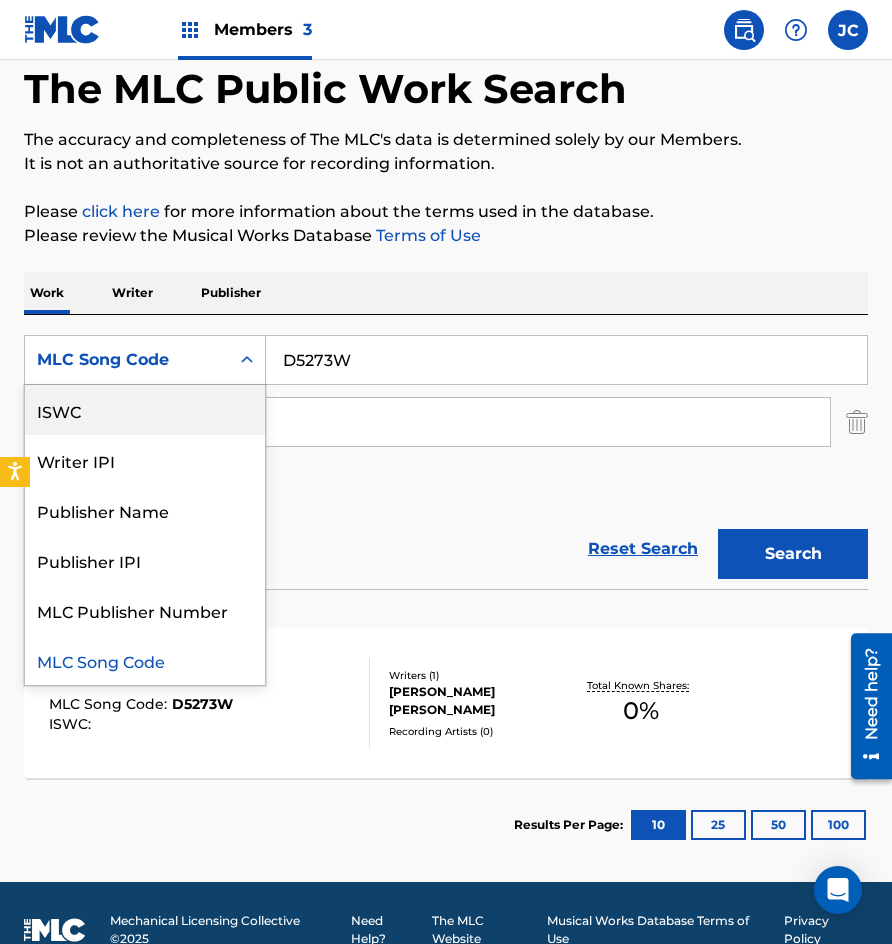 scroll, scrollTop: 0, scrollLeft: 0, axis: both 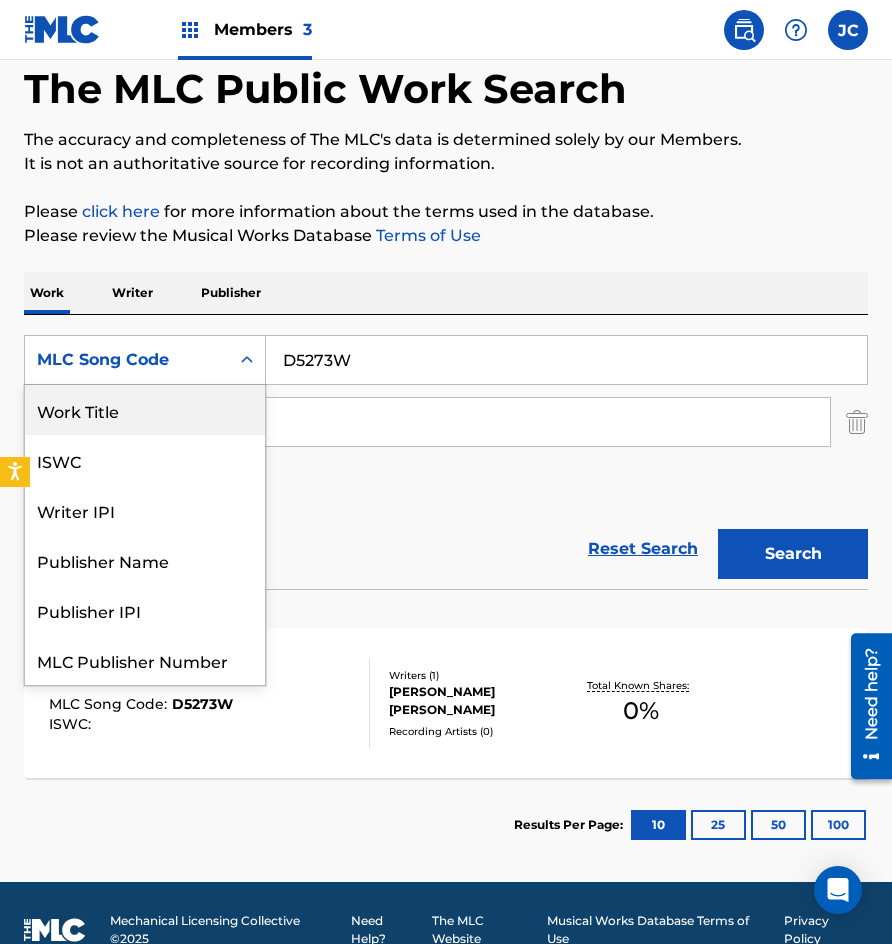 click on "Work Title" at bounding box center [145, 410] 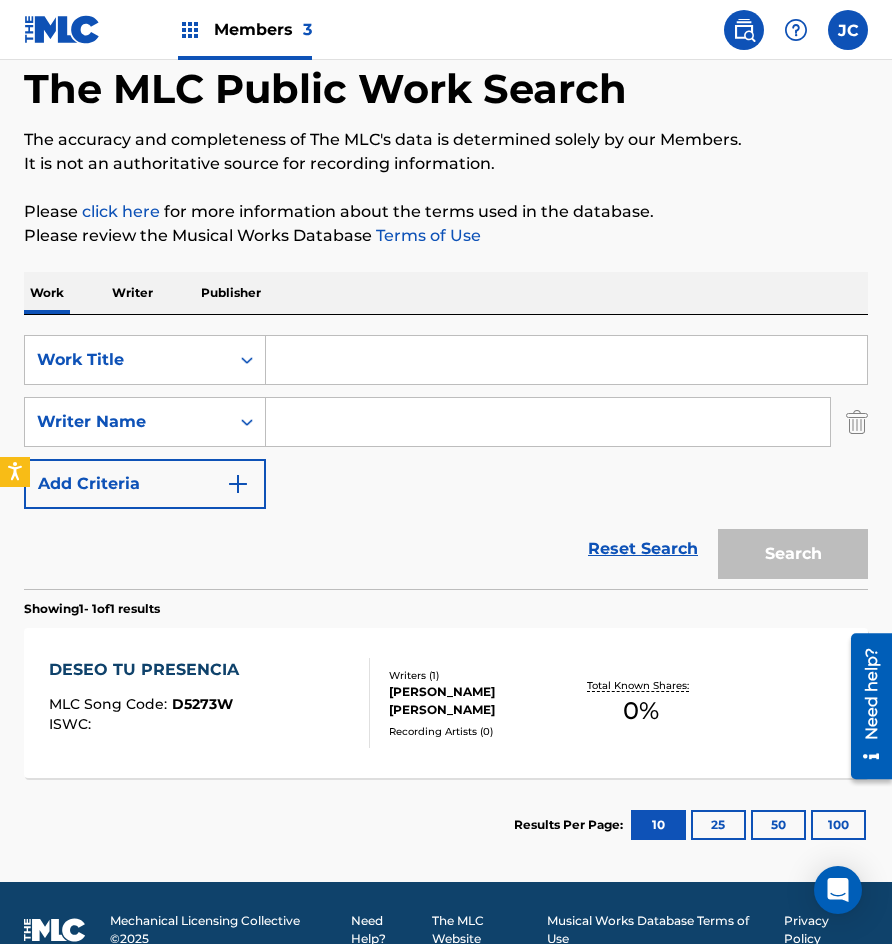 click at bounding box center [566, 360] 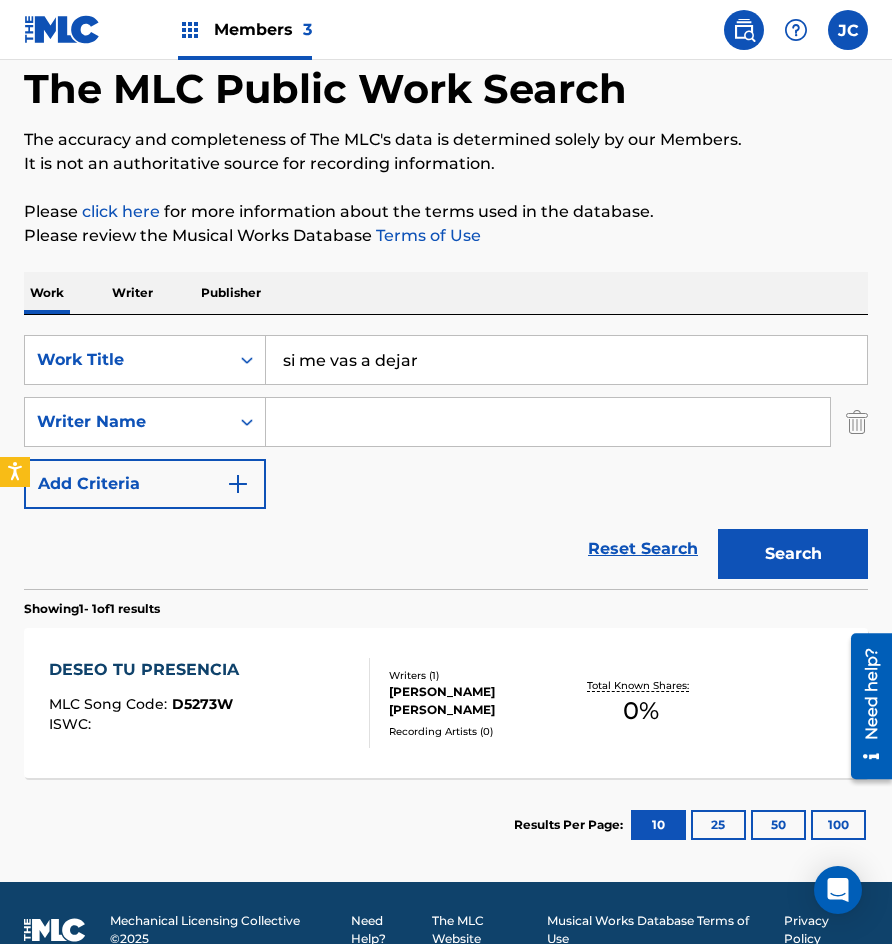 type on "si me vas a dejar" 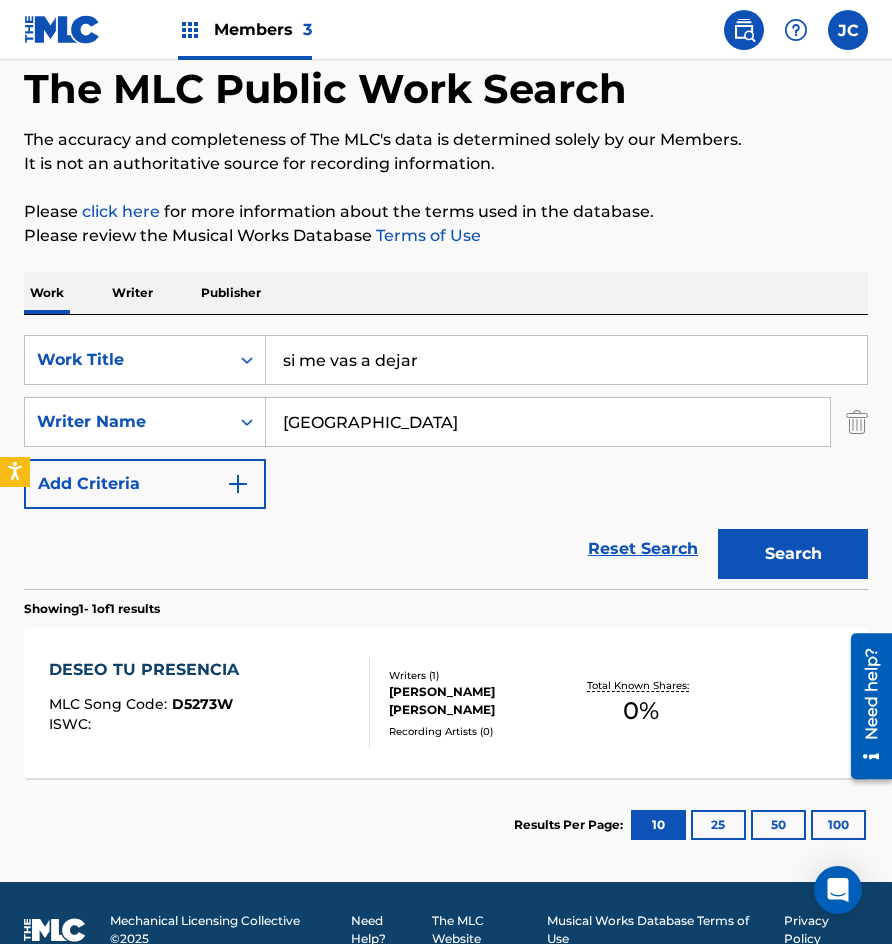 type on "salamanca" 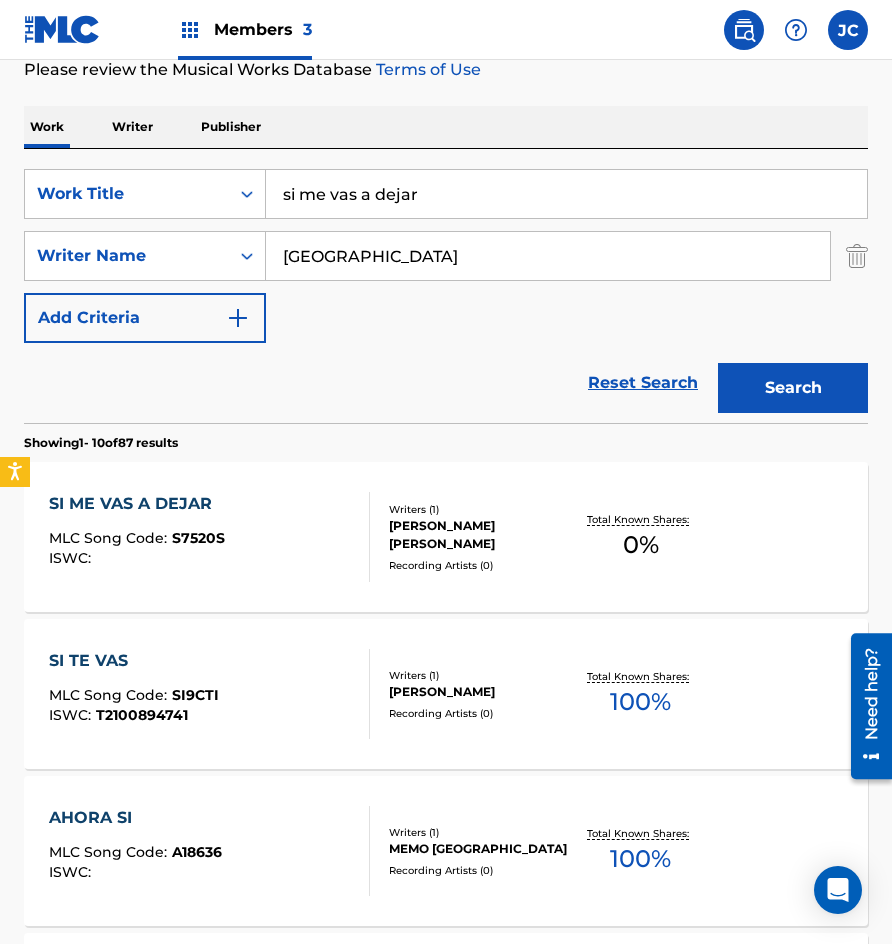 scroll, scrollTop: 300, scrollLeft: 0, axis: vertical 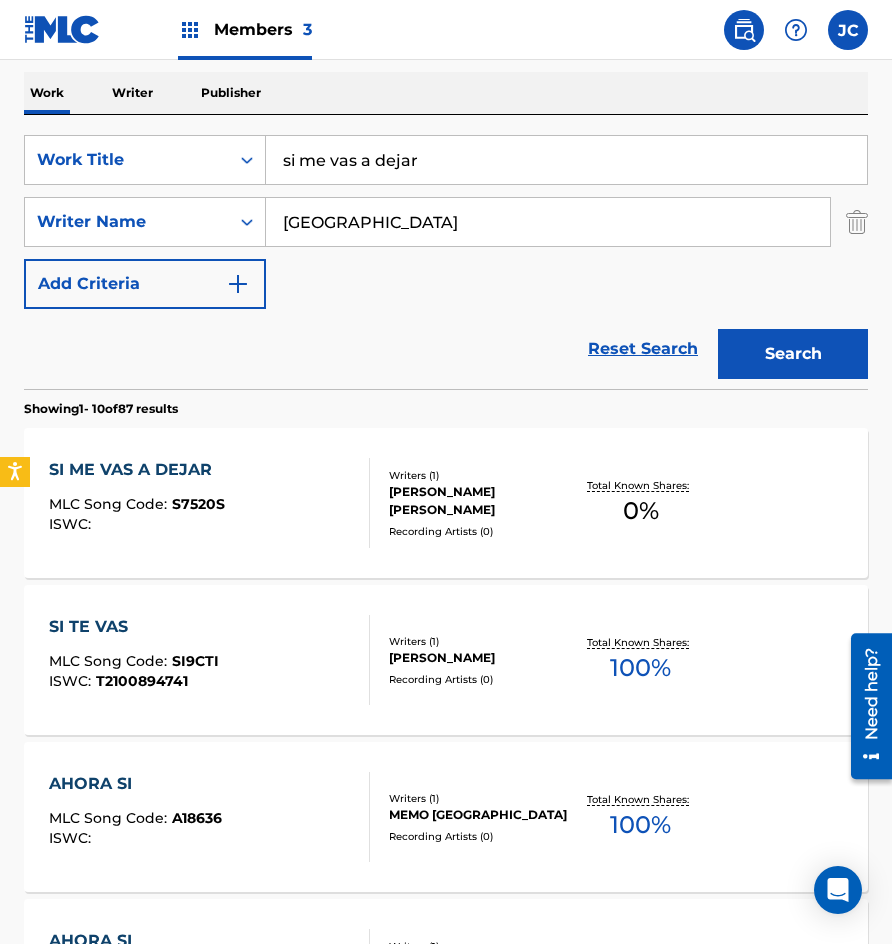 click on "GUILLERMO SALAMANCA HERRERA" at bounding box center (479, 501) 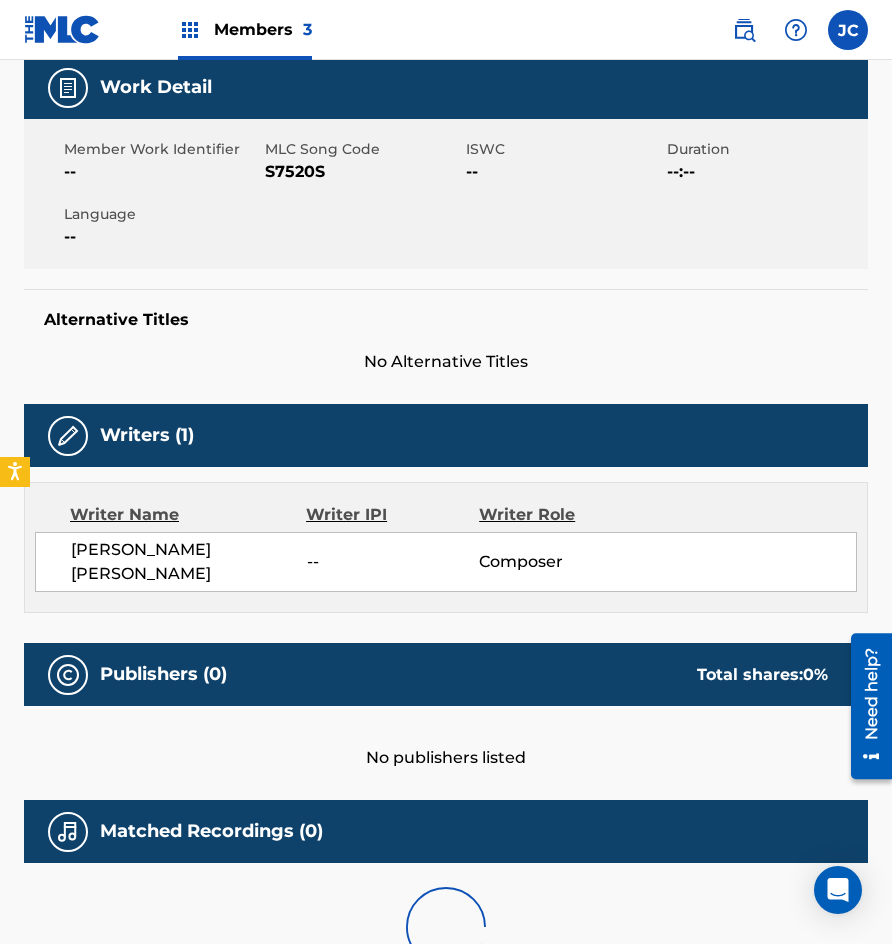 scroll, scrollTop: 0, scrollLeft: 0, axis: both 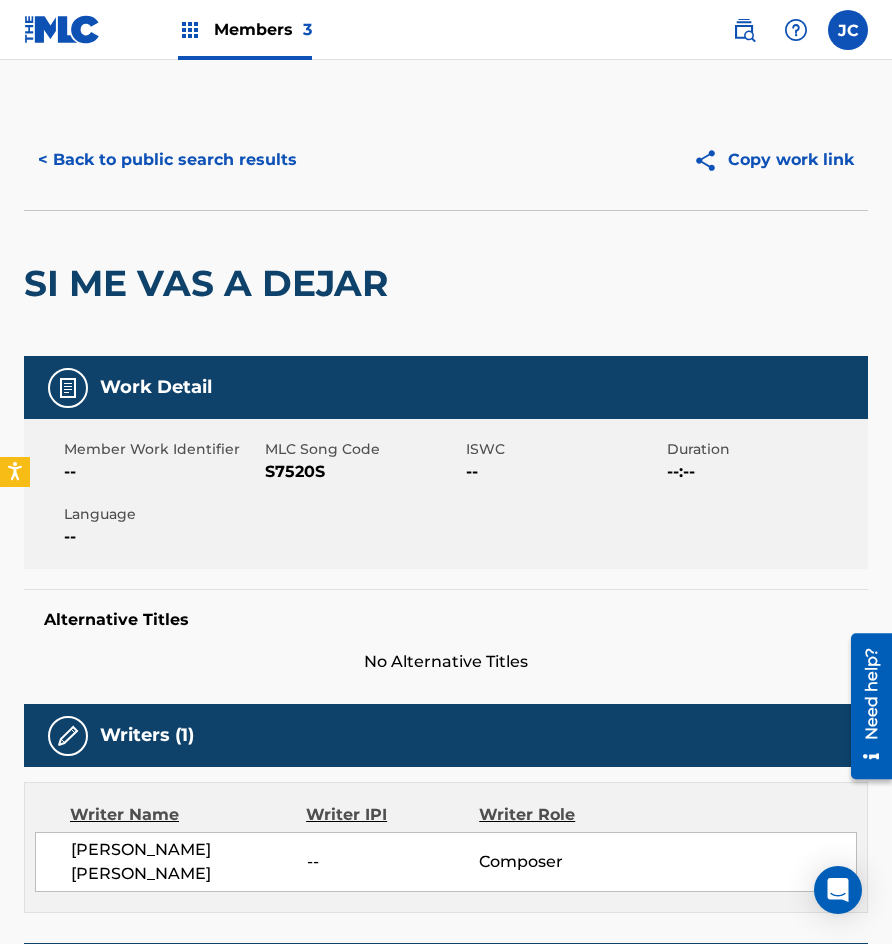 click on "S7520S" at bounding box center (363, 472) 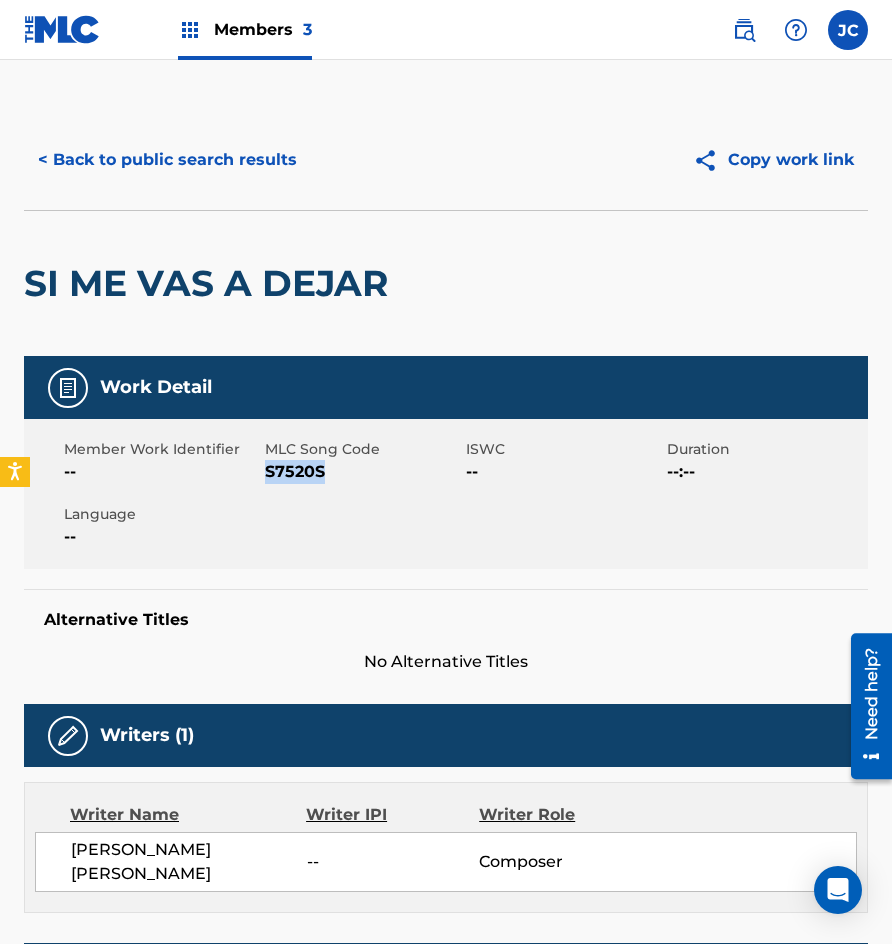 click on "S7520S" at bounding box center [363, 472] 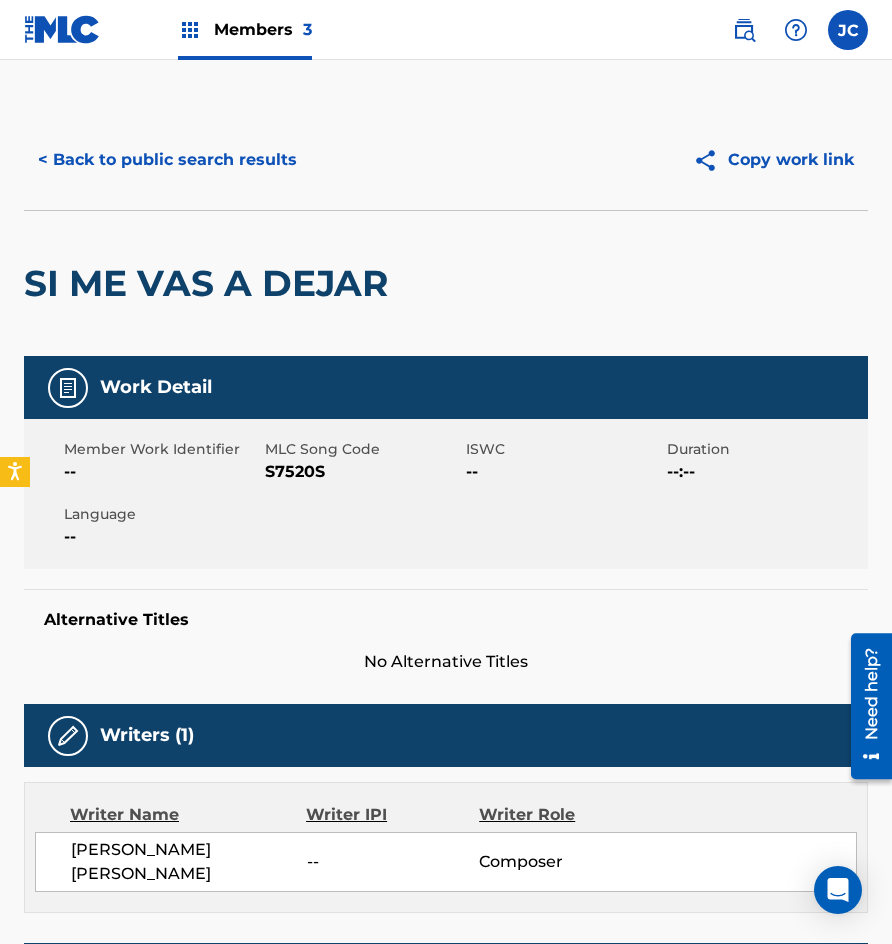 drag, startPoint x: 120, startPoint y: 232, endPoint x: 163, endPoint y: 173, distance: 73.00685 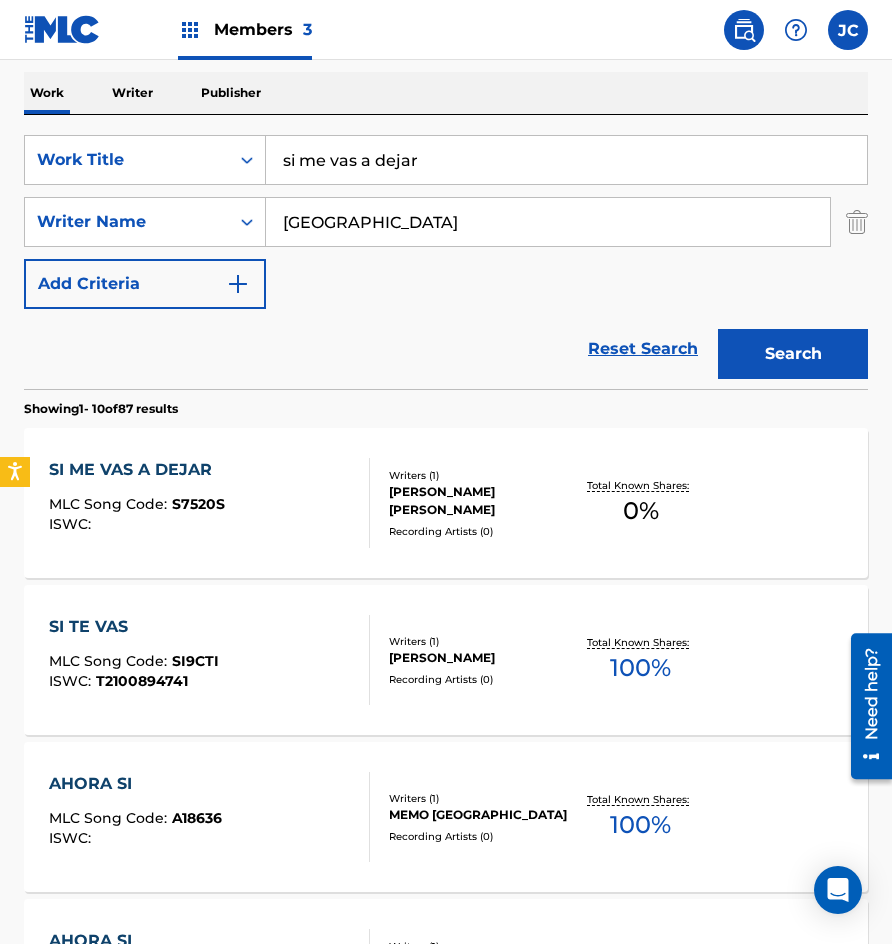 click on "si me vas a dejar" at bounding box center (566, 160) 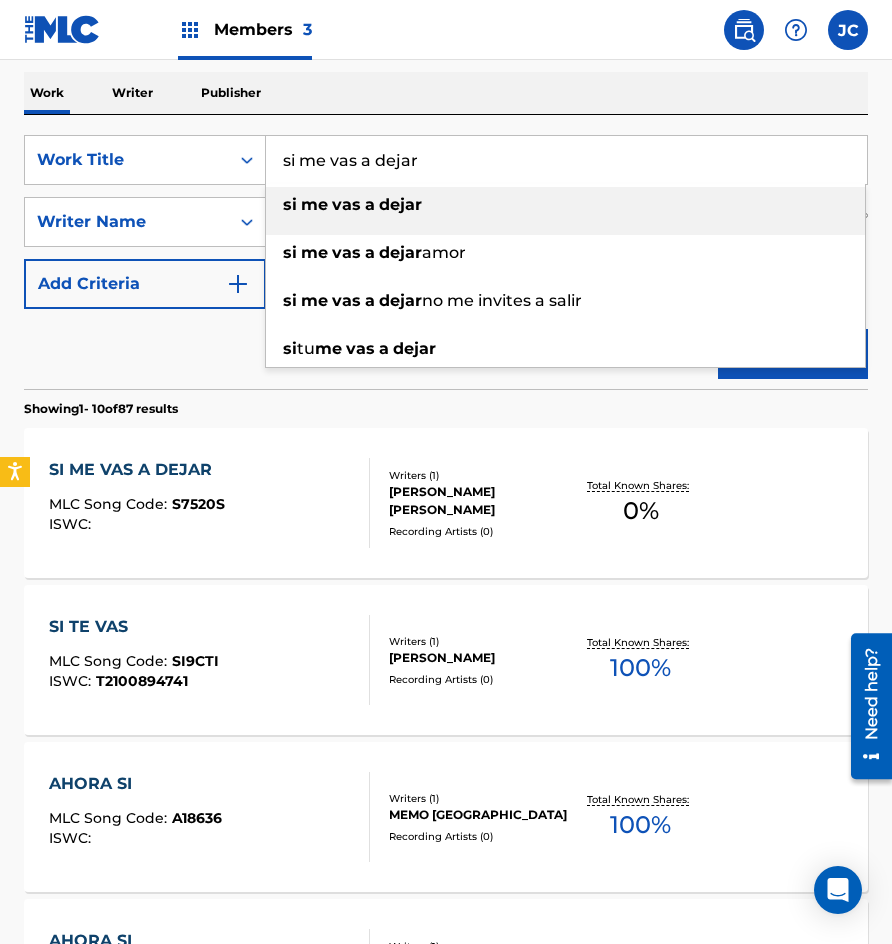 click on "si me vas a dejar" at bounding box center (566, 160) 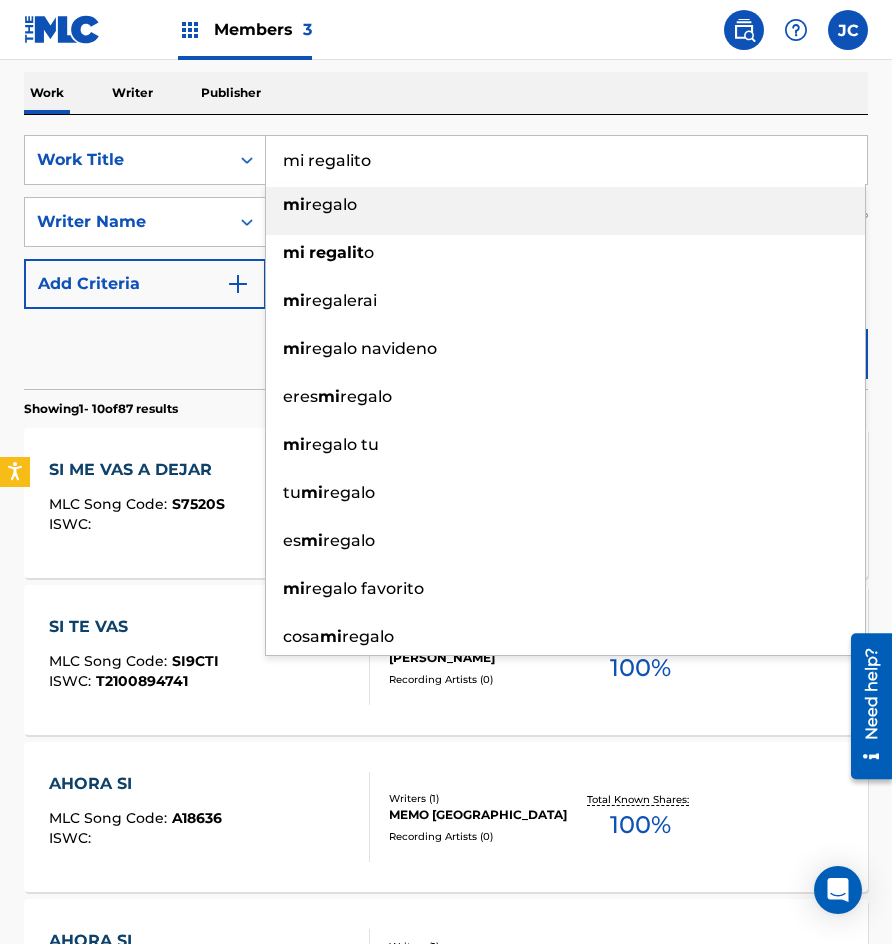 type on "mi regalito" 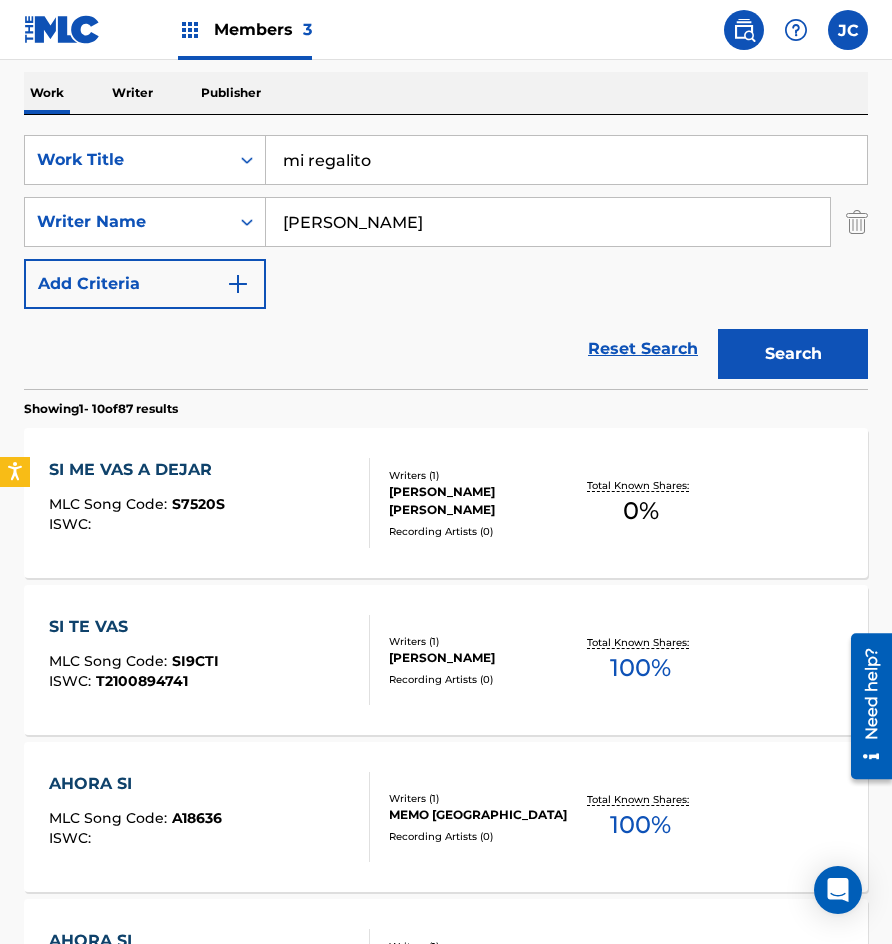 type on "santoyo" 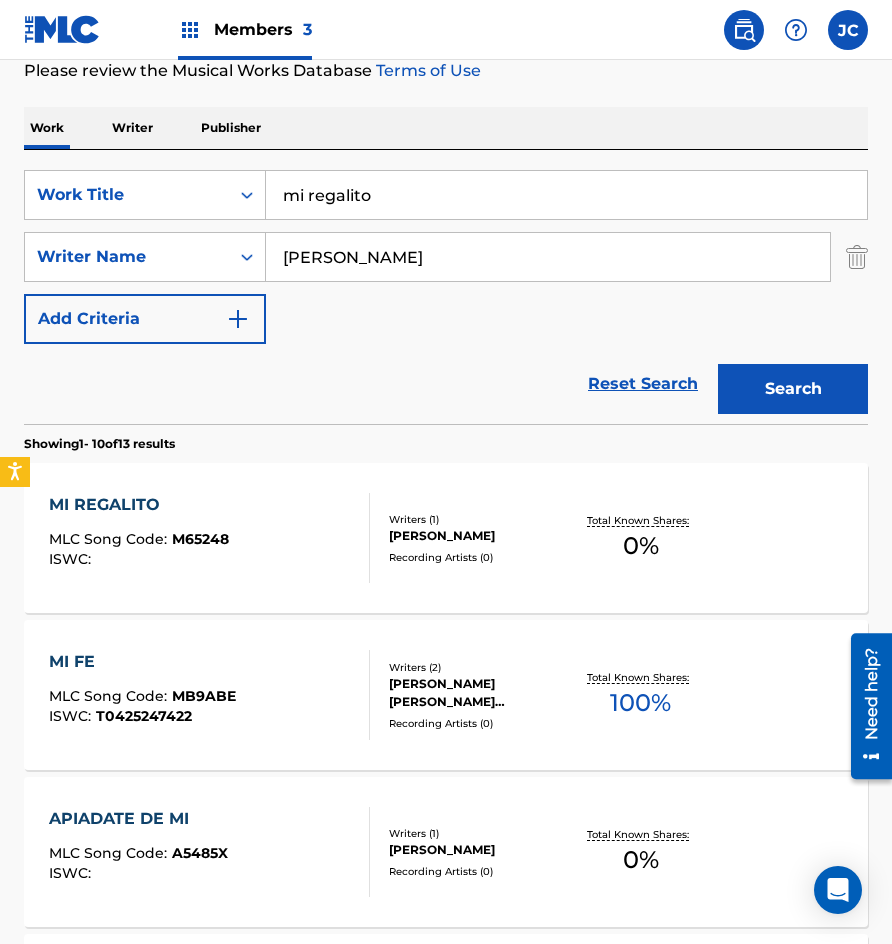 scroll, scrollTop: 300, scrollLeft: 0, axis: vertical 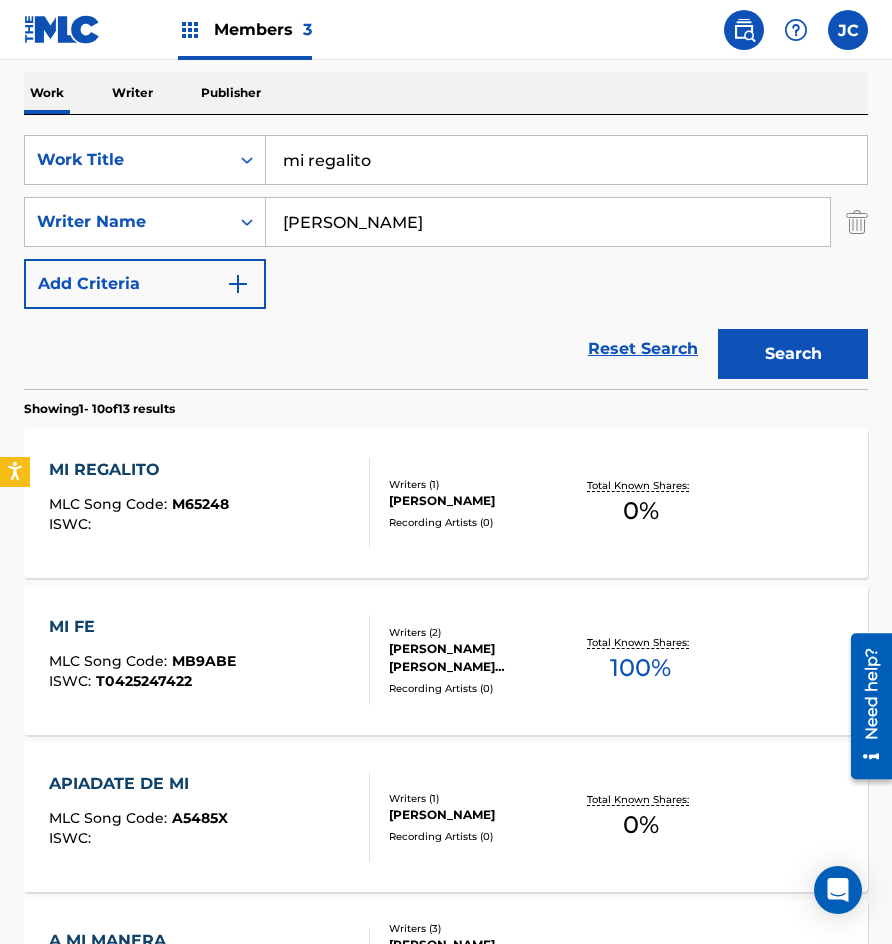 click on "ARTEMIO SANTOYO ESQUIVIAS" at bounding box center (479, 501) 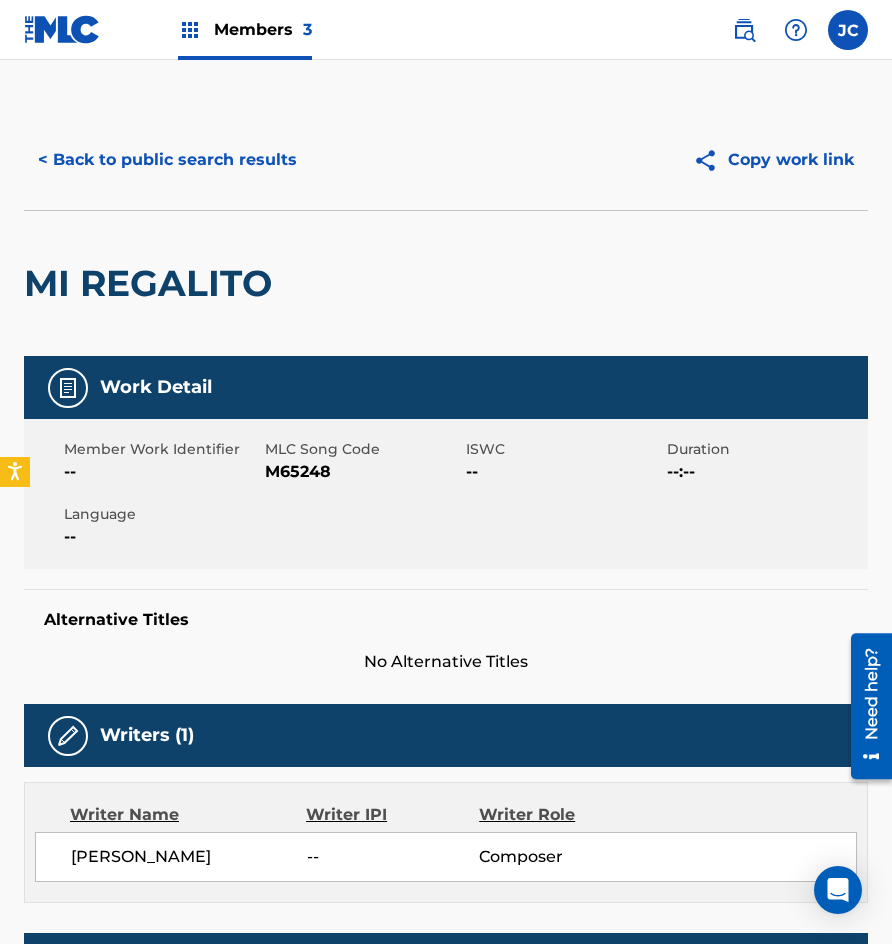 click on "M65248" at bounding box center (363, 472) 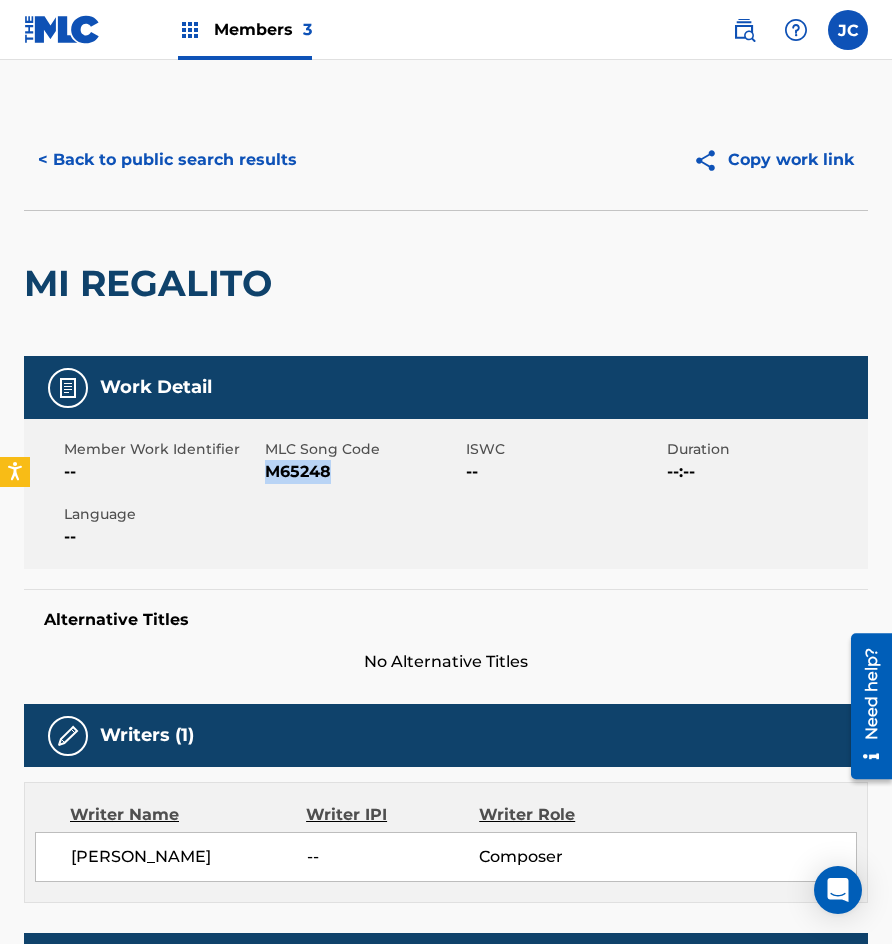 click on "M65248" at bounding box center [363, 472] 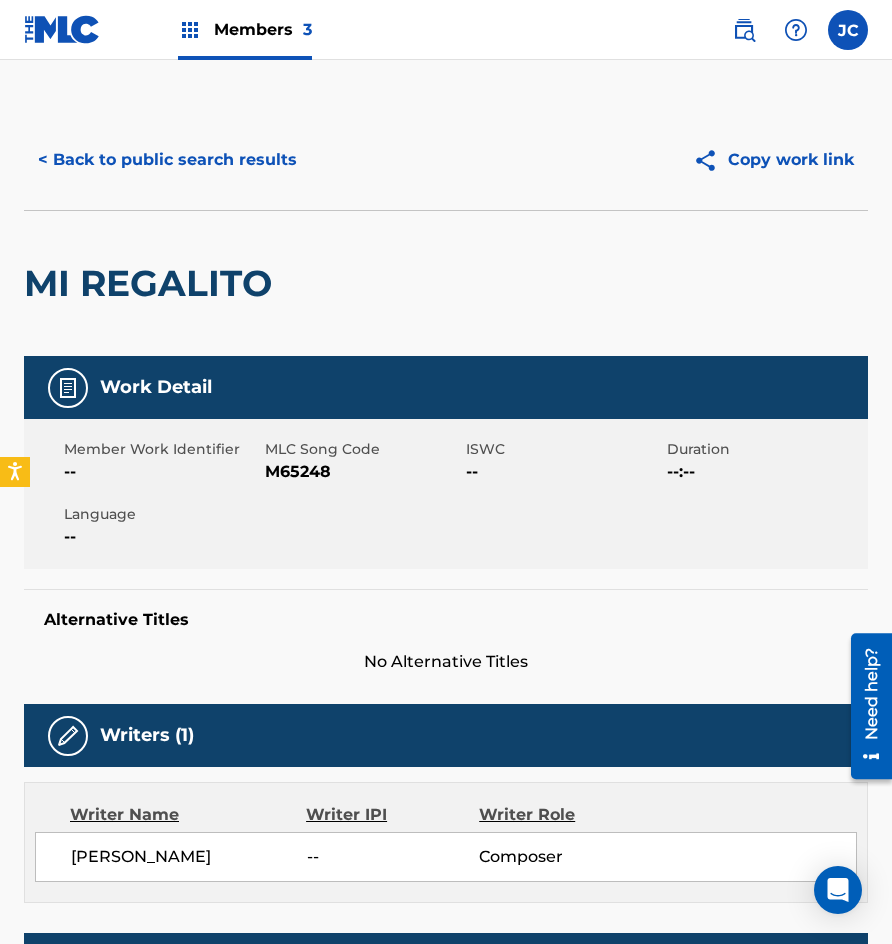 drag, startPoint x: 285, startPoint y: 223, endPoint x: 249, endPoint y: 163, distance: 69.97142 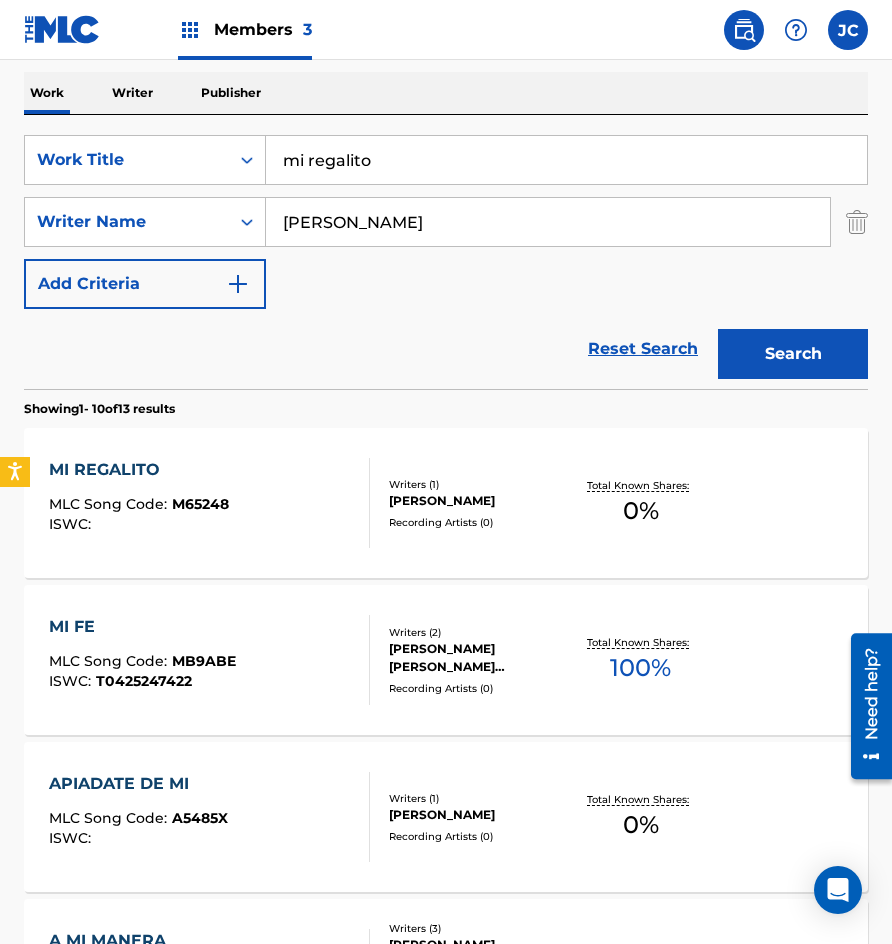 drag, startPoint x: 415, startPoint y: 141, endPoint x: 351, endPoint y: 142, distance: 64.00781 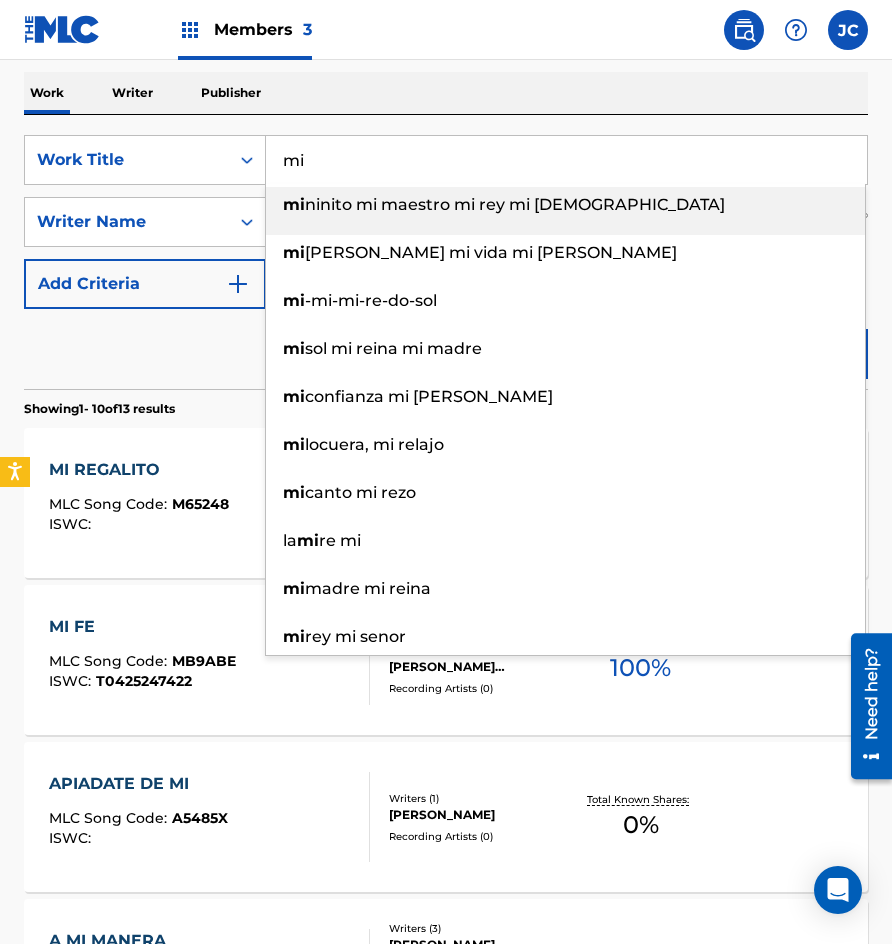 type on "m" 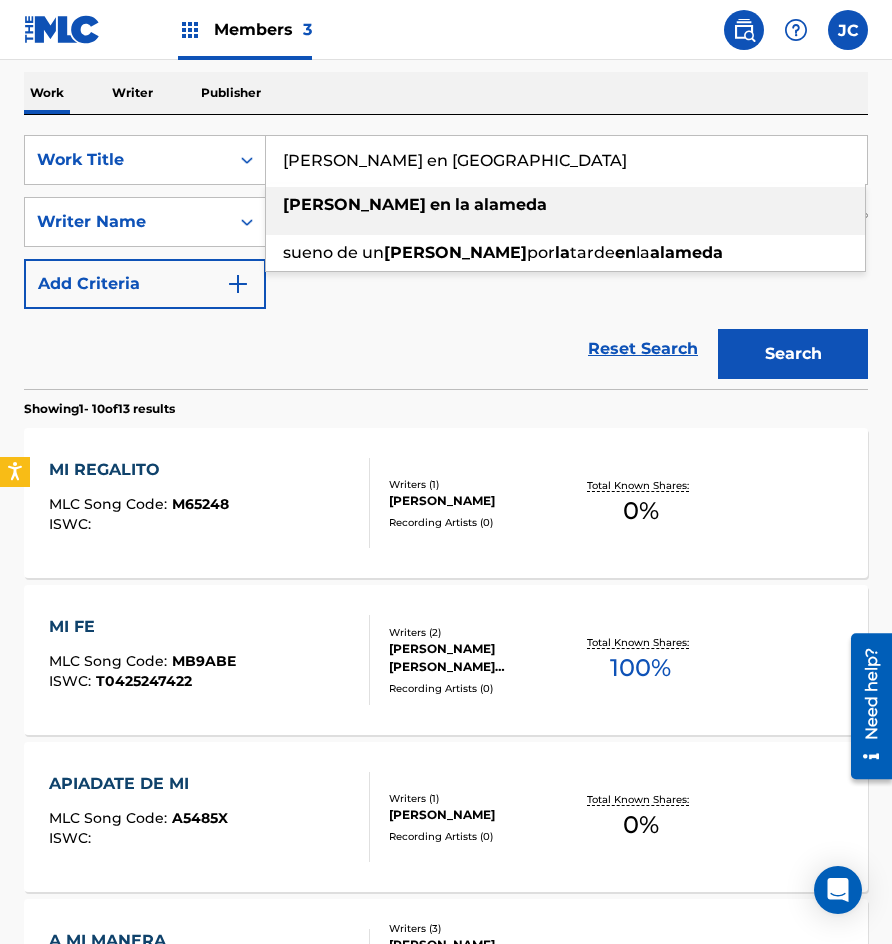 type on "domingo en la alameda" 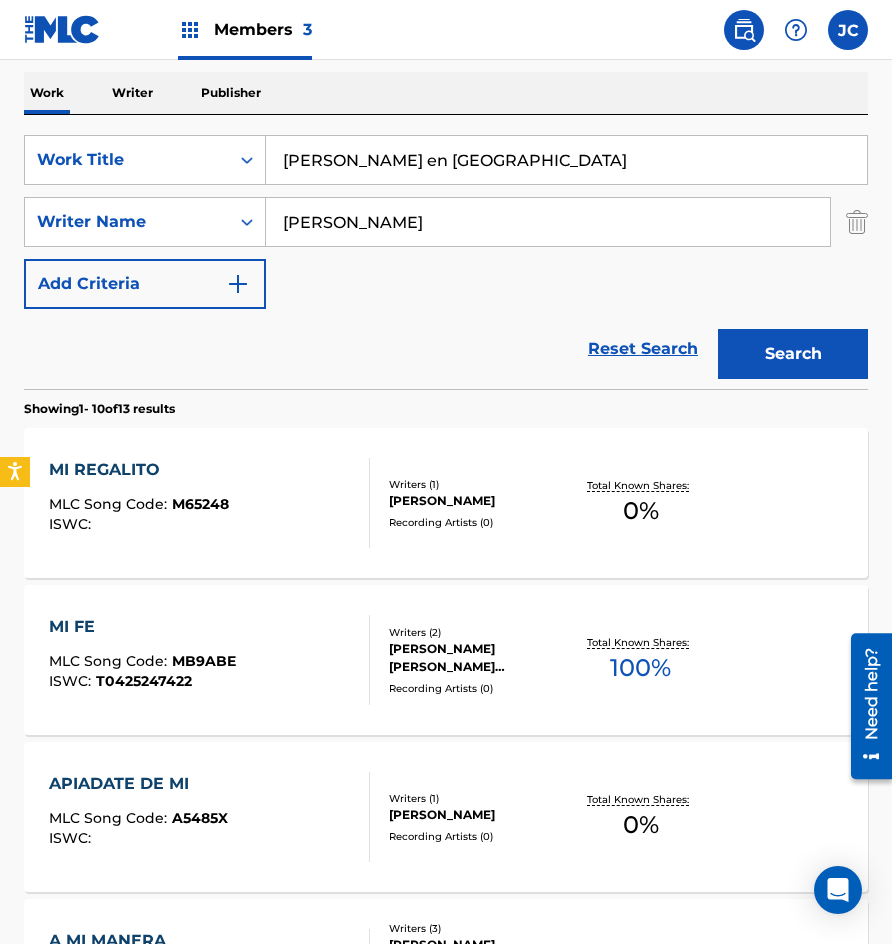 drag, startPoint x: 452, startPoint y: 330, endPoint x: 685, endPoint y: 363, distance: 235.3253 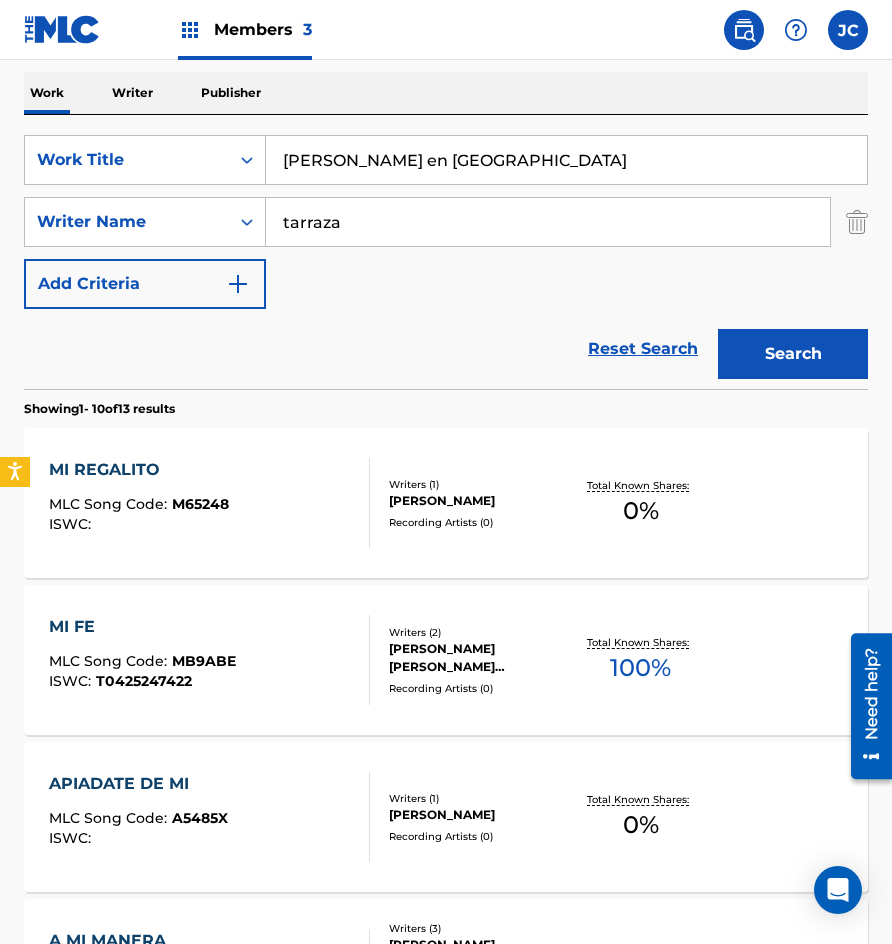 type on "tarraza" 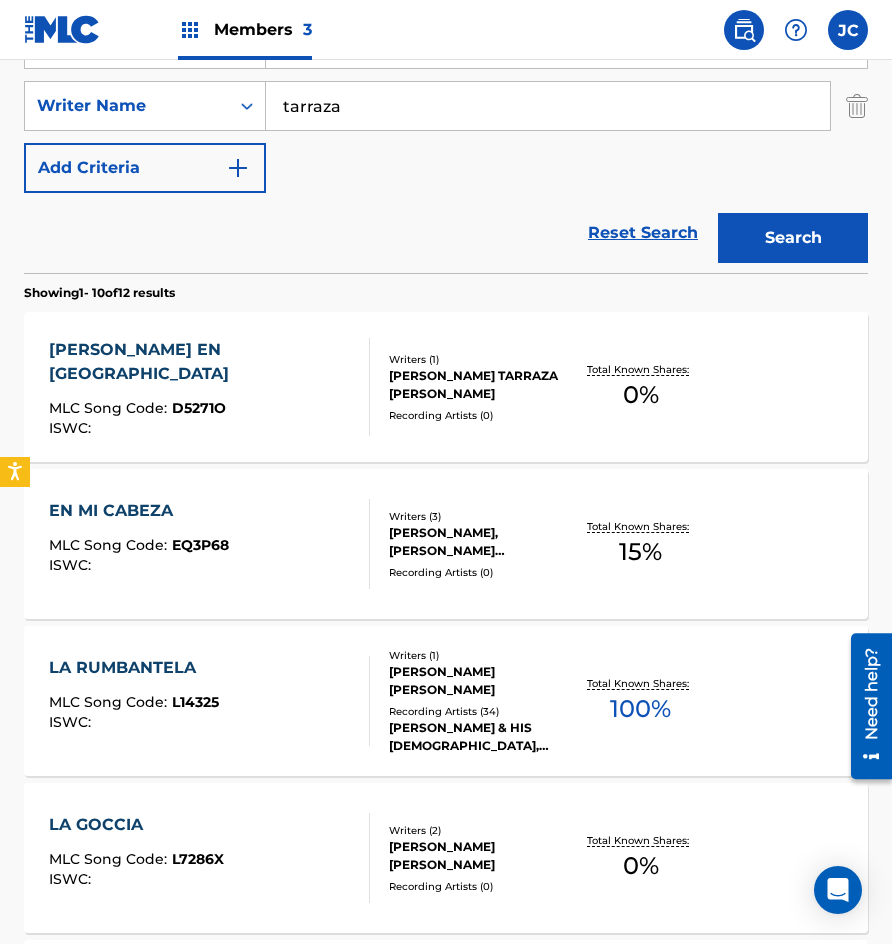 scroll, scrollTop: 500, scrollLeft: 0, axis: vertical 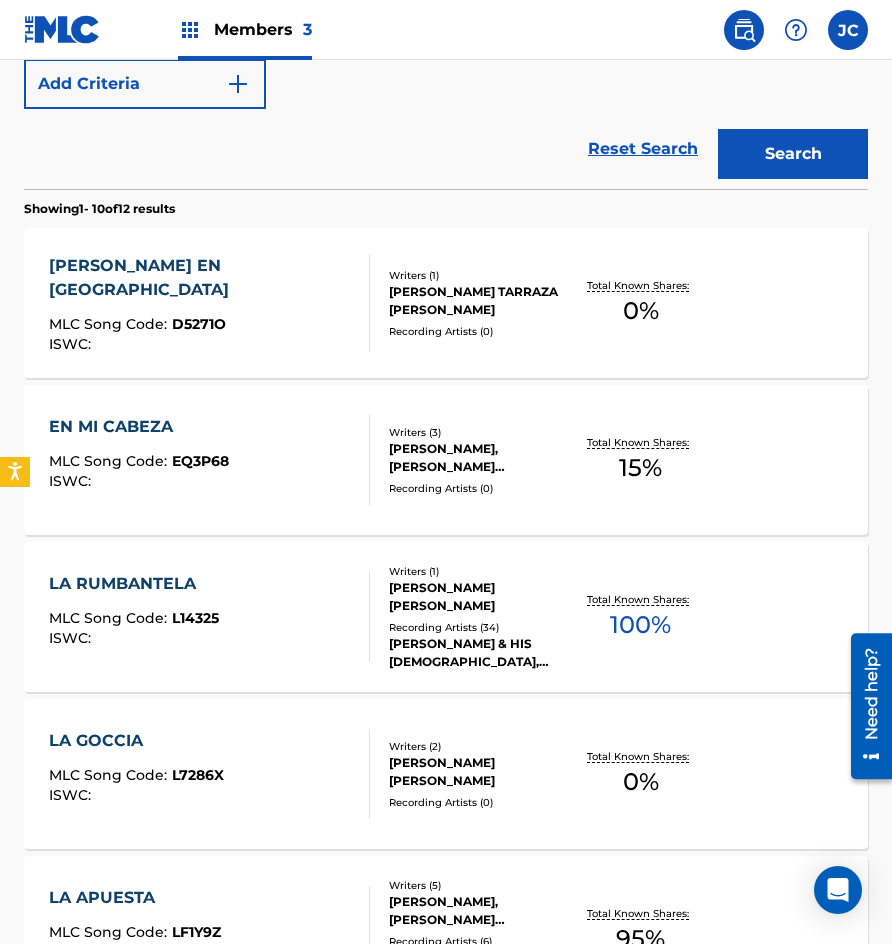 click on "JUAN BRUNO TARRAZA MONTALVAN" at bounding box center (479, 301) 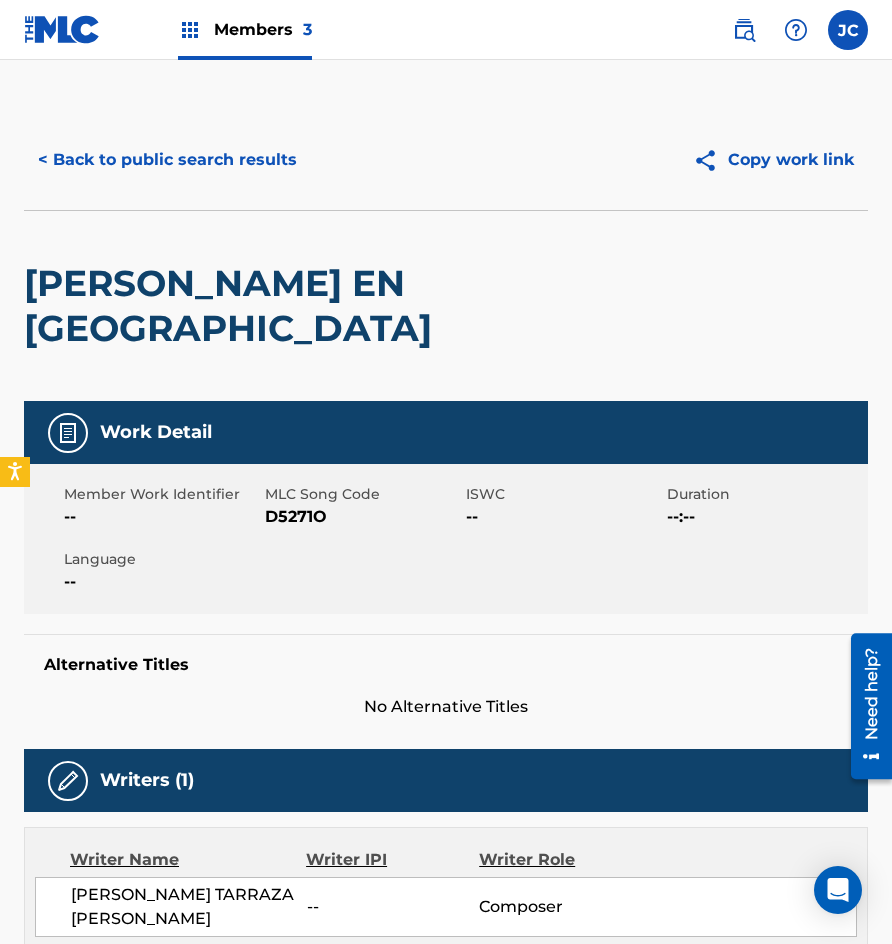 click on "D5271O" at bounding box center [363, 517] 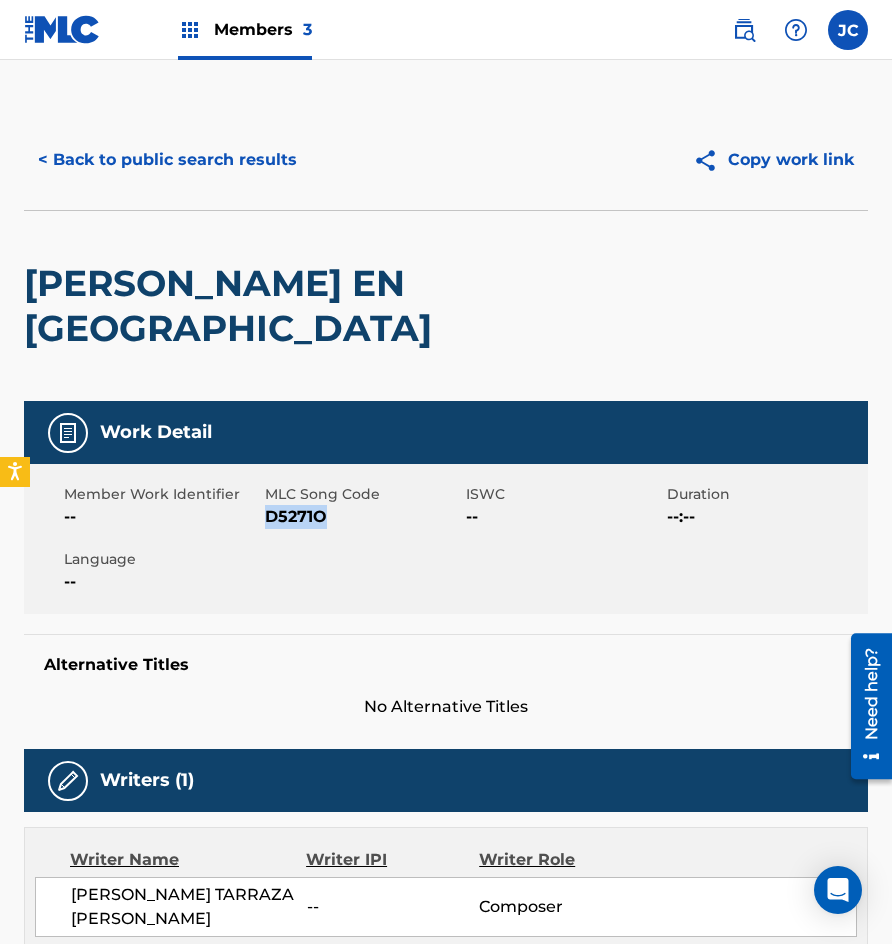 click on "D5271O" at bounding box center (363, 517) 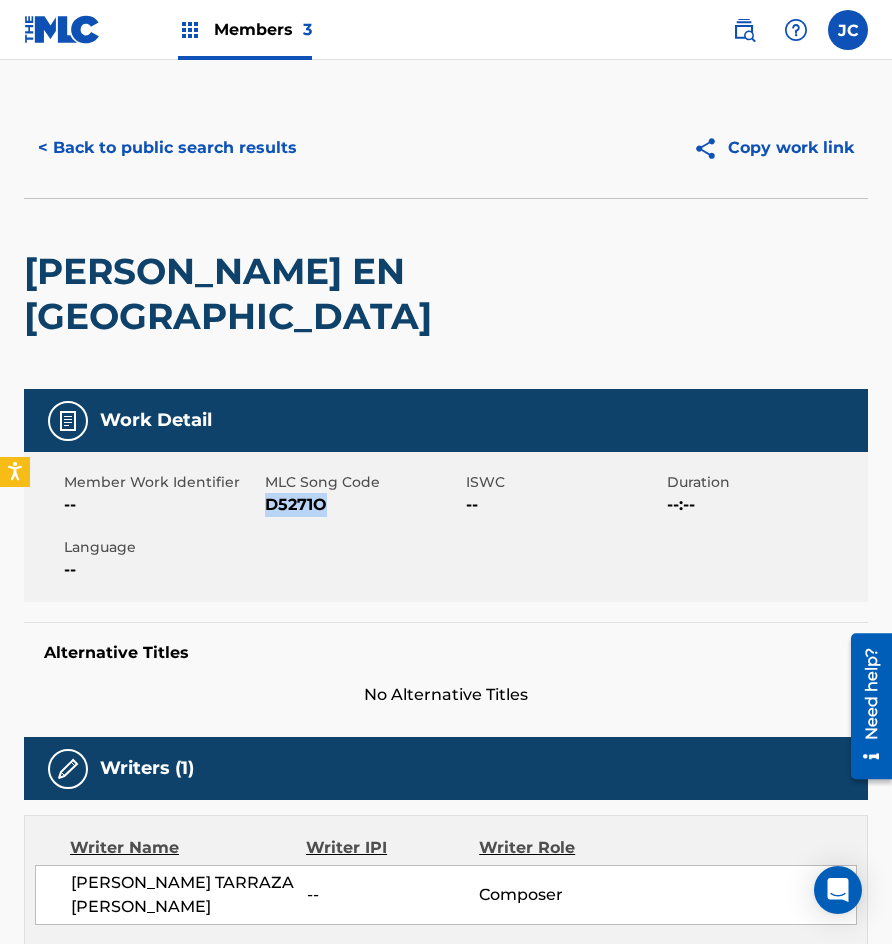 click on "< Back to public search results" at bounding box center (167, 148) 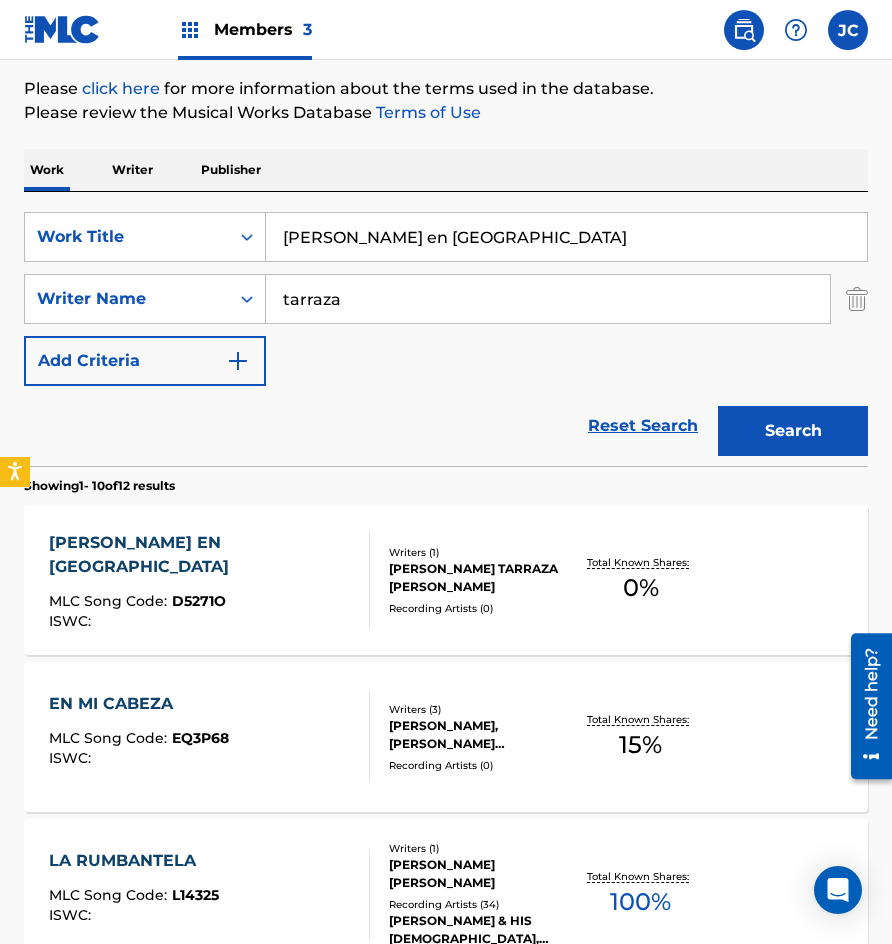 scroll, scrollTop: 214, scrollLeft: 0, axis: vertical 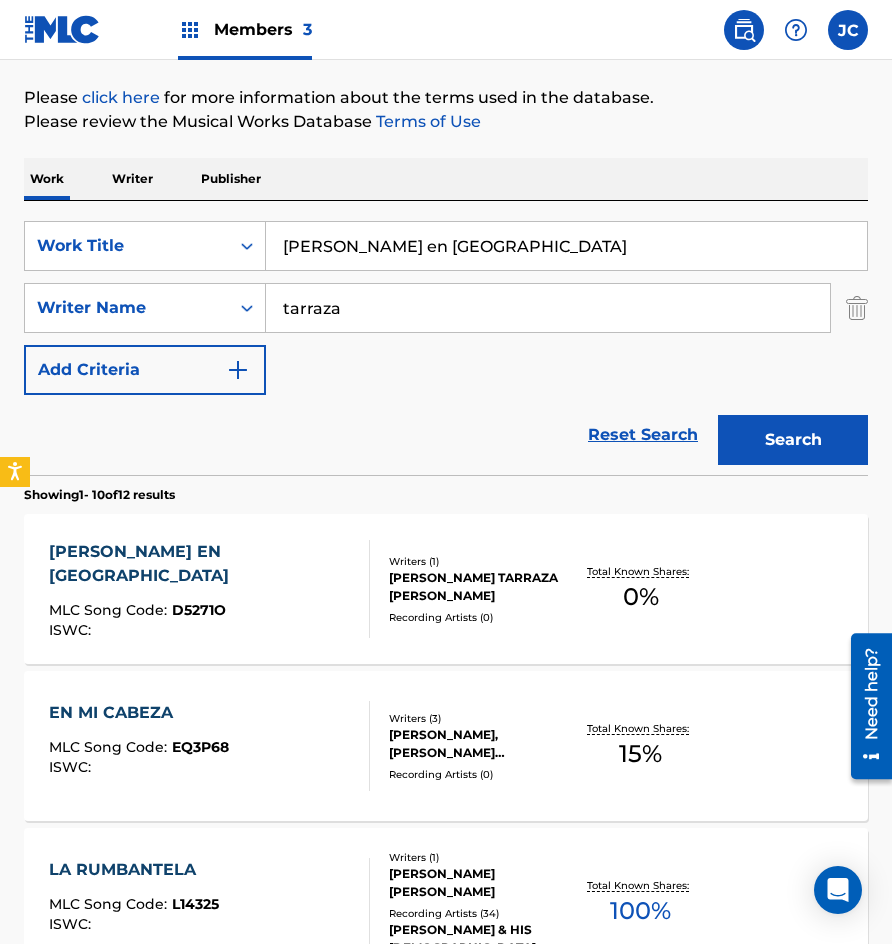 drag, startPoint x: 414, startPoint y: 251, endPoint x: 2, endPoint y: 230, distance: 412.53485 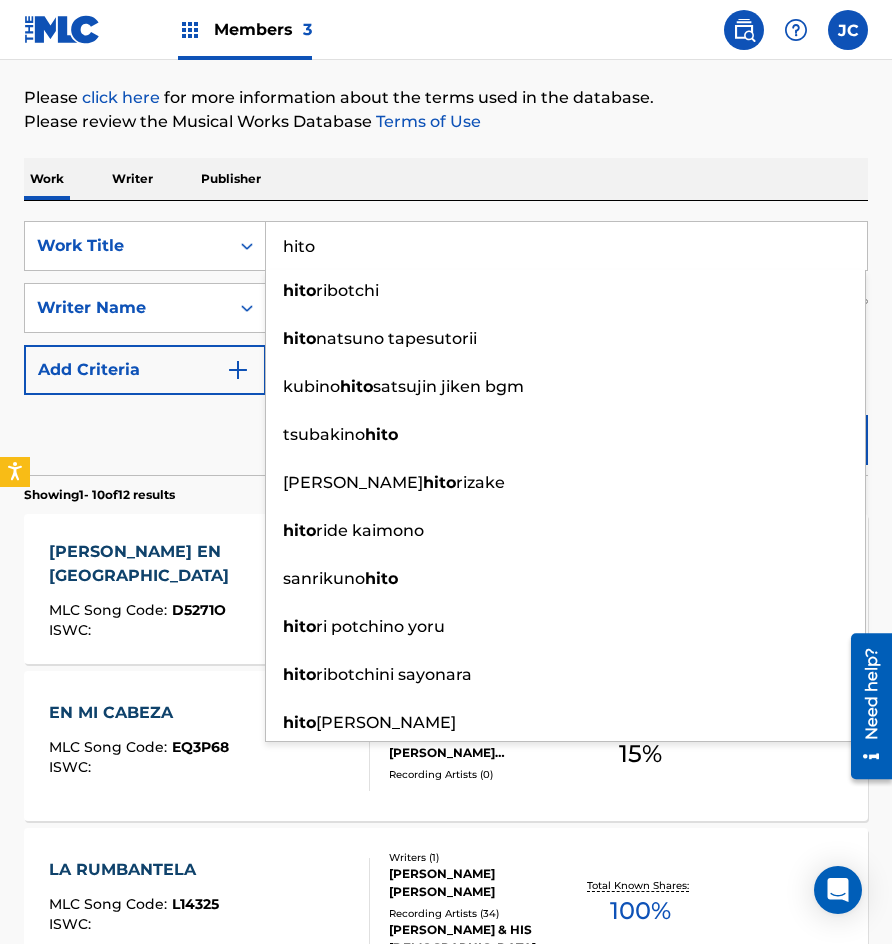 type on "hito" 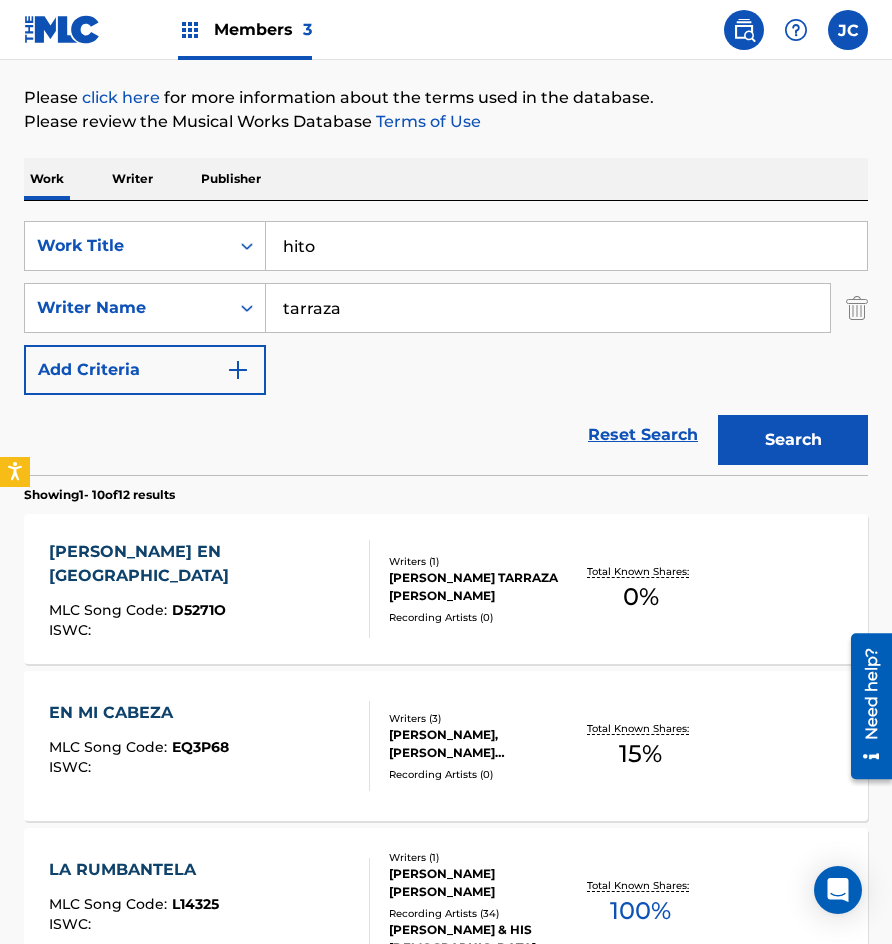 click on "Search" at bounding box center (793, 440) 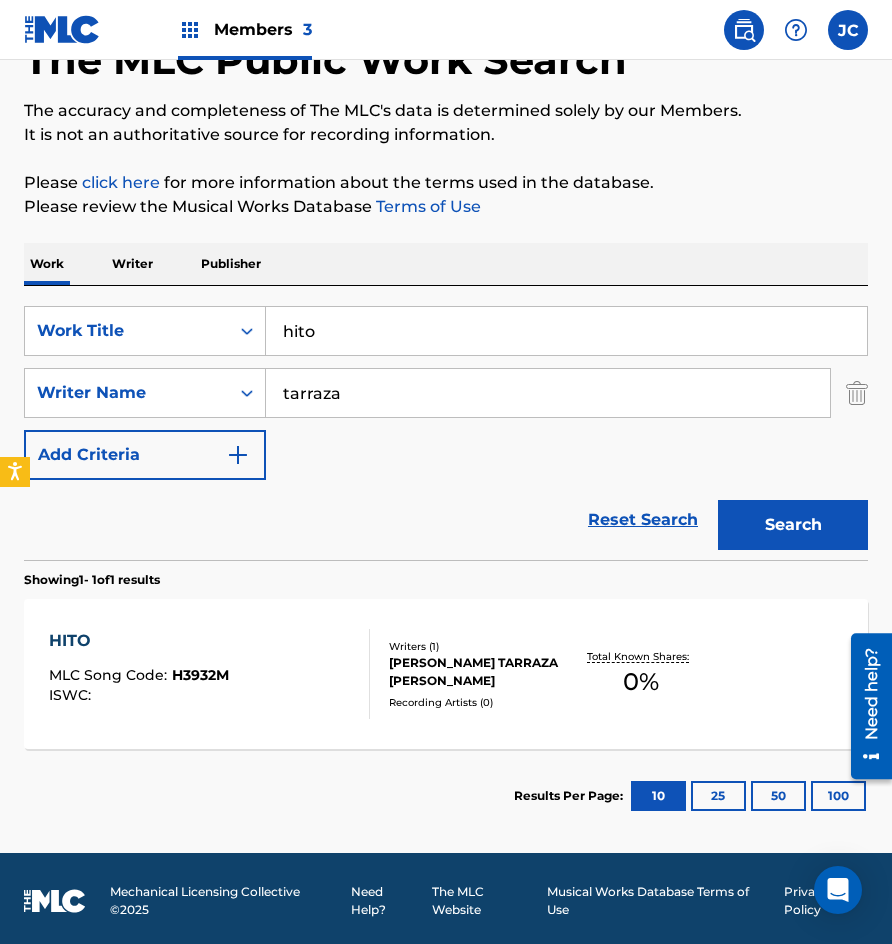 scroll, scrollTop: 134, scrollLeft: 0, axis: vertical 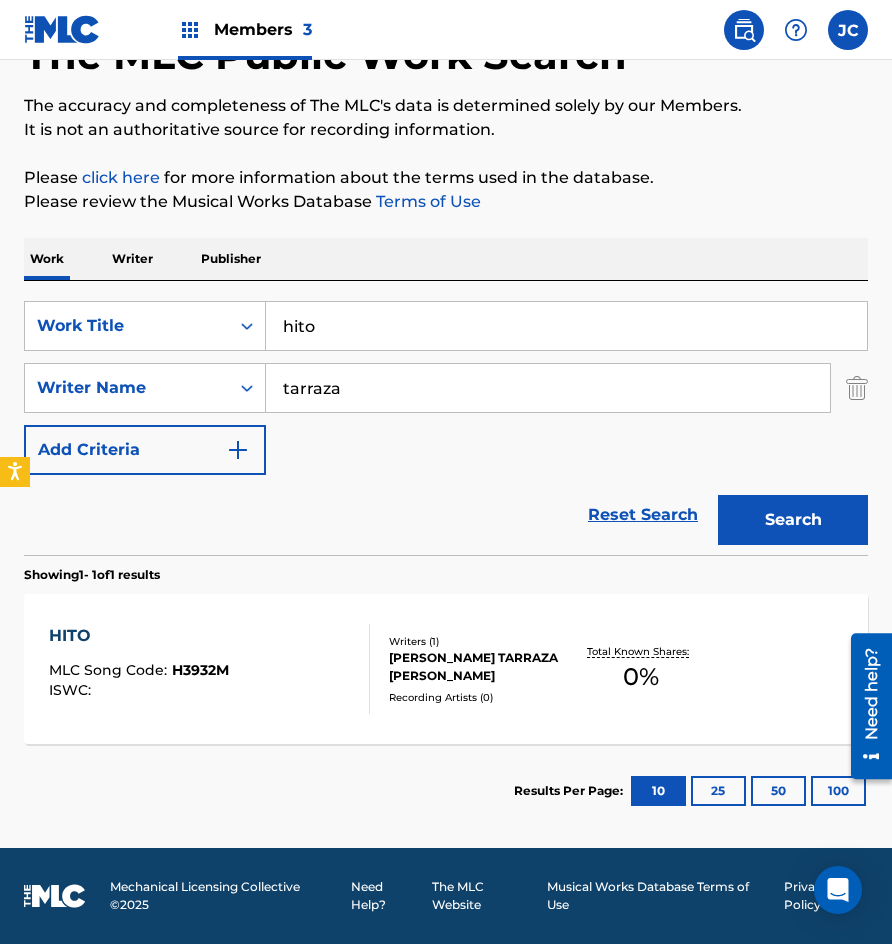 click on "JUAN BRUNO TARRAZA MONTALVAN" at bounding box center (479, 667) 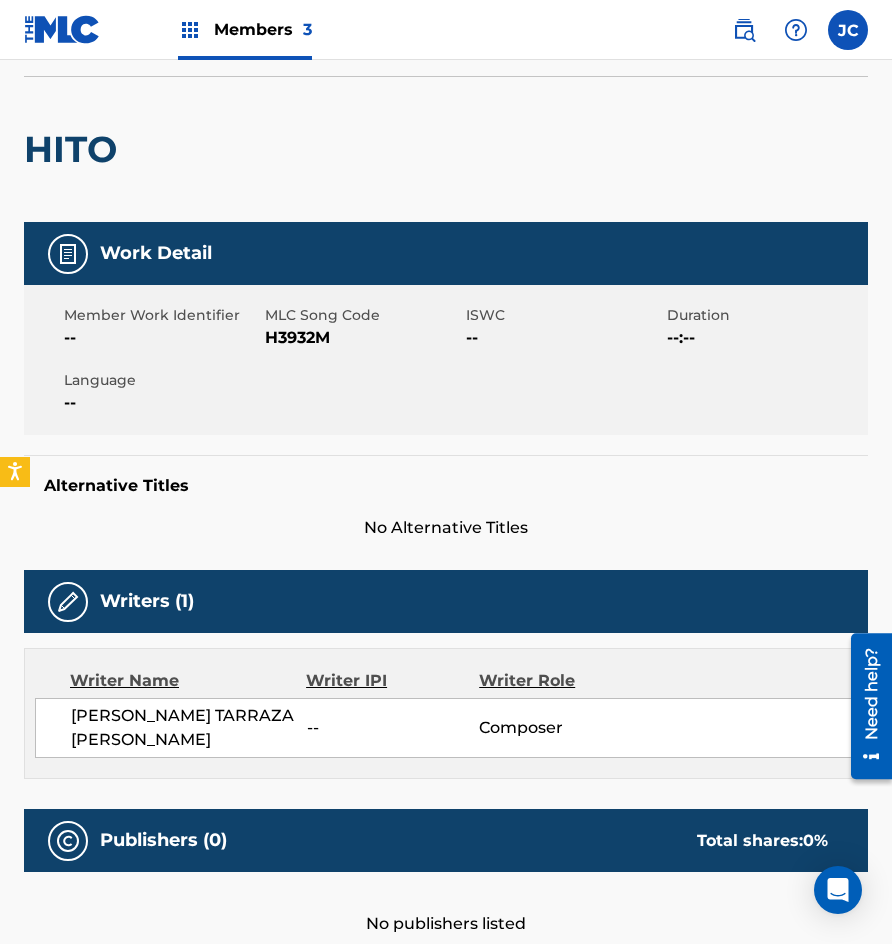 scroll, scrollTop: 0, scrollLeft: 0, axis: both 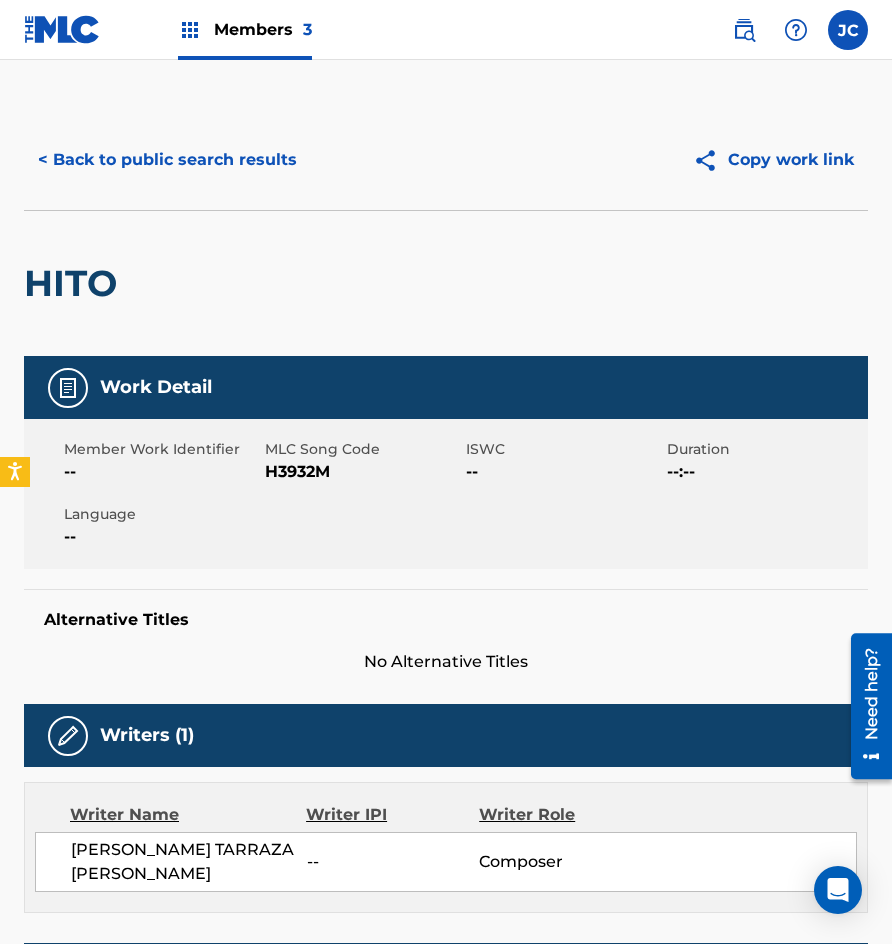 click on "H3932M" at bounding box center (363, 472) 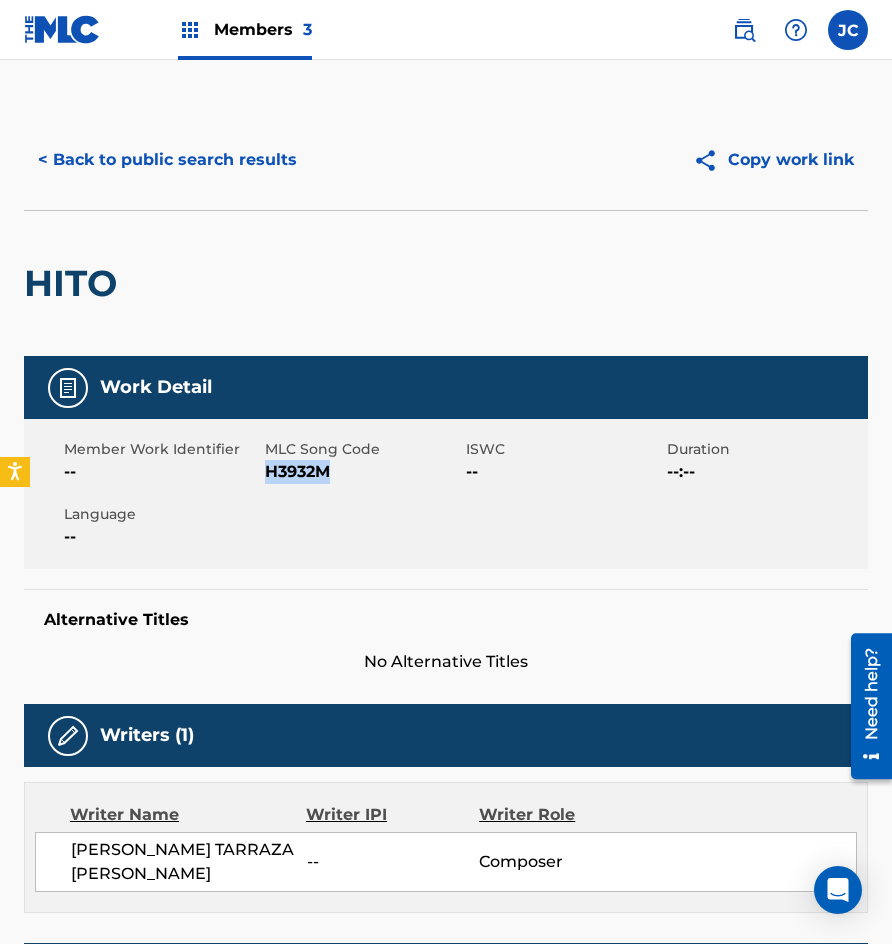 click on "H3932M" at bounding box center (363, 472) 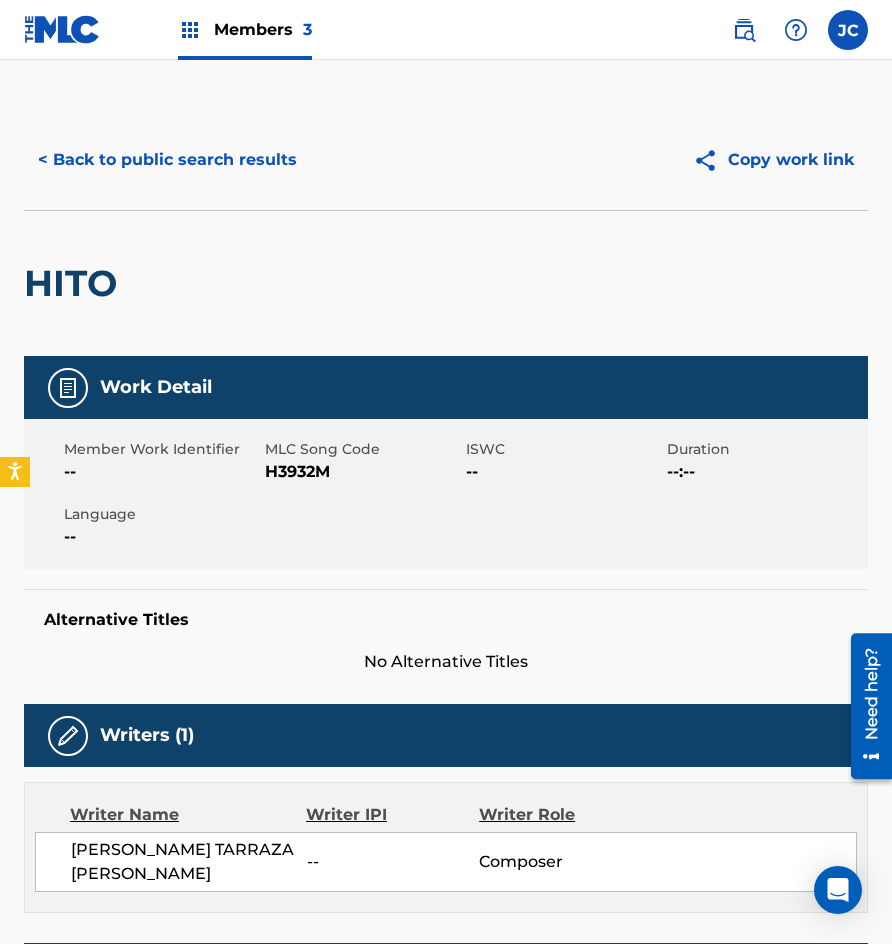 drag, startPoint x: 155, startPoint y: 263, endPoint x: 197, endPoint y: 160, distance: 111.233986 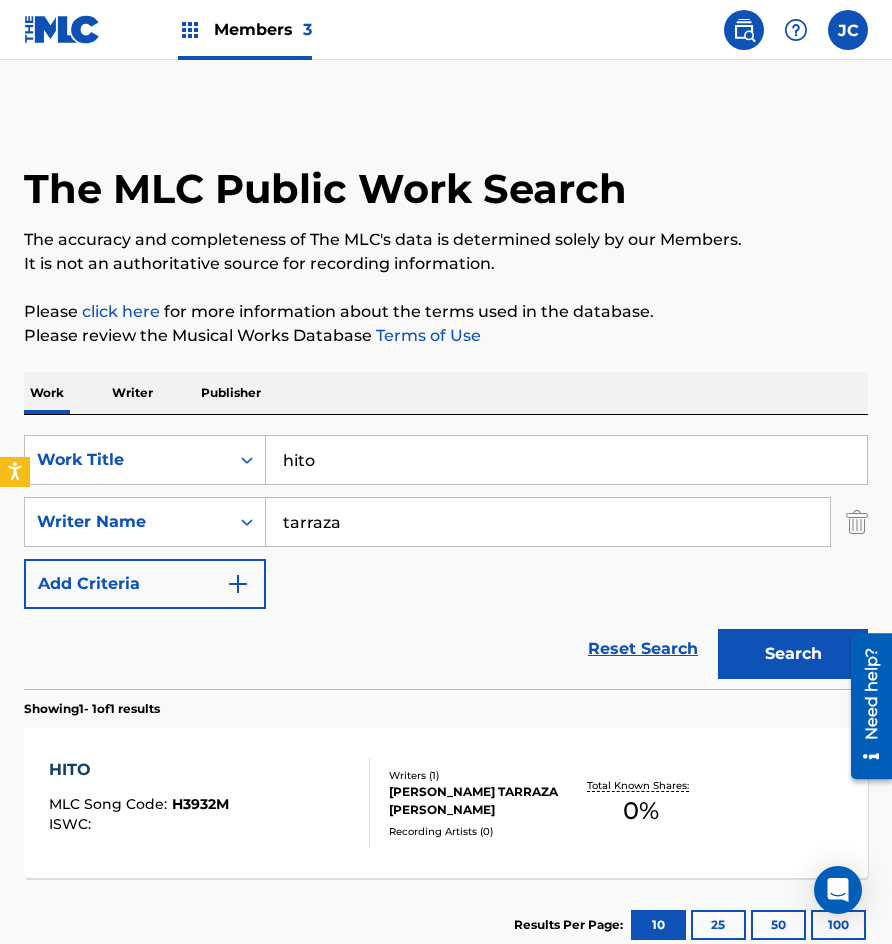 scroll, scrollTop: 20, scrollLeft: 0, axis: vertical 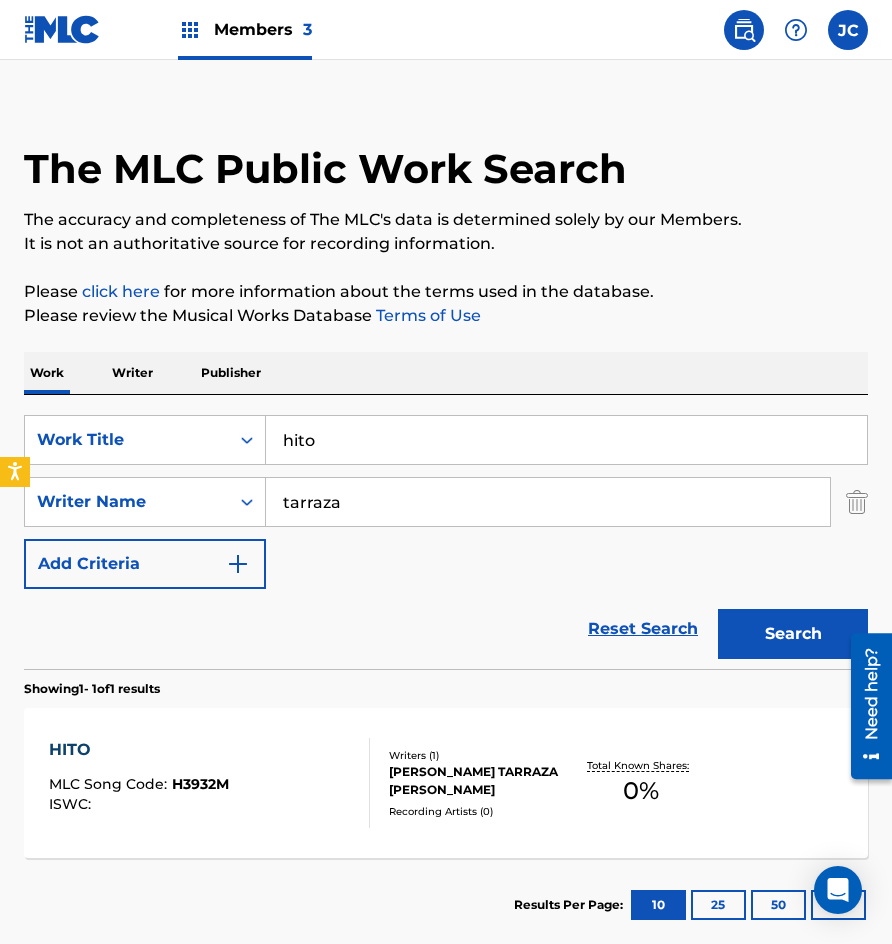 drag, startPoint x: 388, startPoint y: 438, endPoint x: 337, endPoint y: 422, distance: 53.450912 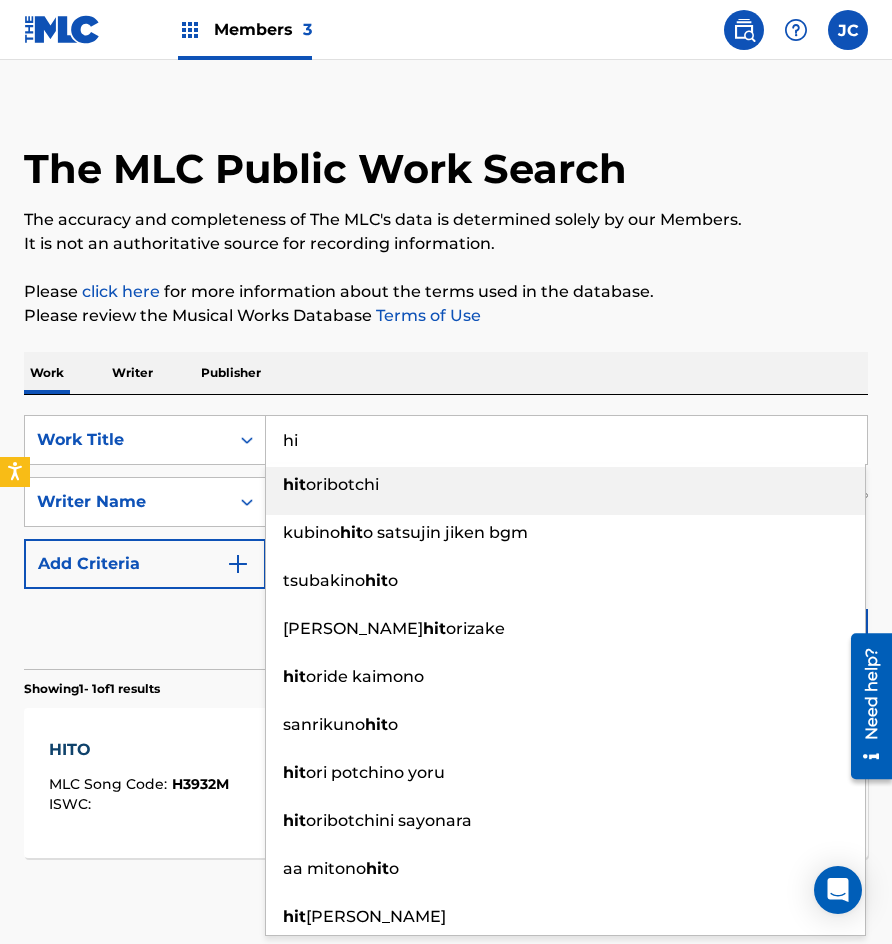 type on "h" 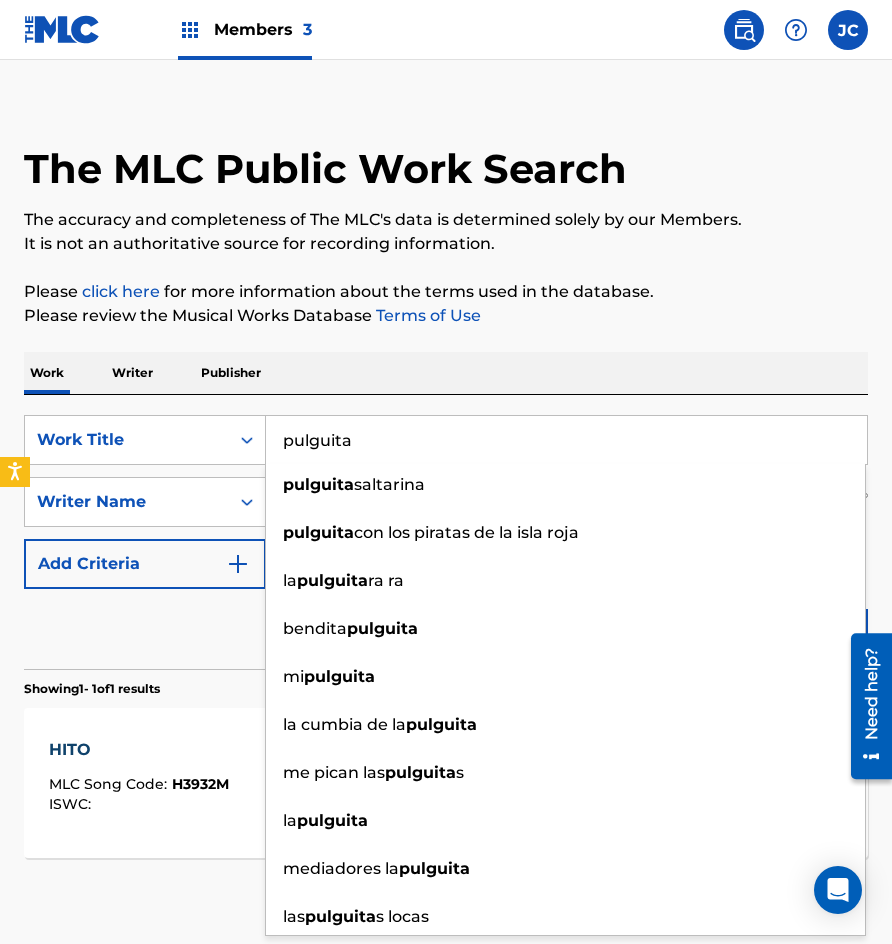 type on "pulguita" 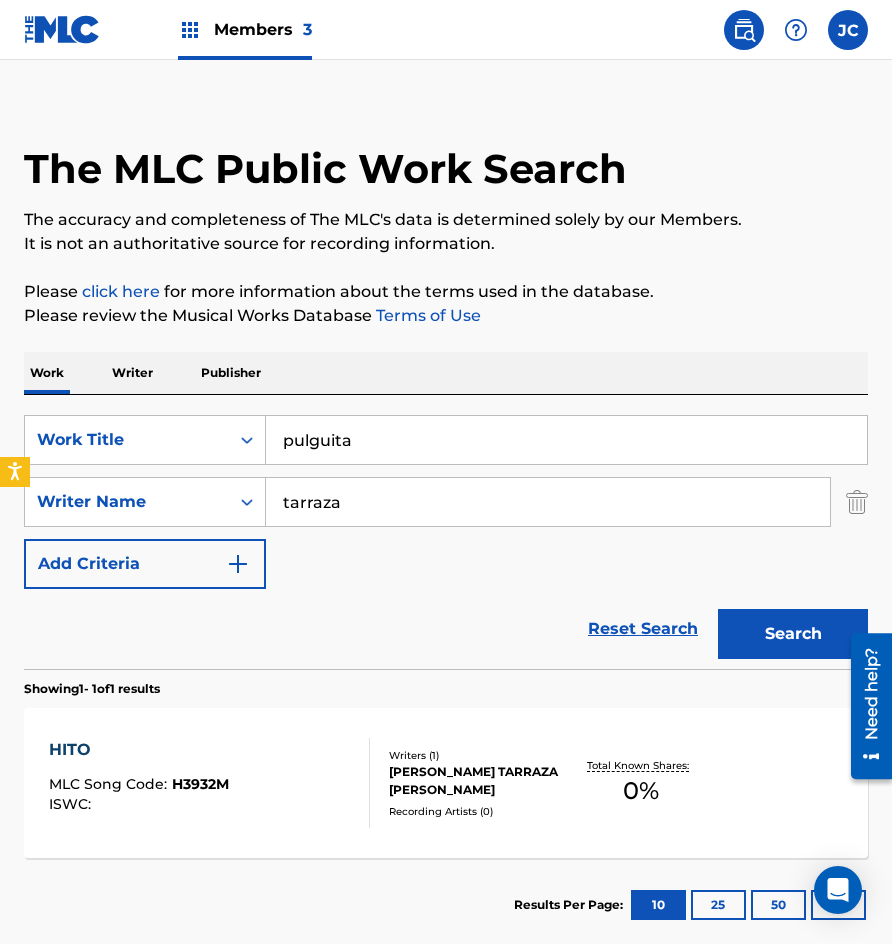click on "Search" at bounding box center [793, 634] 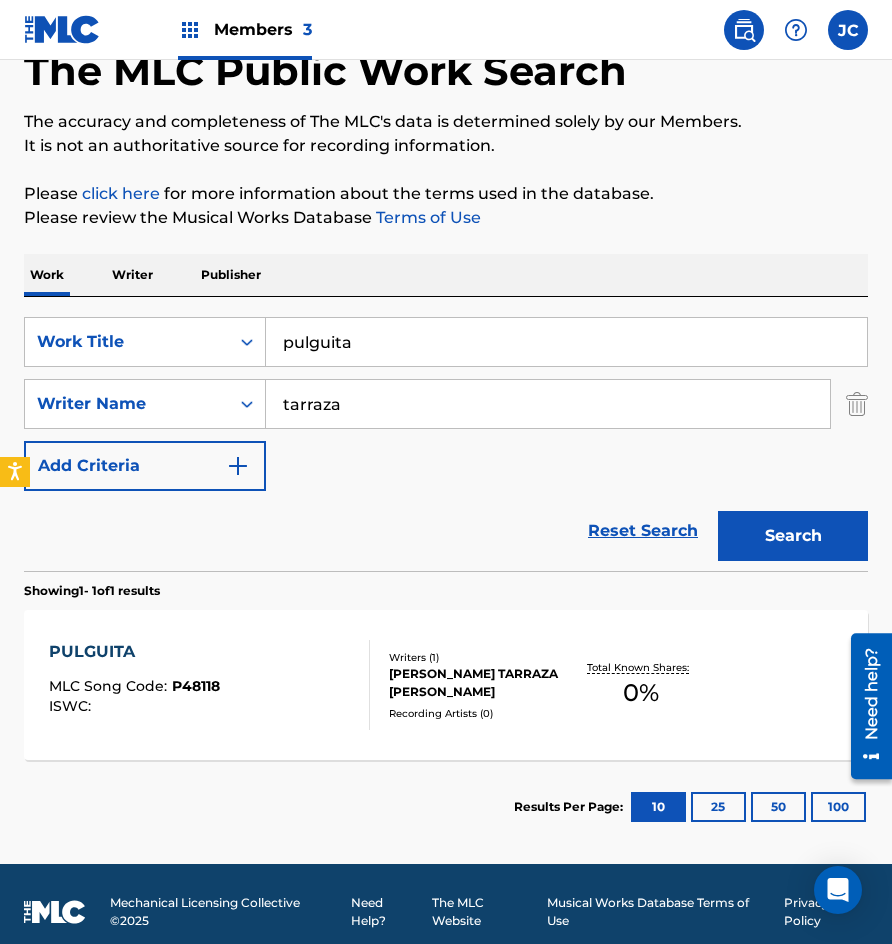 scroll, scrollTop: 134, scrollLeft: 0, axis: vertical 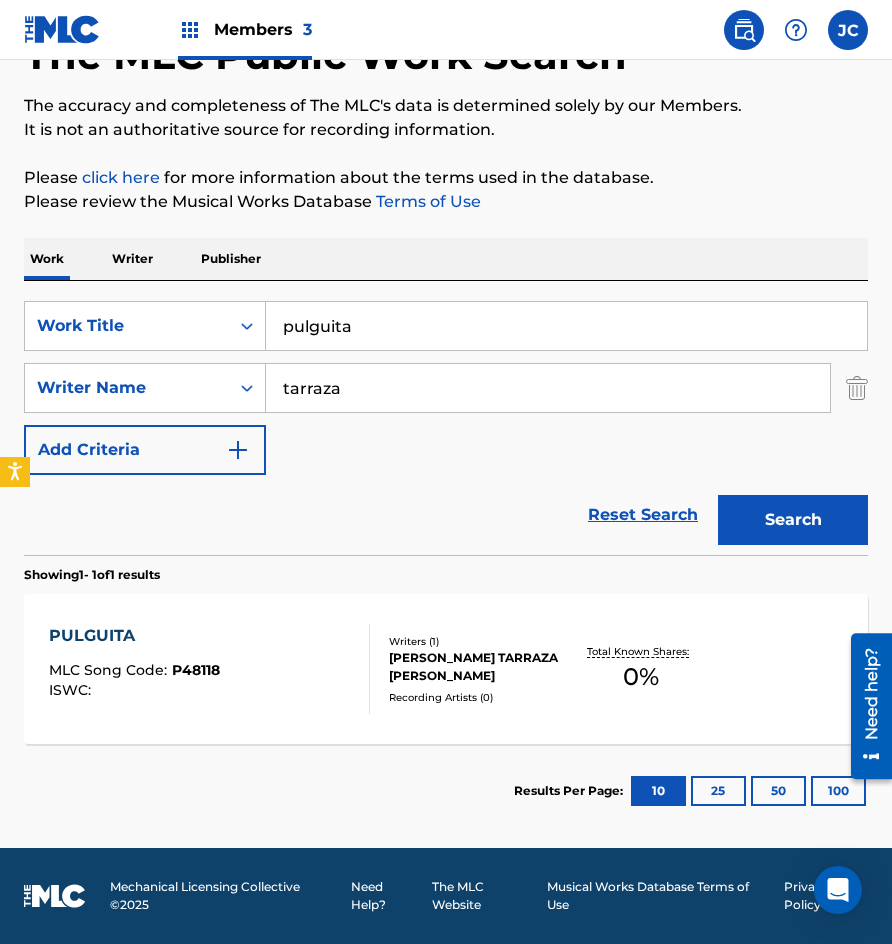 click on "PULGUITA MLC Song Code : P48118 ISWC : Writers ( 1 ) JUAN BRUNO TARRAZA MONTALVAN Recording Artists ( 0 ) Total Known Shares: 0 %" at bounding box center [446, 669] 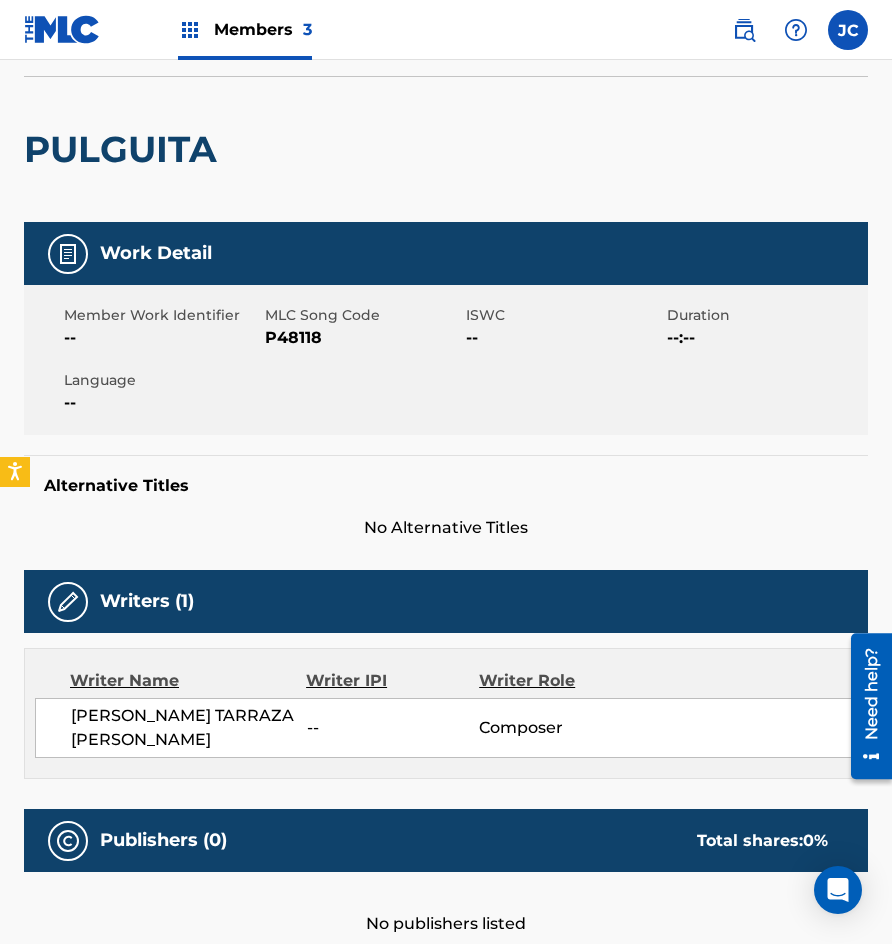 scroll, scrollTop: 0, scrollLeft: 0, axis: both 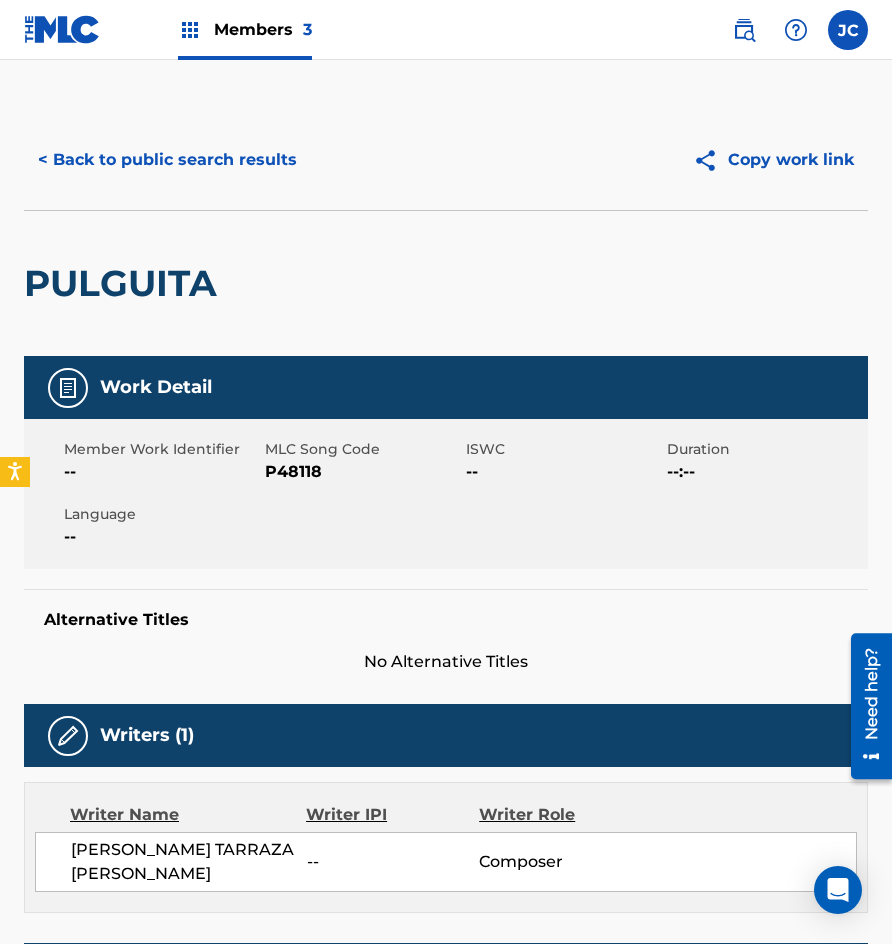 click on "P48118" at bounding box center [363, 472] 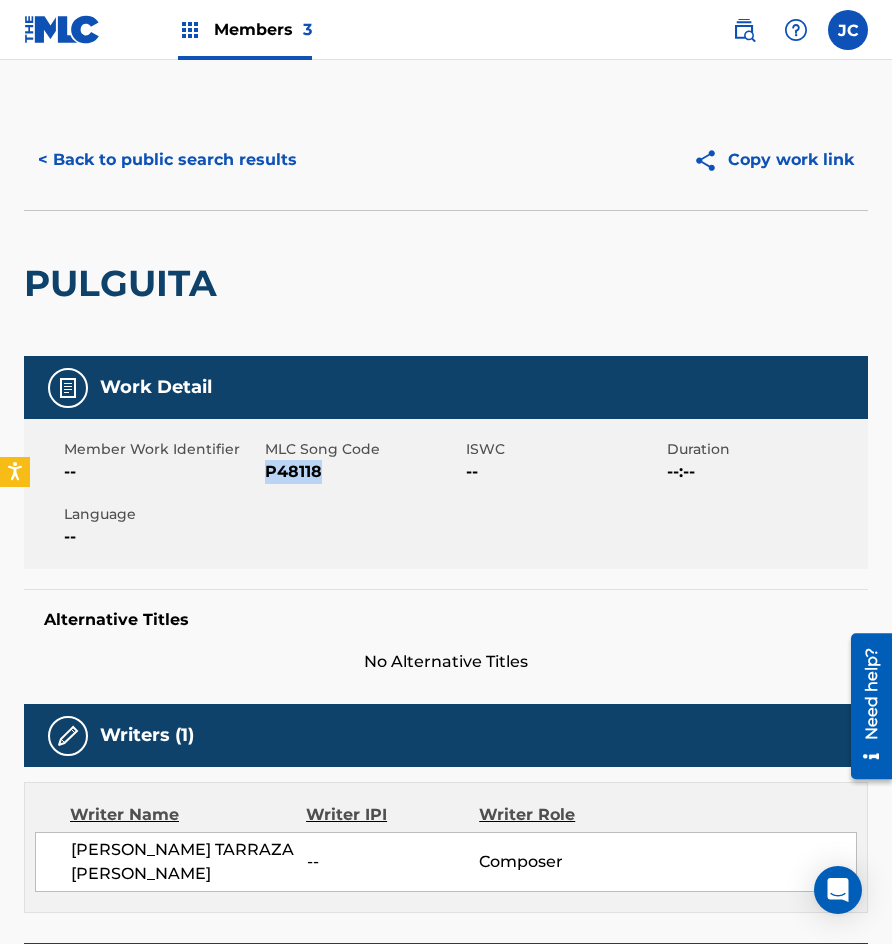 click on "P48118" at bounding box center (363, 472) 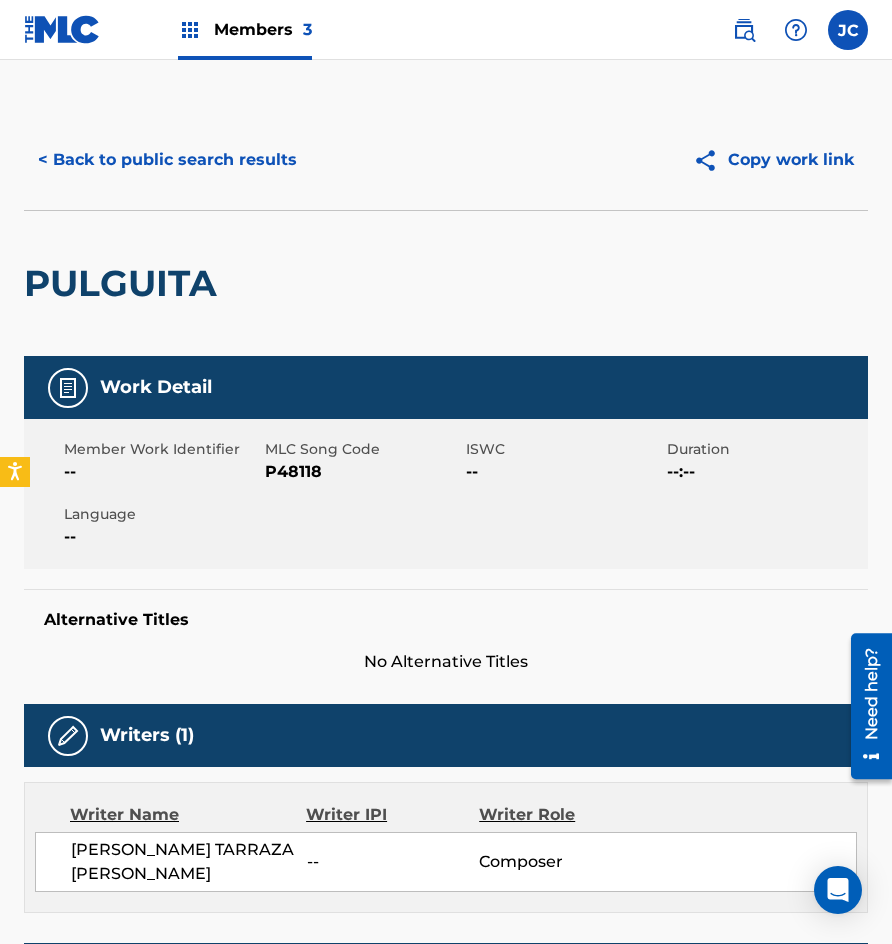 drag, startPoint x: 228, startPoint y: 239, endPoint x: 225, endPoint y: 201, distance: 38.118237 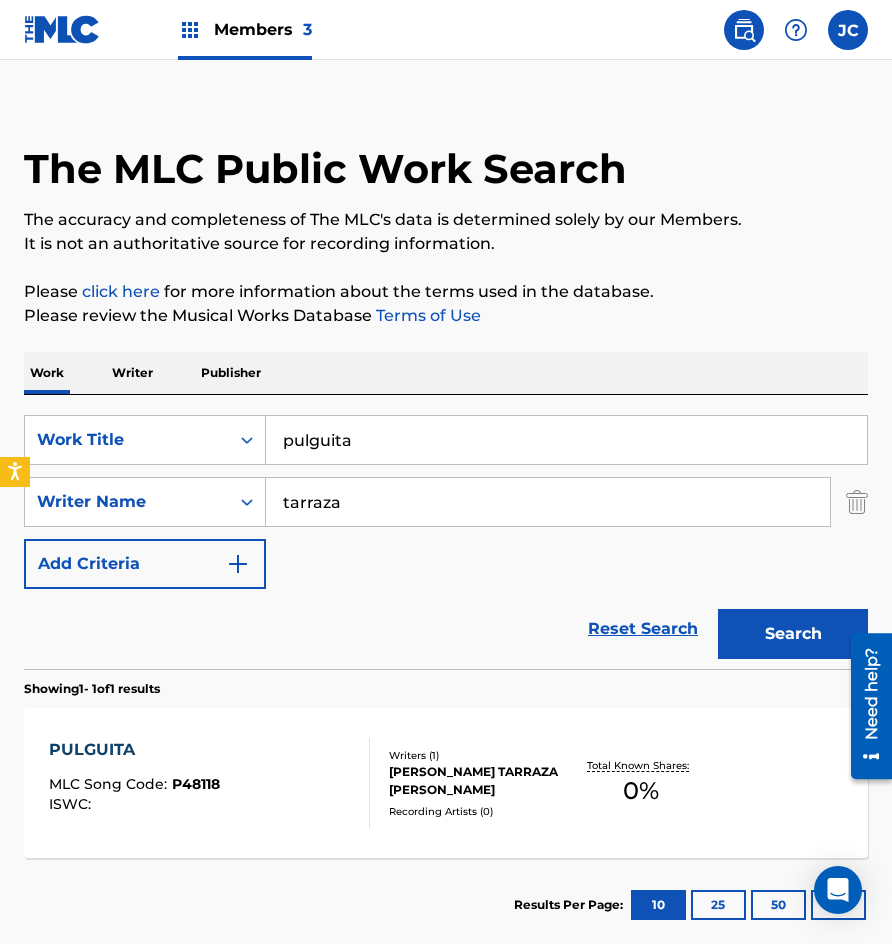 click on "pulguita" at bounding box center (566, 440) 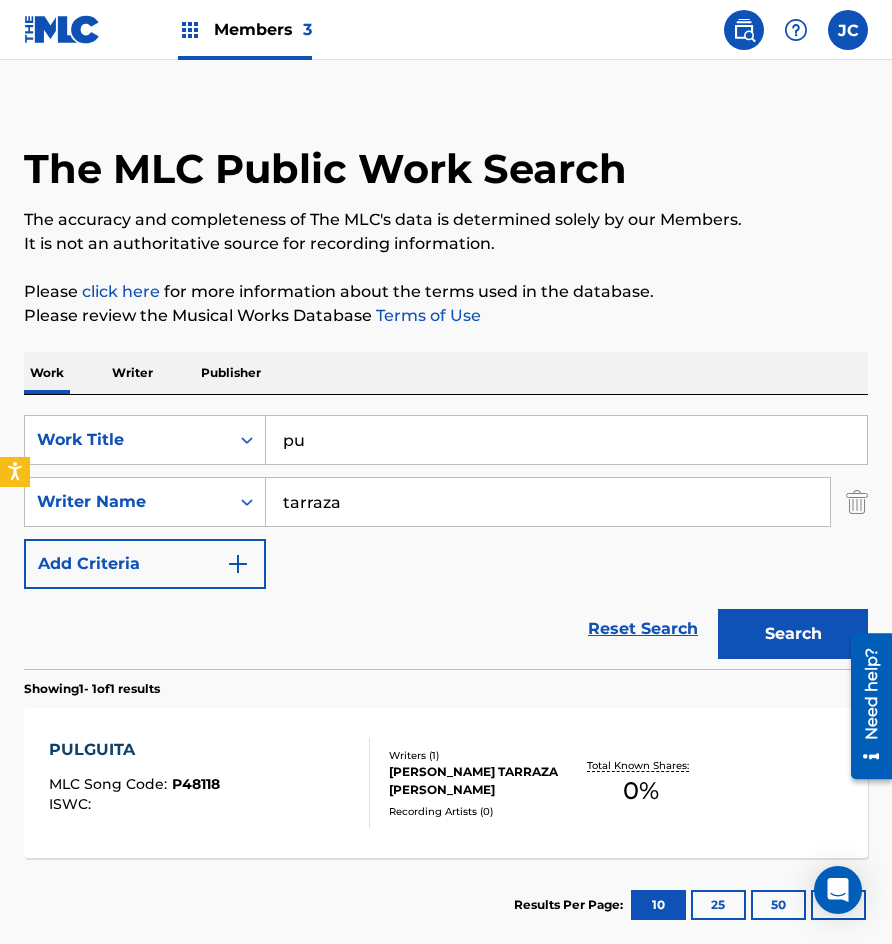 type on "p" 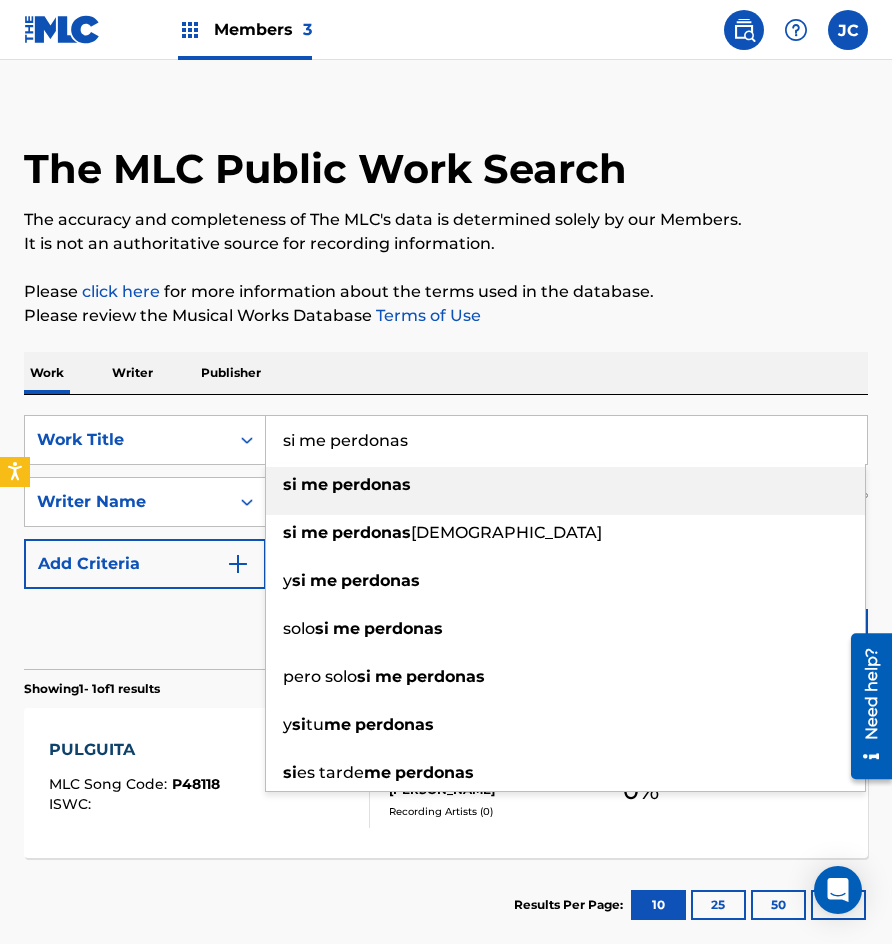 type on "si me perdonas" 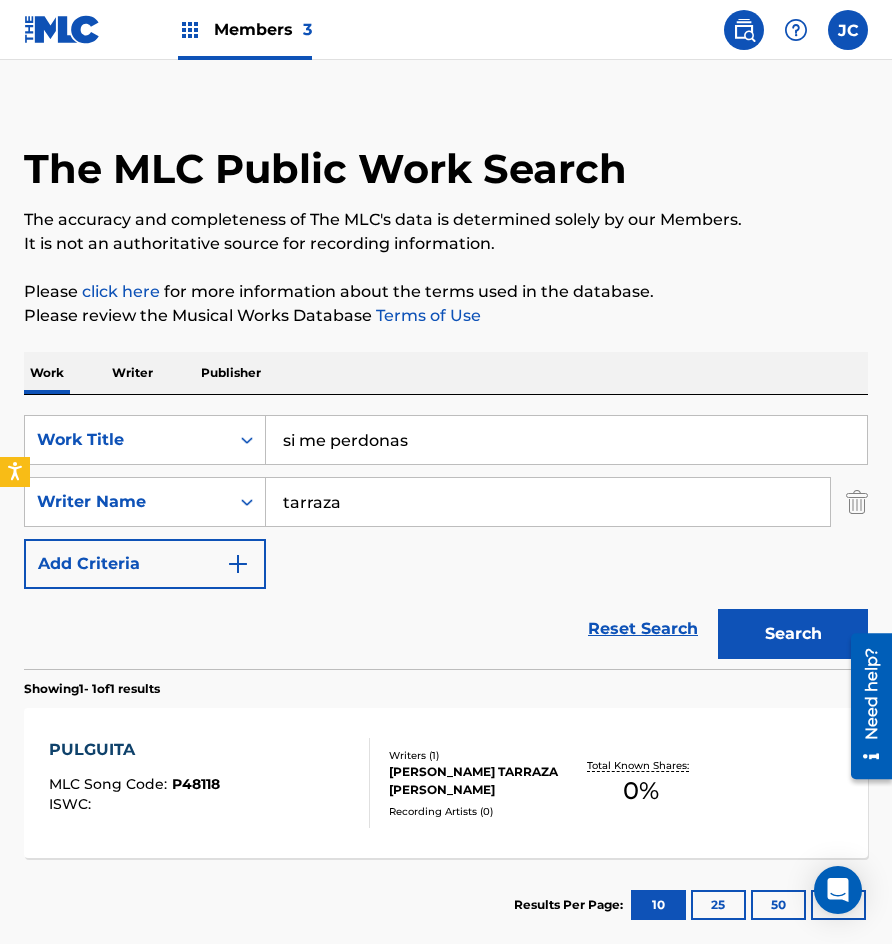 click on "Reset Search Search" at bounding box center [446, 629] 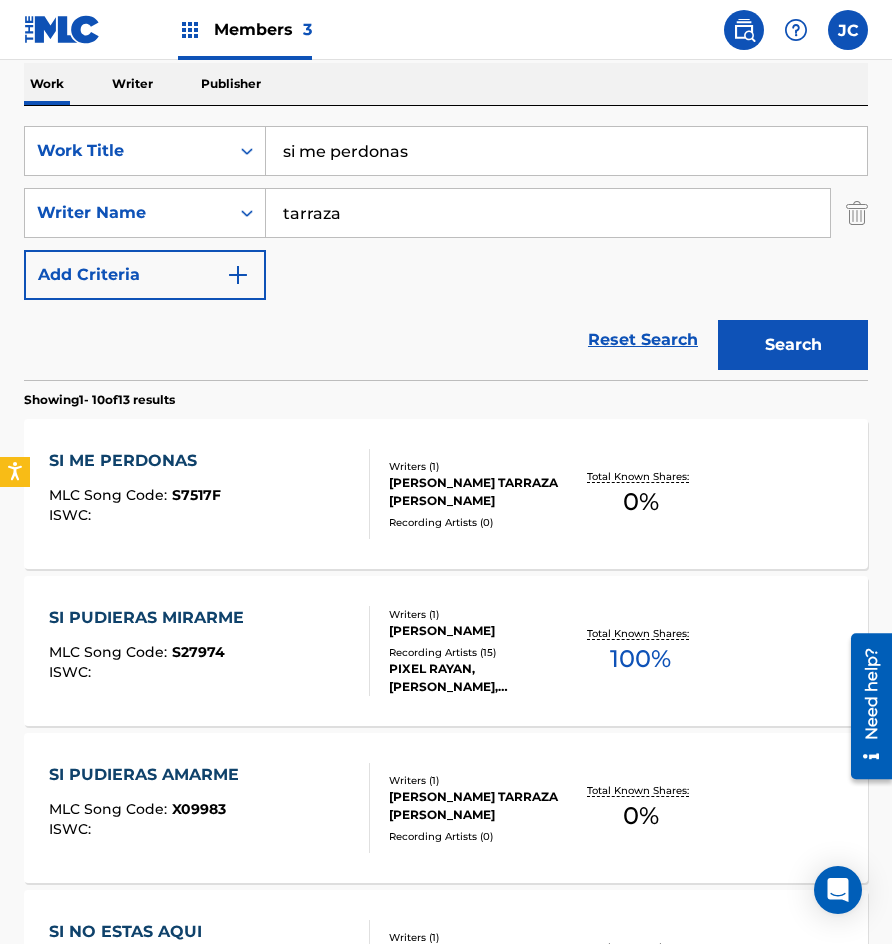 scroll, scrollTop: 300, scrollLeft: 0, axis: vertical 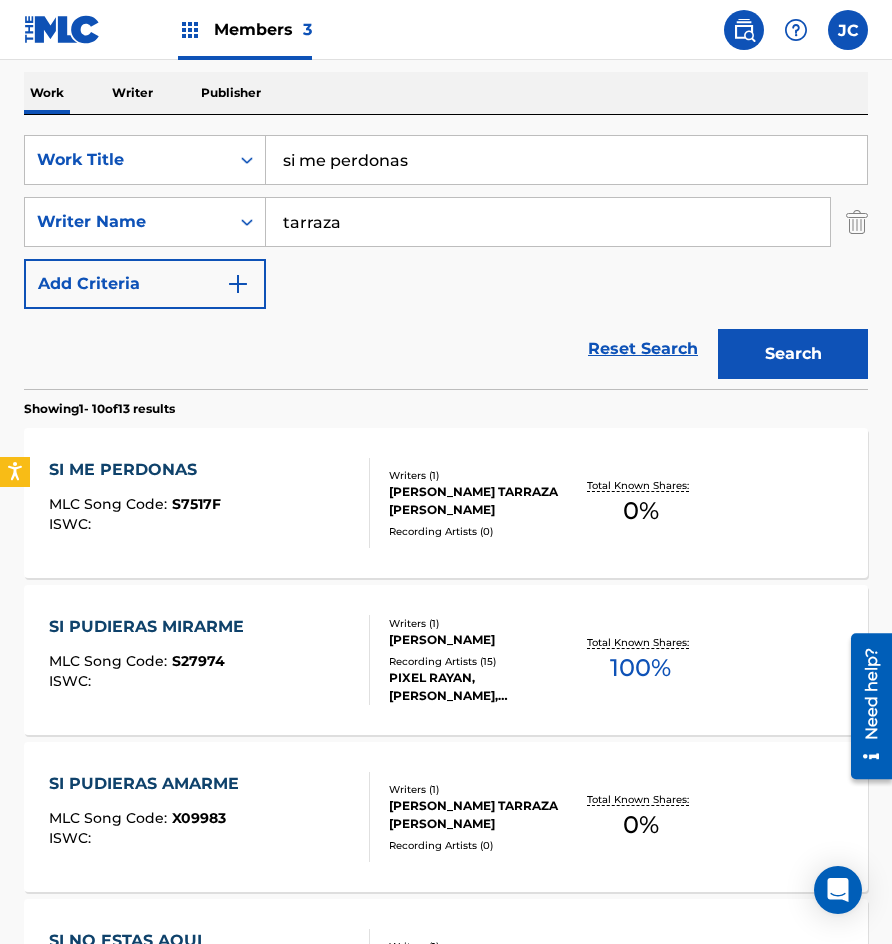 click on "SI ME PERDONAS MLC Song Code : S7517F ISWC : Writers ( 1 ) JUAN BRUNO TARRAZA MONTALVAN Recording Artists ( 0 ) Total Known Shares: 0 % SI PUDIERAS MIRARME MLC Song Code : S27974 ISWC : Writers ( 1 ) JUAN BRUNO TARRAZA Recording Artists ( 15 ) PIXEL RAYAN, OLGA GUILLOT, OLGA GUILLOT, OLGA GUILLOT, OLGA GUILLOT Total Known Shares: 100 % SI PUDIERAS AMARME MLC Song Code : X09983 ISWC : Writers ( 1 ) JUAN BRUNO TARRAZA MONTALVAN Recording Artists ( 0 ) Total Known Shares: 0 % SI NO ESTAS AQUI MLC Song Code : S7517K ISWC : Writers ( 1 ) JUAN BRUNO TARRAZA MONTALVAN Recording Artists ( 0 ) Total Known Shares: 0 % ME DIJERON AYER MLC Song Code : 953270 ISWC : Writers ( 1 ) JUAN BRUNO TARRAZA Recording Artists ( 26 ) BANDA DEL RECODO, BANDA EL RECODO, BANDA EL RECODO DE CRUZ LIZÁRRAGA, TOÑA LA NEGRA, TOÑA LA NEGRA Total Known Shares: 100 % TU ME NIEGAS MLC Song Code : T5467P ISWC : Writers ( 1 ) JUAN BRUNO TARRAZA MONTALVAN Recording Artists ( 12 ) Total Known Shares: 0 % NO ME RENDIRE MLC Song Code : NG6EAL ISWC" at bounding box center (446, 1204) 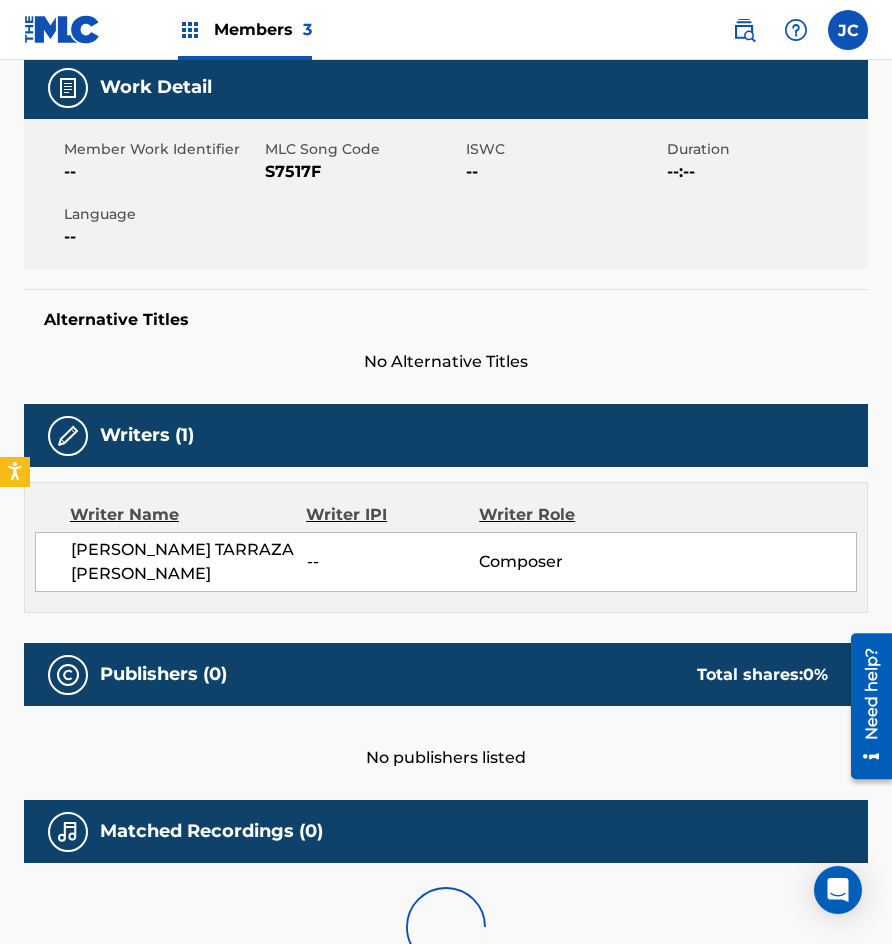 scroll, scrollTop: 0, scrollLeft: 0, axis: both 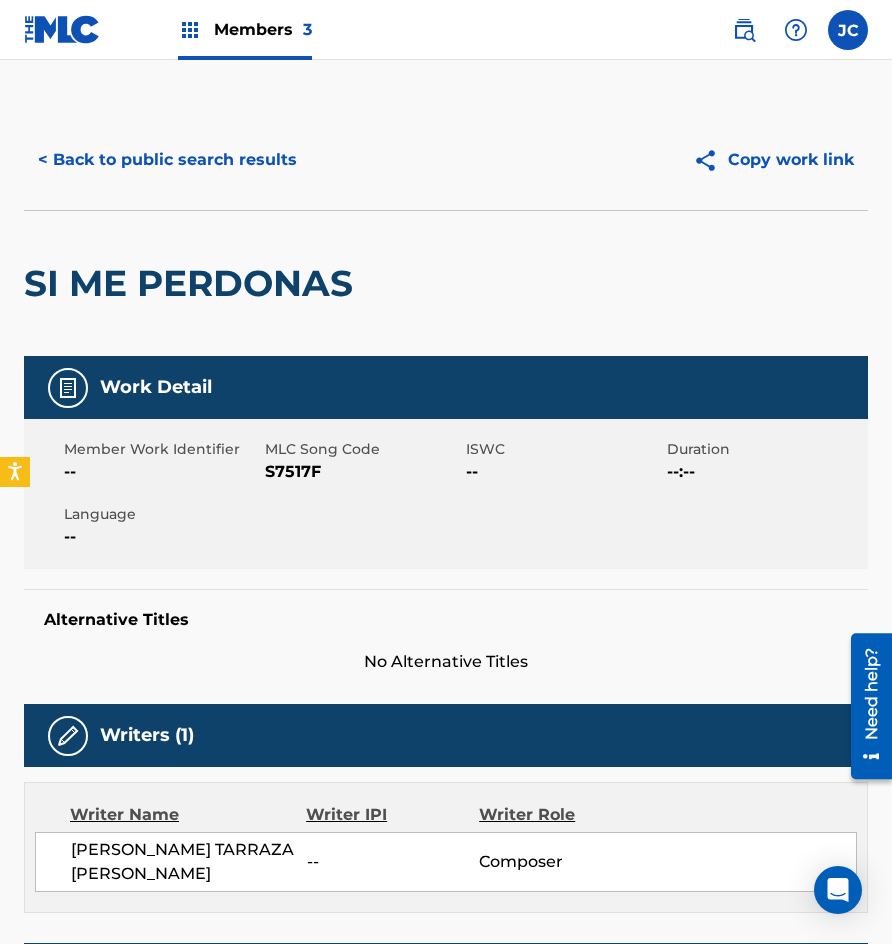 click on "S7517F" at bounding box center (363, 472) 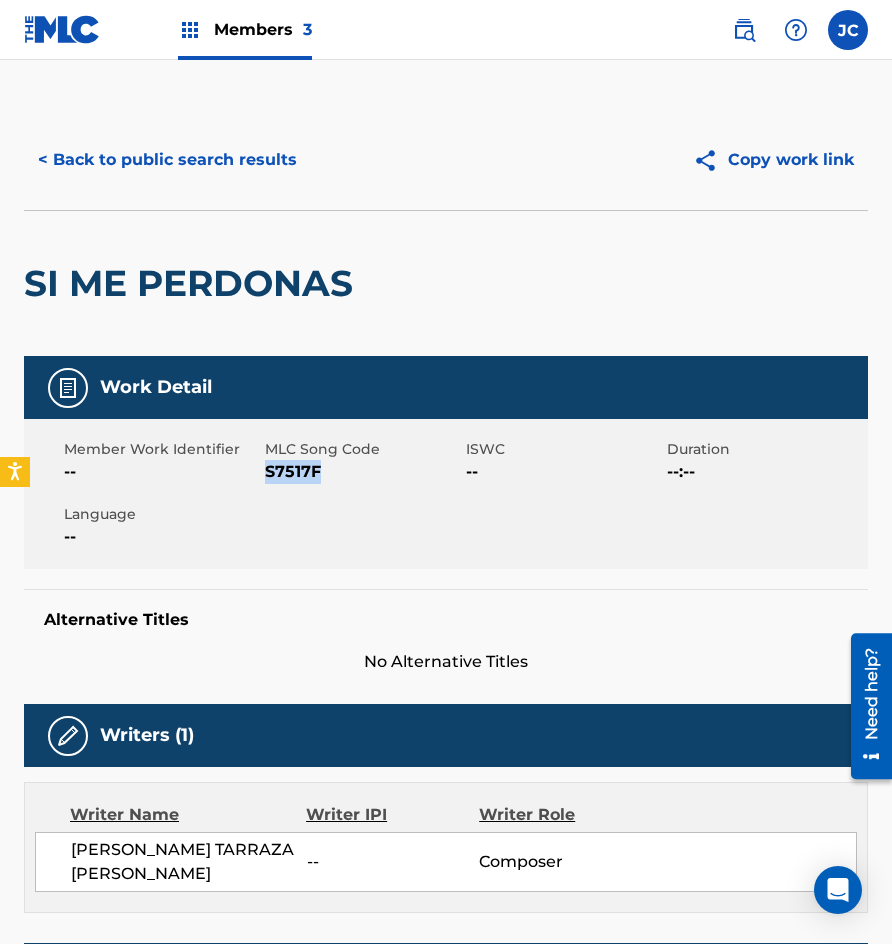click on "S7517F" at bounding box center [363, 472] 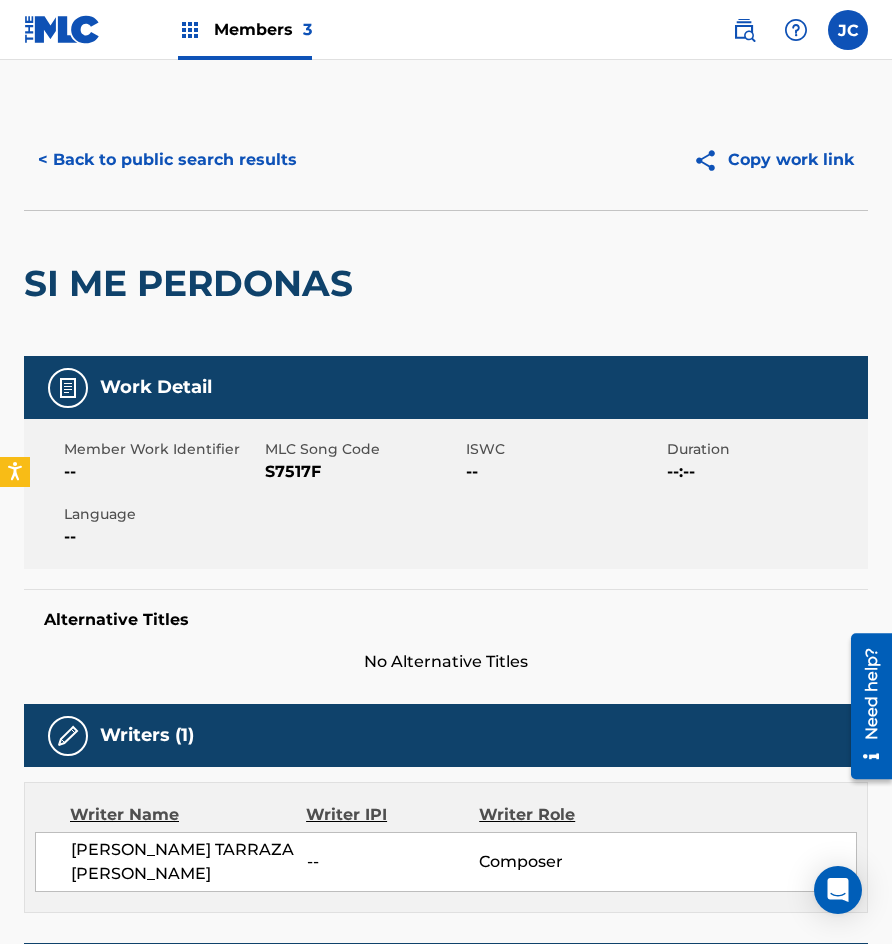 drag, startPoint x: 49, startPoint y: 248, endPoint x: 155, endPoint y: 178, distance: 127.02756 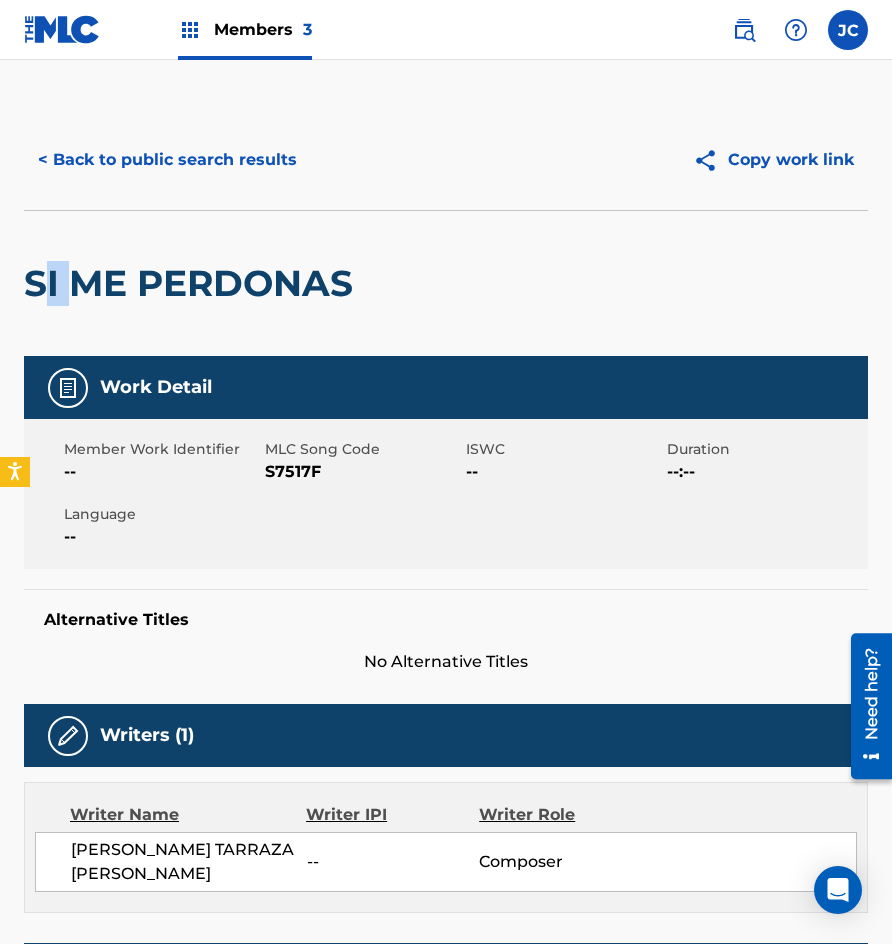 click on "< Back to public search results" at bounding box center (167, 160) 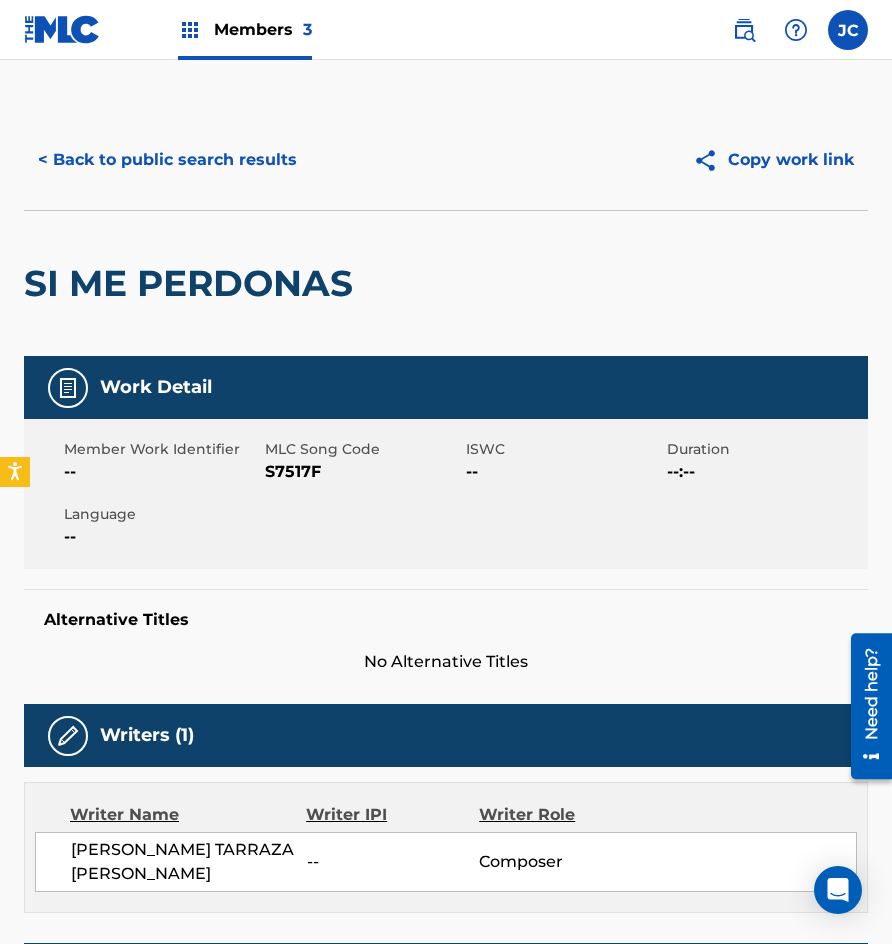 scroll, scrollTop: 300, scrollLeft: 0, axis: vertical 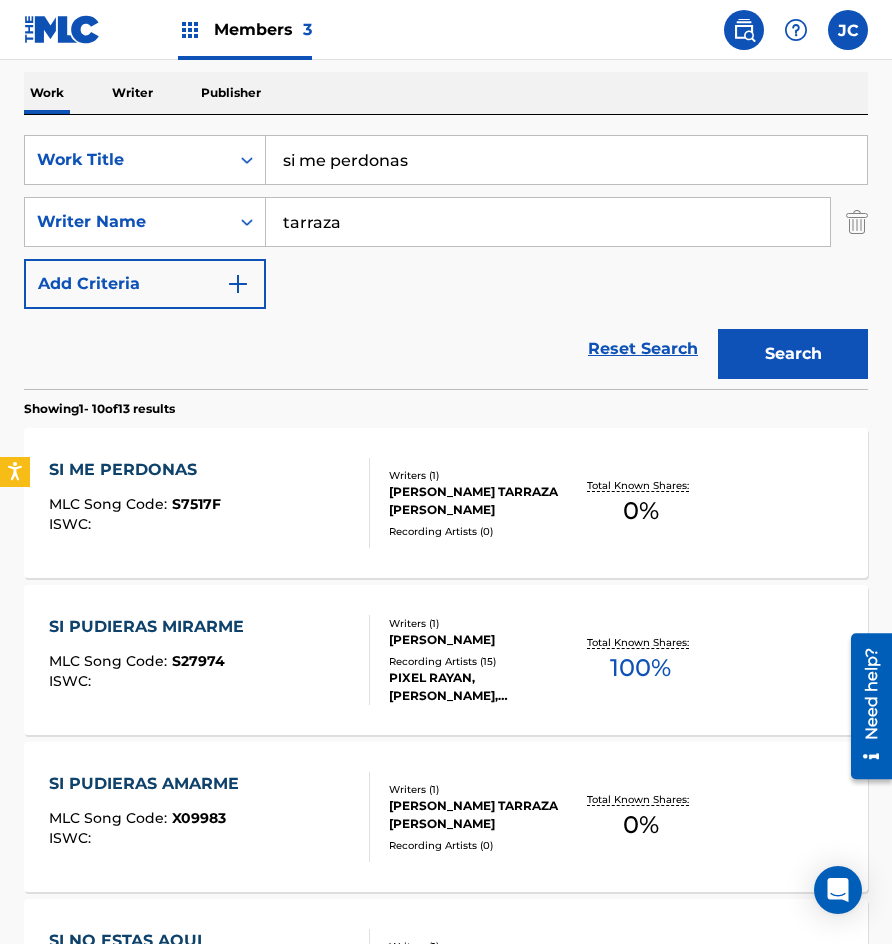 click on "si me perdonas" at bounding box center (566, 160) 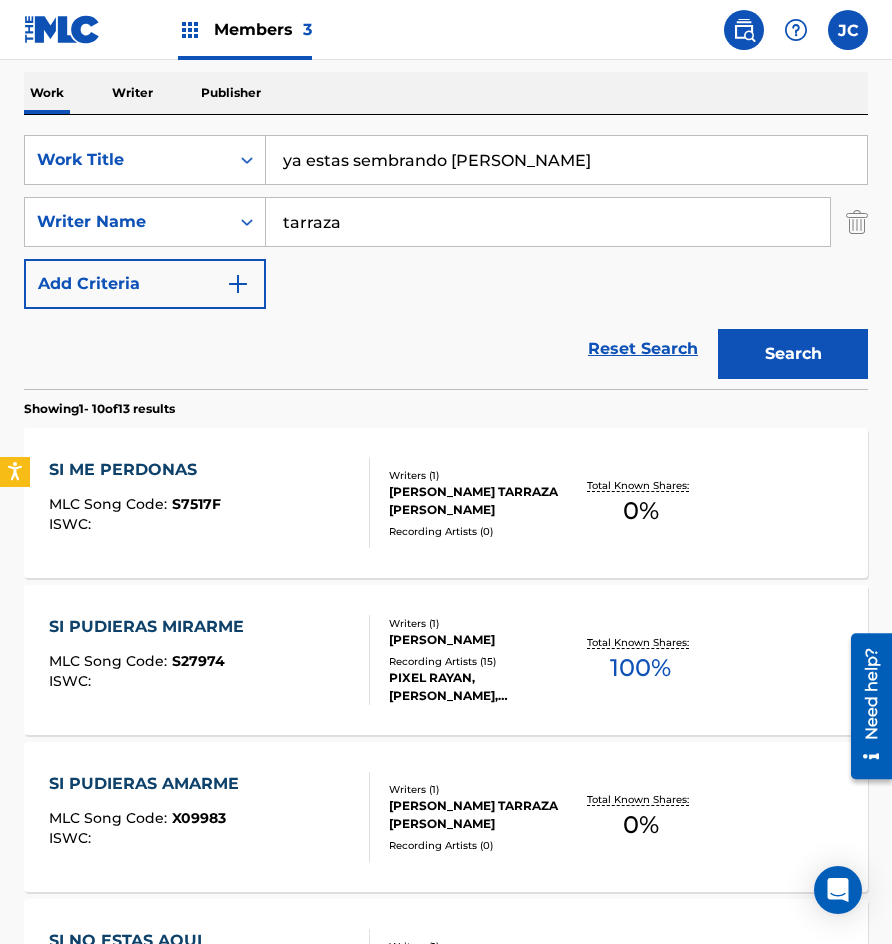 type on "ya estas sembrando agustin" 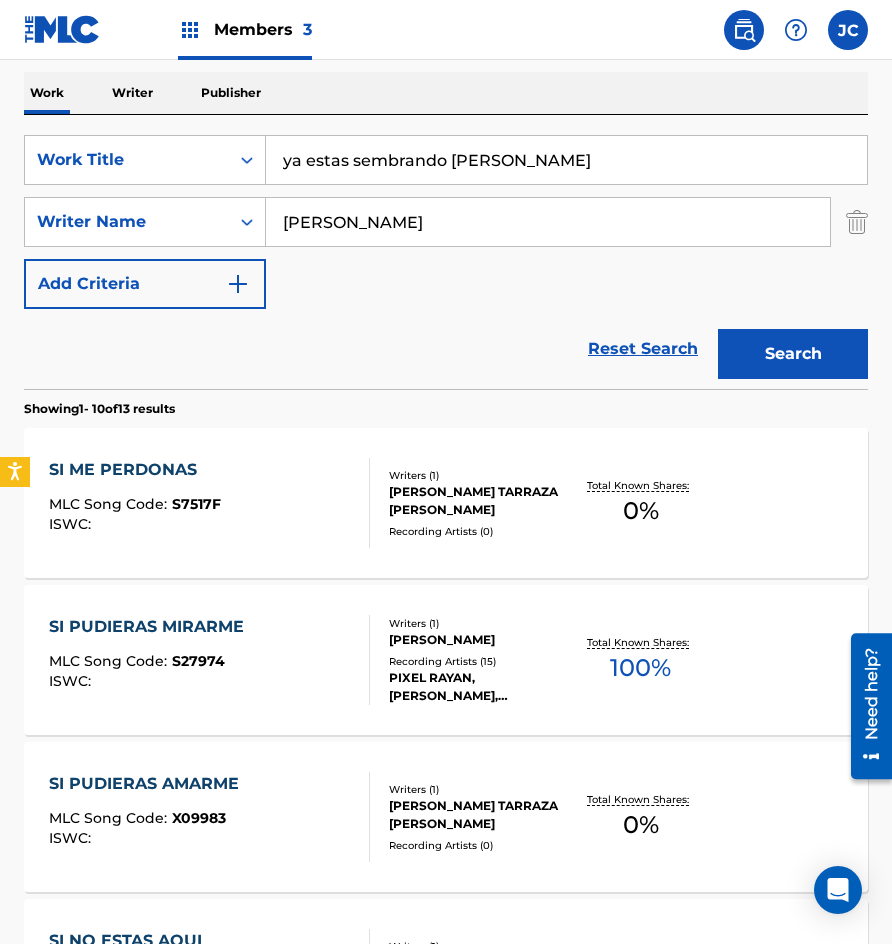 click on "Search" at bounding box center [793, 354] 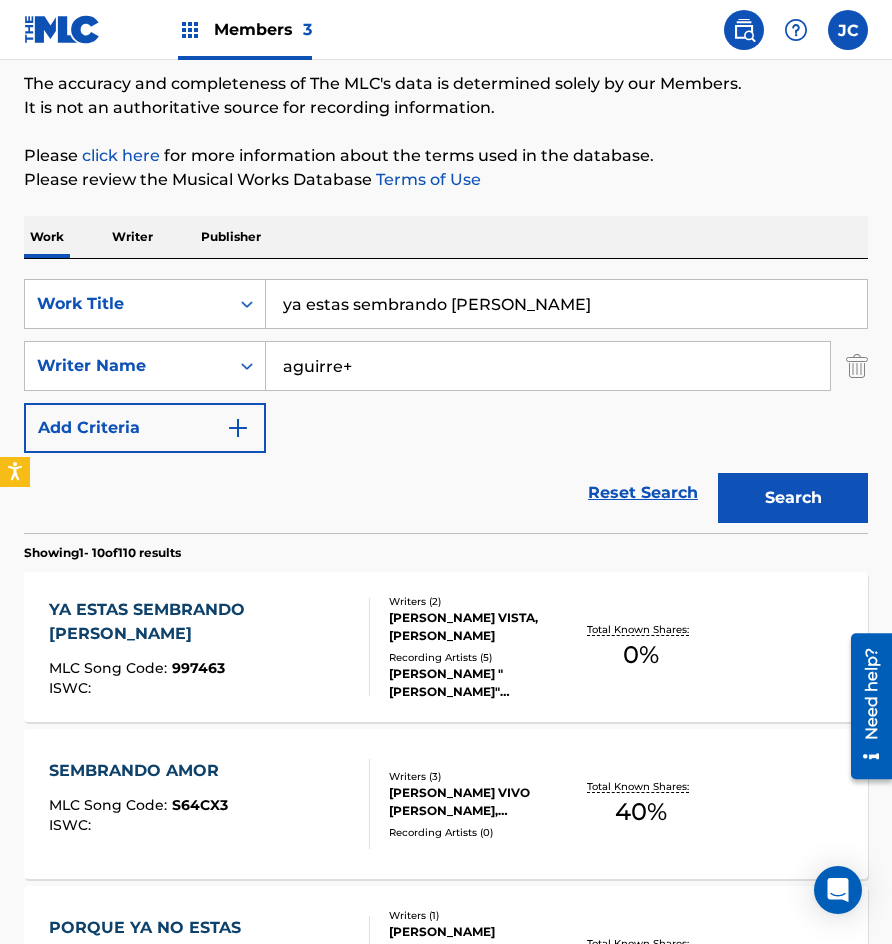 scroll, scrollTop: 400, scrollLeft: 0, axis: vertical 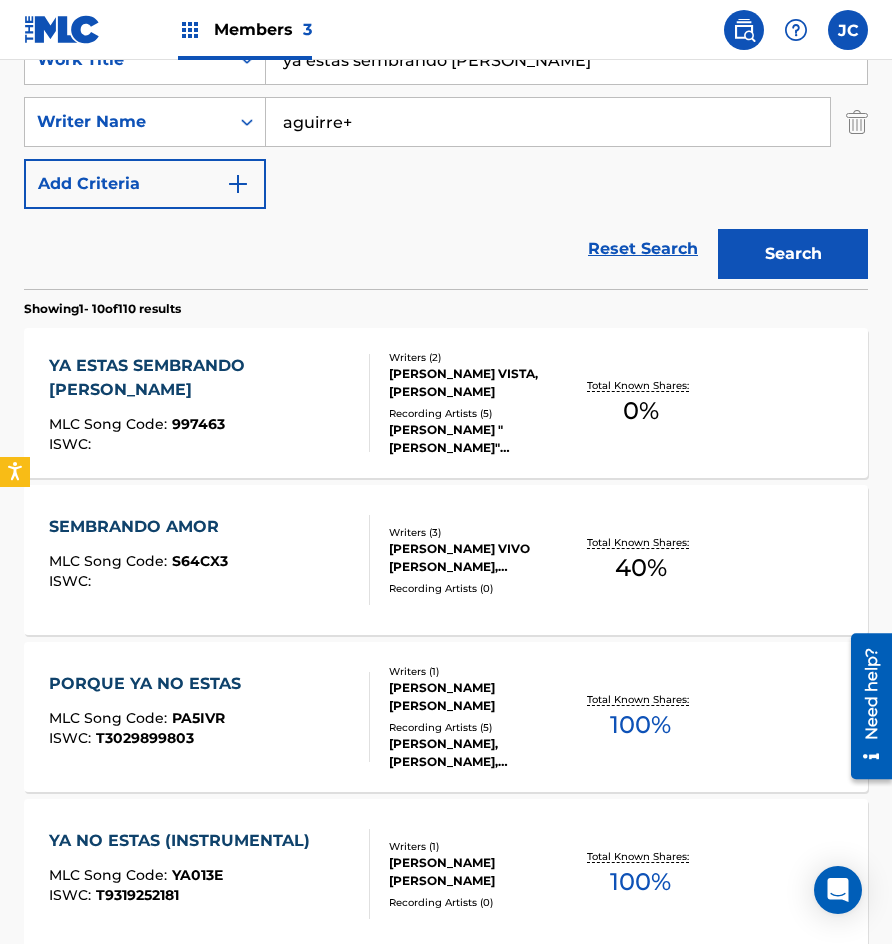 type on "aguirre+" 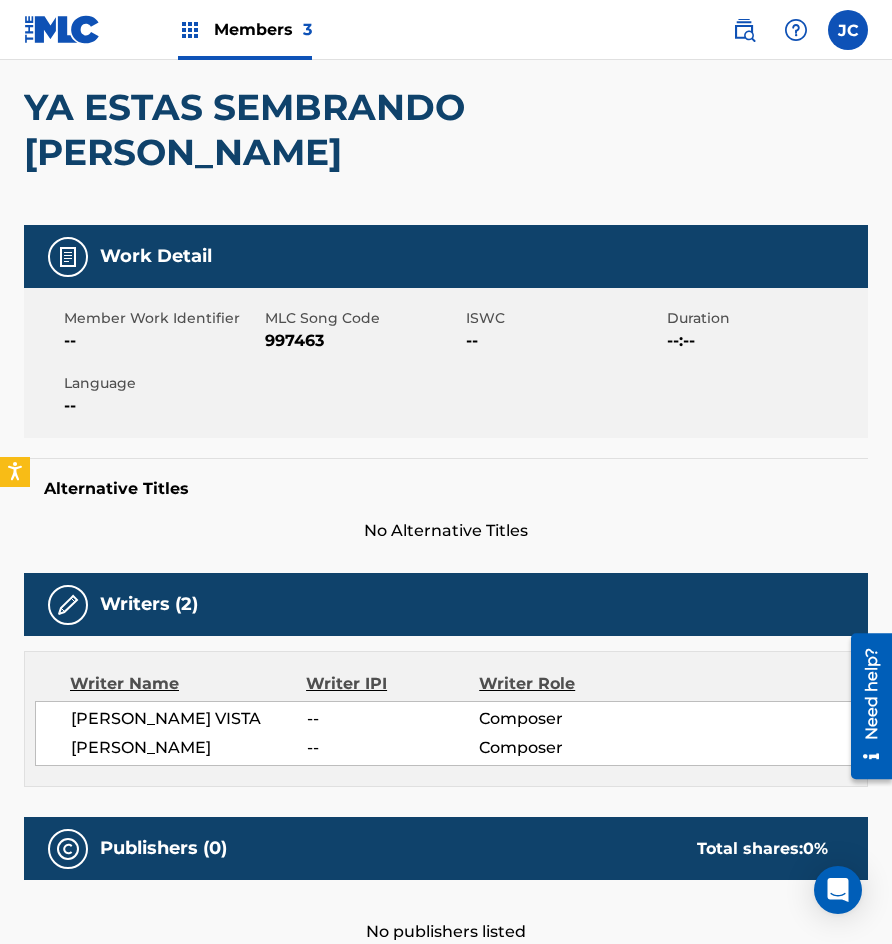scroll, scrollTop: 140, scrollLeft: 0, axis: vertical 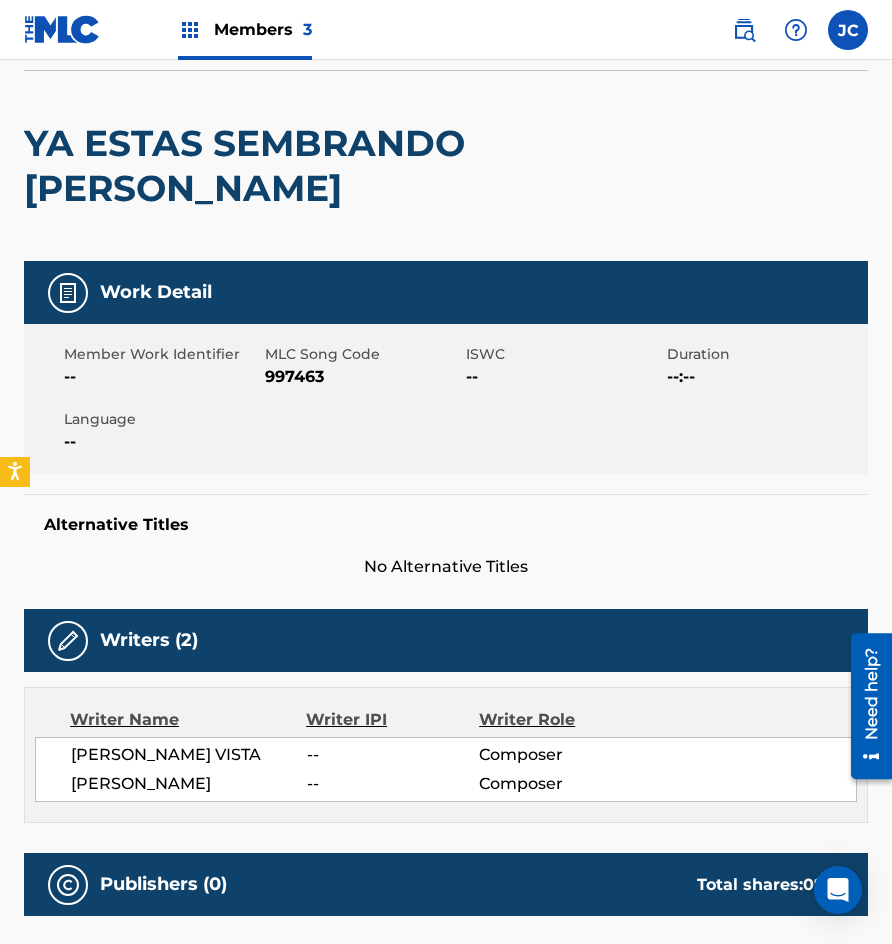 click on "997463" at bounding box center [363, 377] 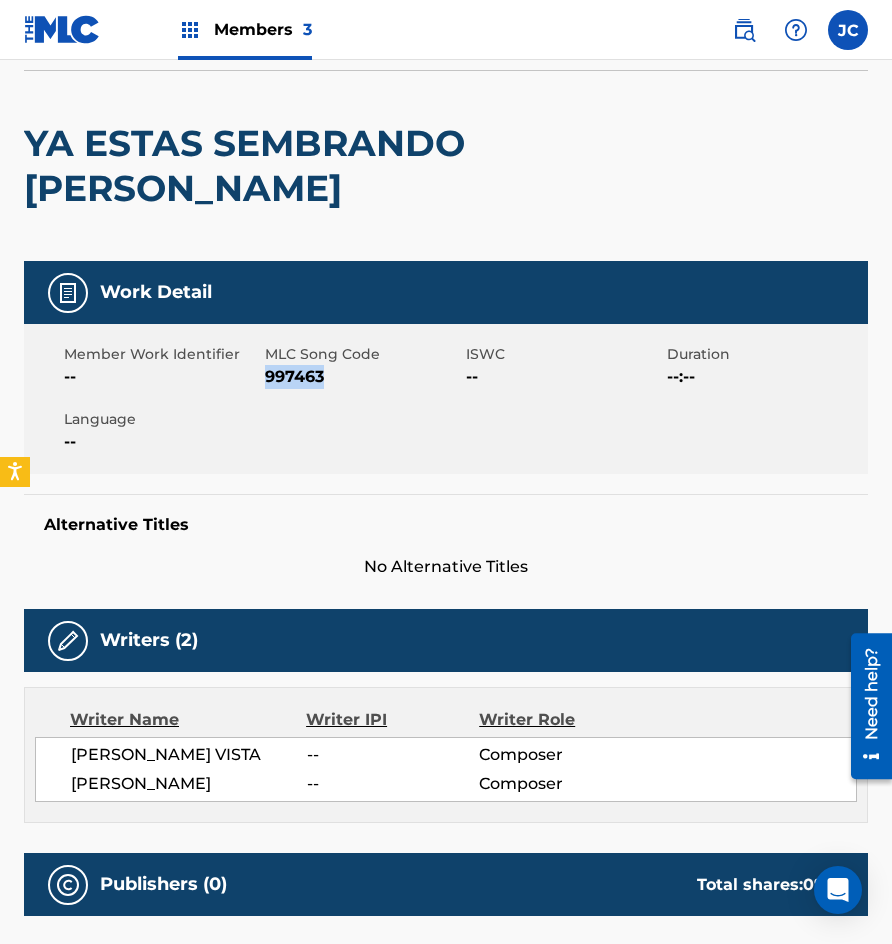 click on "997463" at bounding box center [363, 377] 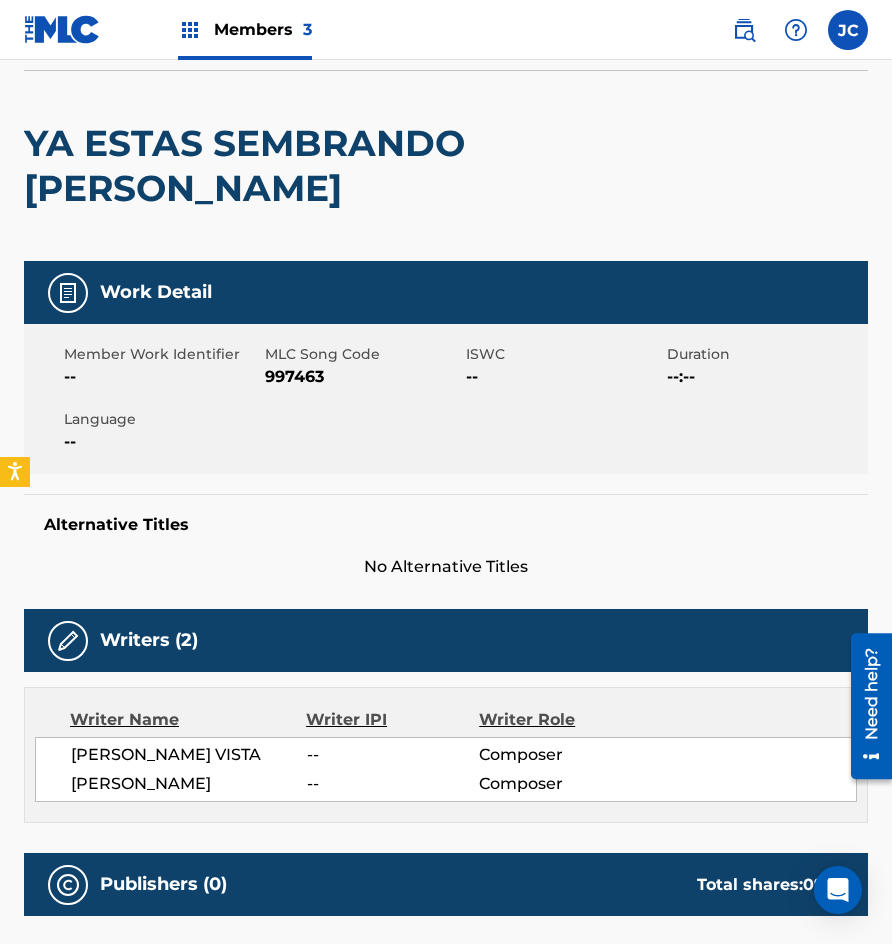 click on "YA ESTAS SEMBRANDO AGUSTIN" at bounding box center (277, 166) 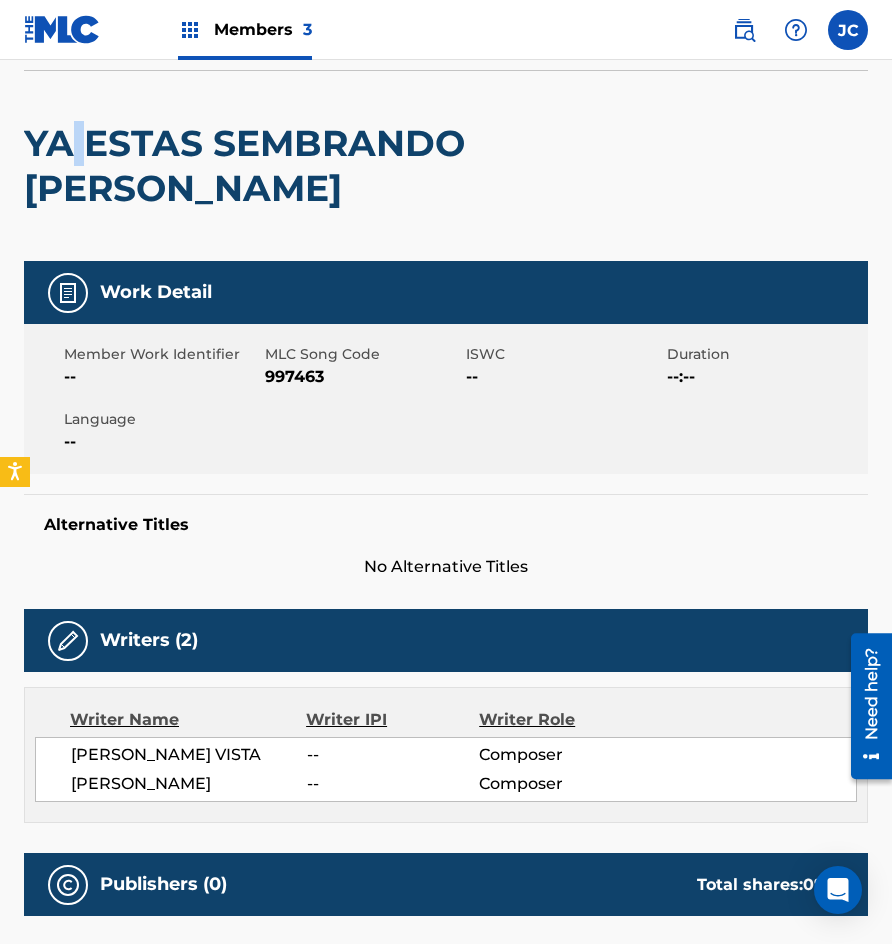 click on "YA ESTAS SEMBRANDO AGUSTIN" at bounding box center (277, 166) 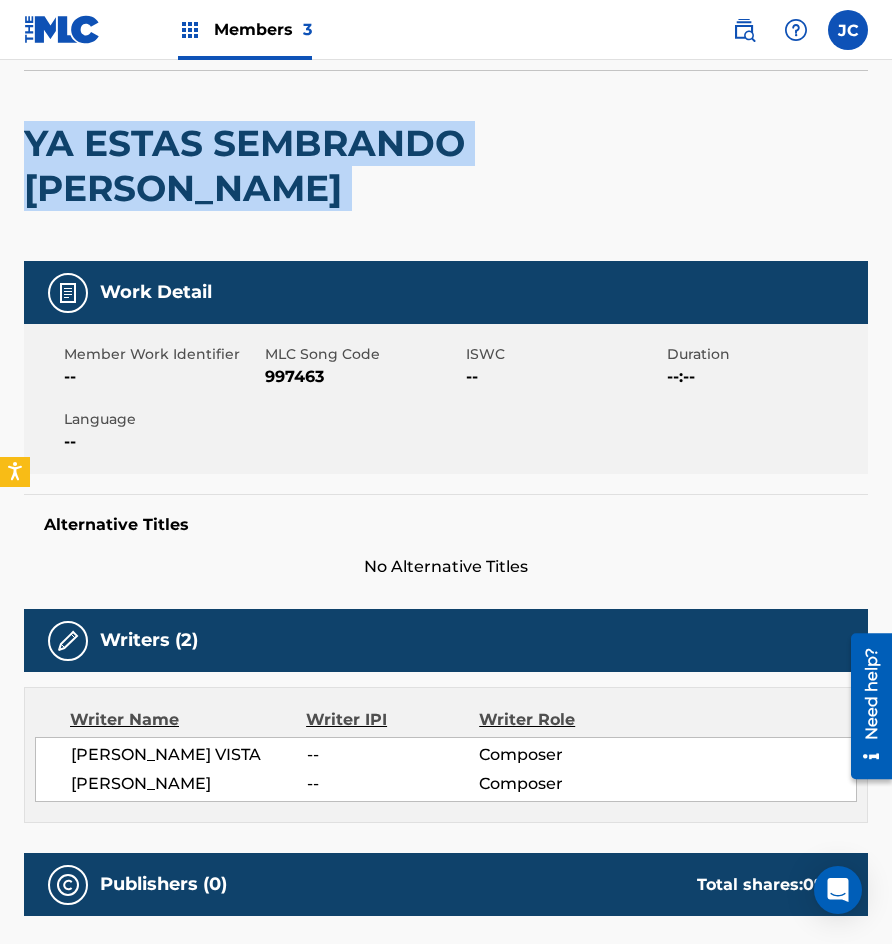 click on "YA ESTAS SEMBRANDO AGUSTIN" at bounding box center [277, 166] 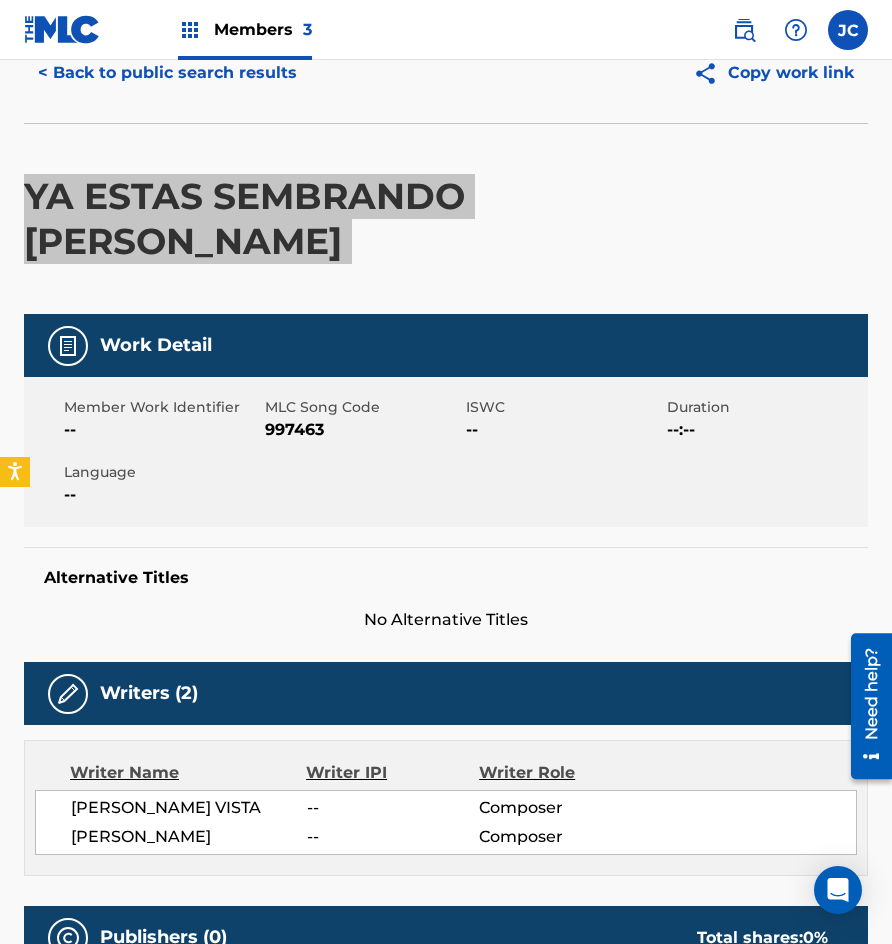 scroll, scrollTop: 0, scrollLeft: 0, axis: both 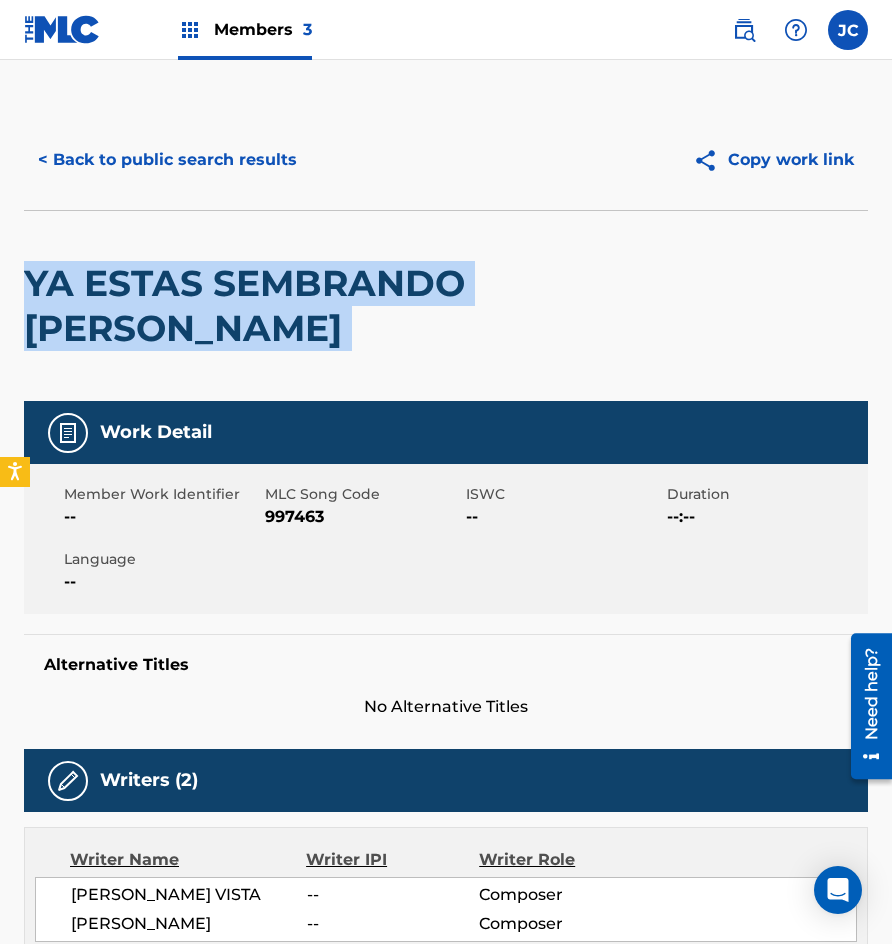 click on "< Back to public search results" at bounding box center (167, 160) 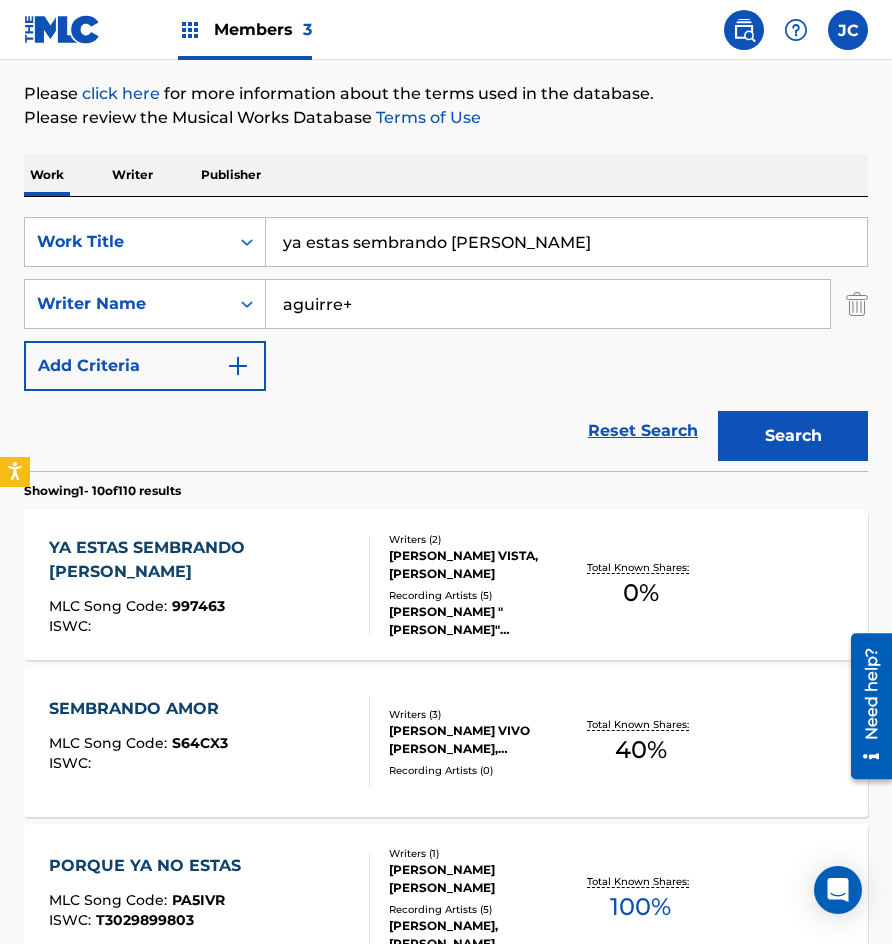 scroll, scrollTop: 200, scrollLeft: 0, axis: vertical 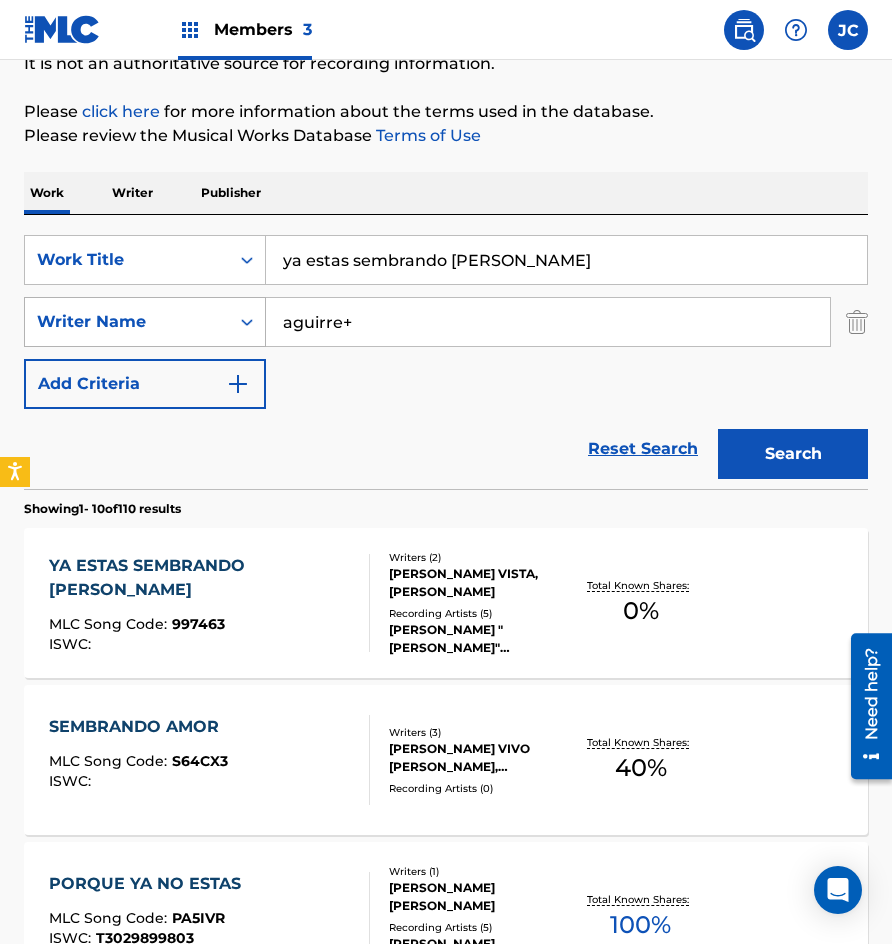 drag, startPoint x: 576, startPoint y: 261, endPoint x: 131, endPoint y: 297, distance: 446.4538 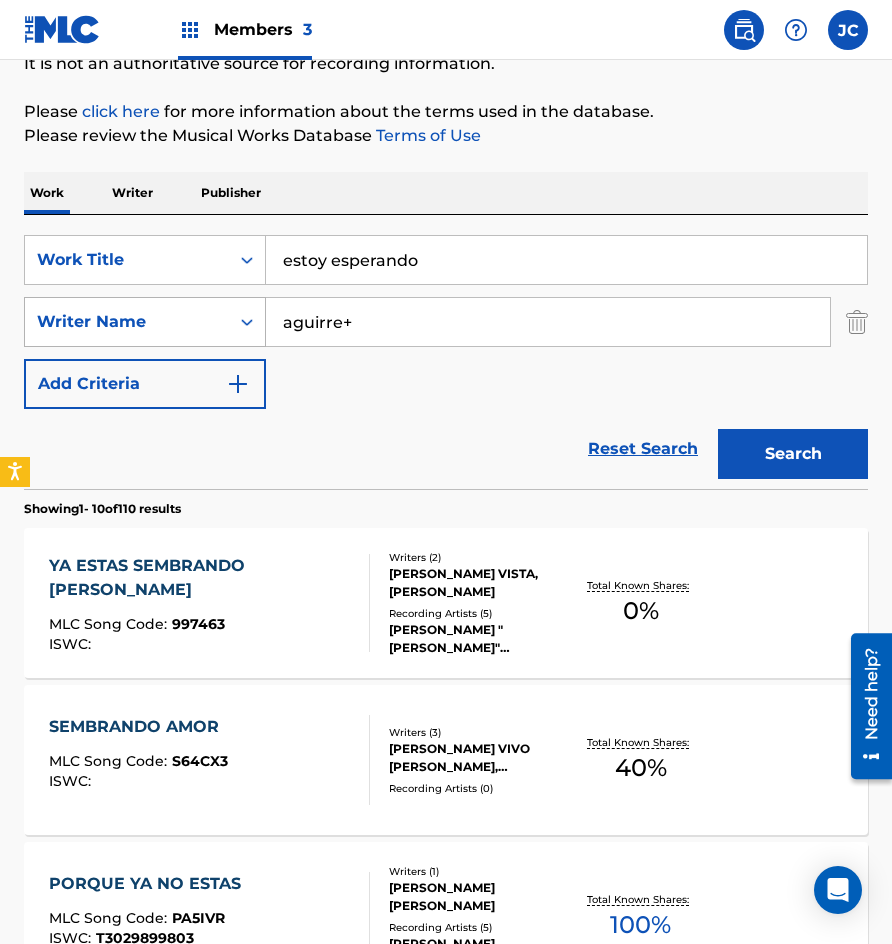 type on "estoy esperando" 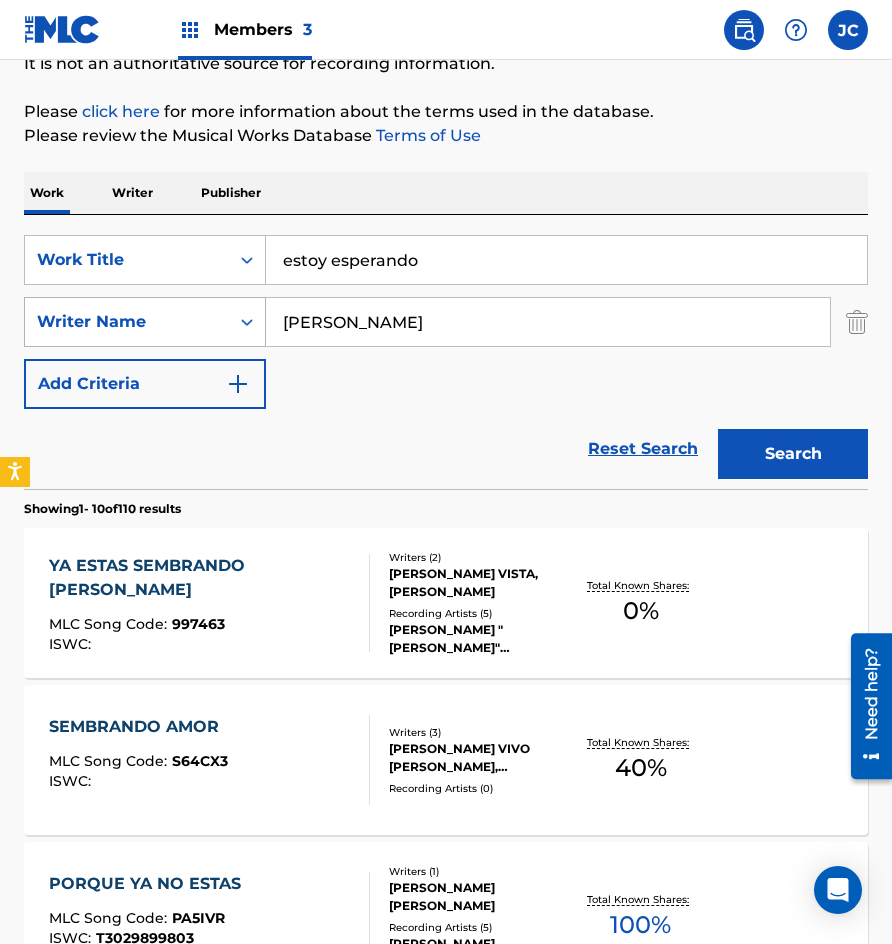 type on "yanez" 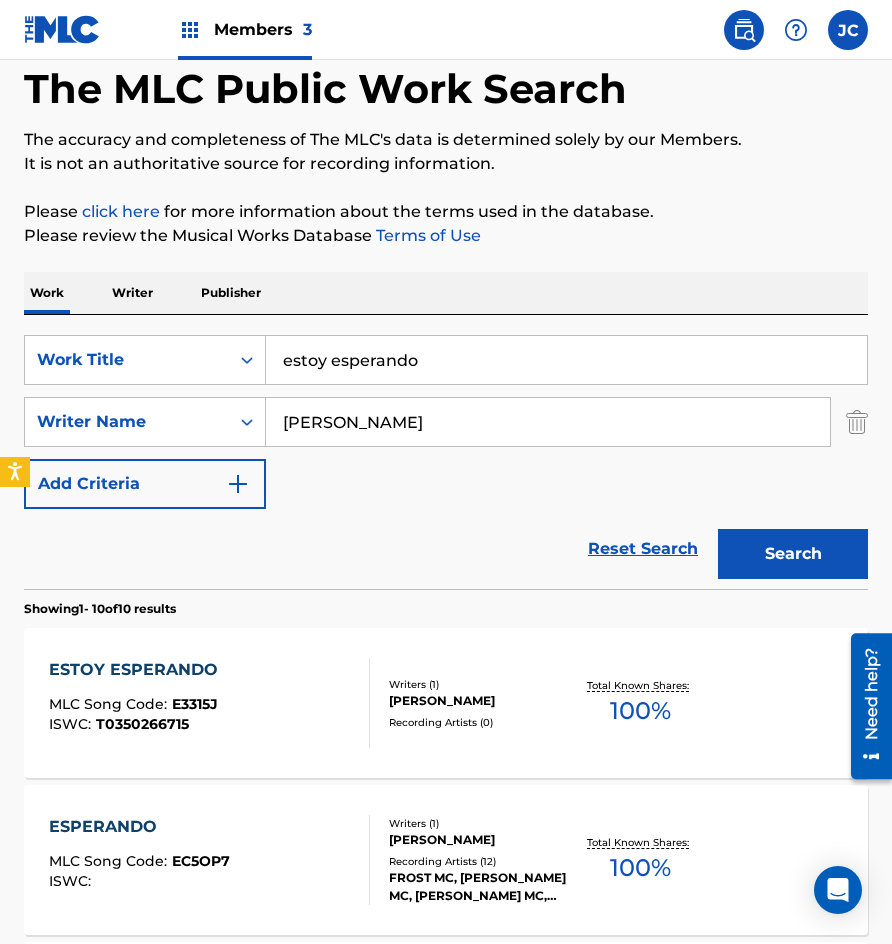 scroll, scrollTop: 200, scrollLeft: 0, axis: vertical 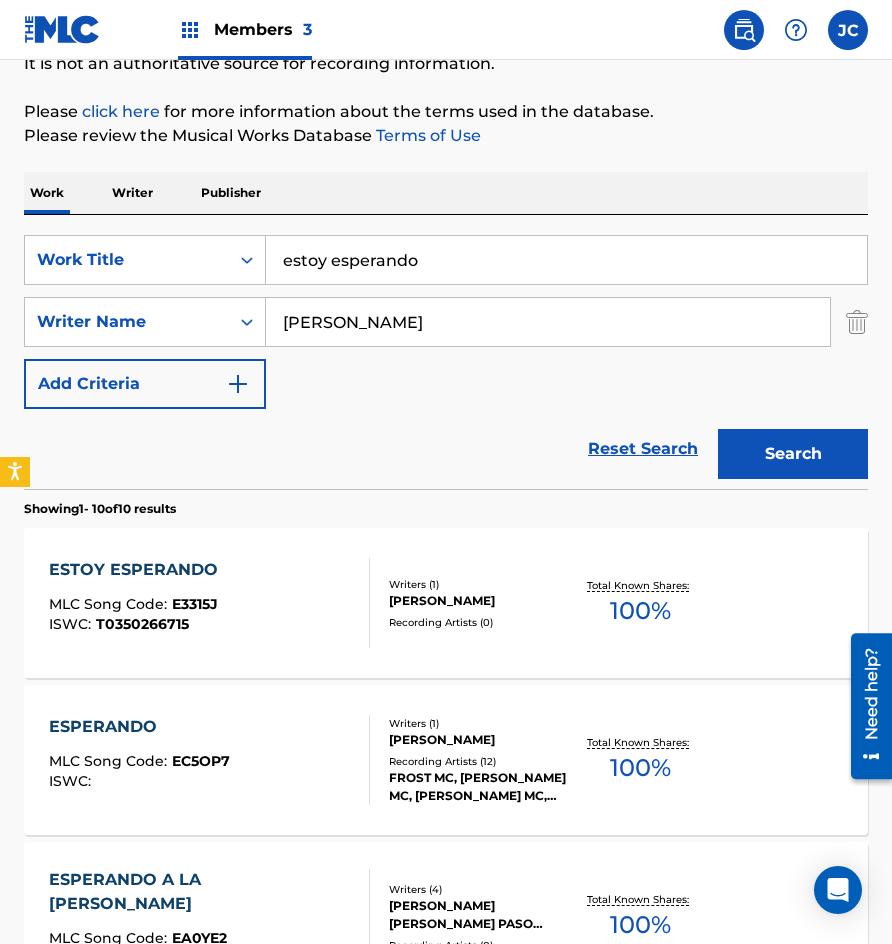 click on "RAFAEL YANEZ MOROCOIMA" at bounding box center (479, 601) 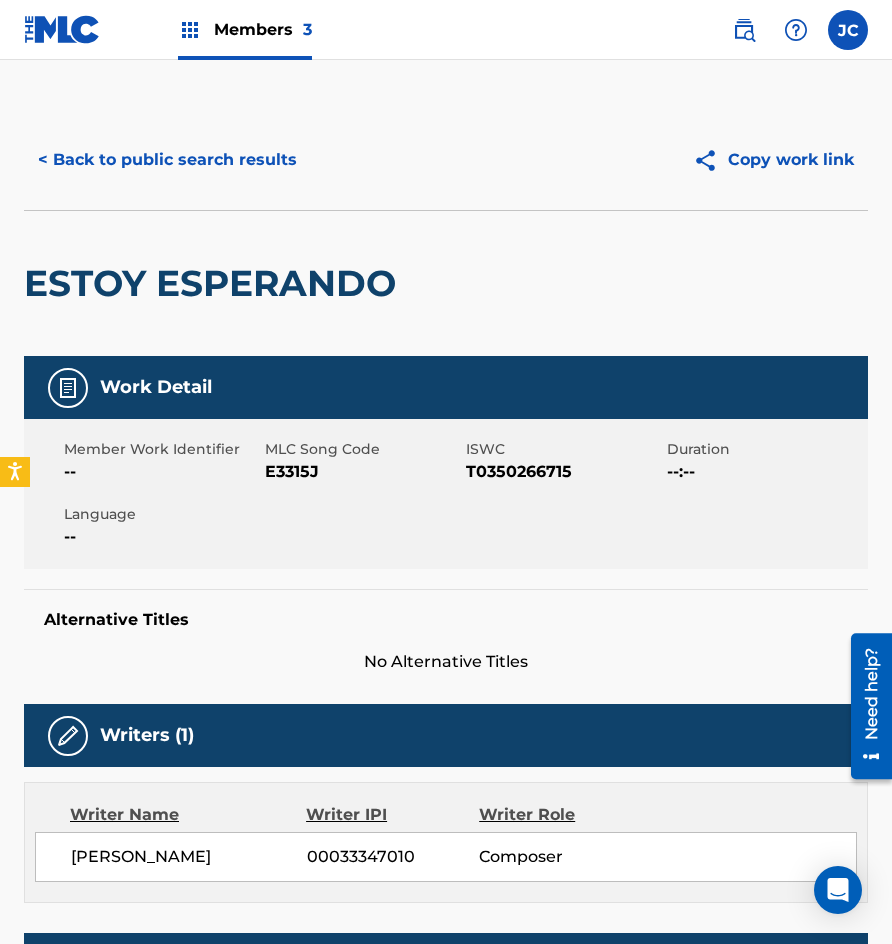 click on "E3315J" at bounding box center (363, 472) 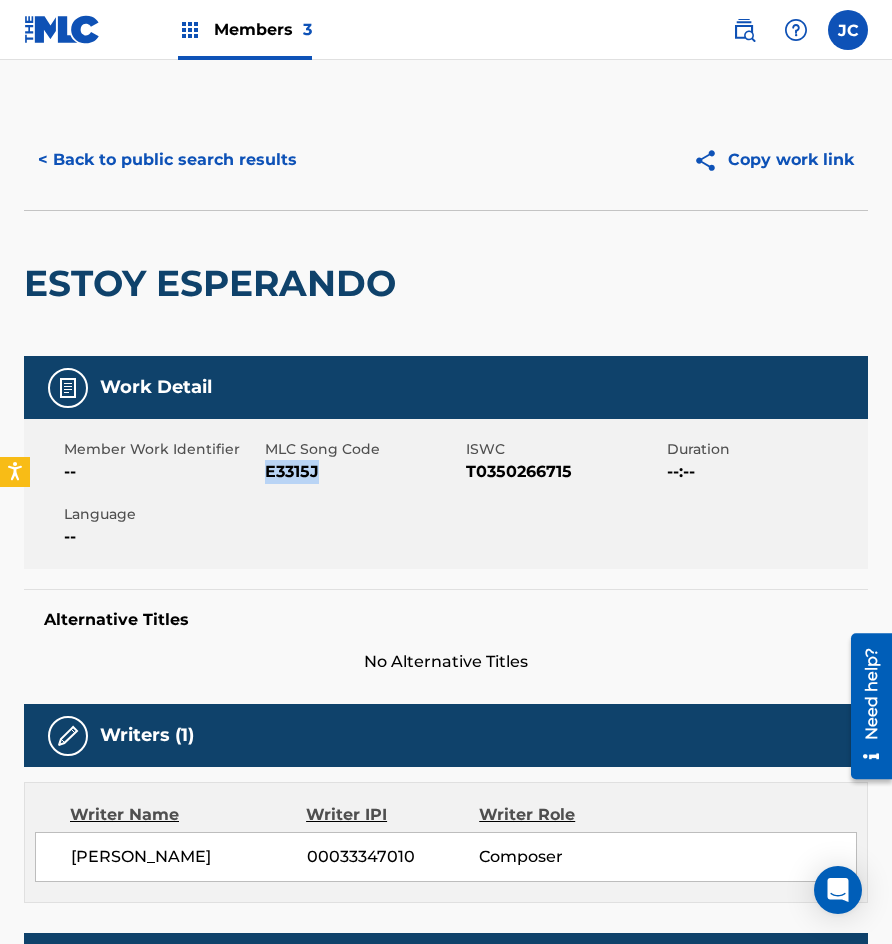 click on "E3315J" at bounding box center [363, 472] 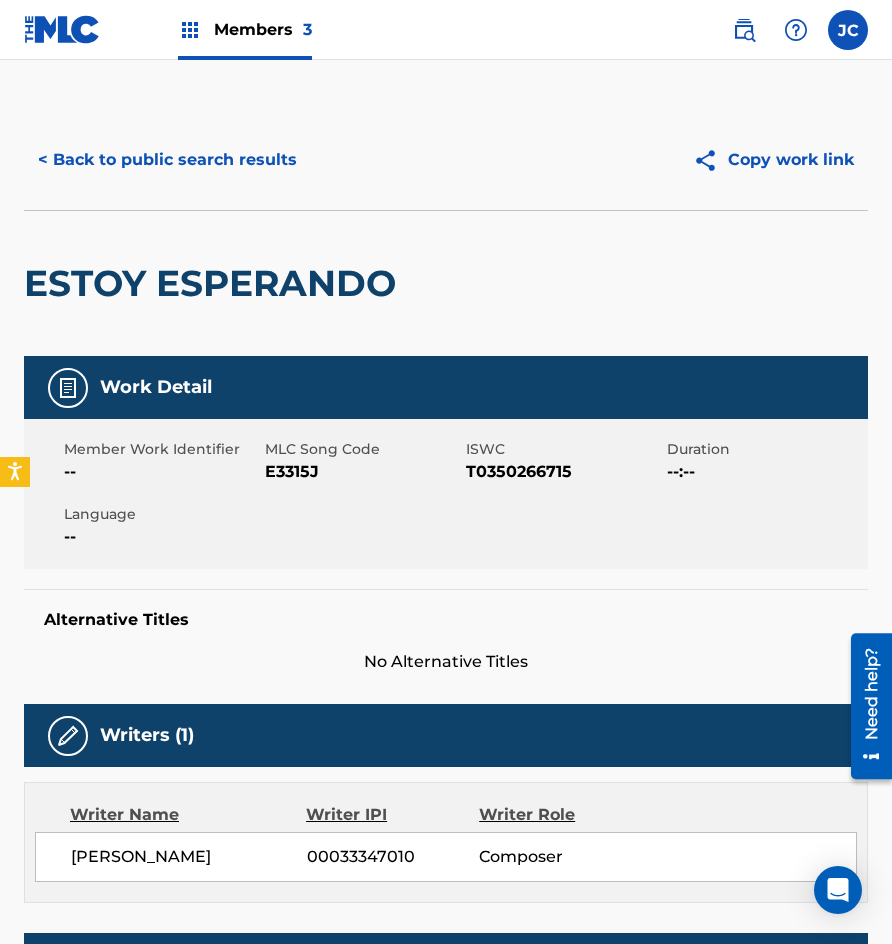 click on "ESTOY ESPERANDO" at bounding box center [215, 283] 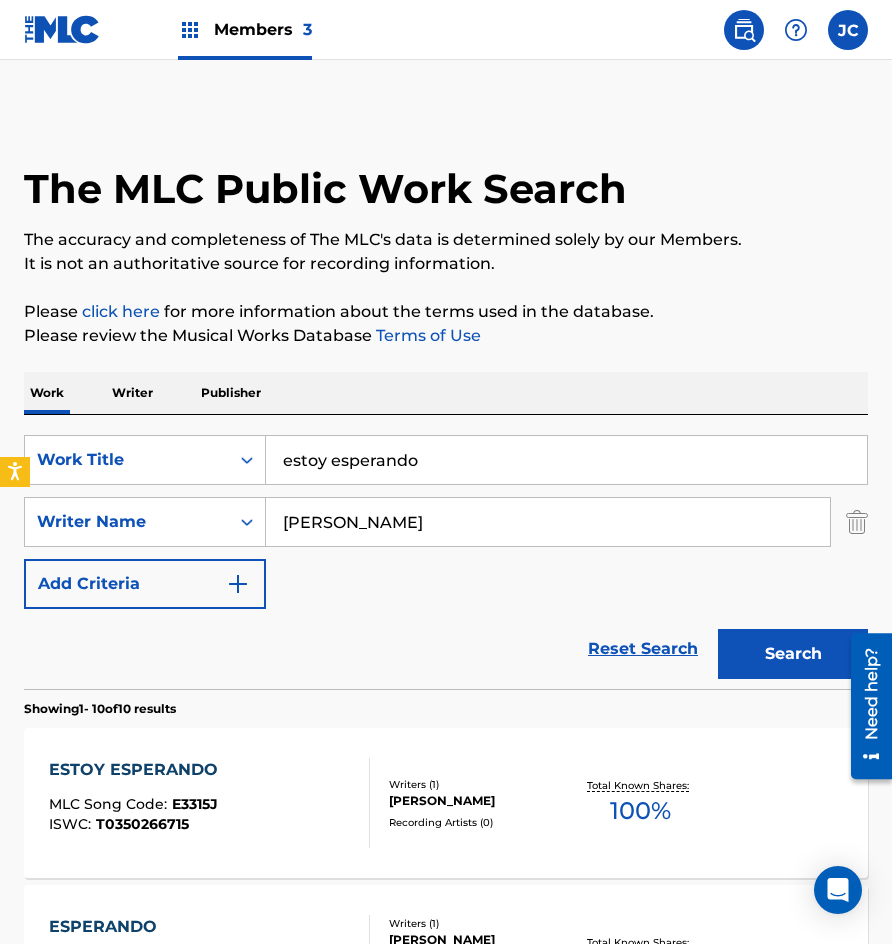 scroll, scrollTop: 200, scrollLeft: 0, axis: vertical 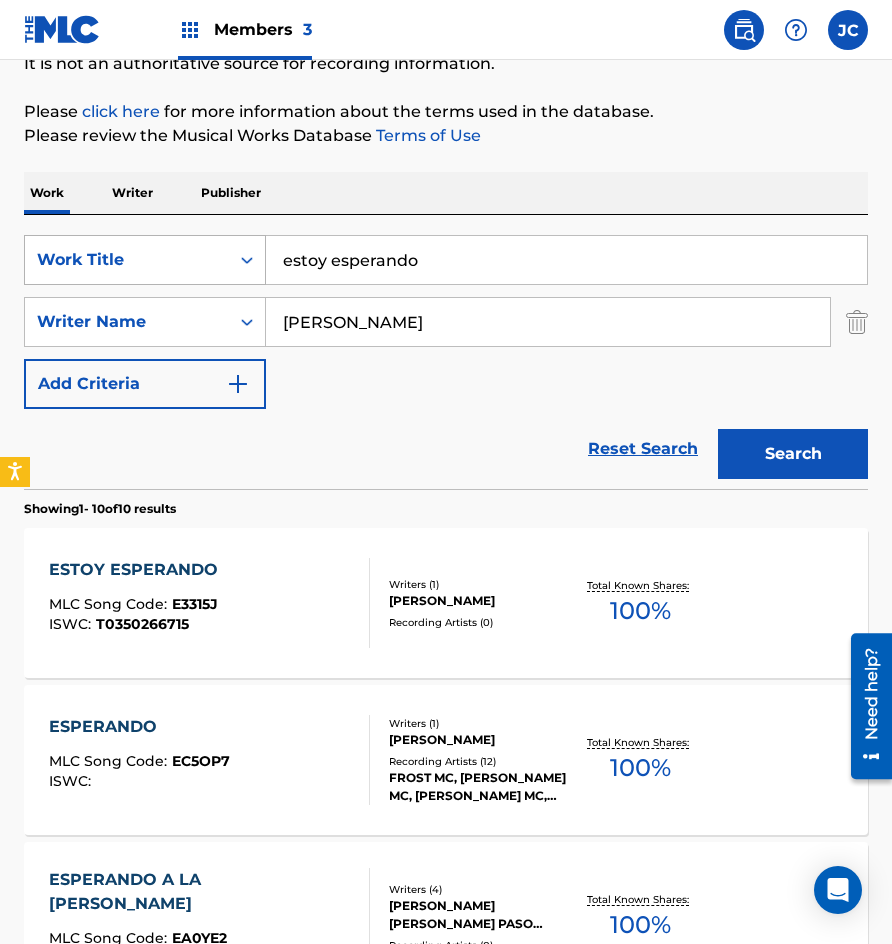 drag, startPoint x: 236, startPoint y: 264, endPoint x: 218, endPoint y: 264, distance: 18 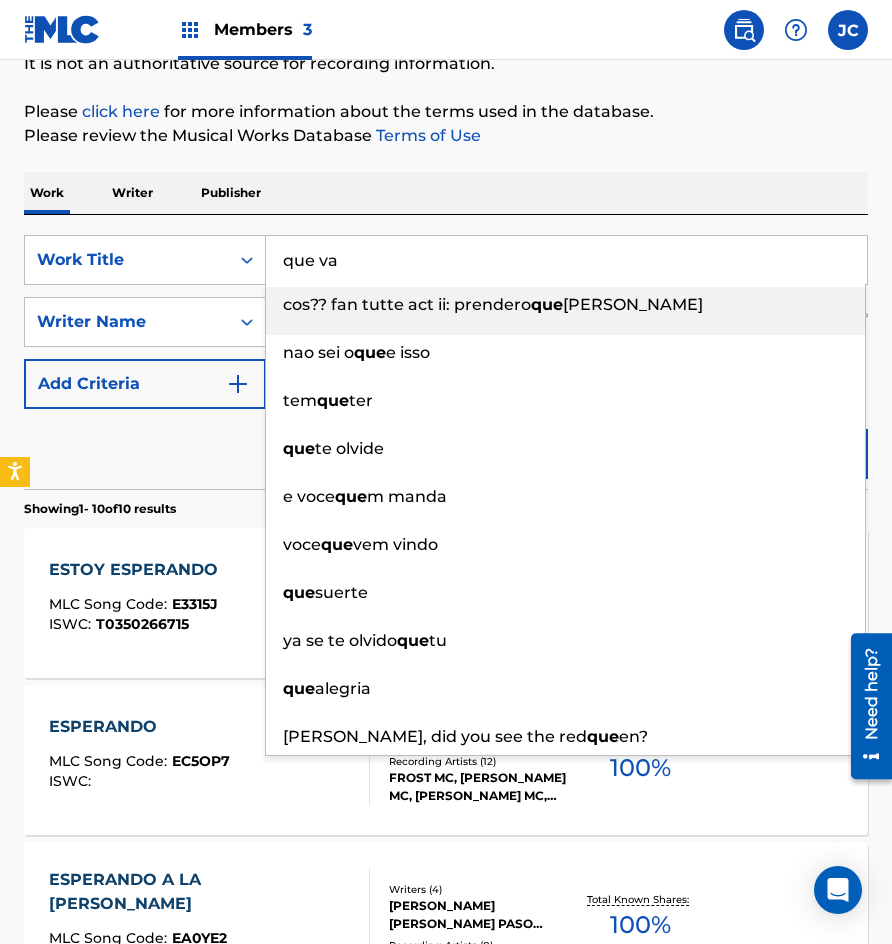 type on "que va" 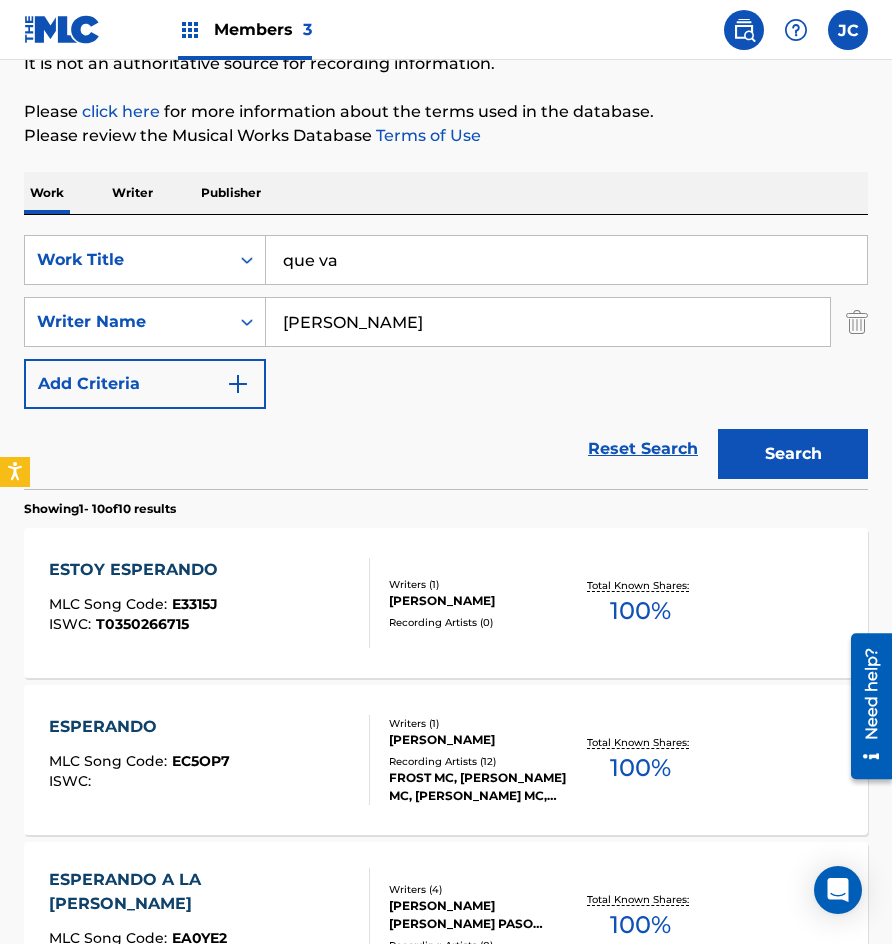 type on "zapata" 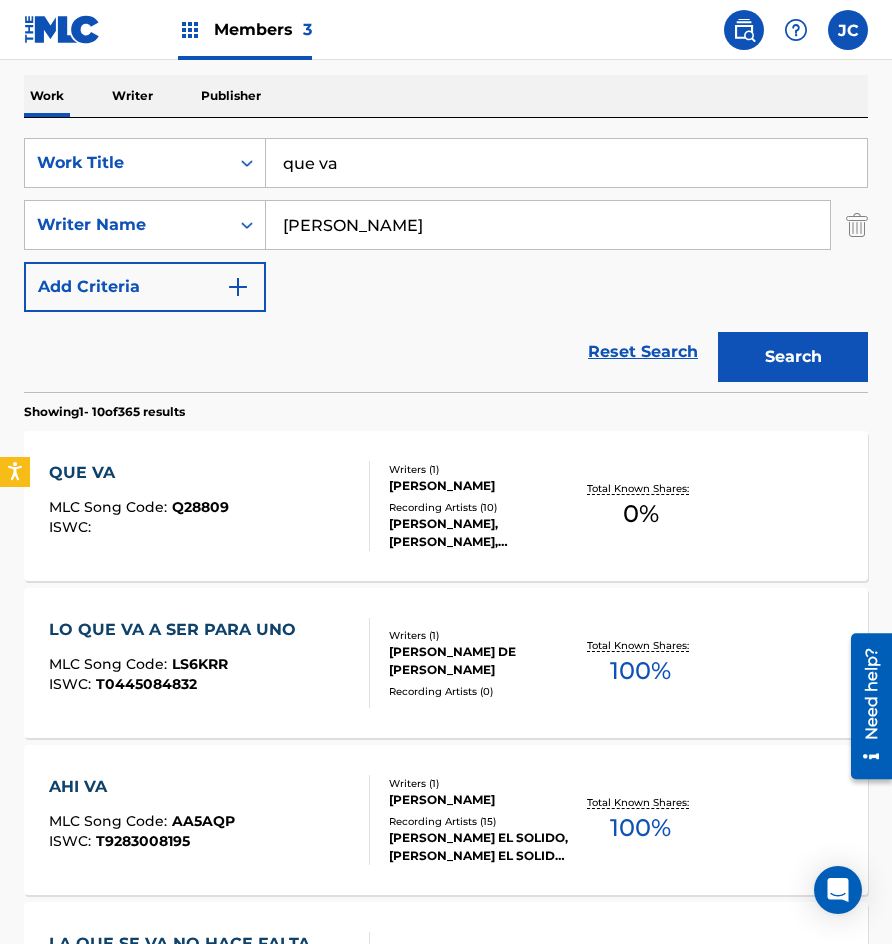 scroll, scrollTop: 300, scrollLeft: 0, axis: vertical 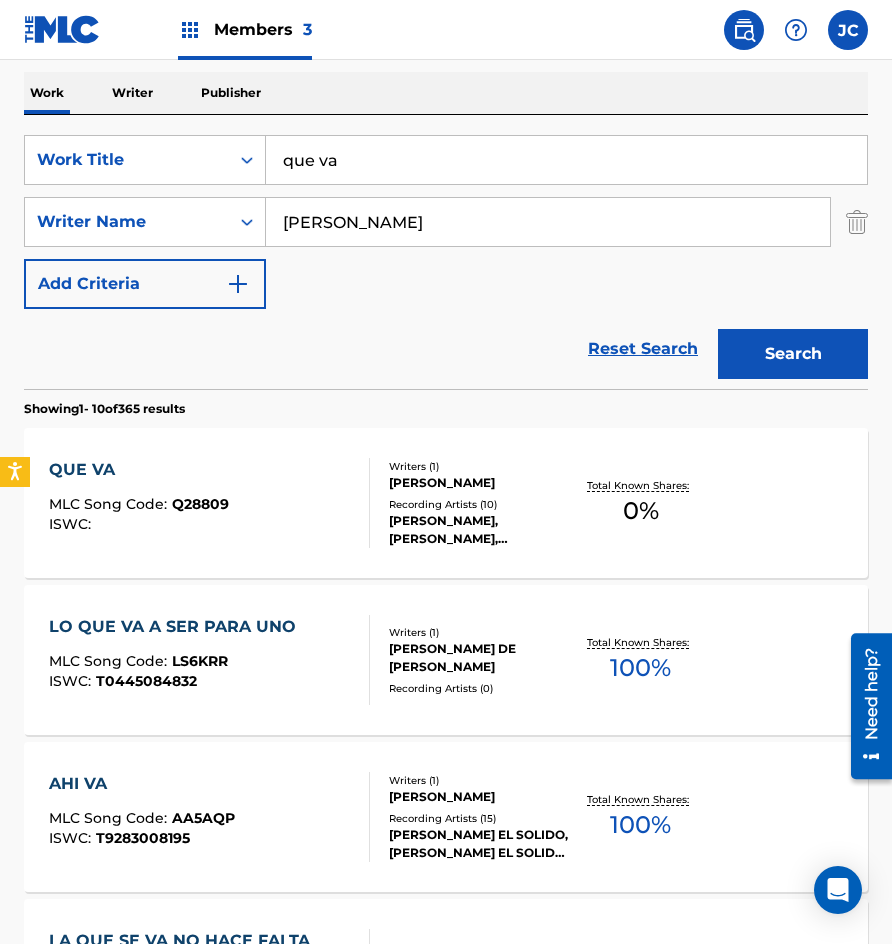 click on "ANTONIO ZAPATA QUIJAS" at bounding box center (479, 483) 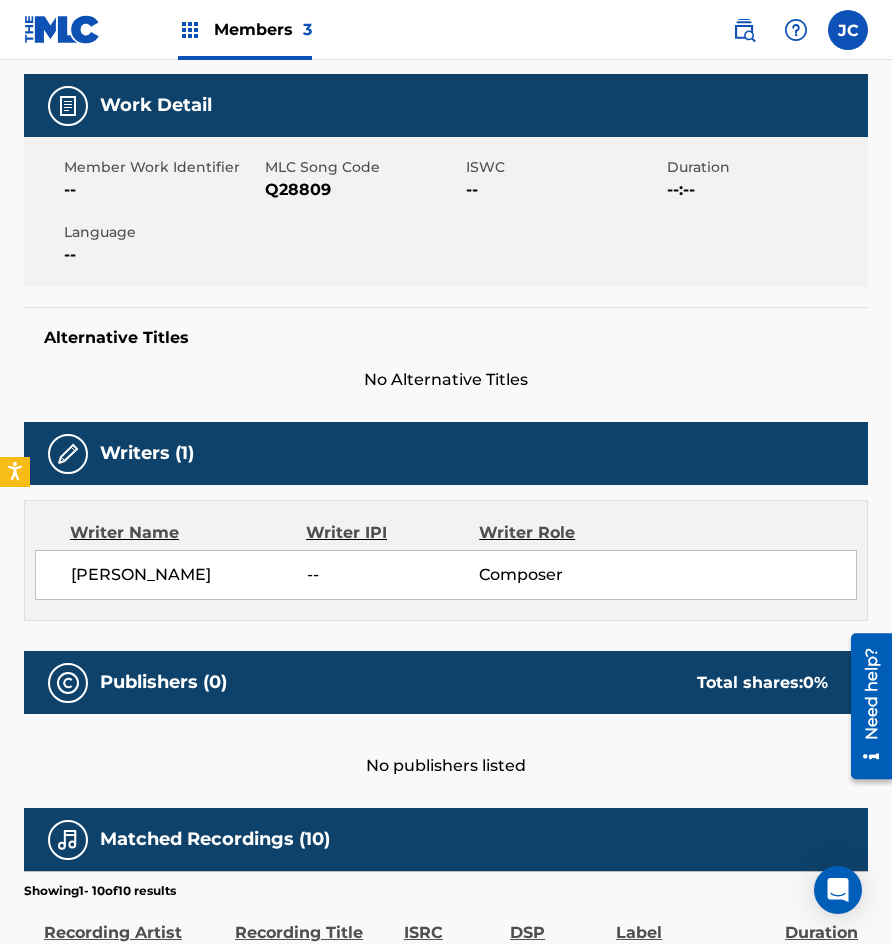 scroll, scrollTop: 100, scrollLeft: 0, axis: vertical 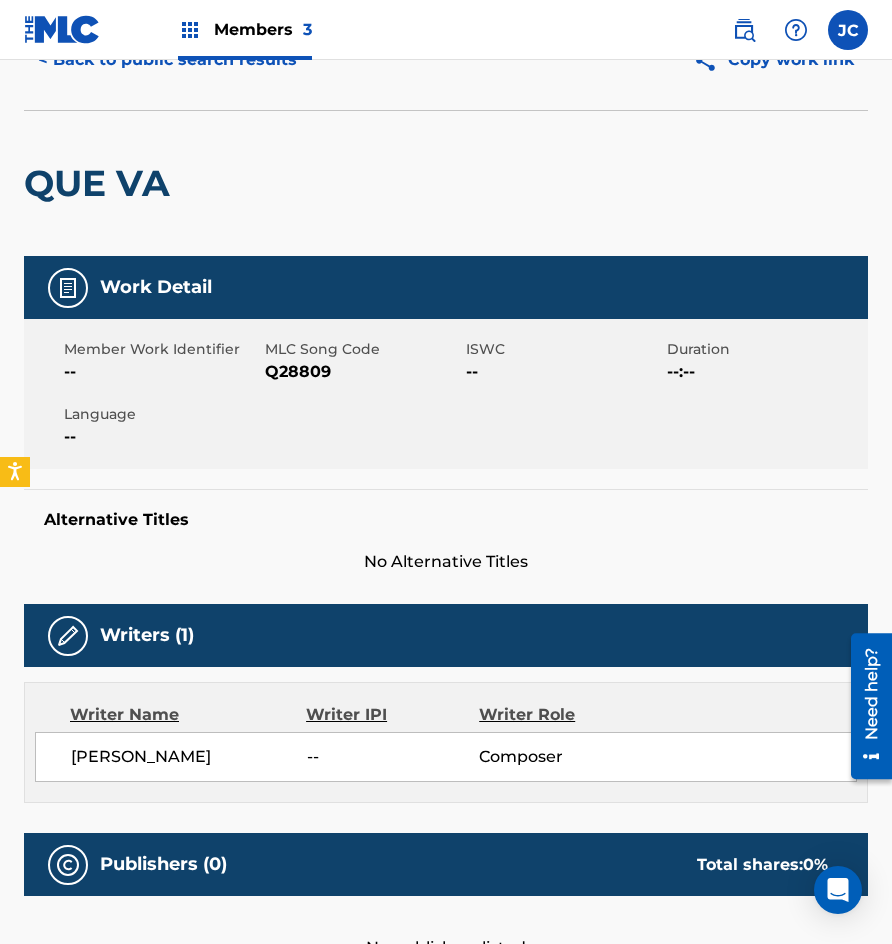 click on "Q28809" at bounding box center (363, 372) 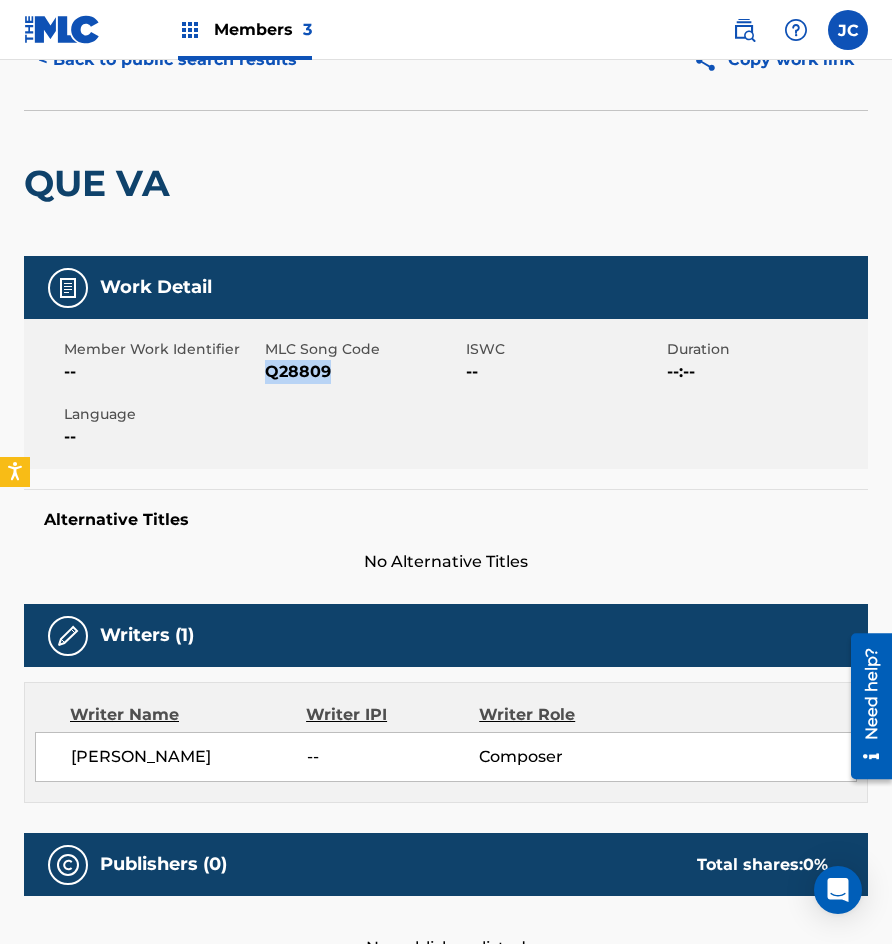 click on "Q28809" at bounding box center (363, 372) 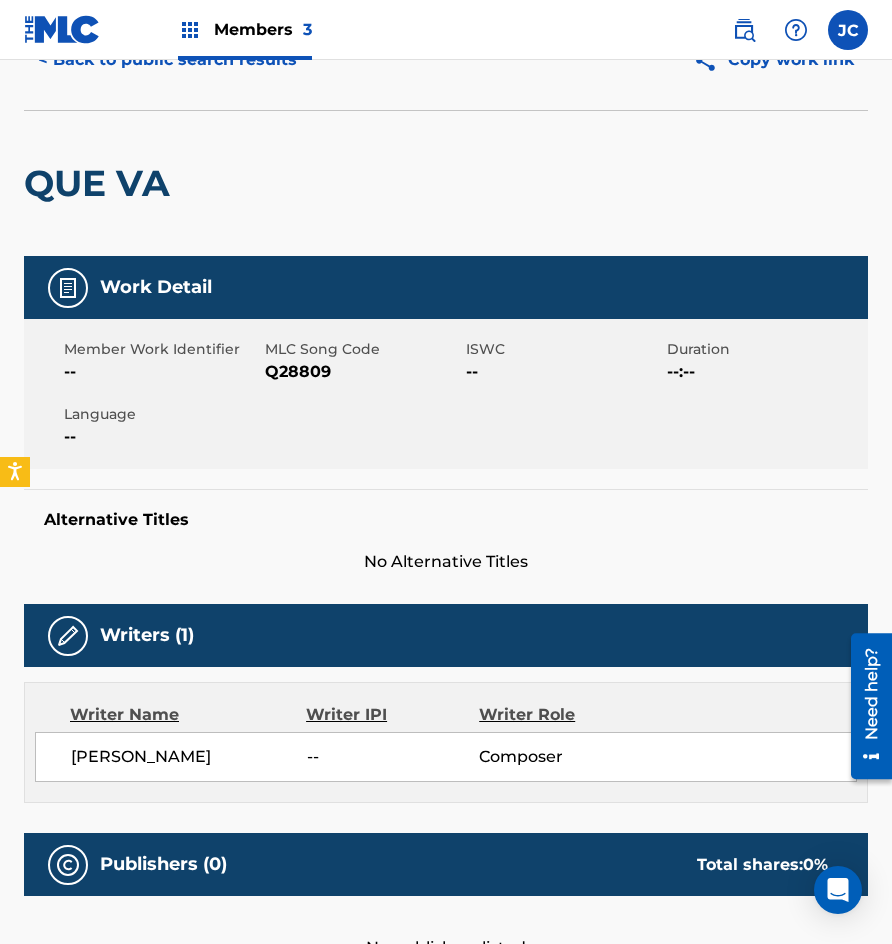 drag, startPoint x: 5, startPoint y: 358, endPoint x: 225, endPoint y: 20, distance: 403.29144 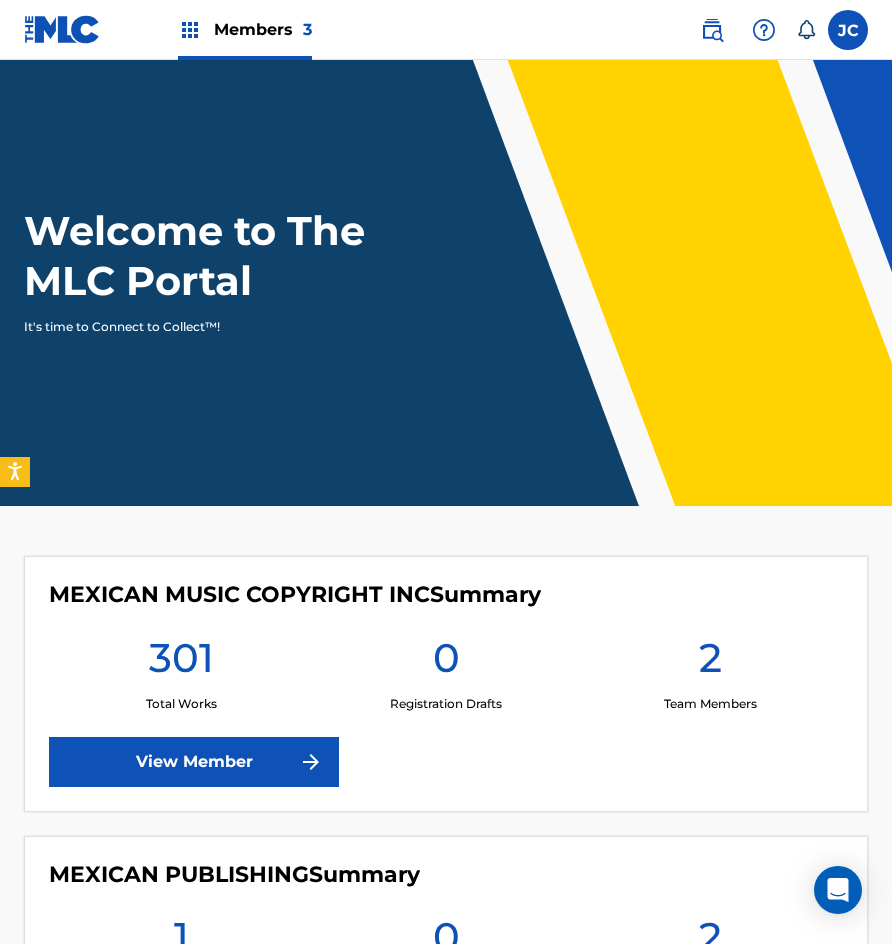 scroll, scrollTop: 0, scrollLeft: 0, axis: both 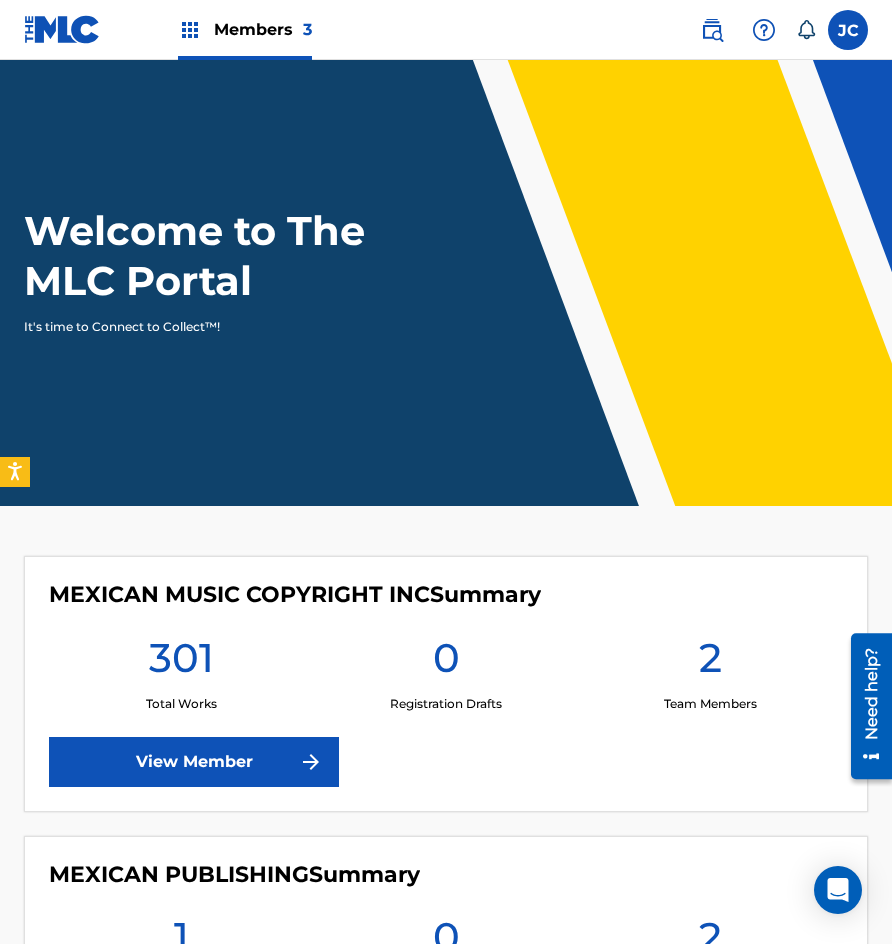click on "View Member" at bounding box center (194, 762) 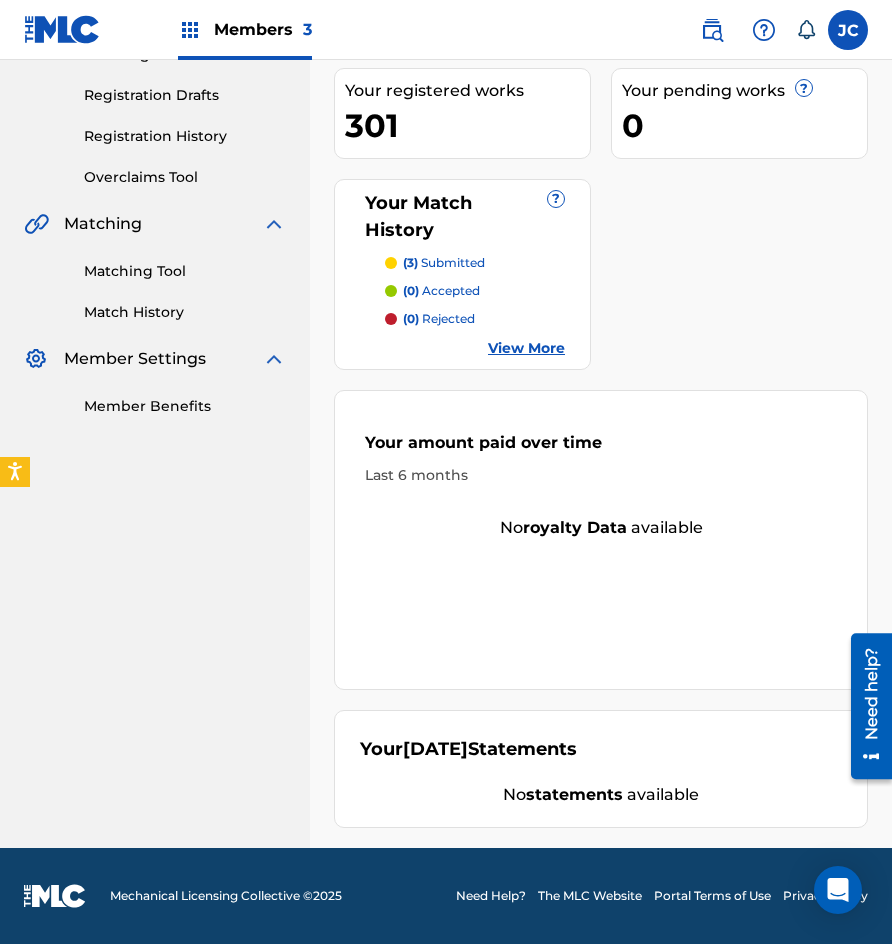 scroll, scrollTop: 322, scrollLeft: 0, axis: vertical 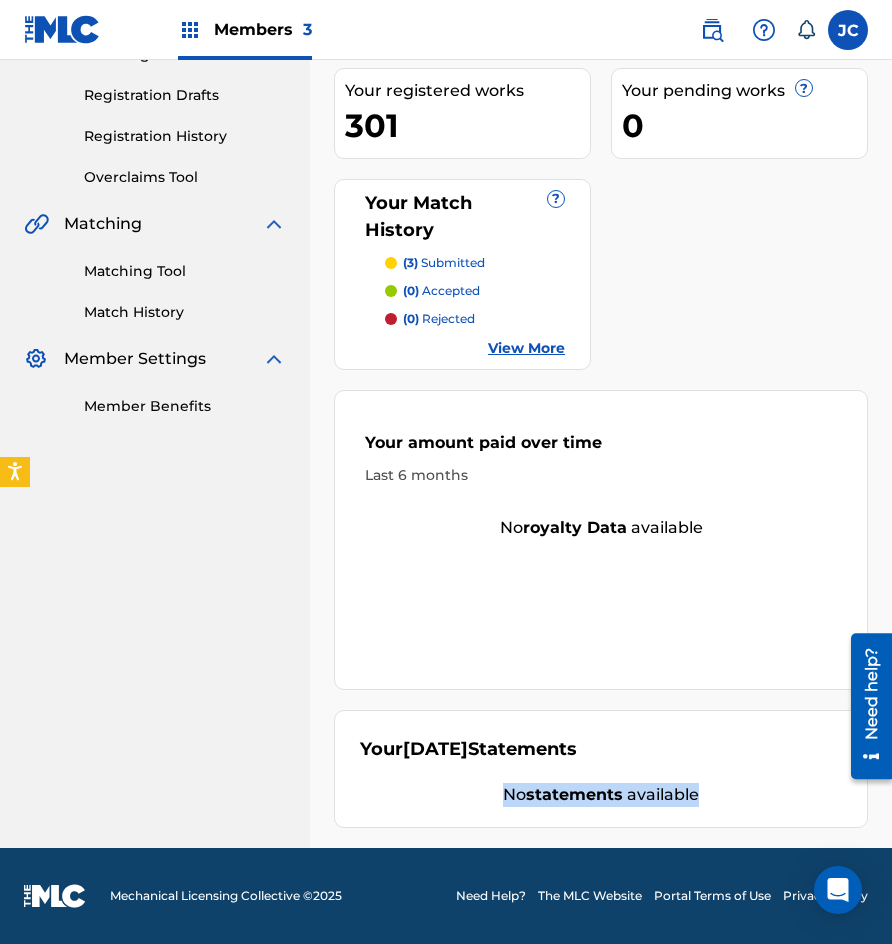 drag, startPoint x: 478, startPoint y: 781, endPoint x: 819, endPoint y: 825, distance: 343.827 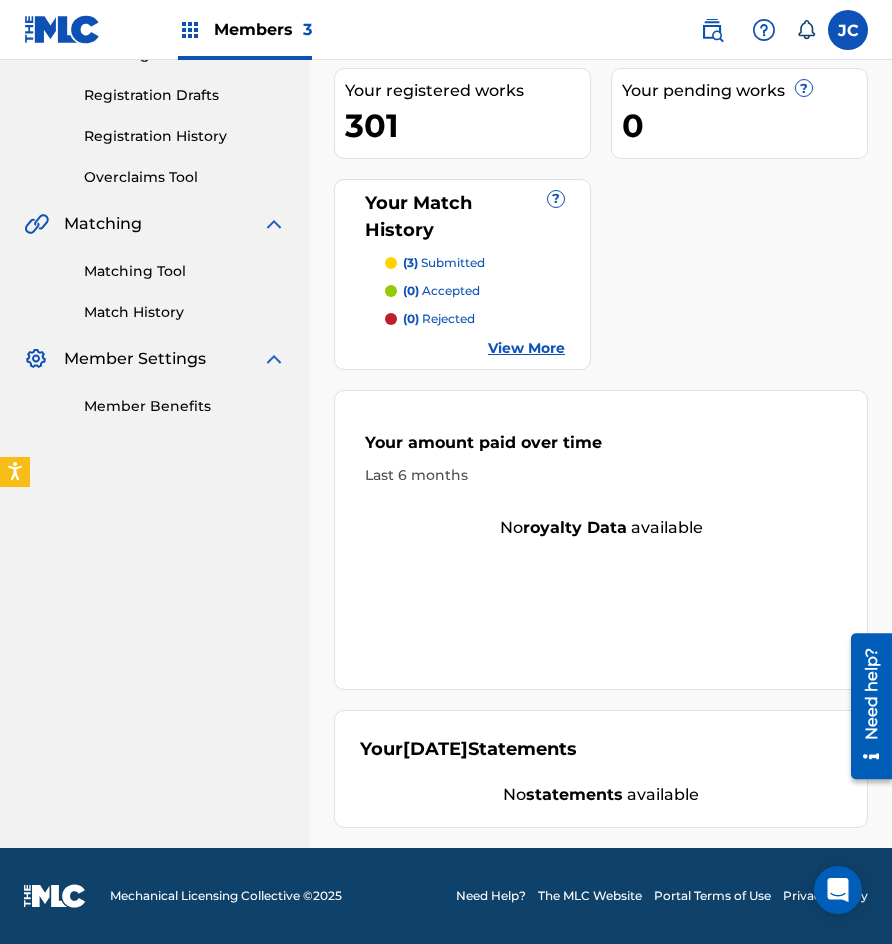 click on "Your  June 2025  Statements No  statements   available" at bounding box center (601, 769) 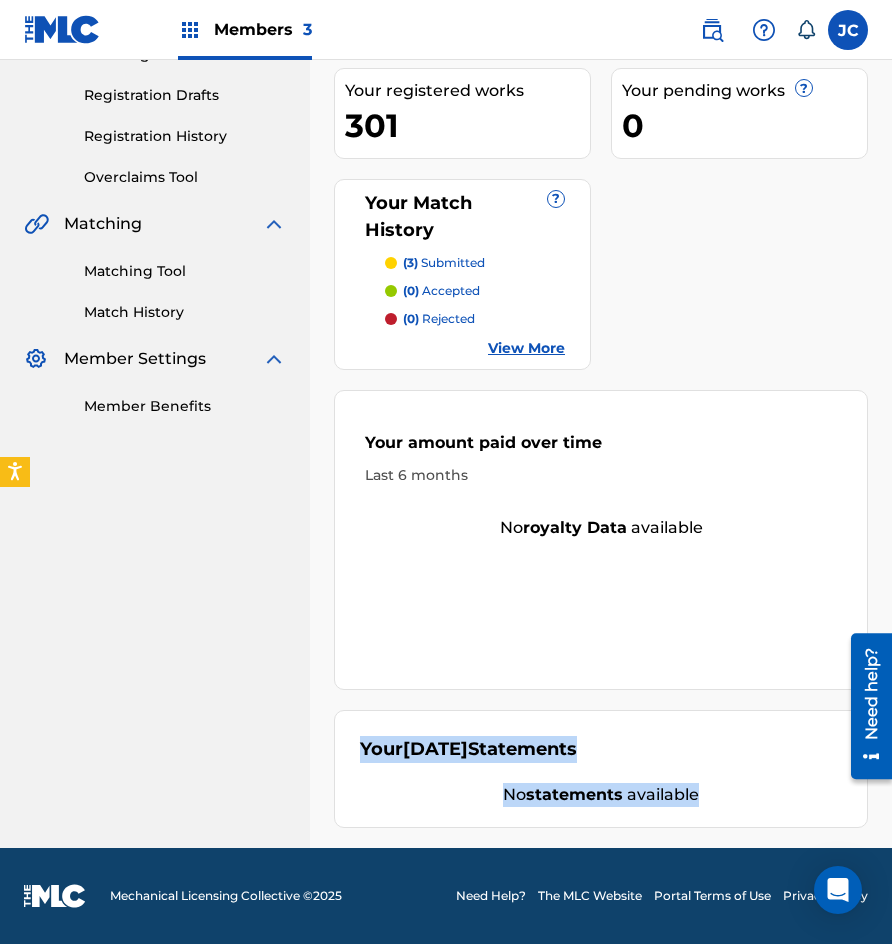 click on "Your  June 2025  Statements No  statements   available" at bounding box center (601, 769) 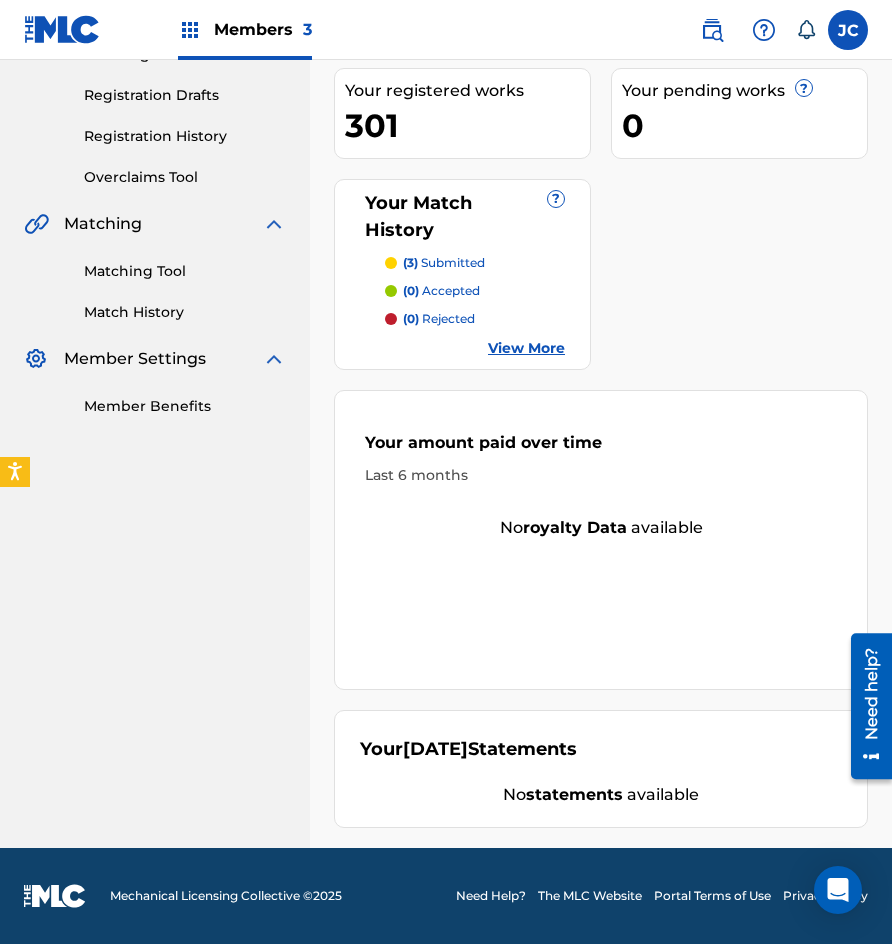 click on "Your amount paid last distribution   $0 Amount paid to date this year   $0 Your registered works   301 Your pending works   ? 0 Your Match History ? (3)   submitted (0)   accepted (0)   rejected View More Your amount paid over time Last 6 months No  royalty data   available Your  June 2025  Statements No  statements   available" at bounding box center (601, 370) 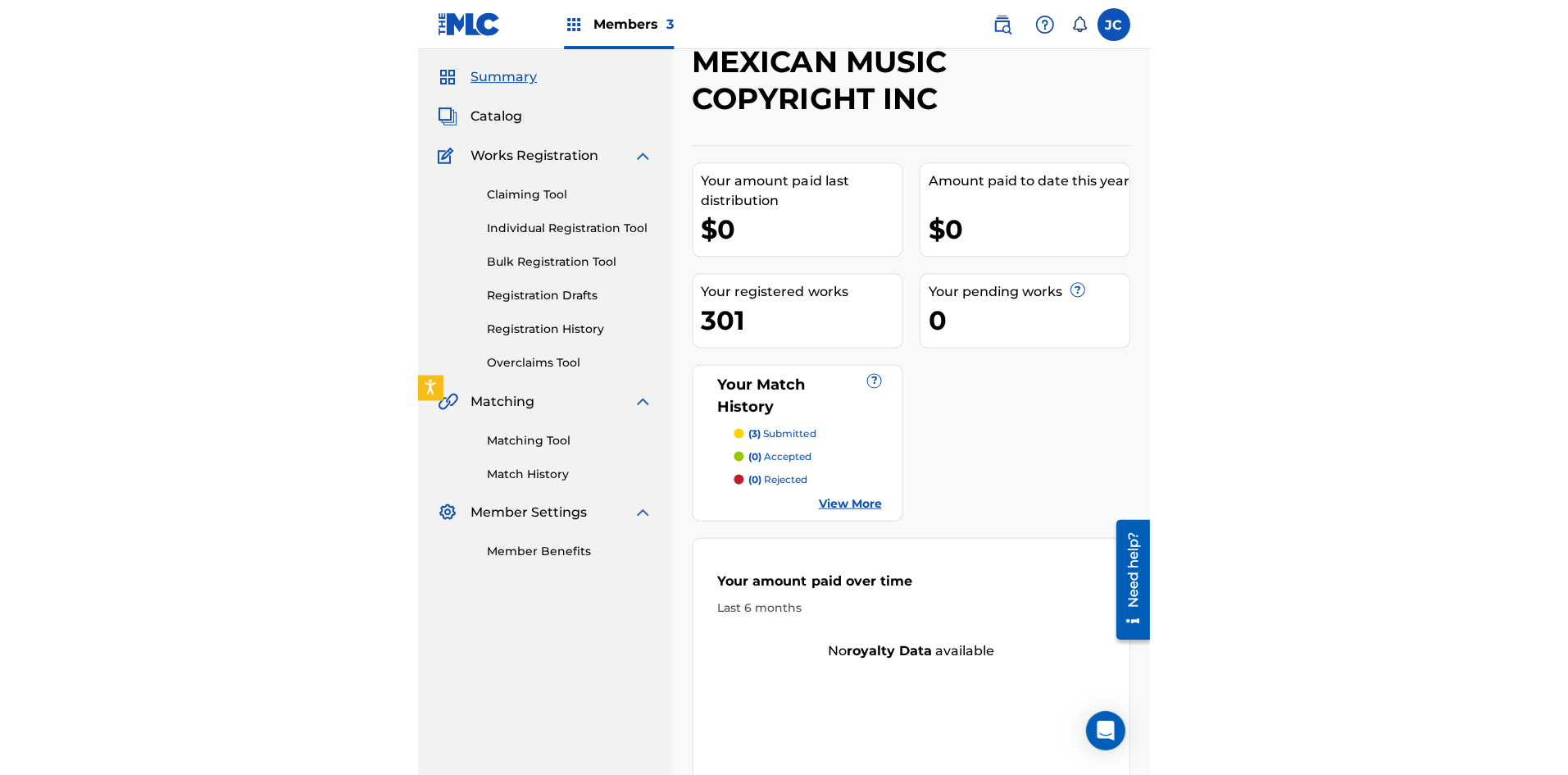 scroll, scrollTop: 0, scrollLeft: 0, axis: both 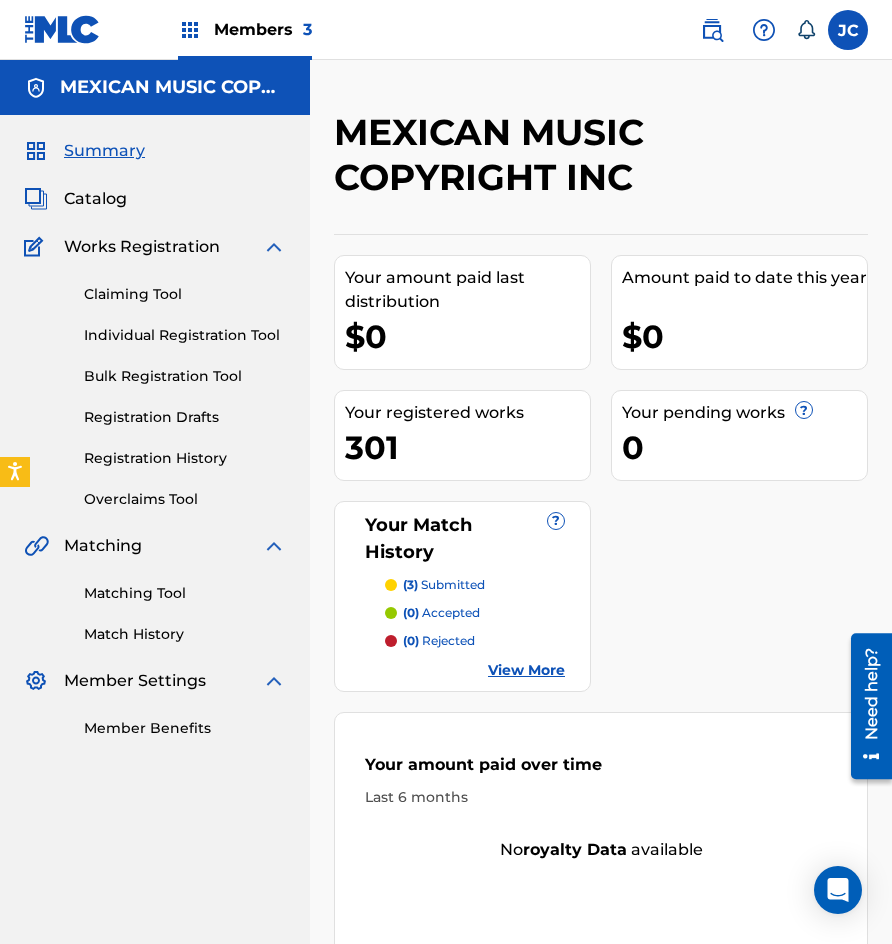 click on "Need help?" at bounding box center (871, 693) 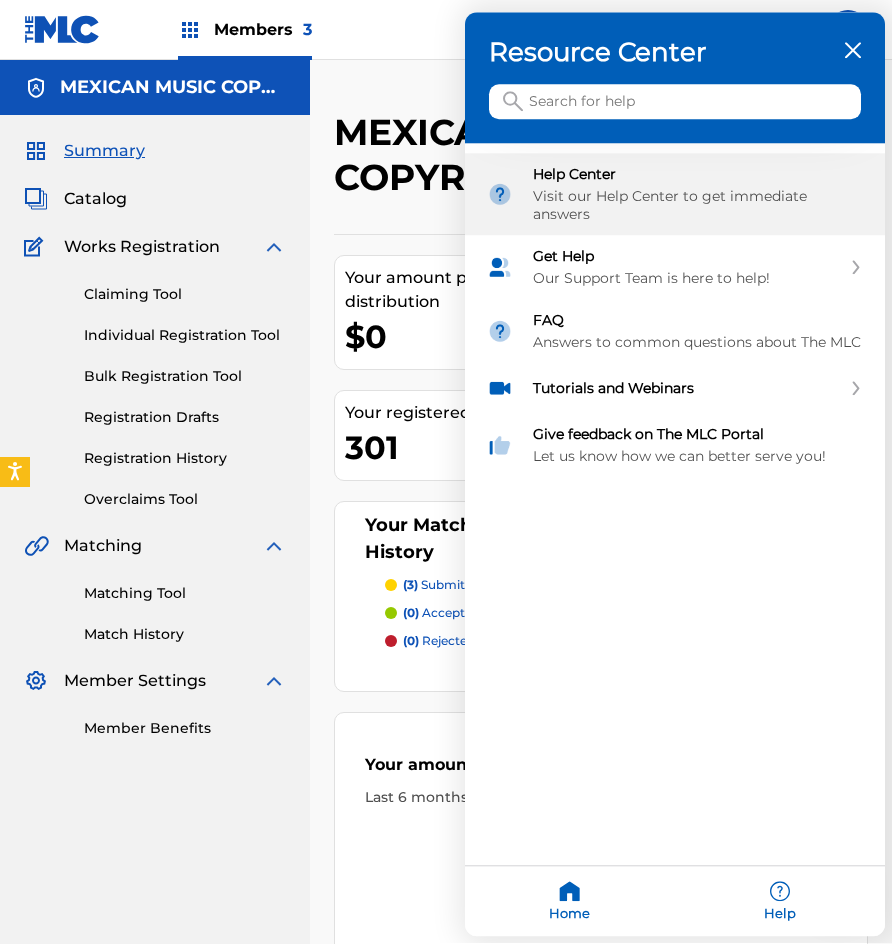 click on "Help Center   Visit our Help Center to get immediate answers" at bounding box center (698, 195) 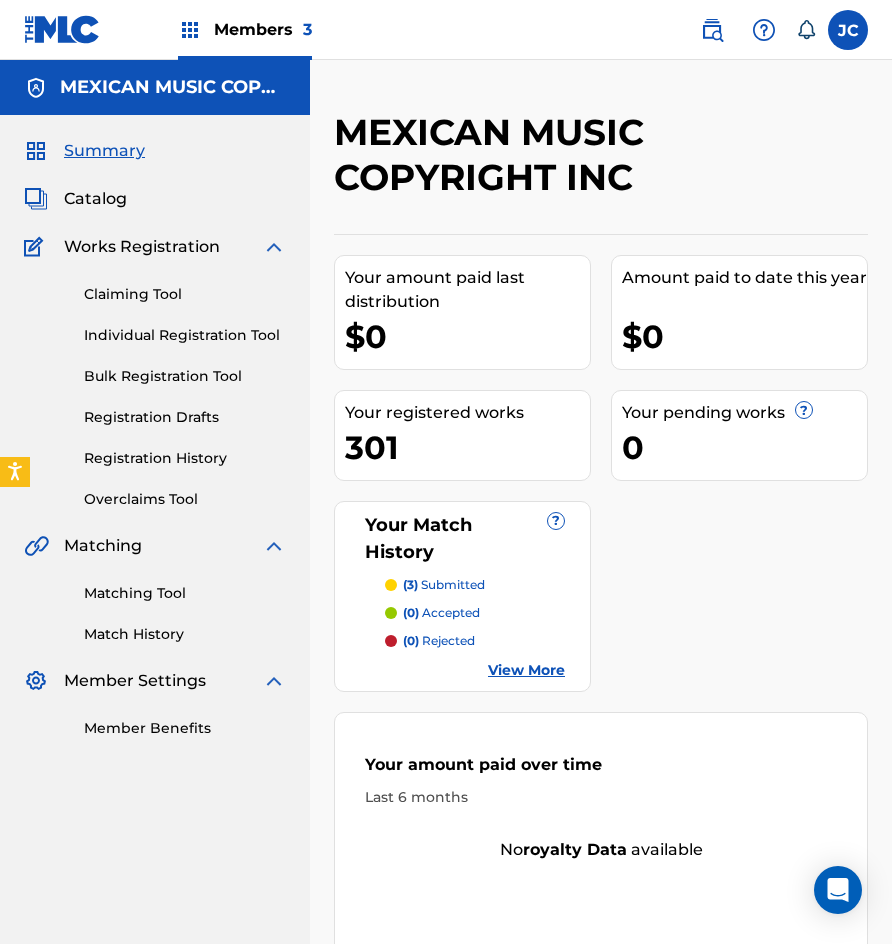 scroll, scrollTop: 0, scrollLeft: 0, axis: both 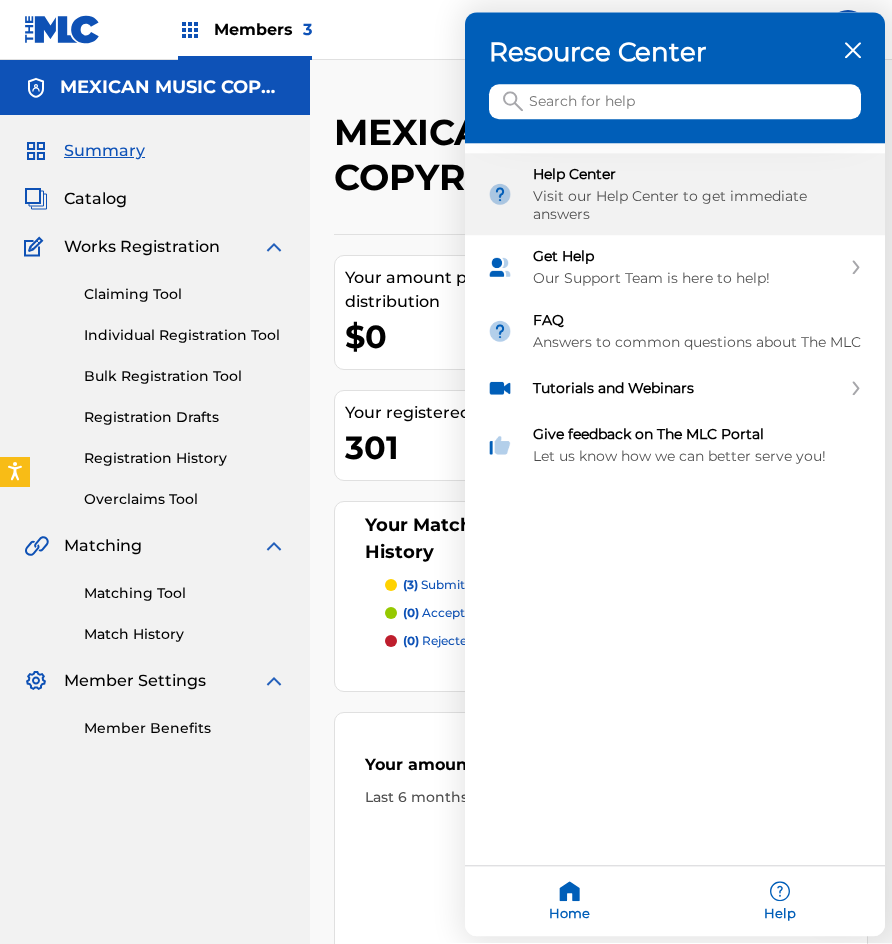 click on "Visit our Help Center to get immediate answers" at bounding box center (698, 206) 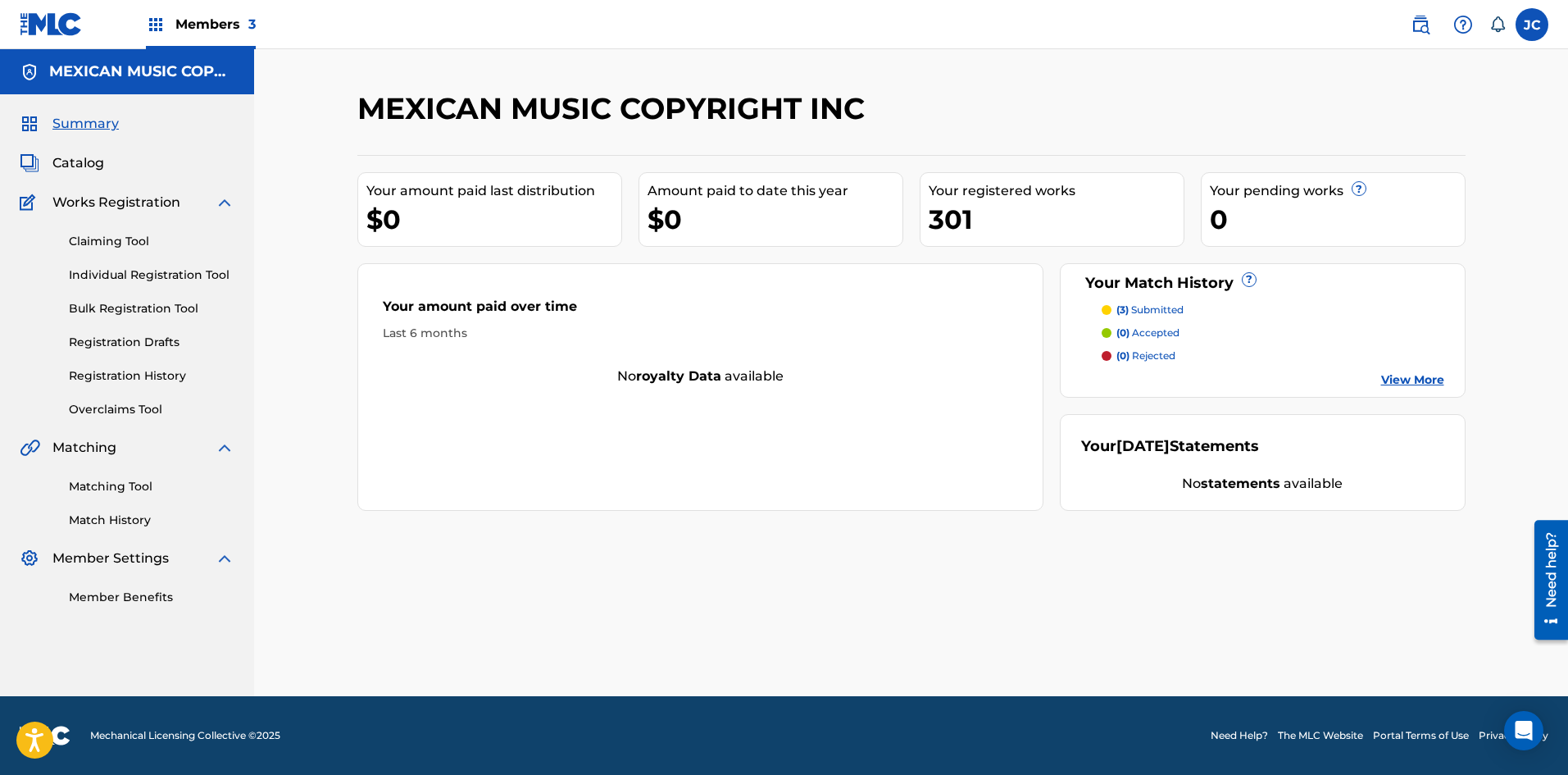 click at bounding box center [51, 24] 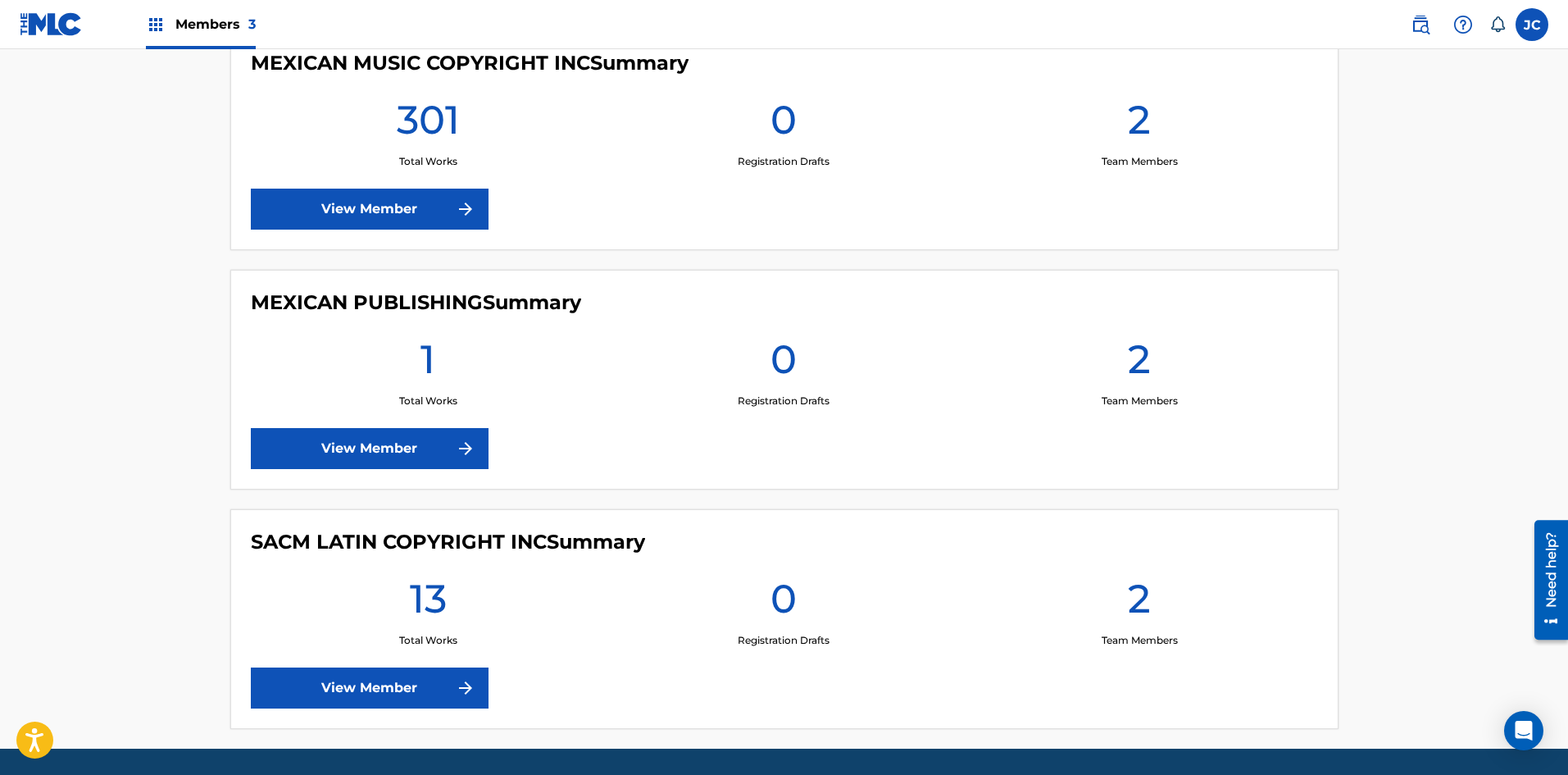 scroll, scrollTop: 492, scrollLeft: 0, axis: vertical 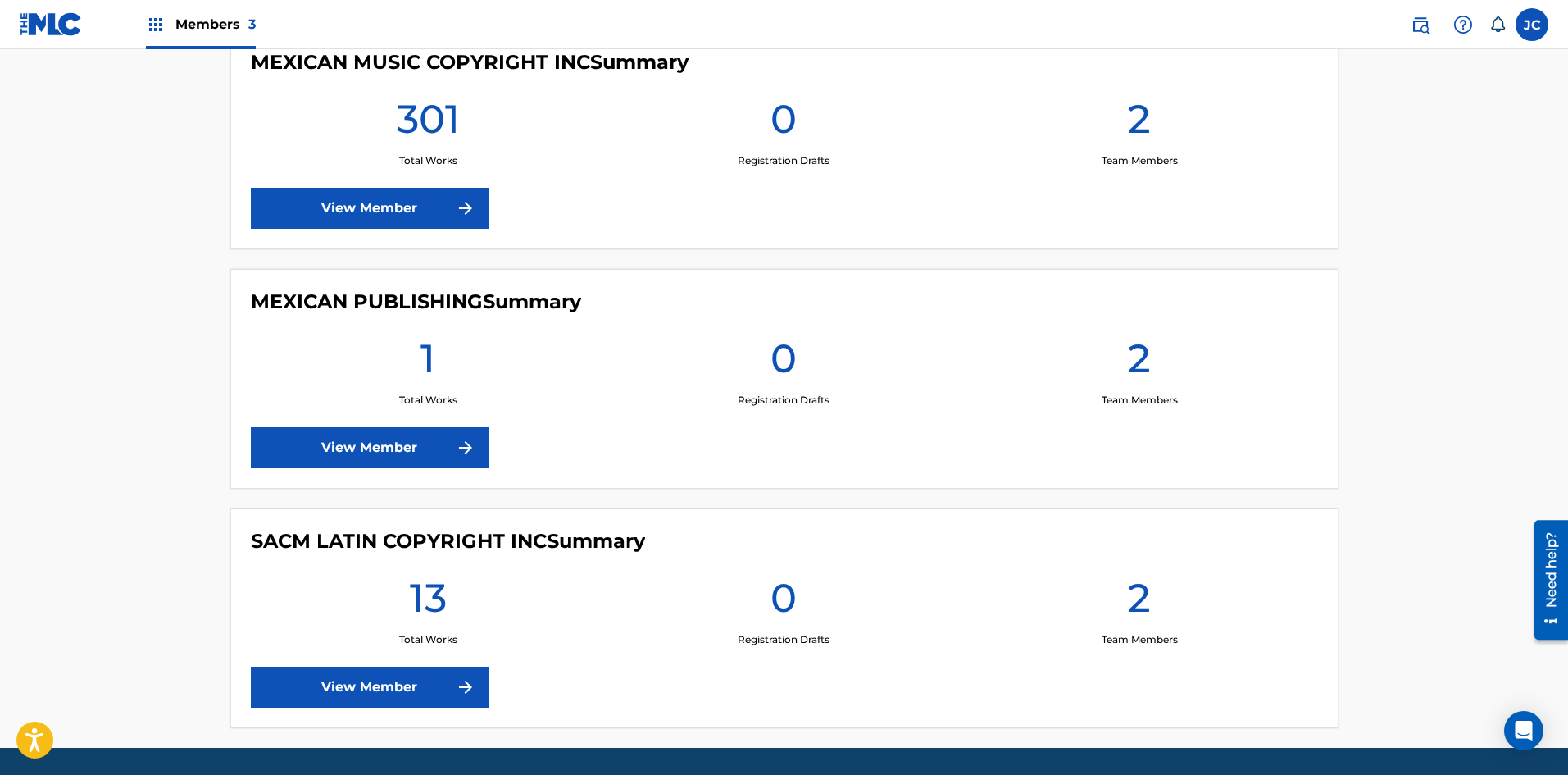 click on "View Member" at bounding box center (370, 687) 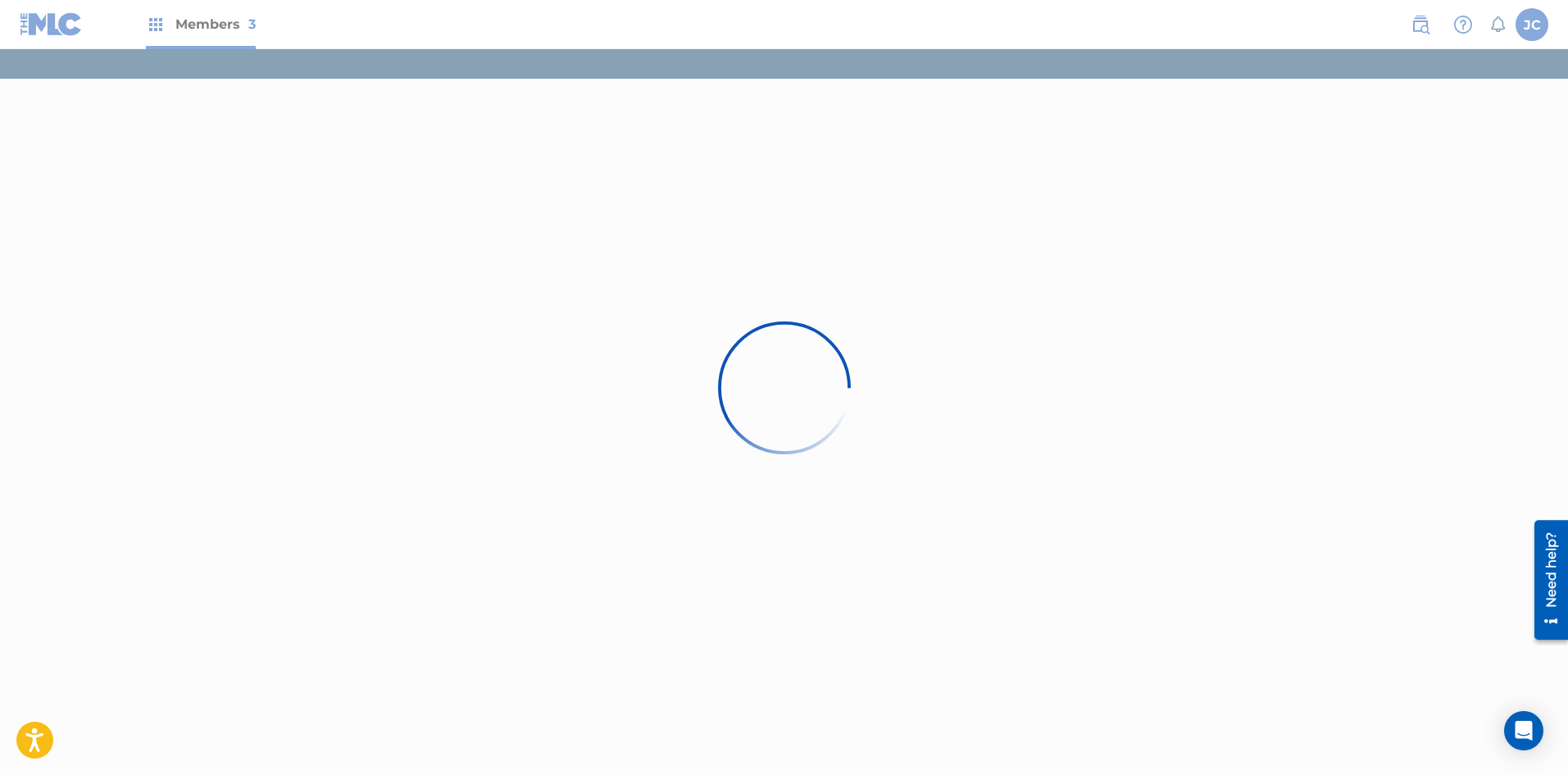 scroll, scrollTop: 0, scrollLeft: 0, axis: both 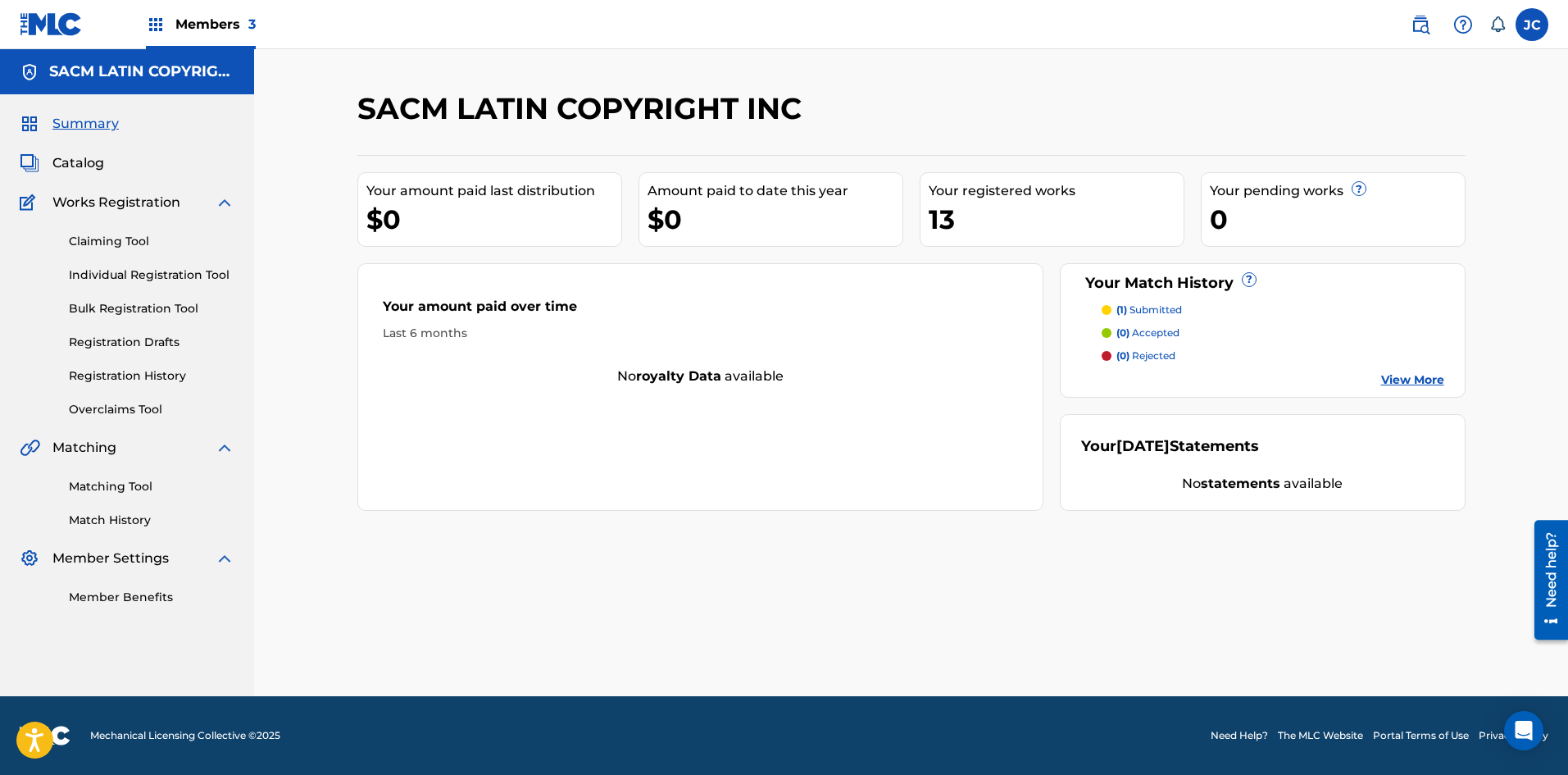 click at bounding box center (51, 24) 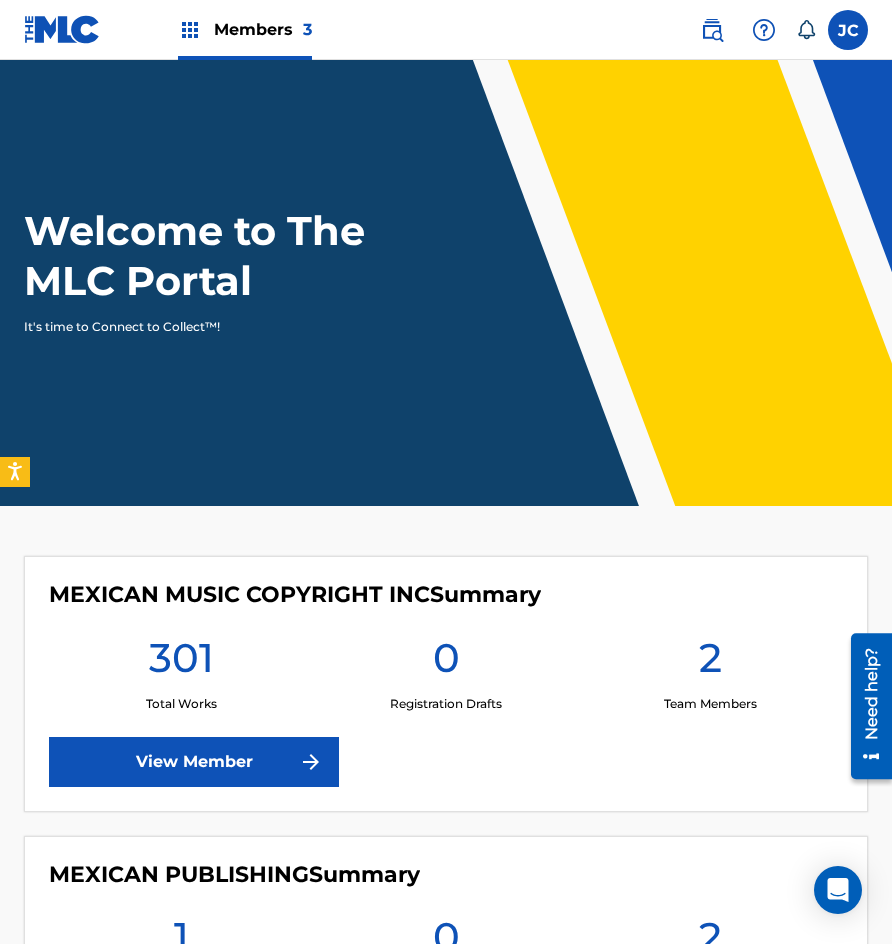scroll, scrollTop: 0, scrollLeft: 0, axis: both 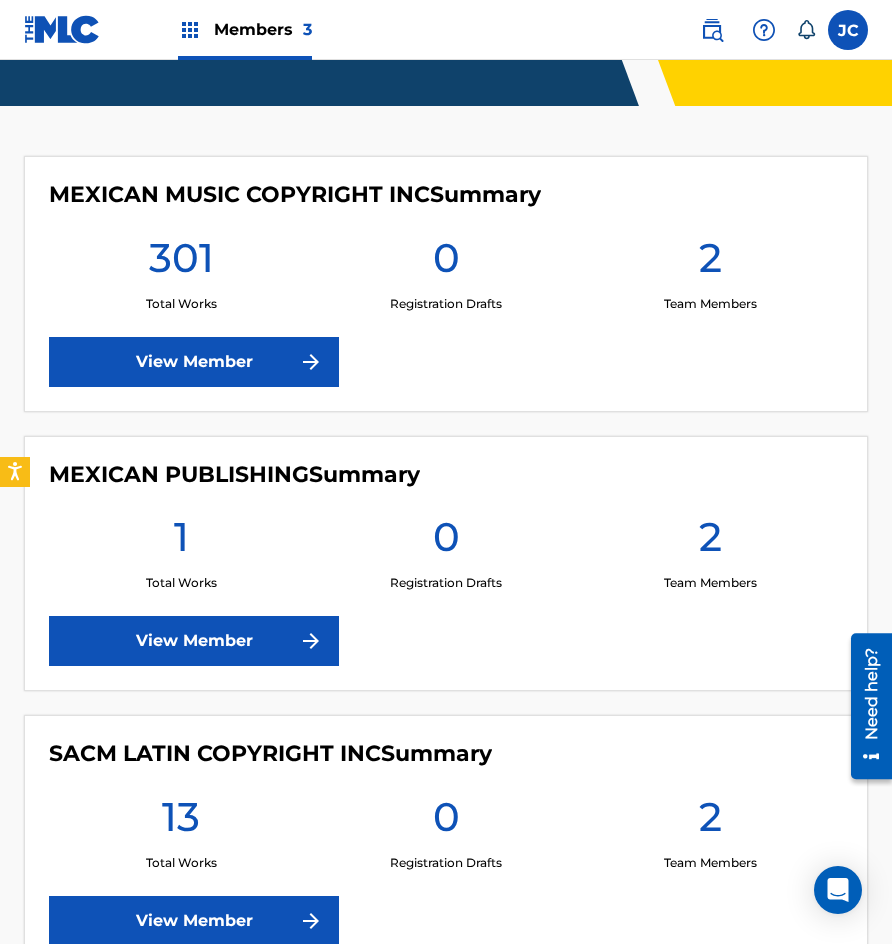 click on "View Member" at bounding box center (194, 362) 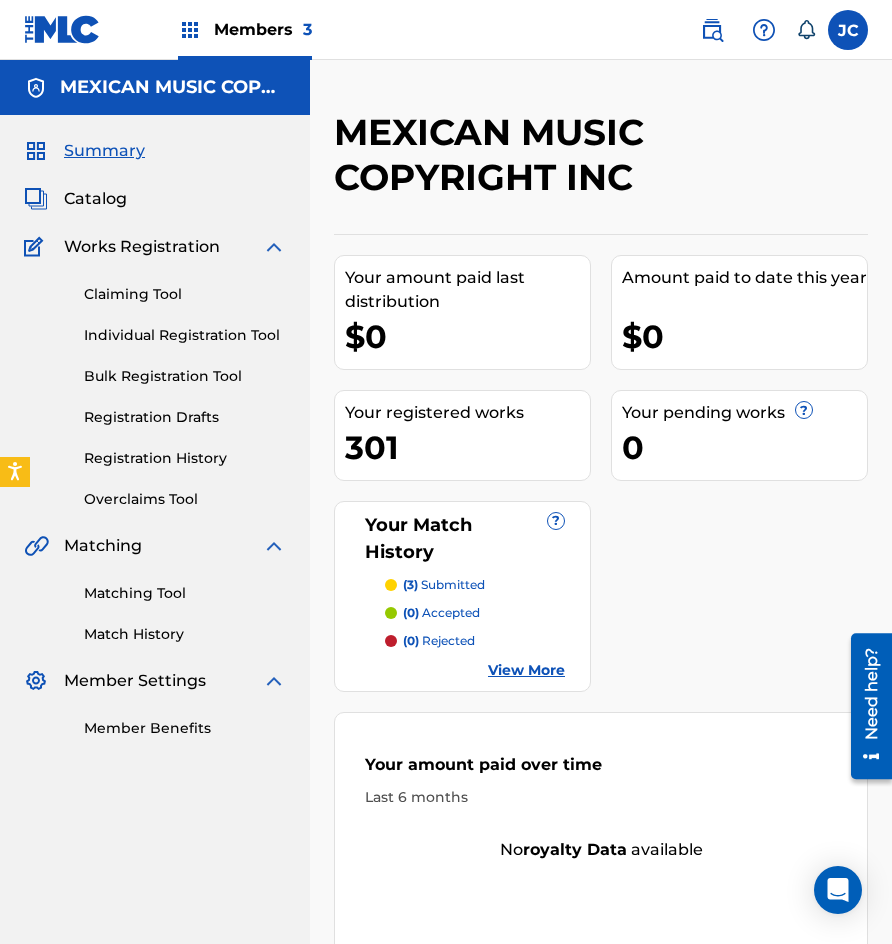 click on "Registration History" at bounding box center [185, 458] 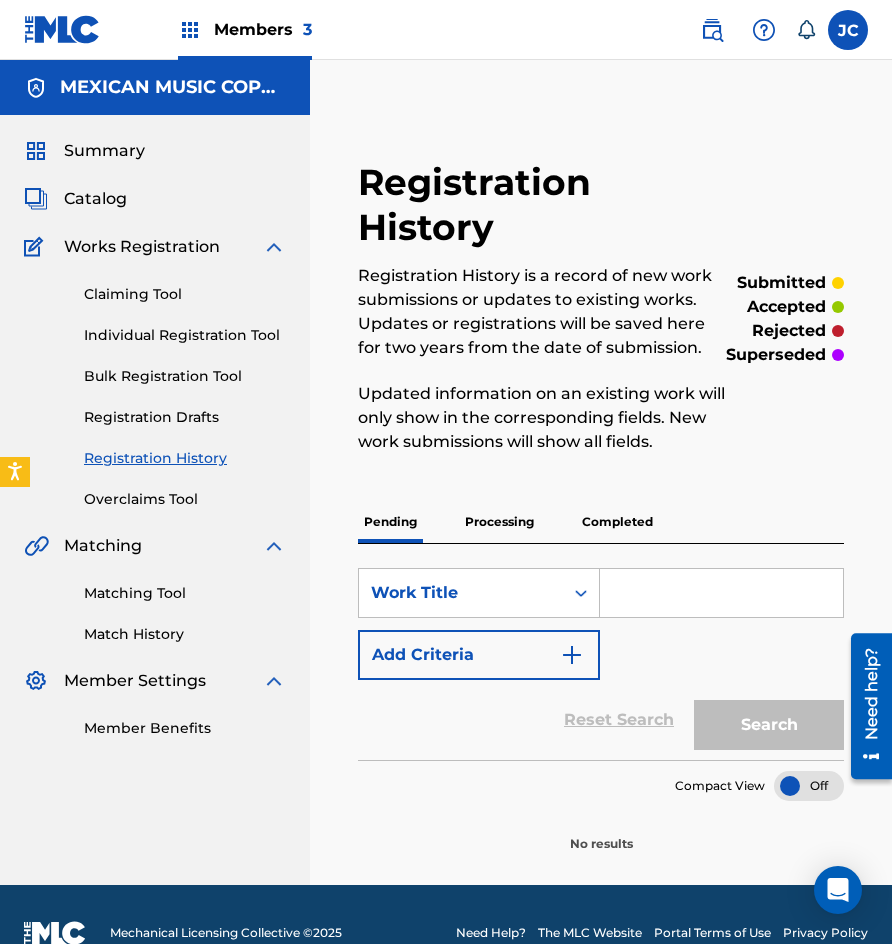 click on "Processing" at bounding box center [499, 522] 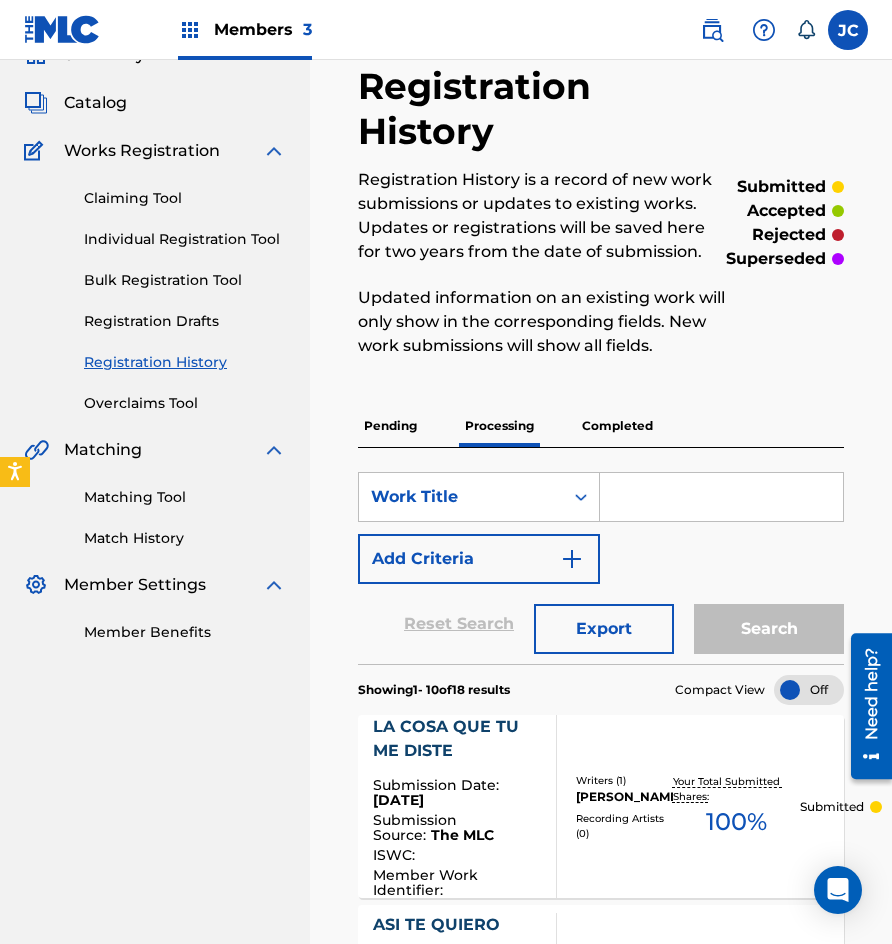 scroll, scrollTop: 0, scrollLeft: 0, axis: both 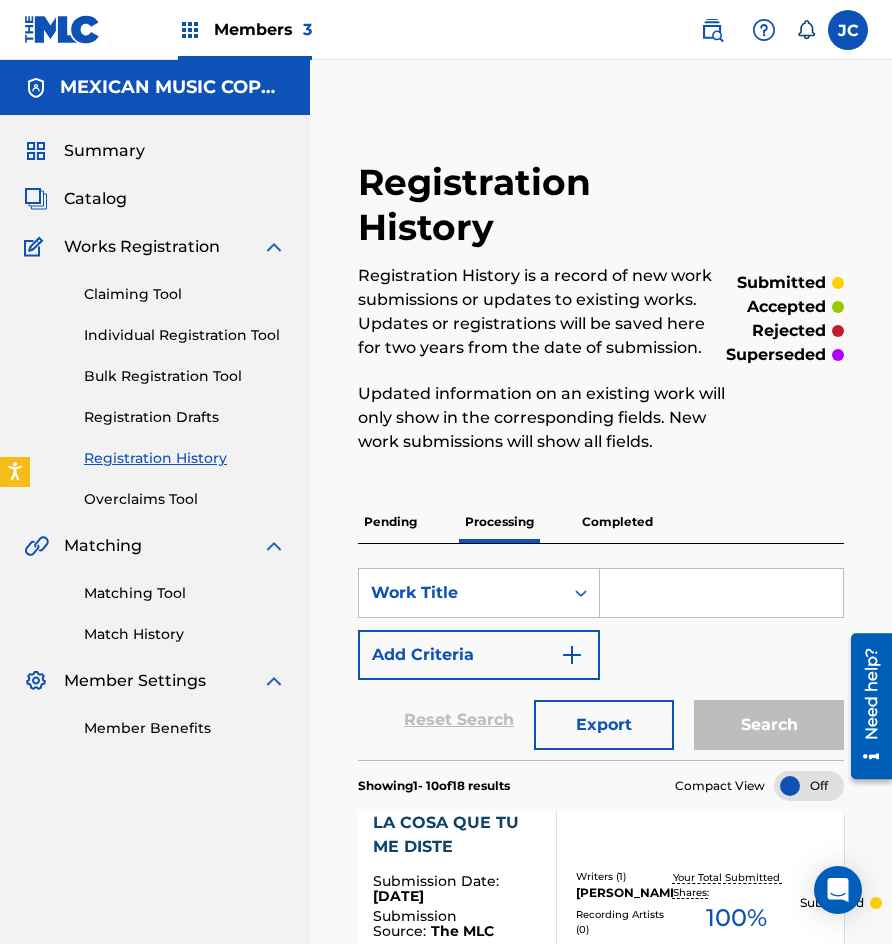 click on "Match History" at bounding box center (185, 634) 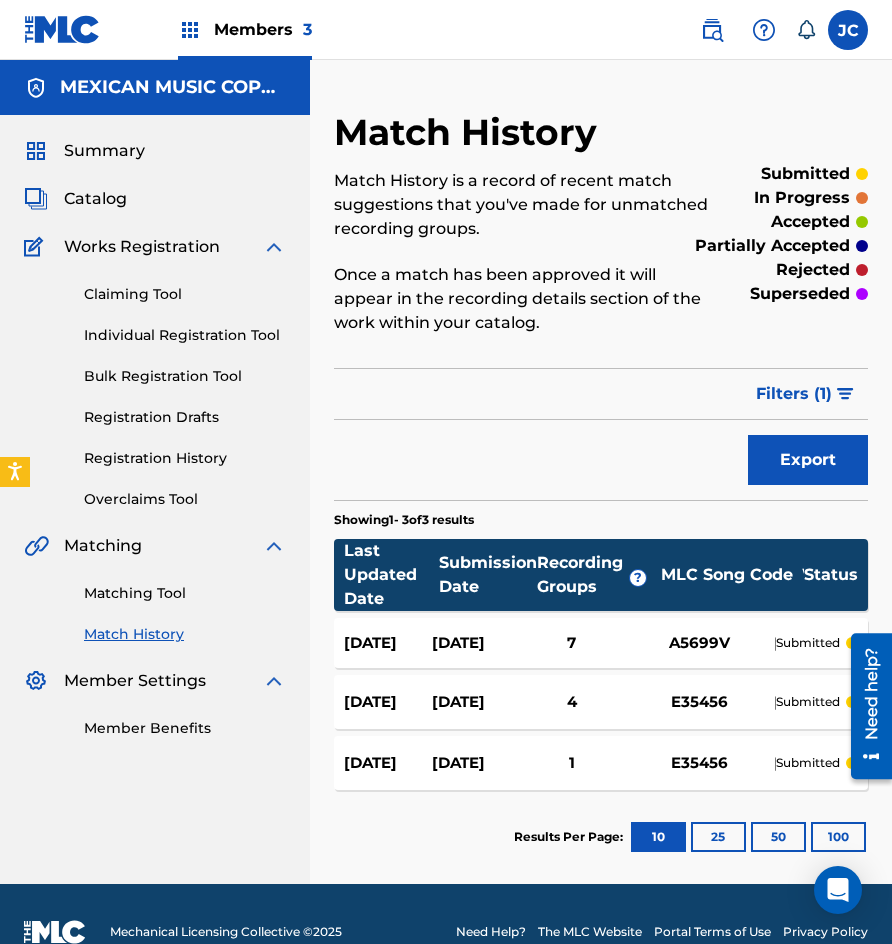 click at bounding box center [62, 29] 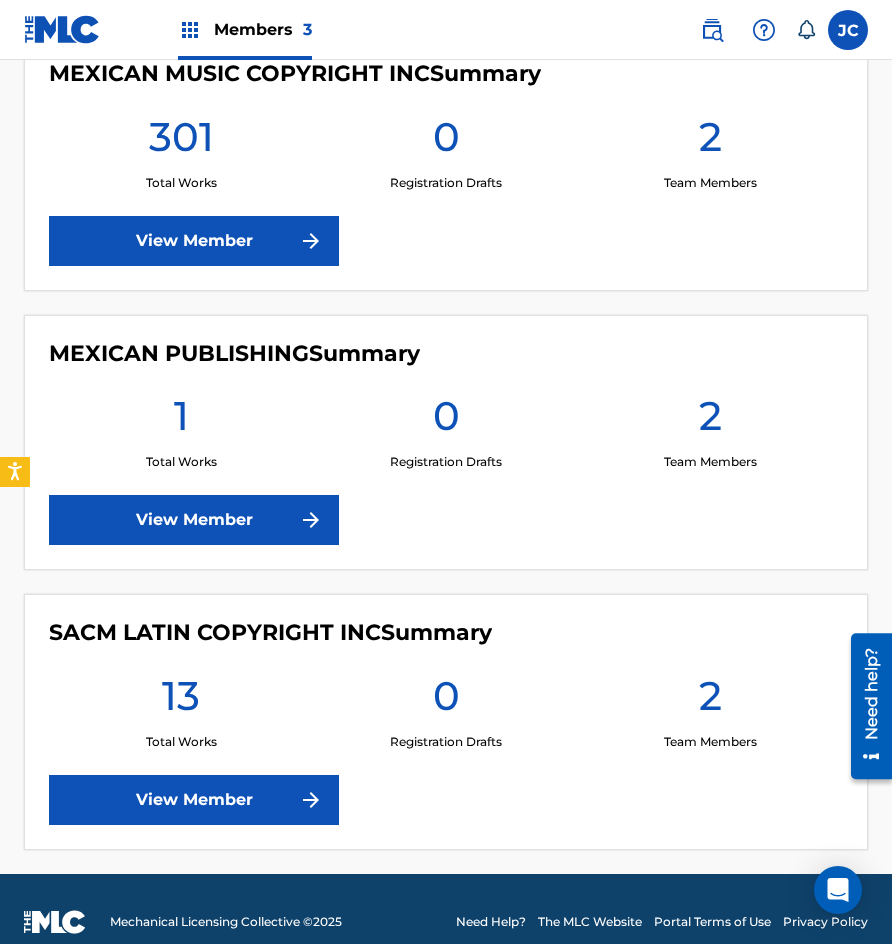 scroll, scrollTop: 547, scrollLeft: 0, axis: vertical 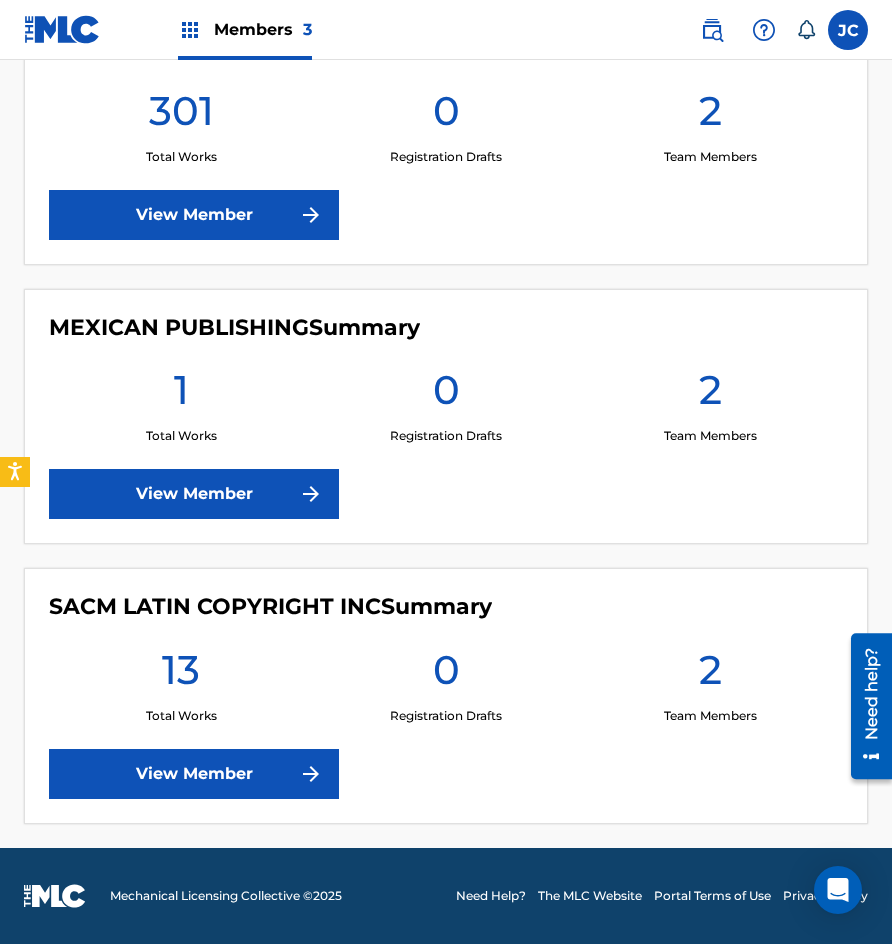 click on "SACM LATIN COPYRIGHT INC  Summary 13 Total Works 0 Registration Drafts 2 Team Members View Member" at bounding box center [446, 696] 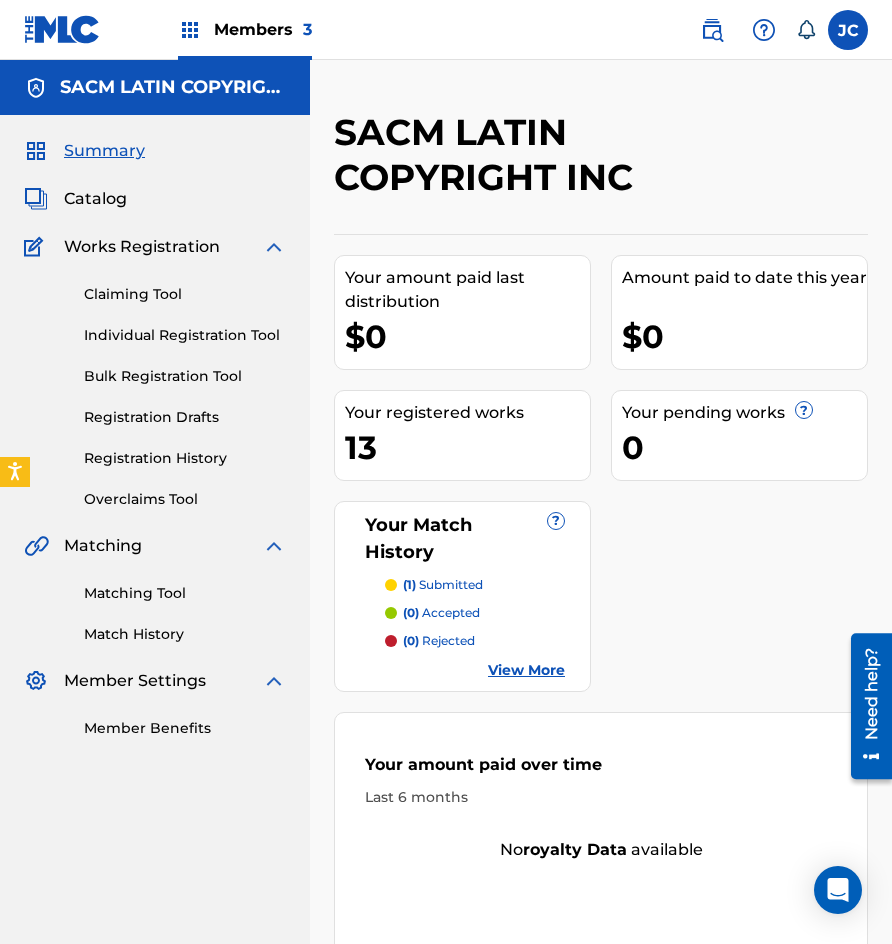 click on "Registration History" at bounding box center [185, 458] 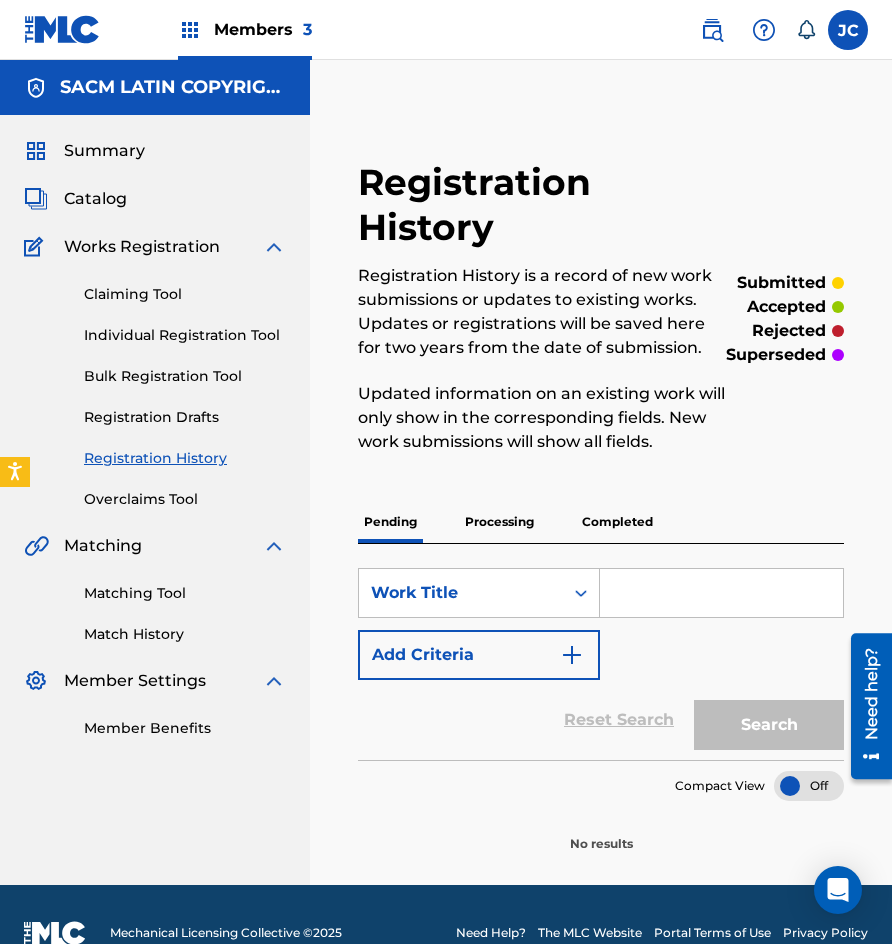 click on "Processing" at bounding box center [499, 522] 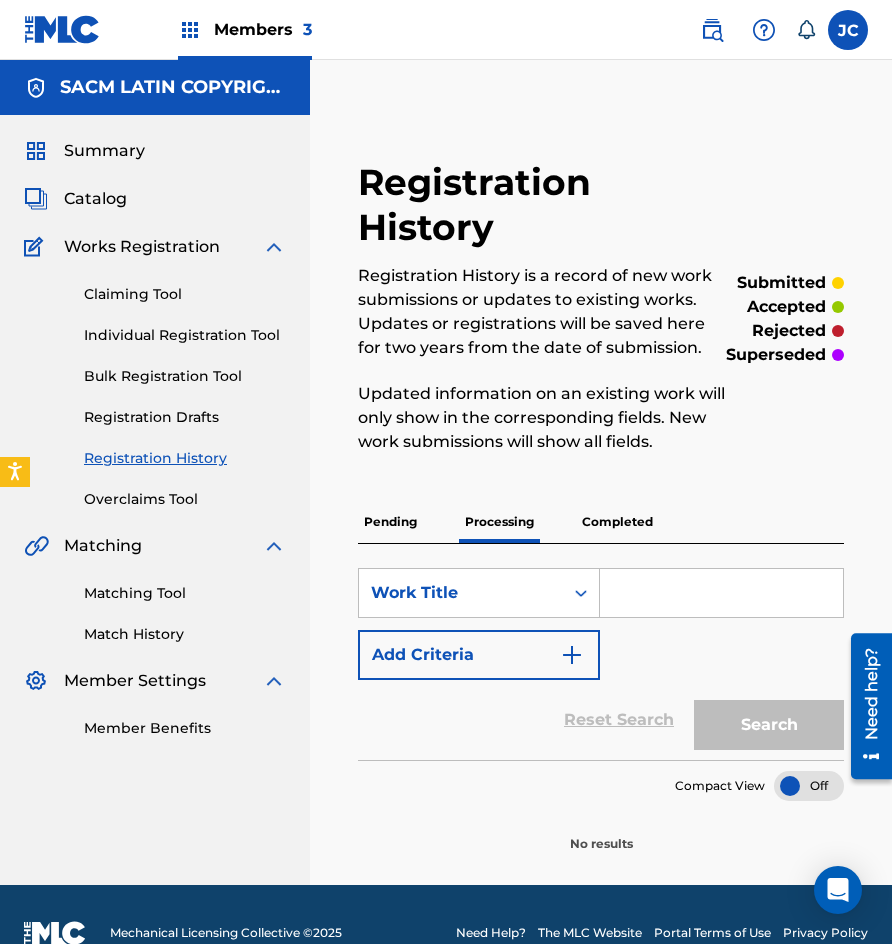 scroll, scrollTop: 37, scrollLeft: 0, axis: vertical 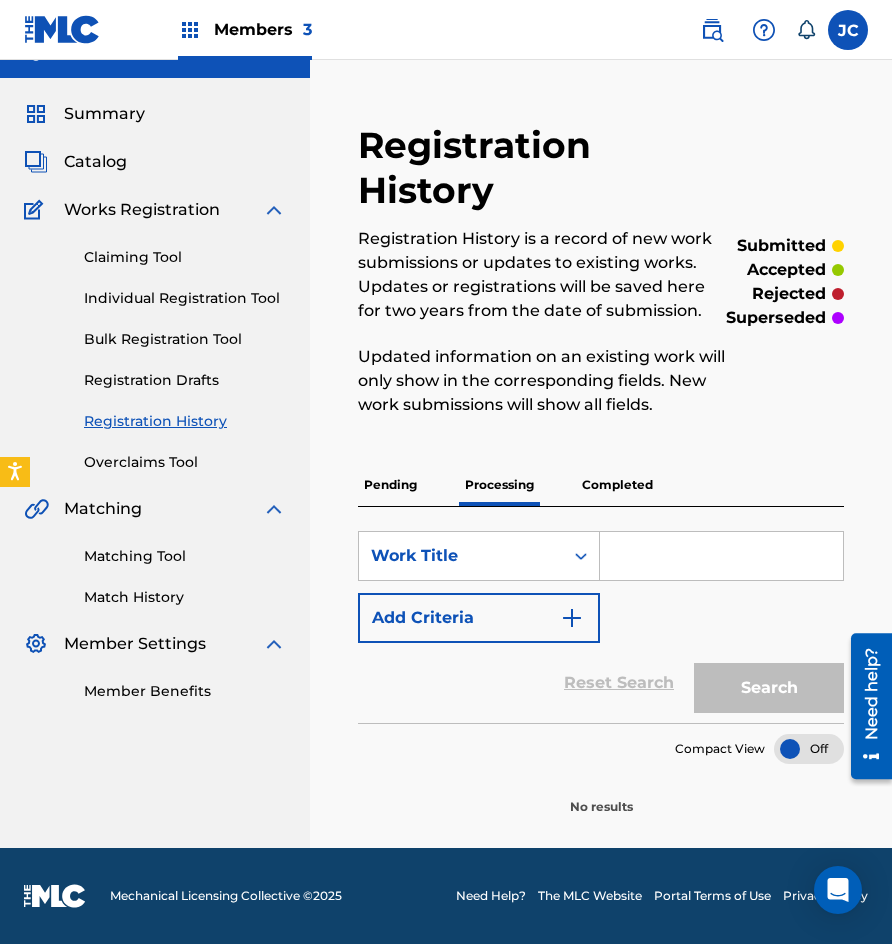 click on "Completed" at bounding box center (617, 485) 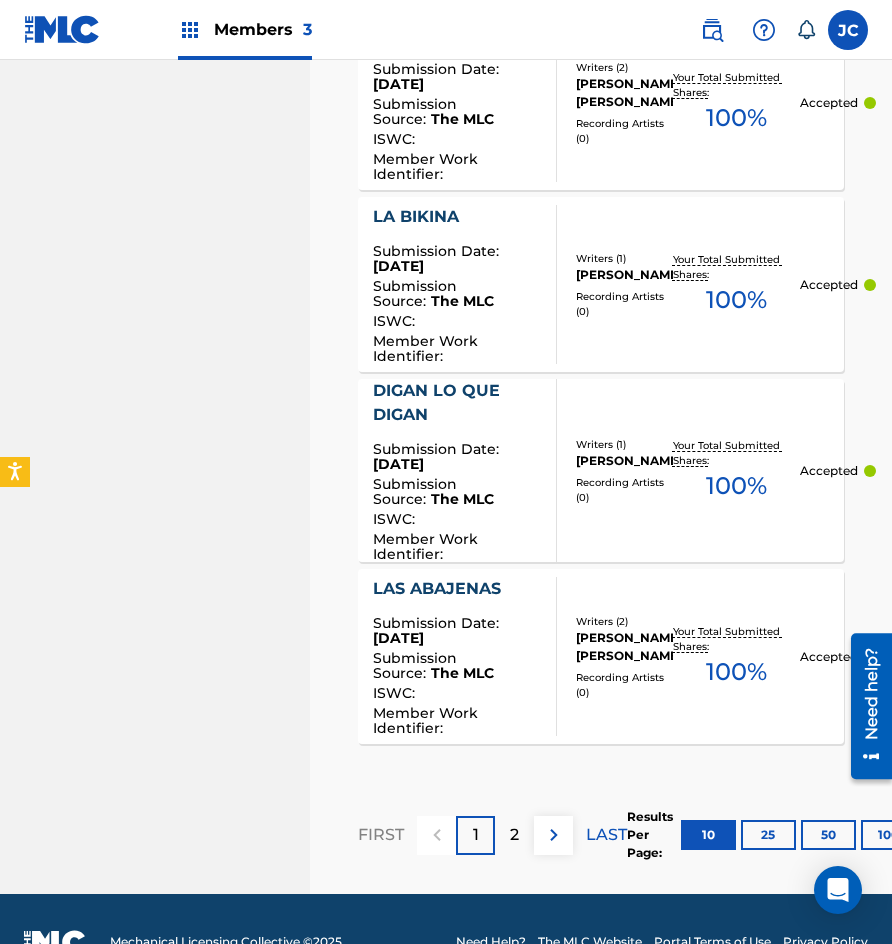 scroll, scrollTop: 2048, scrollLeft: 0, axis: vertical 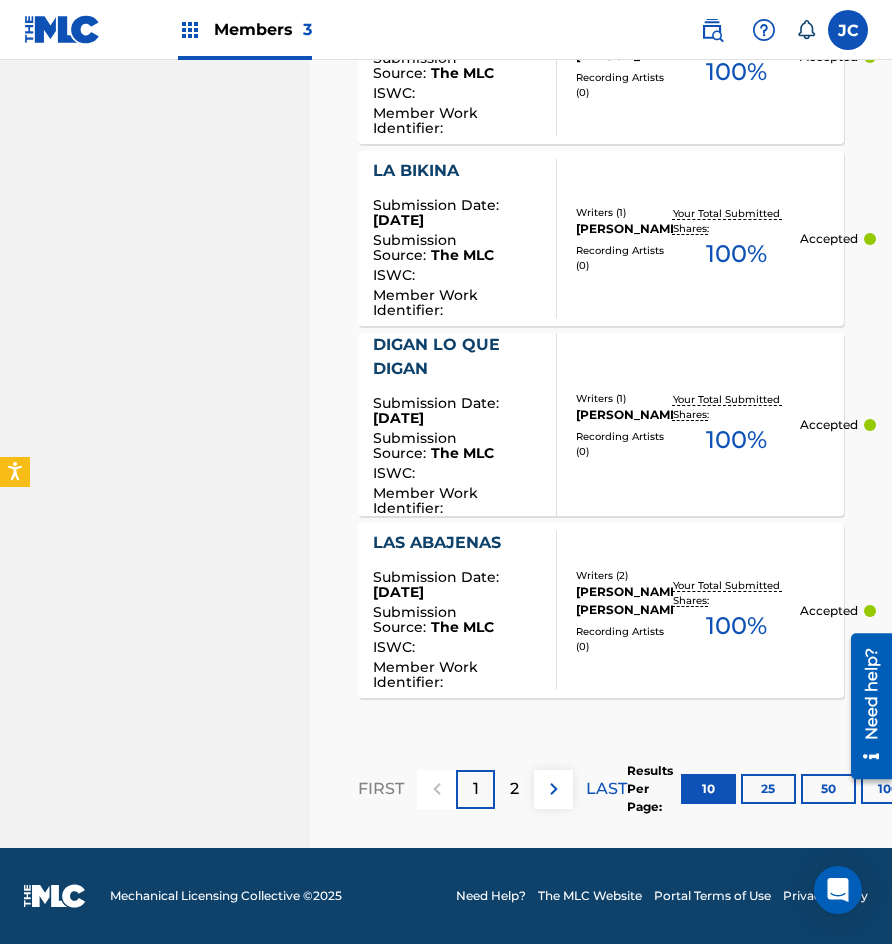 click on "2" at bounding box center (514, 789) 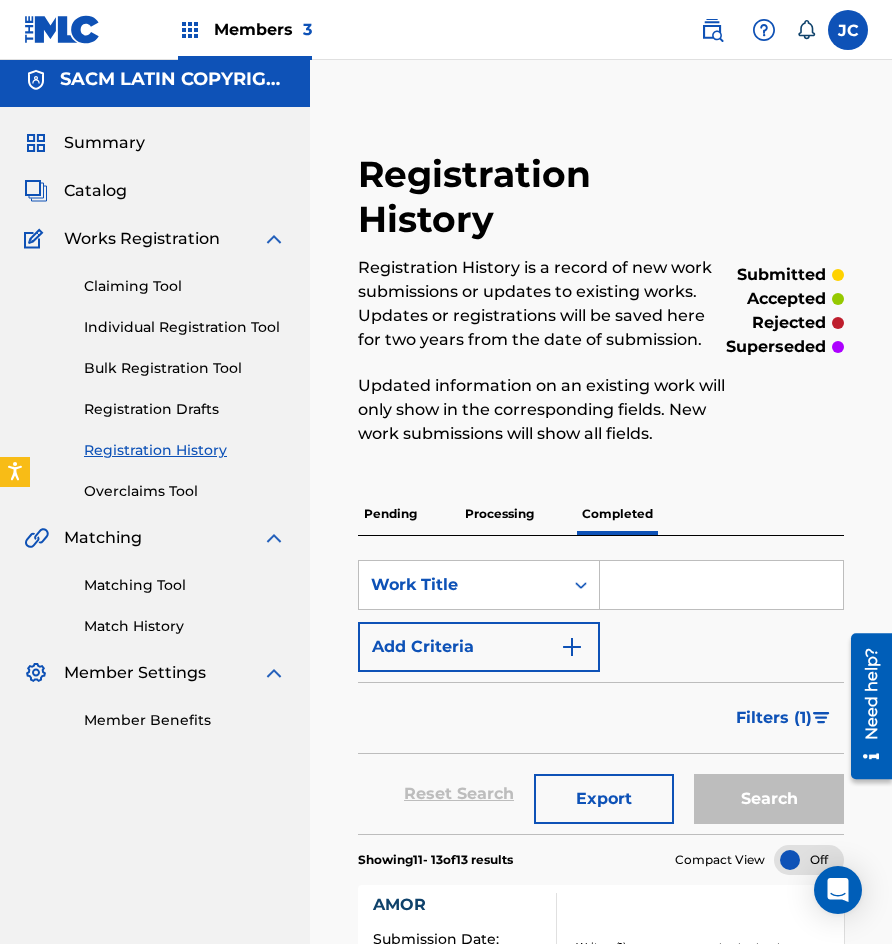 scroll, scrollTop: 0, scrollLeft: 0, axis: both 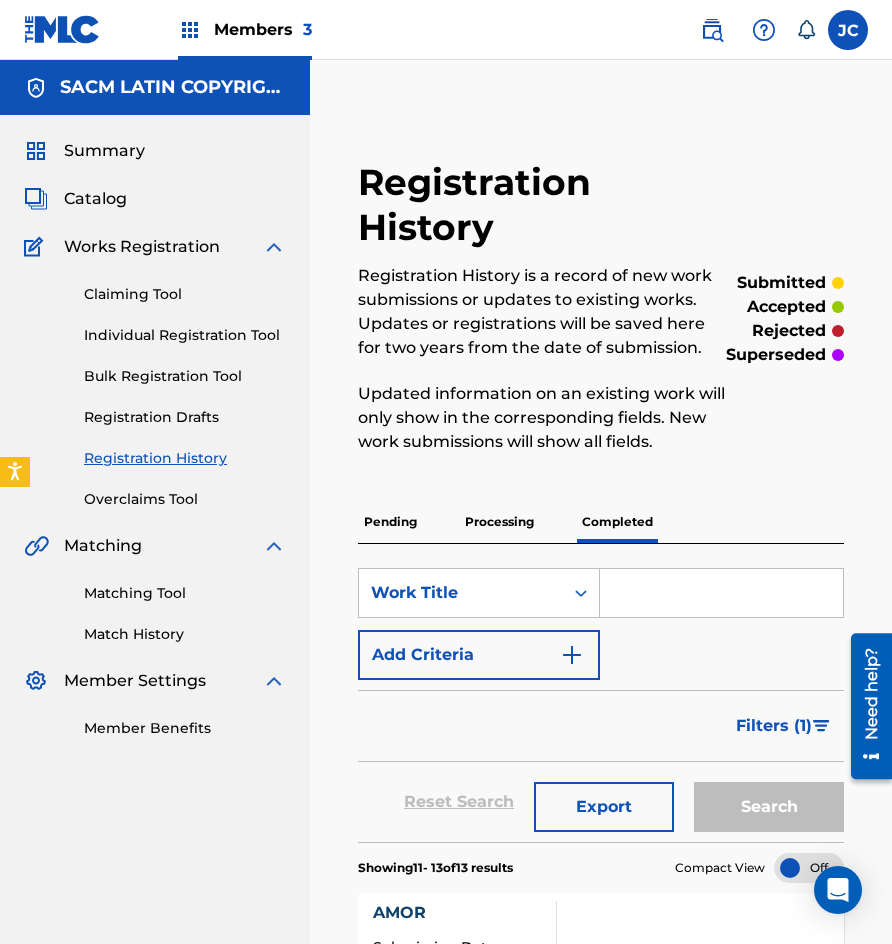 click at bounding box center [62, 29] 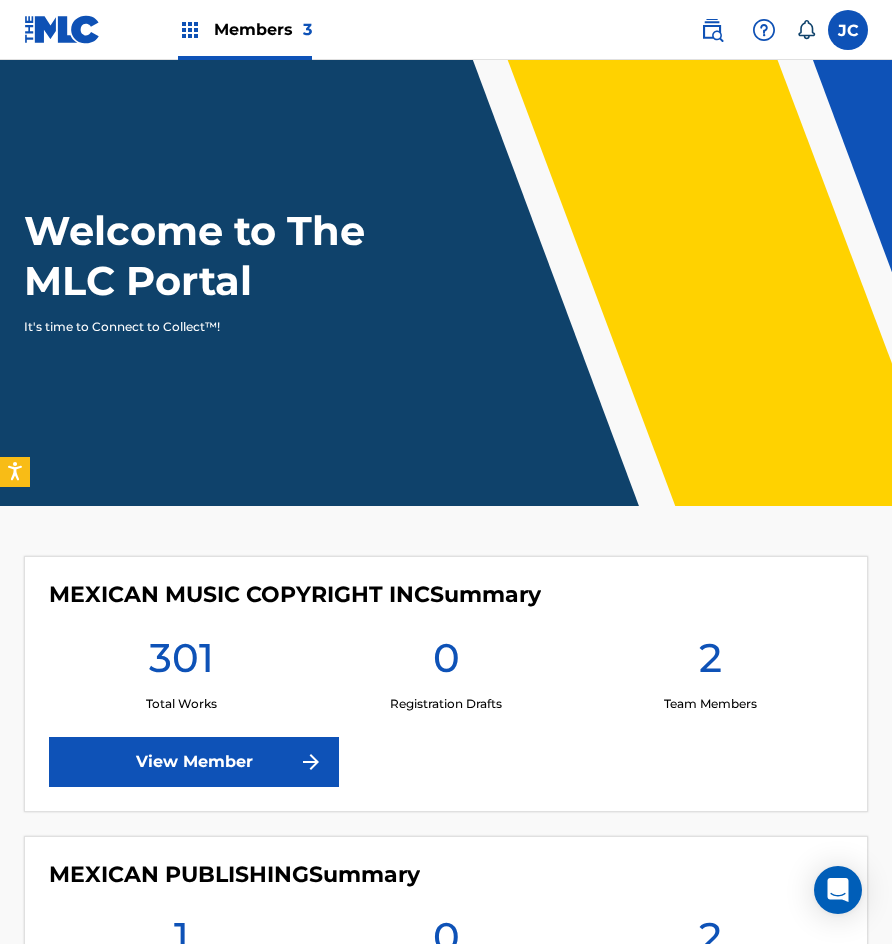 scroll, scrollTop: 0, scrollLeft: 0, axis: both 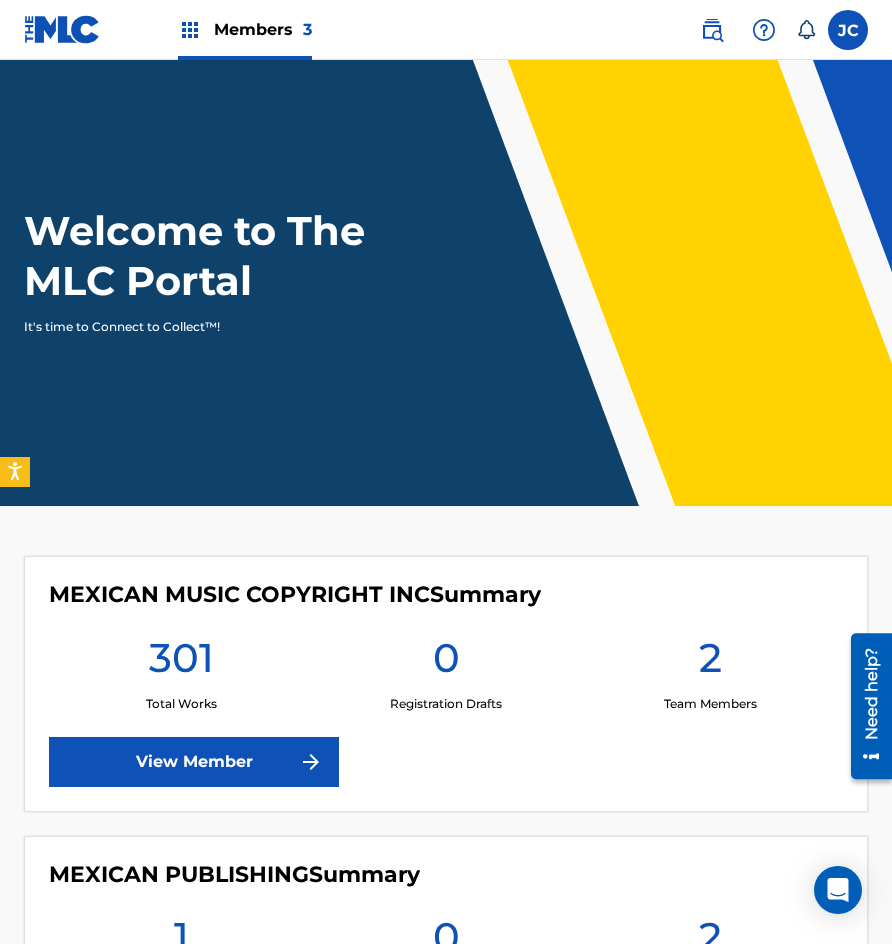 click at bounding box center (62, 29) 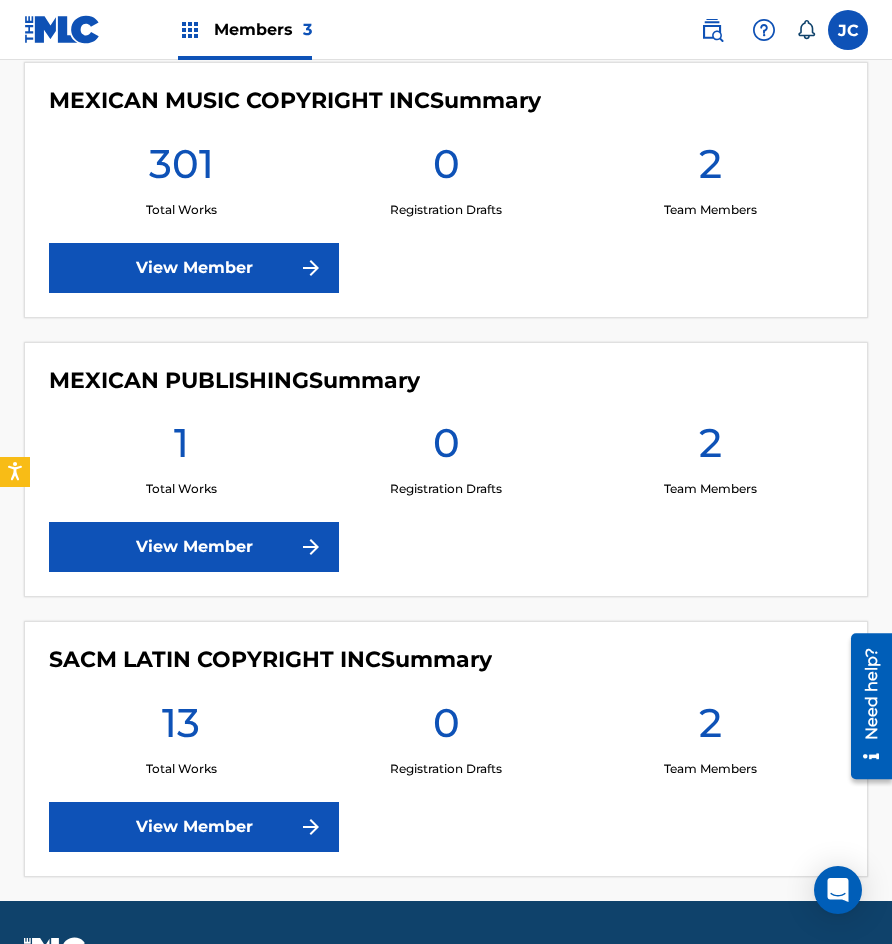 scroll, scrollTop: 500, scrollLeft: 0, axis: vertical 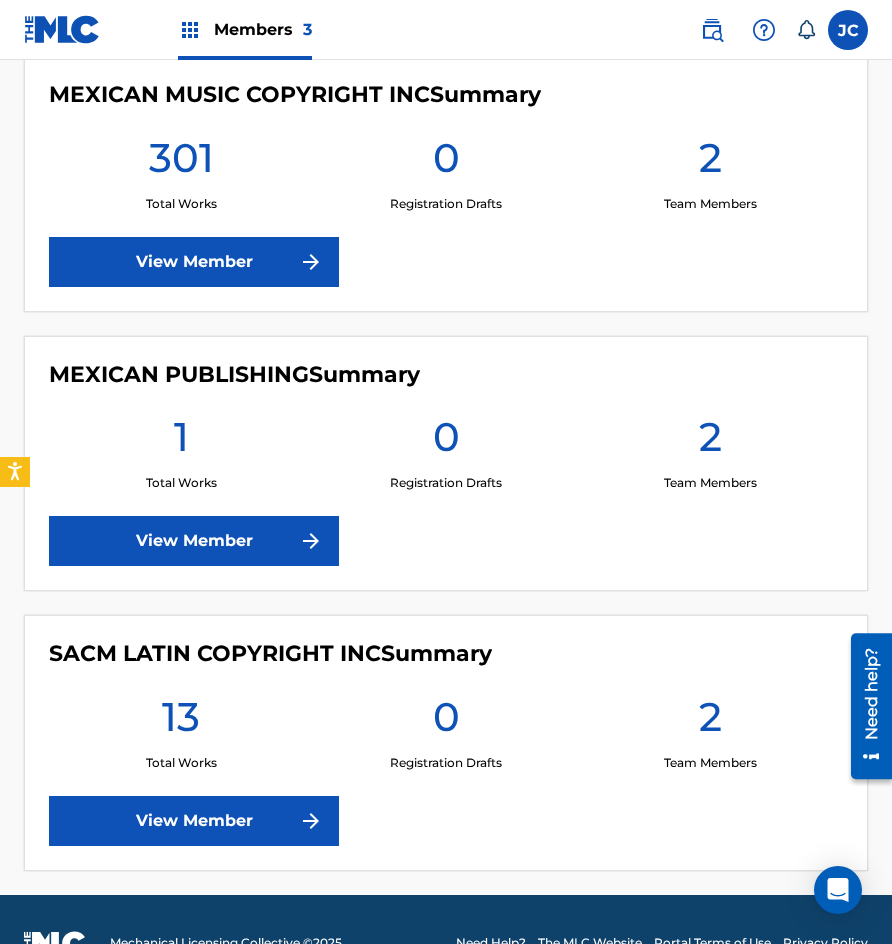 click at bounding box center (848, 30) 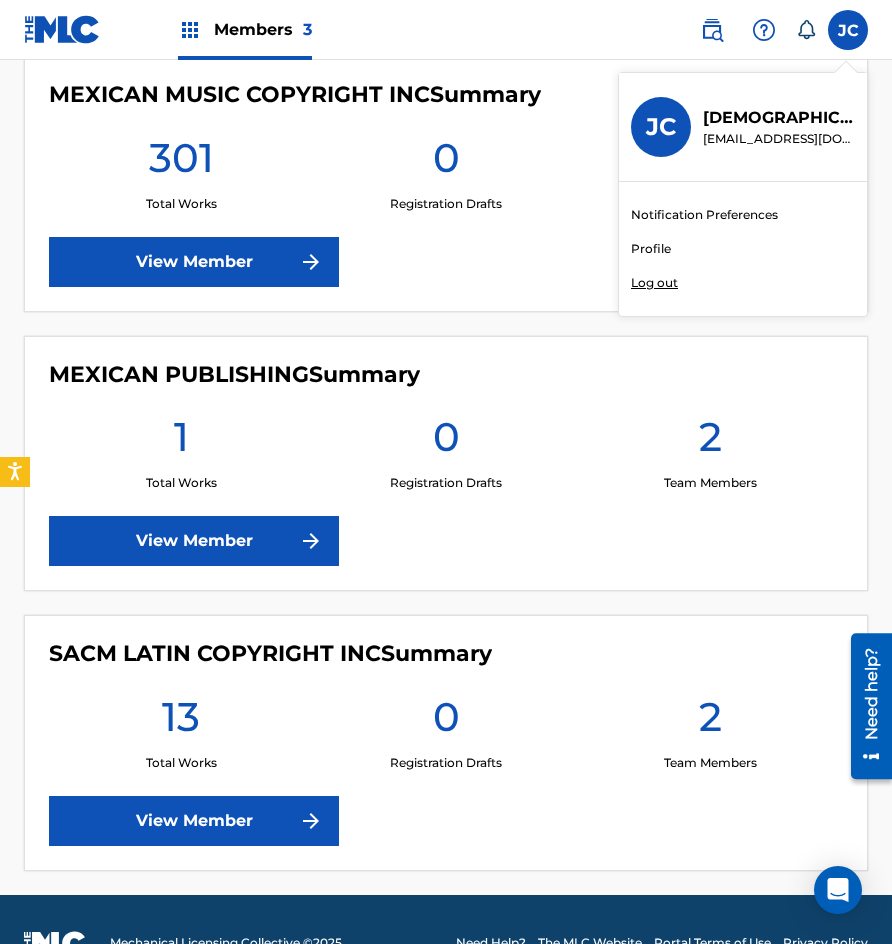 click on "Notification Preferences Profile Log out" at bounding box center (743, 249) 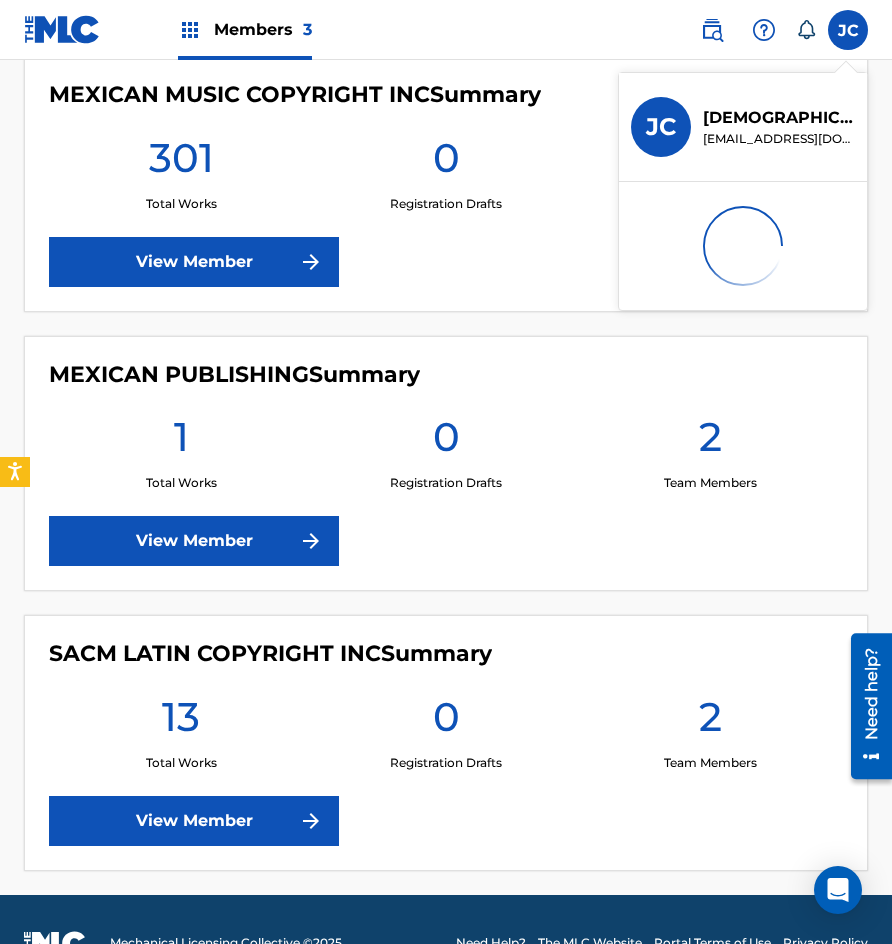 scroll, scrollTop: 0, scrollLeft: 0, axis: both 